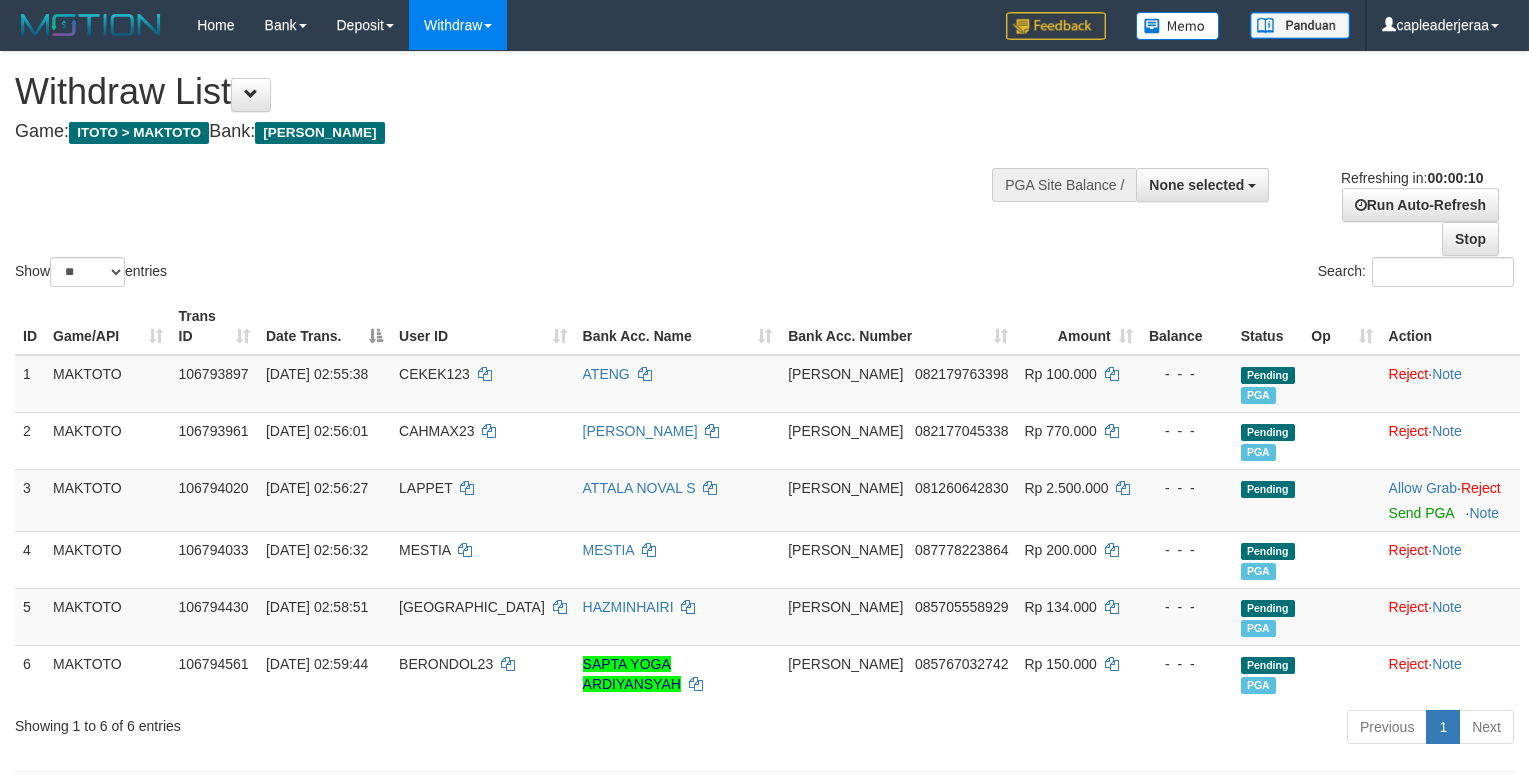 select 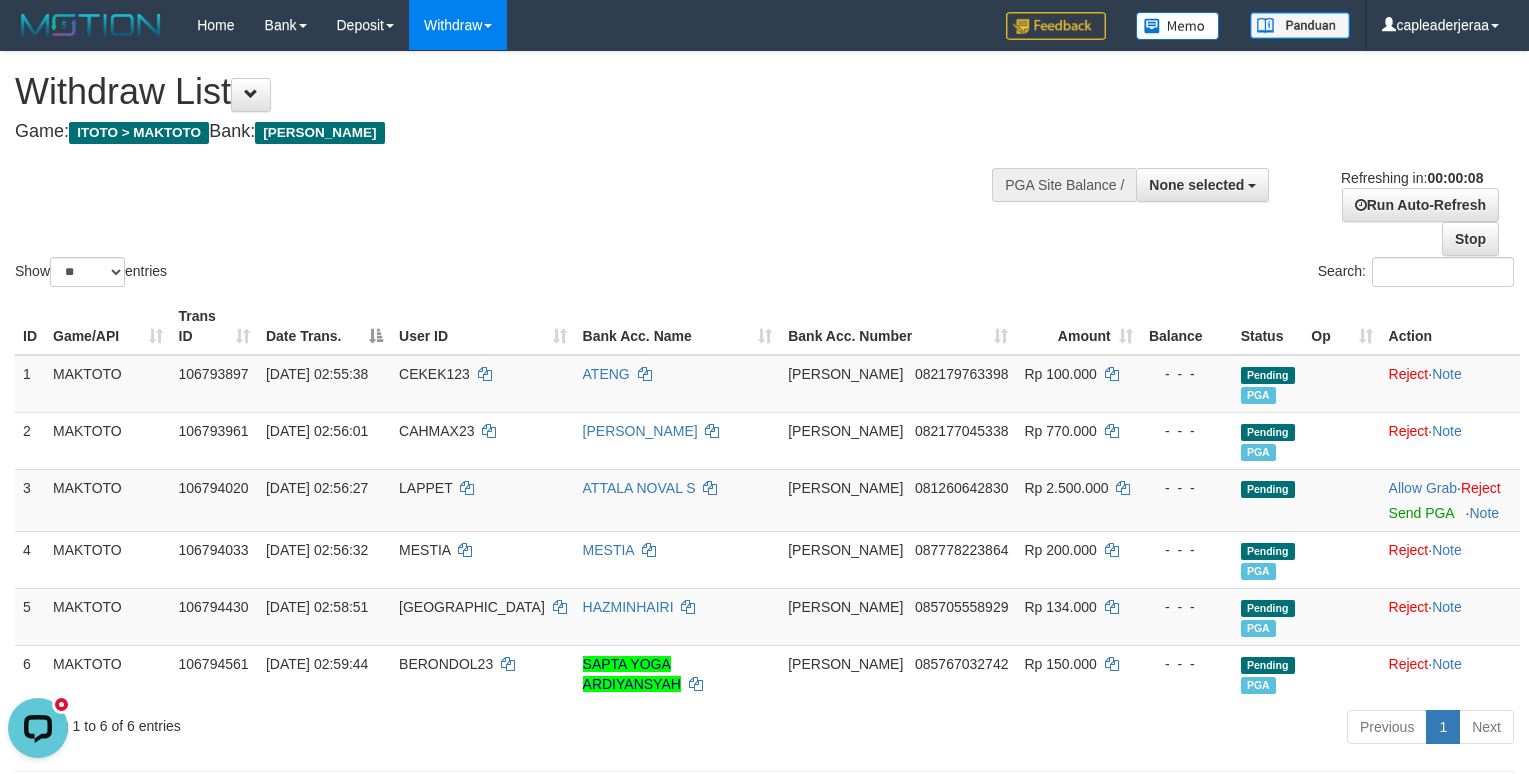 scroll, scrollTop: 0, scrollLeft: 0, axis: both 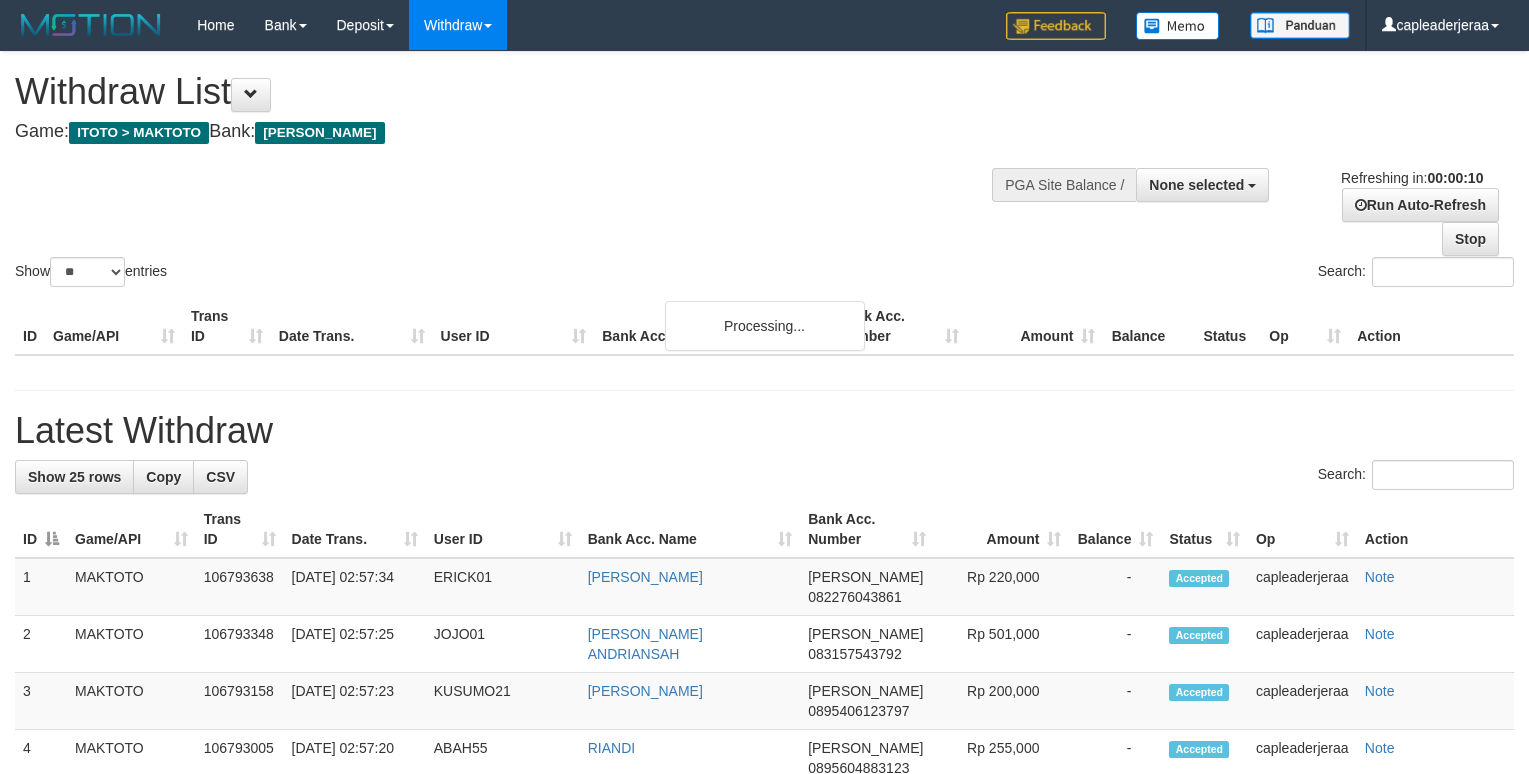 select 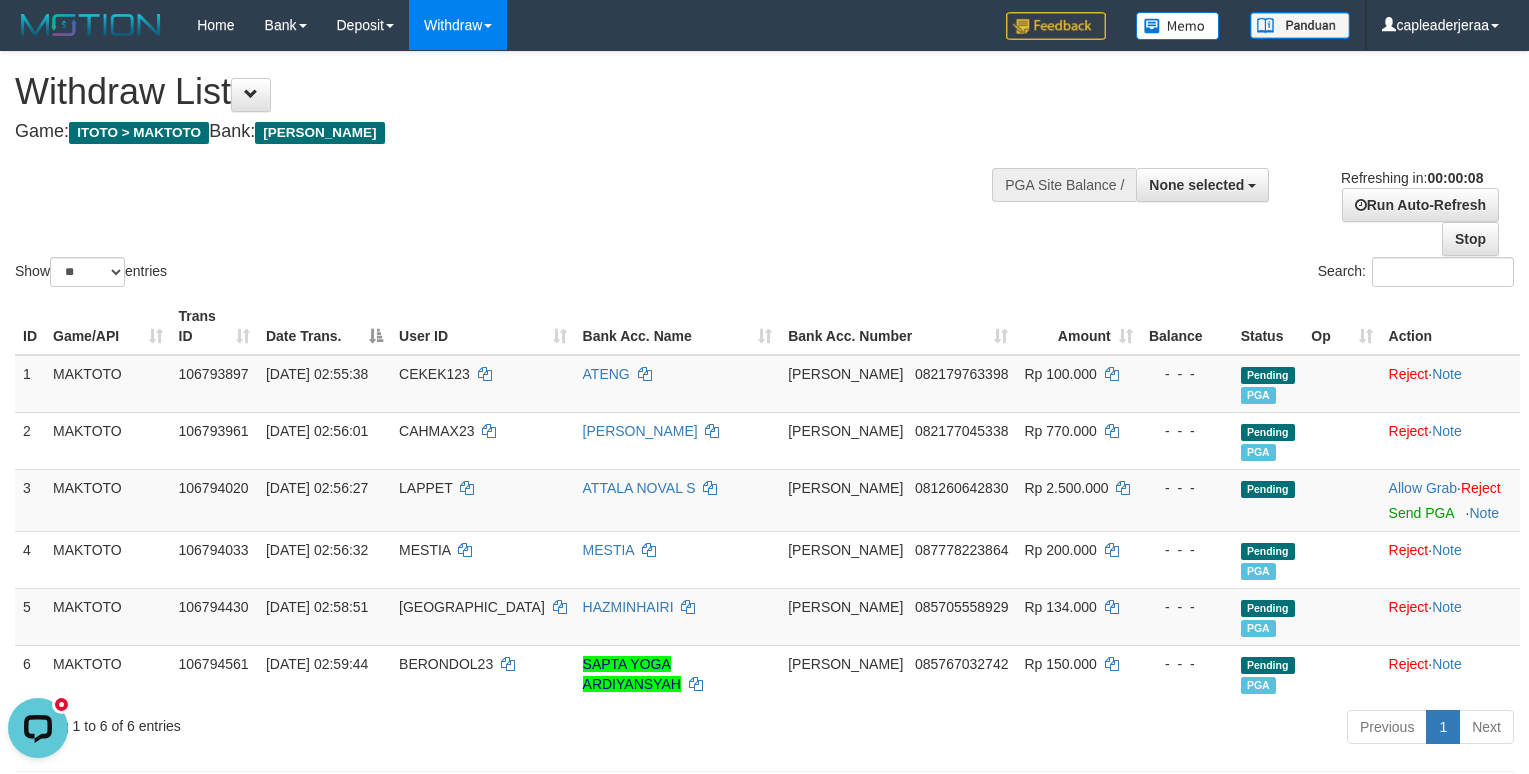 scroll, scrollTop: 0, scrollLeft: 0, axis: both 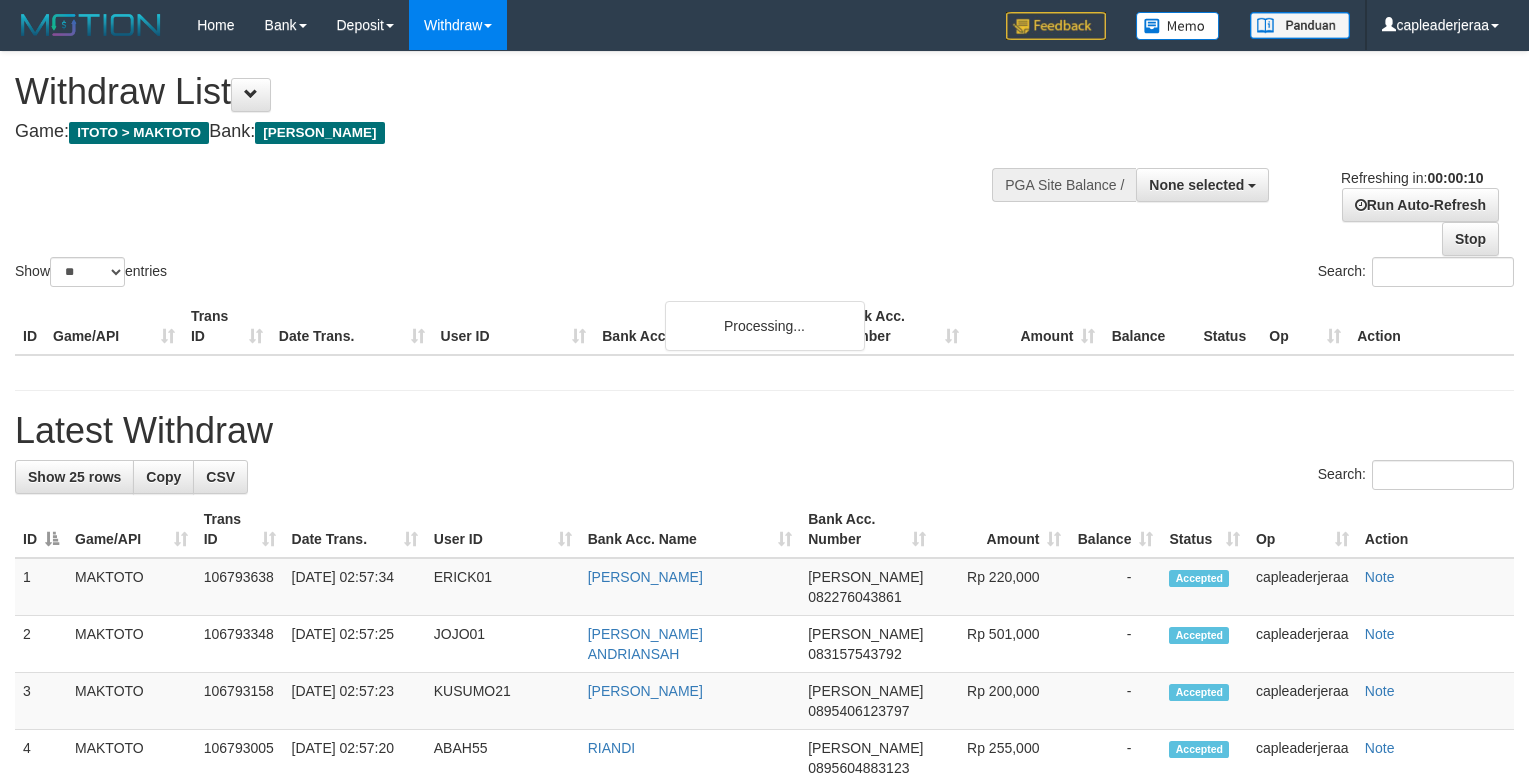 select 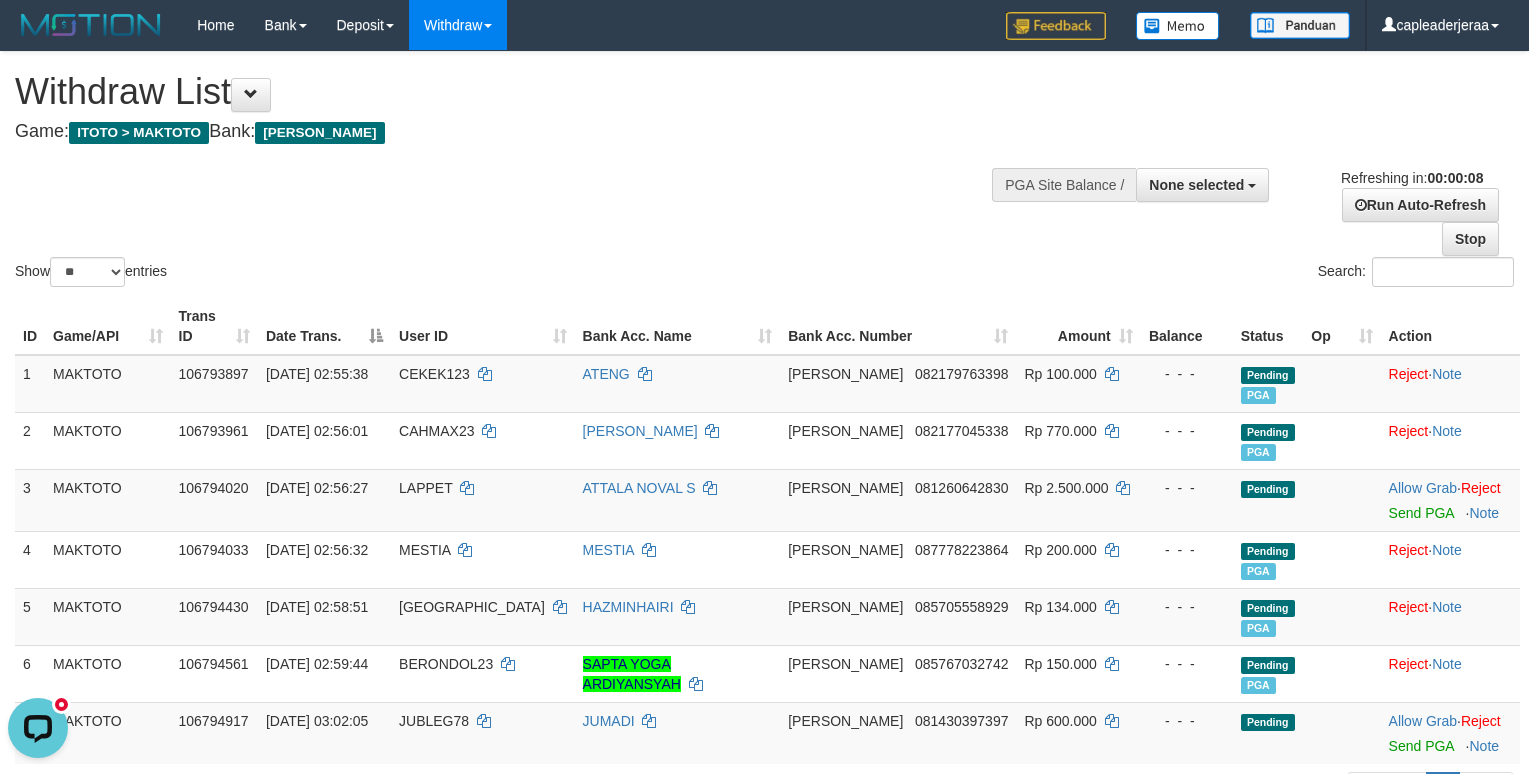 scroll, scrollTop: 0, scrollLeft: 0, axis: both 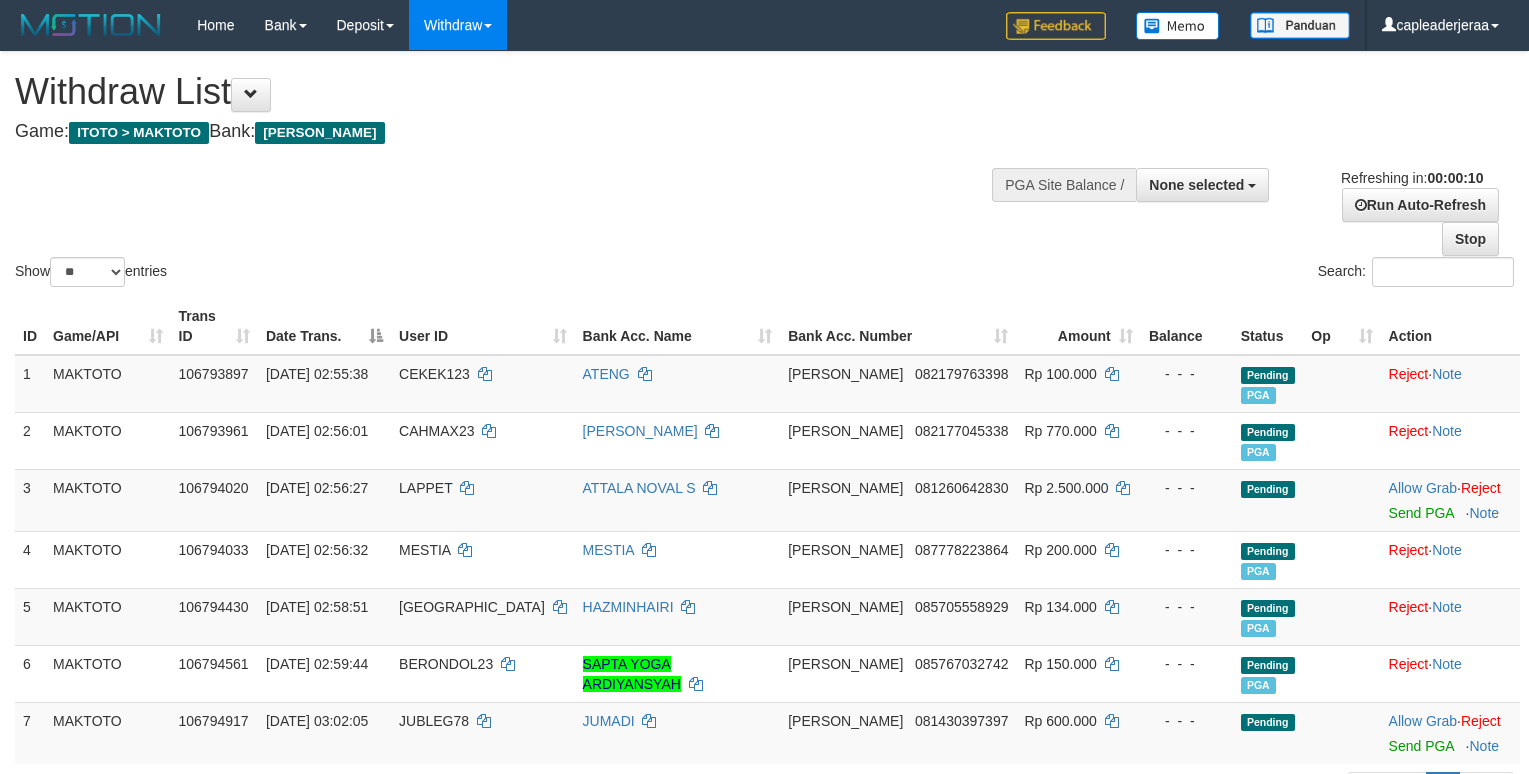 select 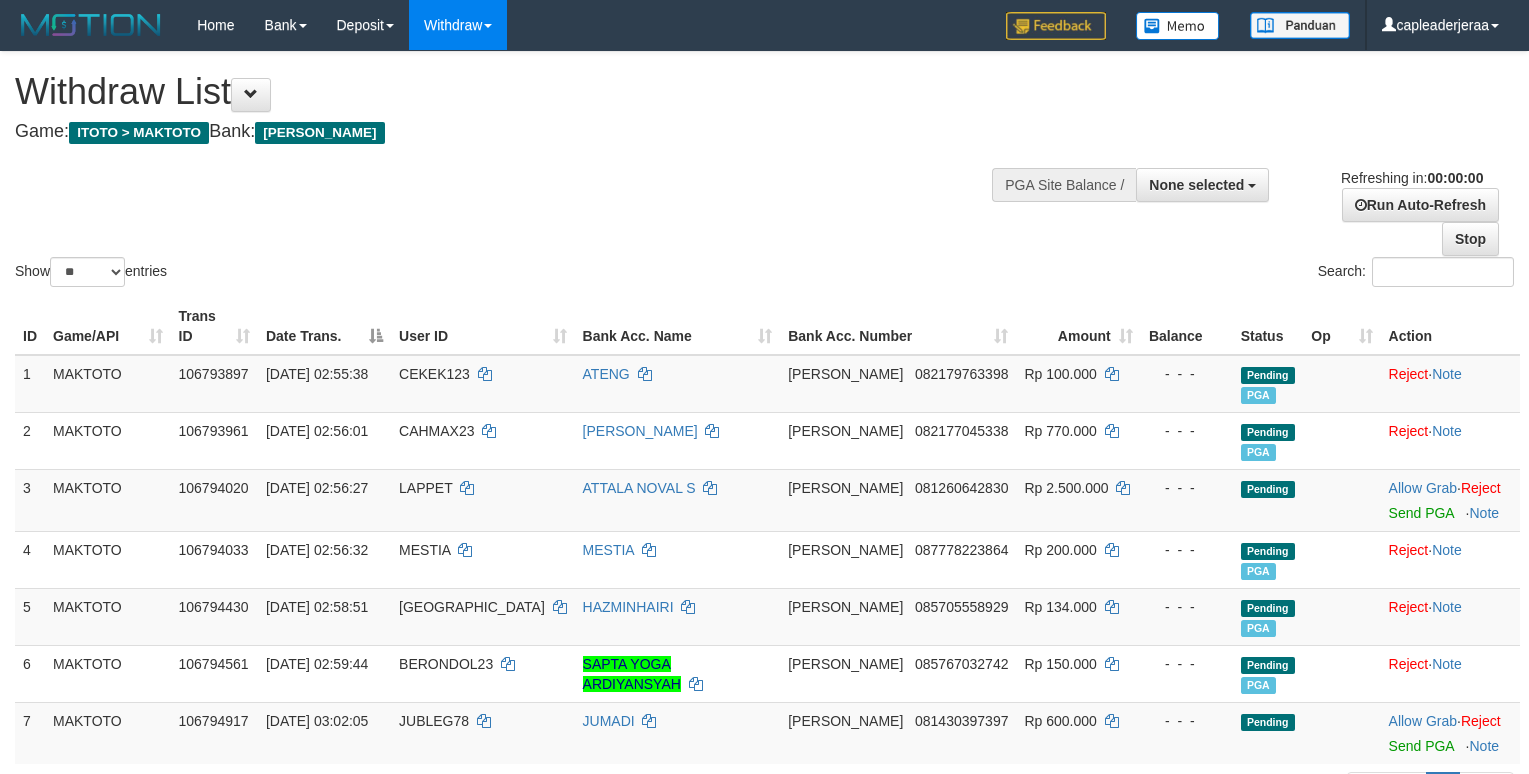 scroll, scrollTop: 0, scrollLeft: 0, axis: both 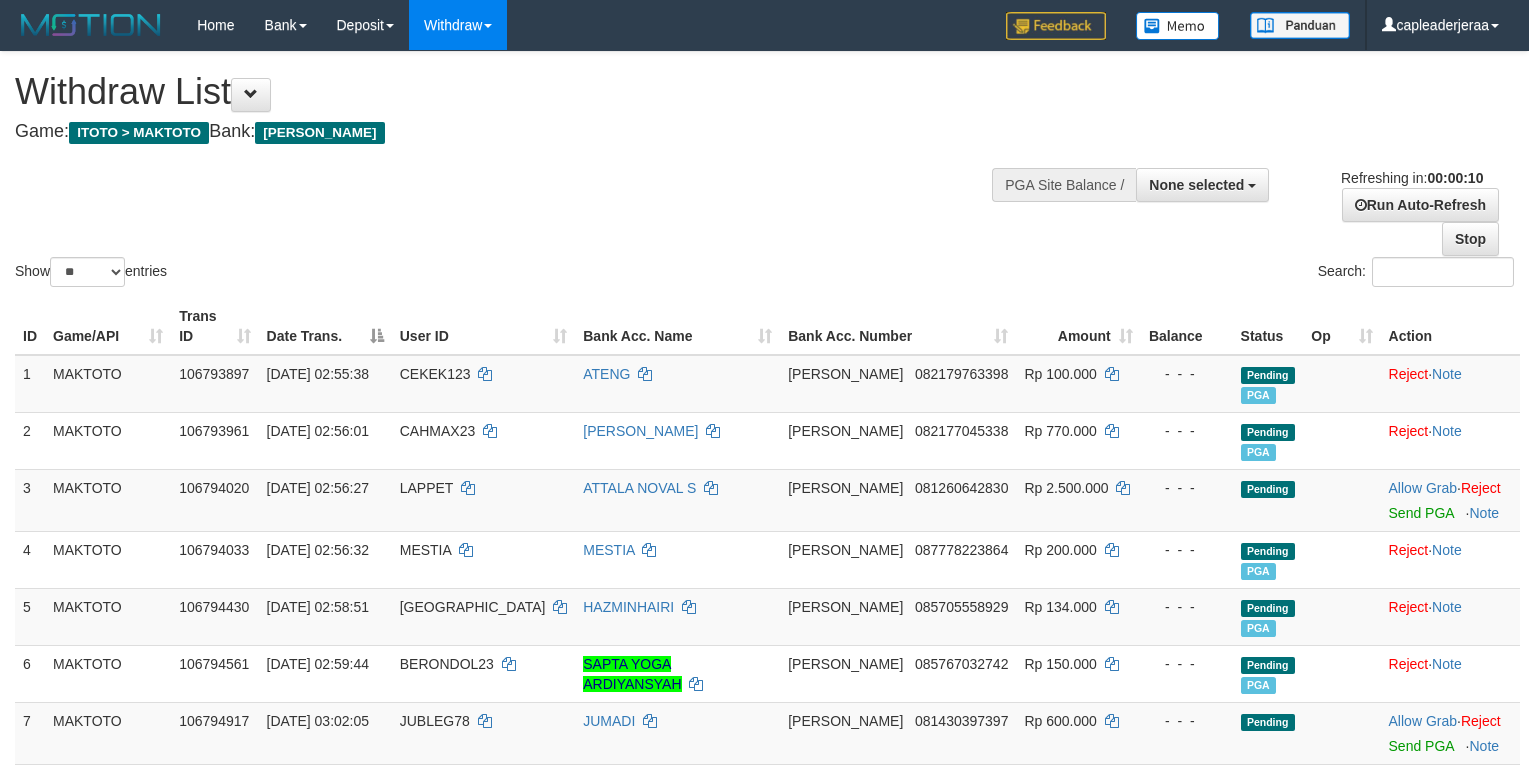 select 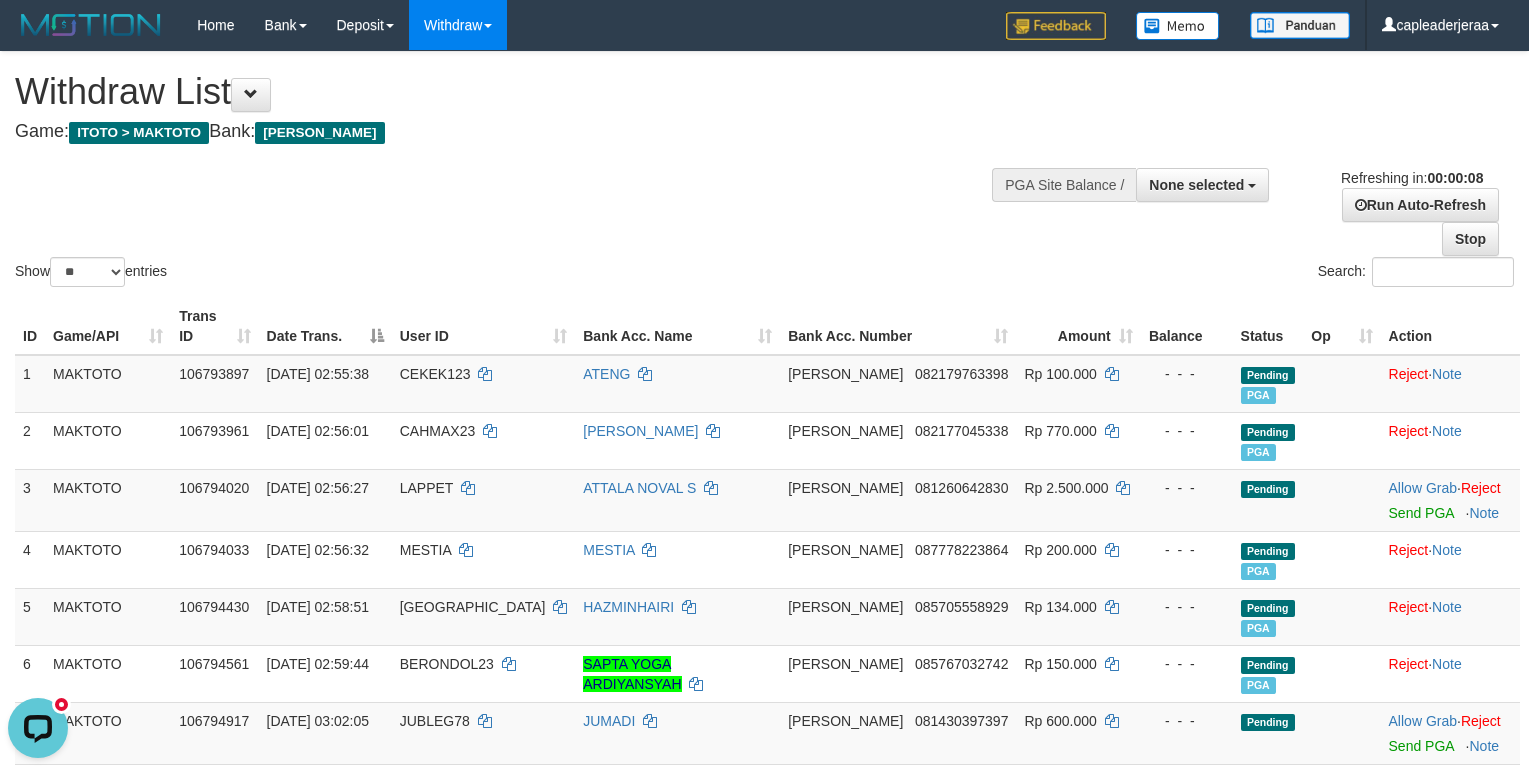 scroll, scrollTop: 0, scrollLeft: 0, axis: both 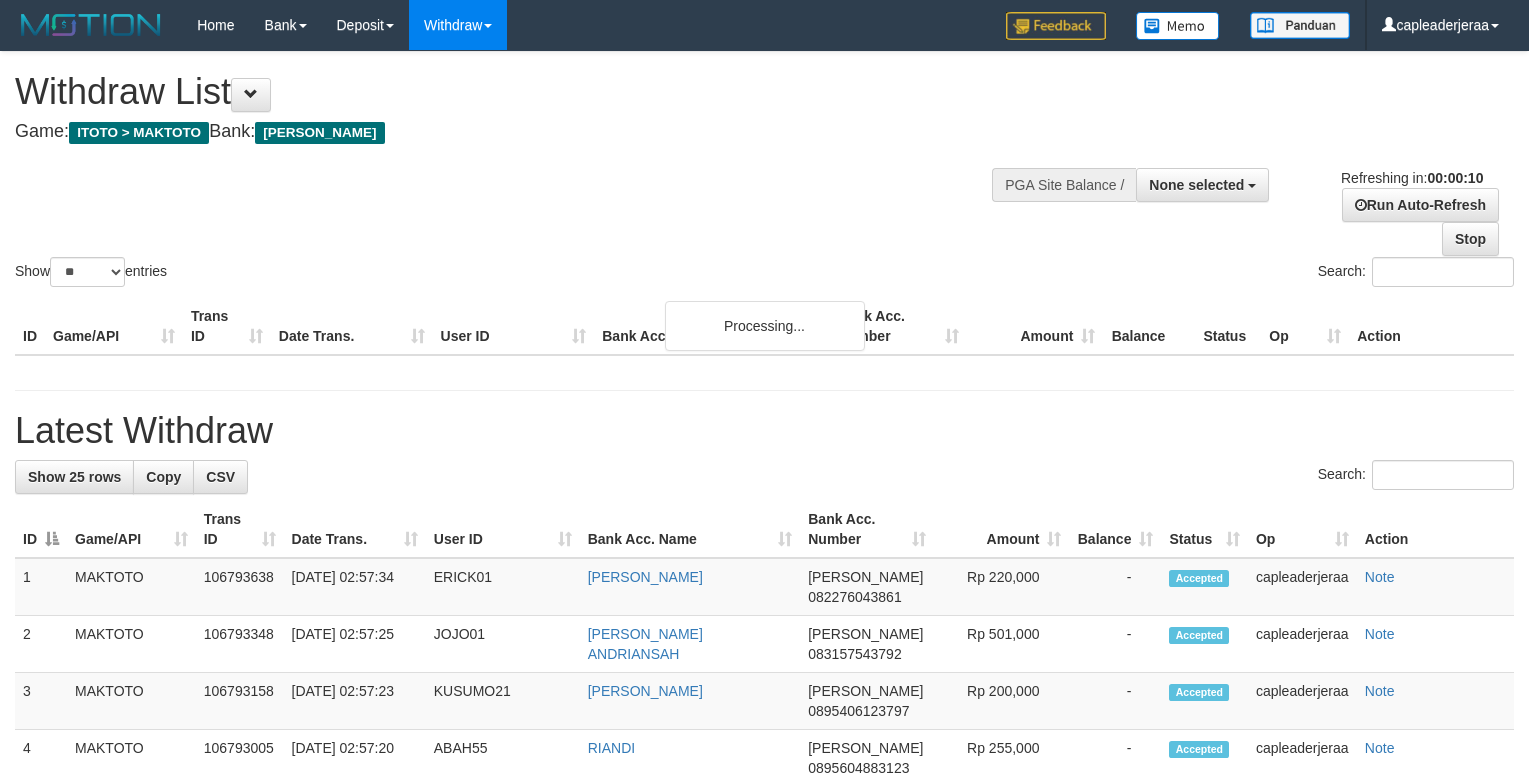 select 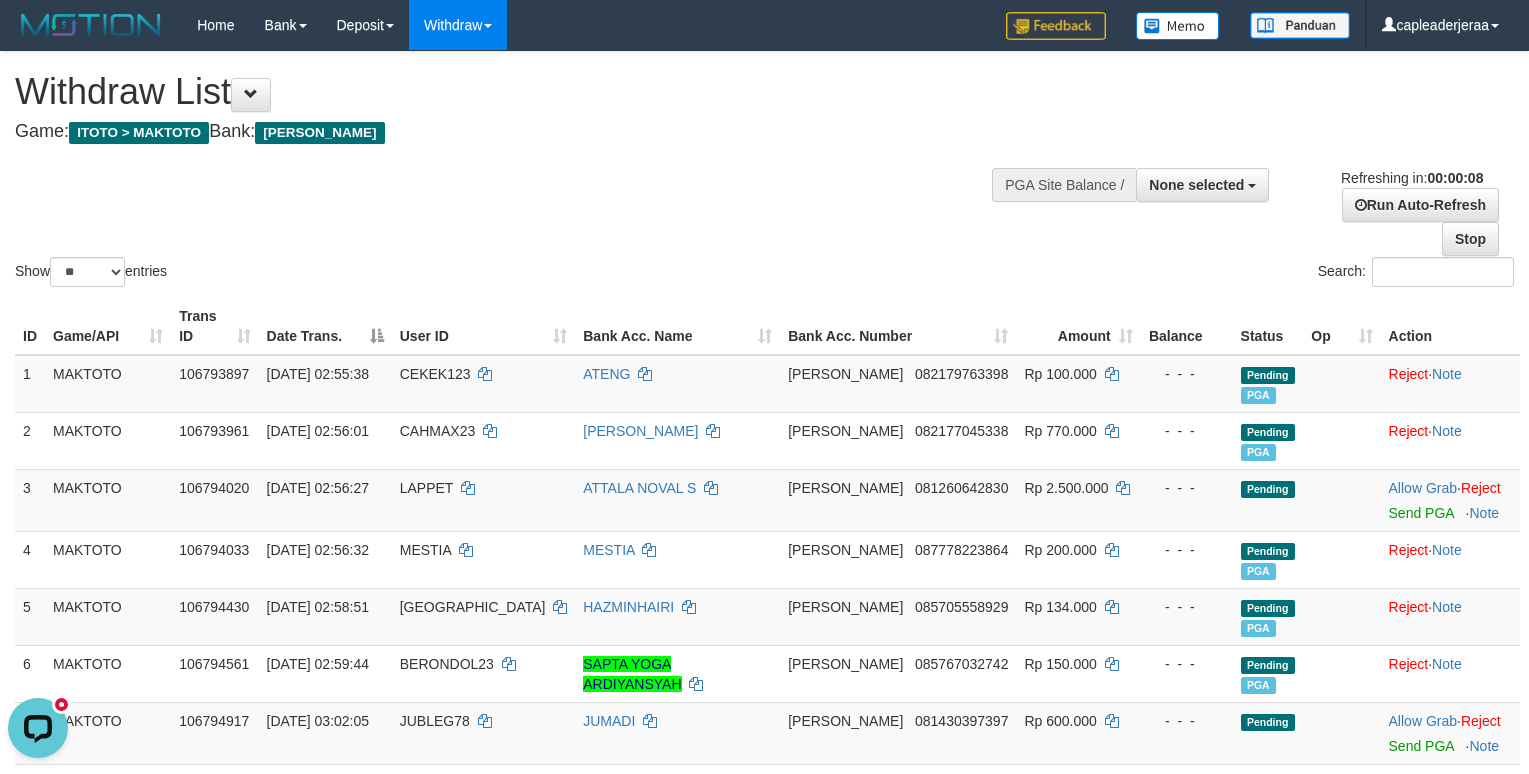 scroll, scrollTop: 0, scrollLeft: 0, axis: both 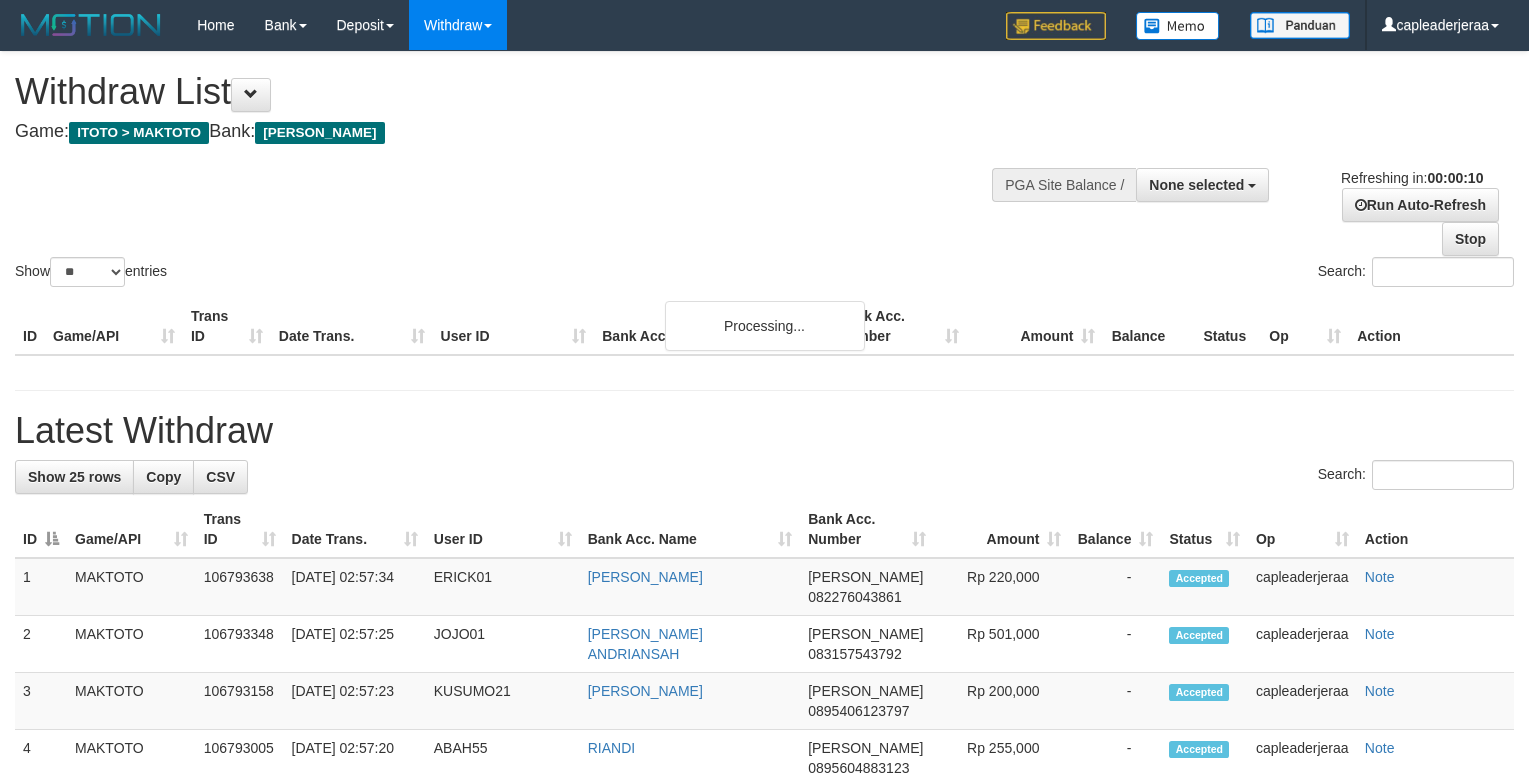 select 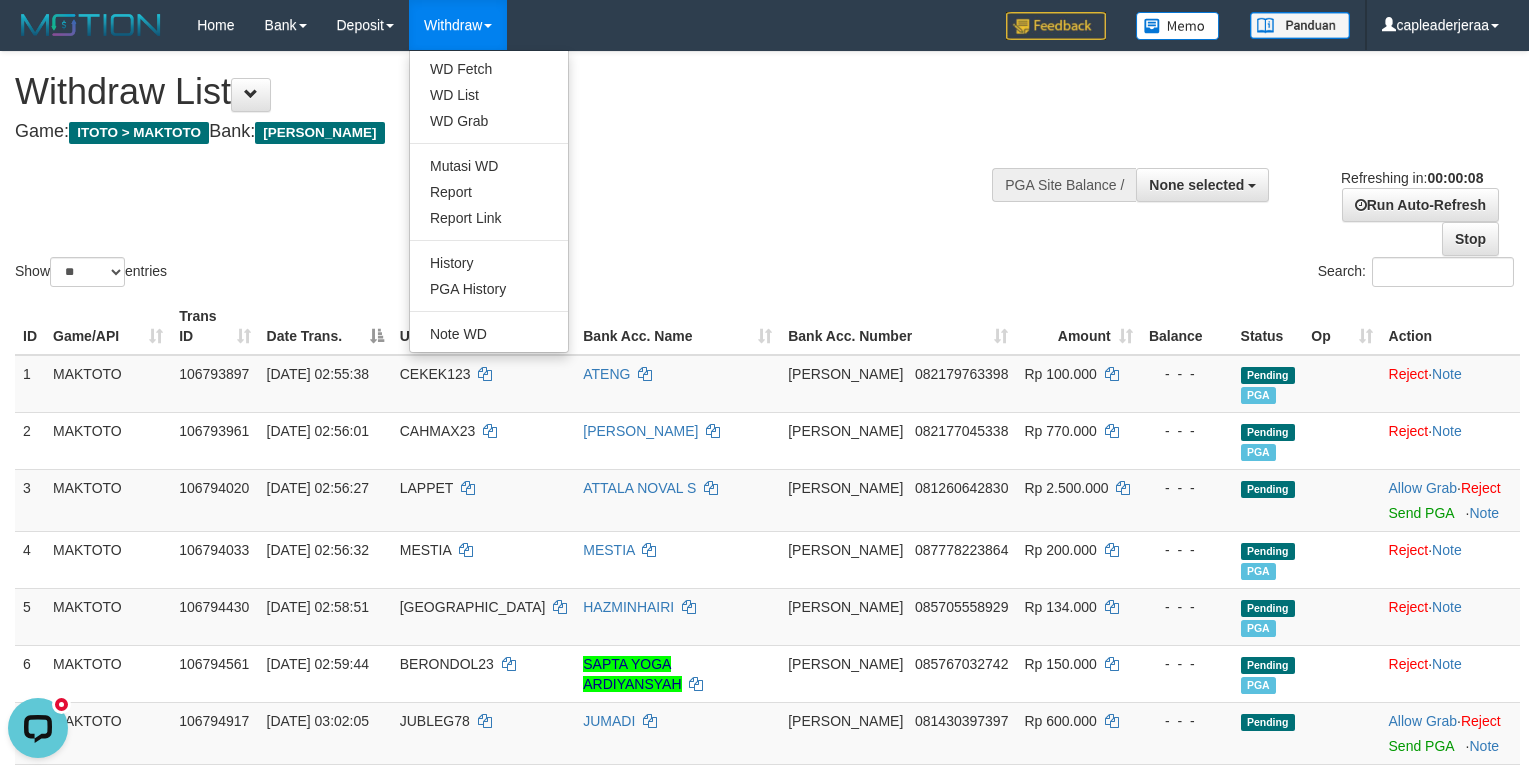 scroll, scrollTop: 0, scrollLeft: 0, axis: both 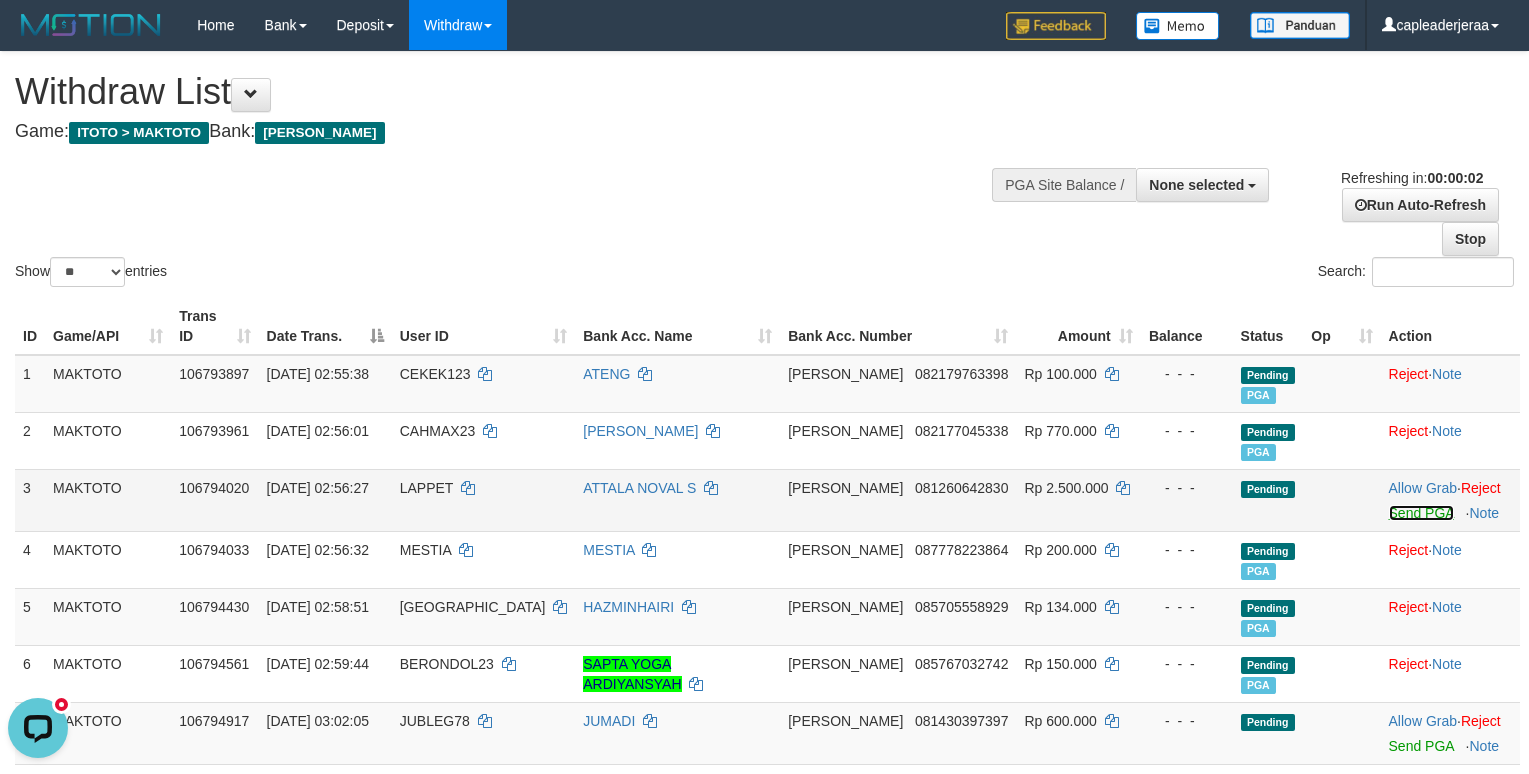 click on "Send PGA" at bounding box center (1421, 513) 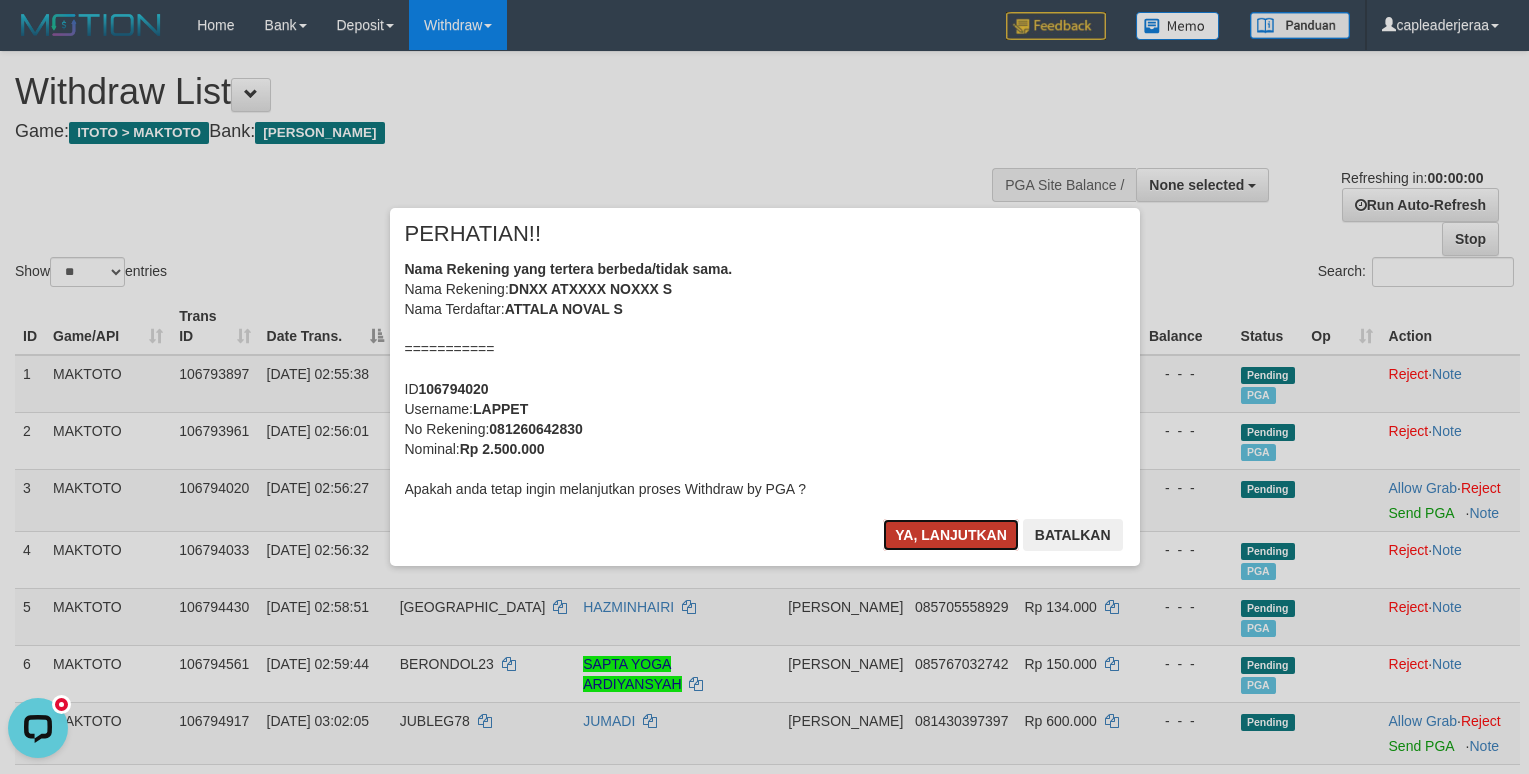 click on "Ya, lanjutkan" at bounding box center (951, 535) 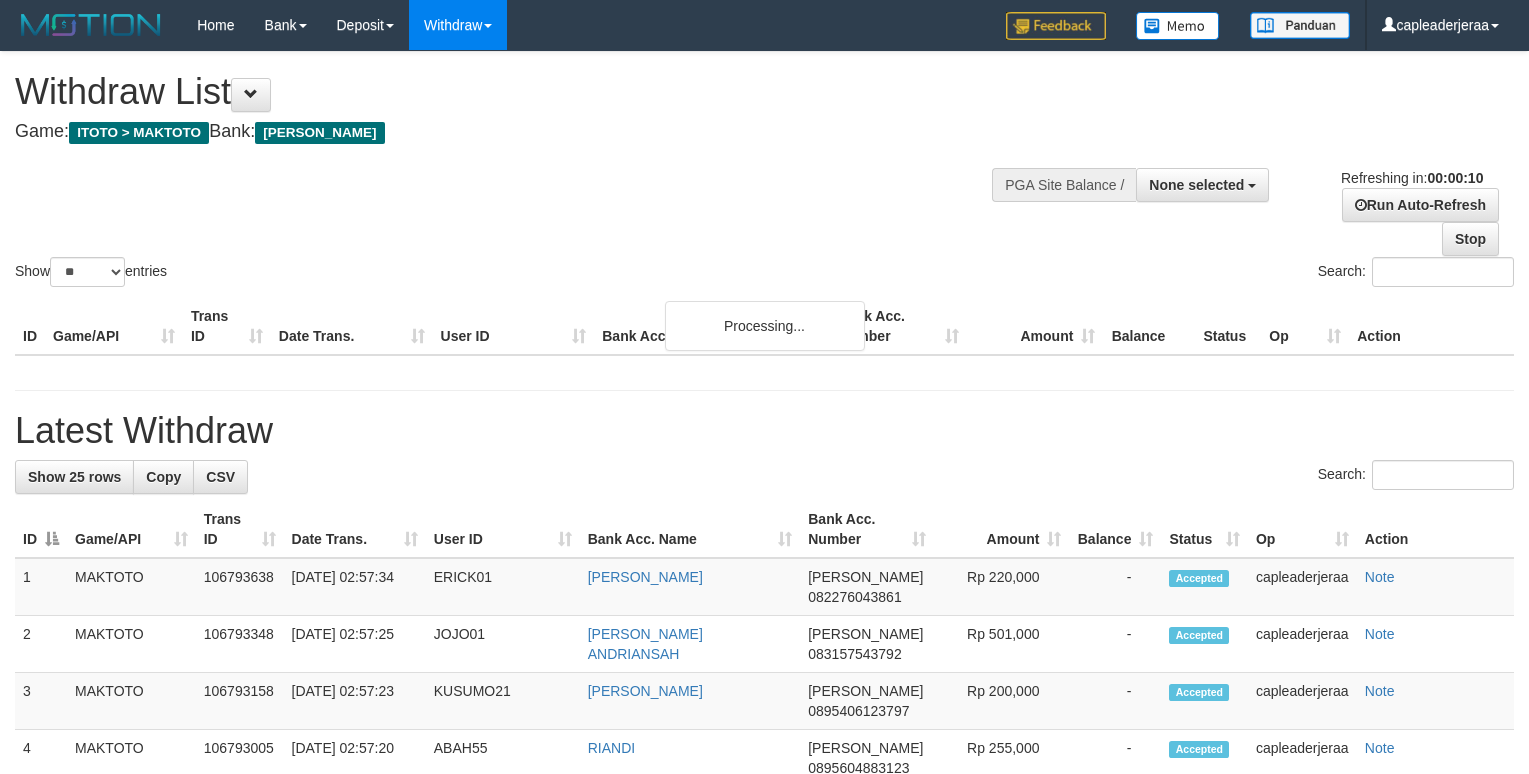 select 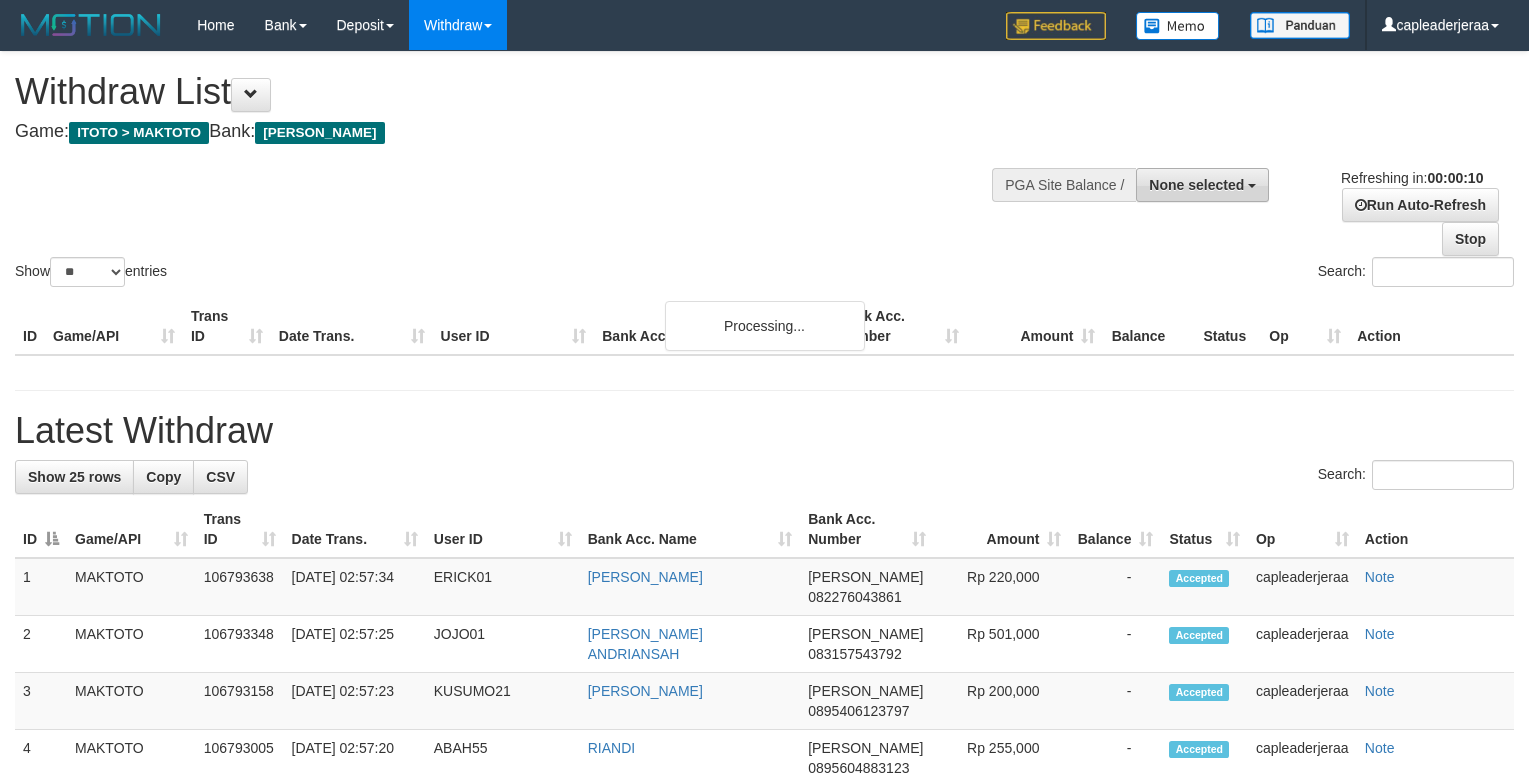 scroll, scrollTop: 0, scrollLeft: 0, axis: both 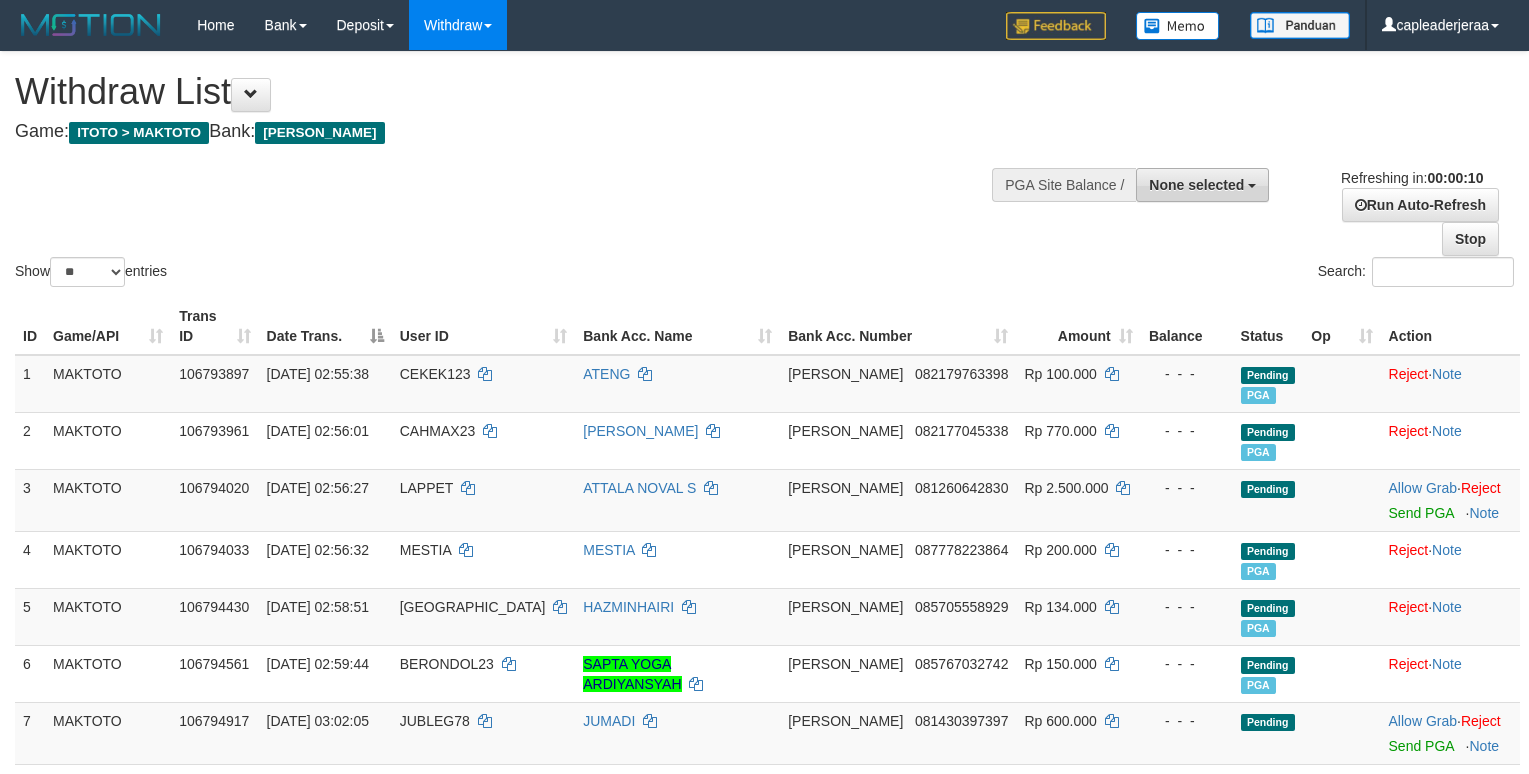 click on "None selected" at bounding box center (1202, 185) 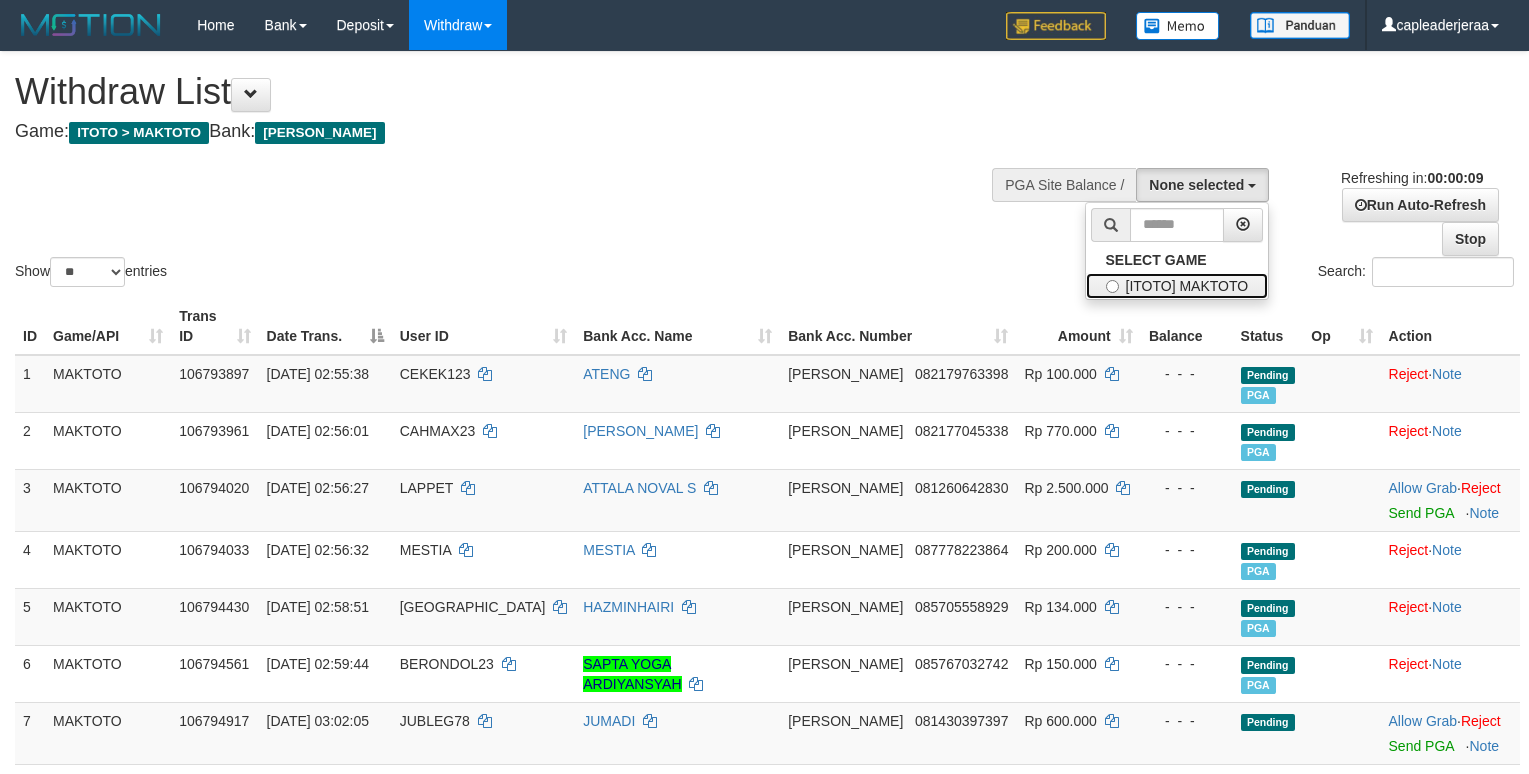 click on "[ITOTO] MAKTOTO" at bounding box center (1177, 286) 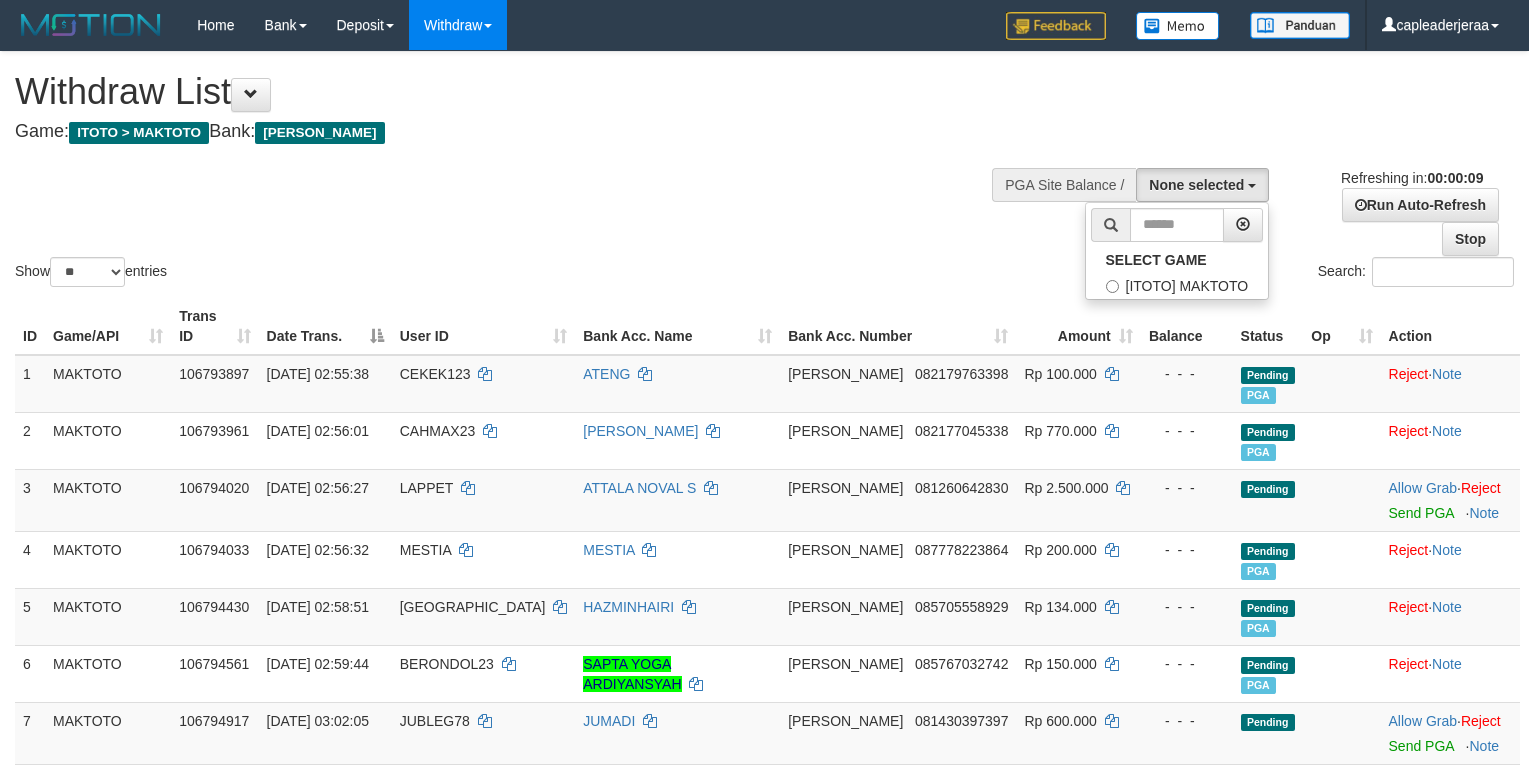 select on "****" 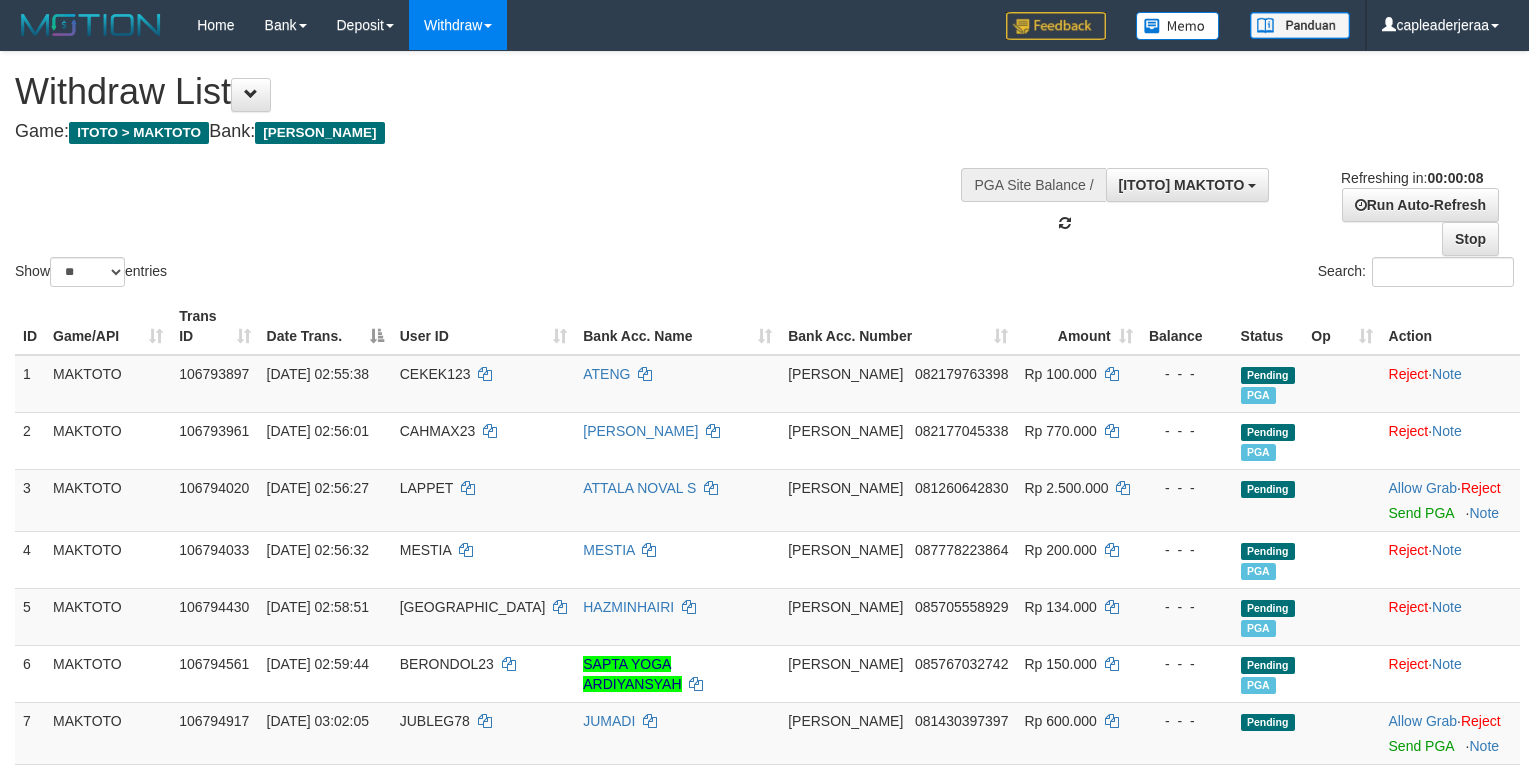 scroll, scrollTop: 18, scrollLeft: 0, axis: vertical 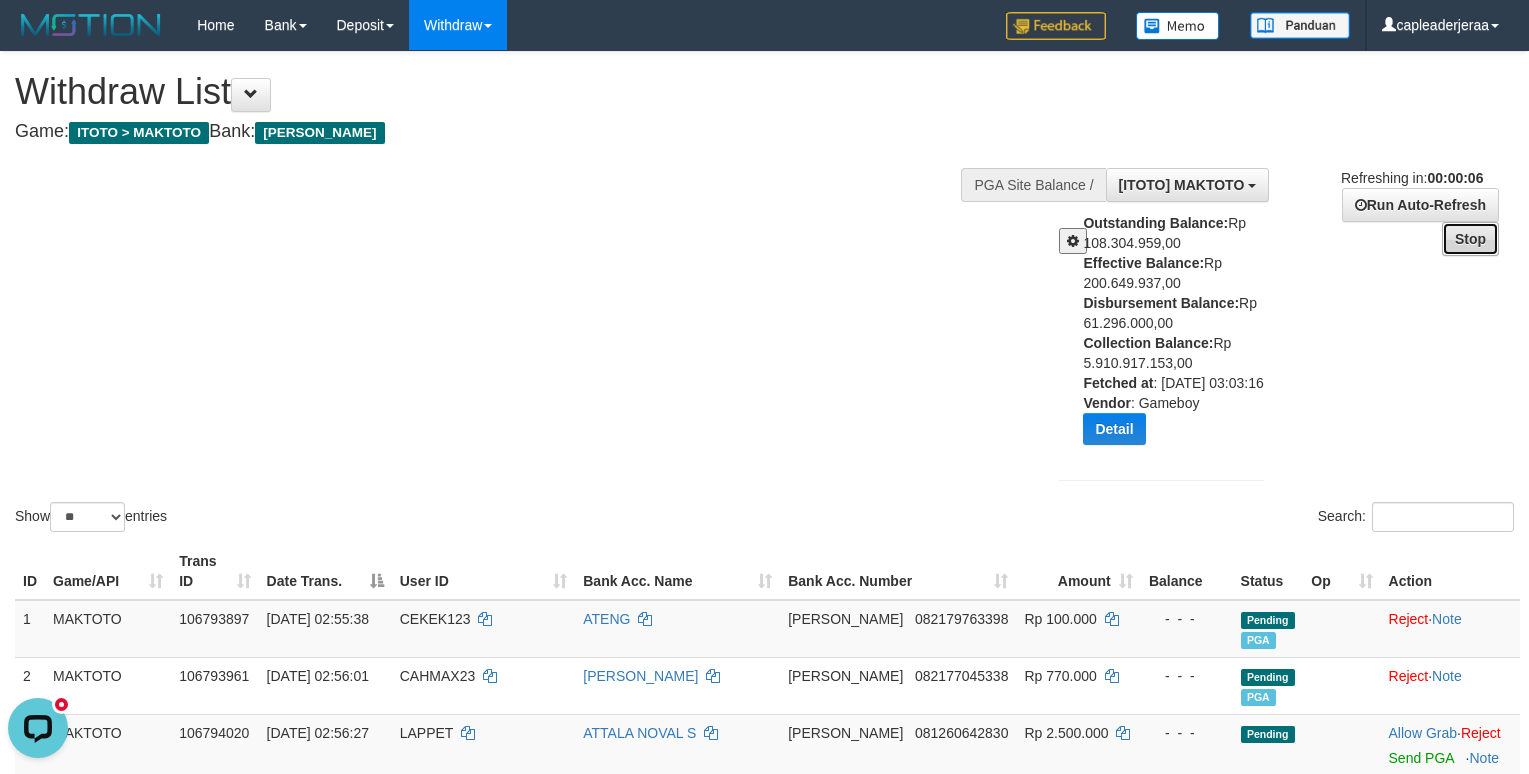 click on "Stop" at bounding box center [1470, 239] 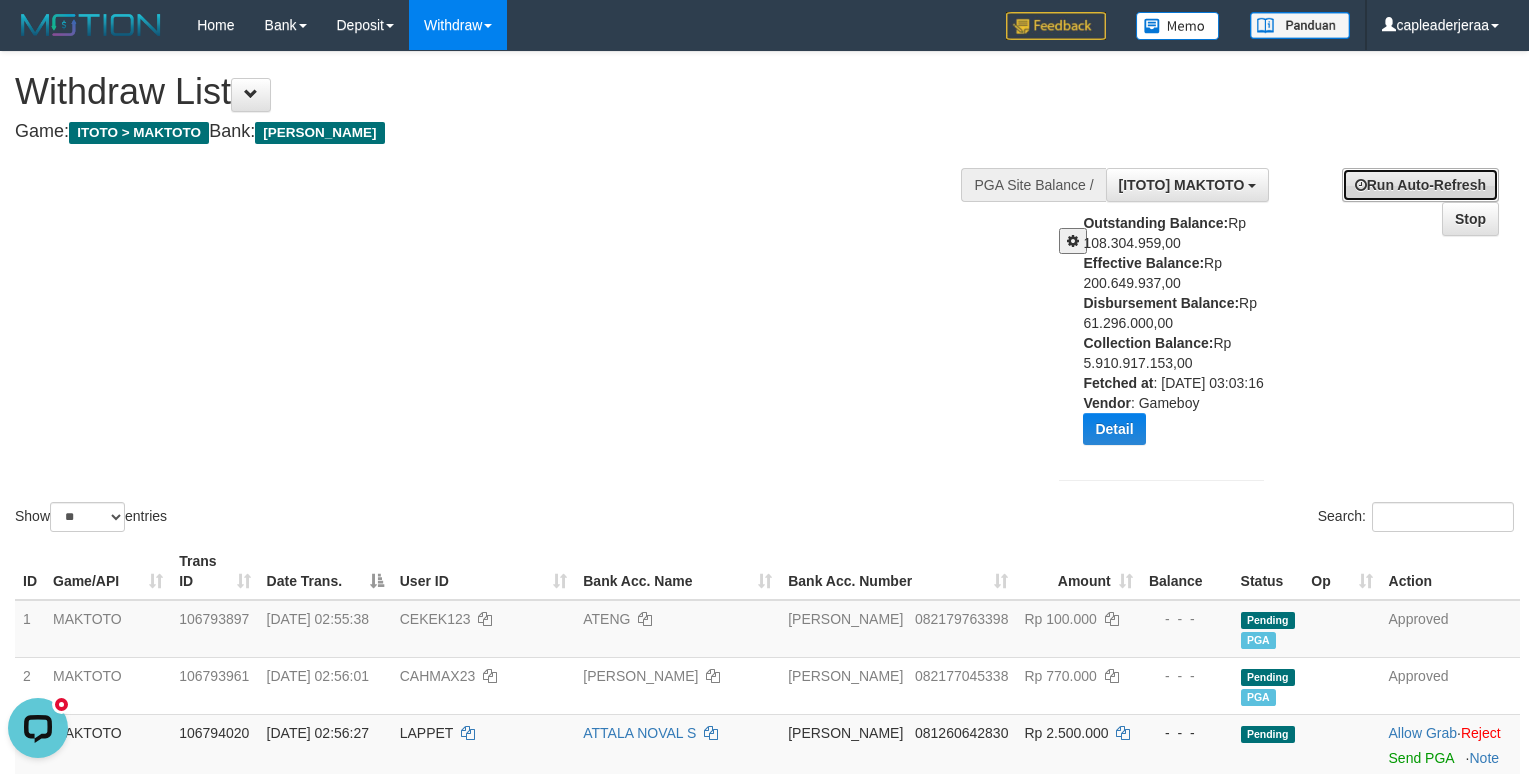 click on "Run Auto-Refresh" at bounding box center [1420, 185] 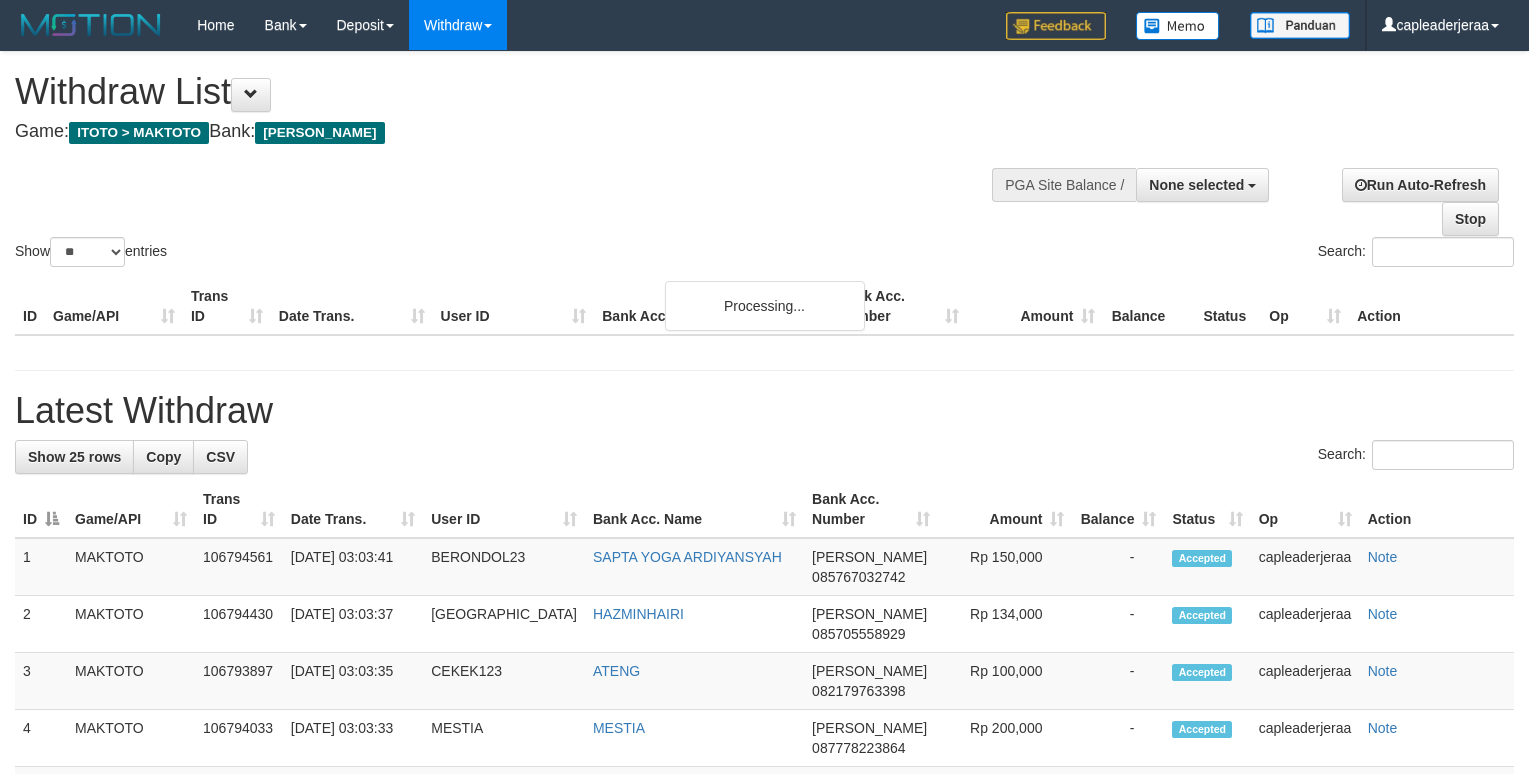select 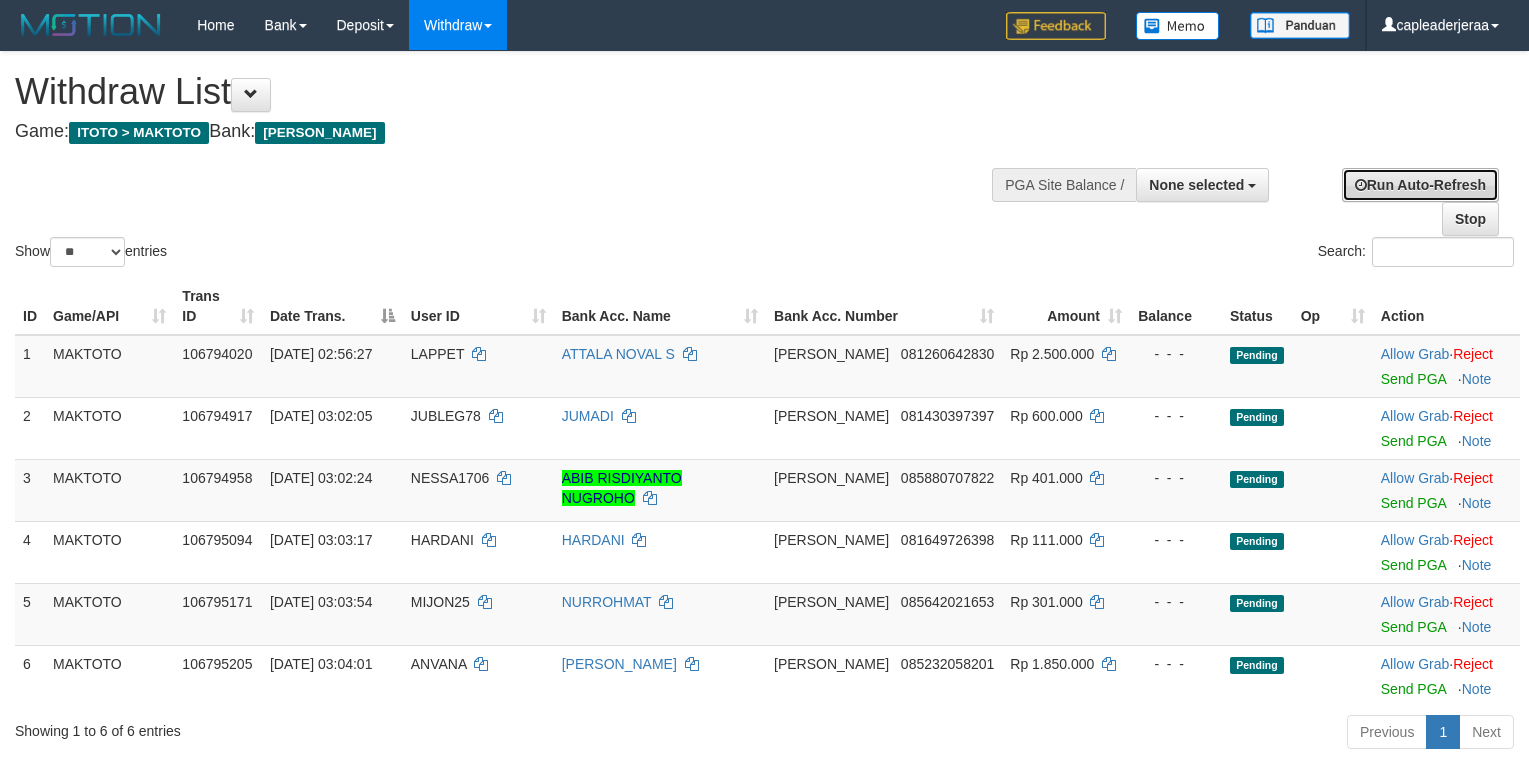click on "Run Auto-Refresh" at bounding box center [1420, 185] 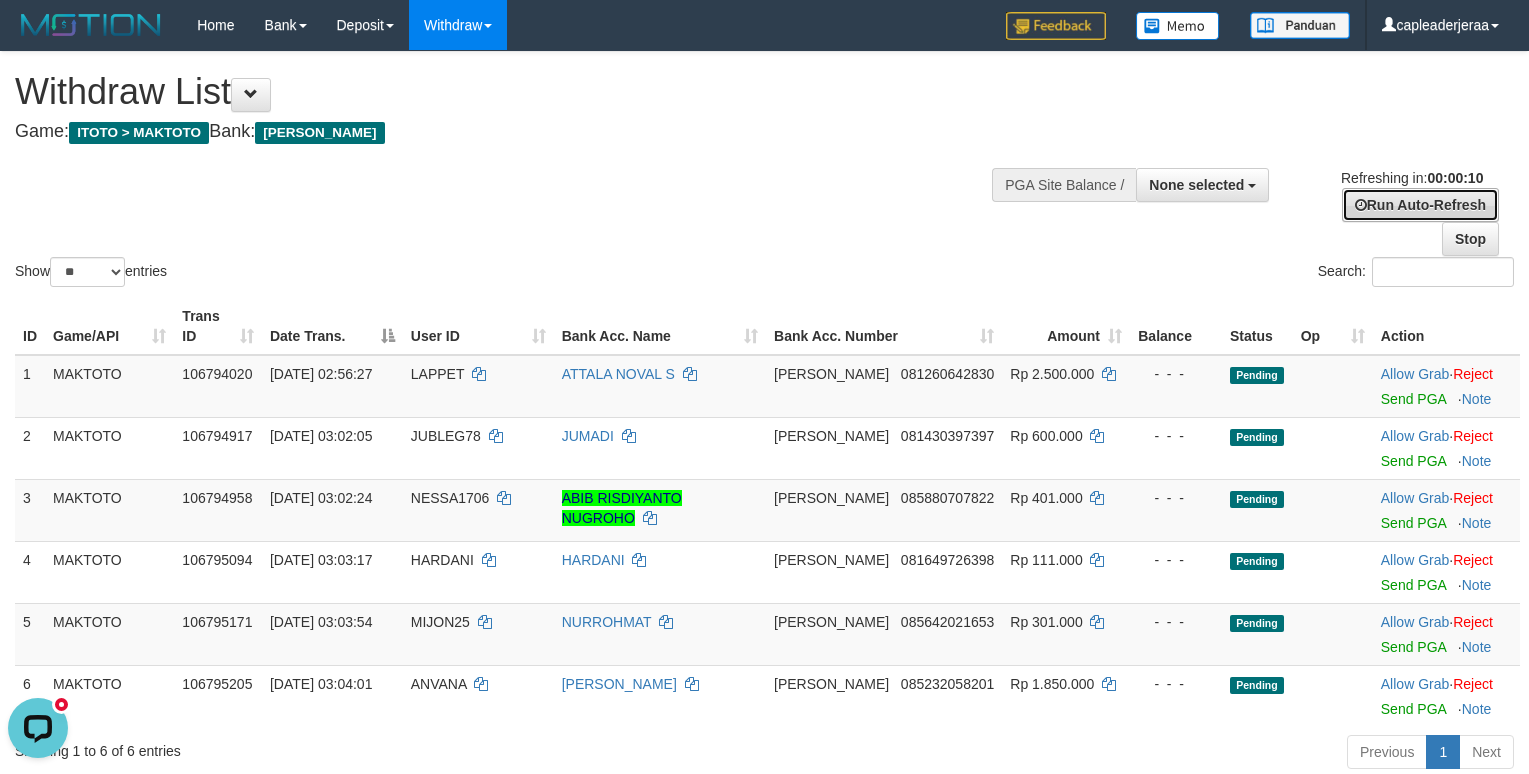 scroll, scrollTop: 0, scrollLeft: 0, axis: both 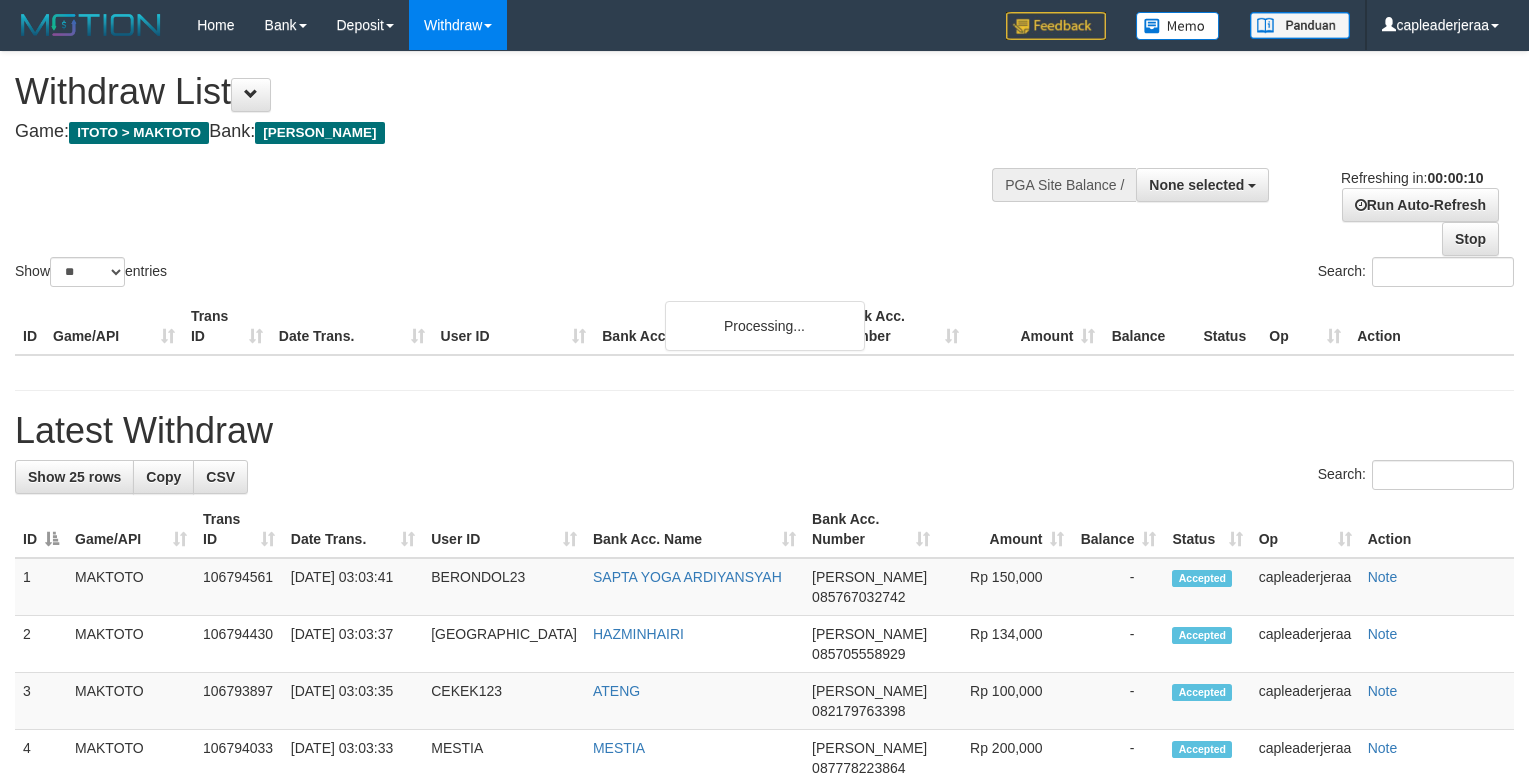 select 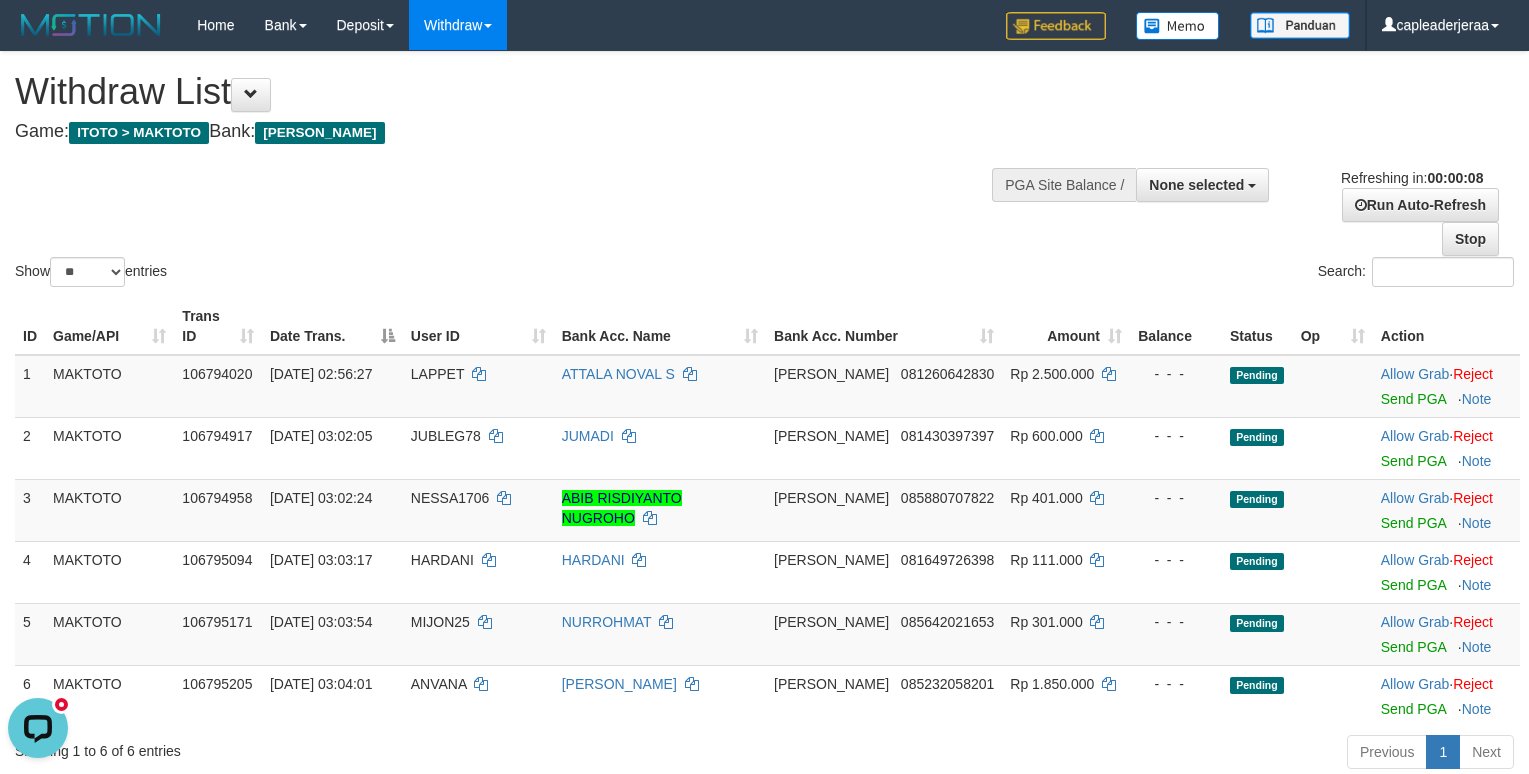 scroll, scrollTop: 0, scrollLeft: 0, axis: both 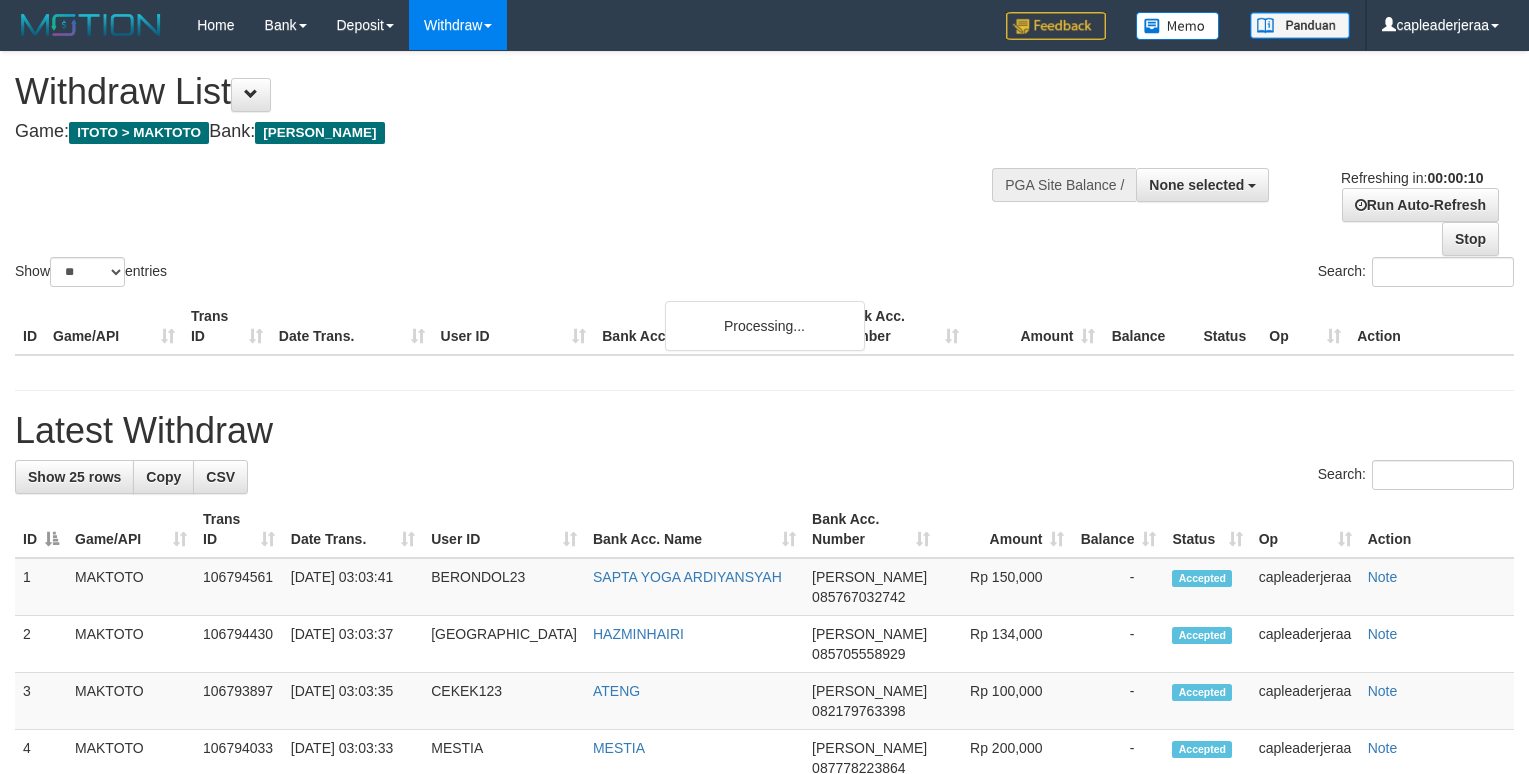 select 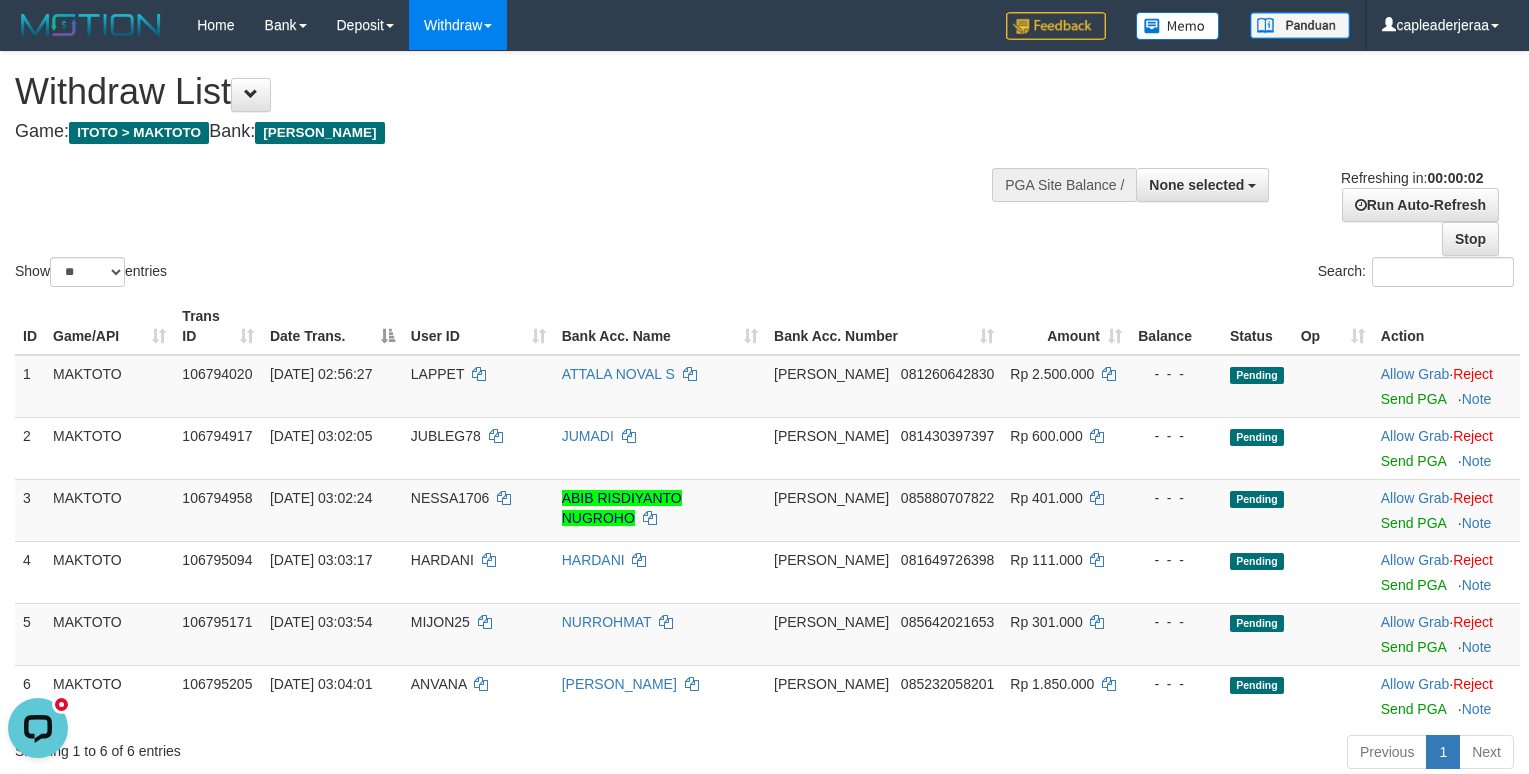scroll, scrollTop: 0, scrollLeft: 0, axis: both 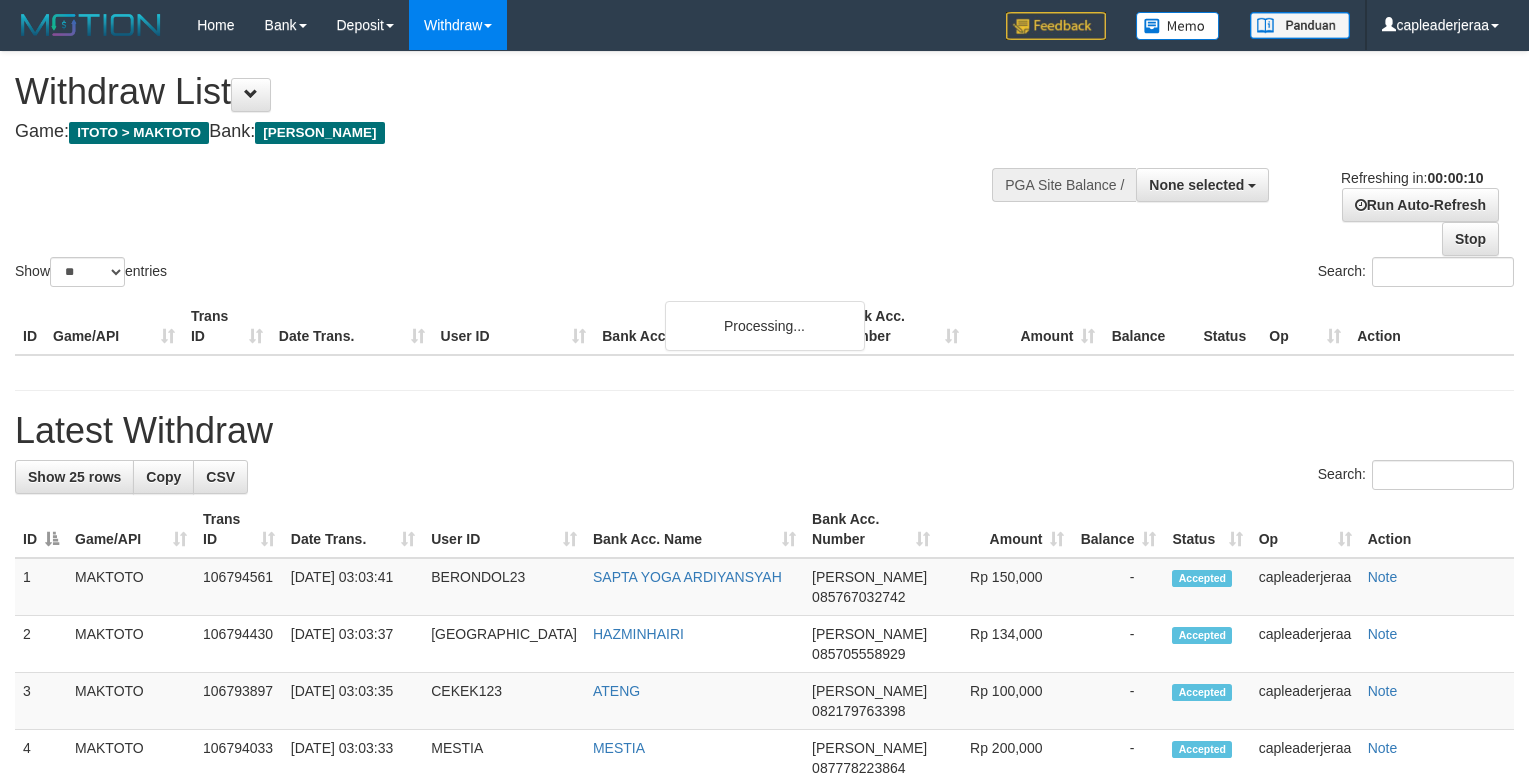 select 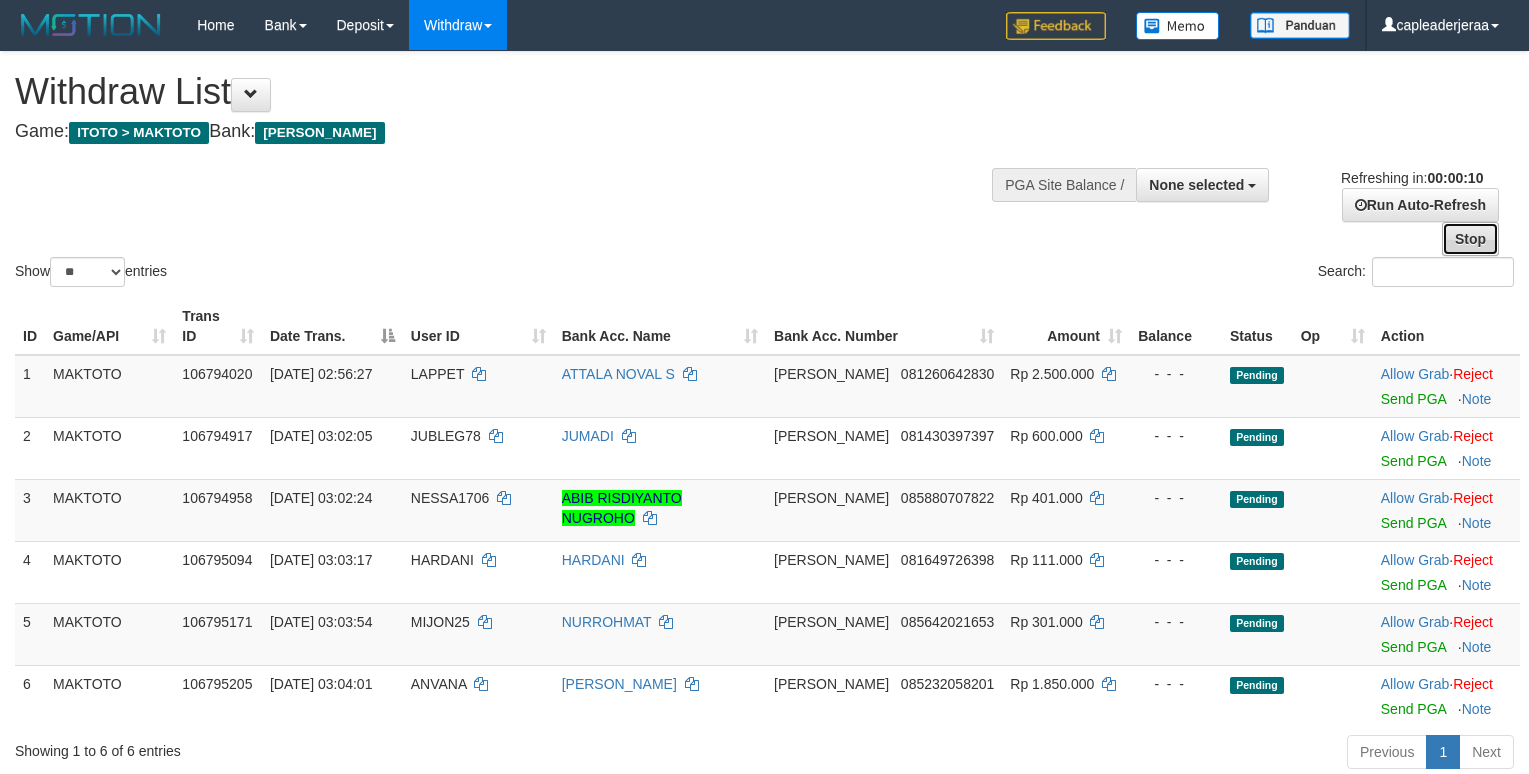 click on "Stop" at bounding box center [1470, 239] 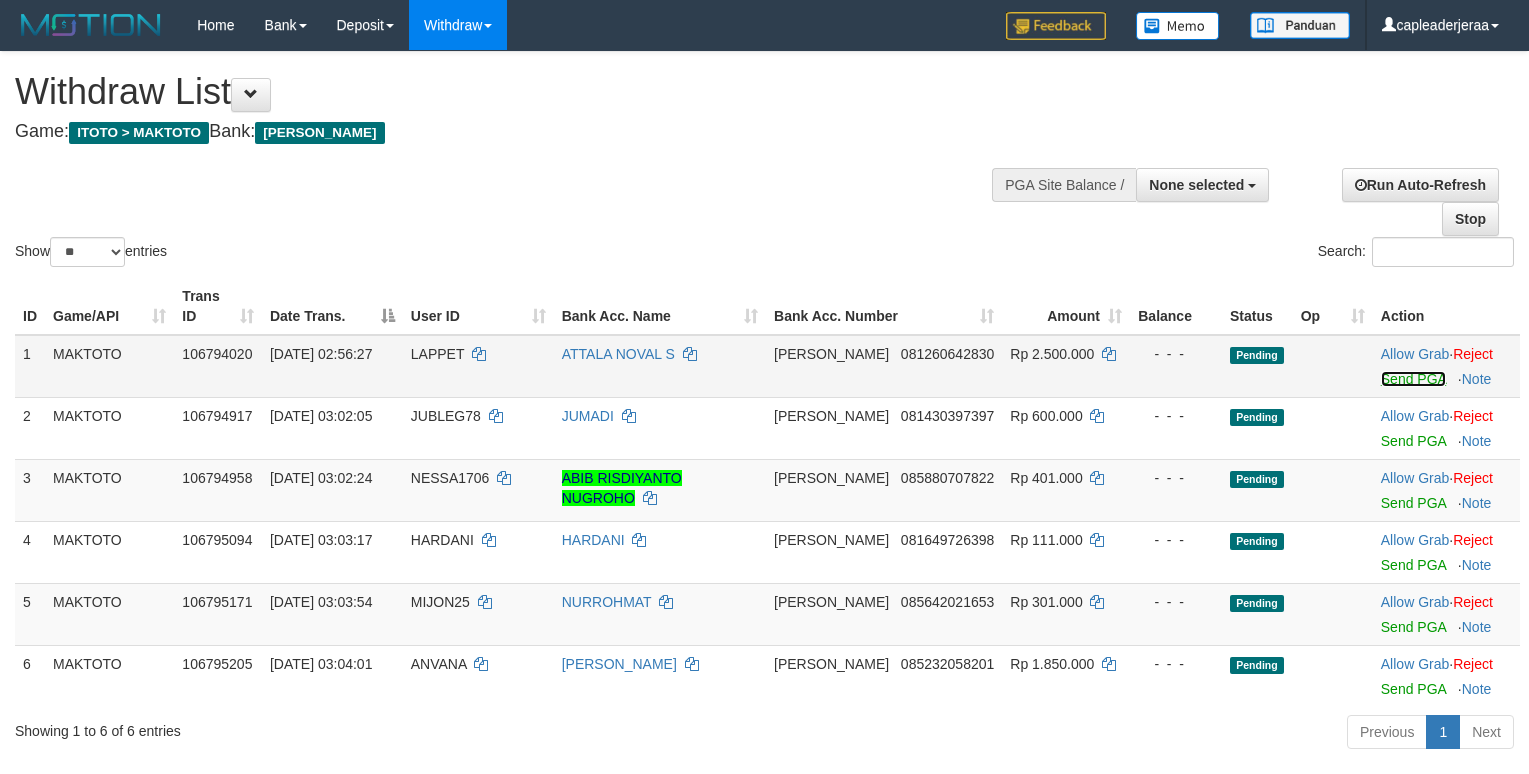 click on "Send PGA" at bounding box center [1413, 379] 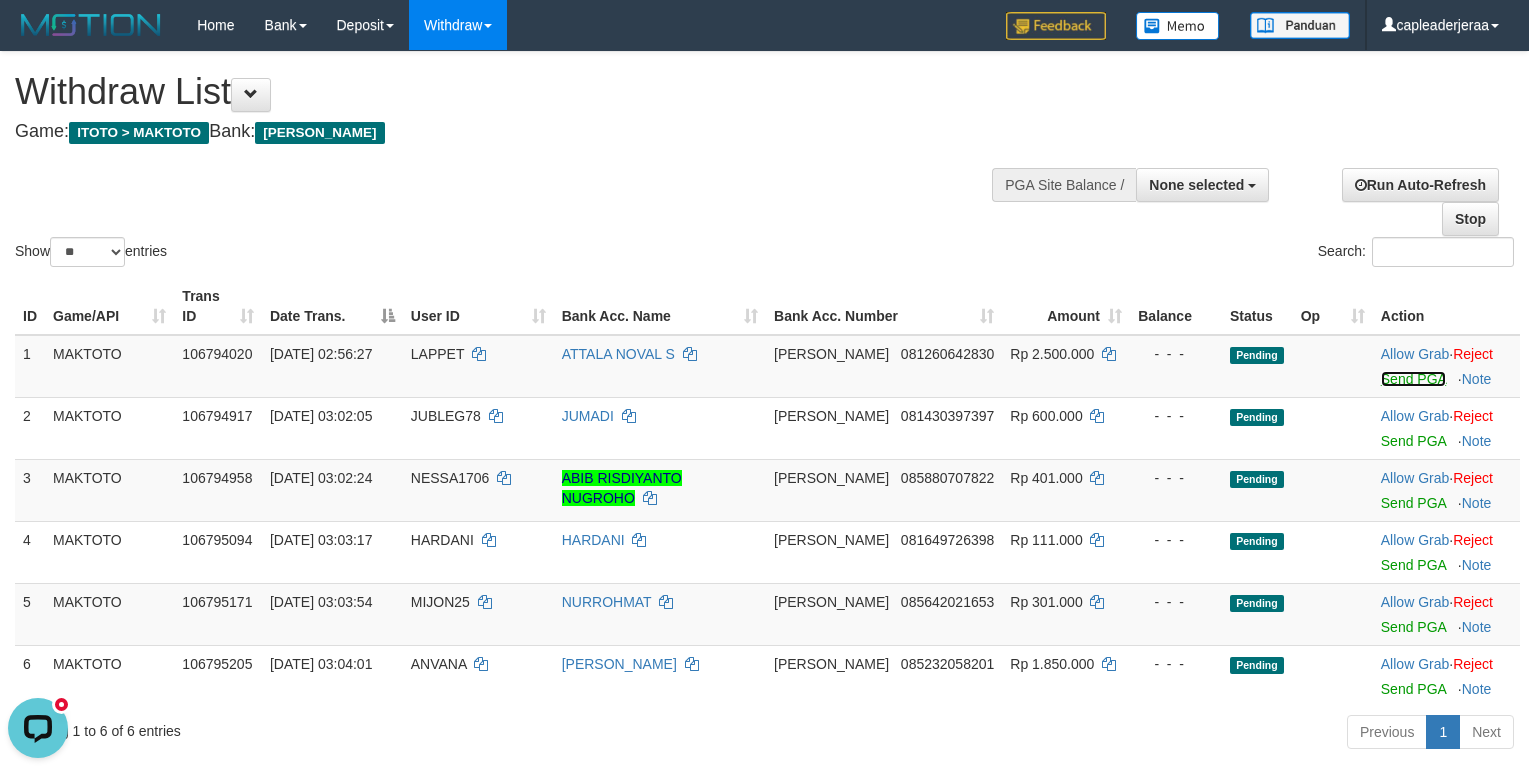 scroll, scrollTop: 0, scrollLeft: 0, axis: both 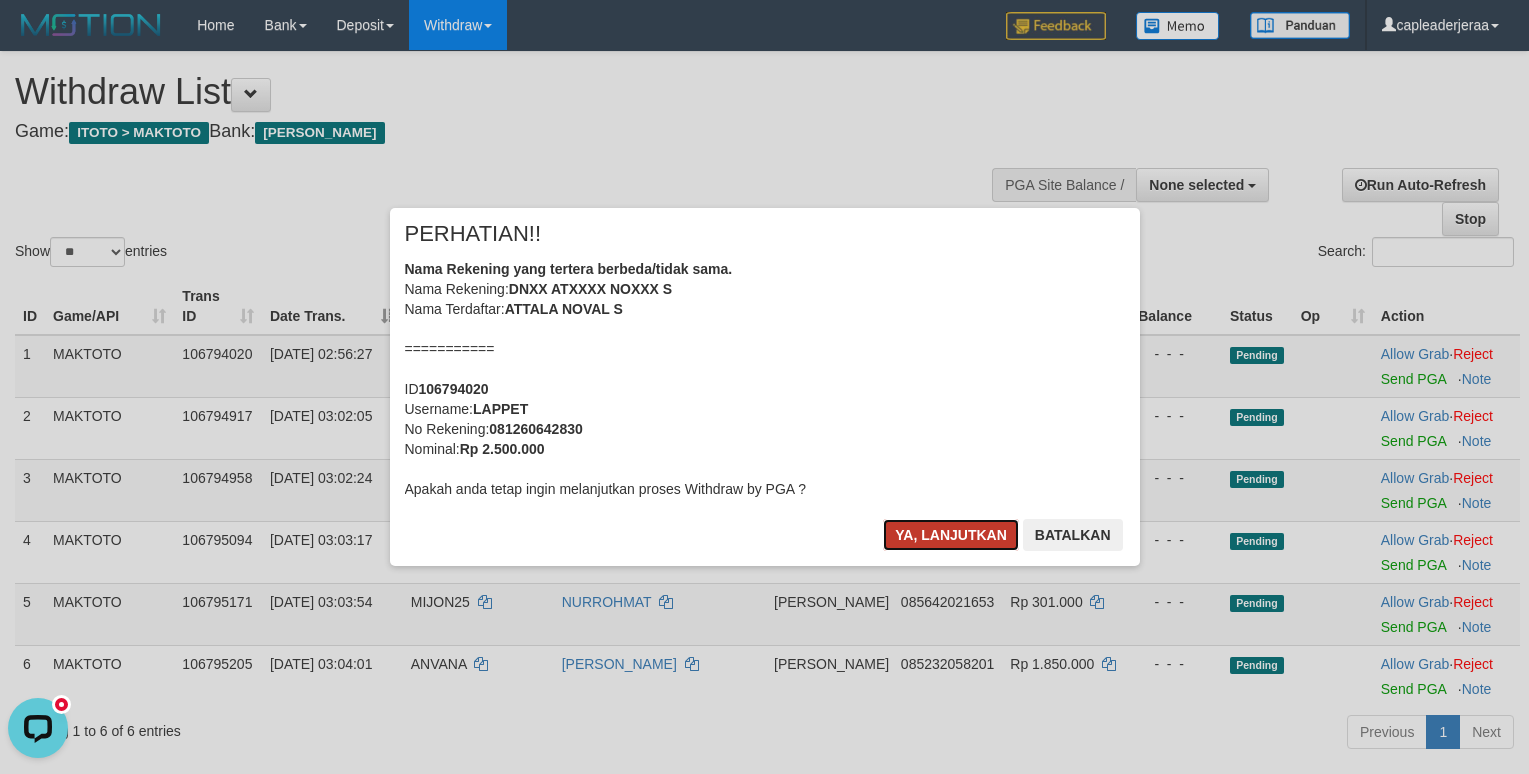 click on "Ya, lanjutkan" at bounding box center (951, 535) 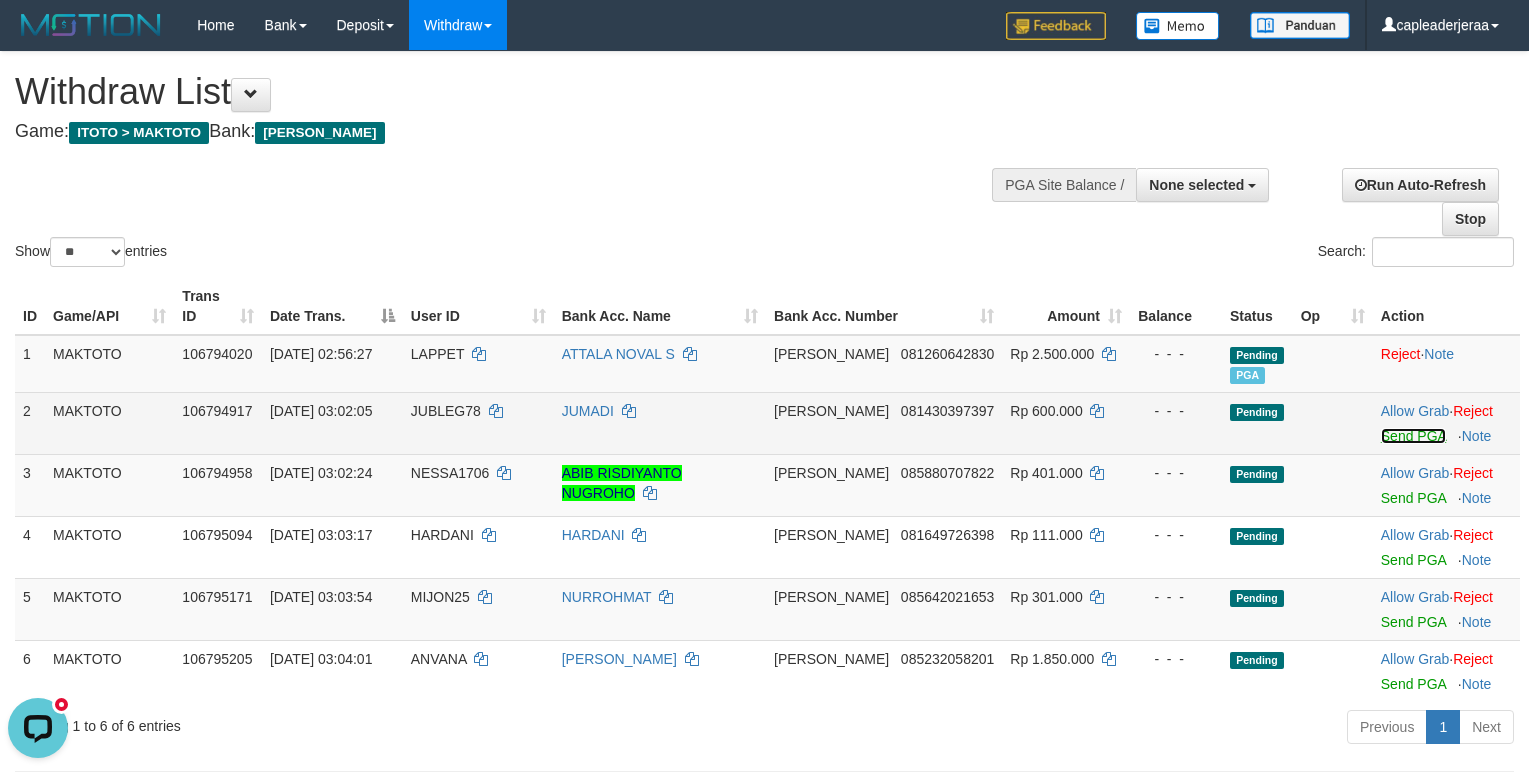 click on "Send PGA" at bounding box center (1413, 436) 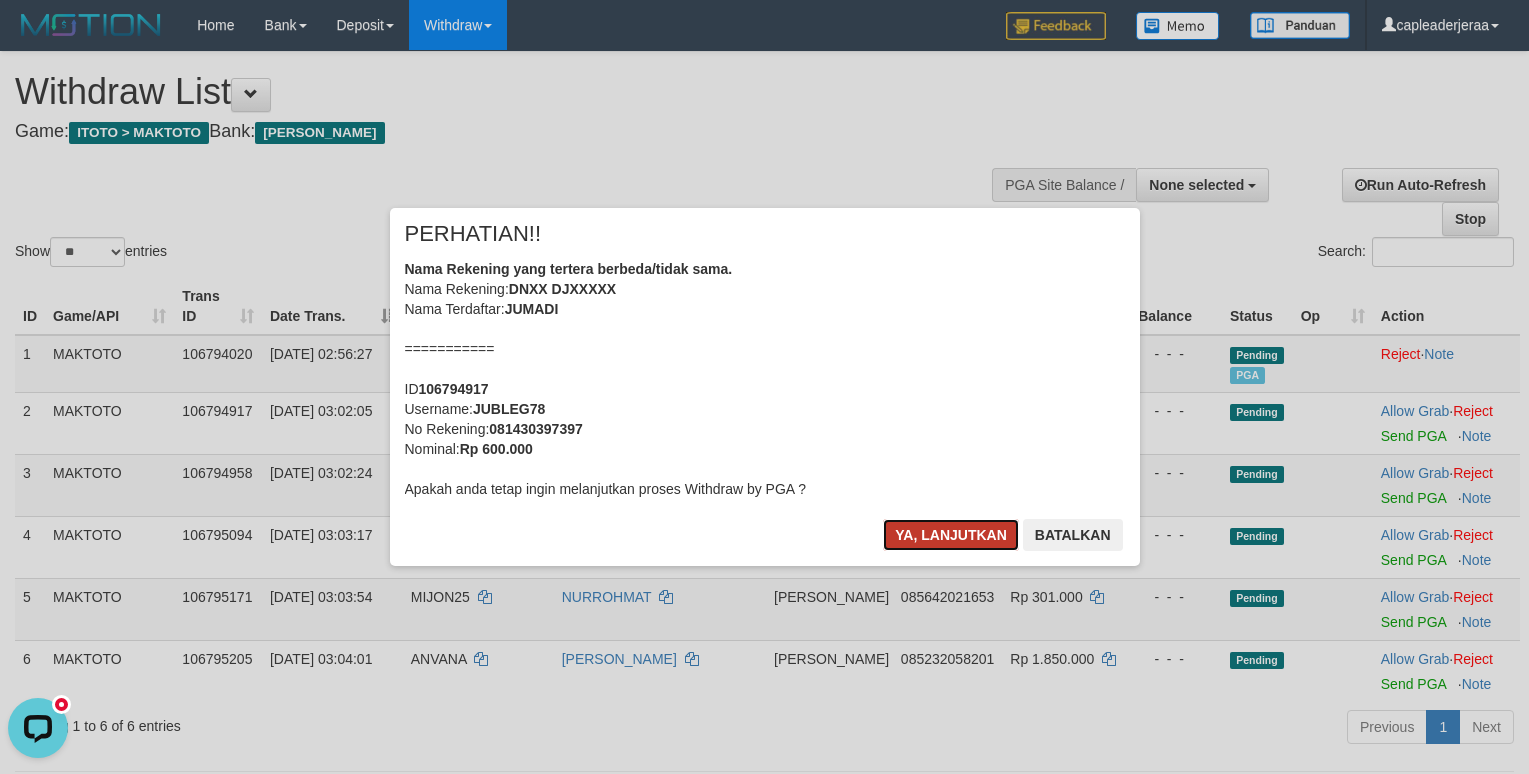 click on "Ya, lanjutkan" at bounding box center [951, 535] 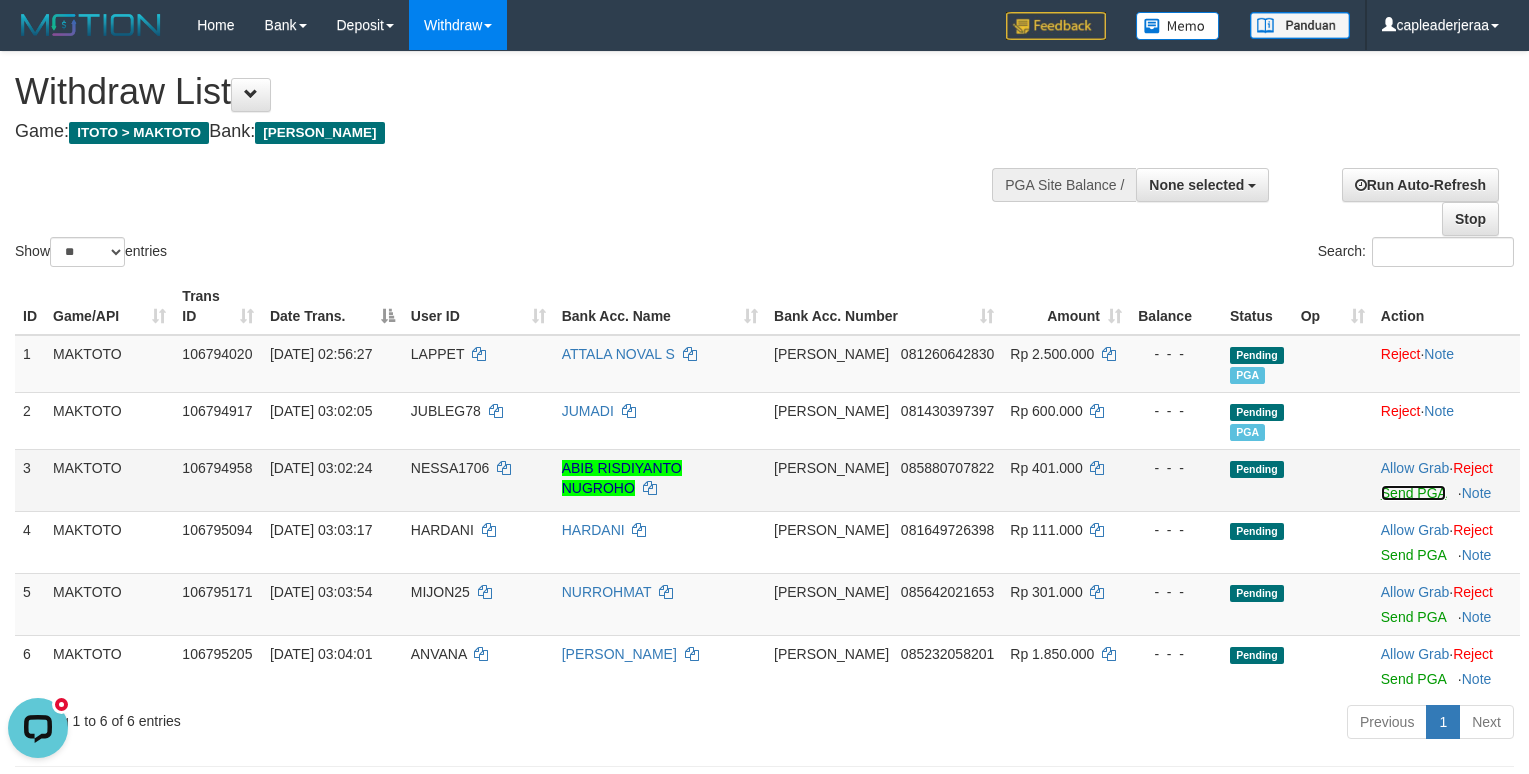 click on "Send PGA" at bounding box center [1413, 493] 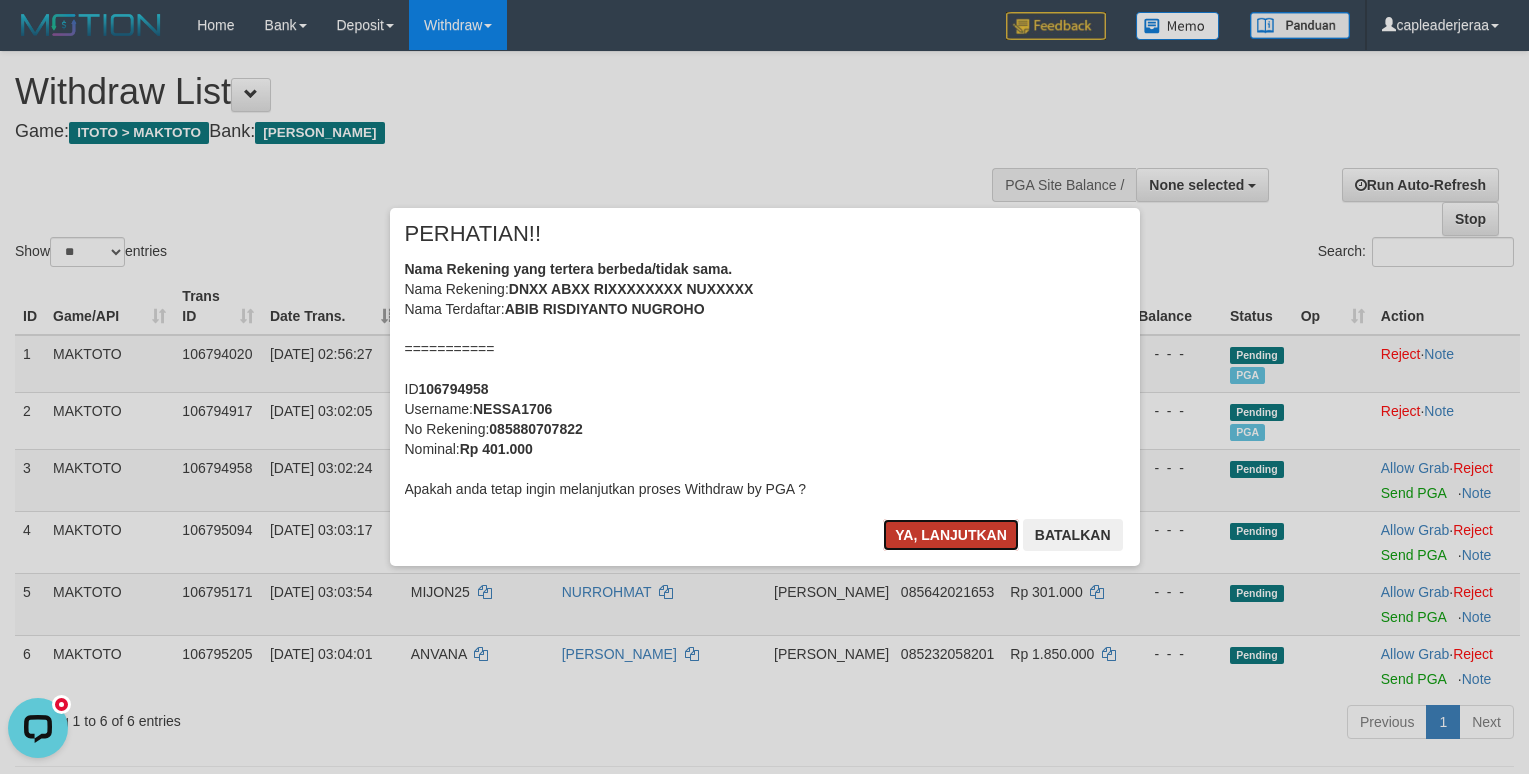 click on "Ya, lanjutkan" at bounding box center [951, 535] 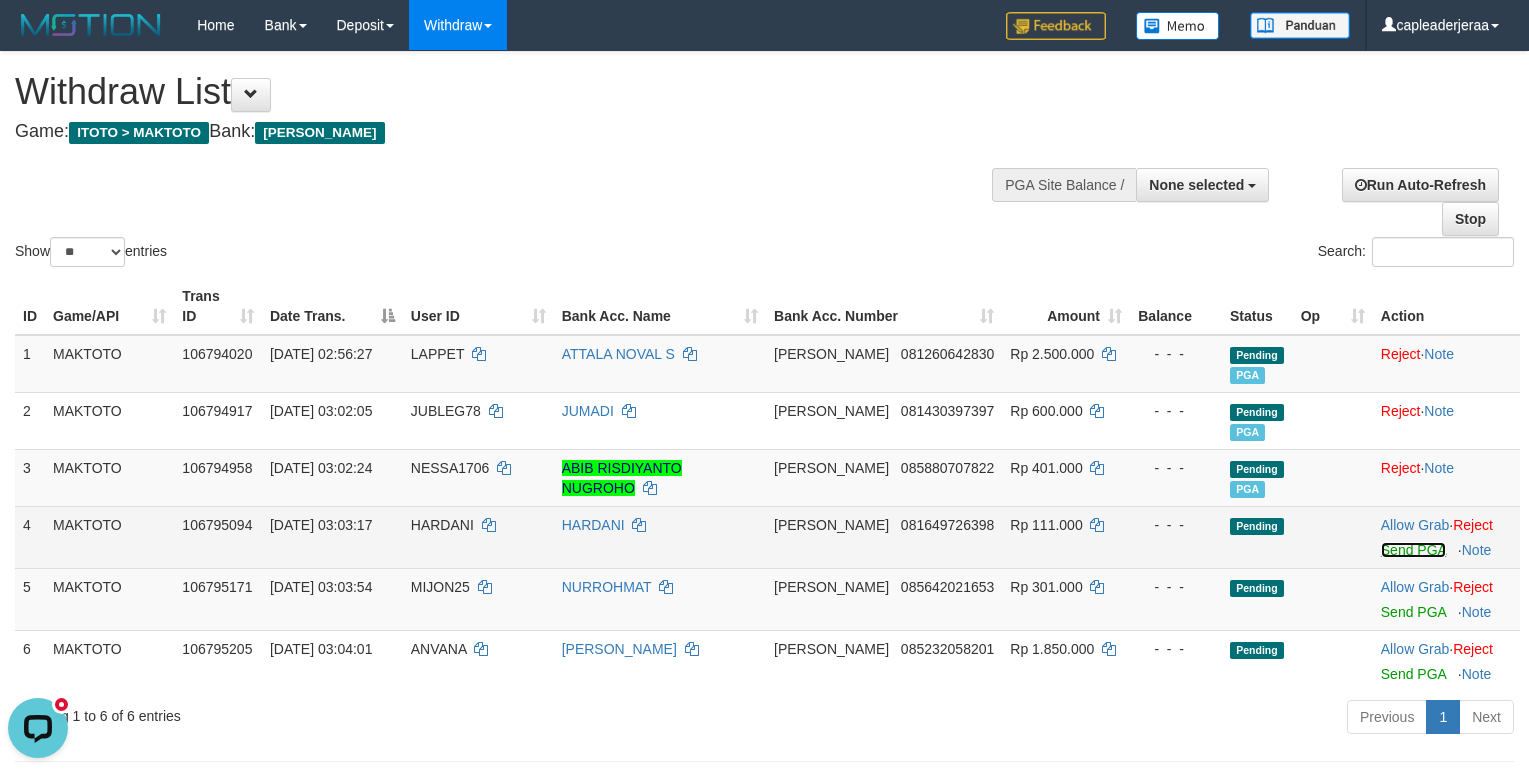 click on "Send PGA" at bounding box center [1413, 550] 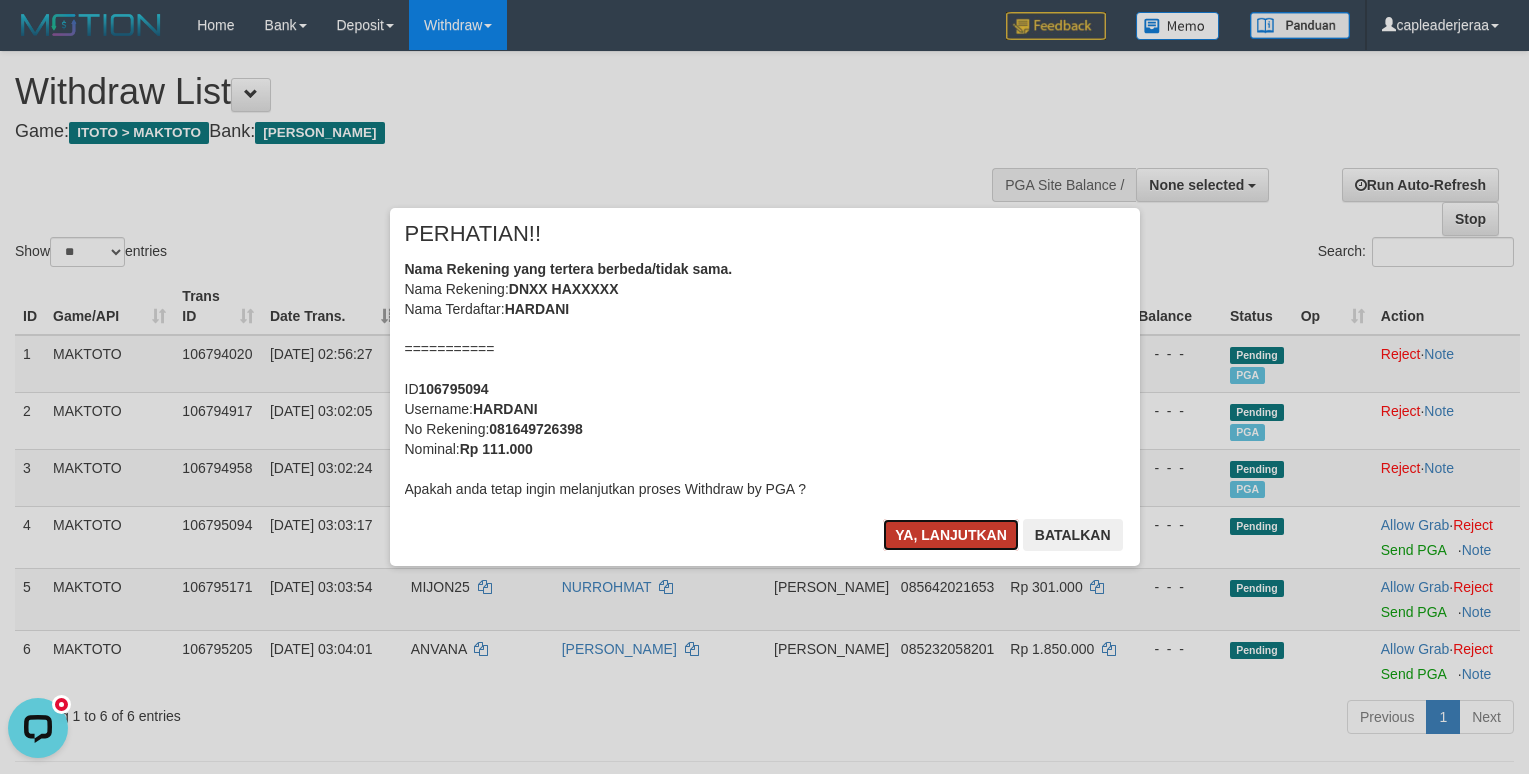 click on "Ya, lanjutkan" at bounding box center (951, 535) 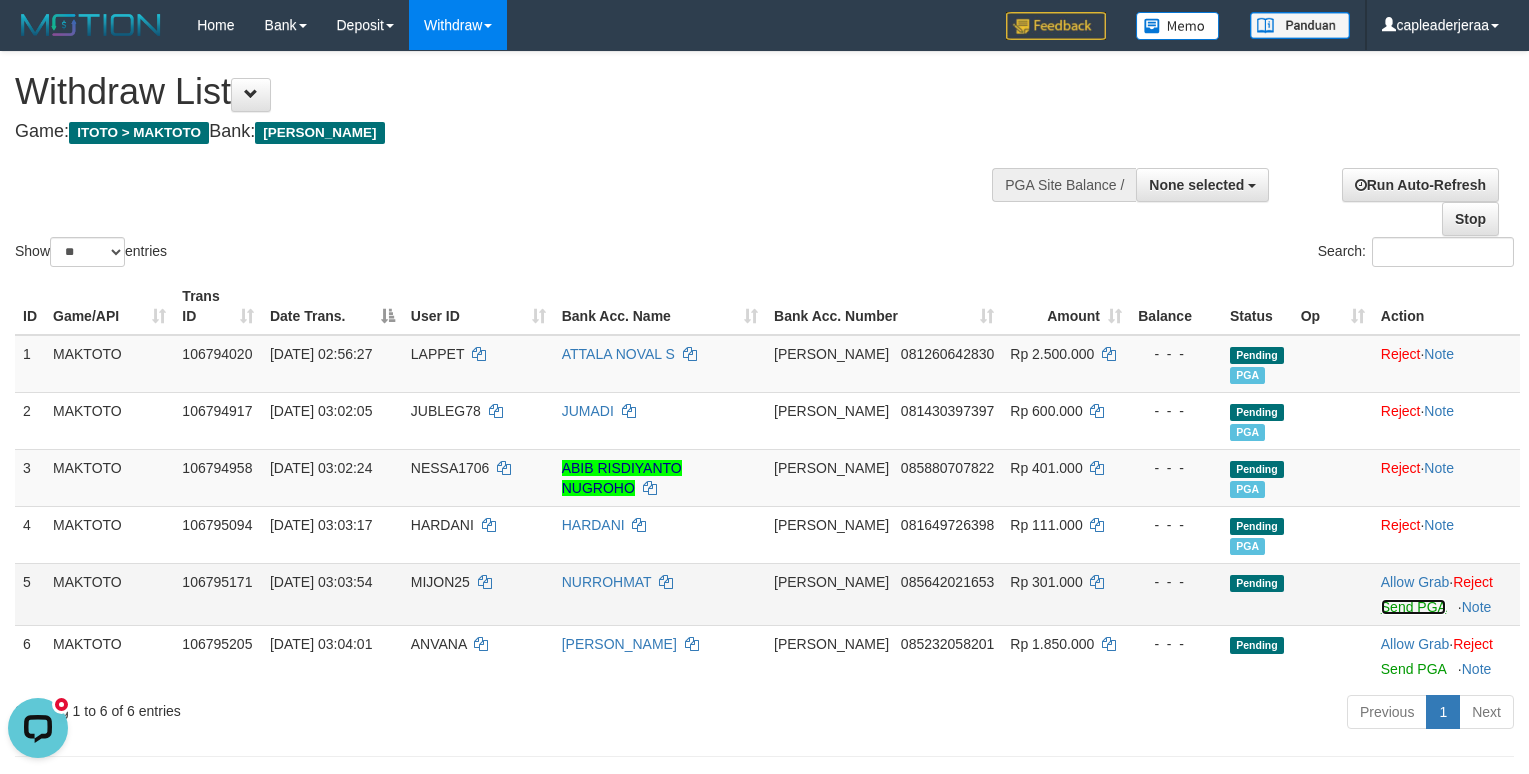 click on "Send PGA" at bounding box center [1413, 607] 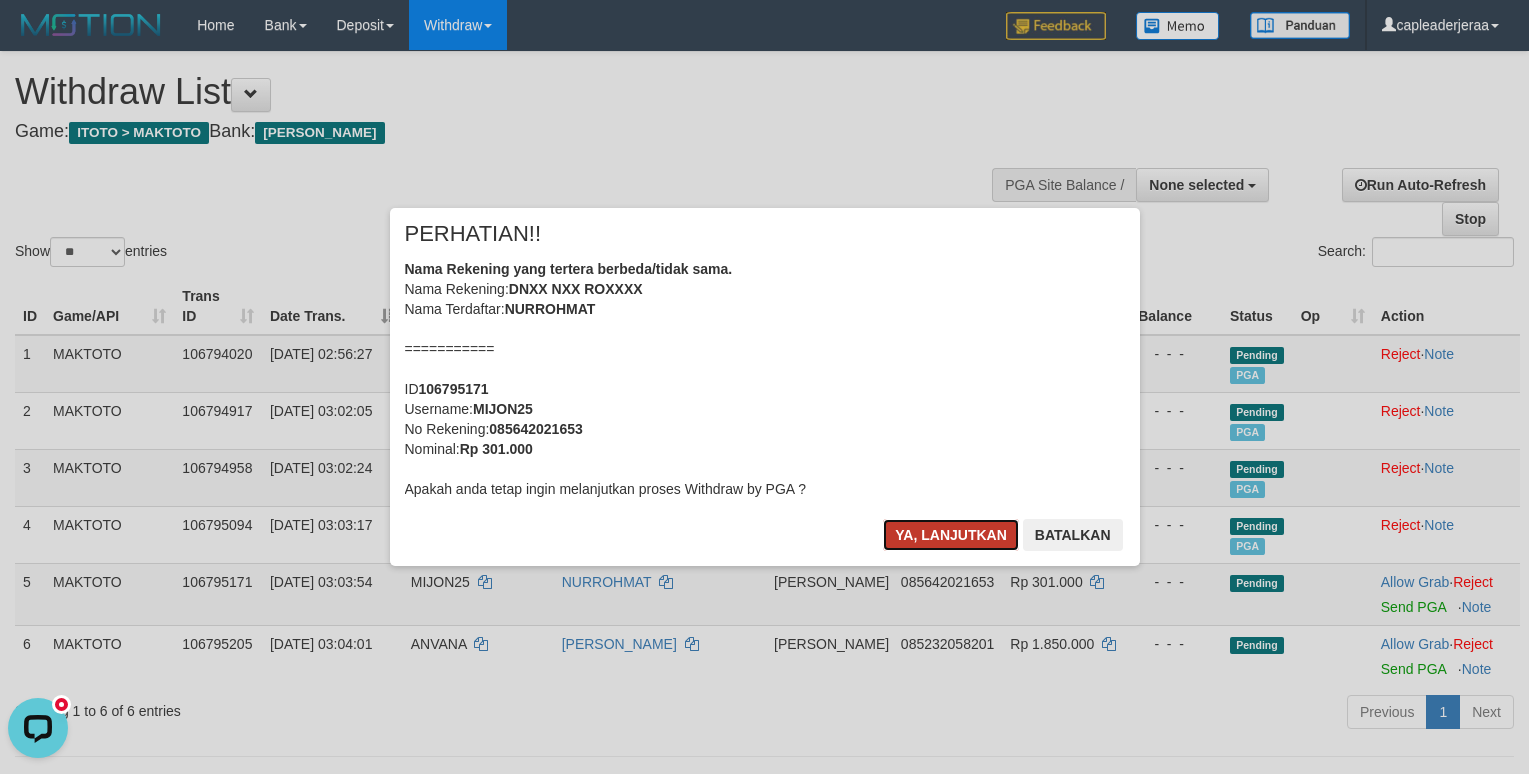 click on "Ya, lanjutkan" at bounding box center [951, 535] 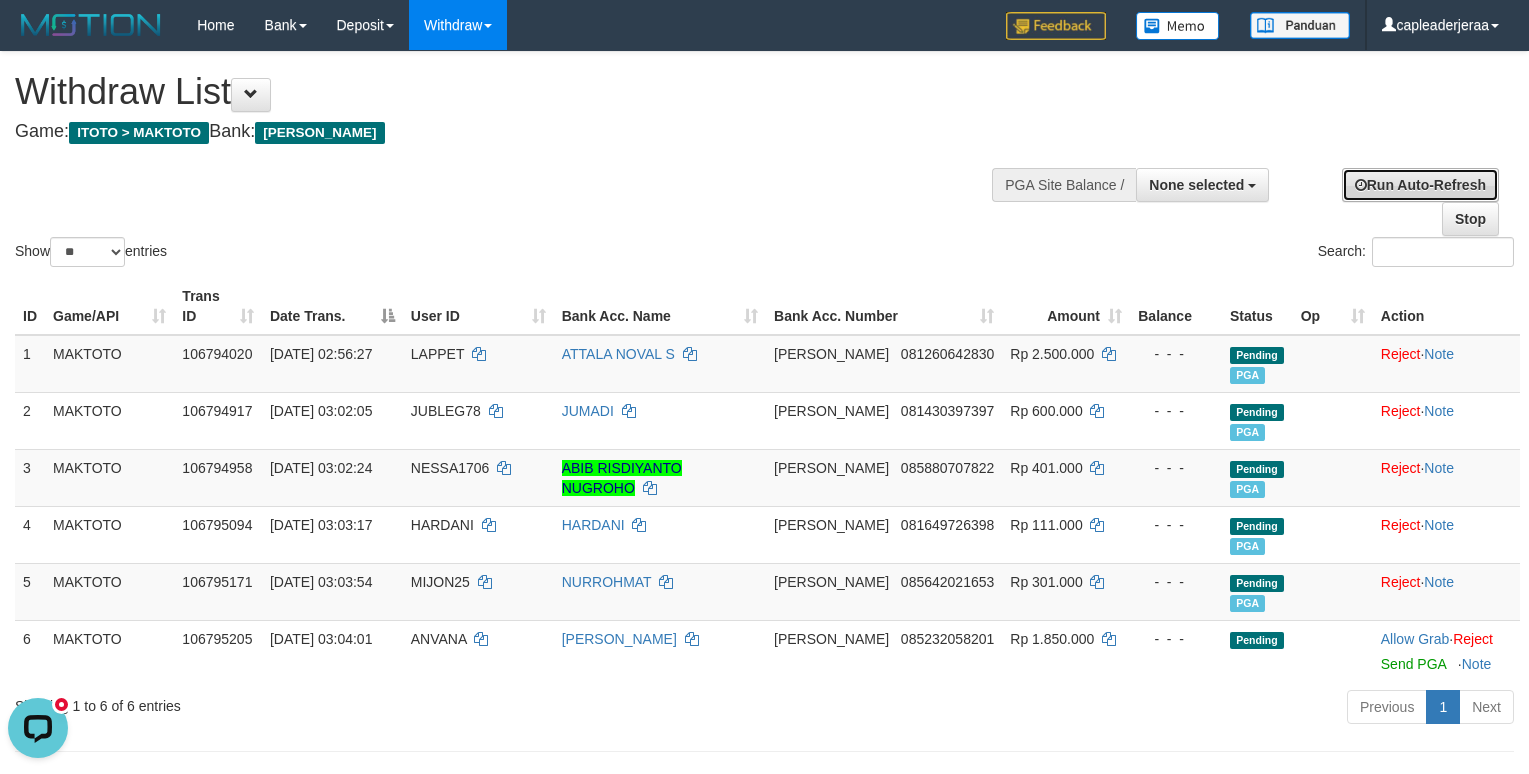 click on "Run Auto-Refresh" at bounding box center [1420, 185] 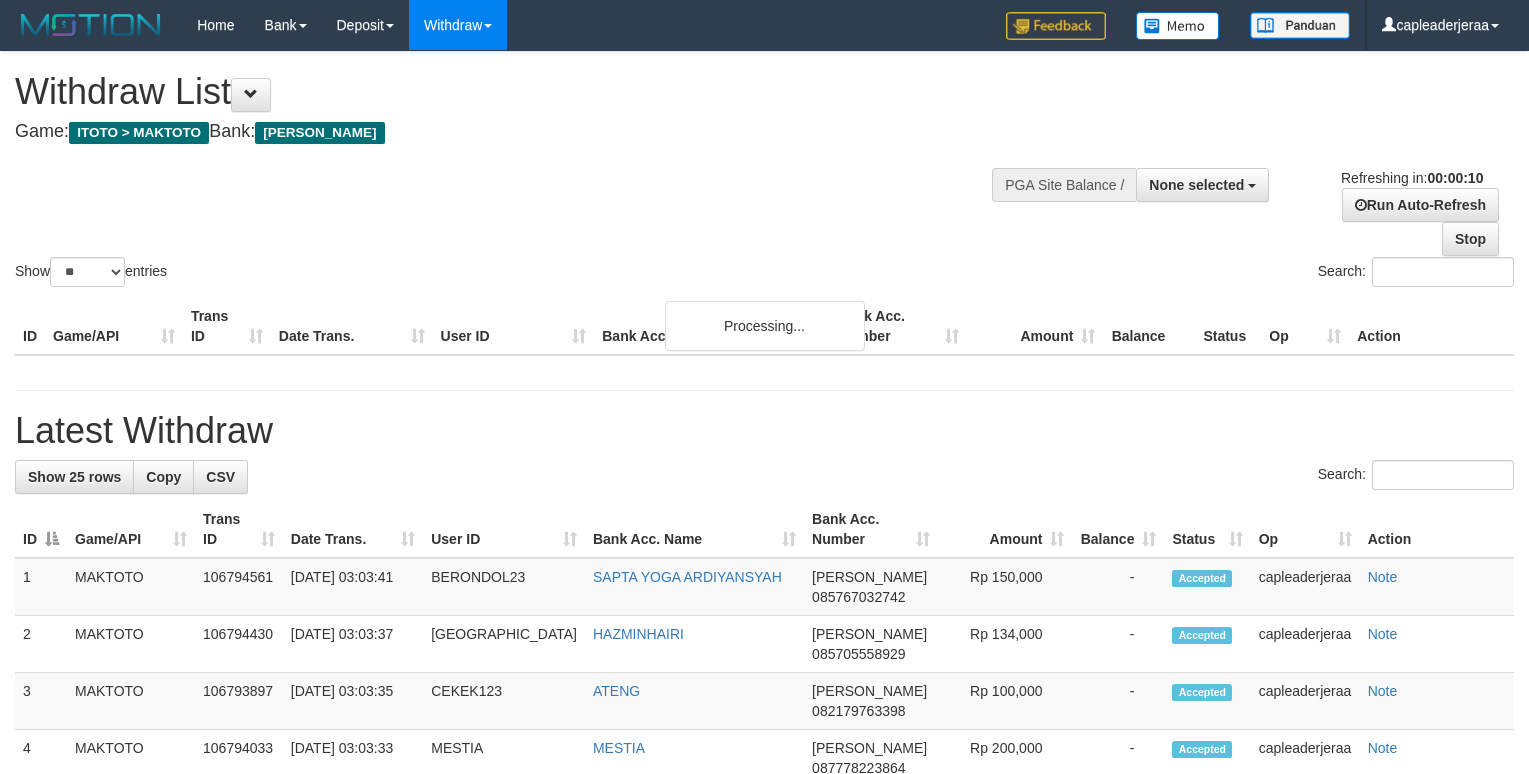 select 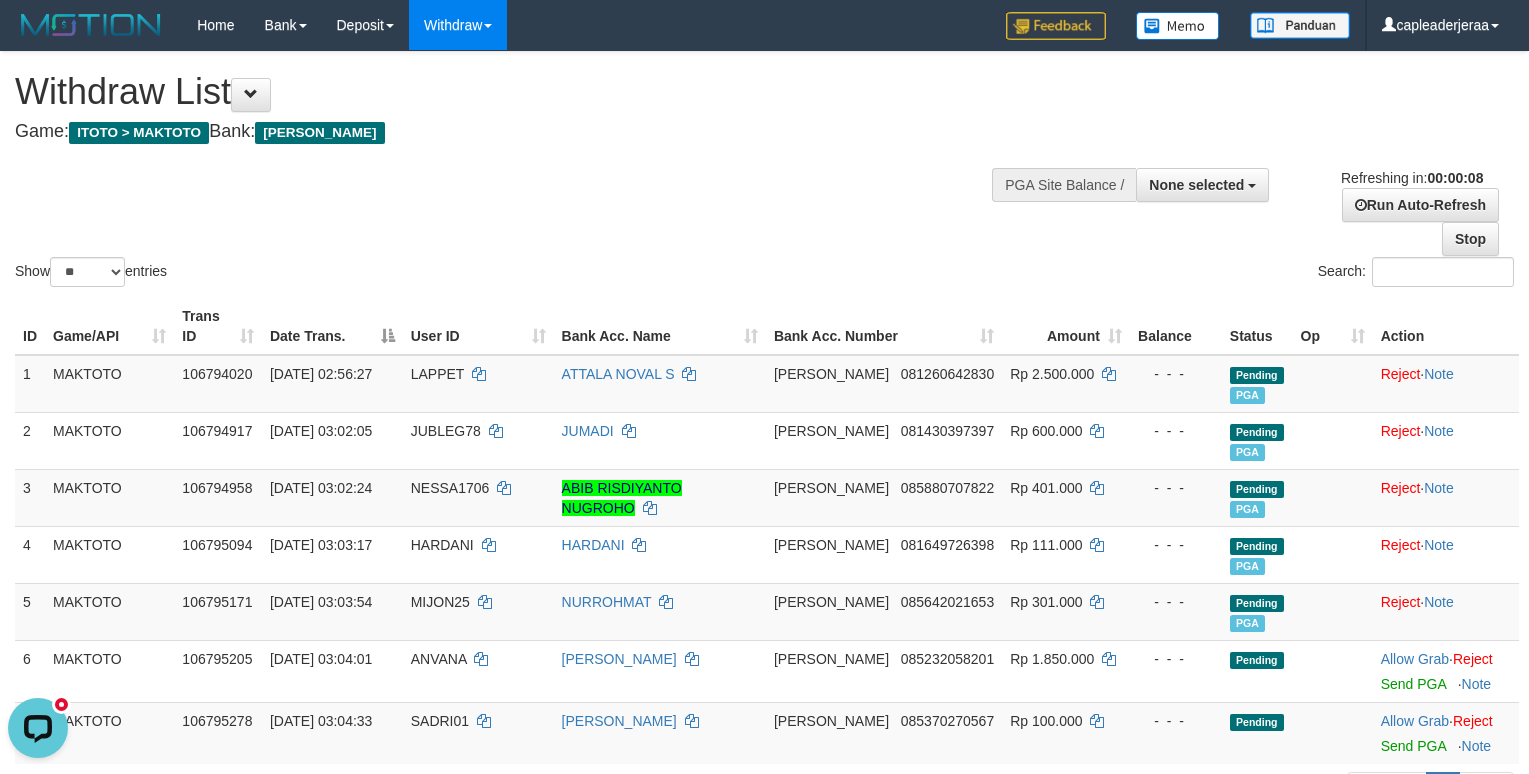 scroll, scrollTop: 0, scrollLeft: 0, axis: both 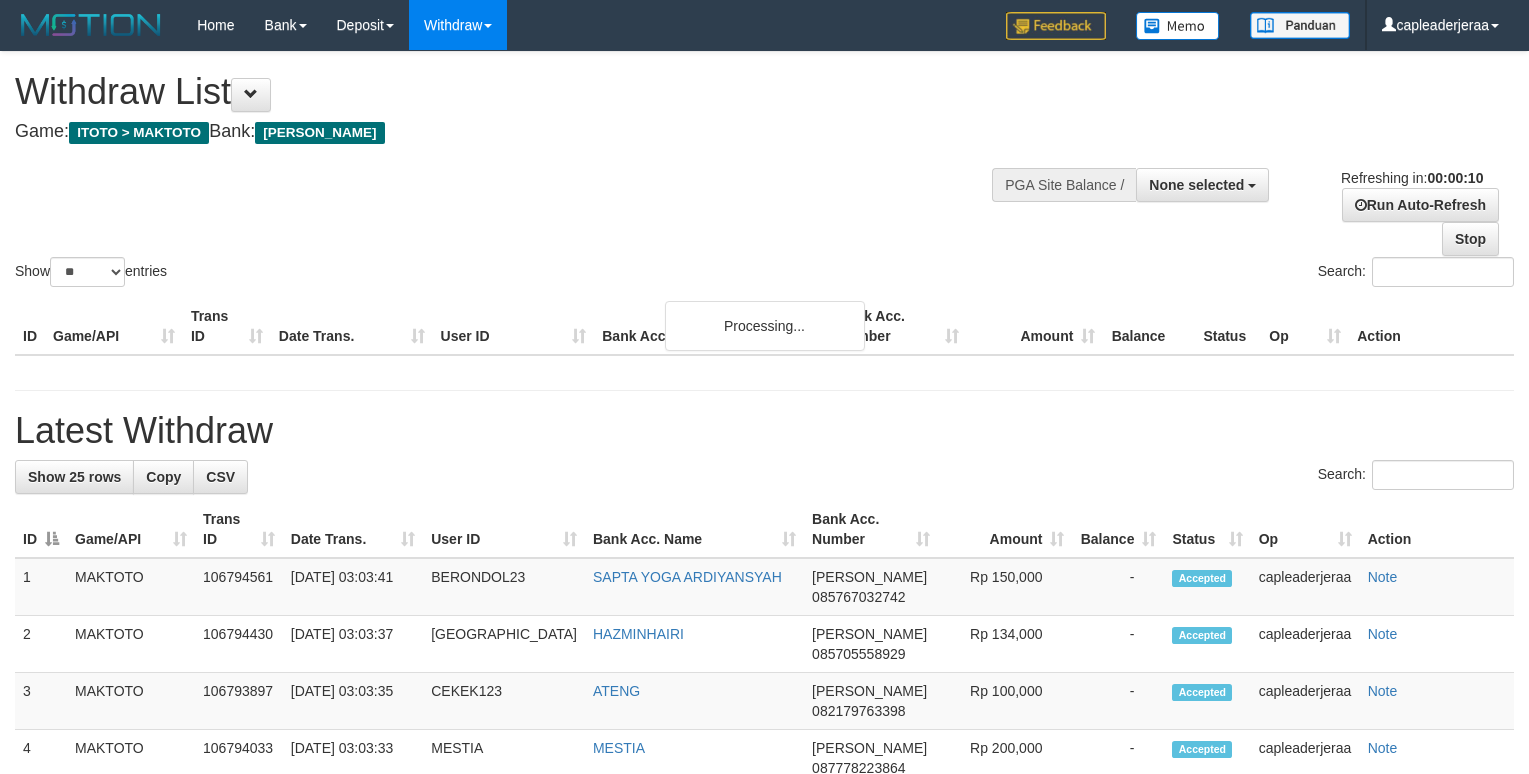 select 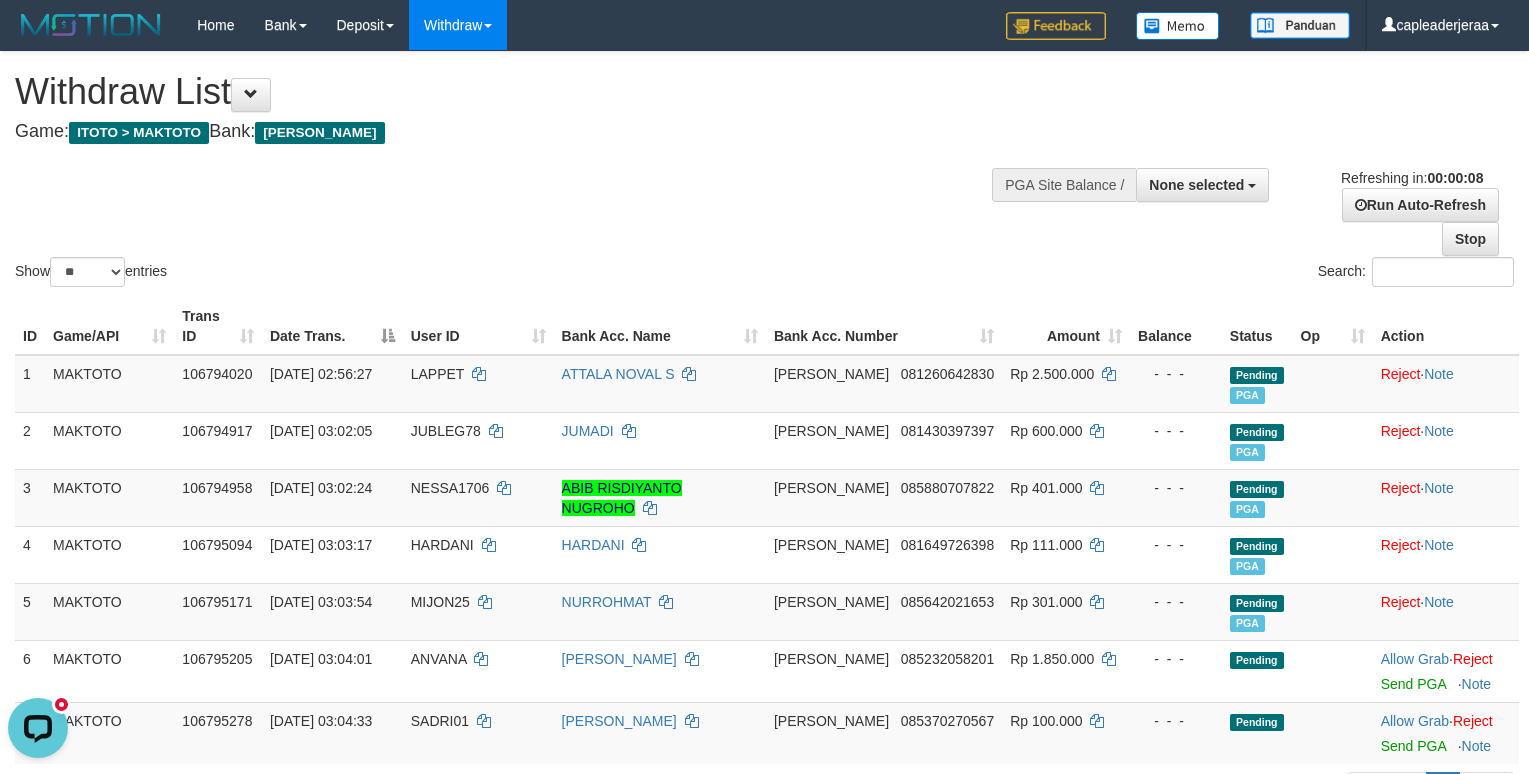 scroll, scrollTop: 0, scrollLeft: 0, axis: both 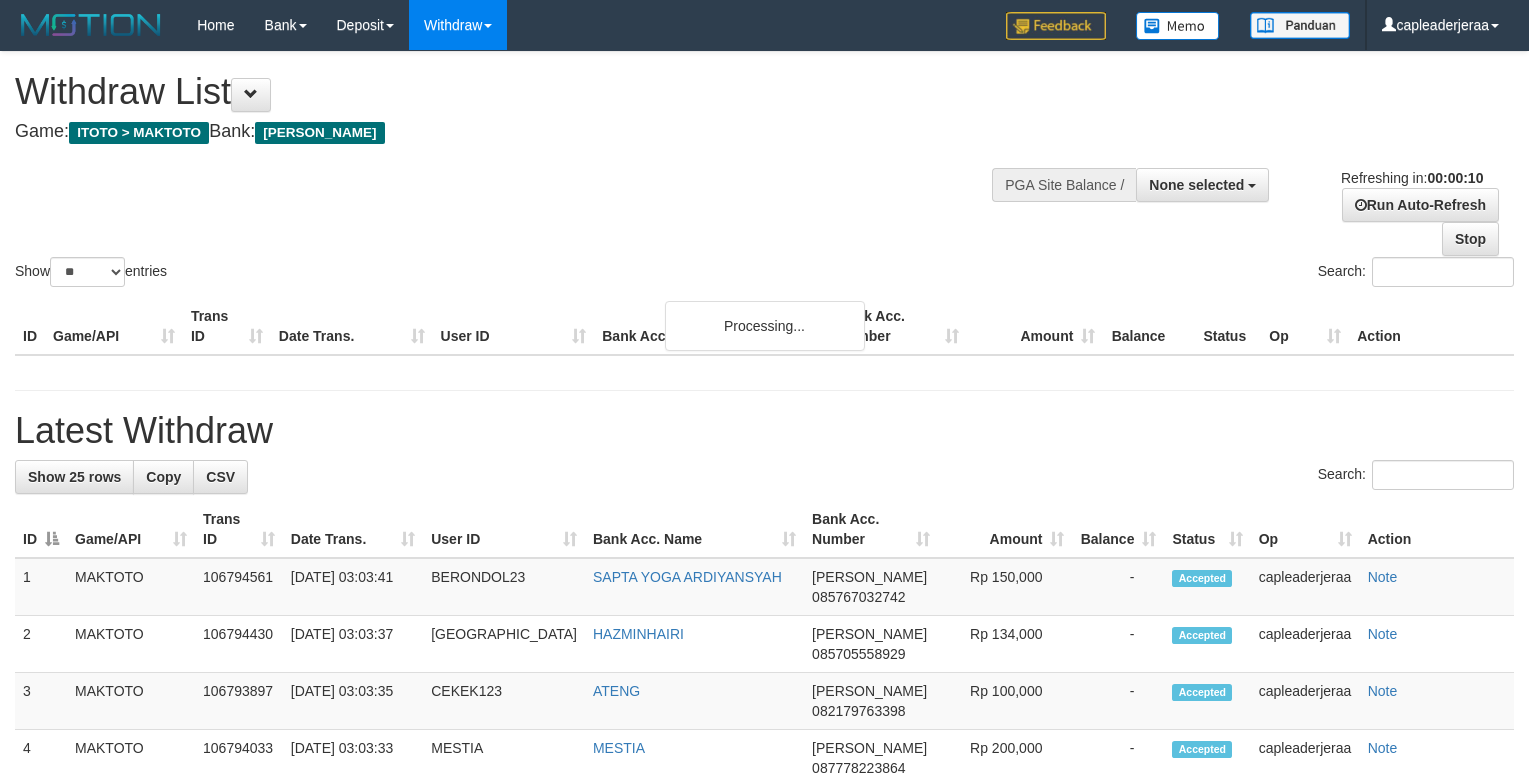select 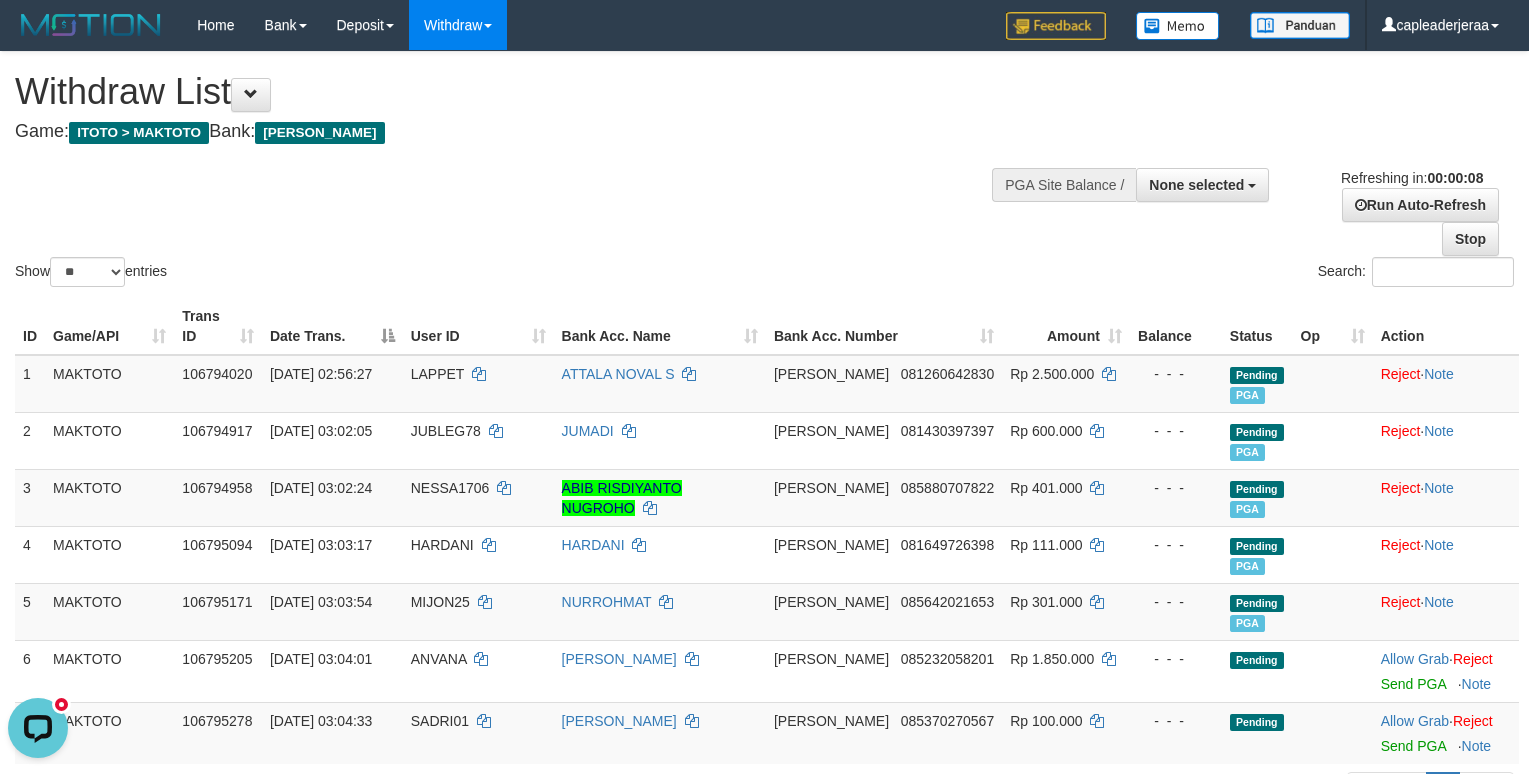scroll, scrollTop: 0, scrollLeft: 0, axis: both 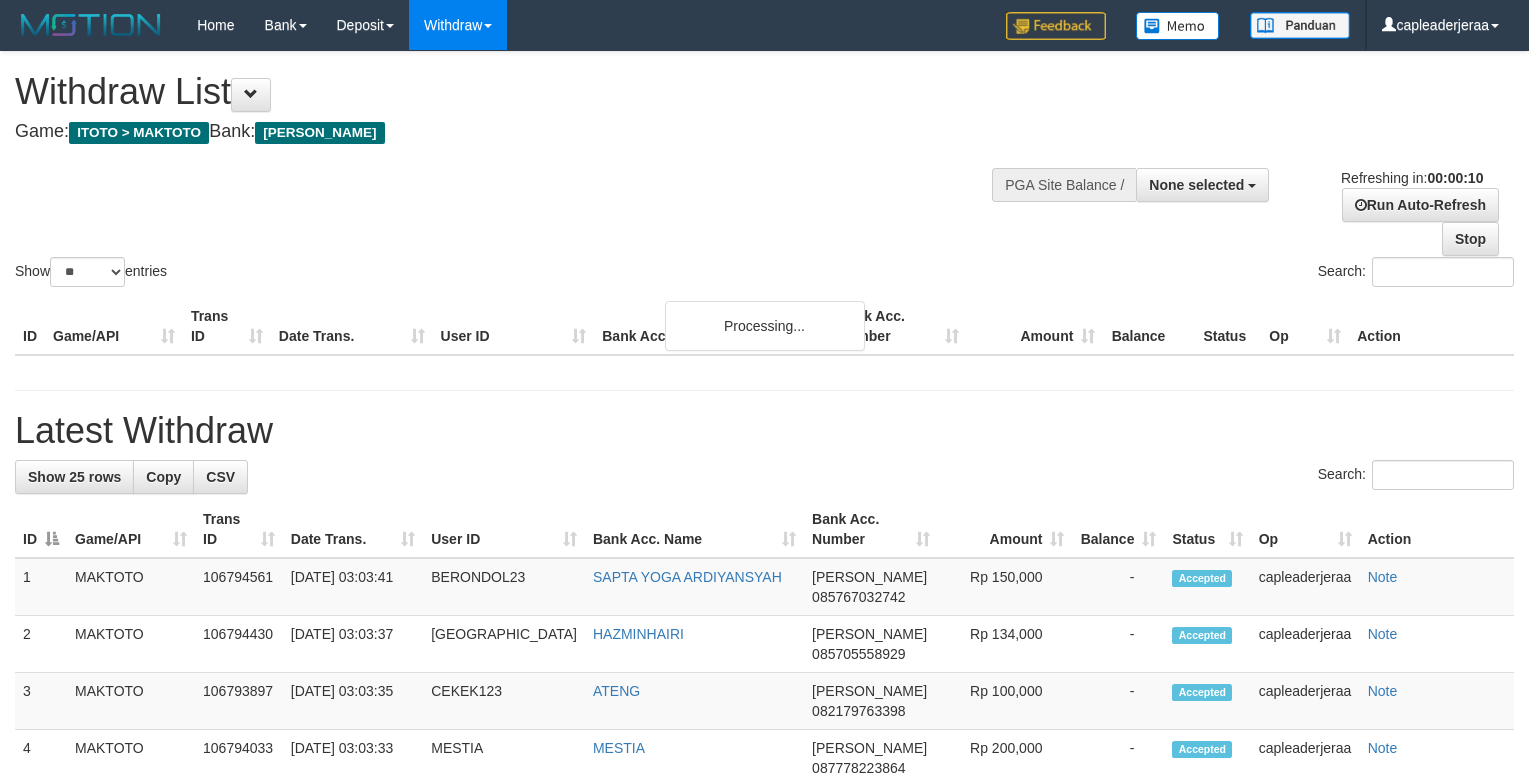 select 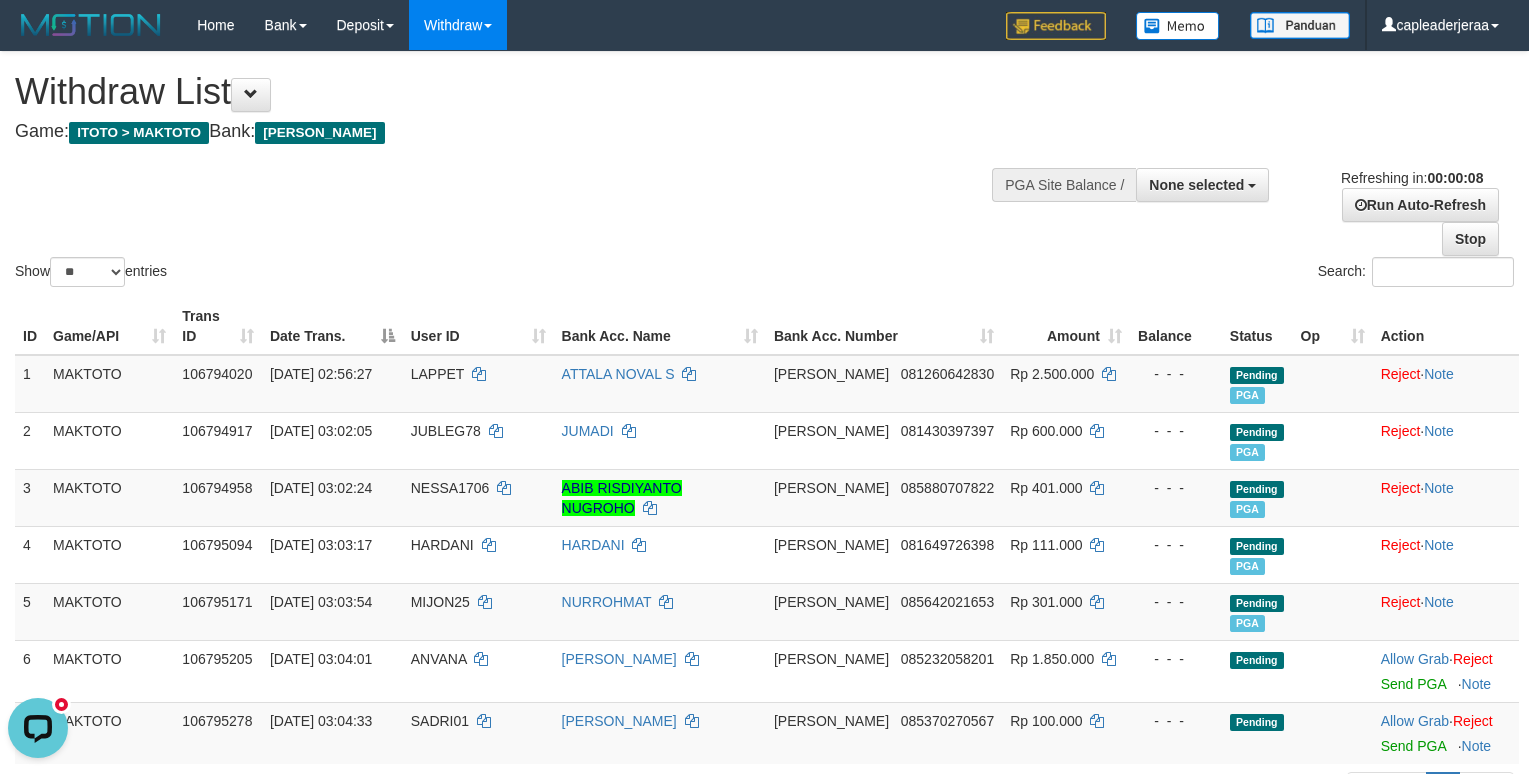 scroll, scrollTop: 0, scrollLeft: 0, axis: both 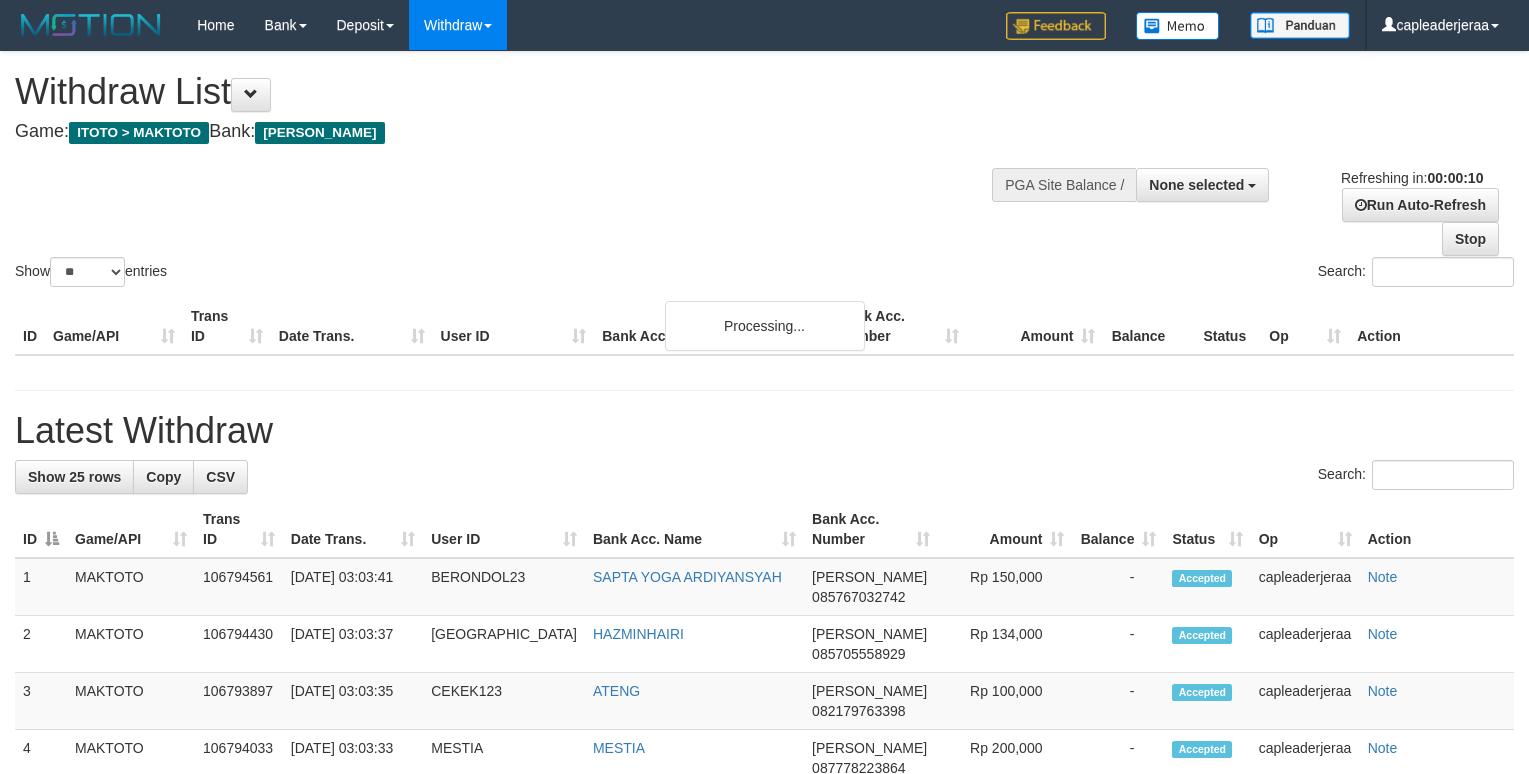 select 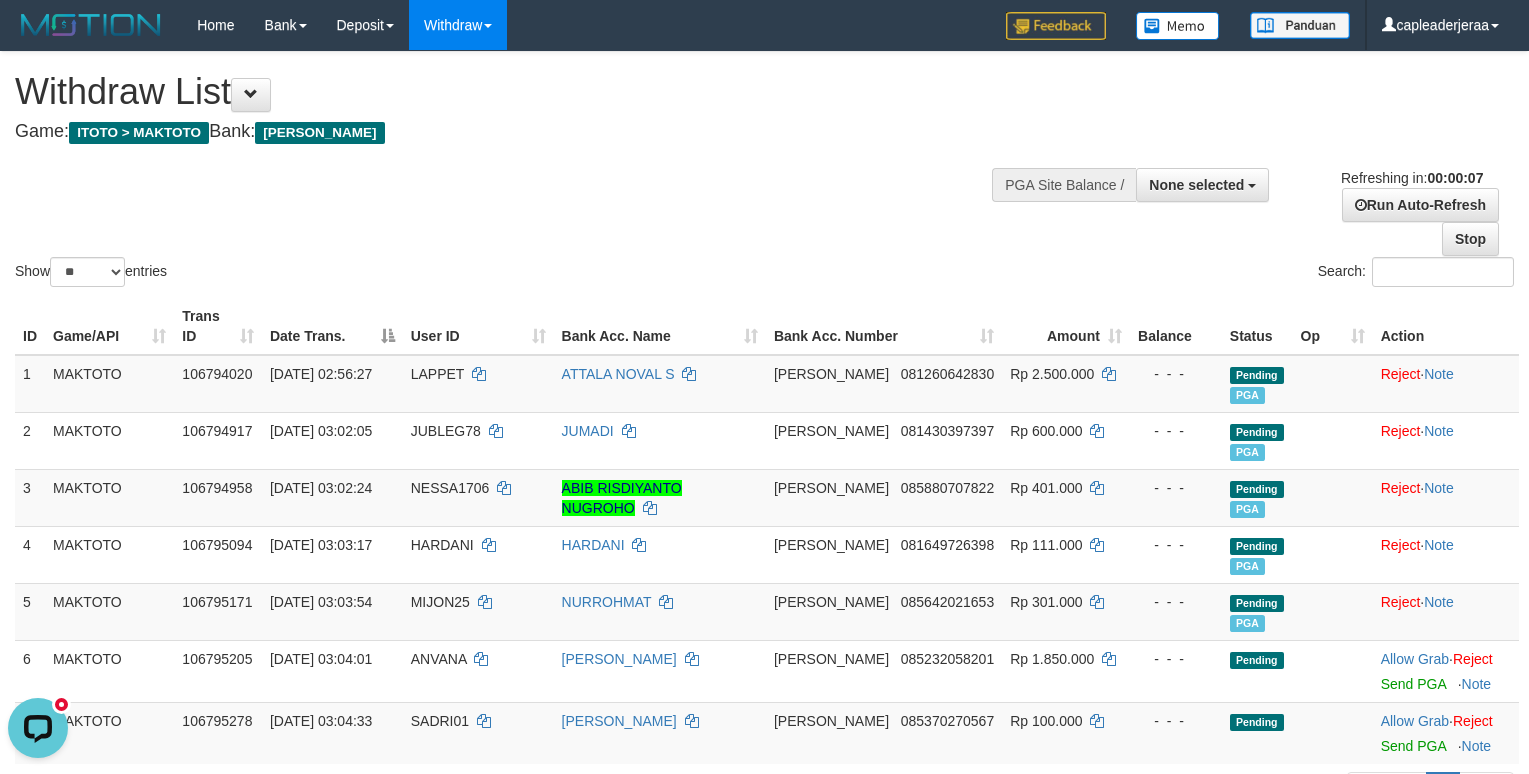 scroll, scrollTop: 0, scrollLeft: 0, axis: both 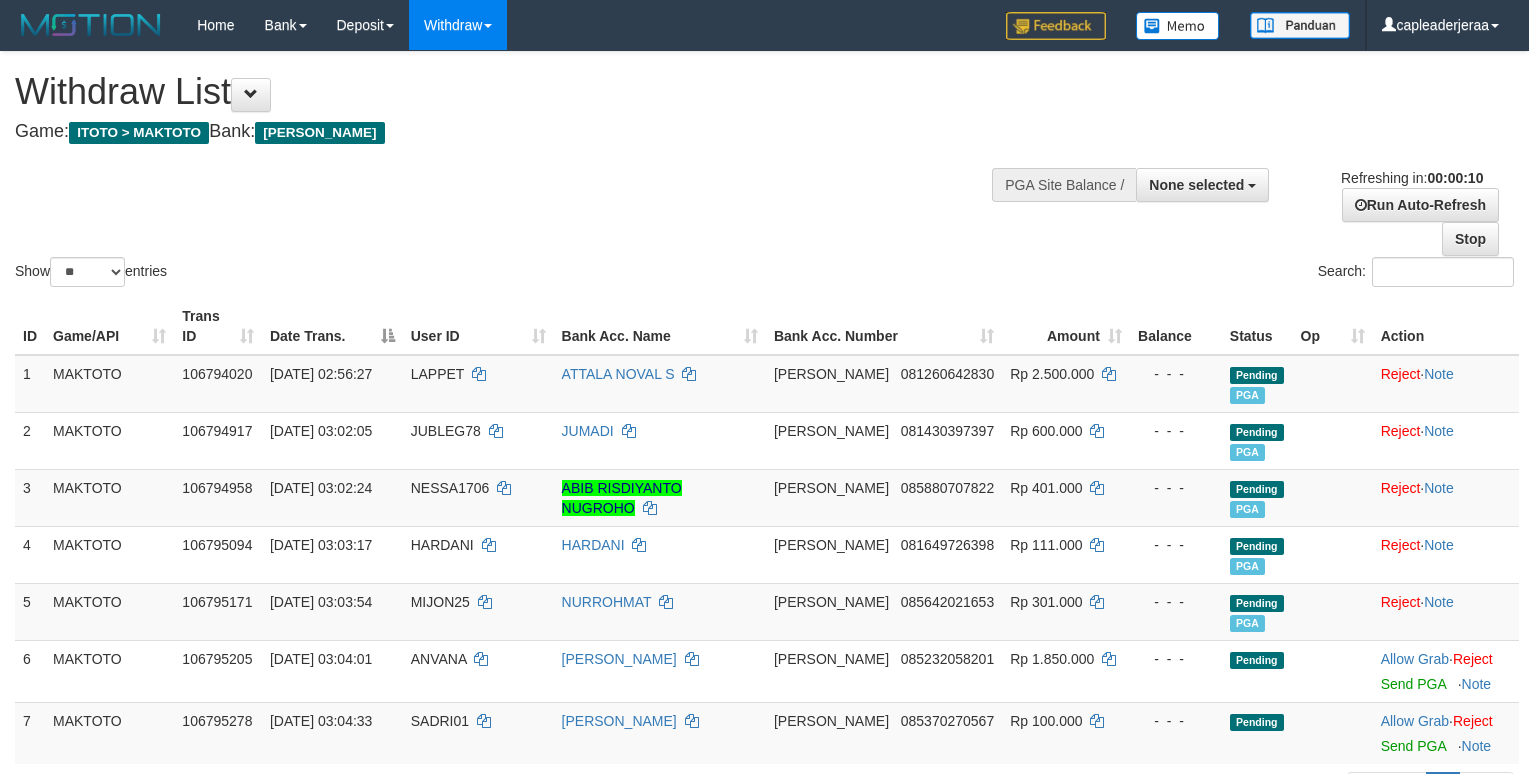 select 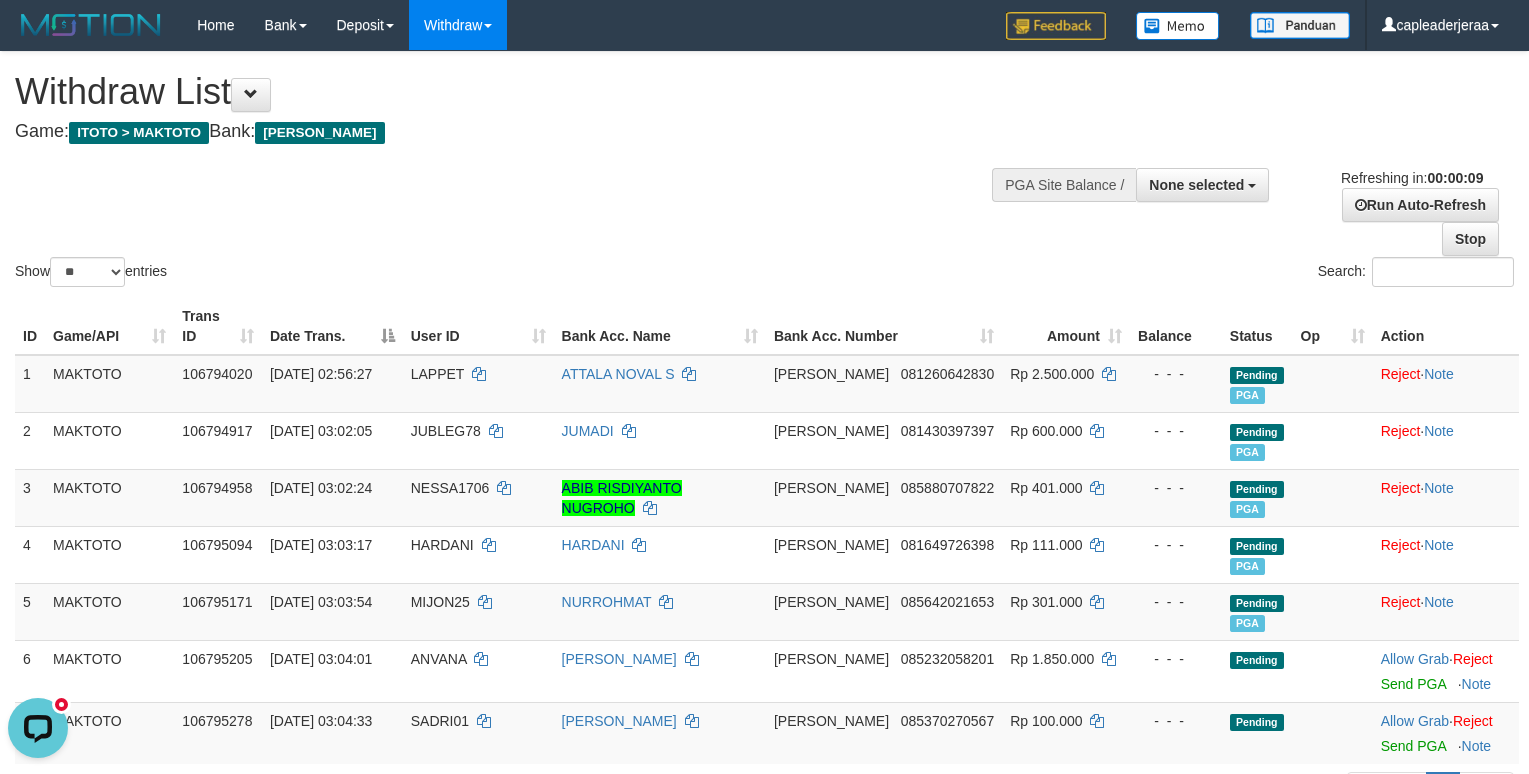 scroll, scrollTop: 0, scrollLeft: 0, axis: both 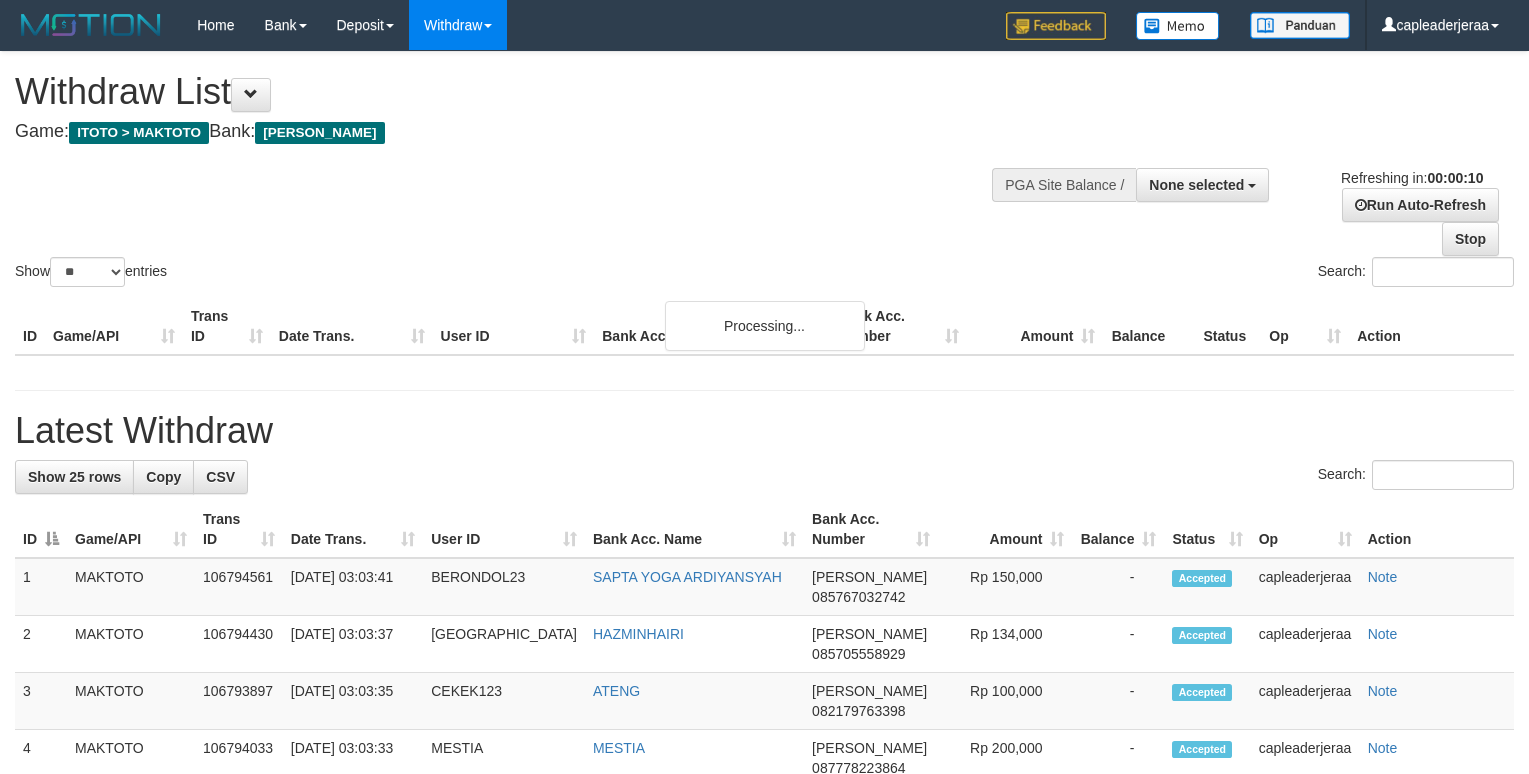 select 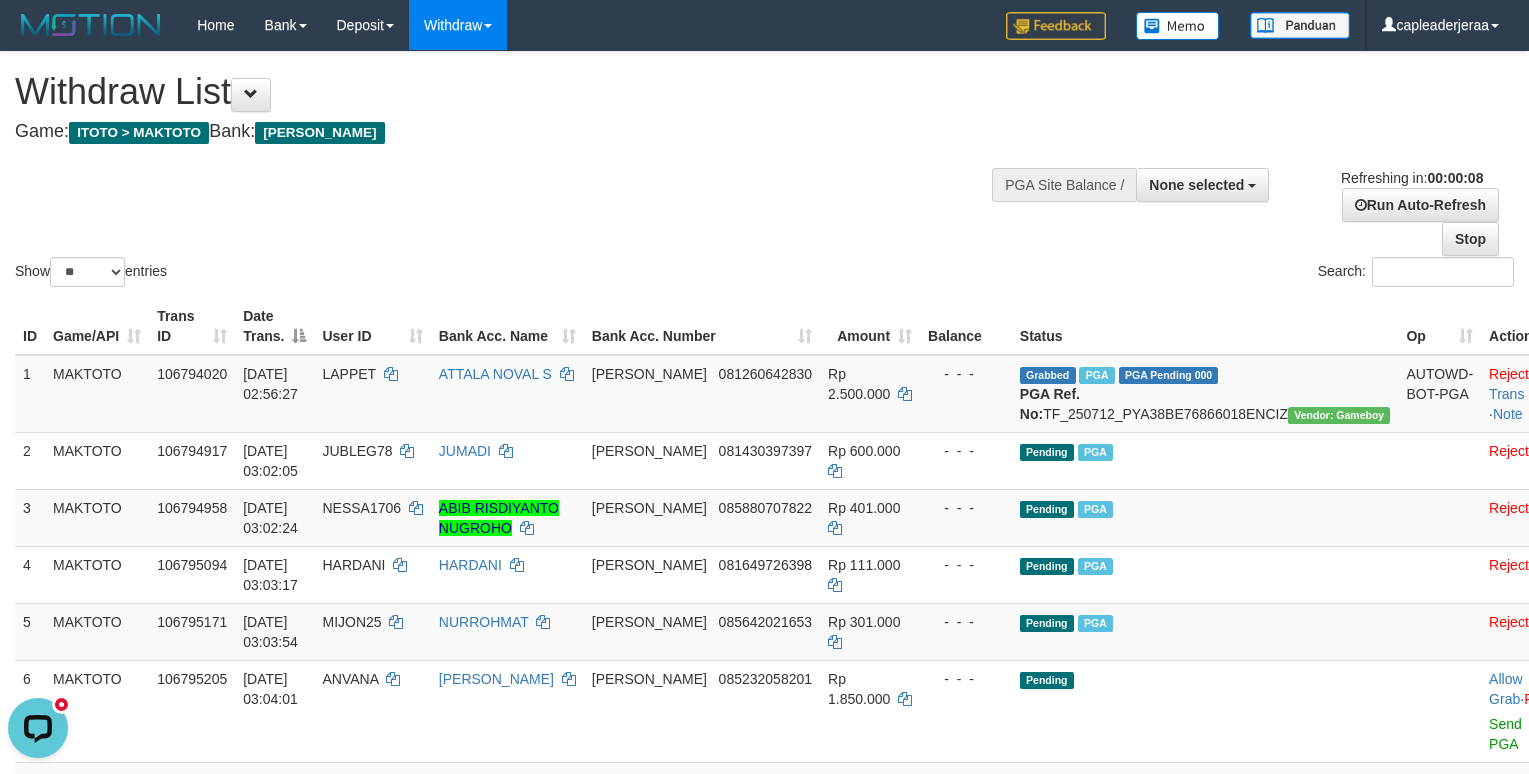 scroll, scrollTop: 0, scrollLeft: 0, axis: both 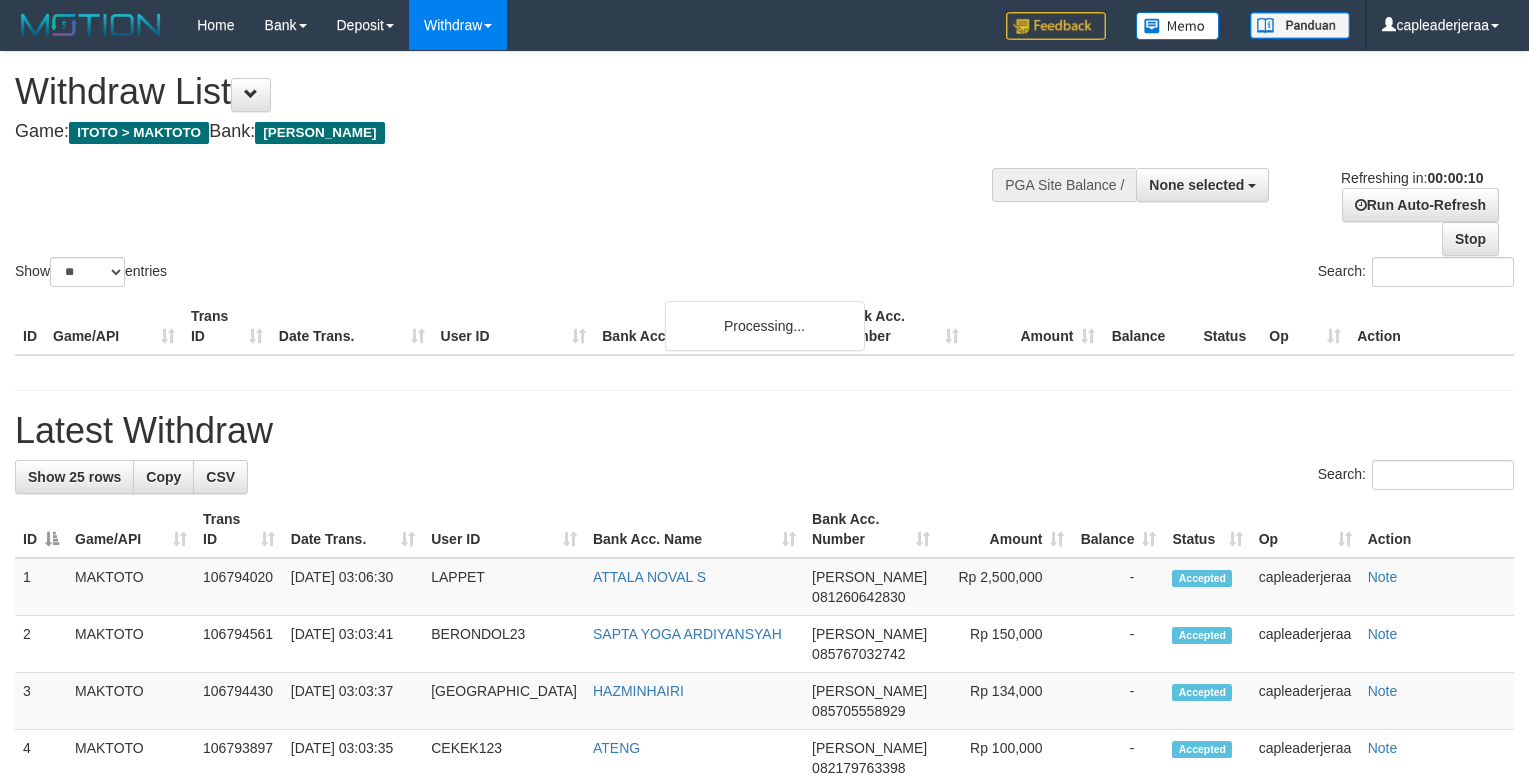 select 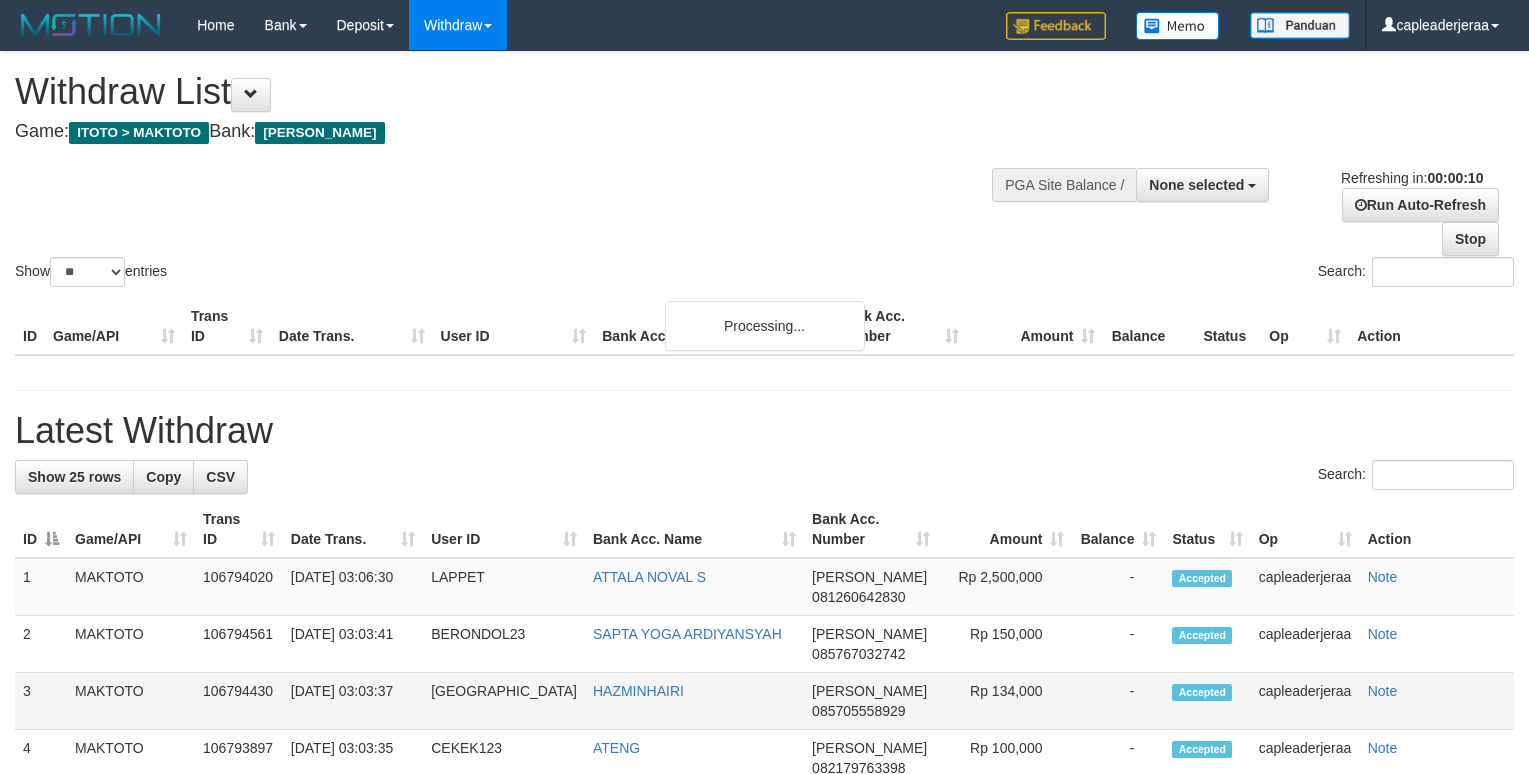 scroll, scrollTop: 0, scrollLeft: 0, axis: both 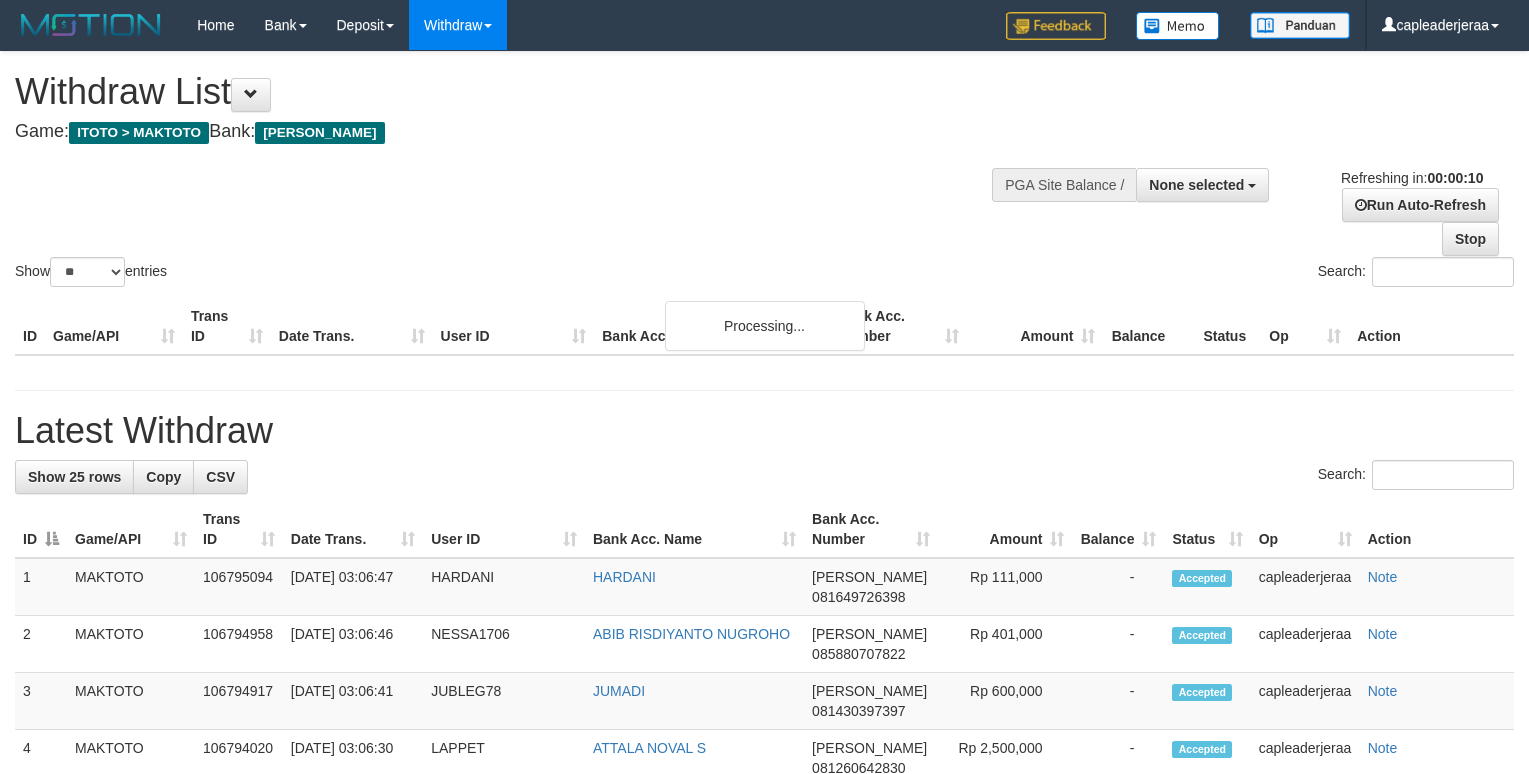 select 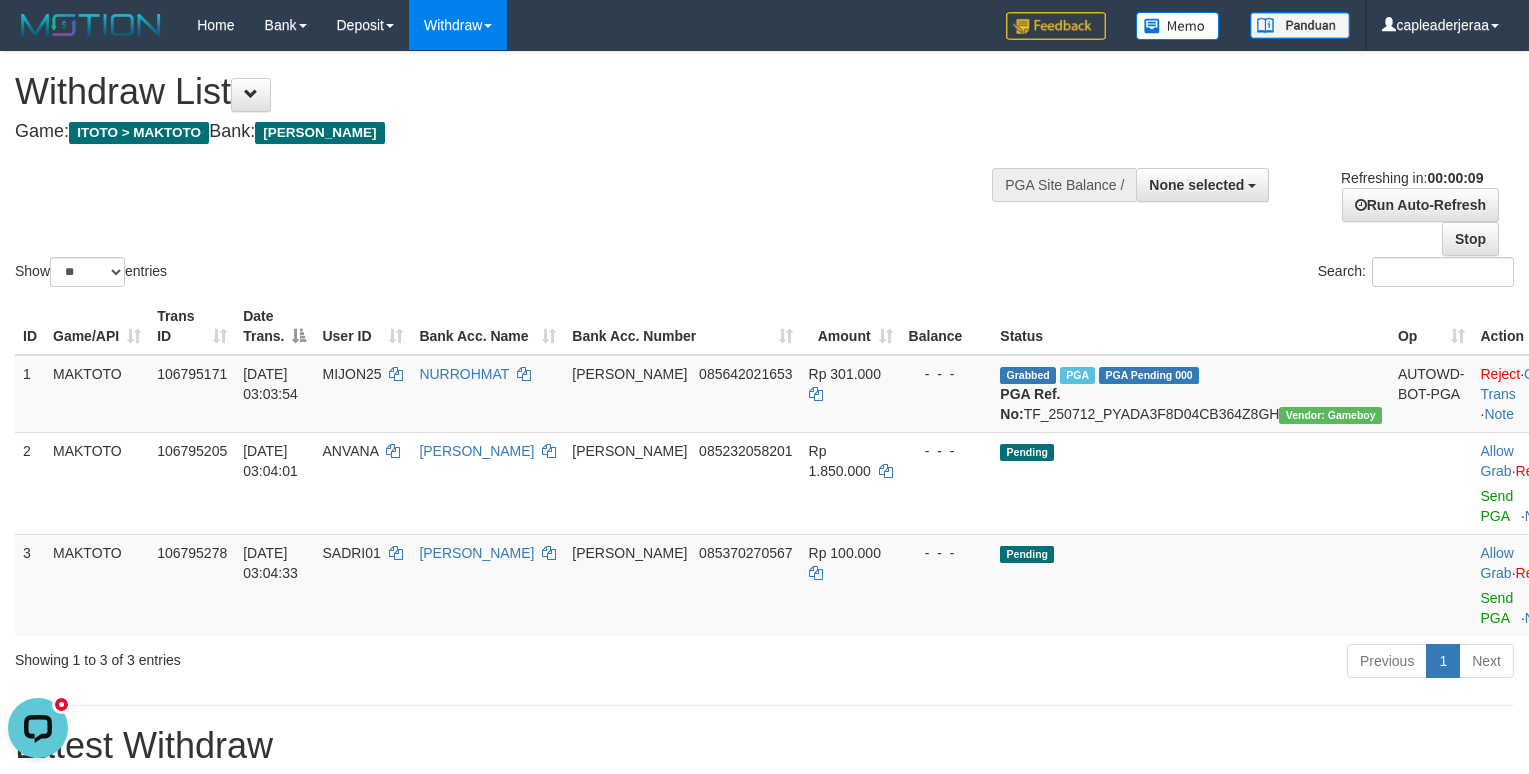 scroll, scrollTop: 0, scrollLeft: 0, axis: both 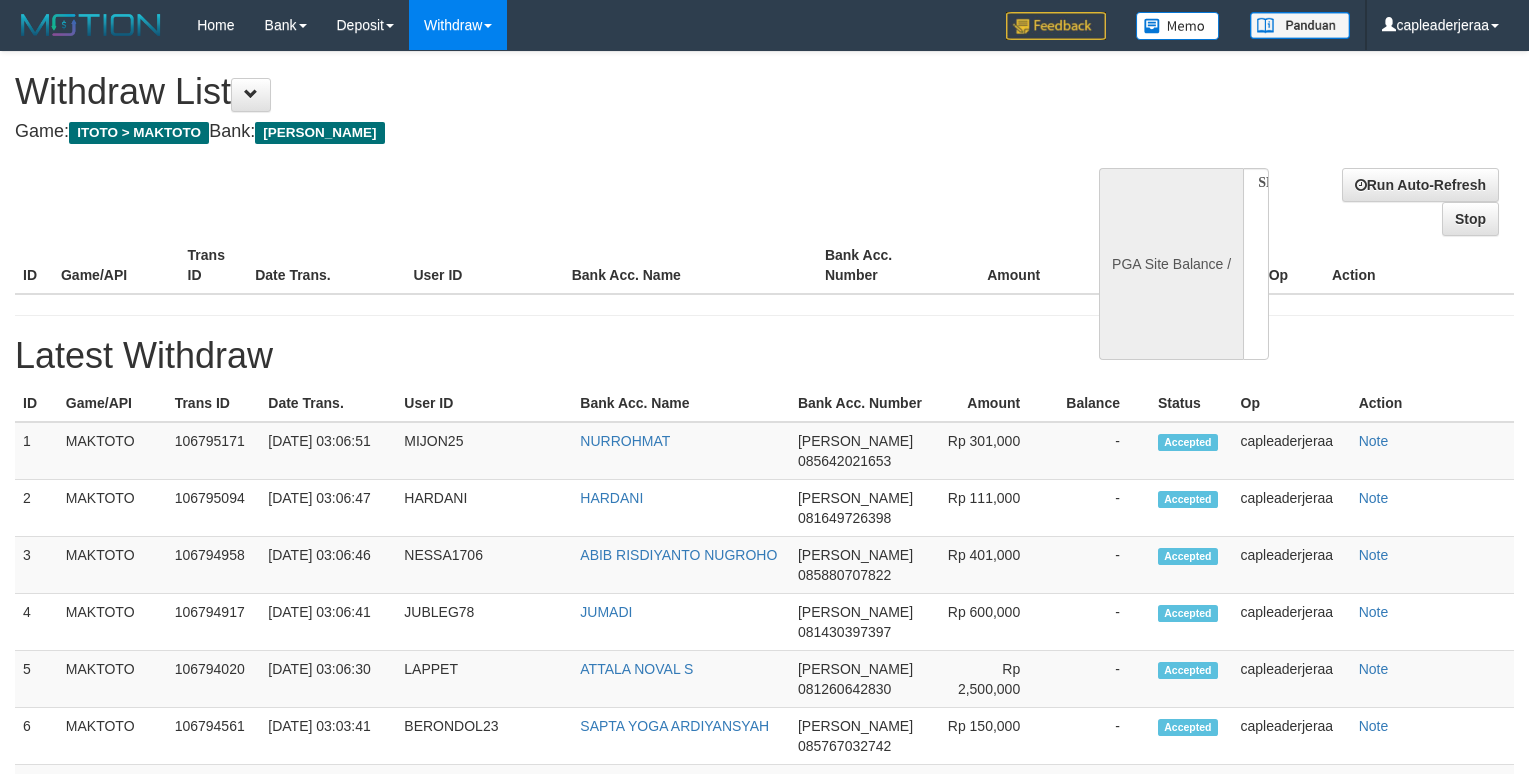 select 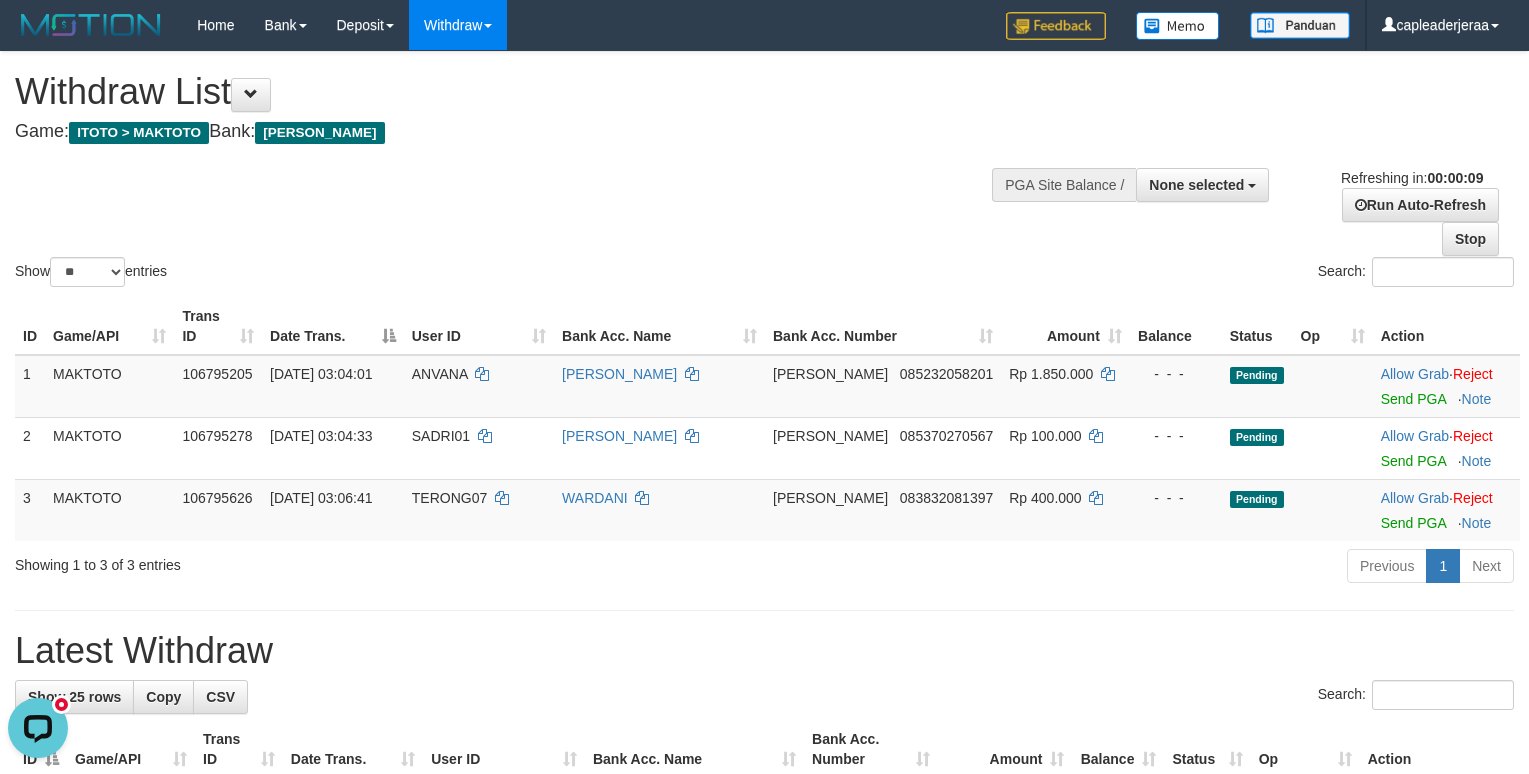 scroll, scrollTop: 0, scrollLeft: 0, axis: both 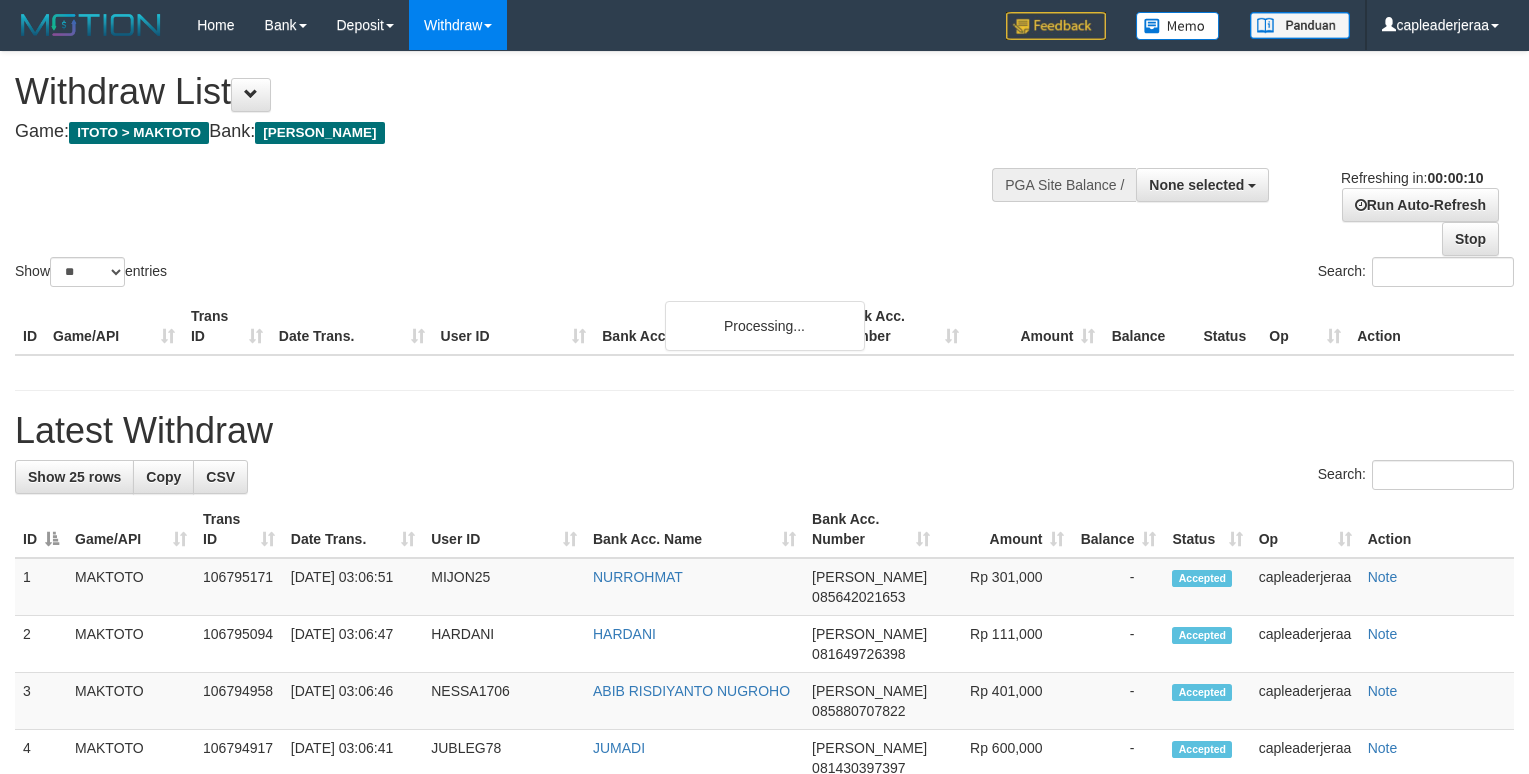 select 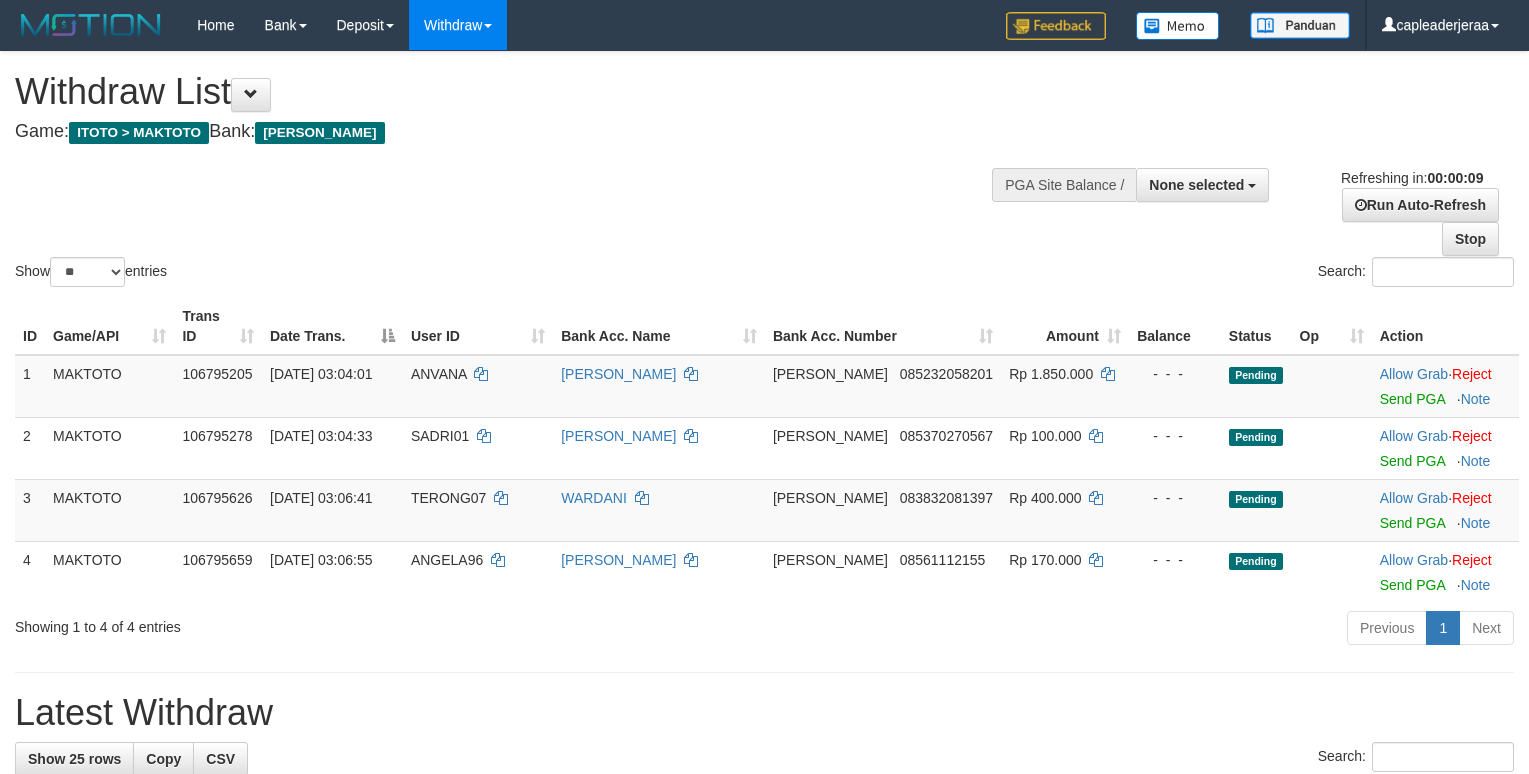 scroll, scrollTop: 0, scrollLeft: 0, axis: both 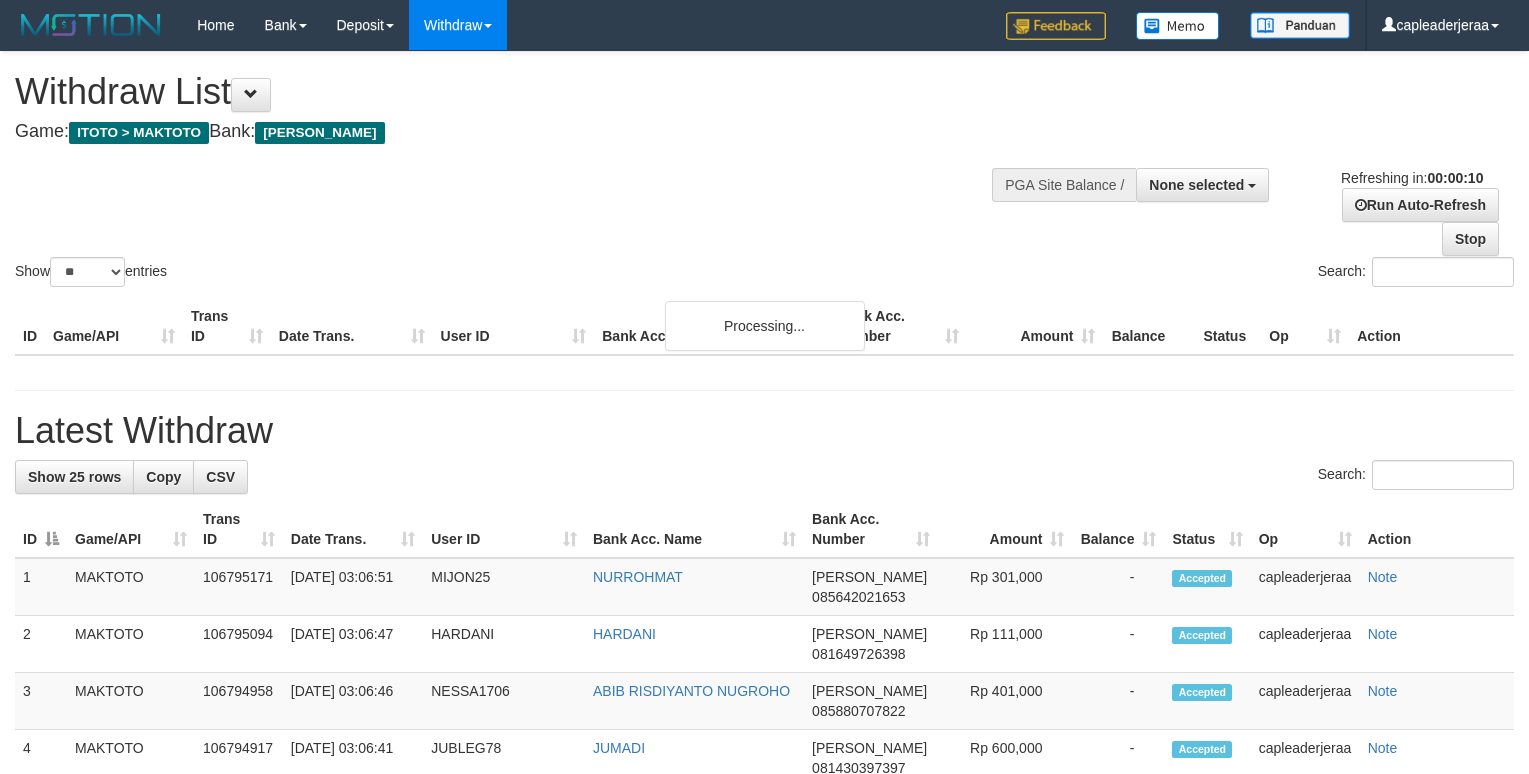 select 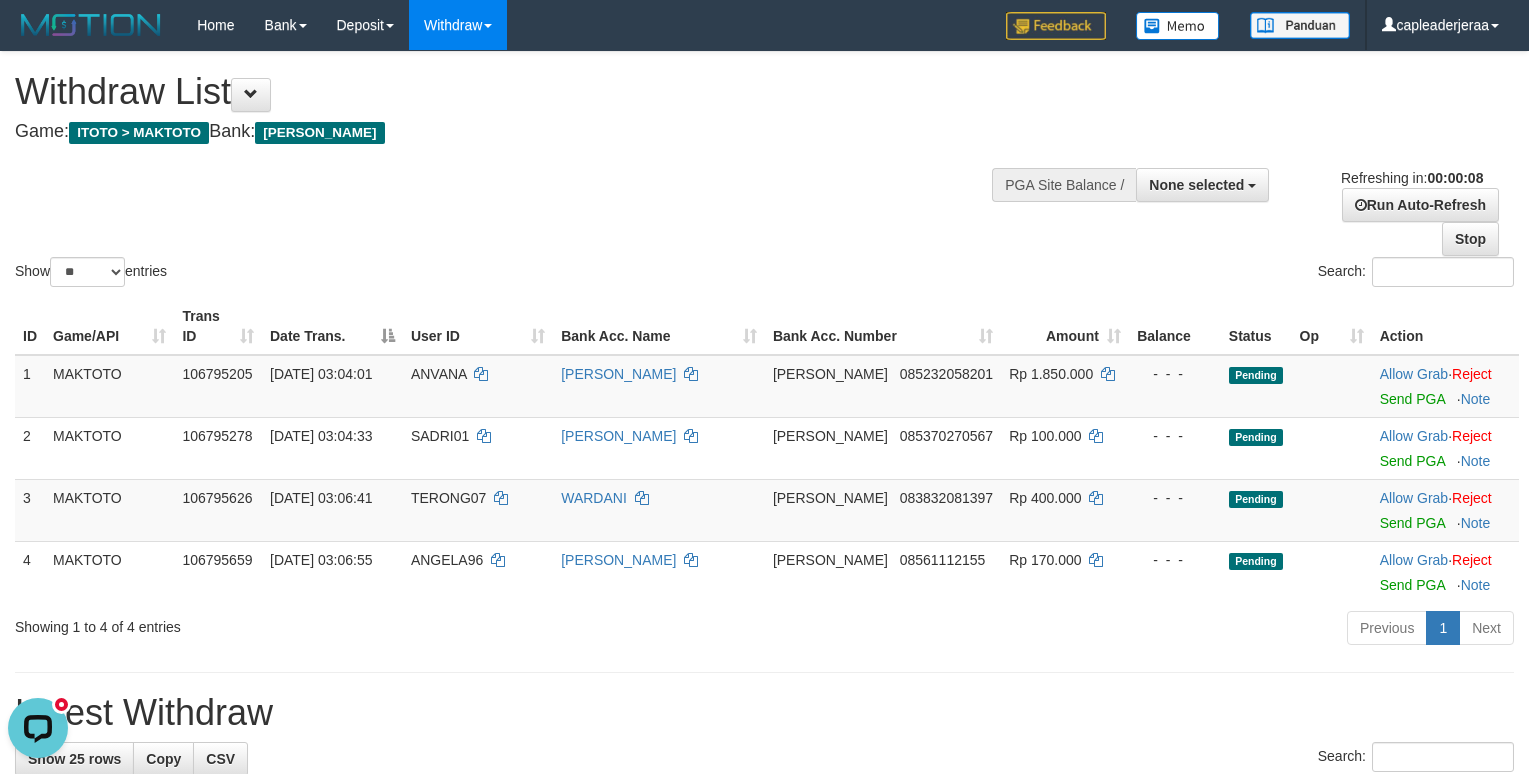 scroll, scrollTop: 0, scrollLeft: 0, axis: both 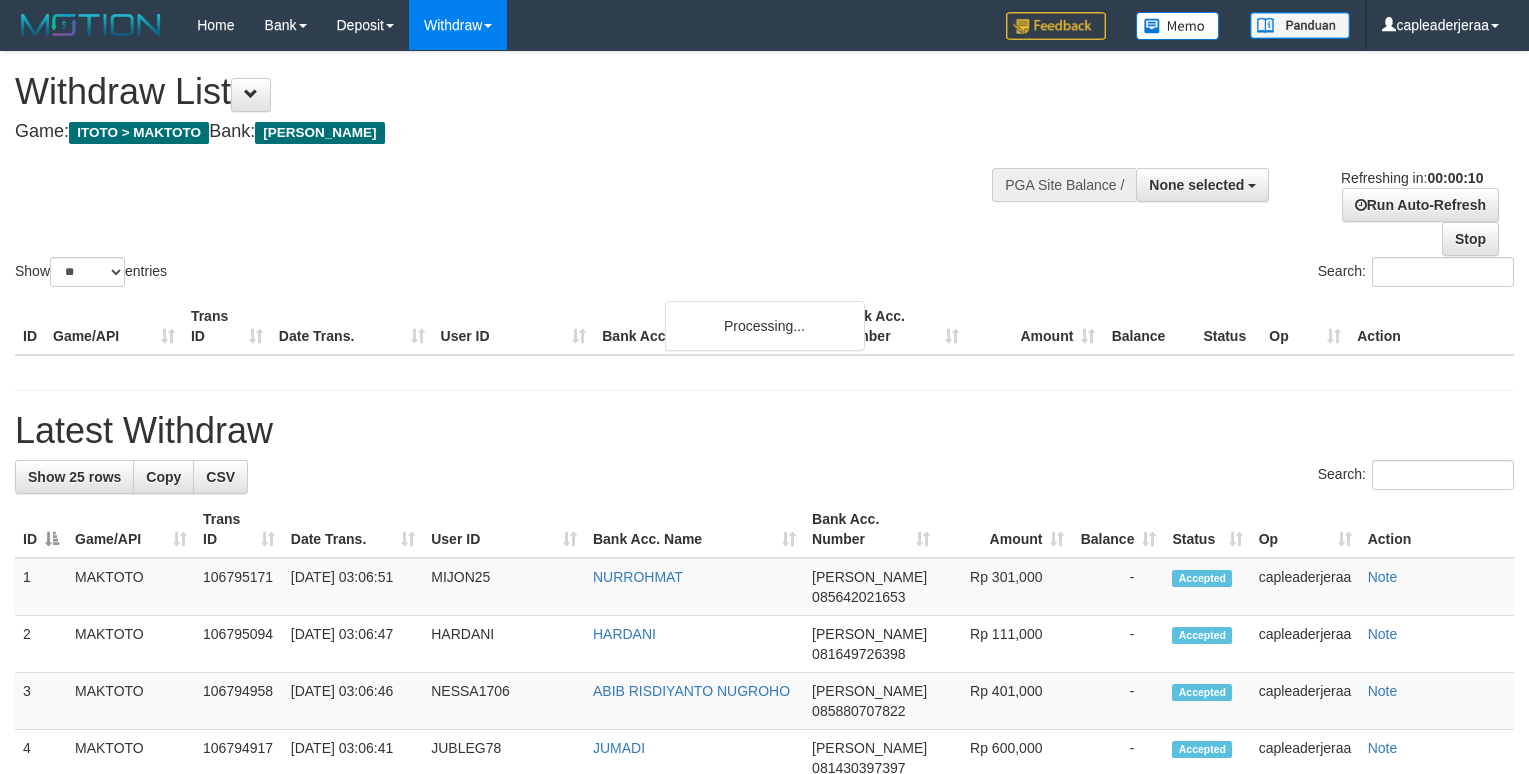 select 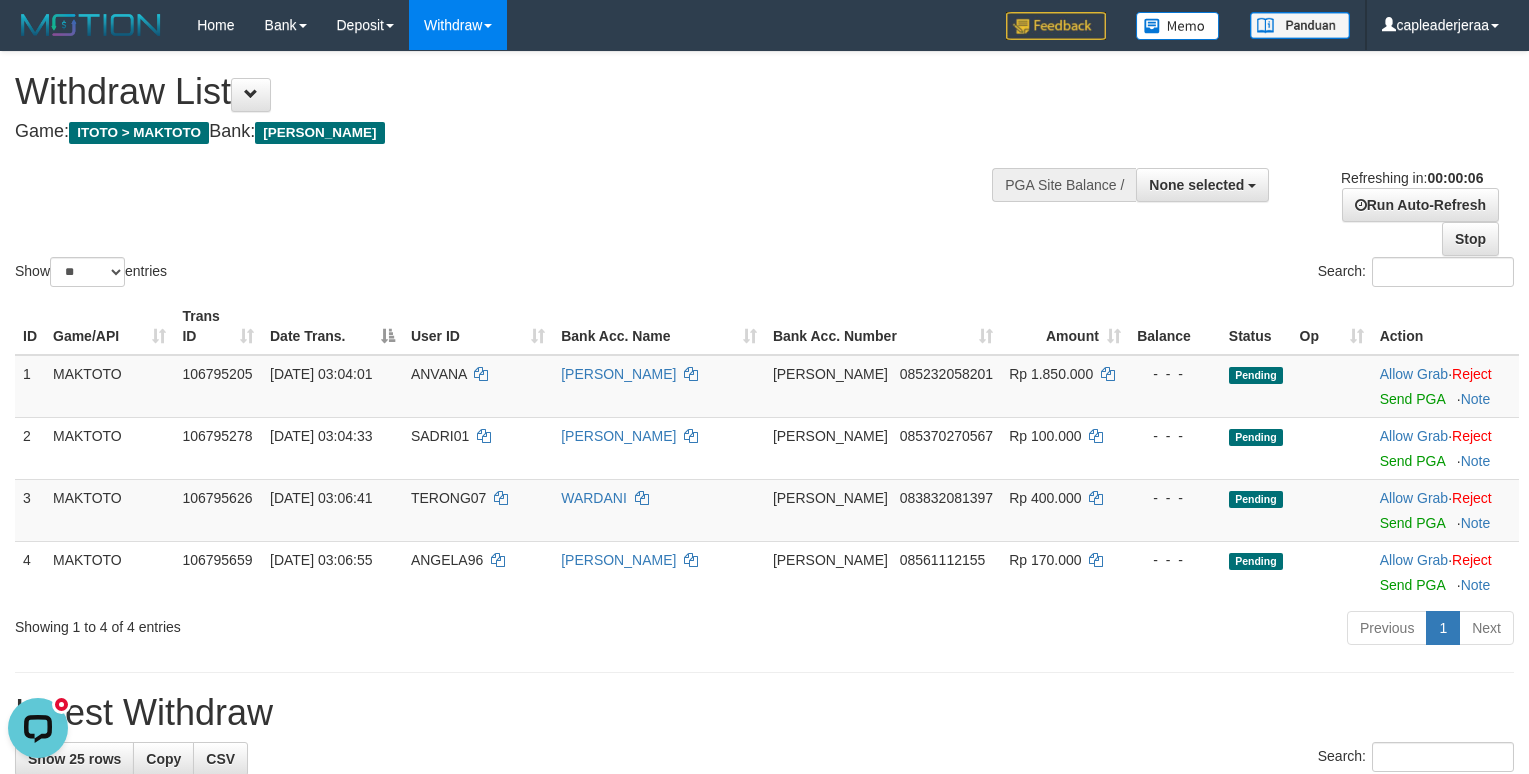 scroll, scrollTop: 0, scrollLeft: 0, axis: both 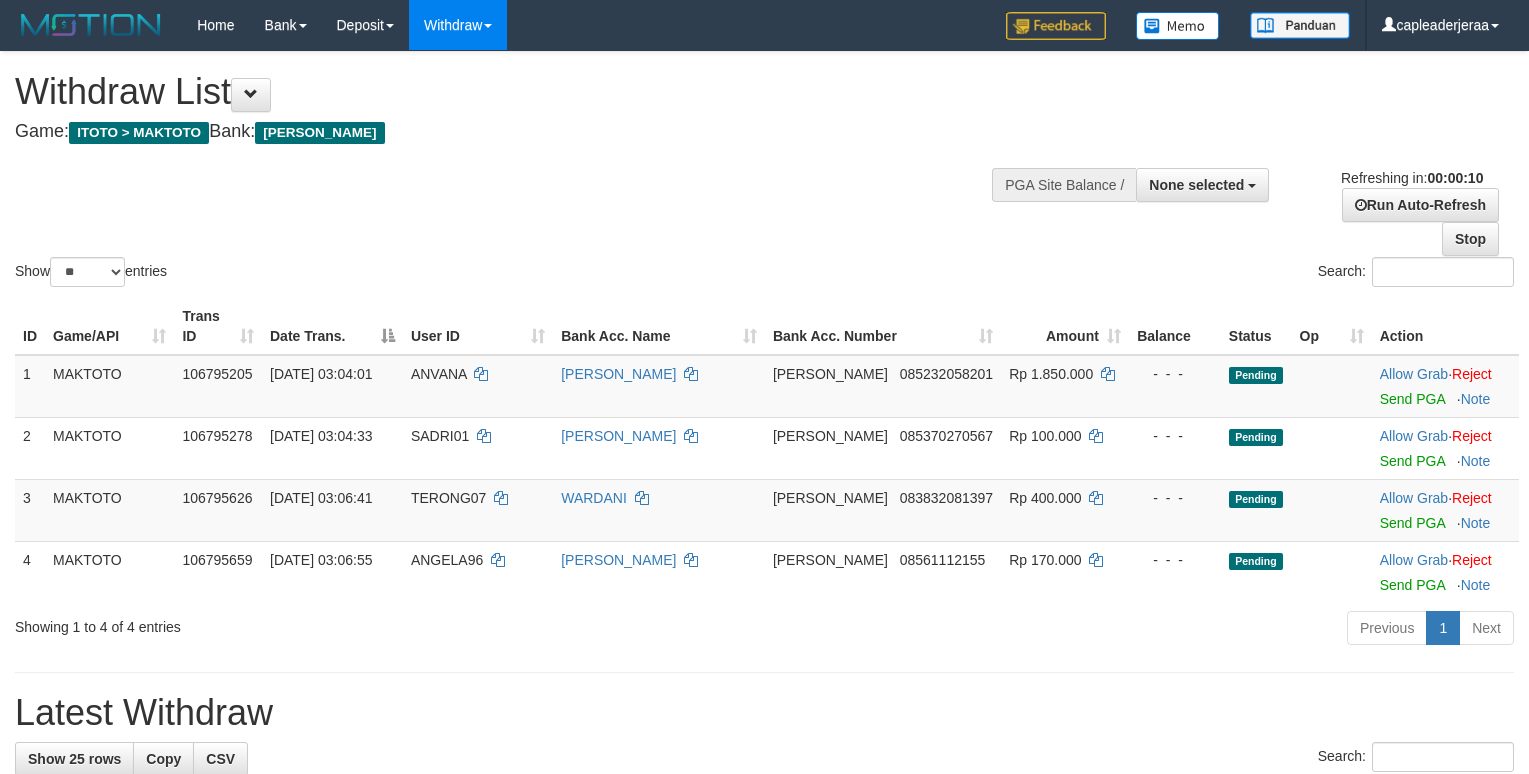 select 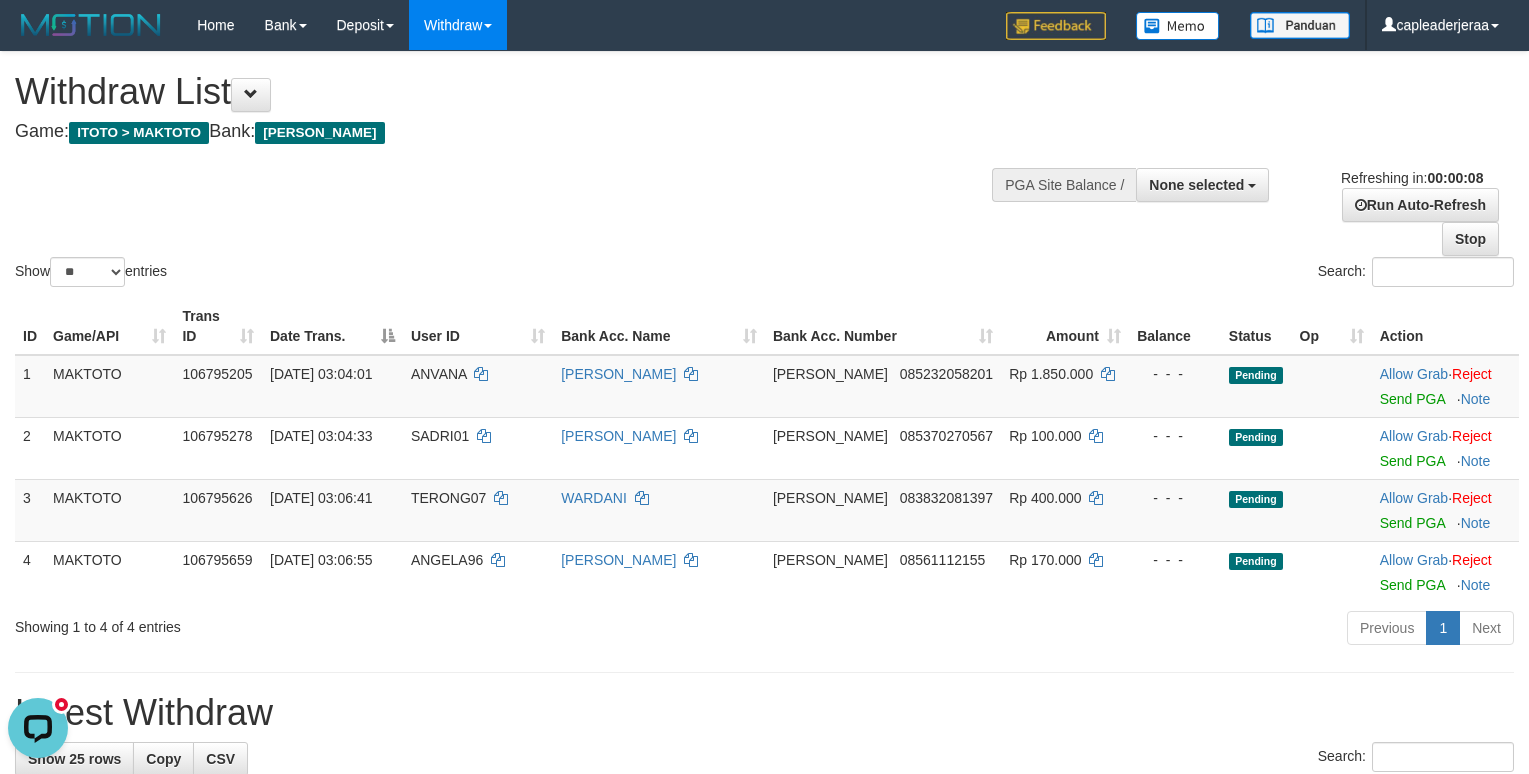 scroll, scrollTop: 0, scrollLeft: 0, axis: both 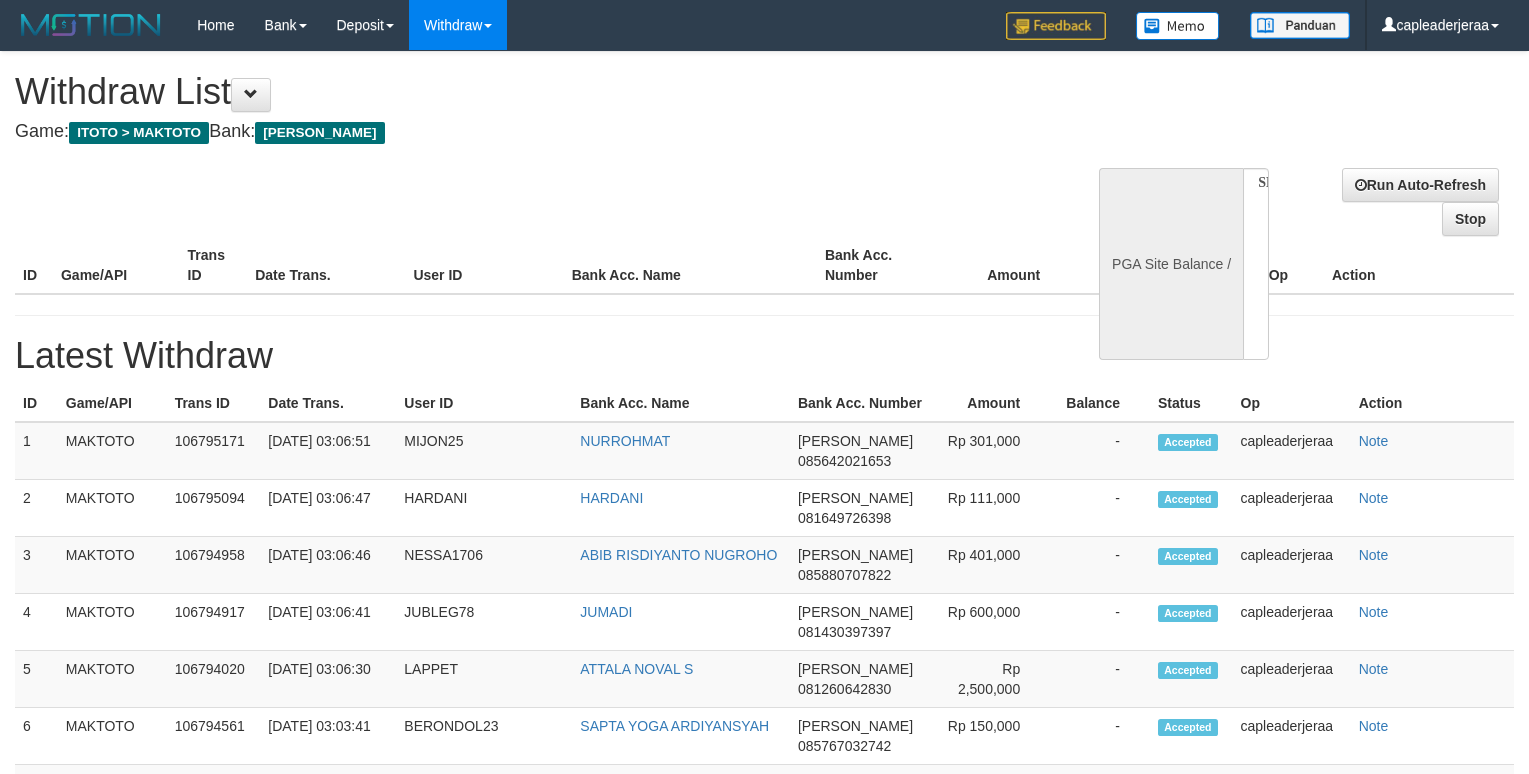 select 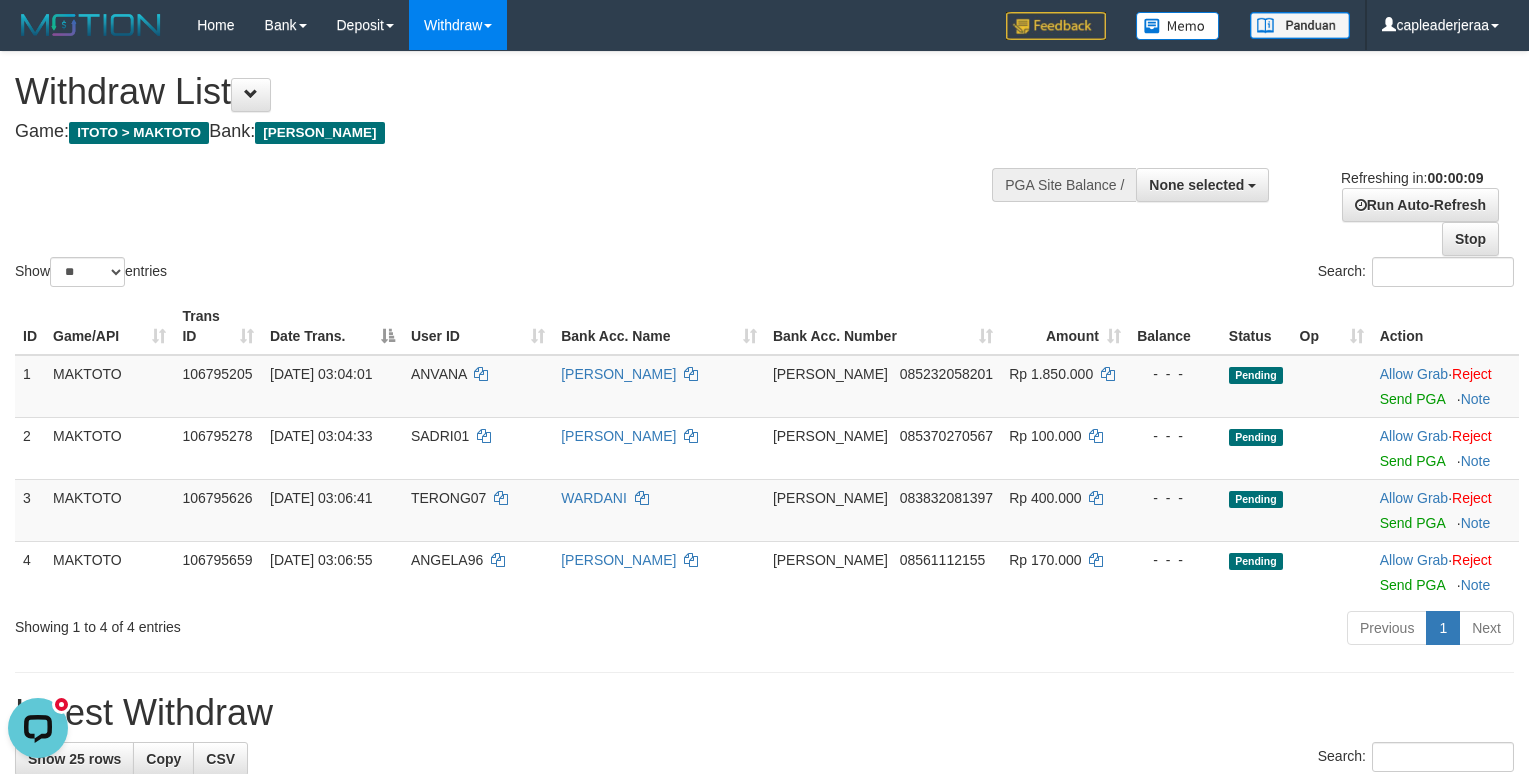 scroll, scrollTop: 0, scrollLeft: 0, axis: both 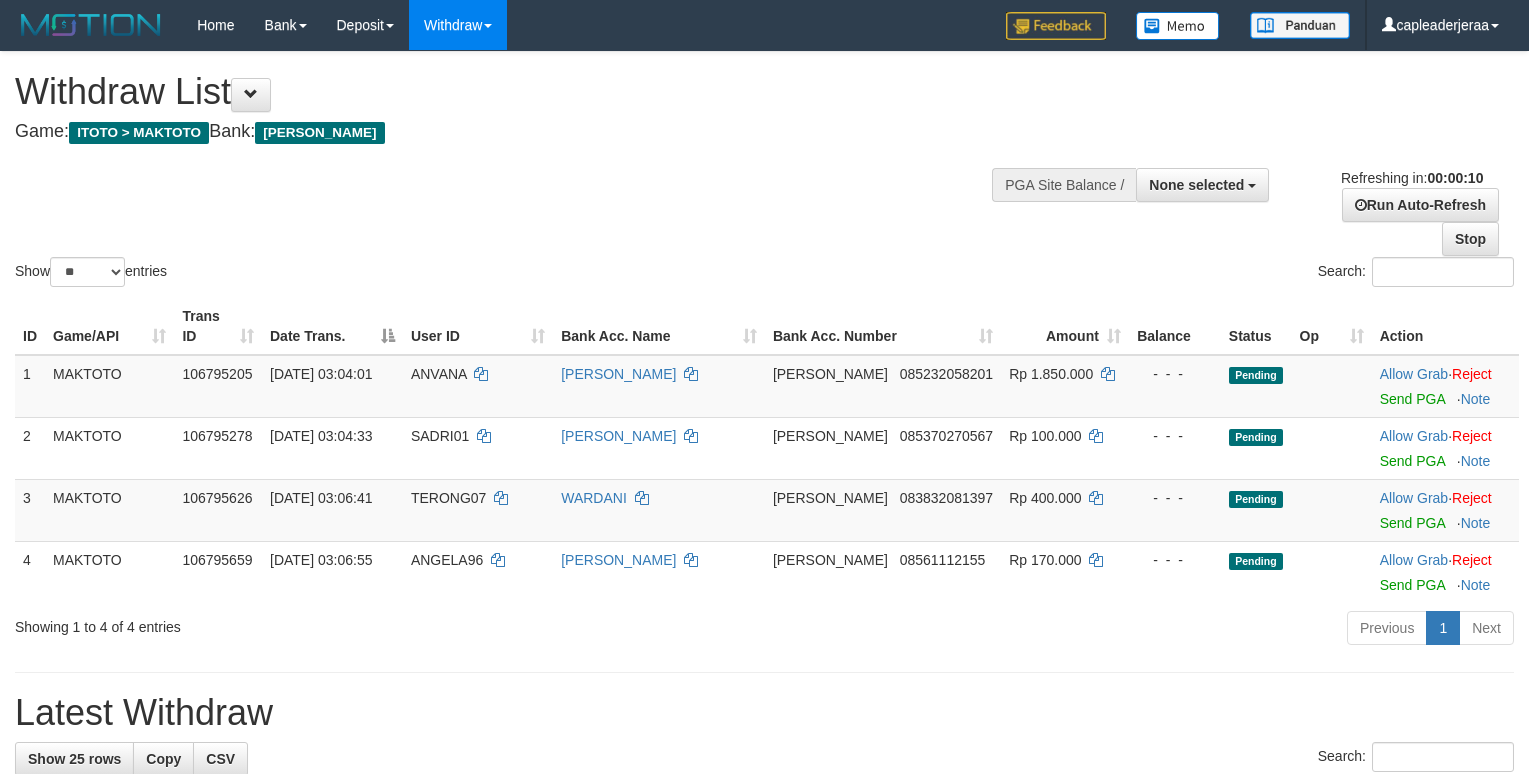 select 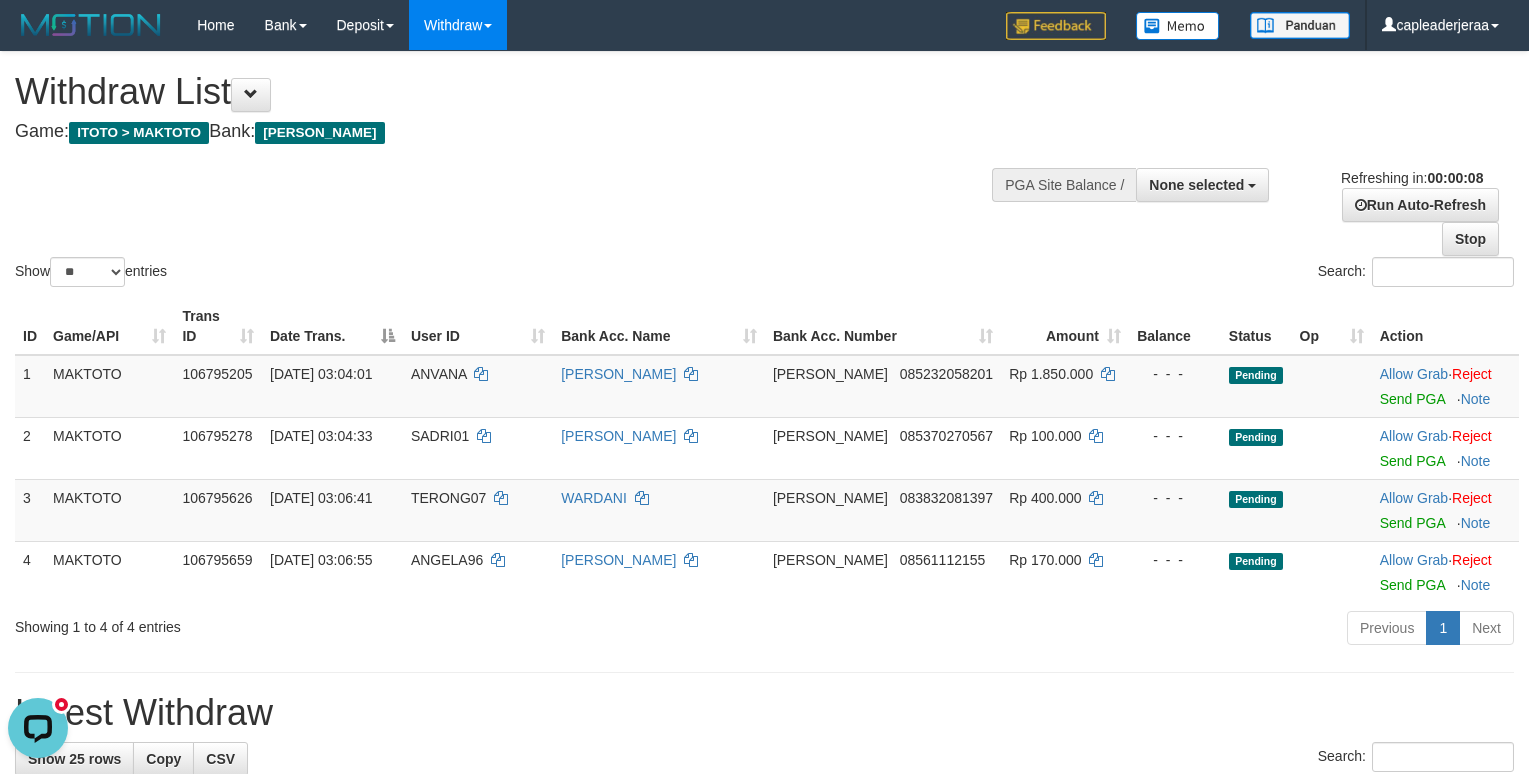 scroll, scrollTop: 0, scrollLeft: 0, axis: both 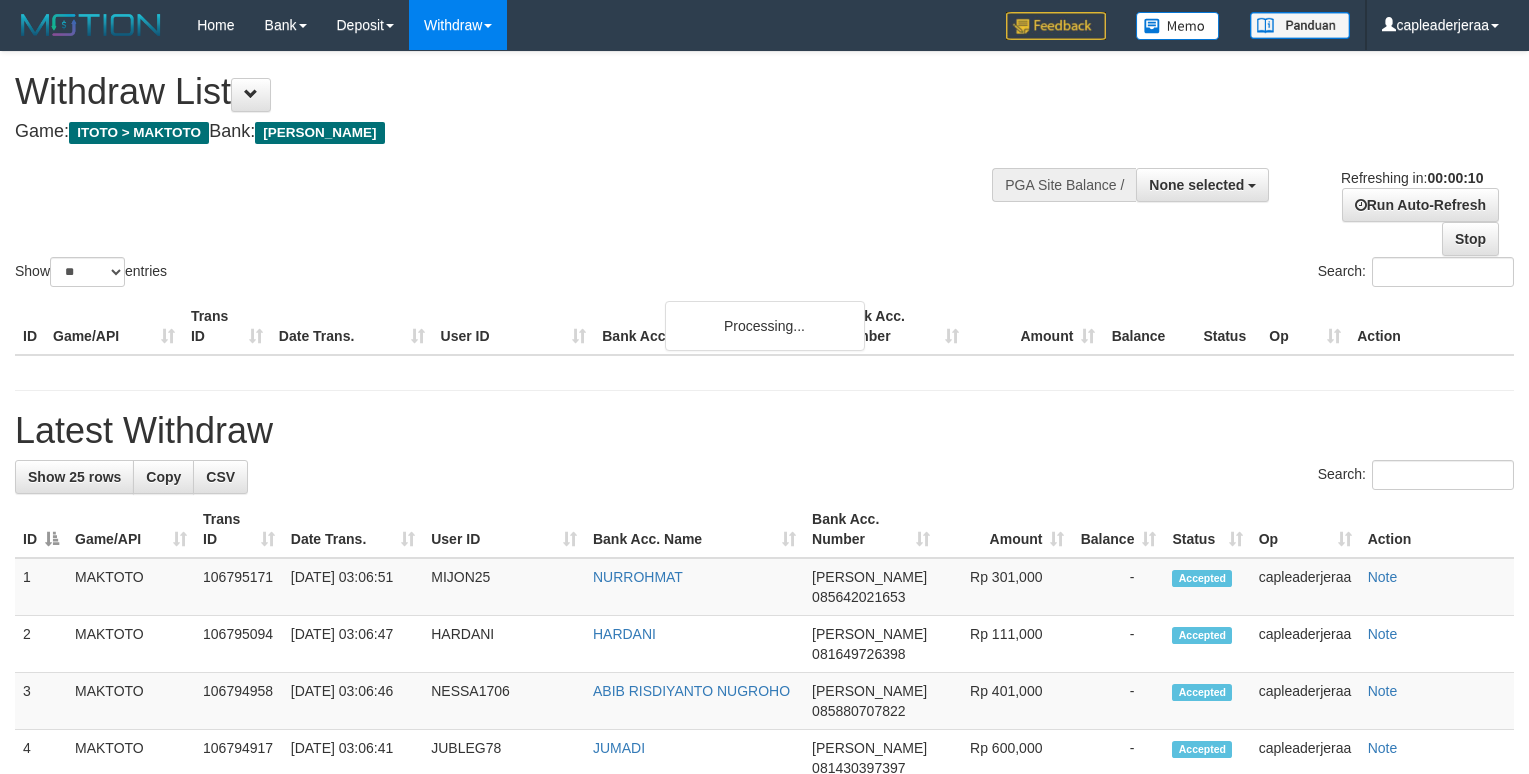 select 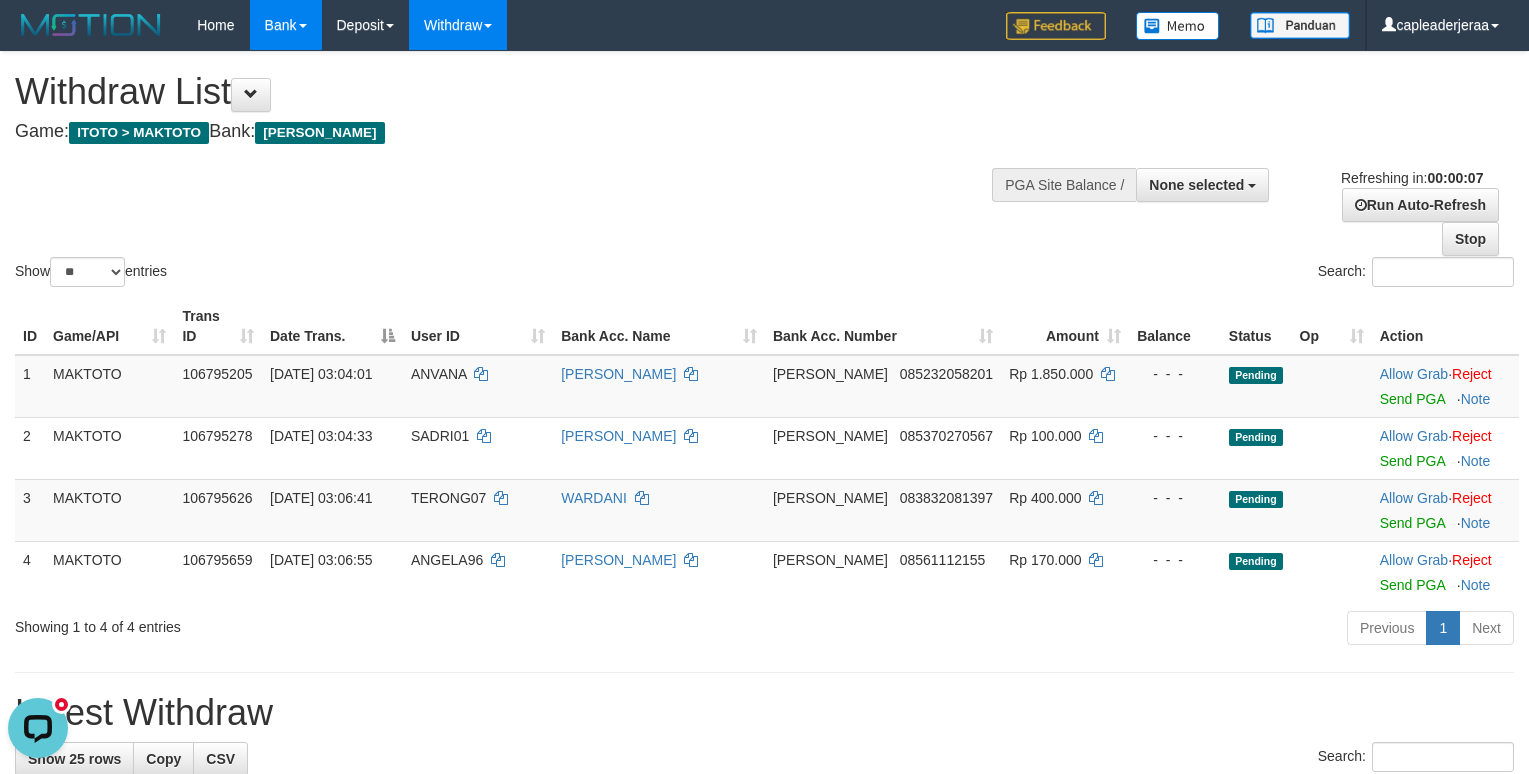 scroll, scrollTop: 0, scrollLeft: 0, axis: both 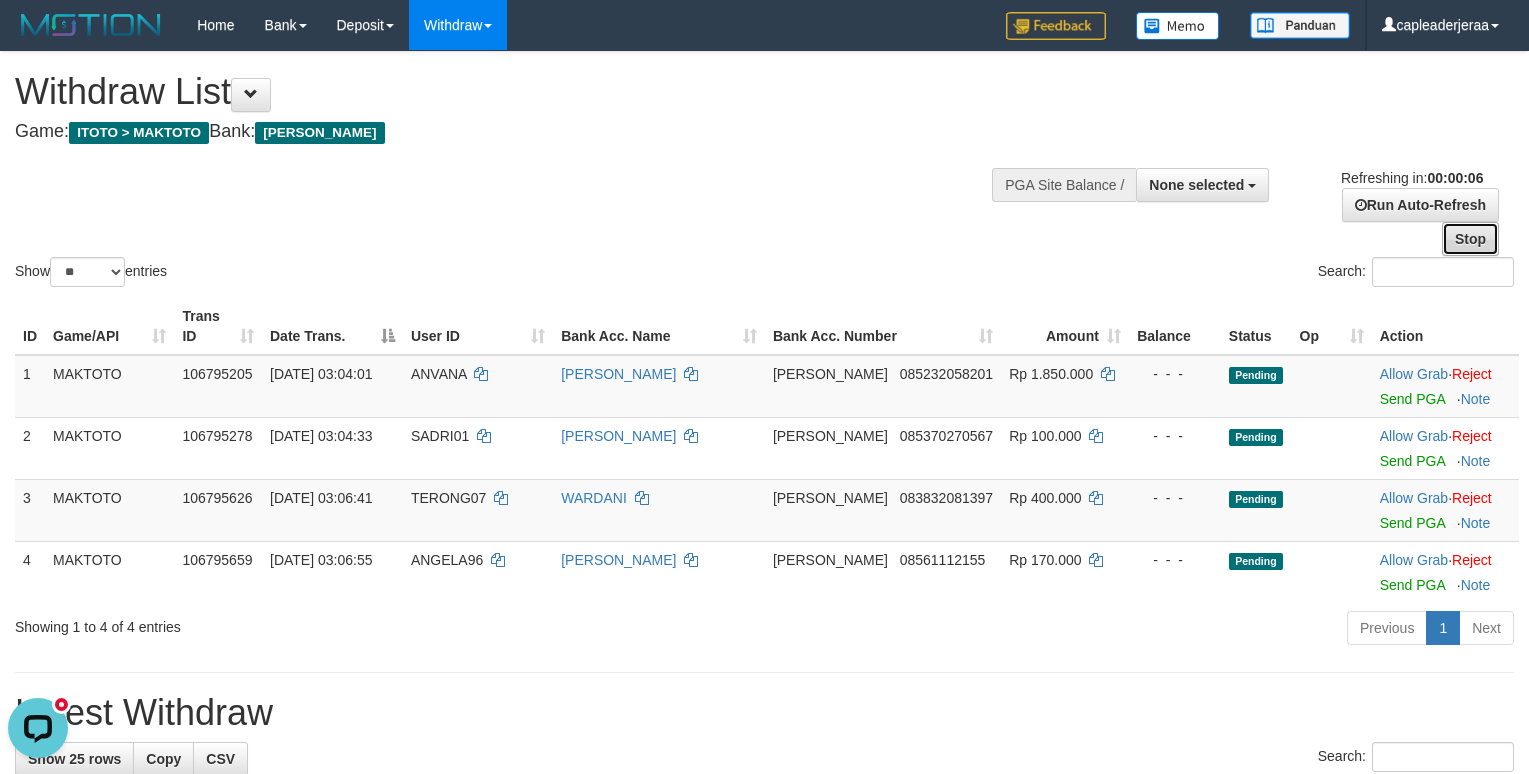 click on "Stop" at bounding box center (1470, 239) 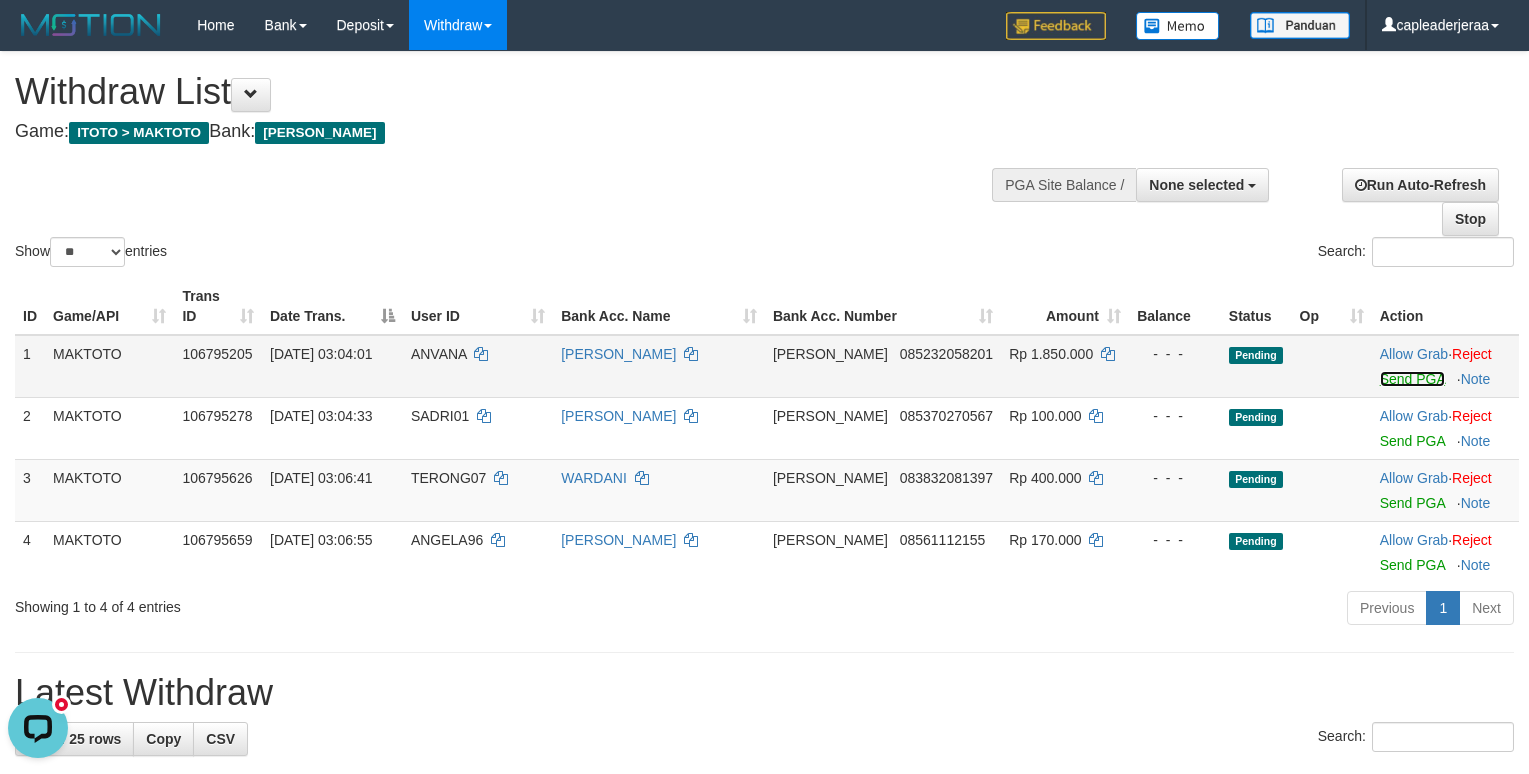 click on "Send PGA" at bounding box center [1412, 379] 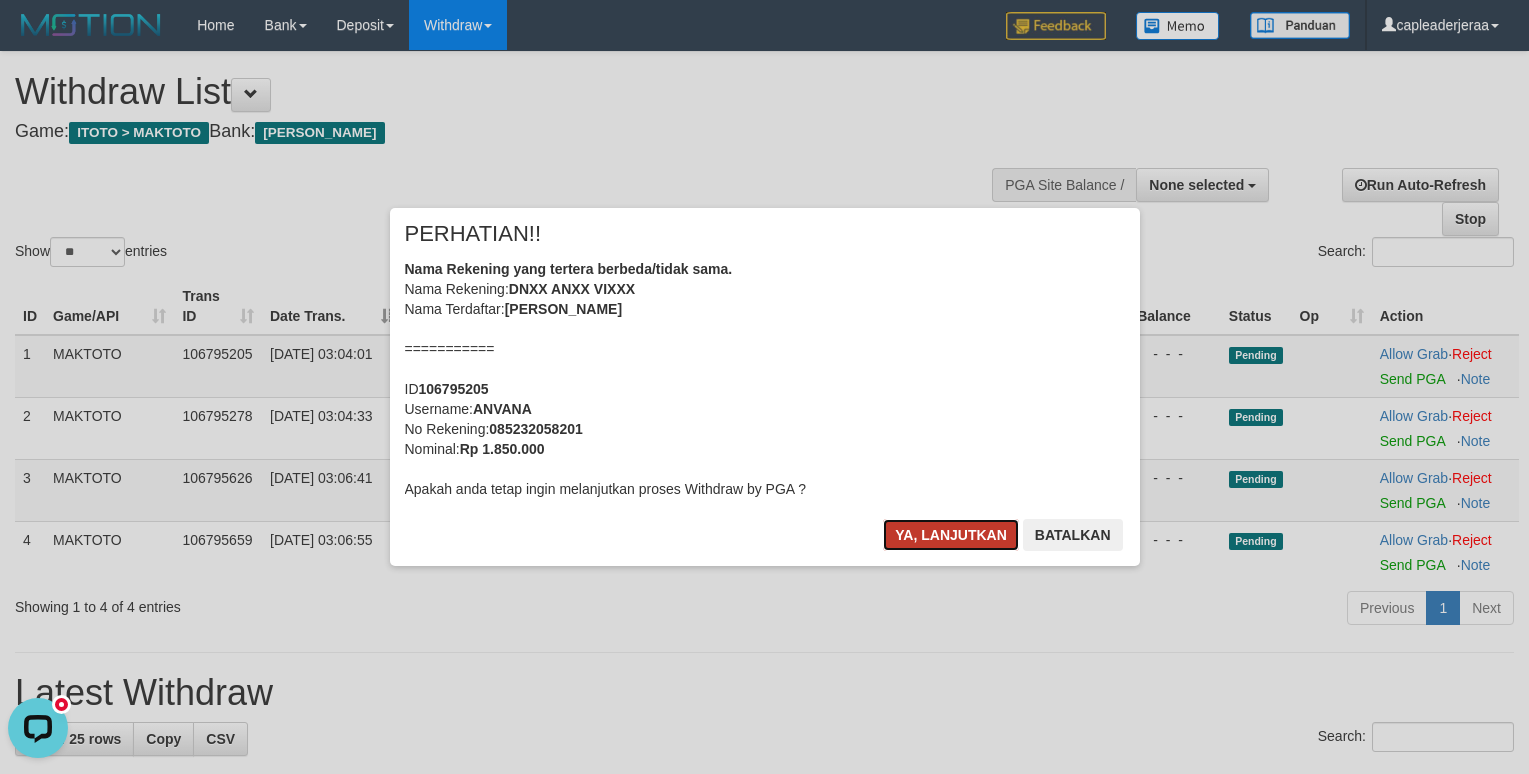 click on "Ya, lanjutkan" at bounding box center (951, 535) 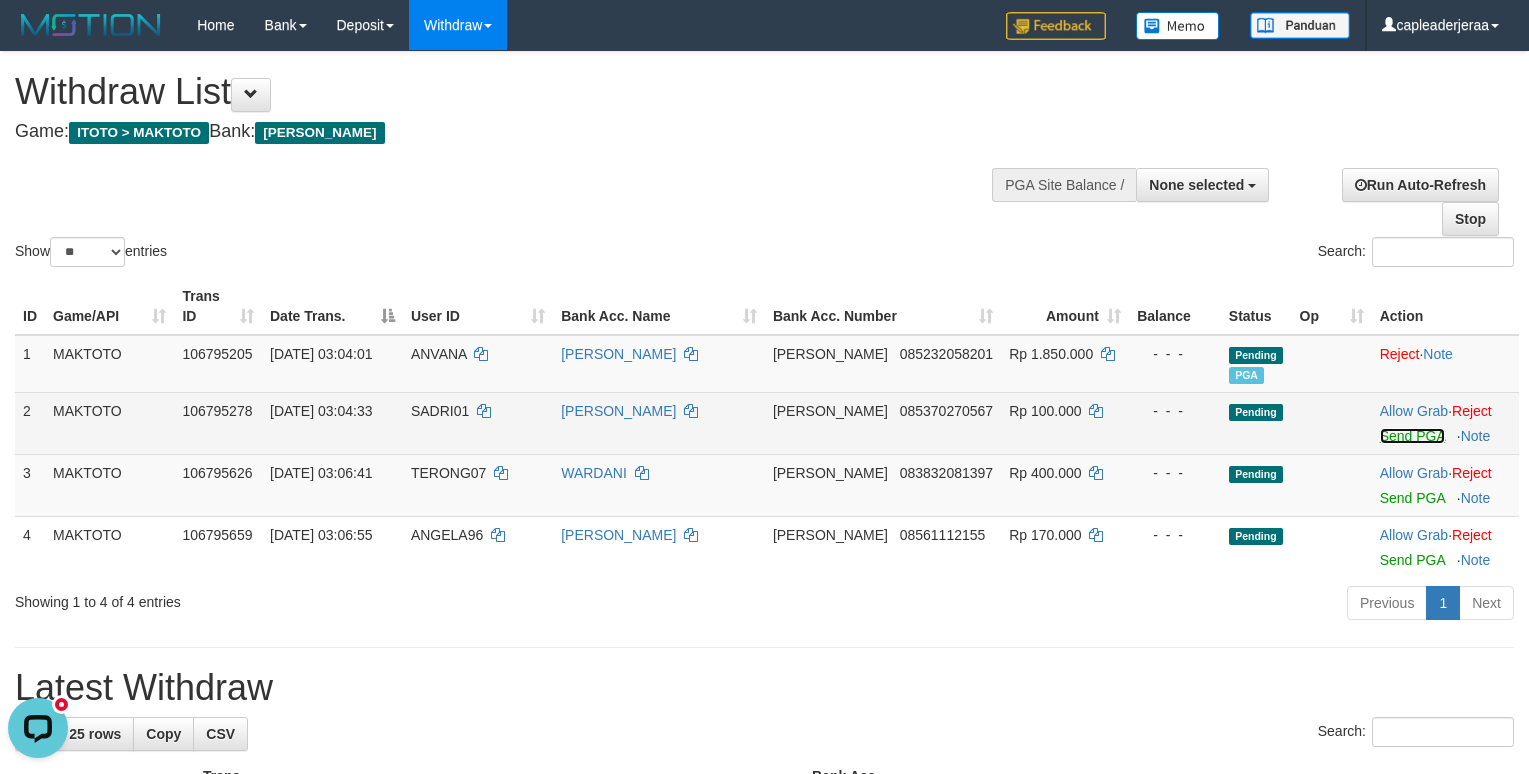 click on "Send PGA" at bounding box center [1412, 436] 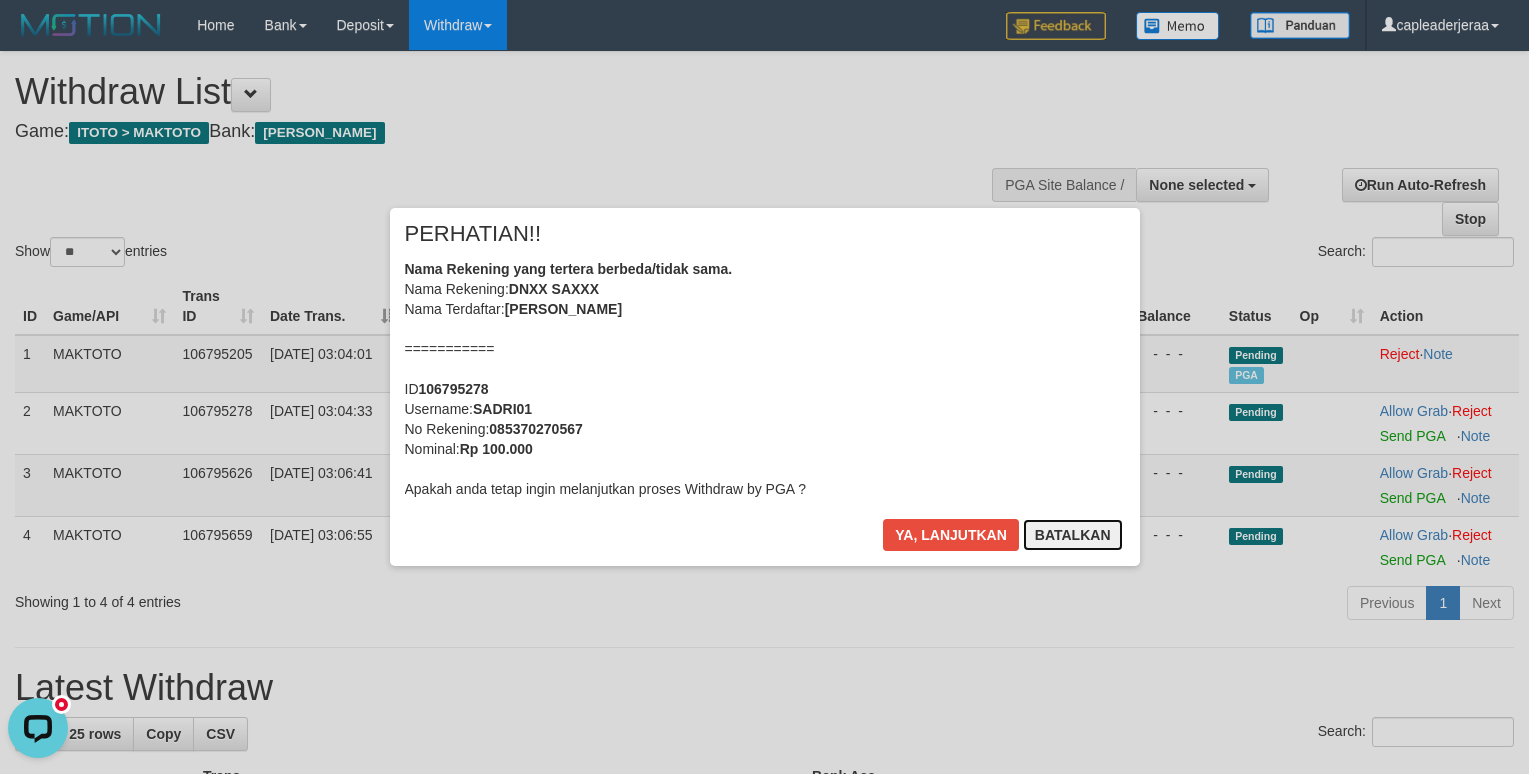 click on "Batalkan" at bounding box center (1073, 535) 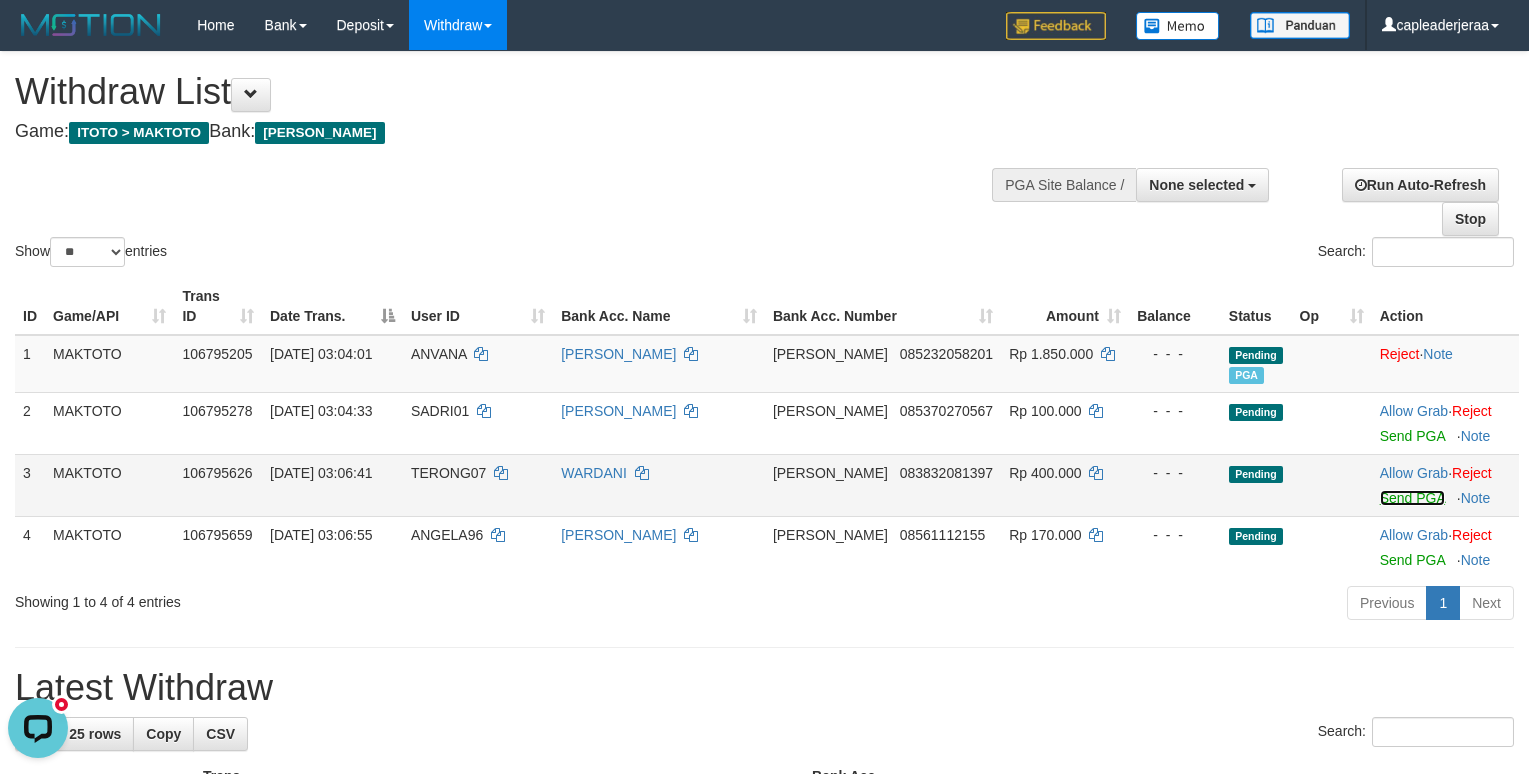 click on "Send PGA" at bounding box center [1412, 498] 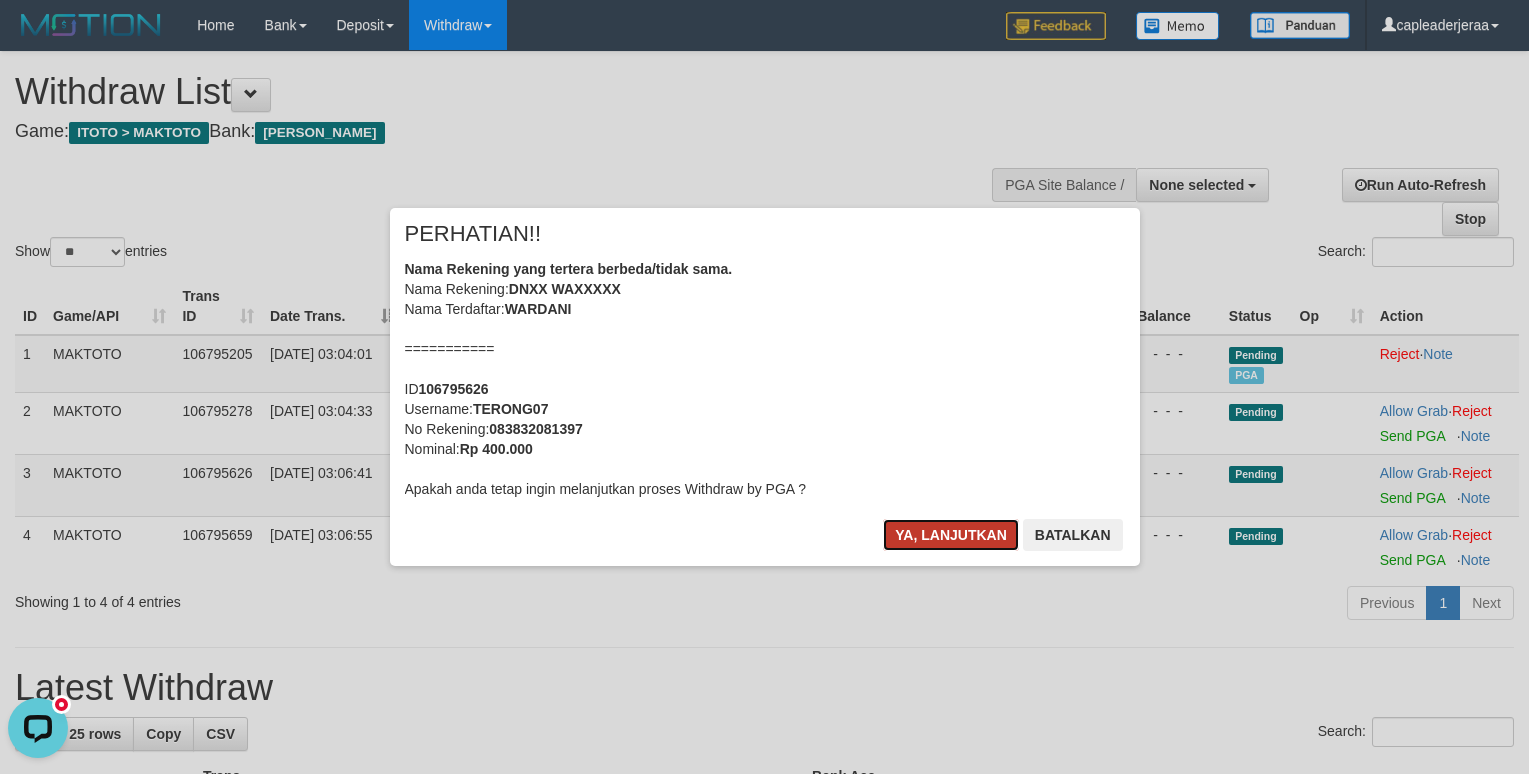click on "Ya, lanjutkan" at bounding box center [951, 535] 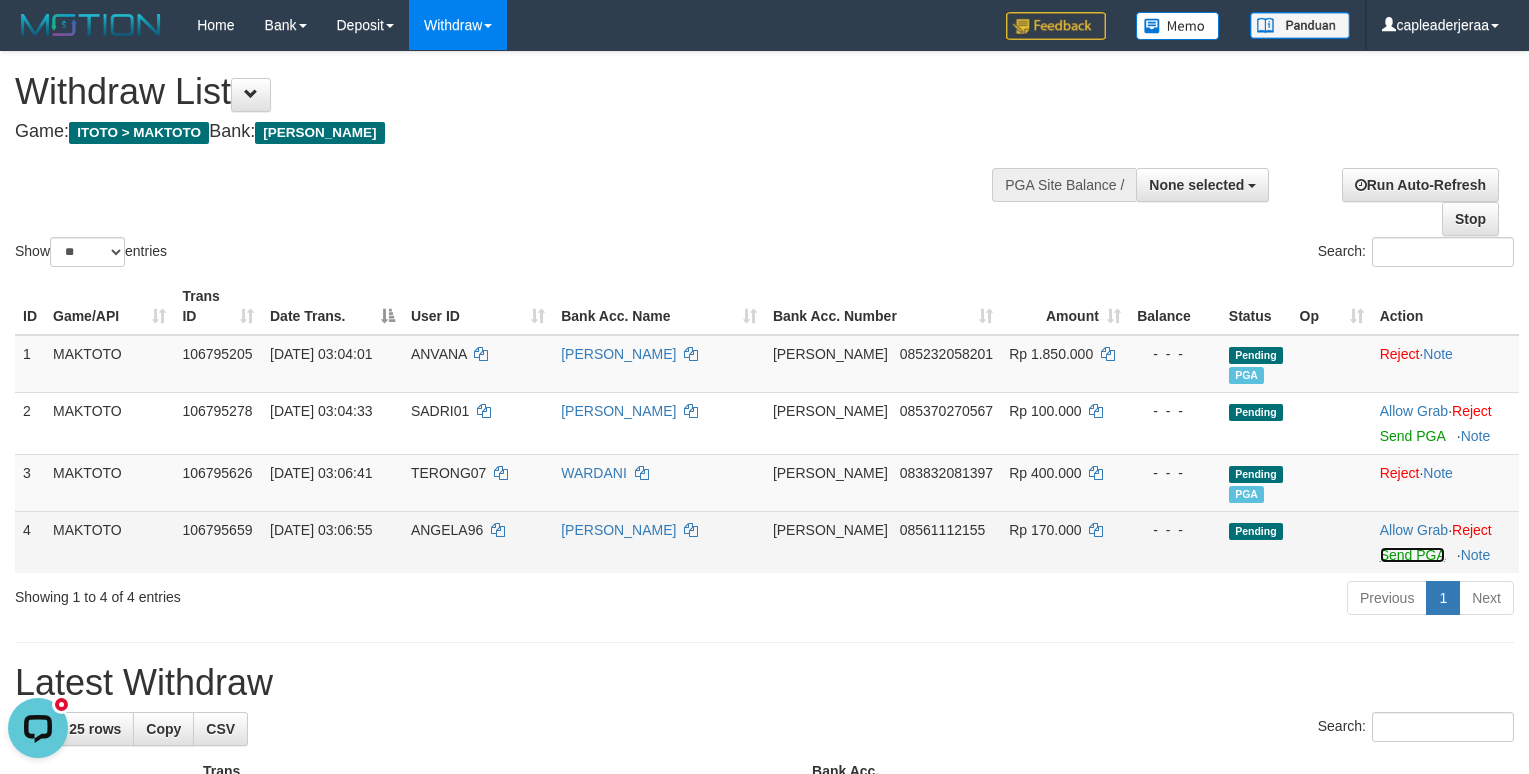 click on "Send PGA" at bounding box center [1412, 555] 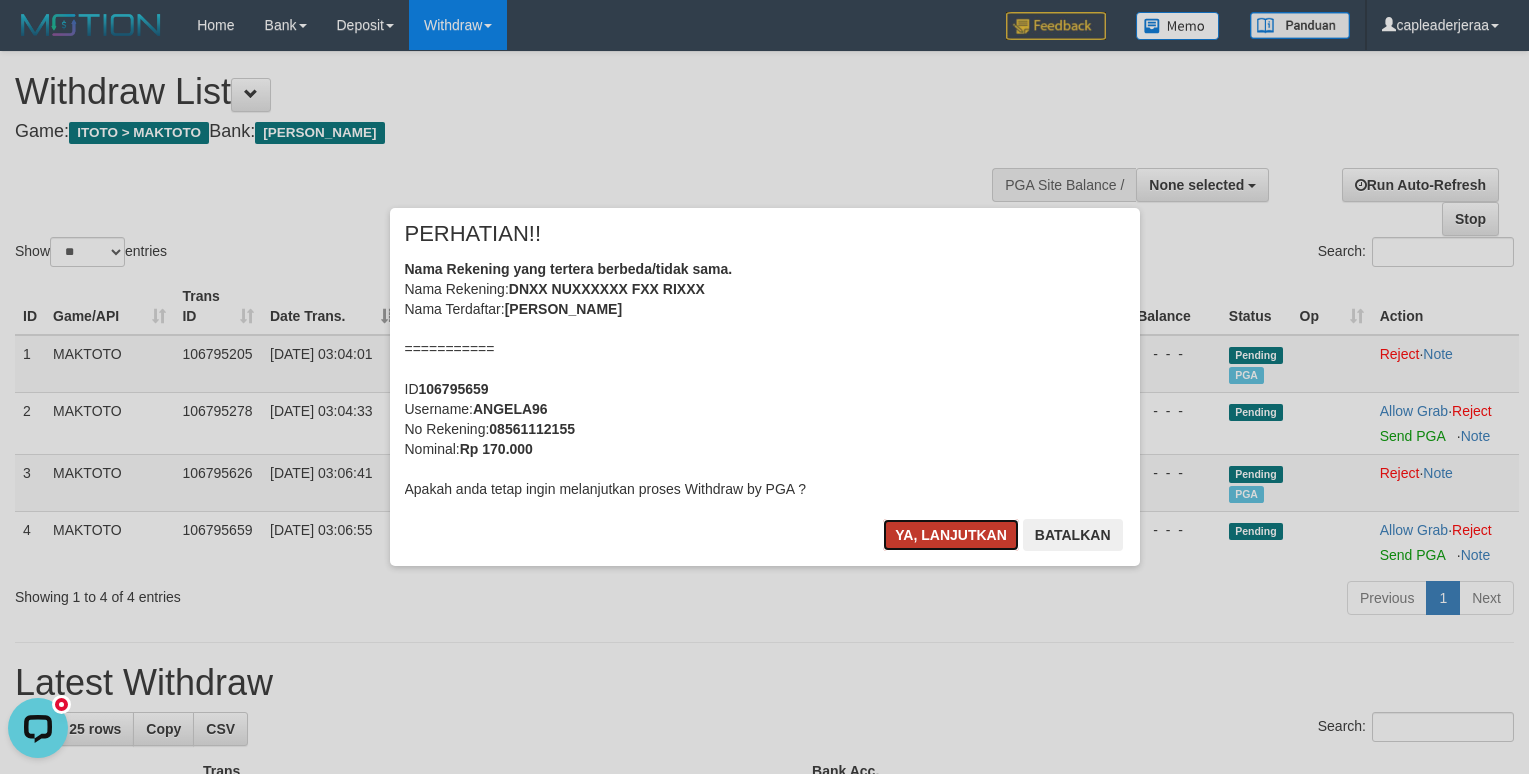 click on "Ya, lanjutkan" at bounding box center [951, 535] 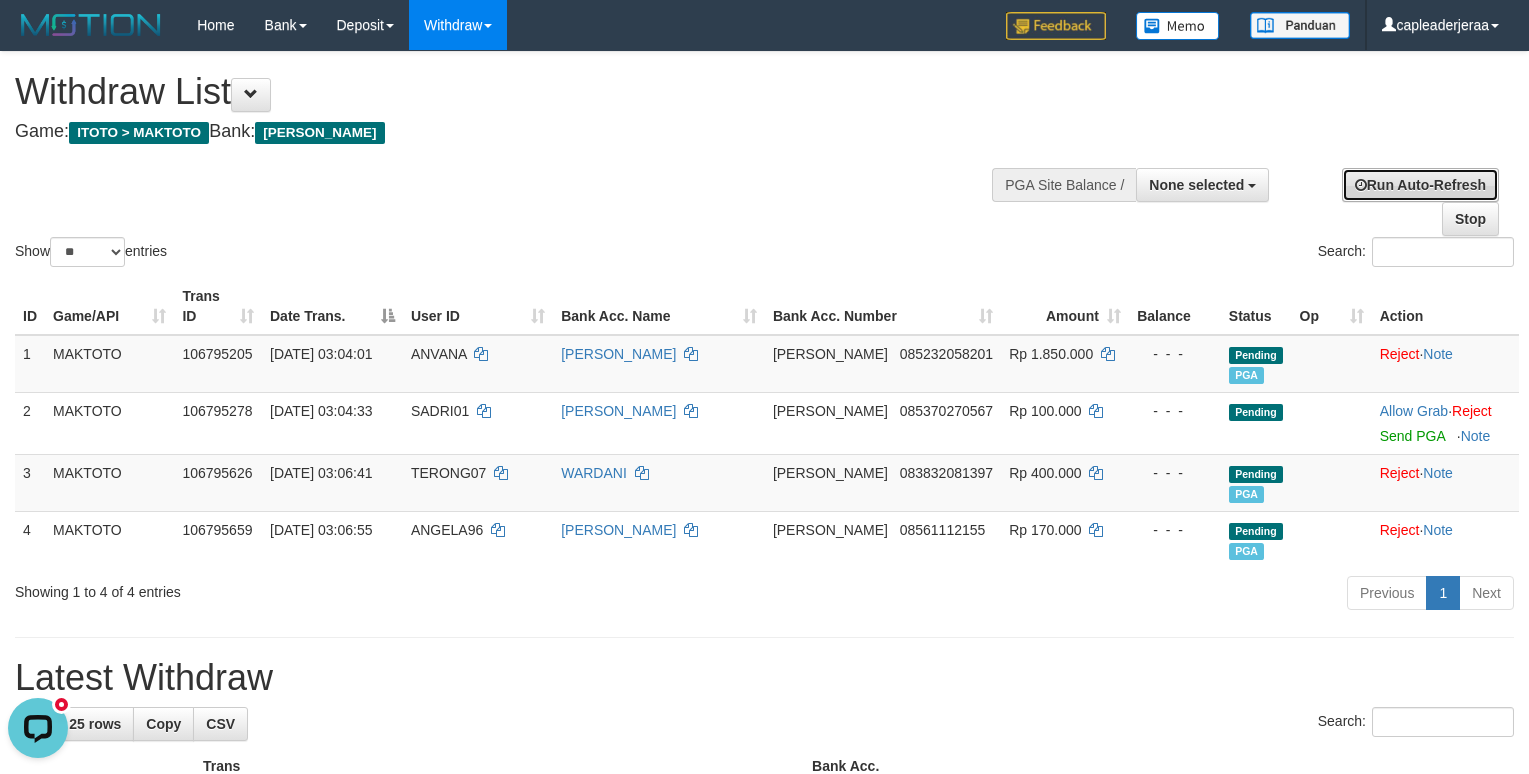 click on "Run Auto-Refresh" at bounding box center (1420, 185) 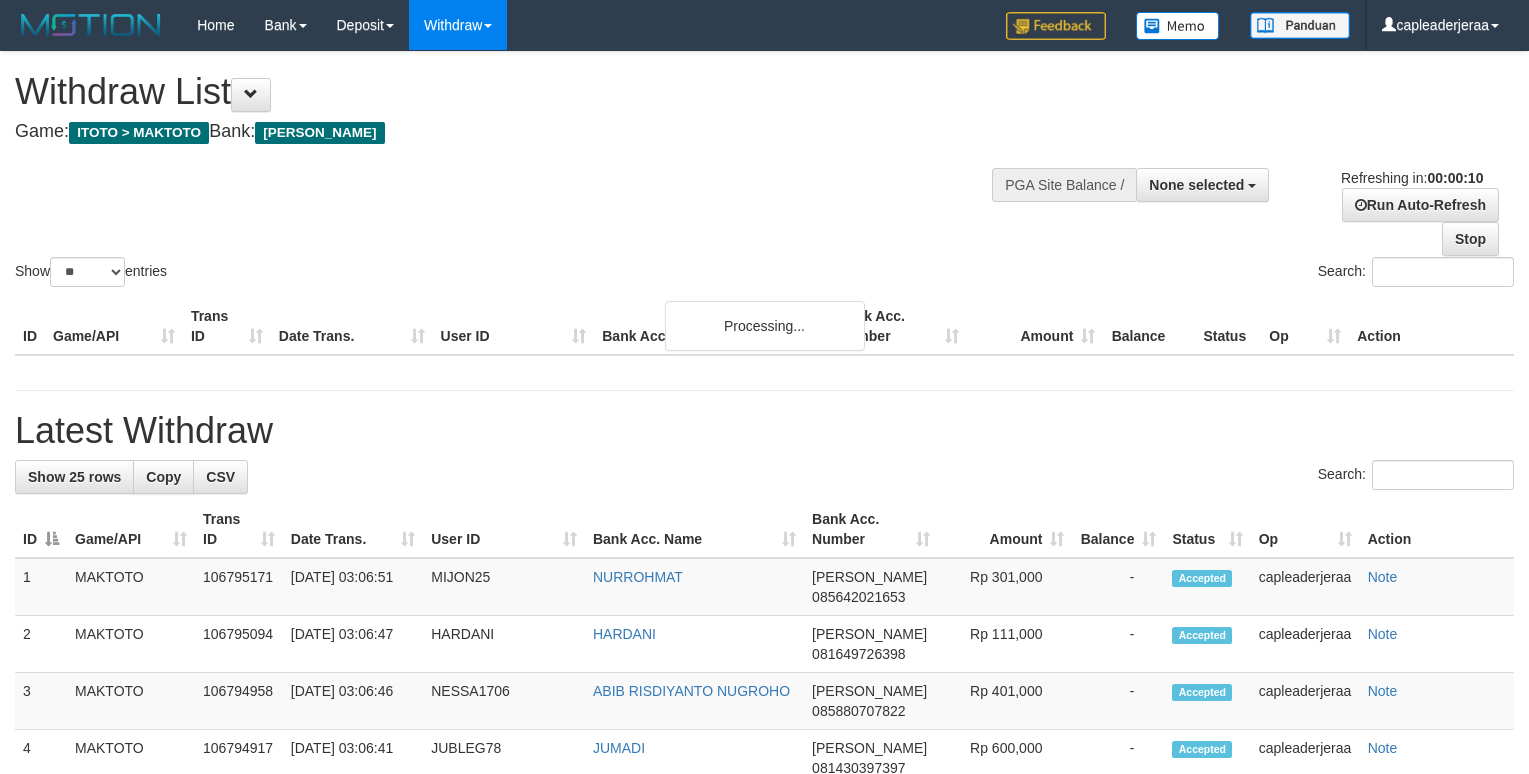 select 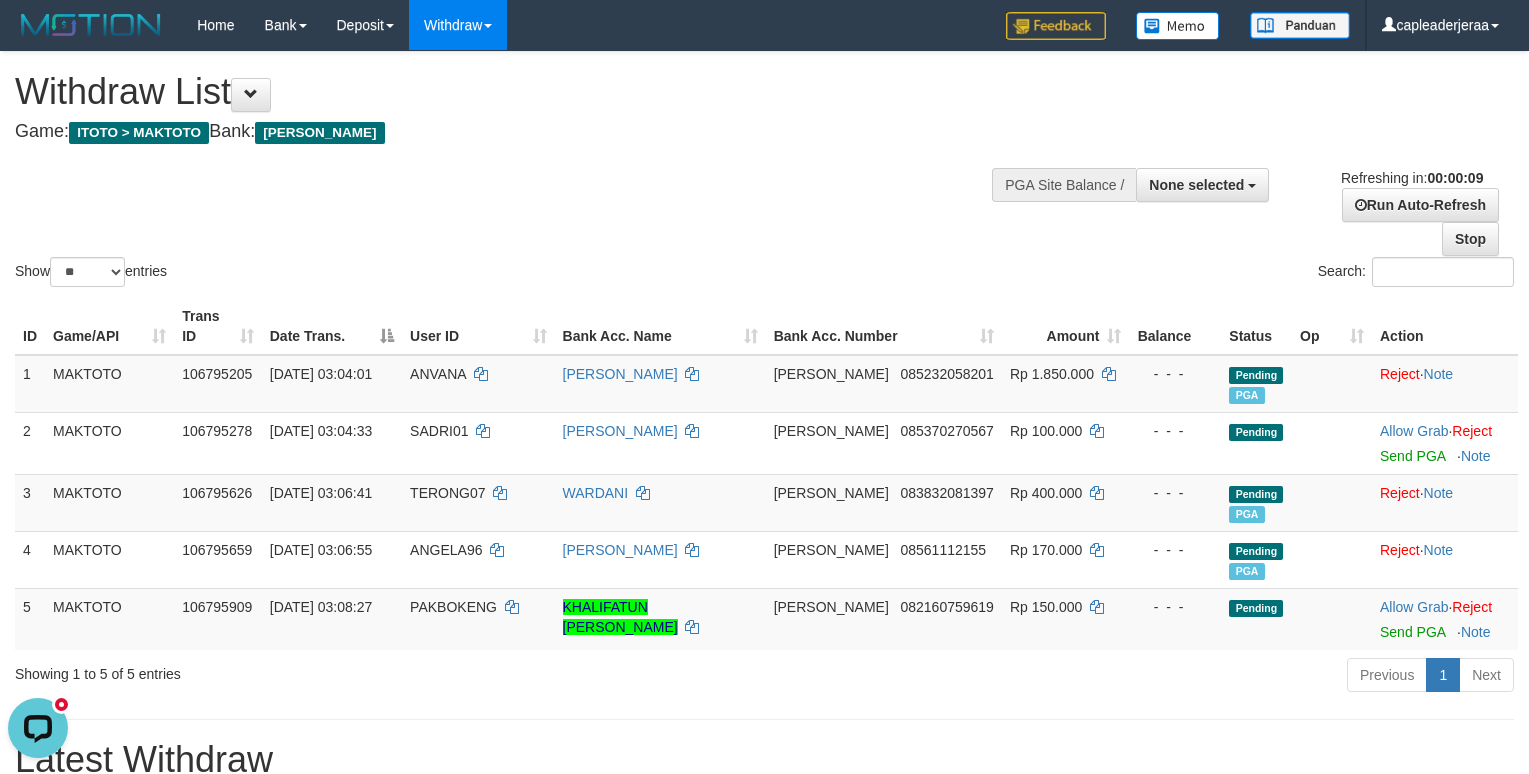 scroll, scrollTop: 0, scrollLeft: 0, axis: both 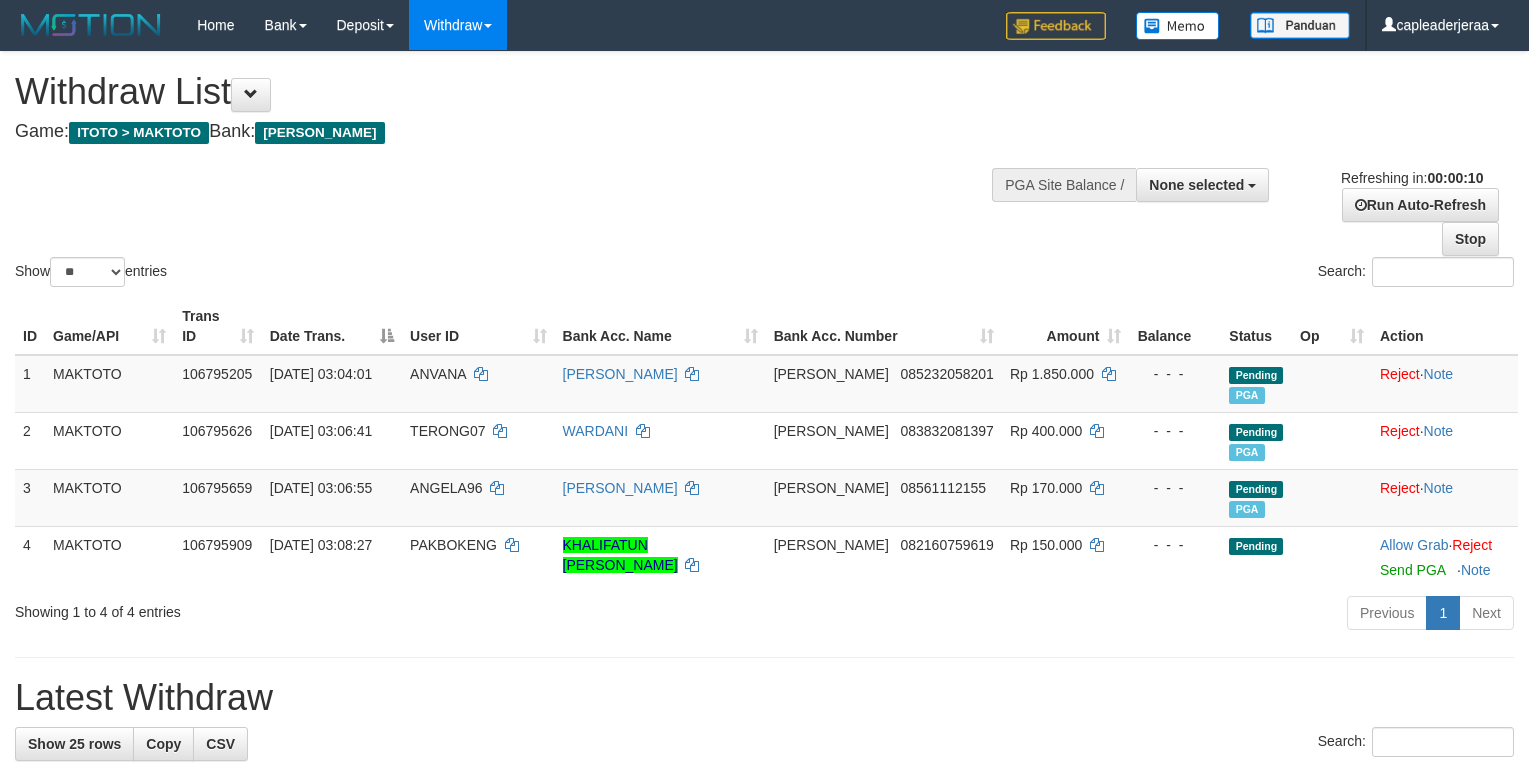 select 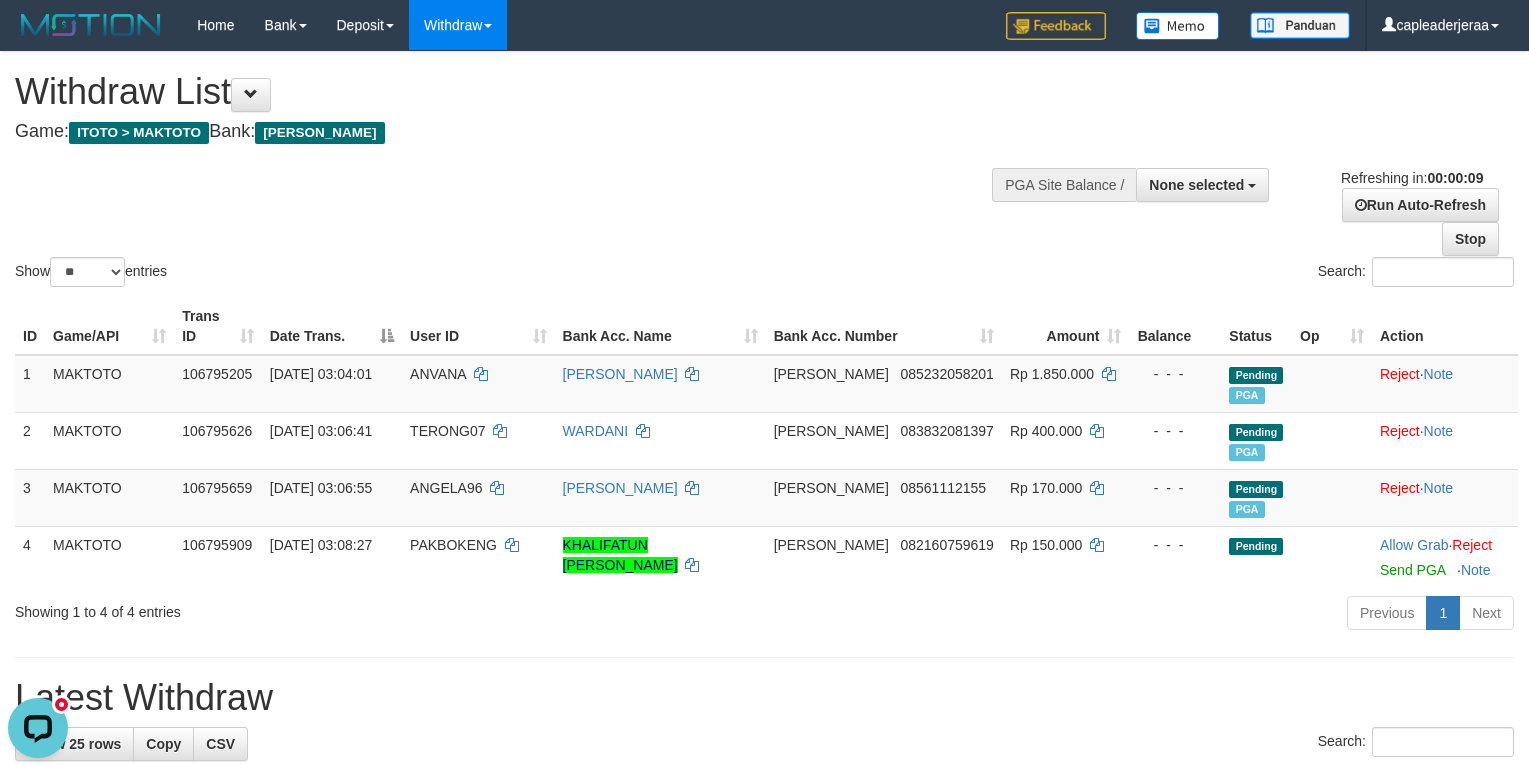 scroll, scrollTop: 0, scrollLeft: 0, axis: both 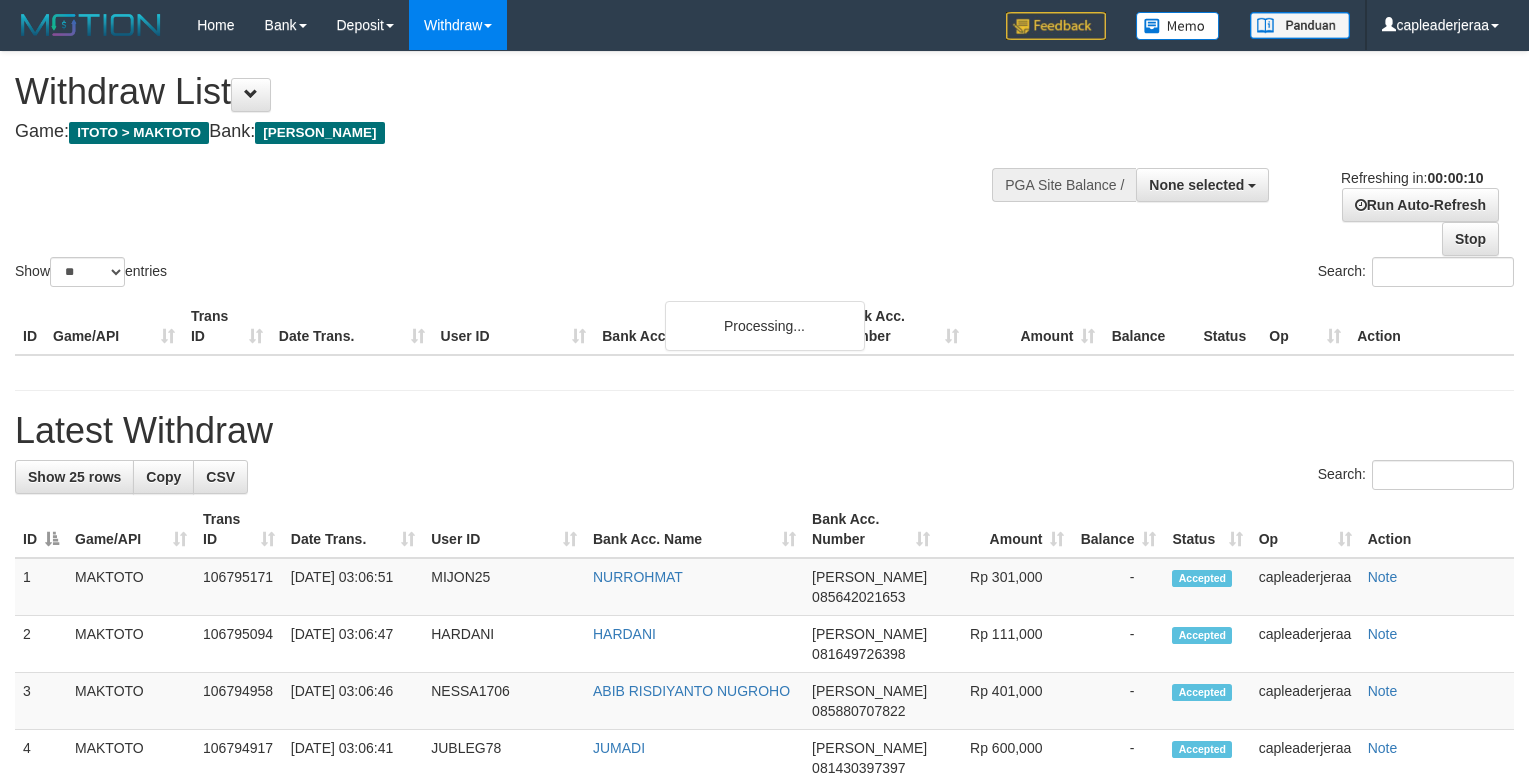 select 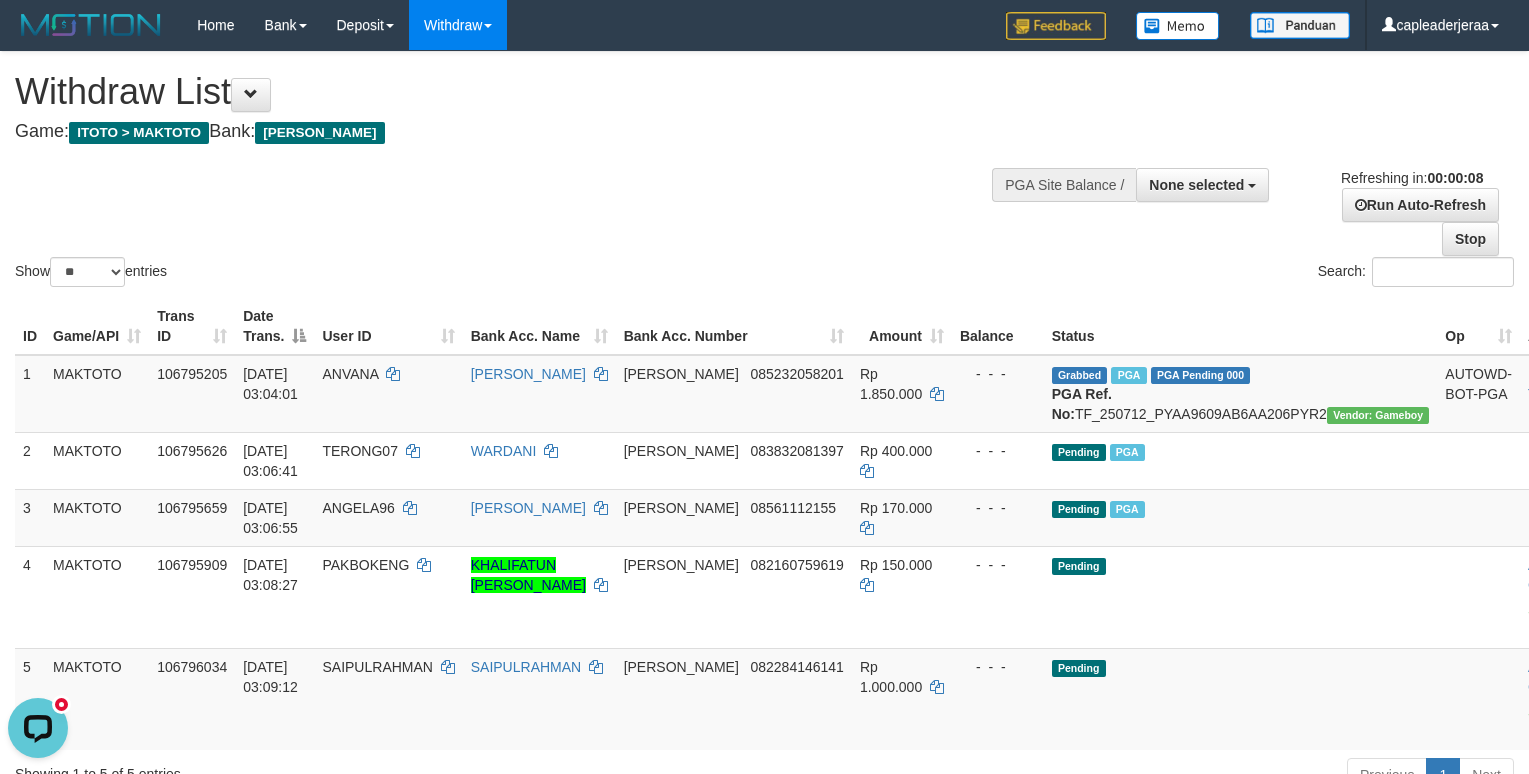 scroll, scrollTop: 0, scrollLeft: 0, axis: both 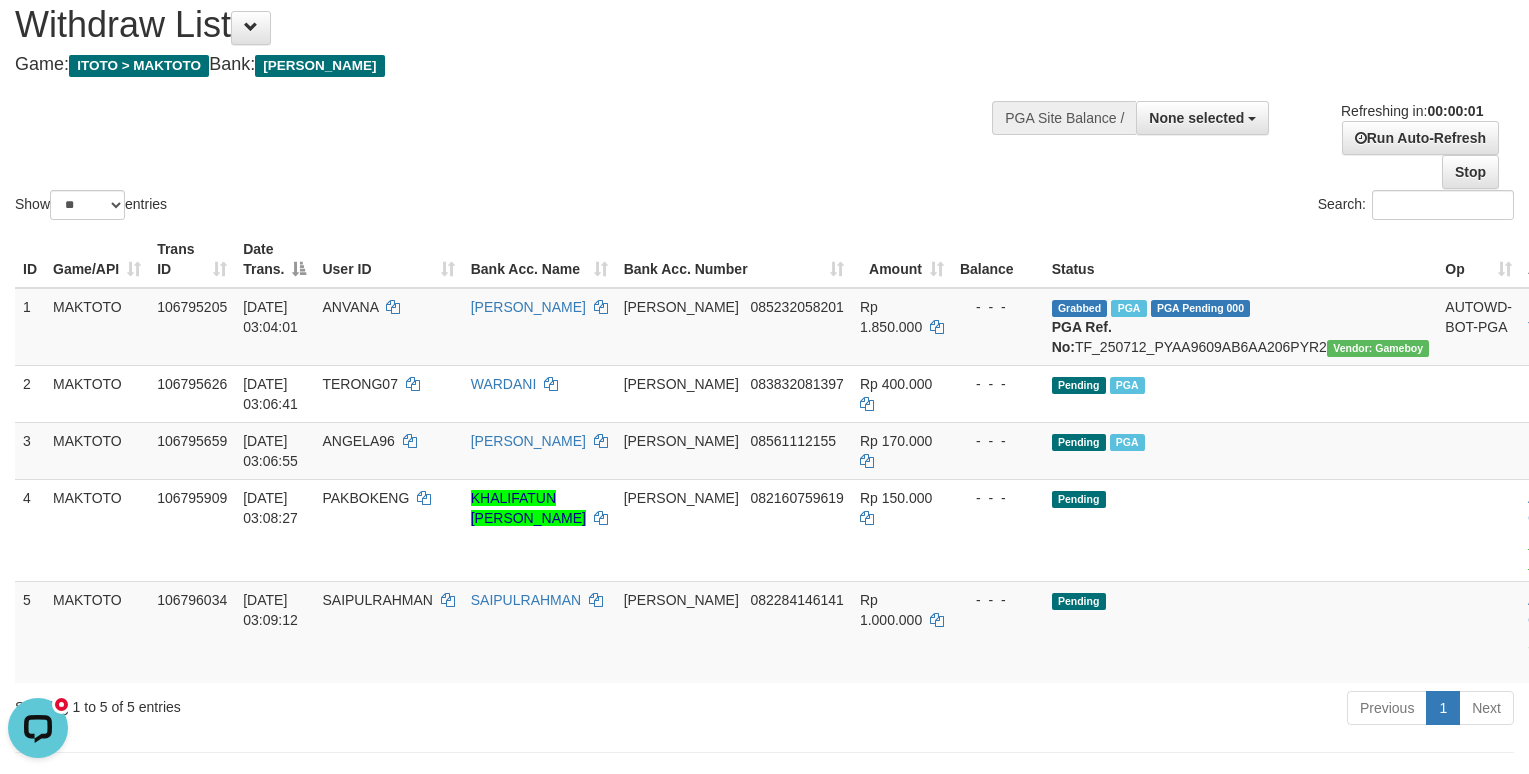 drag, startPoint x: 1421, startPoint y: 561, endPoint x: 878, endPoint y: 281, distance: 610.9411 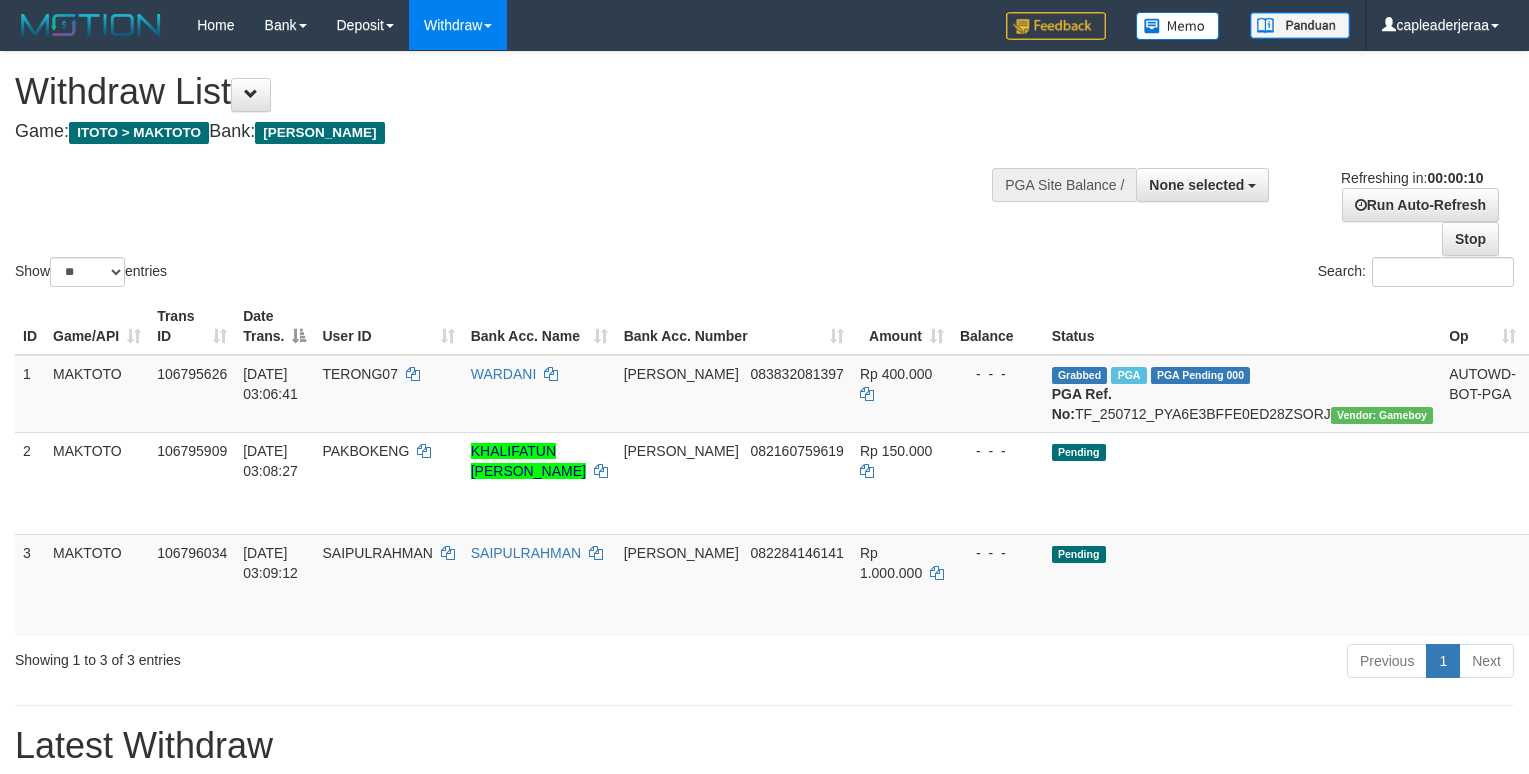 select 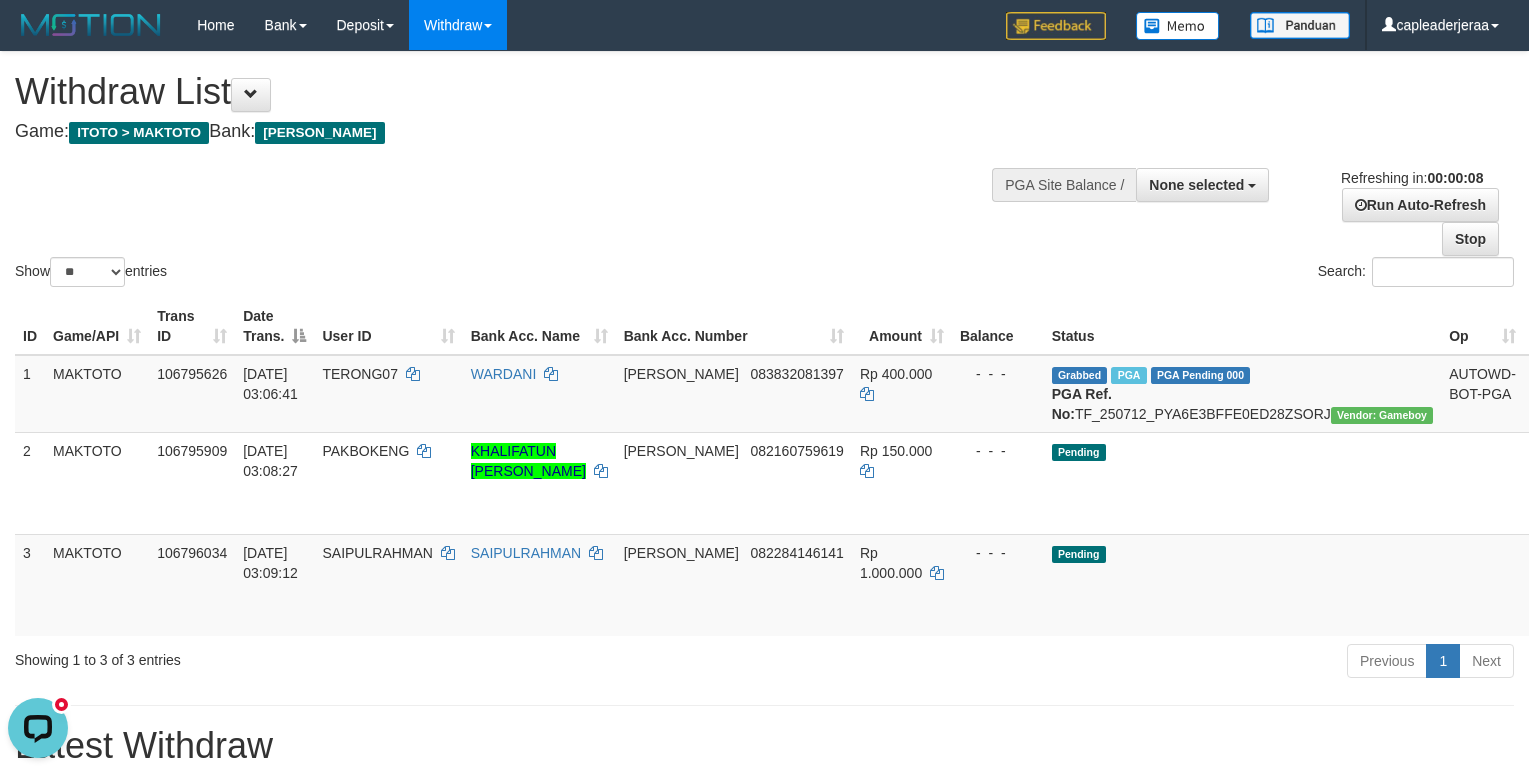scroll, scrollTop: 0, scrollLeft: 0, axis: both 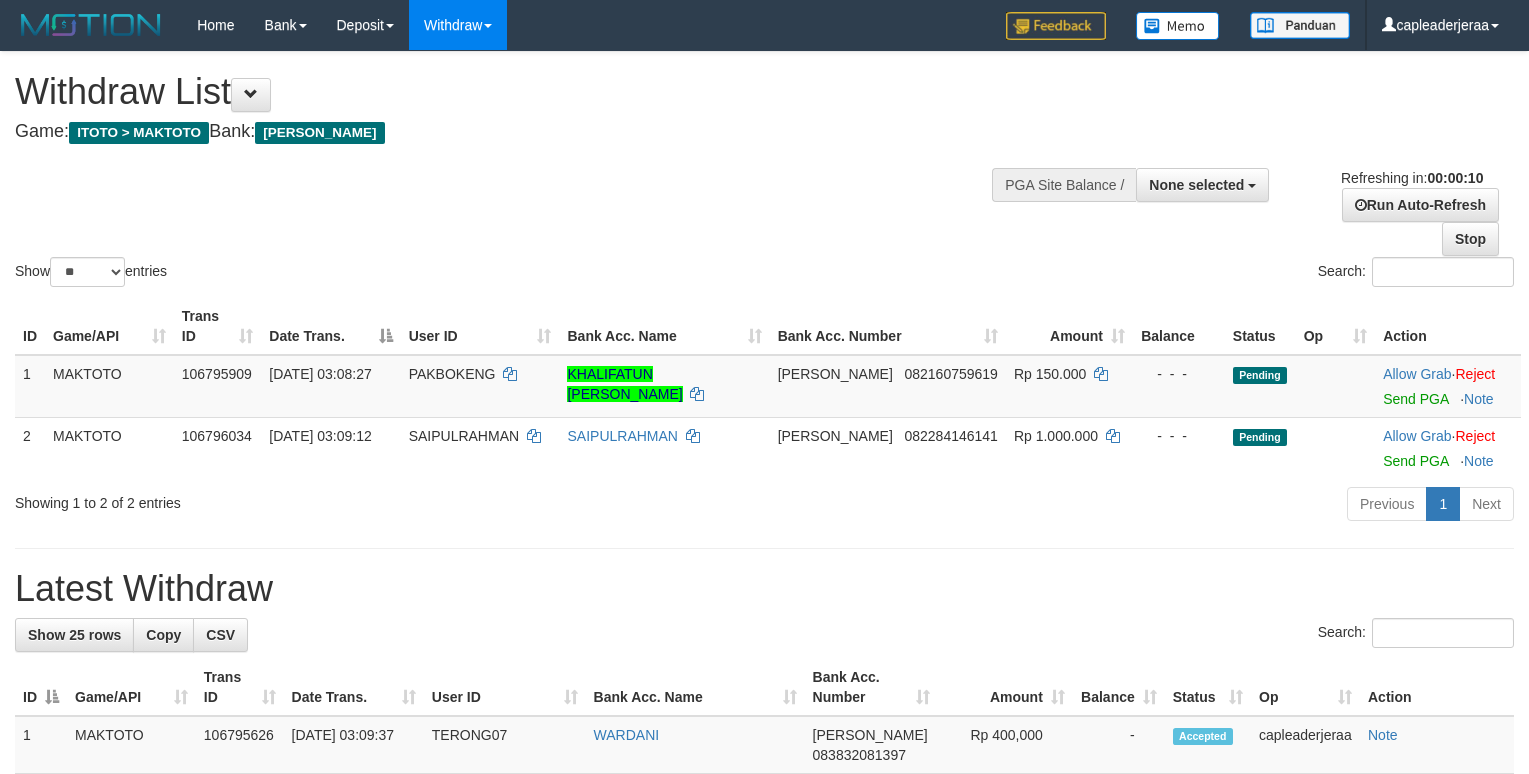 select 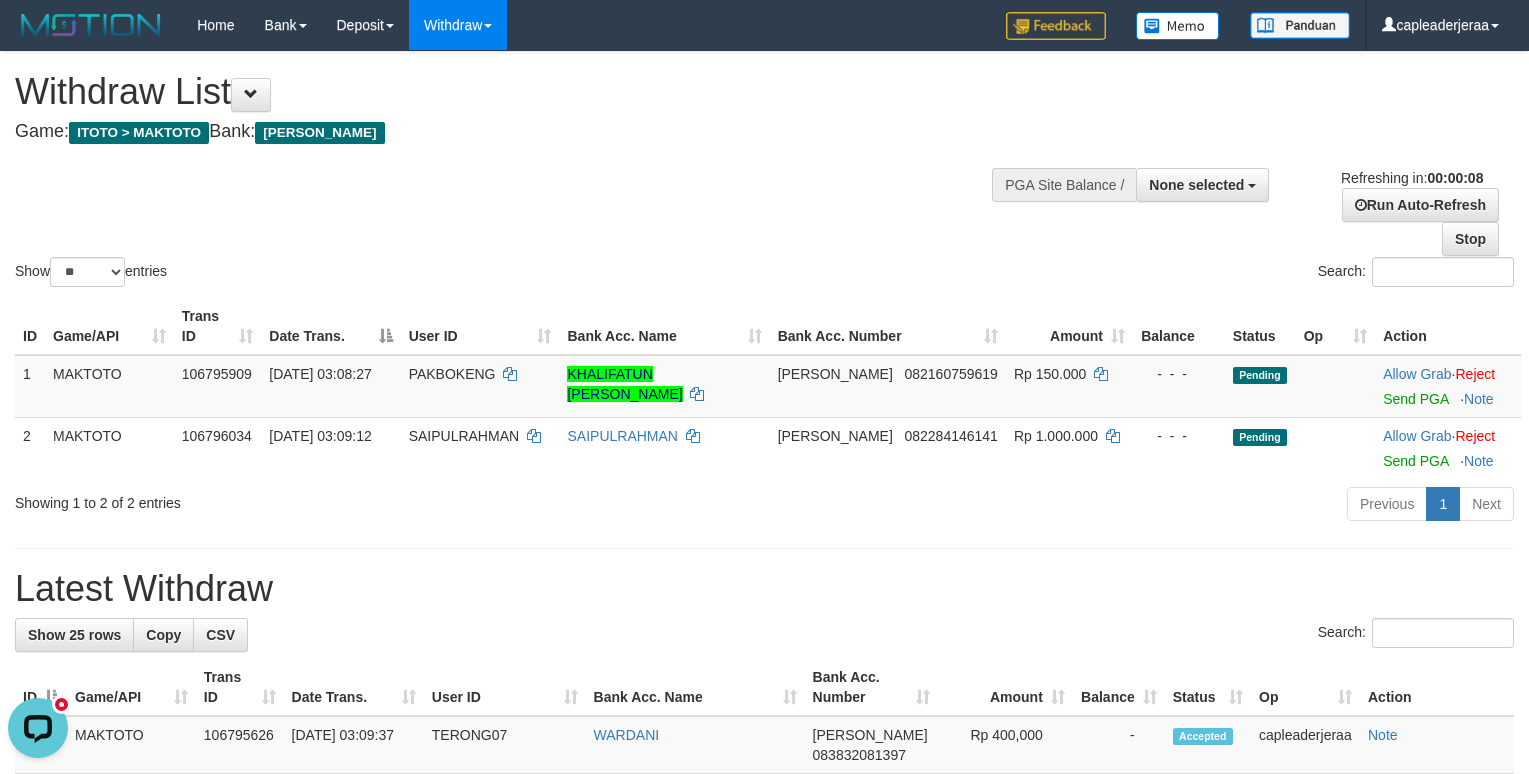 scroll, scrollTop: 0, scrollLeft: 0, axis: both 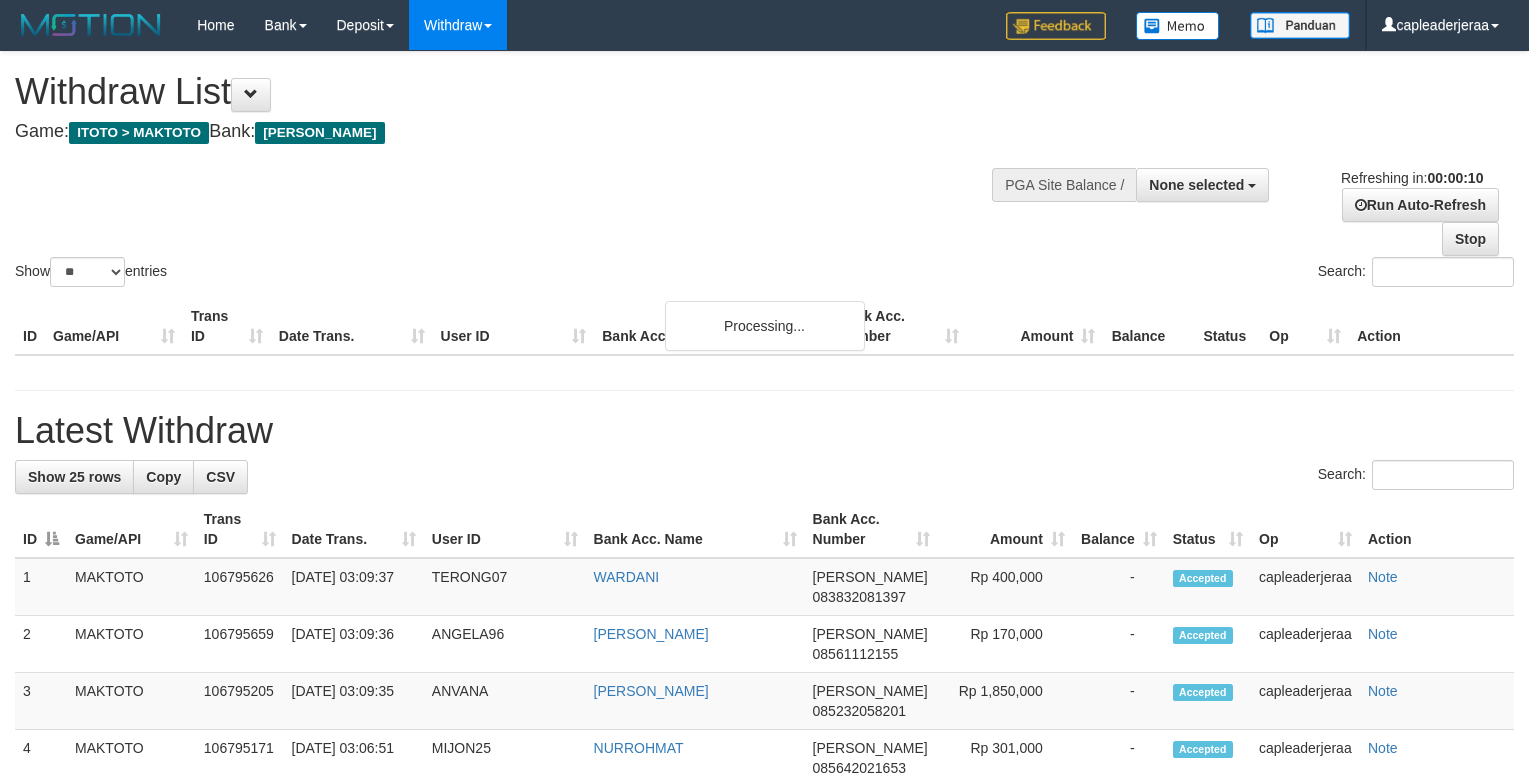 select 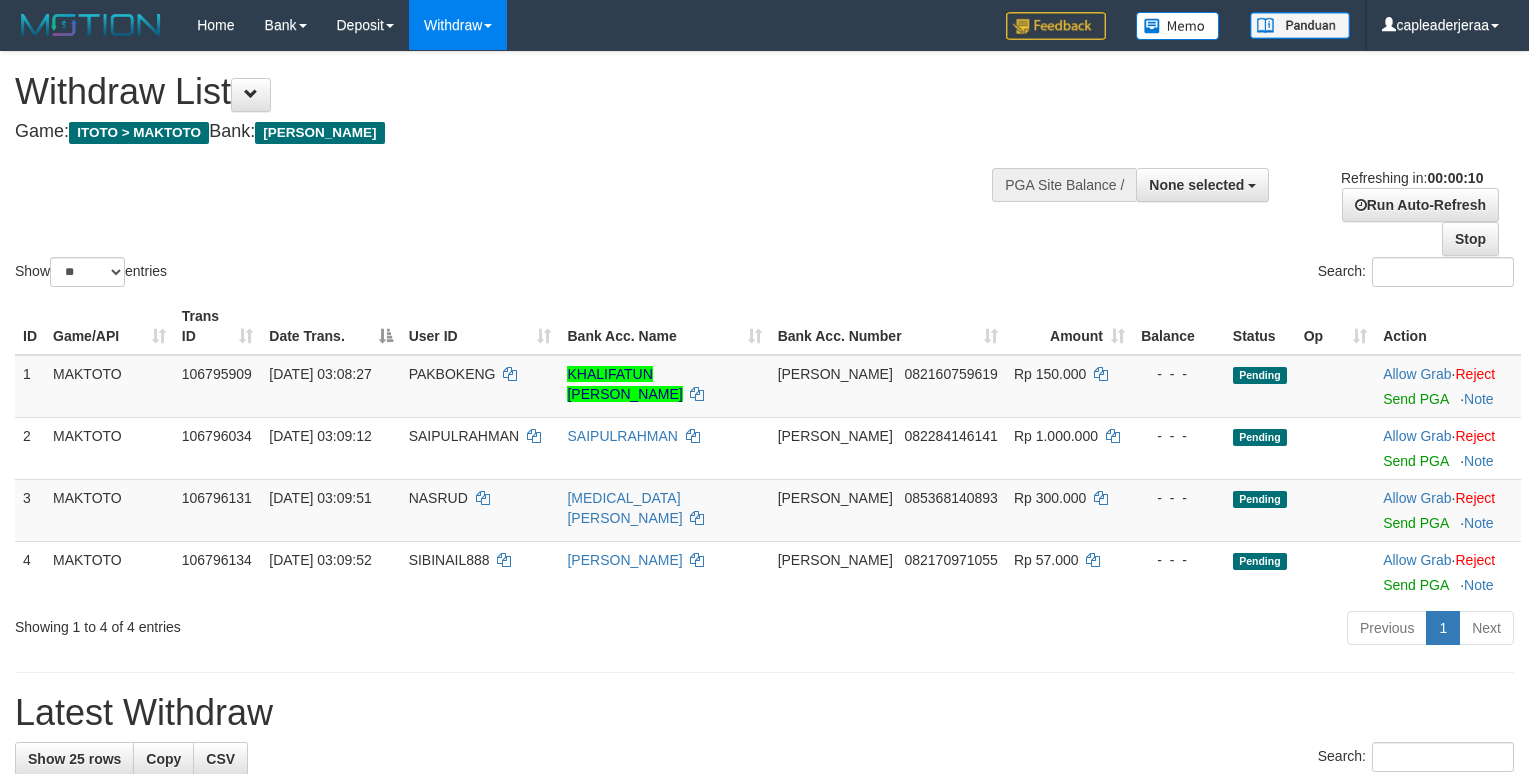 select 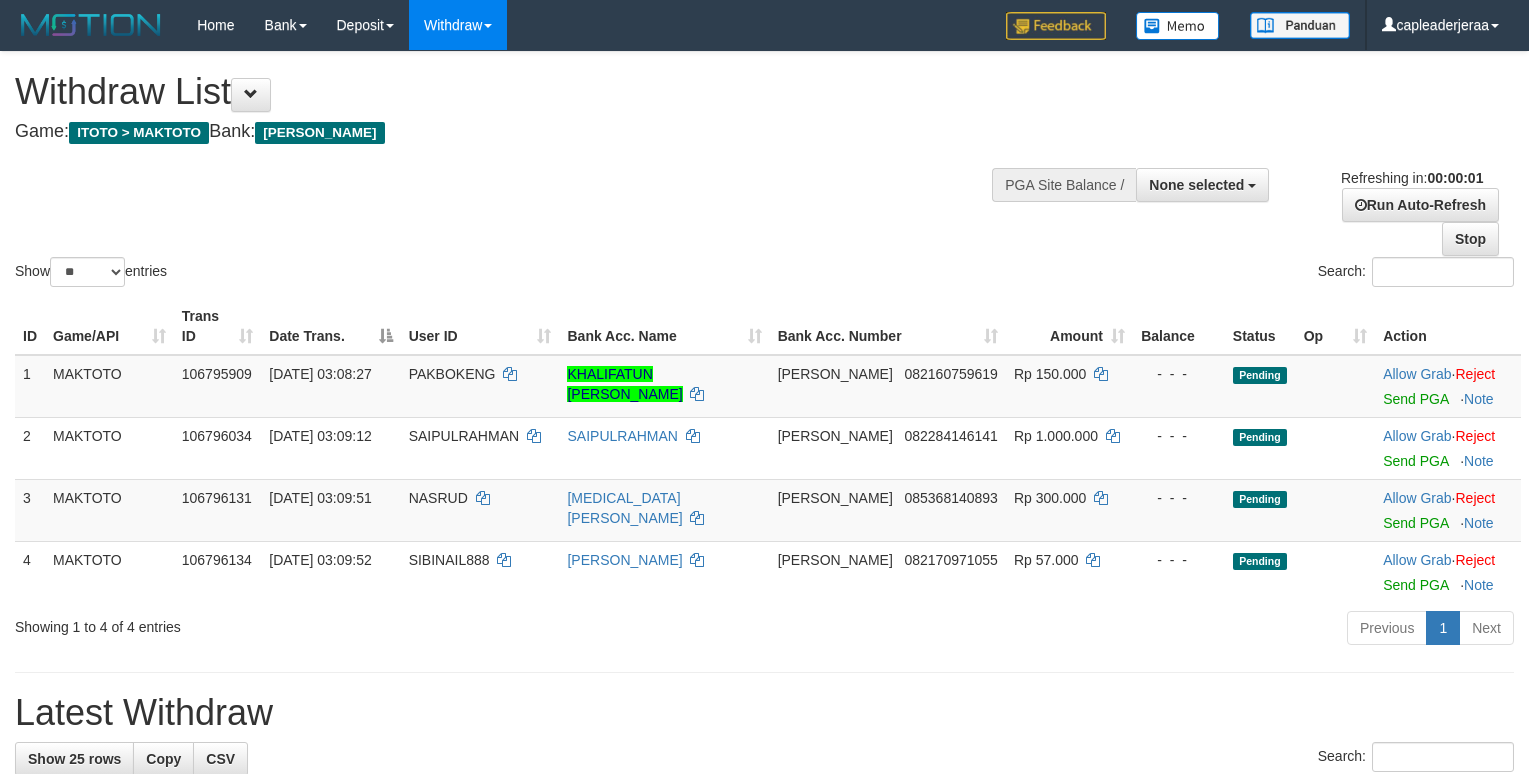 scroll, scrollTop: 0, scrollLeft: 0, axis: both 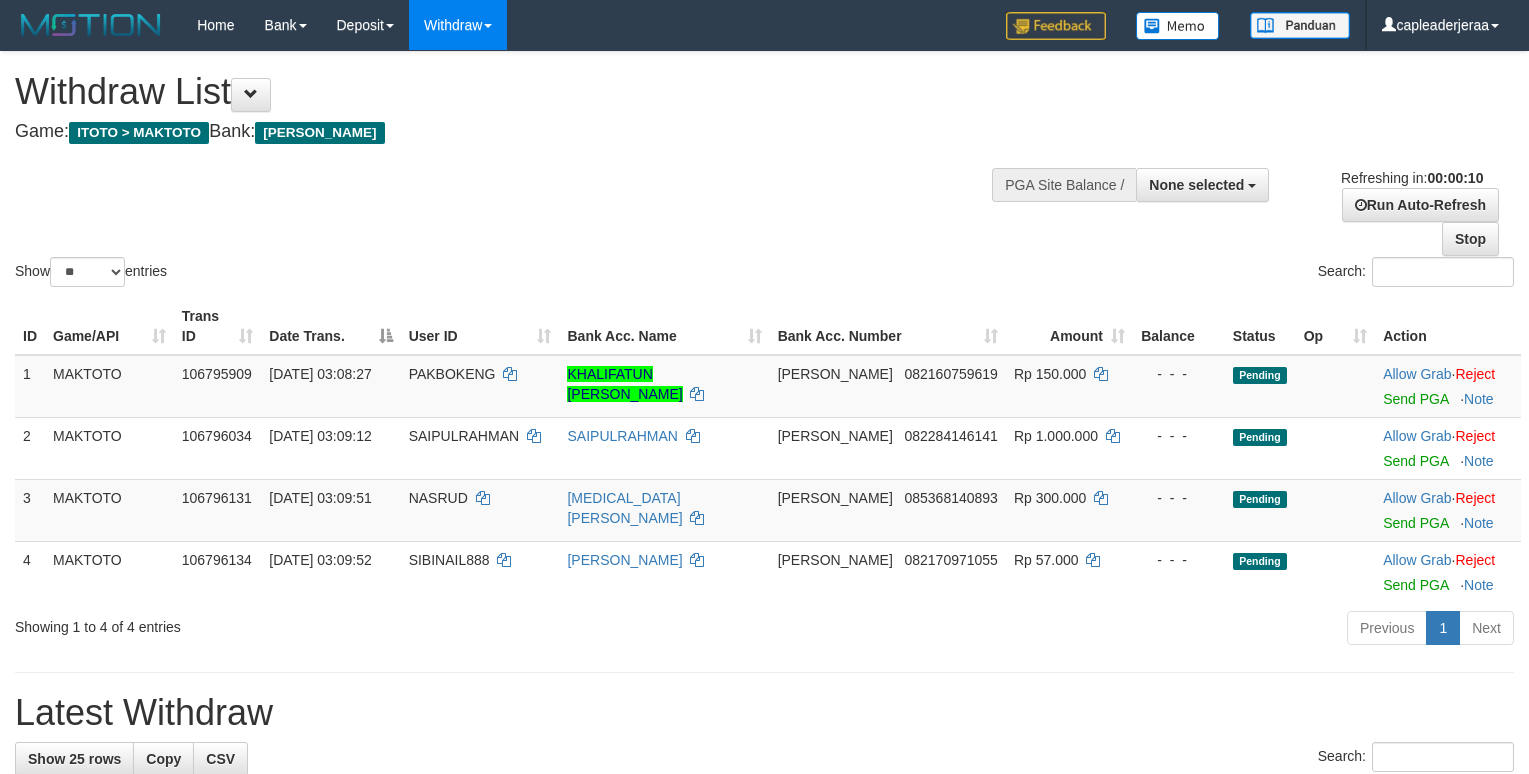 select 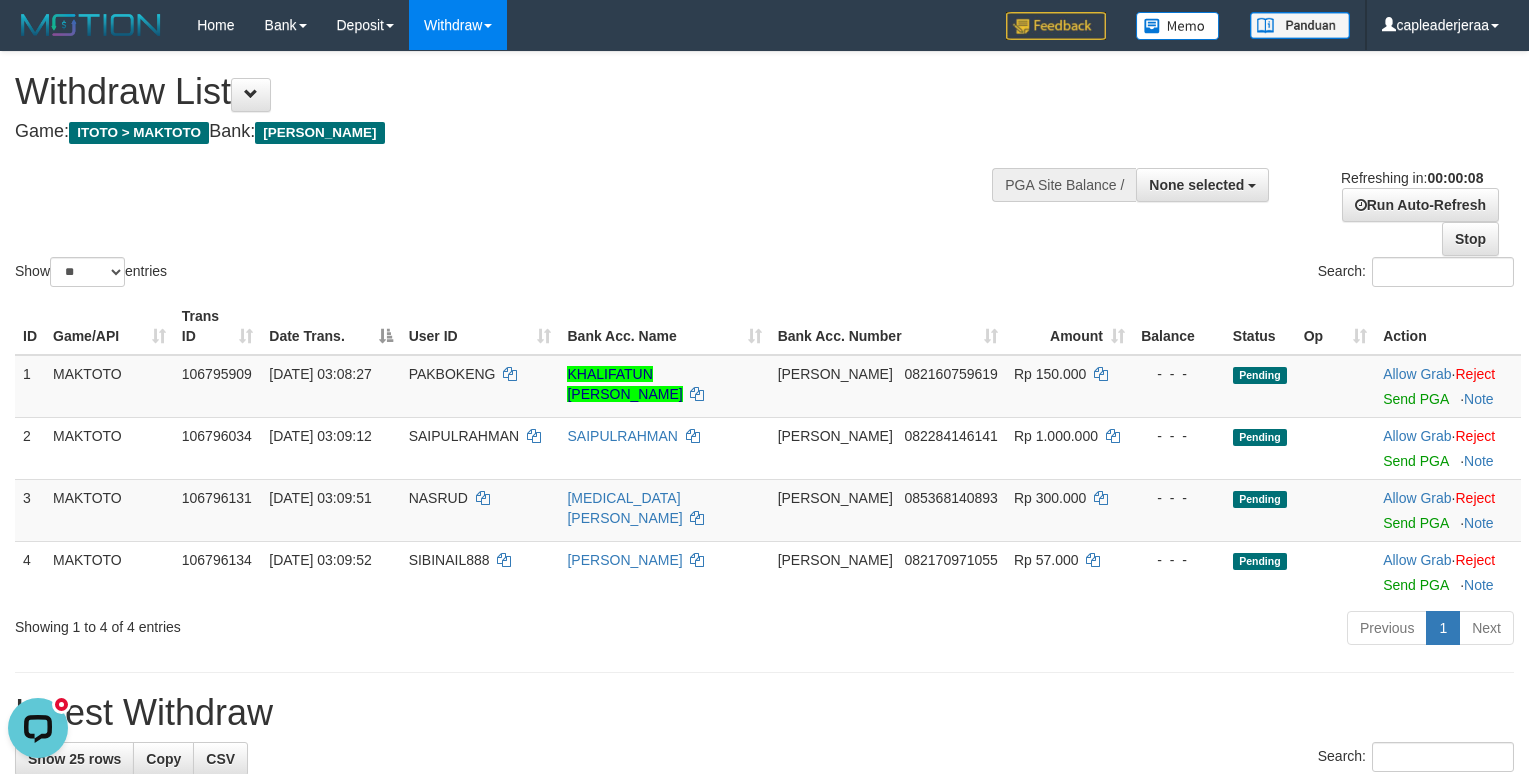 scroll, scrollTop: 0, scrollLeft: 0, axis: both 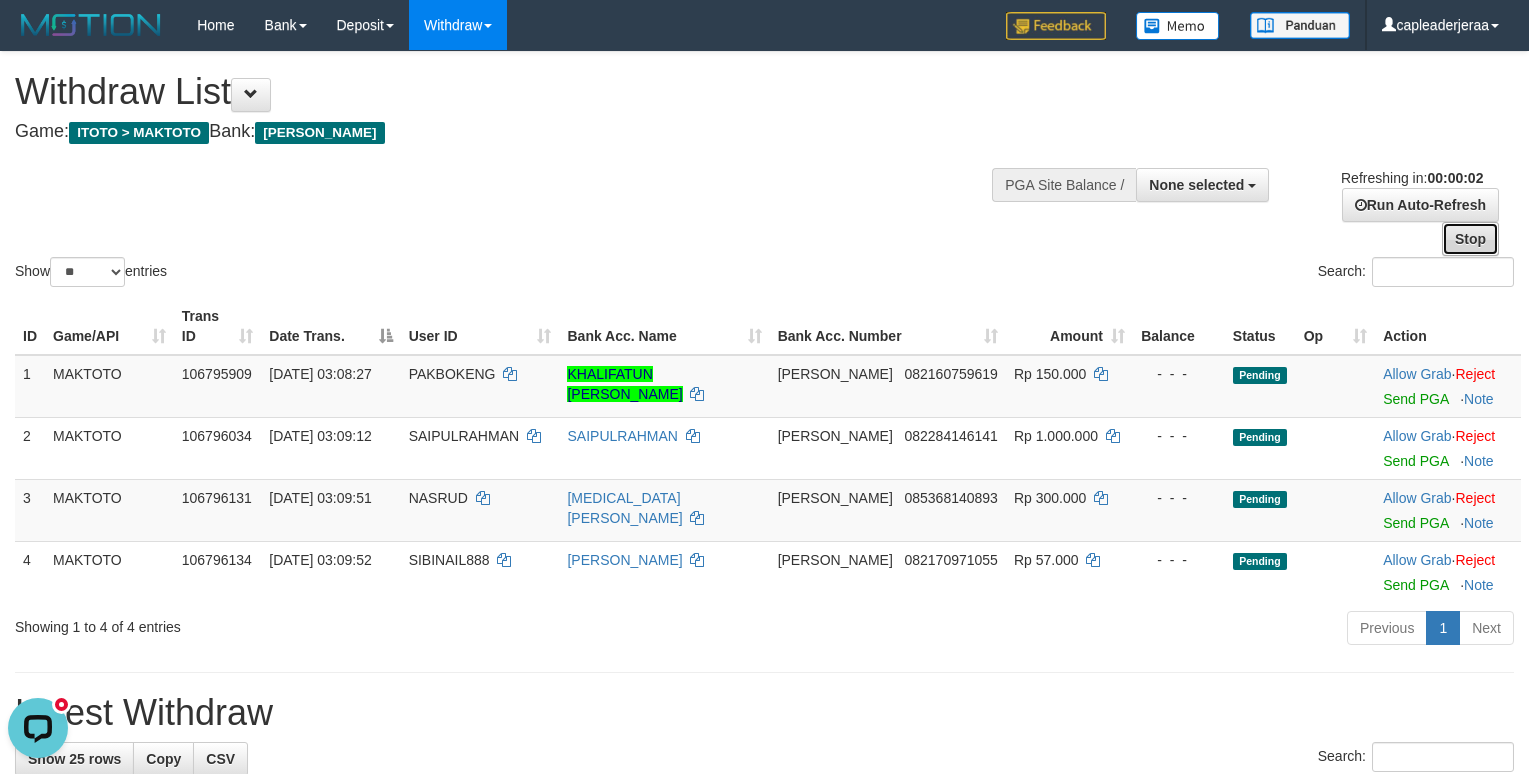 click on "Stop" at bounding box center [1470, 239] 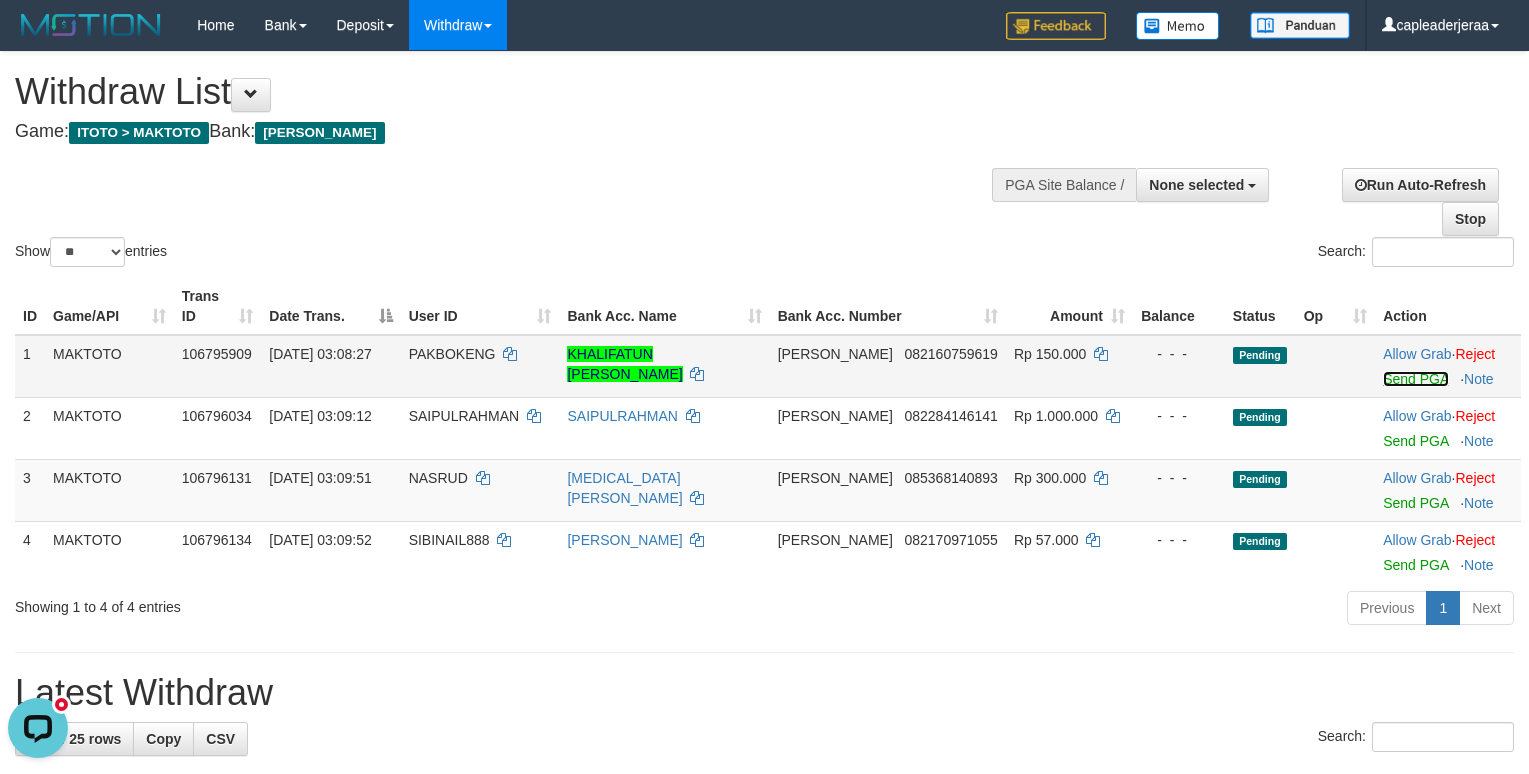 click on "Send PGA" at bounding box center [1415, 379] 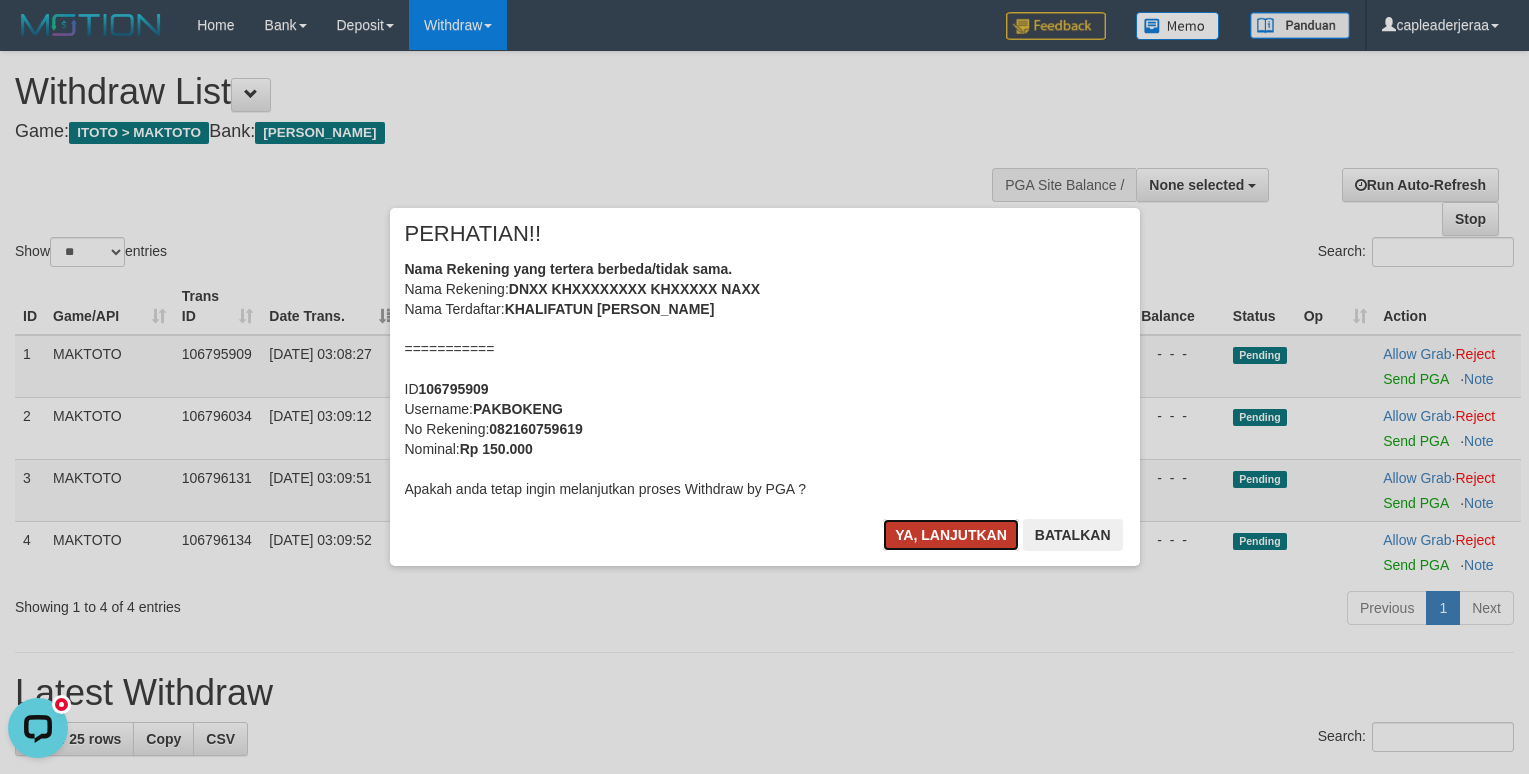 click on "Ya, lanjutkan" at bounding box center (951, 535) 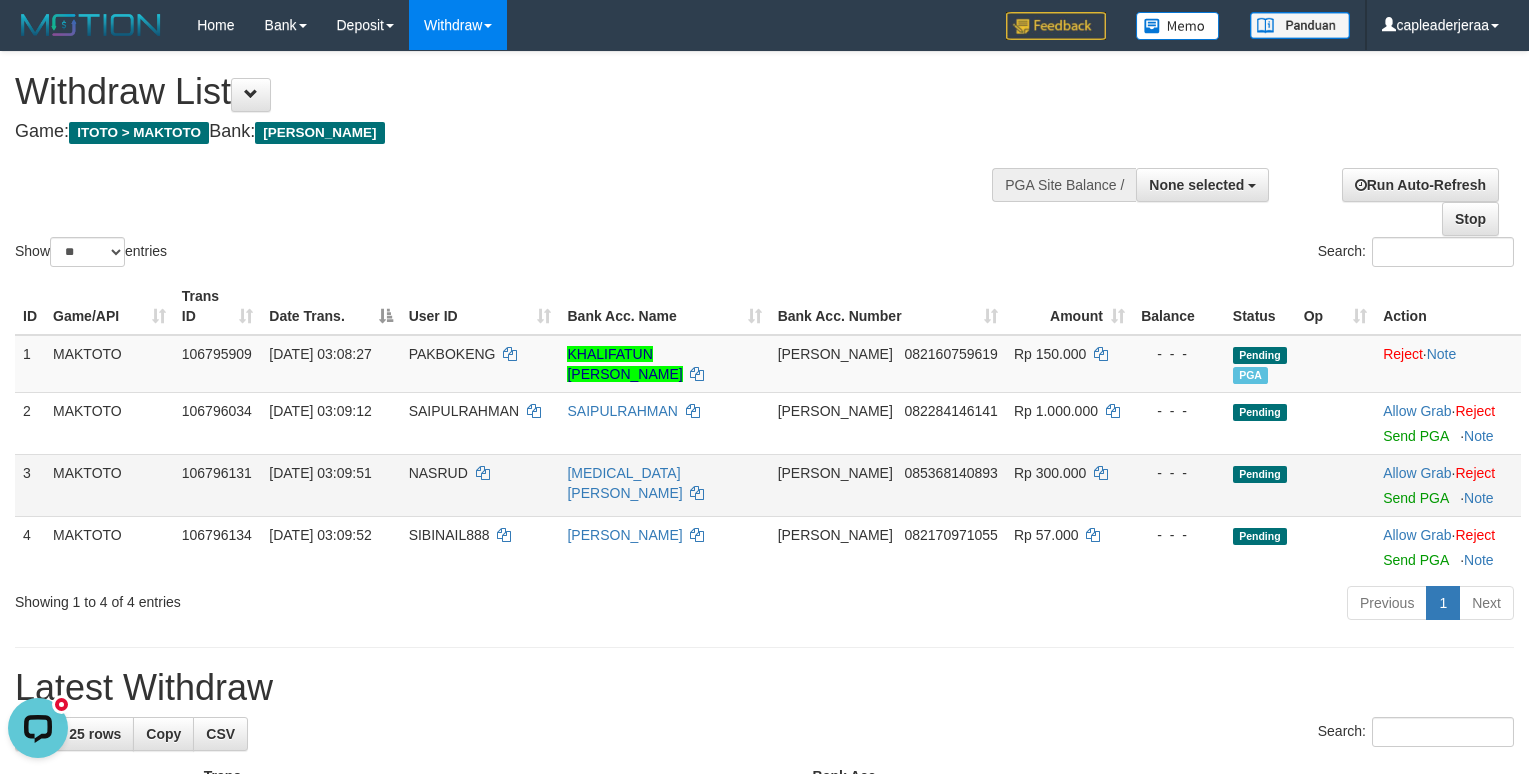 click on "Allow Grab   ·    Reject Send PGA     ·    Note" at bounding box center (1448, 485) 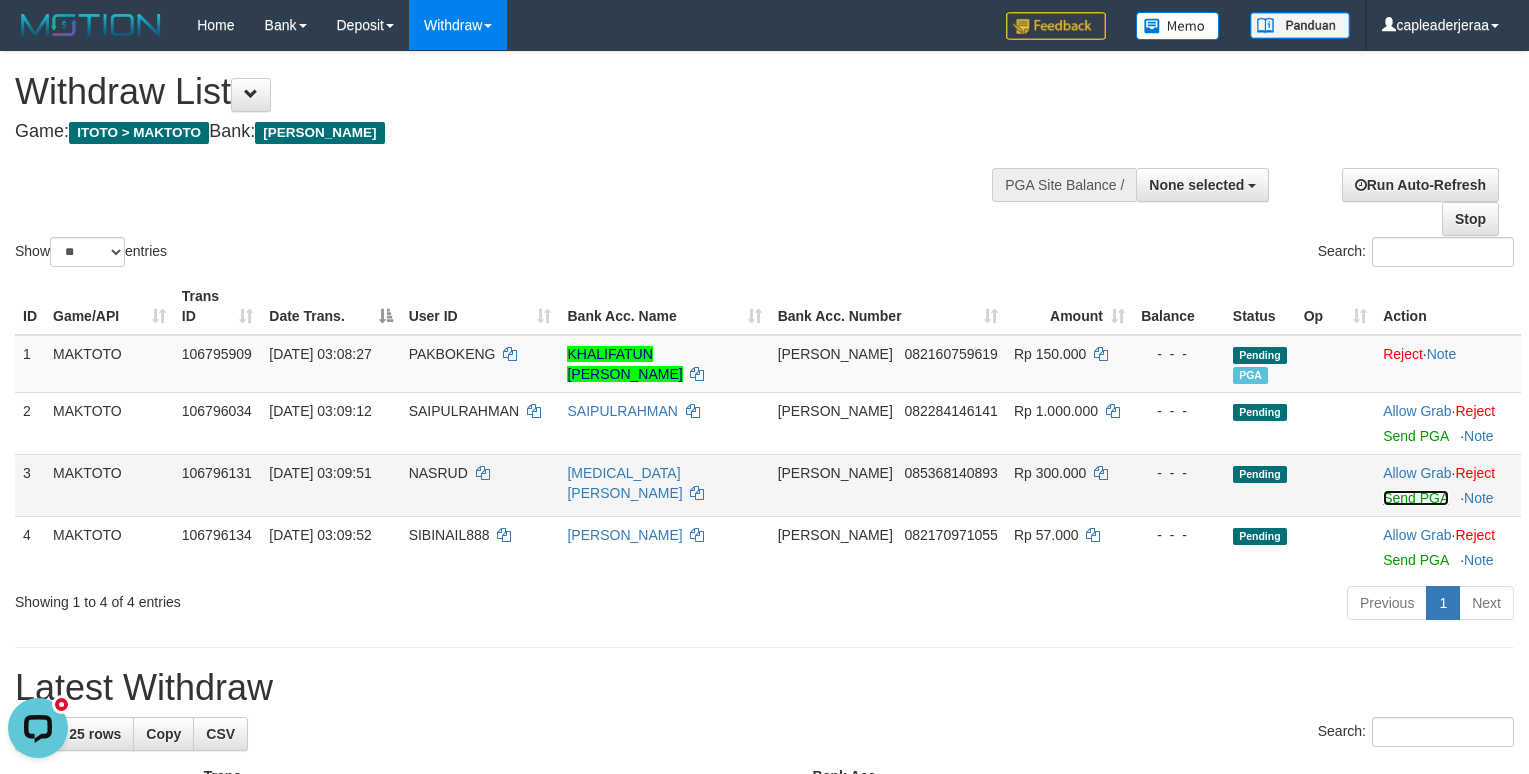 click on "Send PGA" at bounding box center (1415, 498) 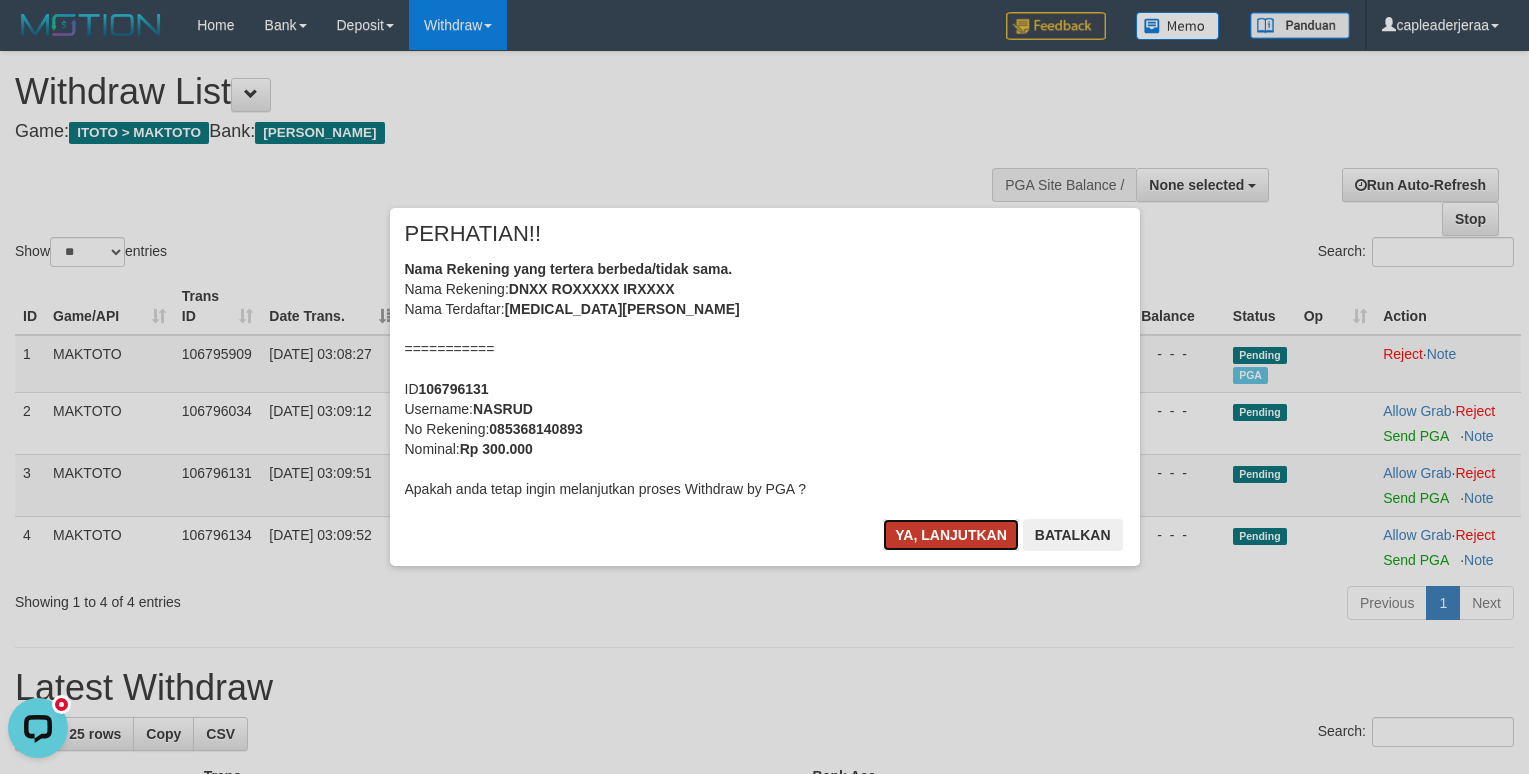 click on "Ya, lanjutkan" at bounding box center (951, 535) 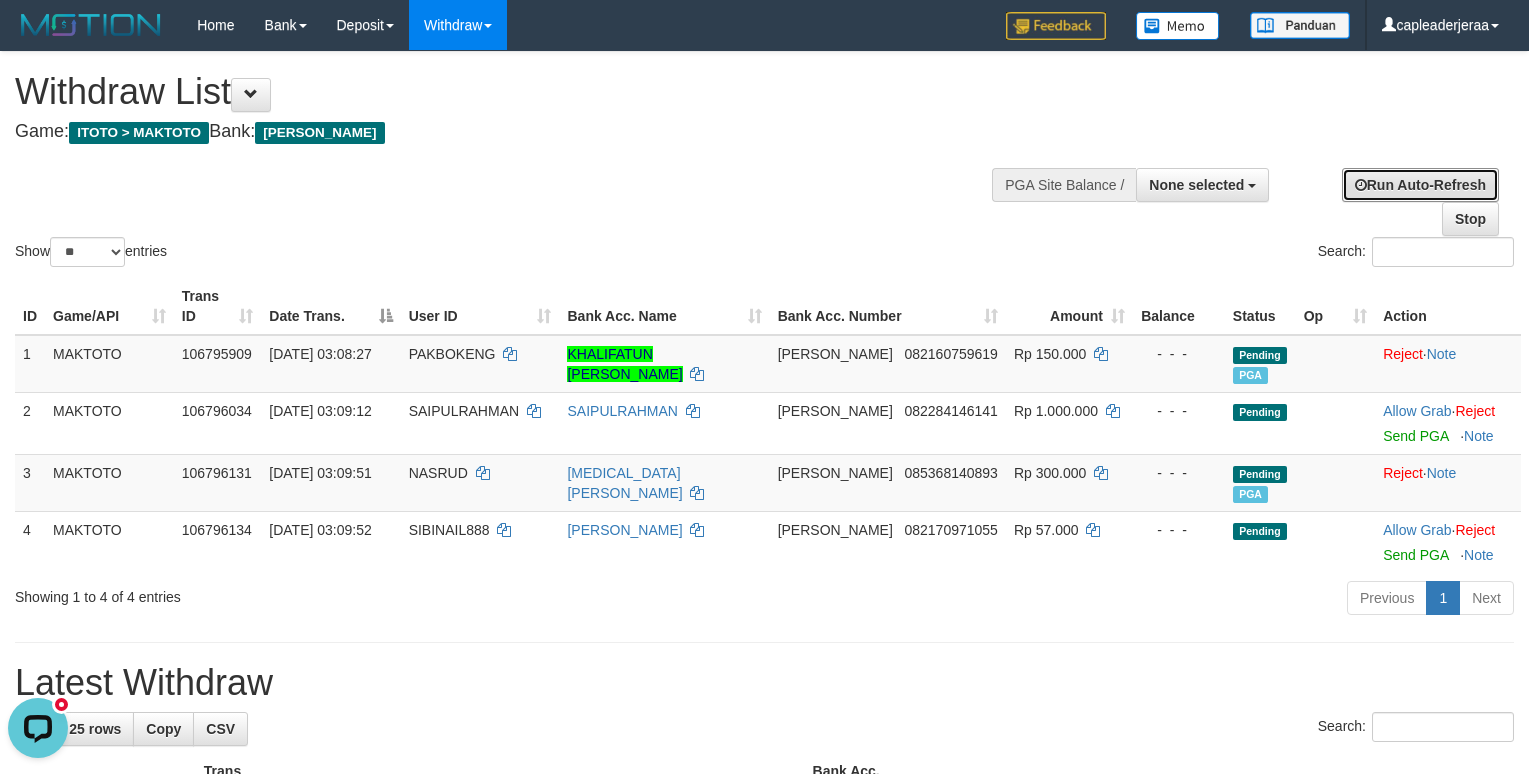 drag, startPoint x: 1415, startPoint y: 186, endPoint x: 1332, endPoint y: 220, distance: 89.693924 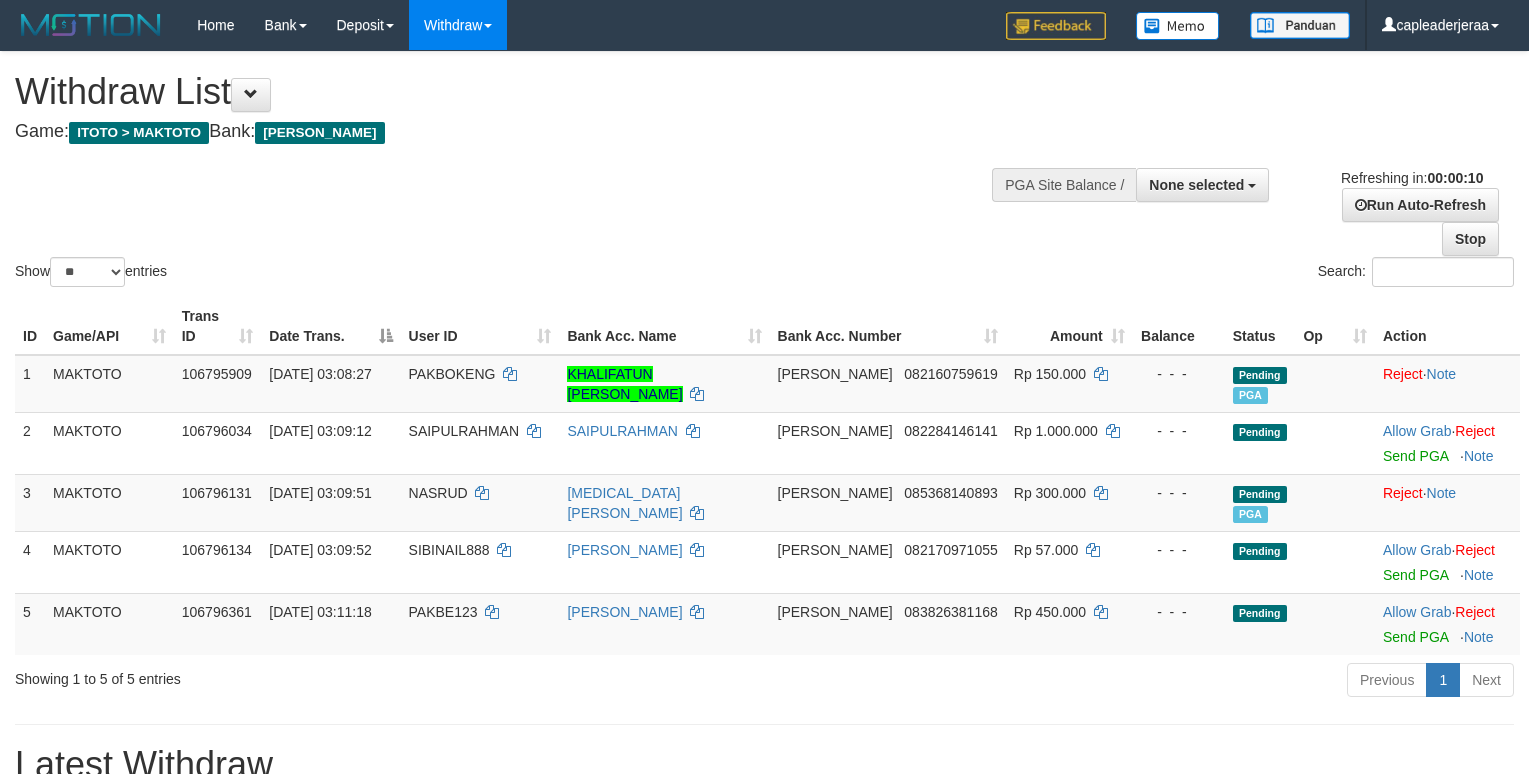 select 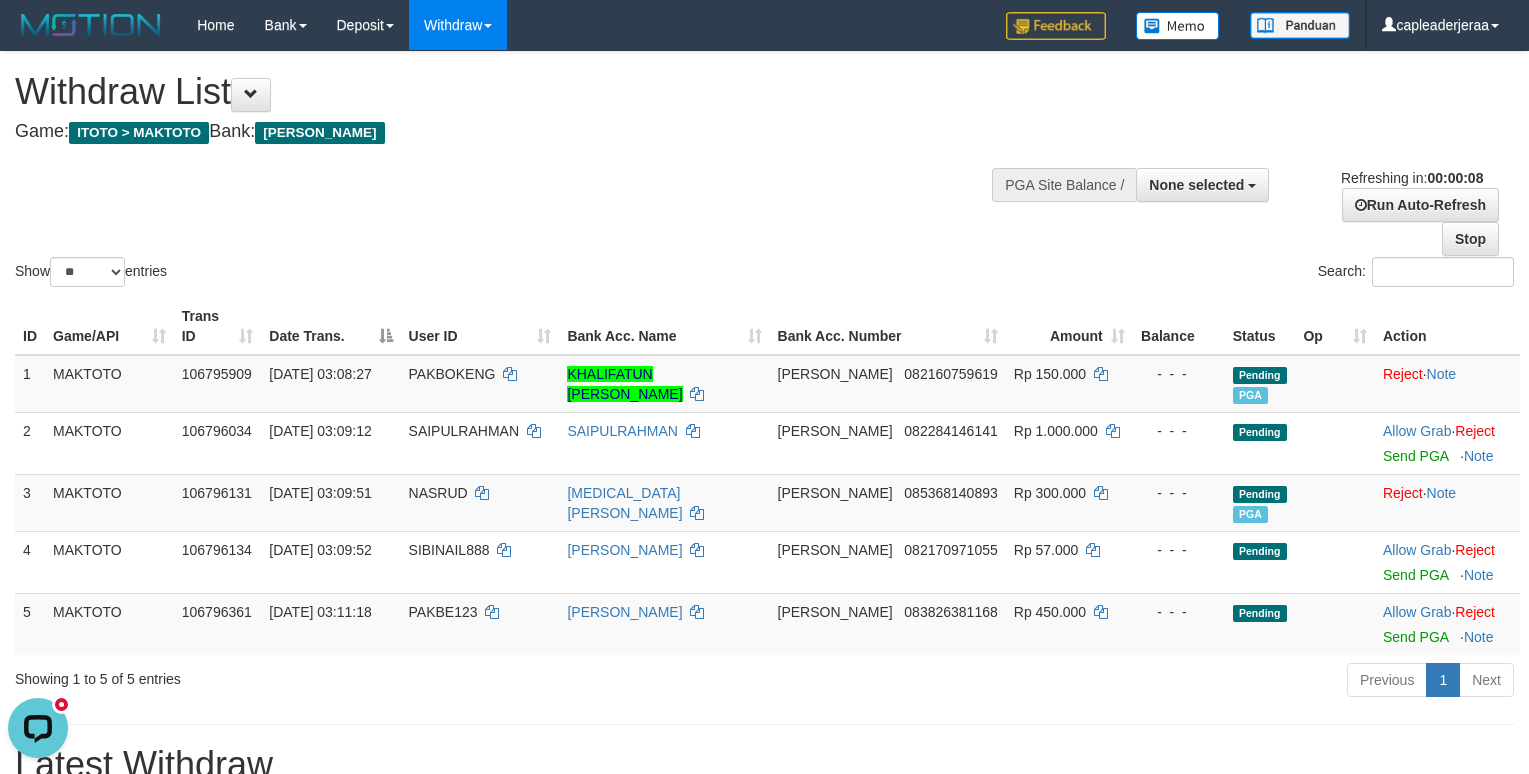 scroll, scrollTop: 0, scrollLeft: 0, axis: both 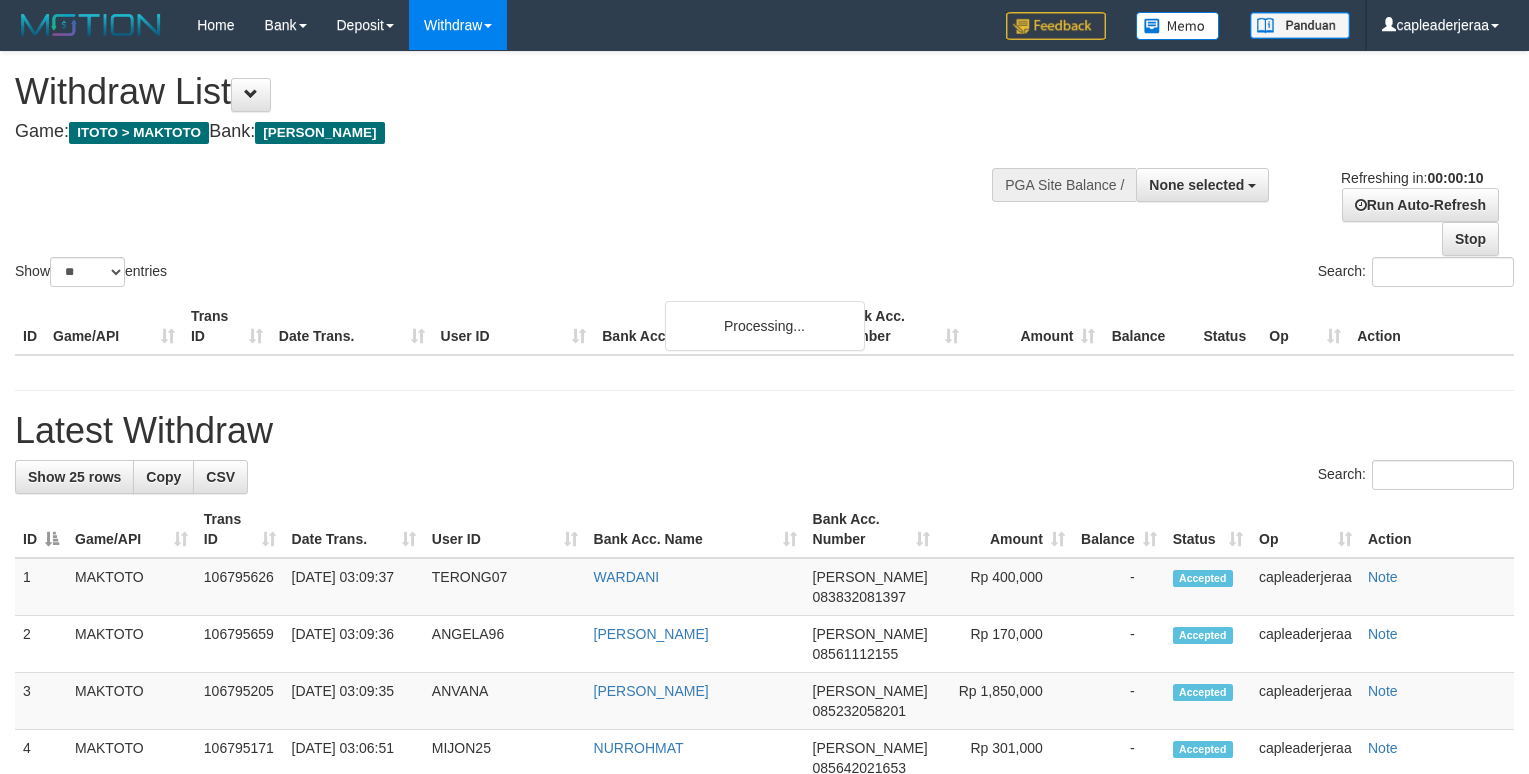 select 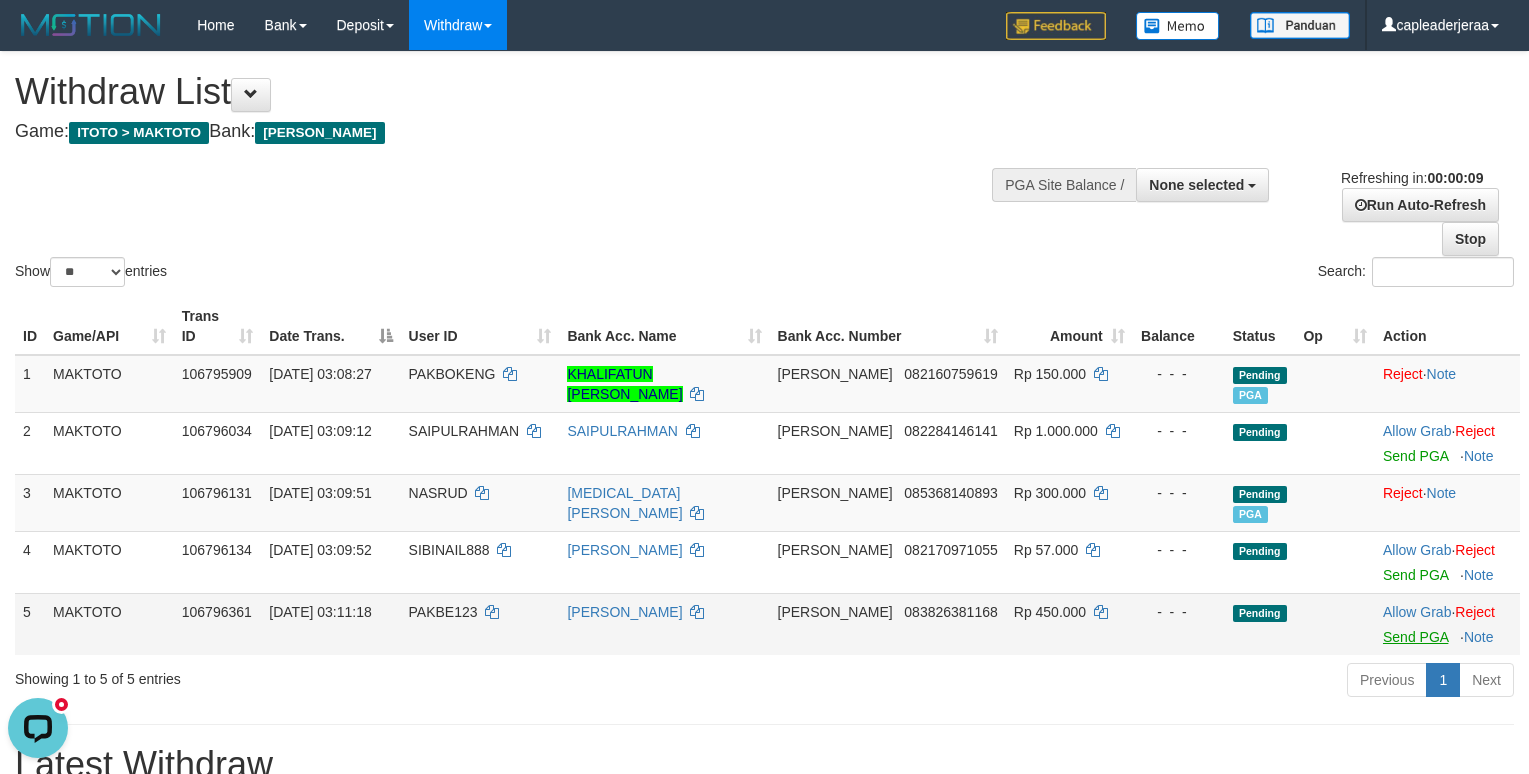 scroll, scrollTop: 0, scrollLeft: 0, axis: both 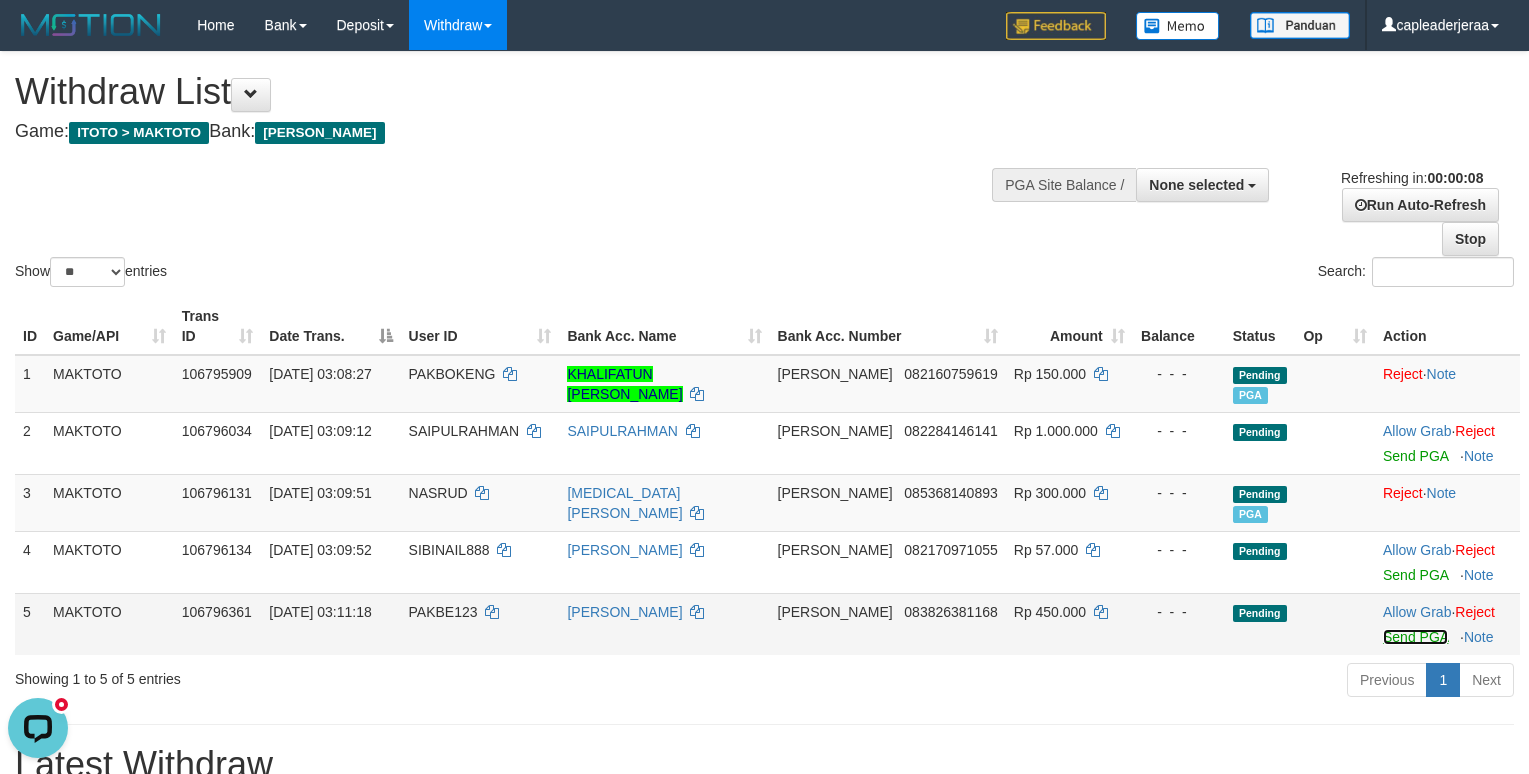click on "Send PGA" at bounding box center (1415, 637) 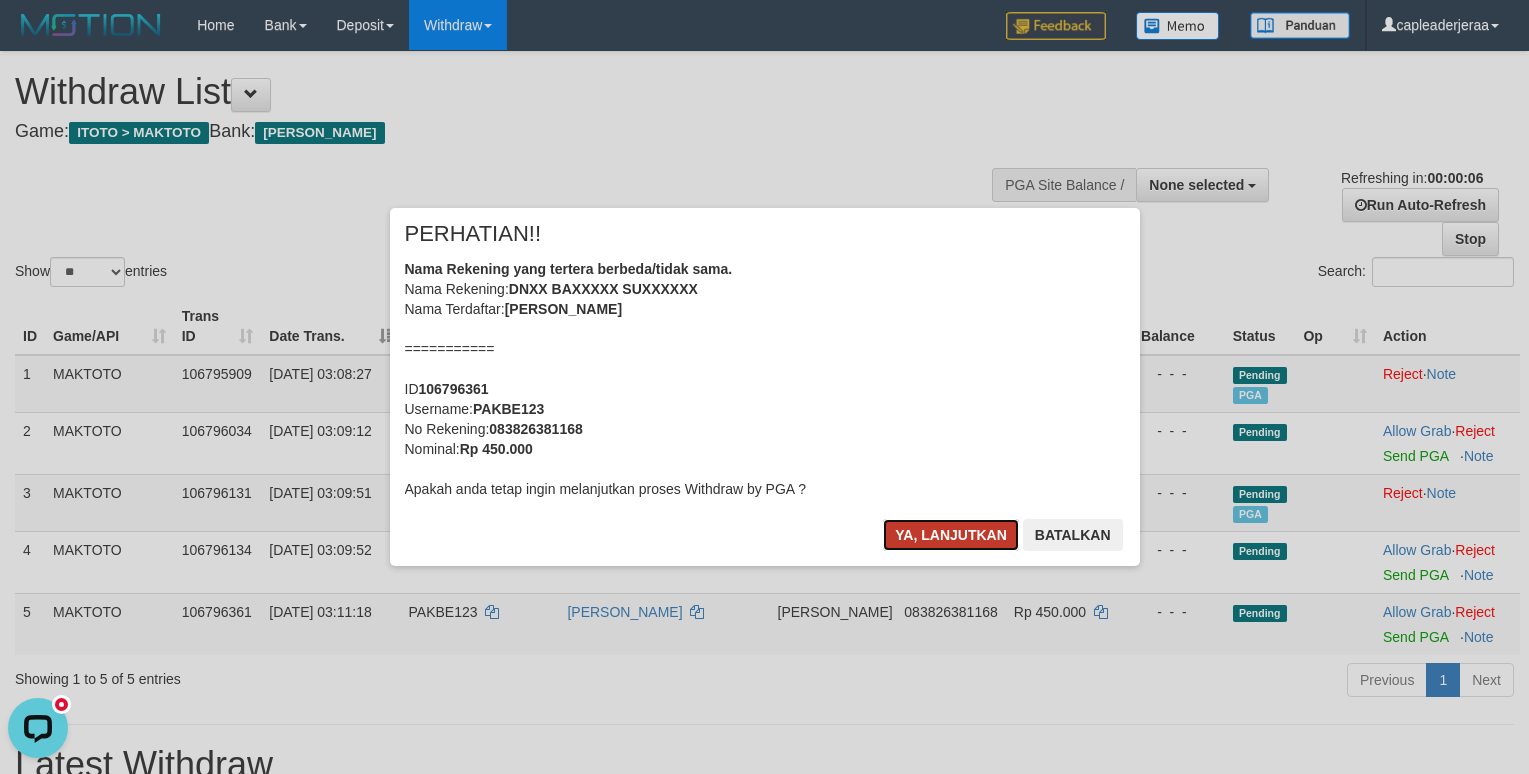 click on "Ya, lanjutkan" at bounding box center [951, 535] 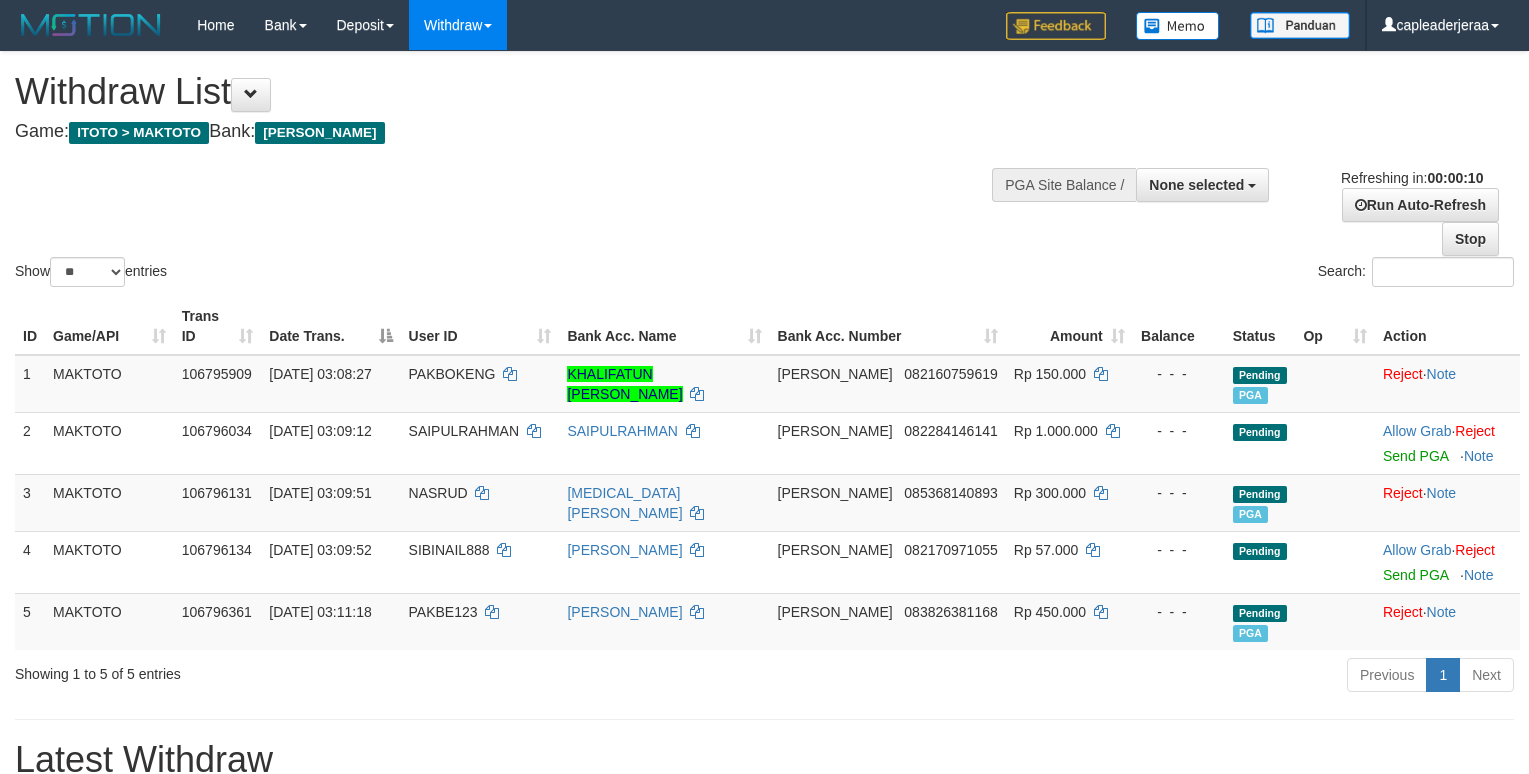 select 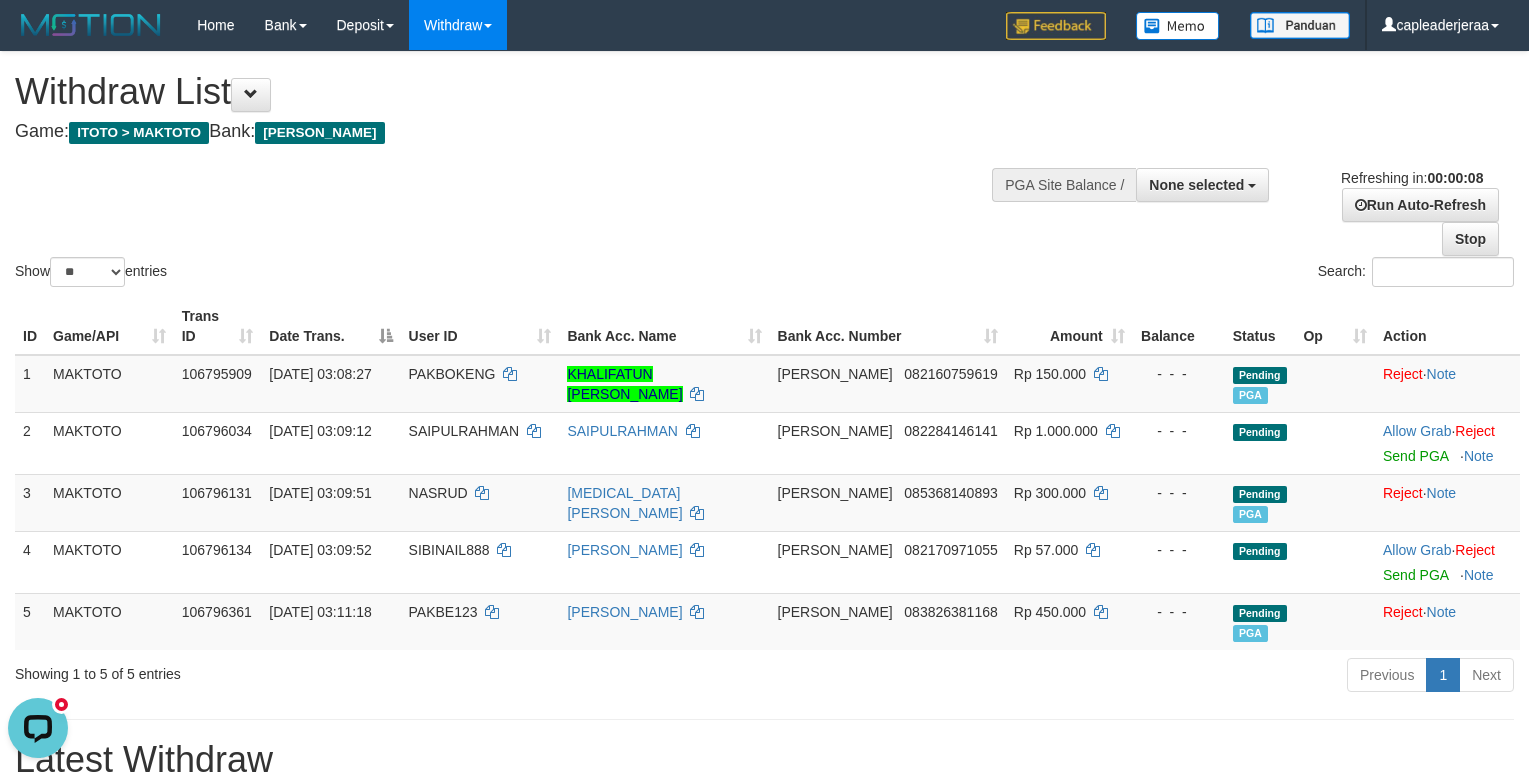 scroll, scrollTop: 0, scrollLeft: 0, axis: both 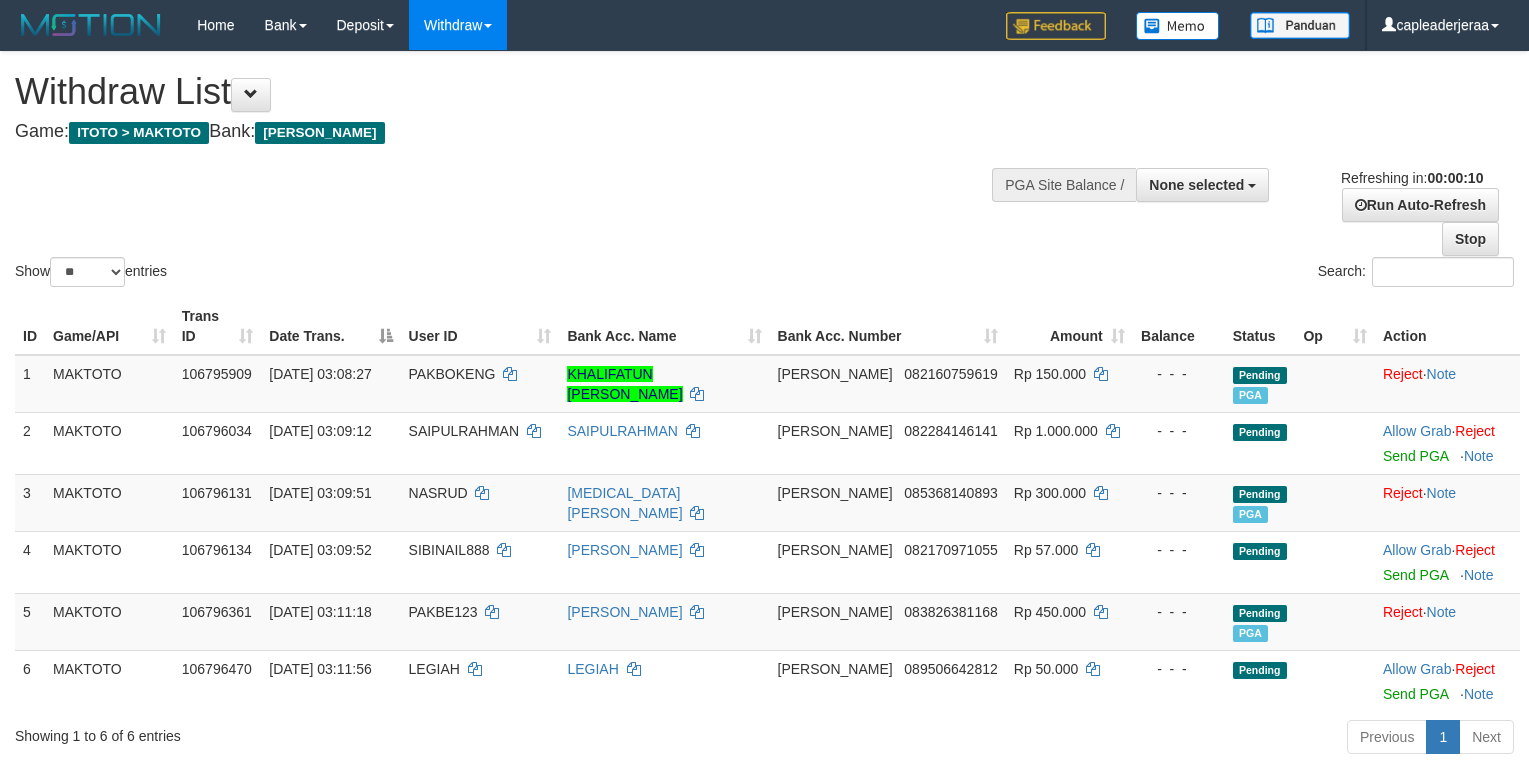 select 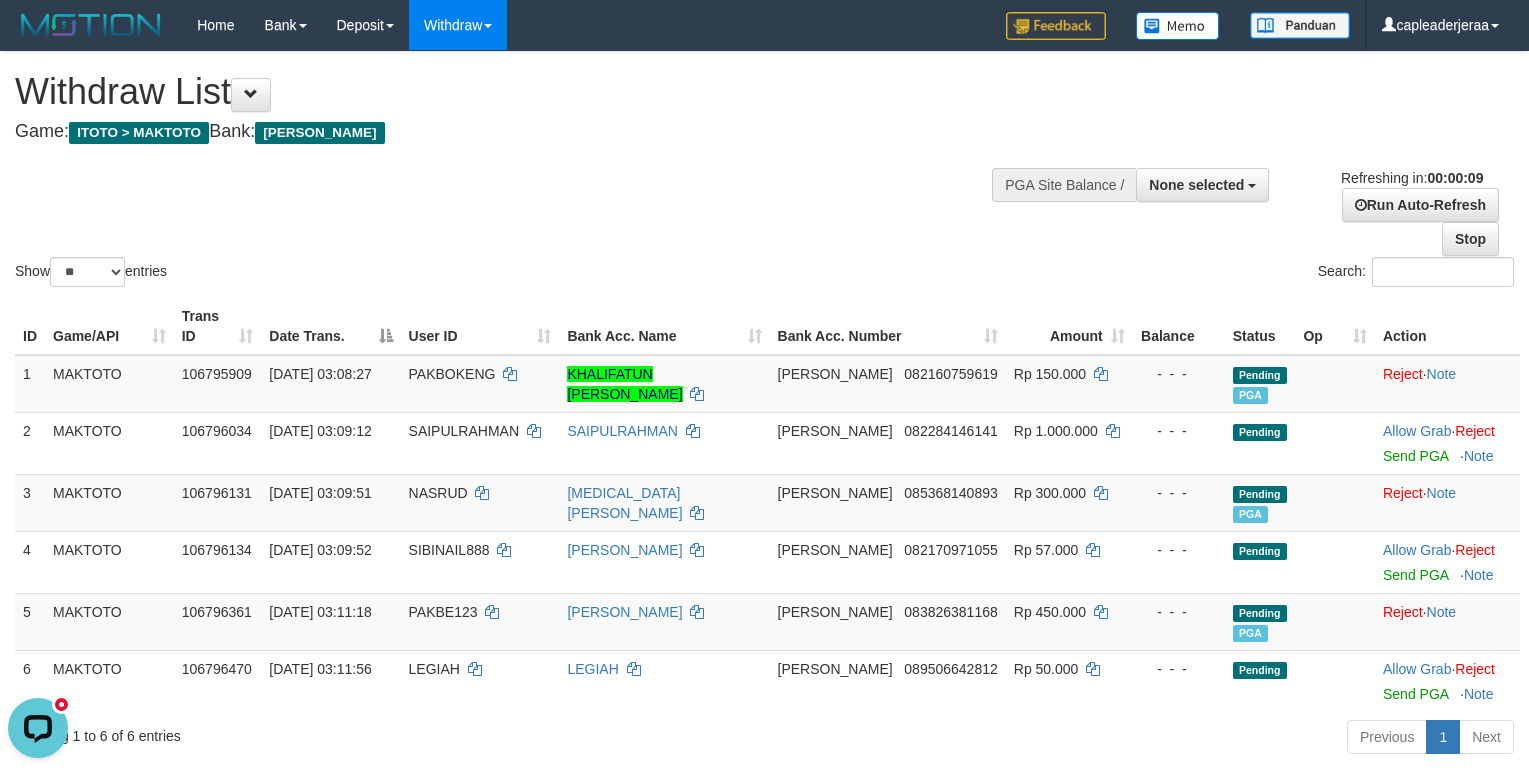 scroll, scrollTop: 0, scrollLeft: 0, axis: both 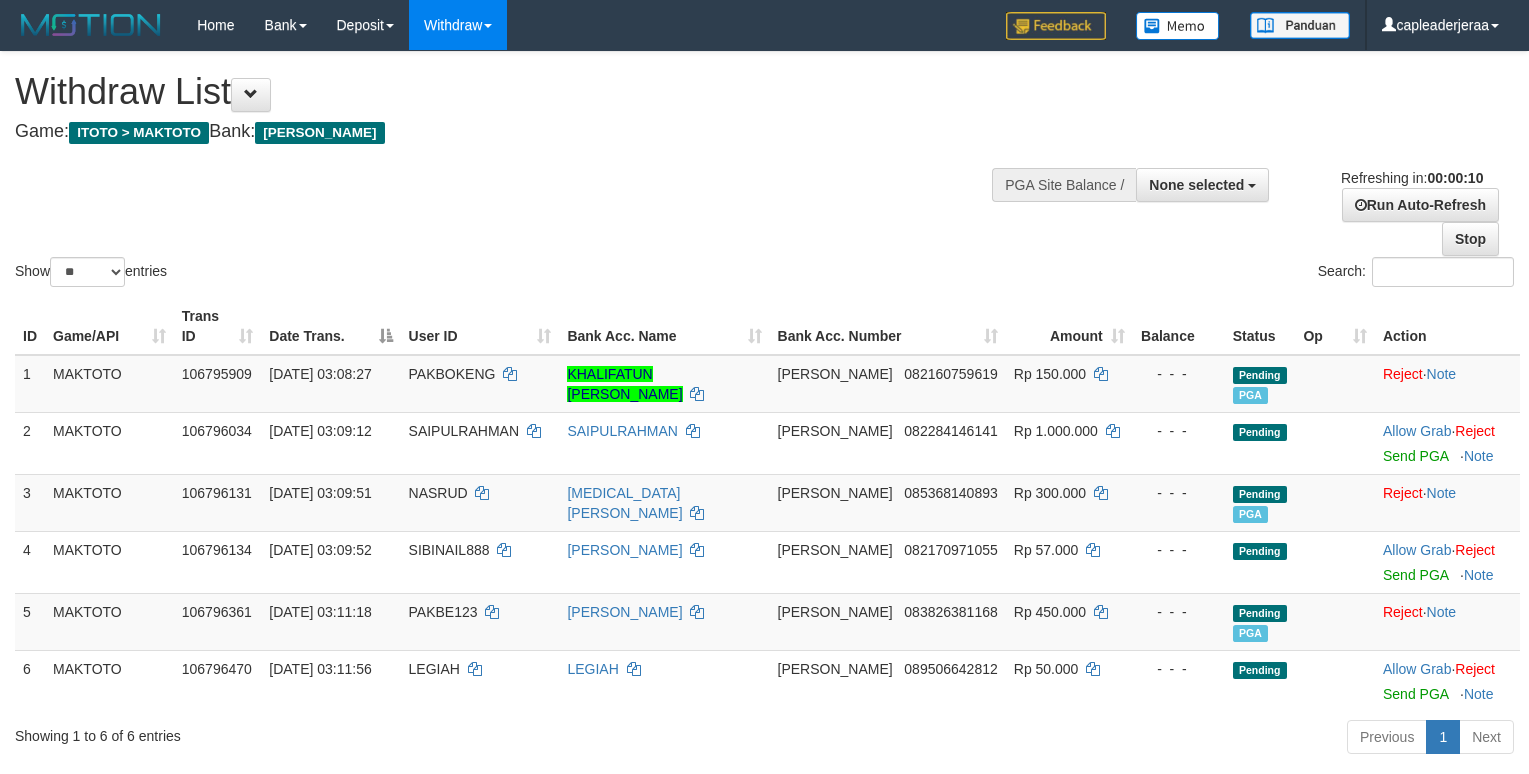 select 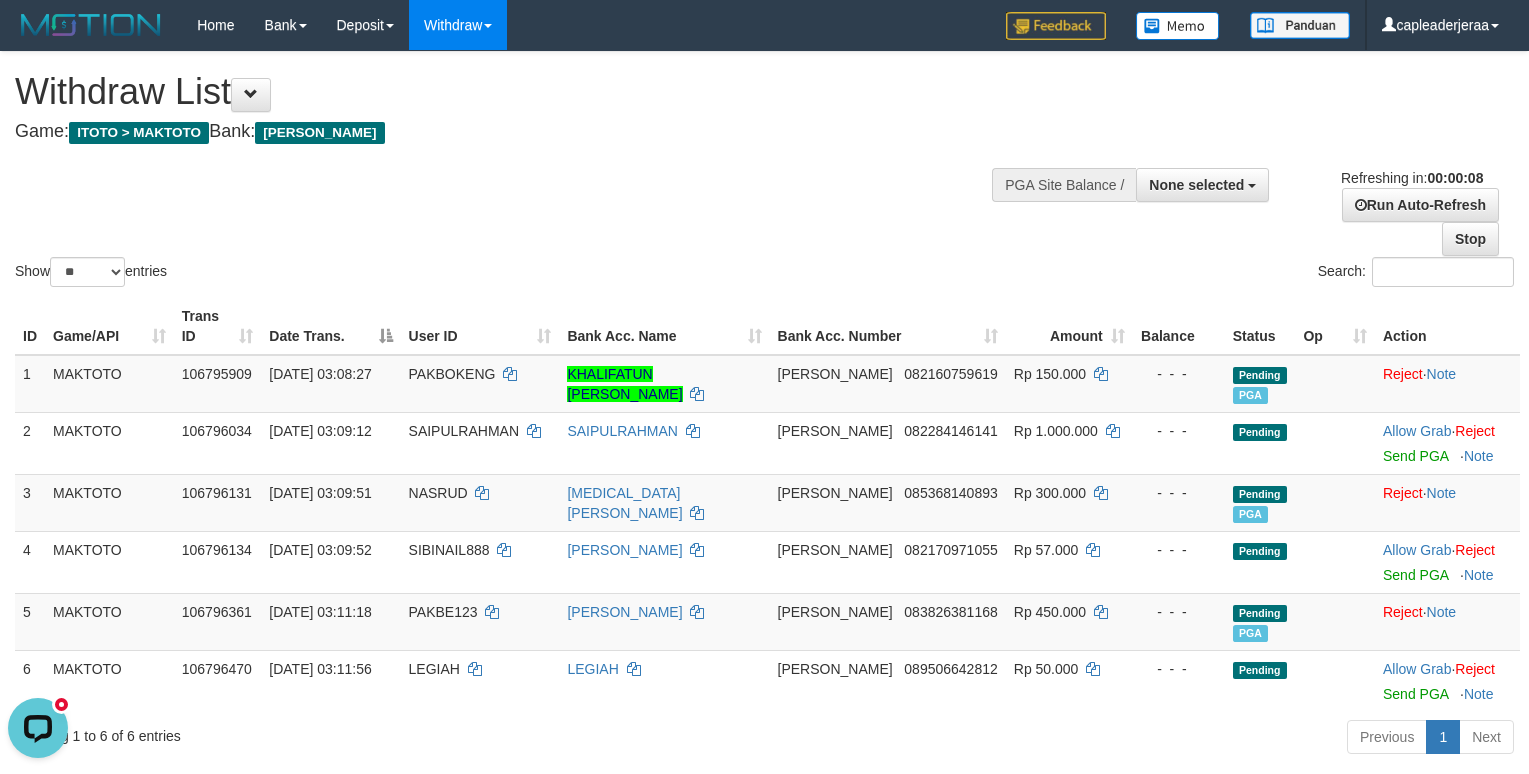 scroll, scrollTop: 0, scrollLeft: 0, axis: both 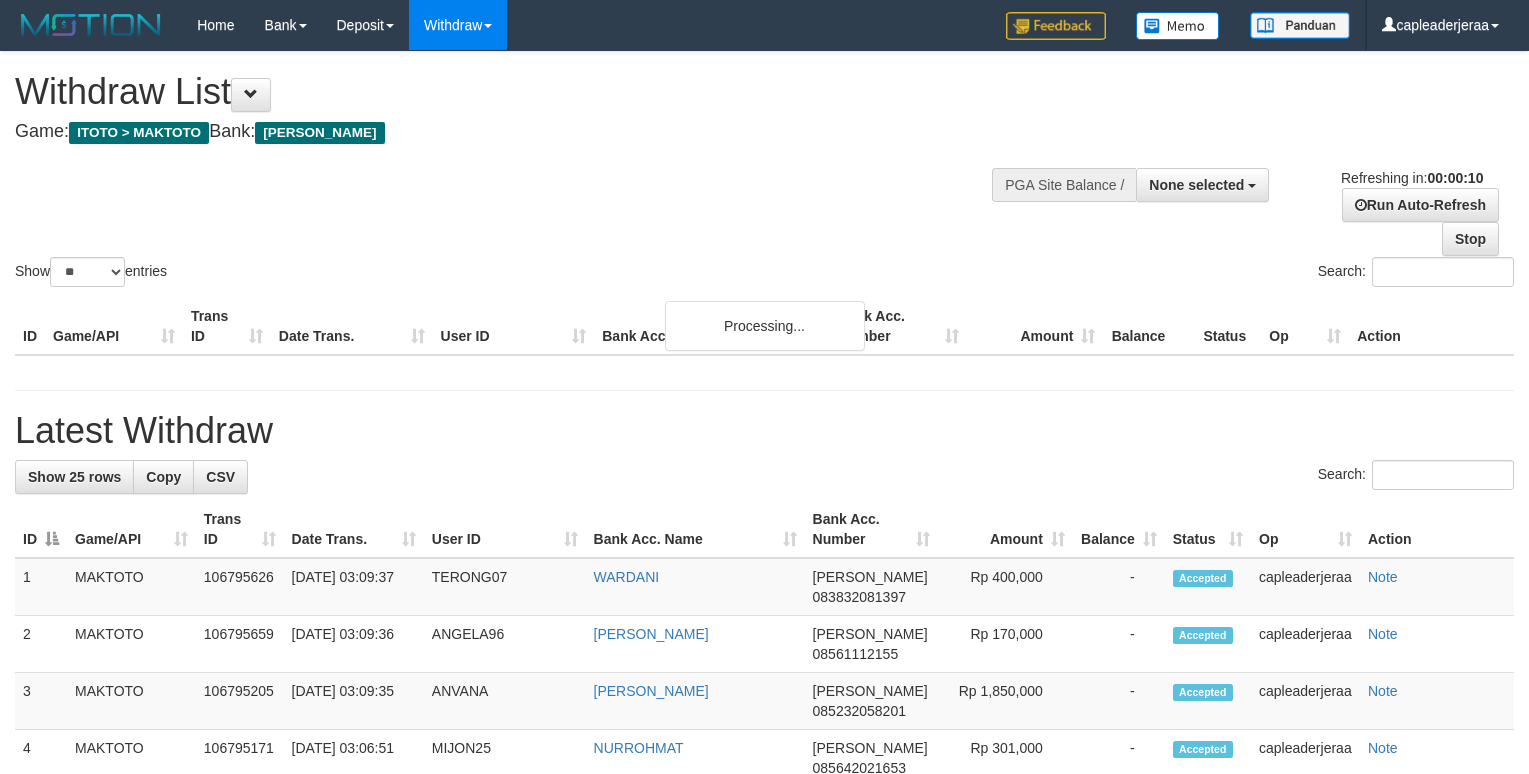 select 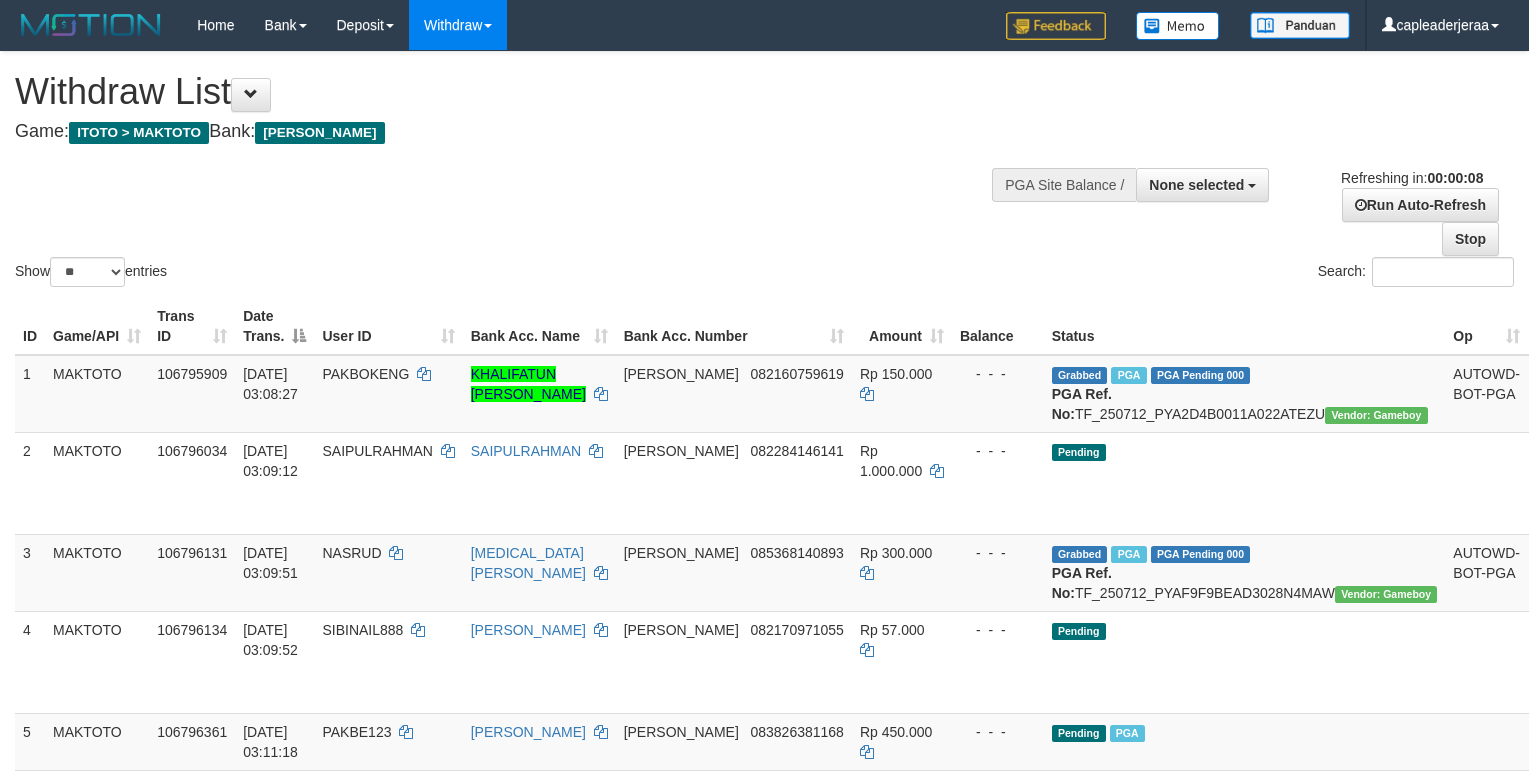 scroll, scrollTop: 0, scrollLeft: 0, axis: both 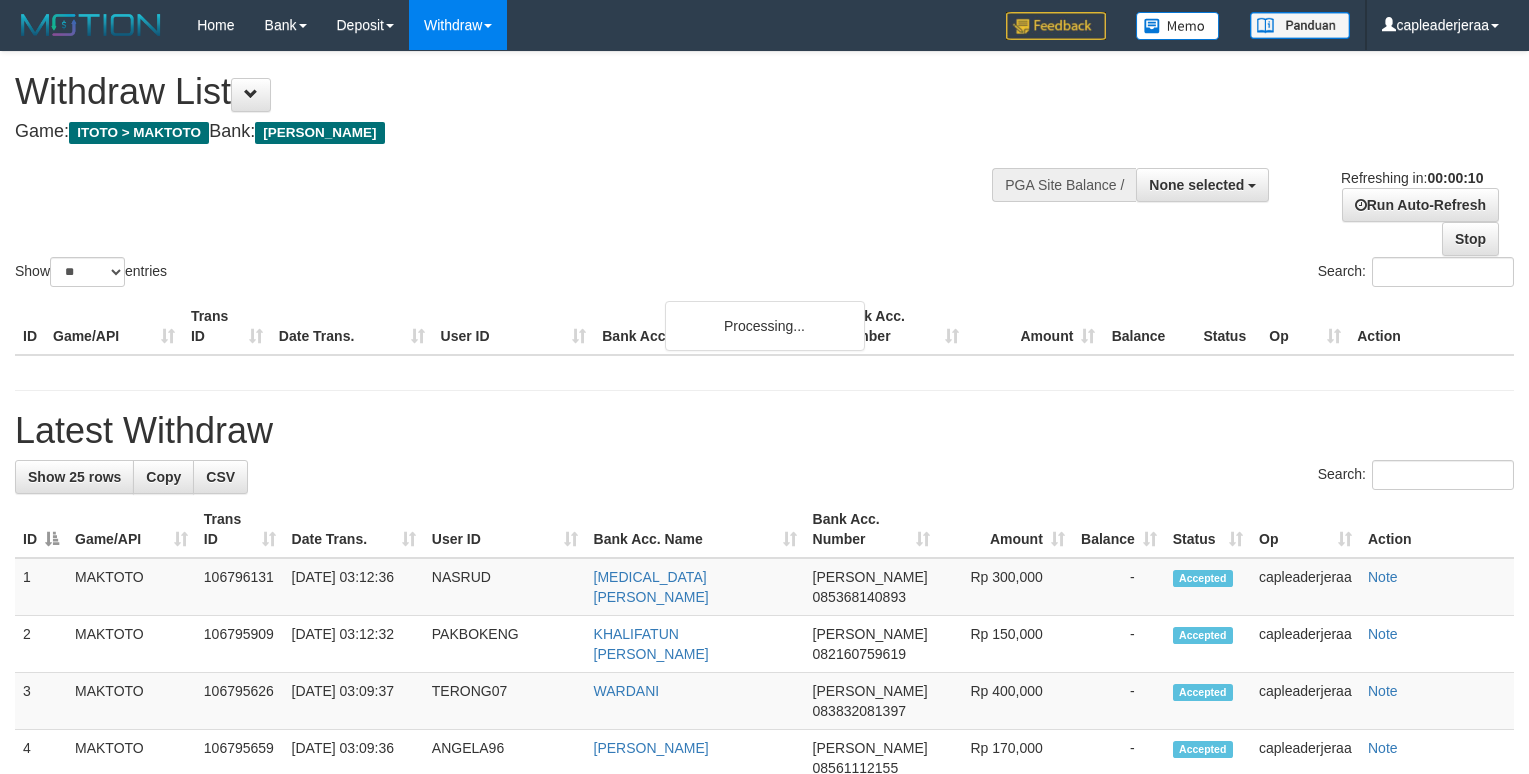 select 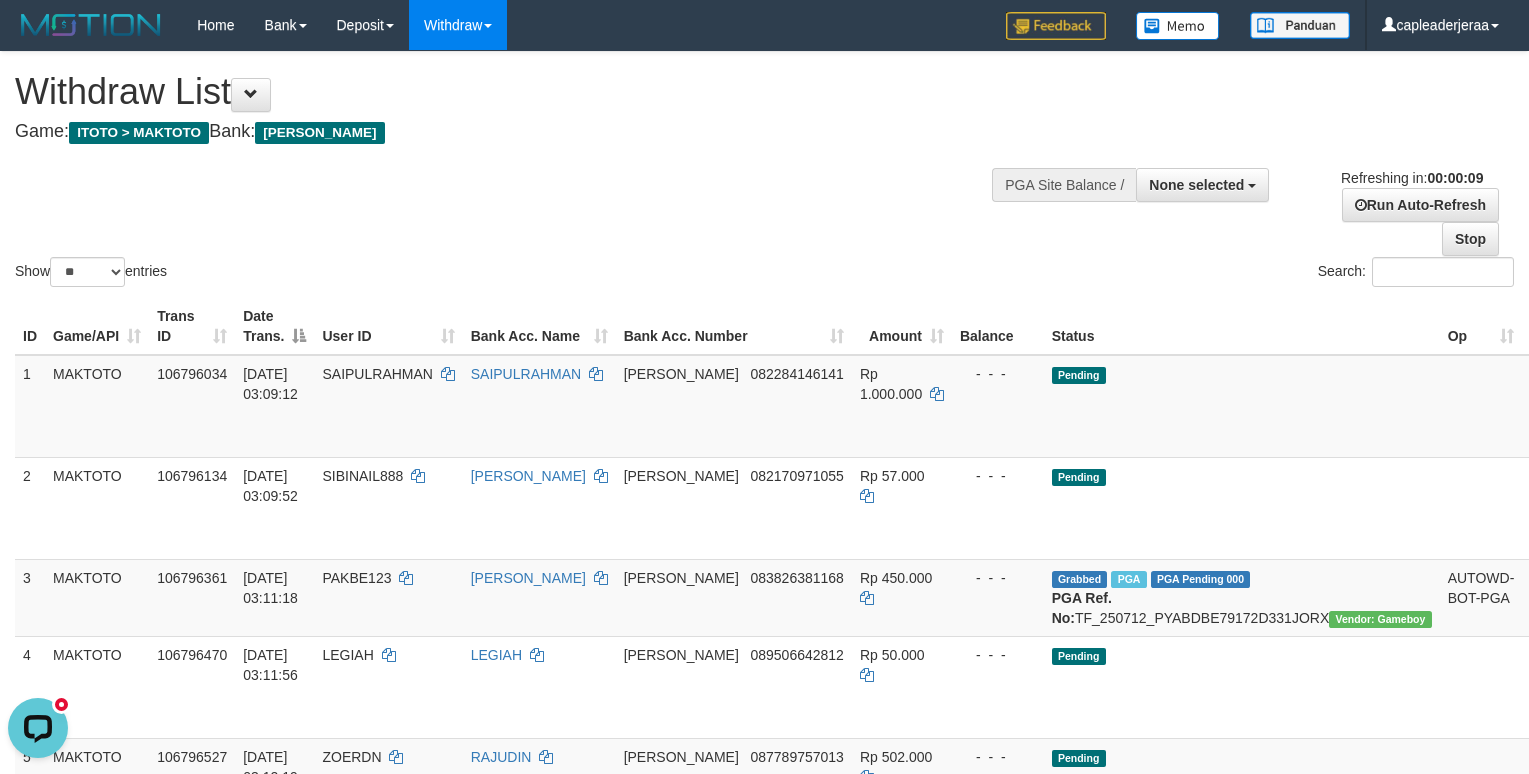 scroll, scrollTop: 0, scrollLeft: 0, axis: both 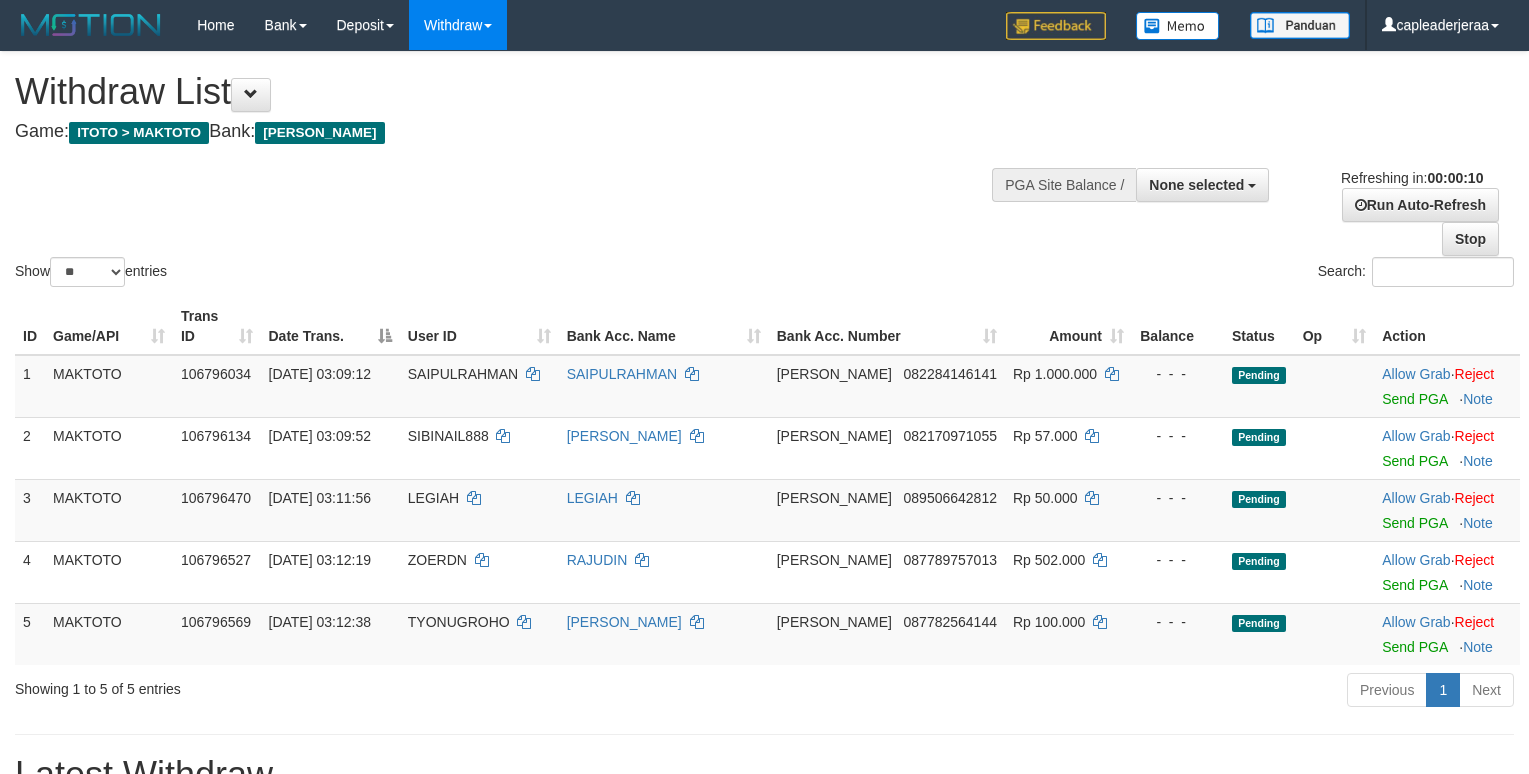 select 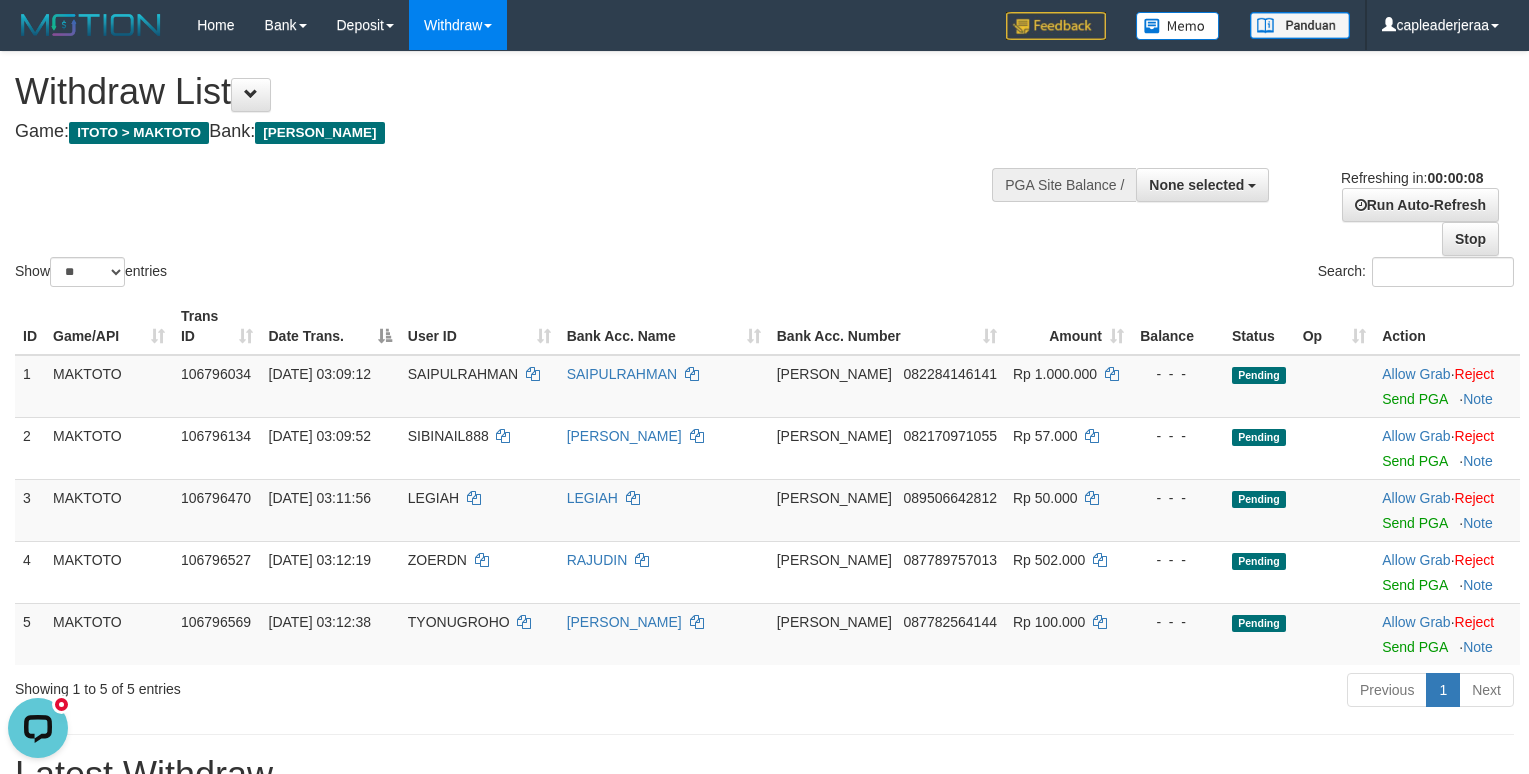 scroll, scrollTop: 0, scrollLeft: 0, axis: both 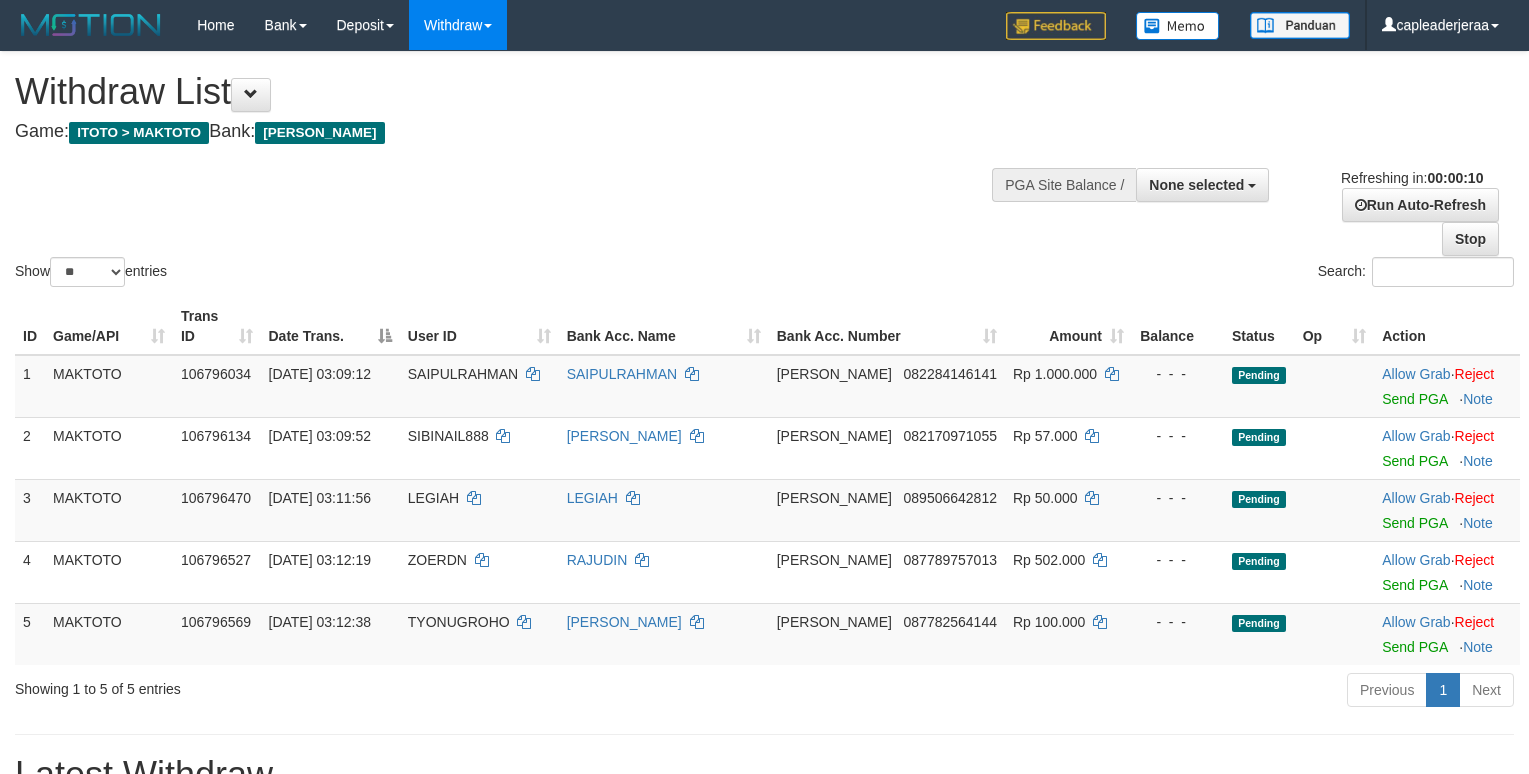 select 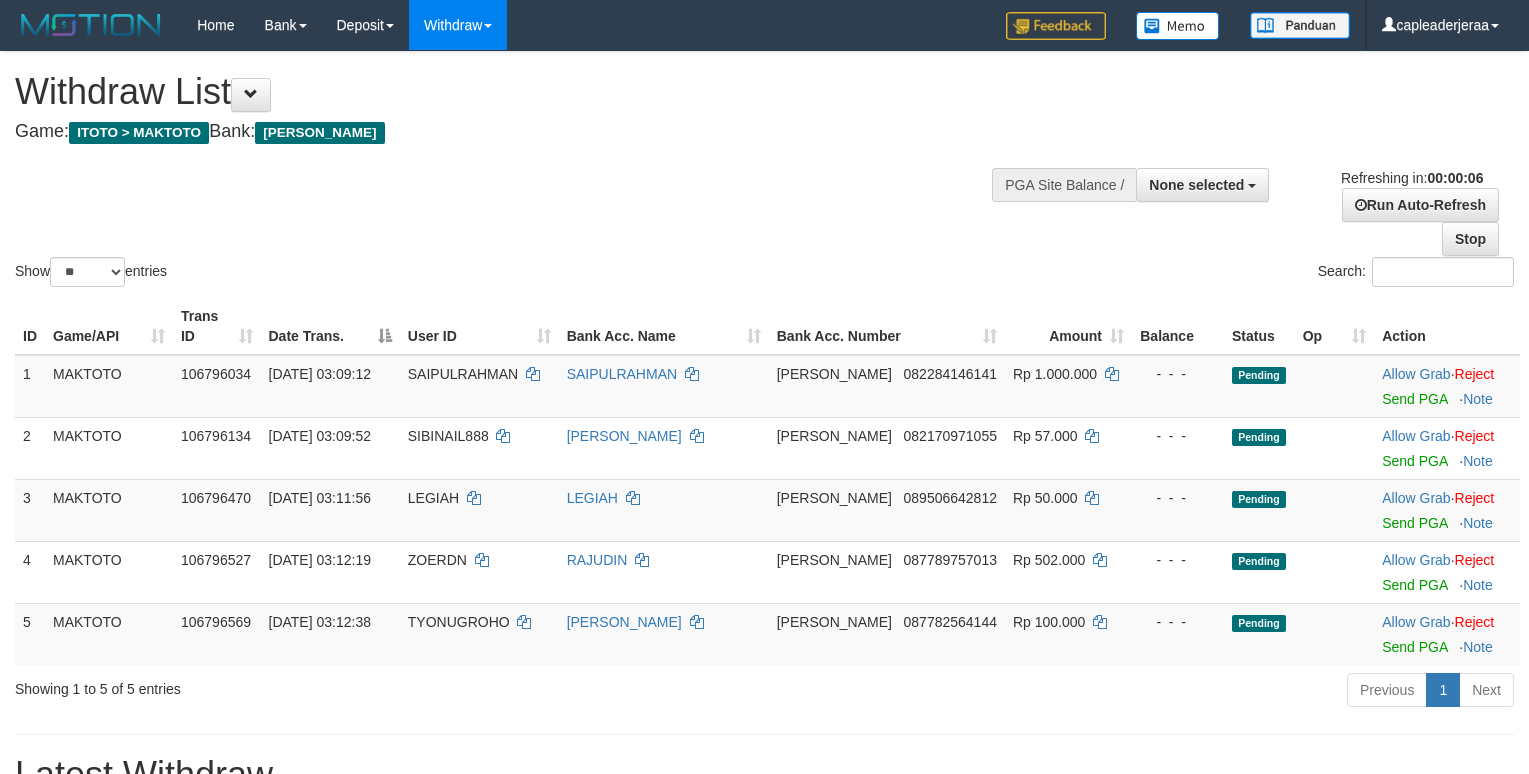 scroll, scrollTop: 0, scrollLeft: 0, axis: both 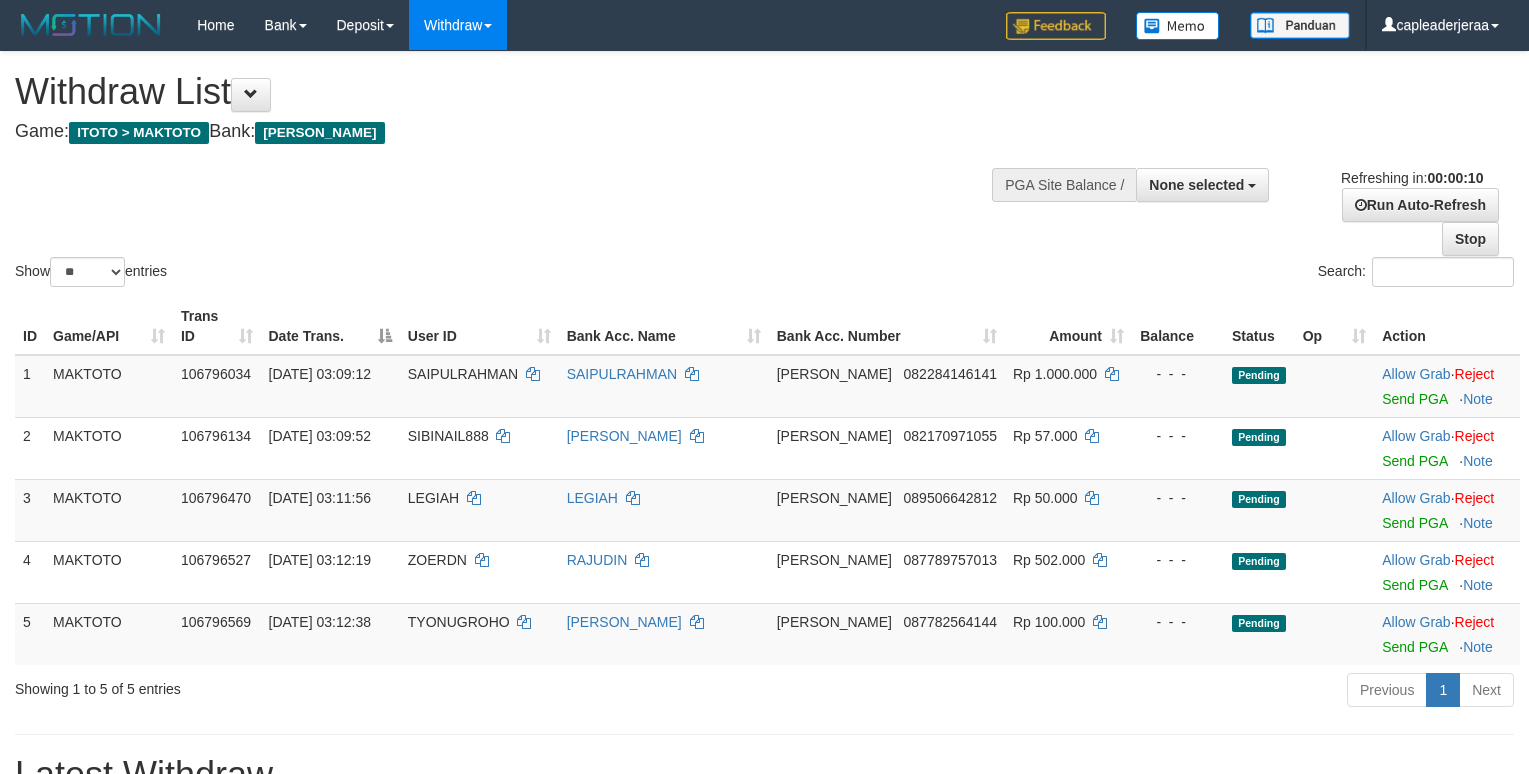 select 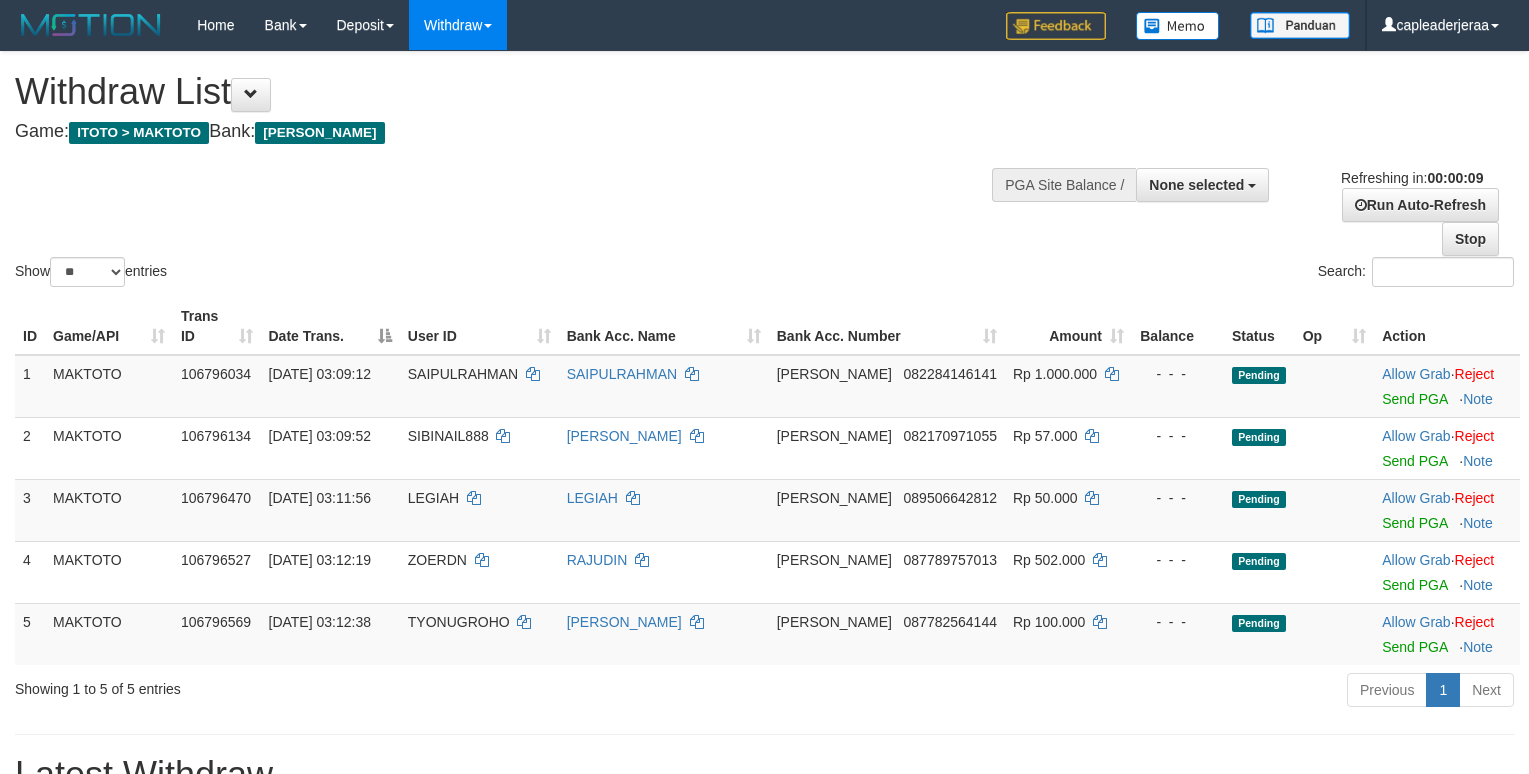 scroll, scrollTop: 0, scrollLeft: 0, axis: both 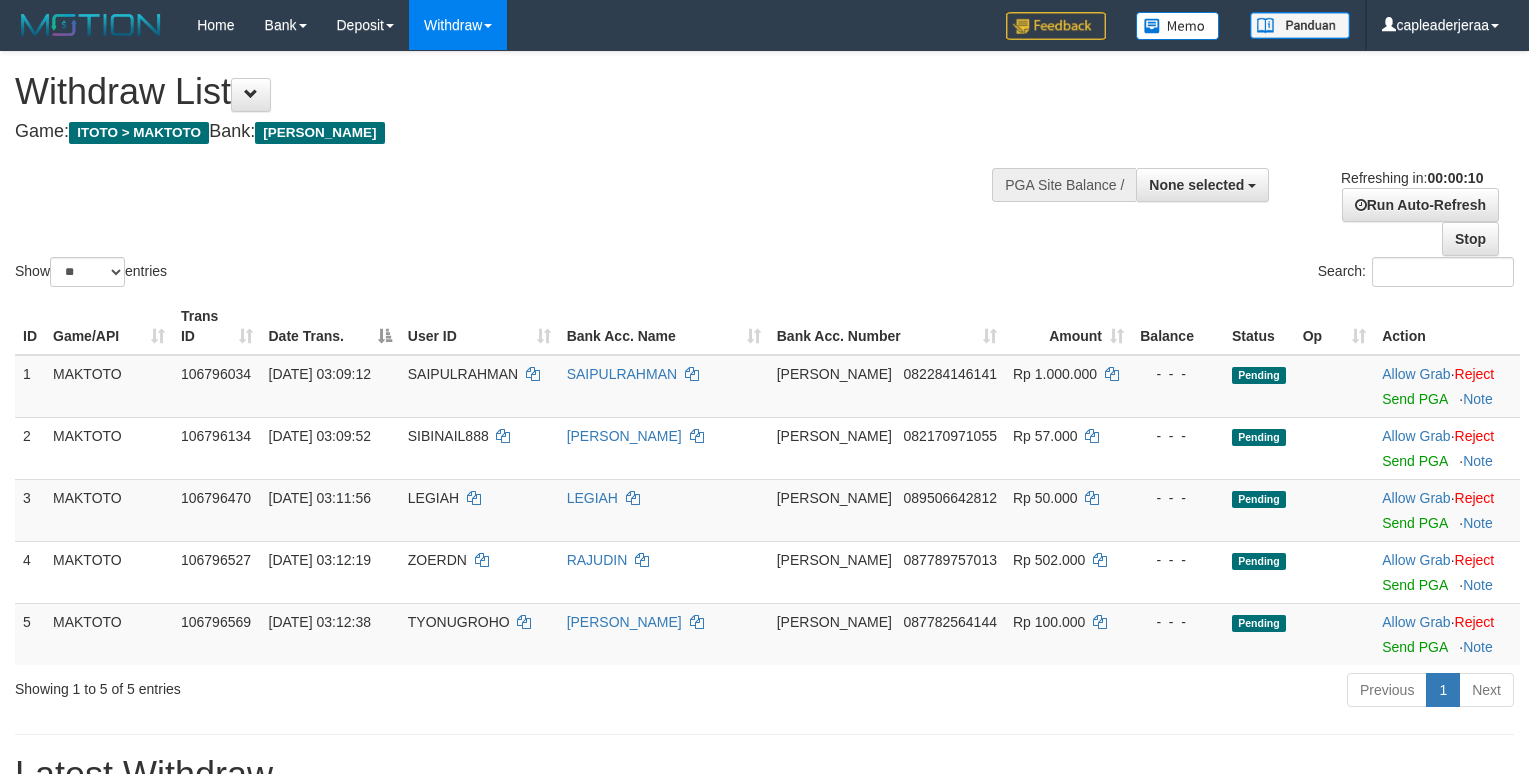 select 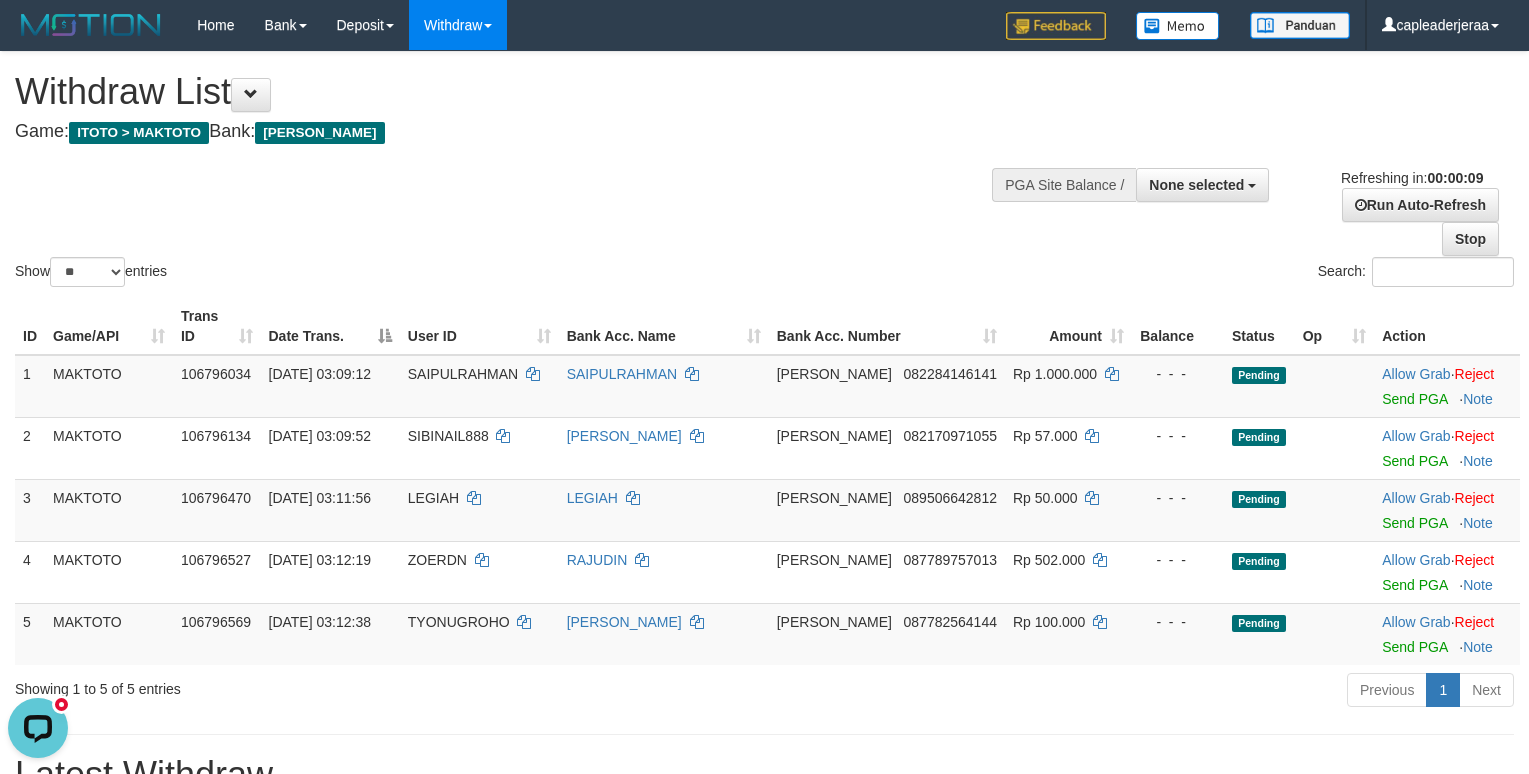 scroll, scrollTop: 0, scrollLeft: 0, axis: both 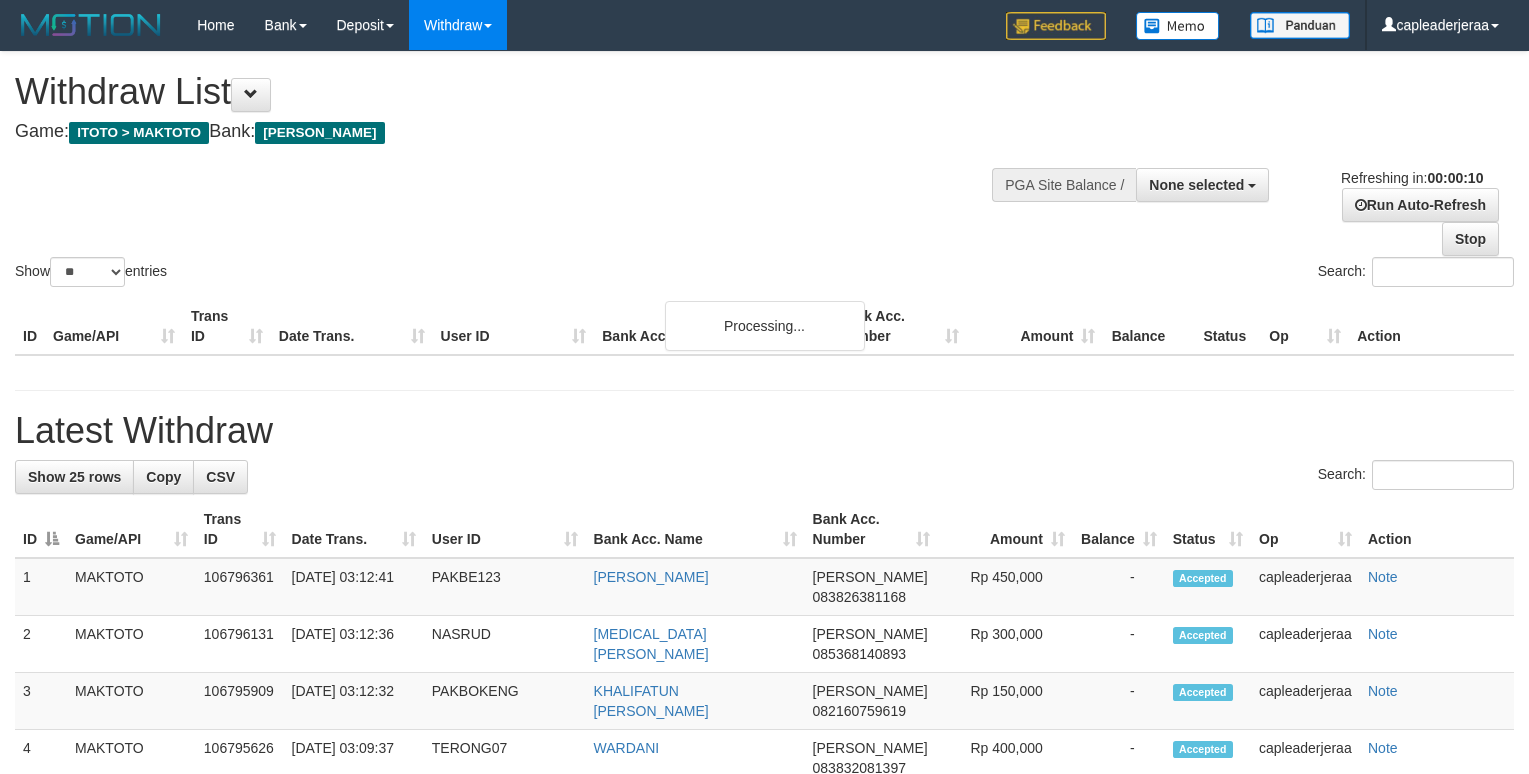 select 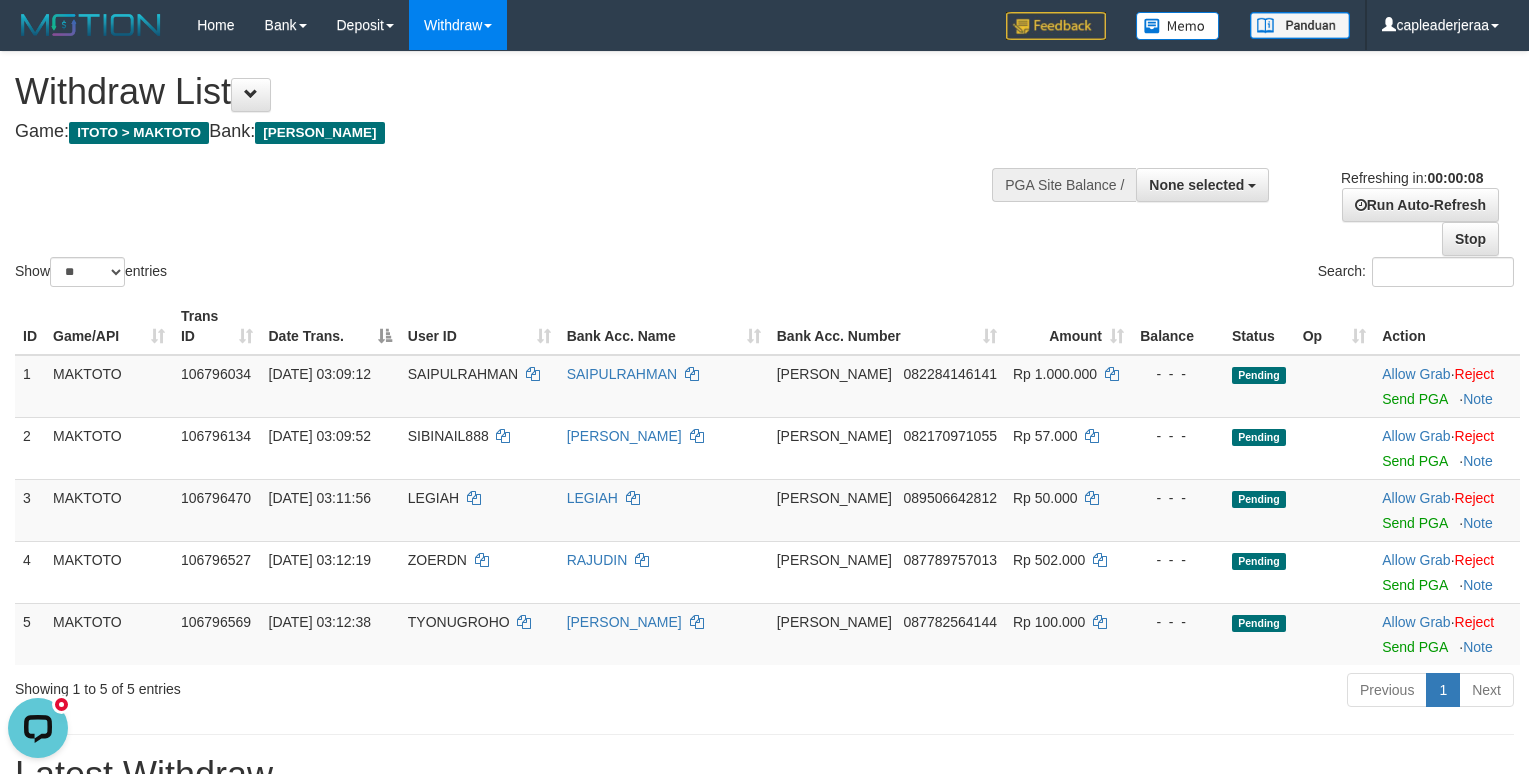 scroll, scrollTop: 0, scrollLeft: 0, axis: both 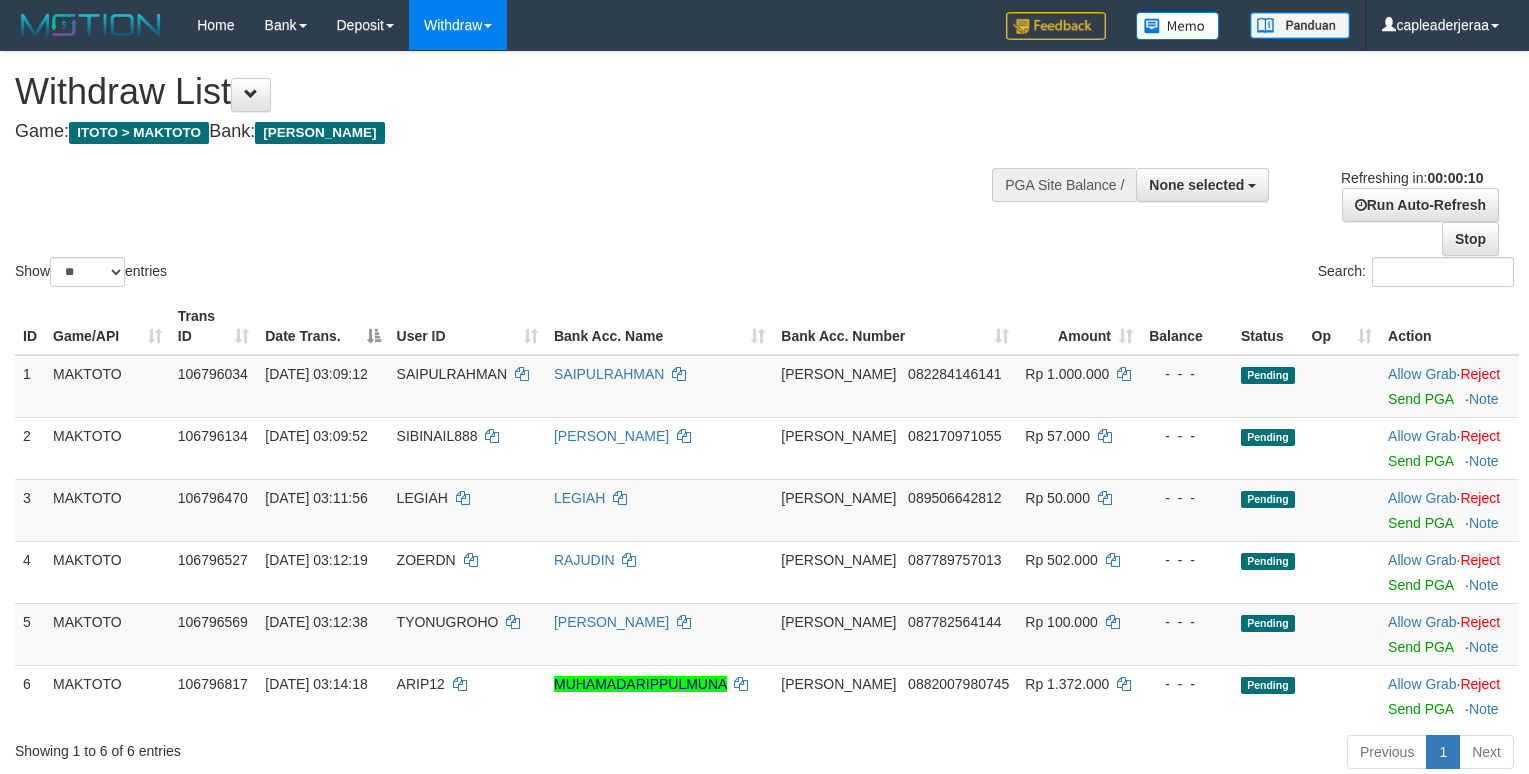 select 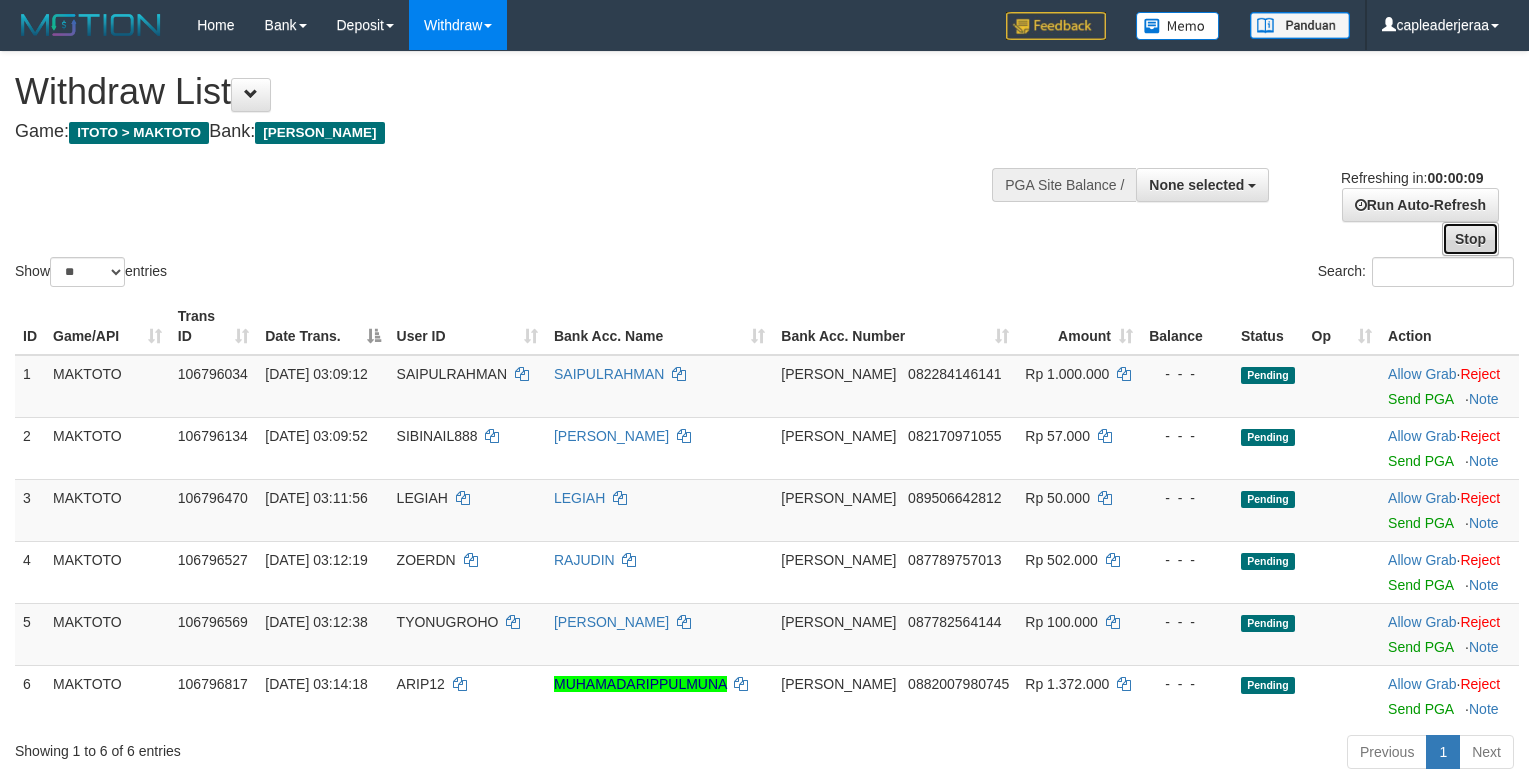 click on "Stop" at bounding box center (1470, 239) 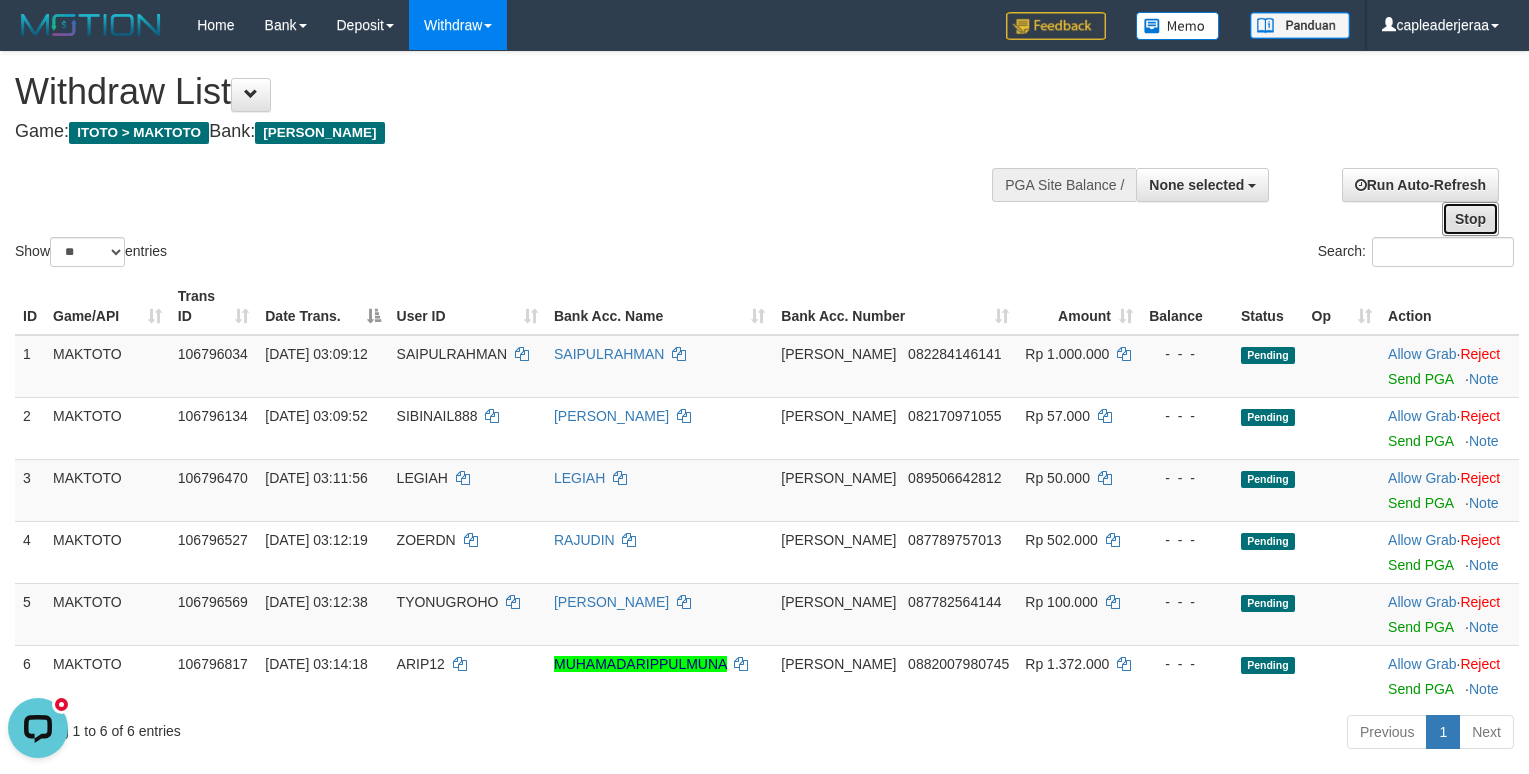 scroll, scrollTop: 0, scrollLeft: 0, axis: both 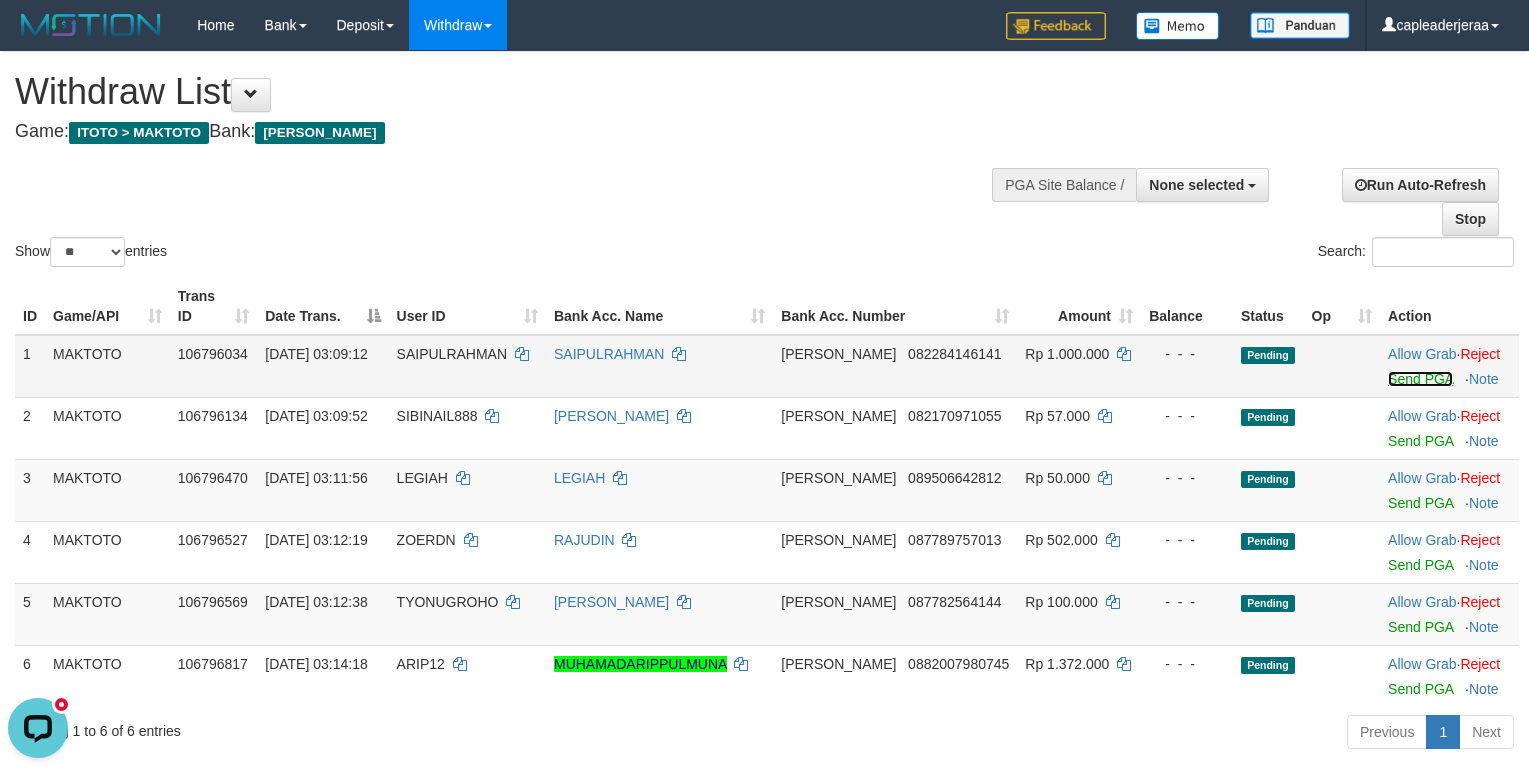 click on "Send PGA" at bounding box center (1420, 379) 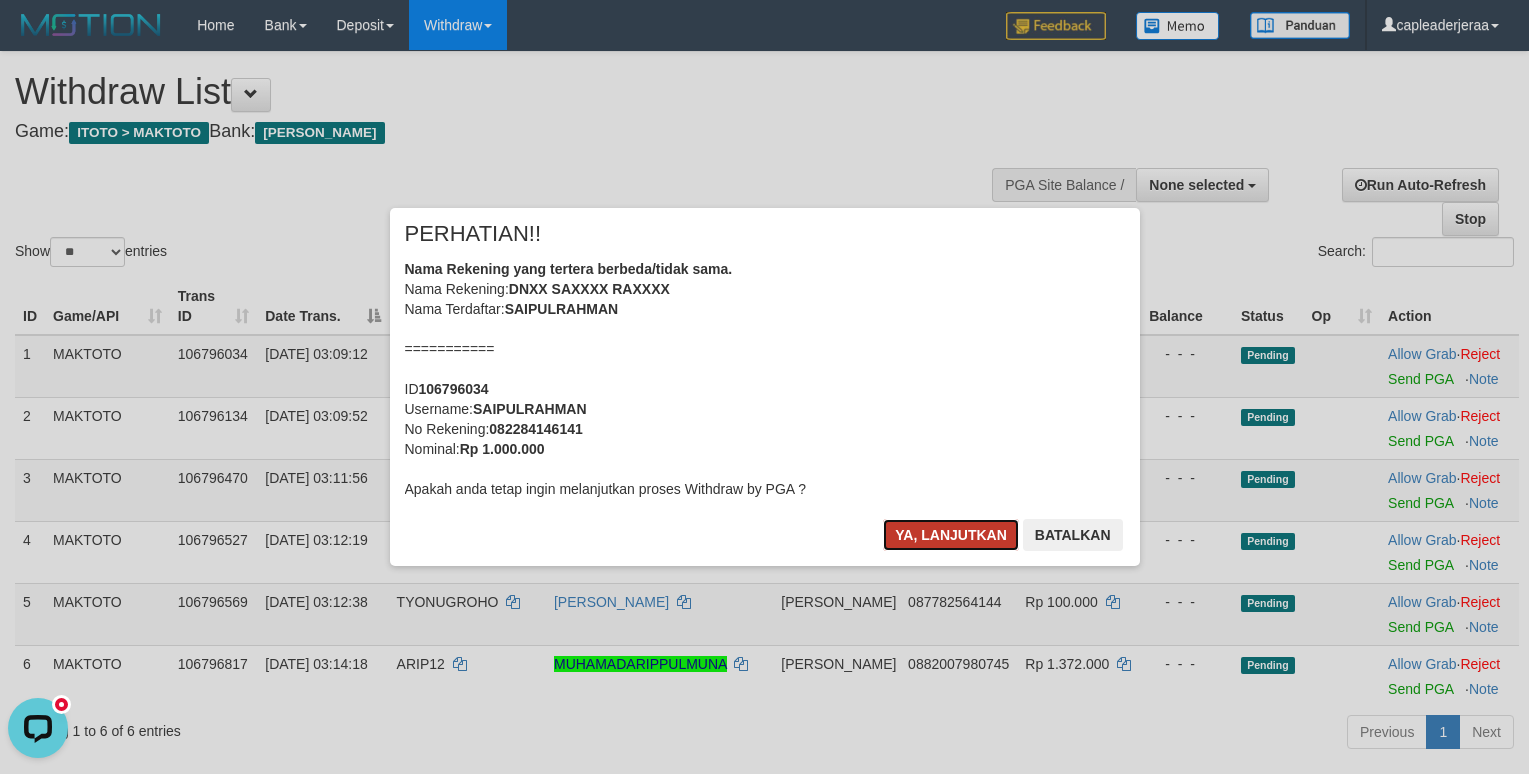 click on "Ya, lanjutkan" at bounding box center [951, 535] 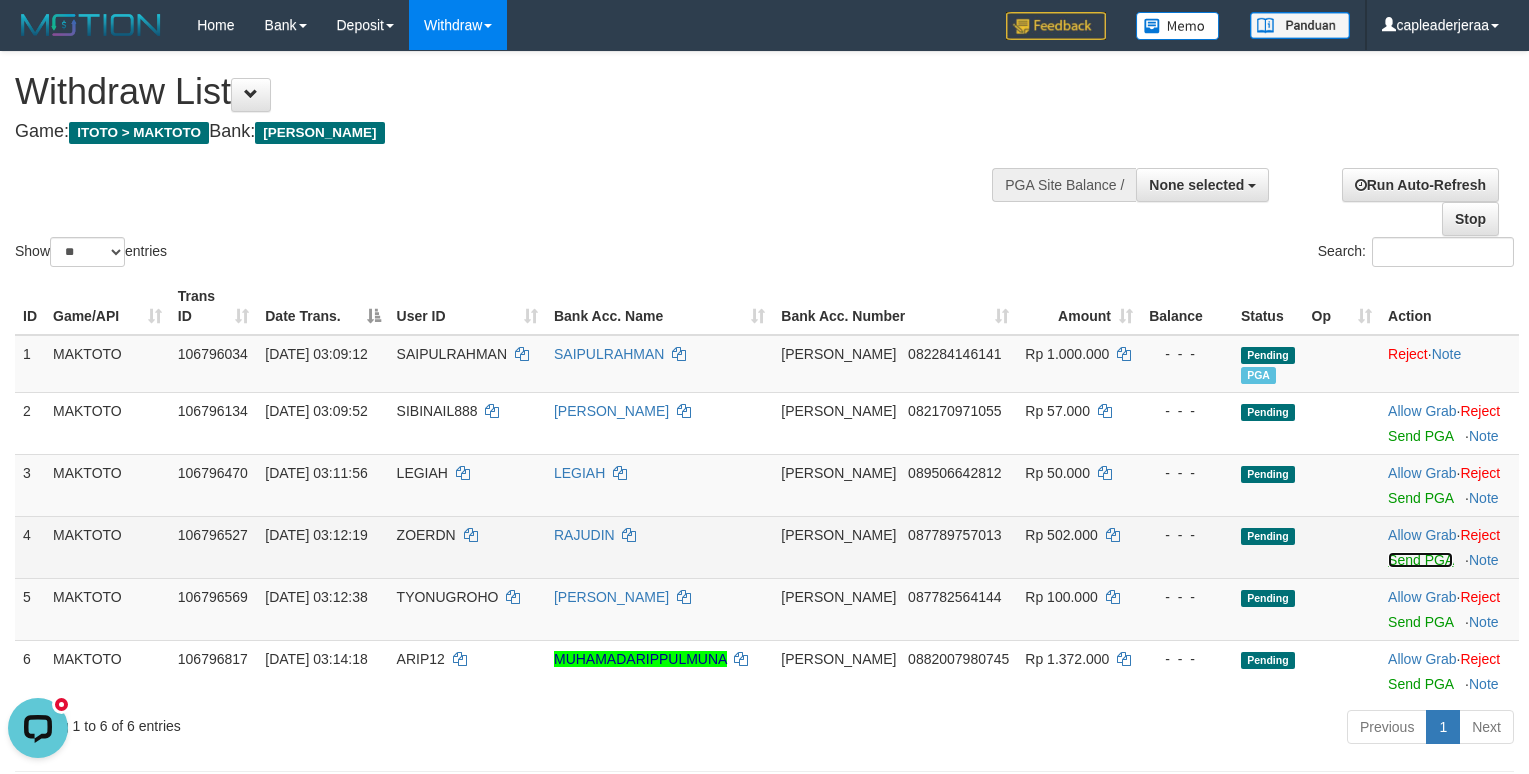 click on "Send PGA" at bounding box center (1420, 560) 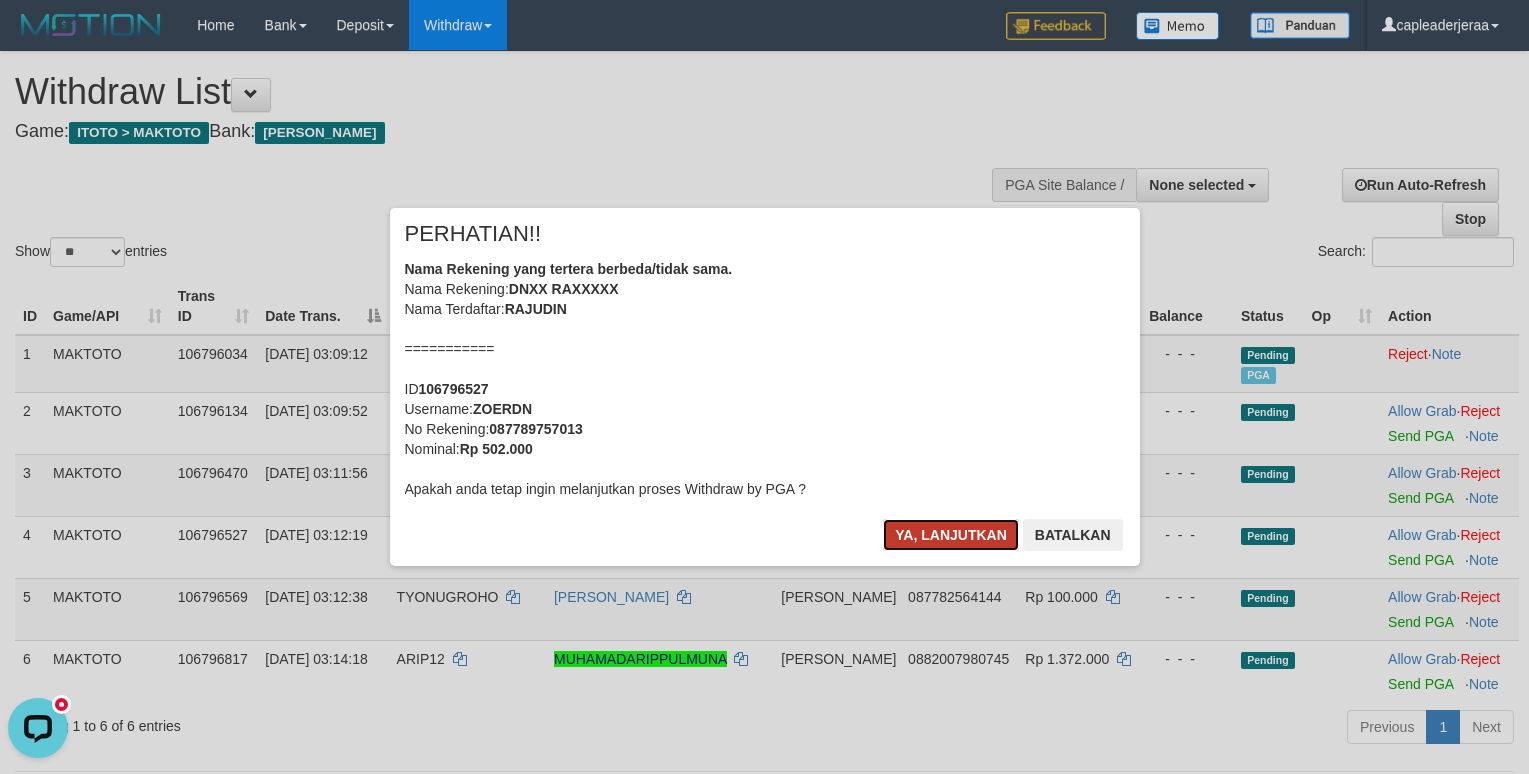 click on "Ya, lanjutkan" at bounding box center (951, 535) 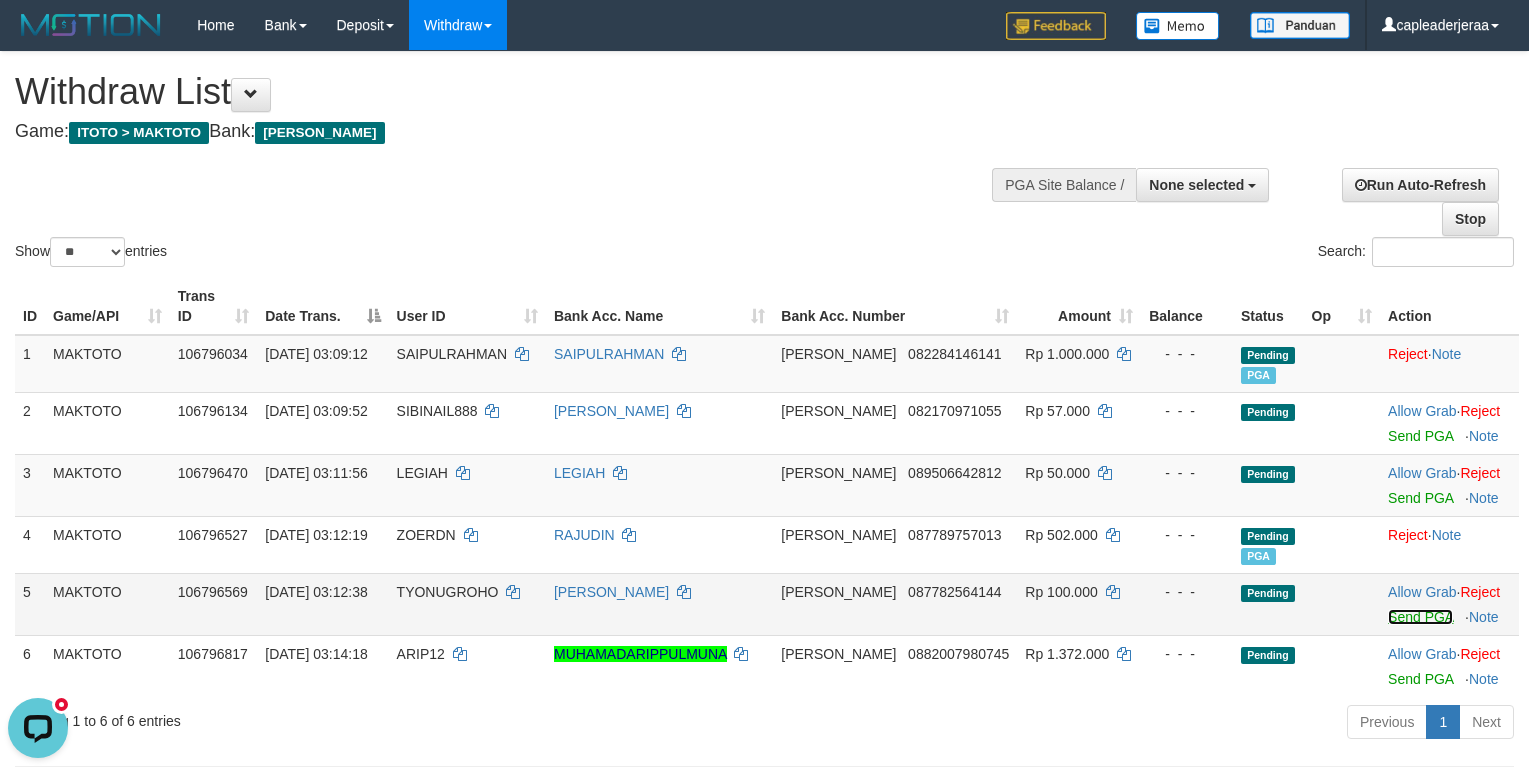 click on "Send PGA" at bounding box center (1420, 617) 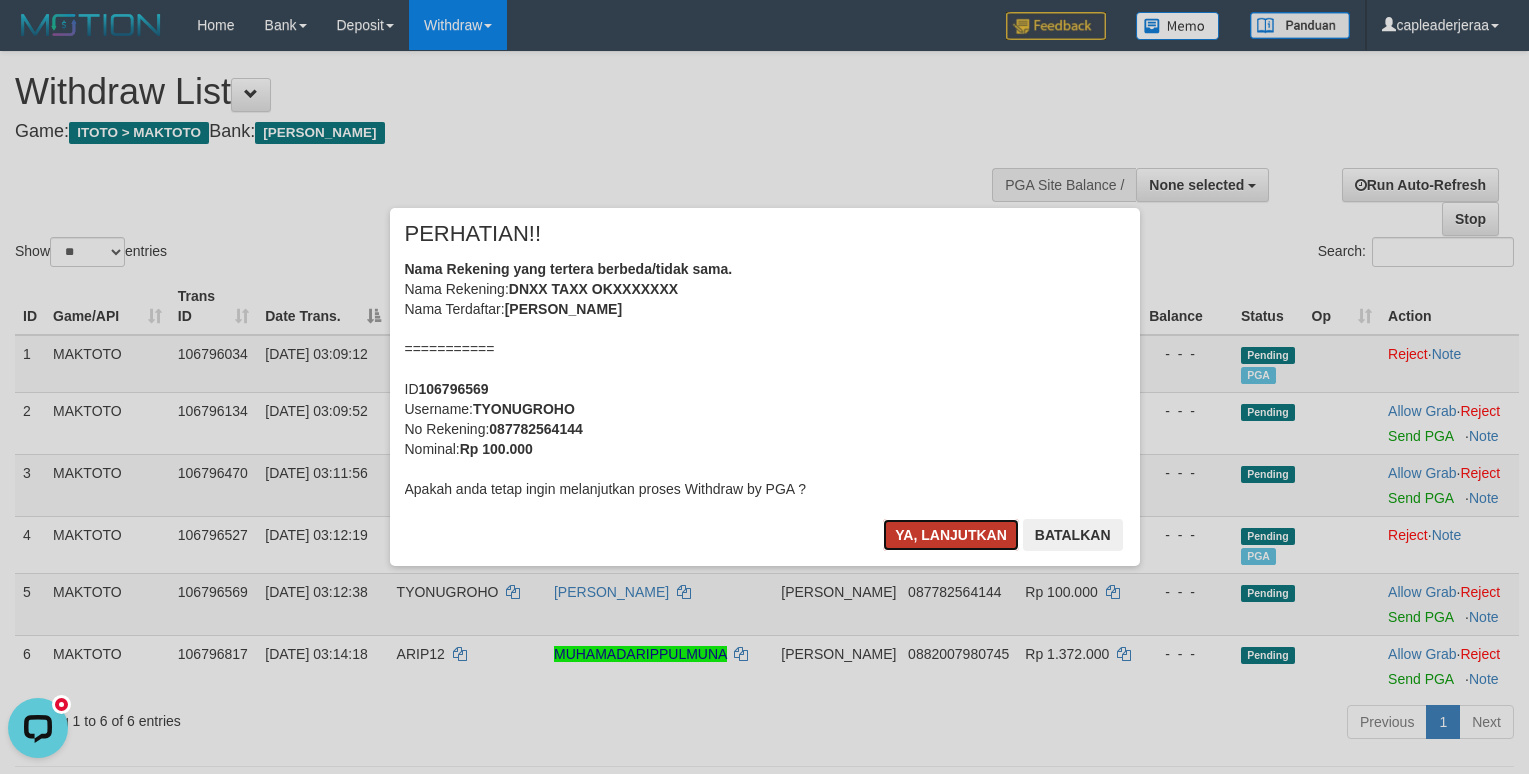 click on "Ya, lanjutkan" at bounding box center (951, 535) 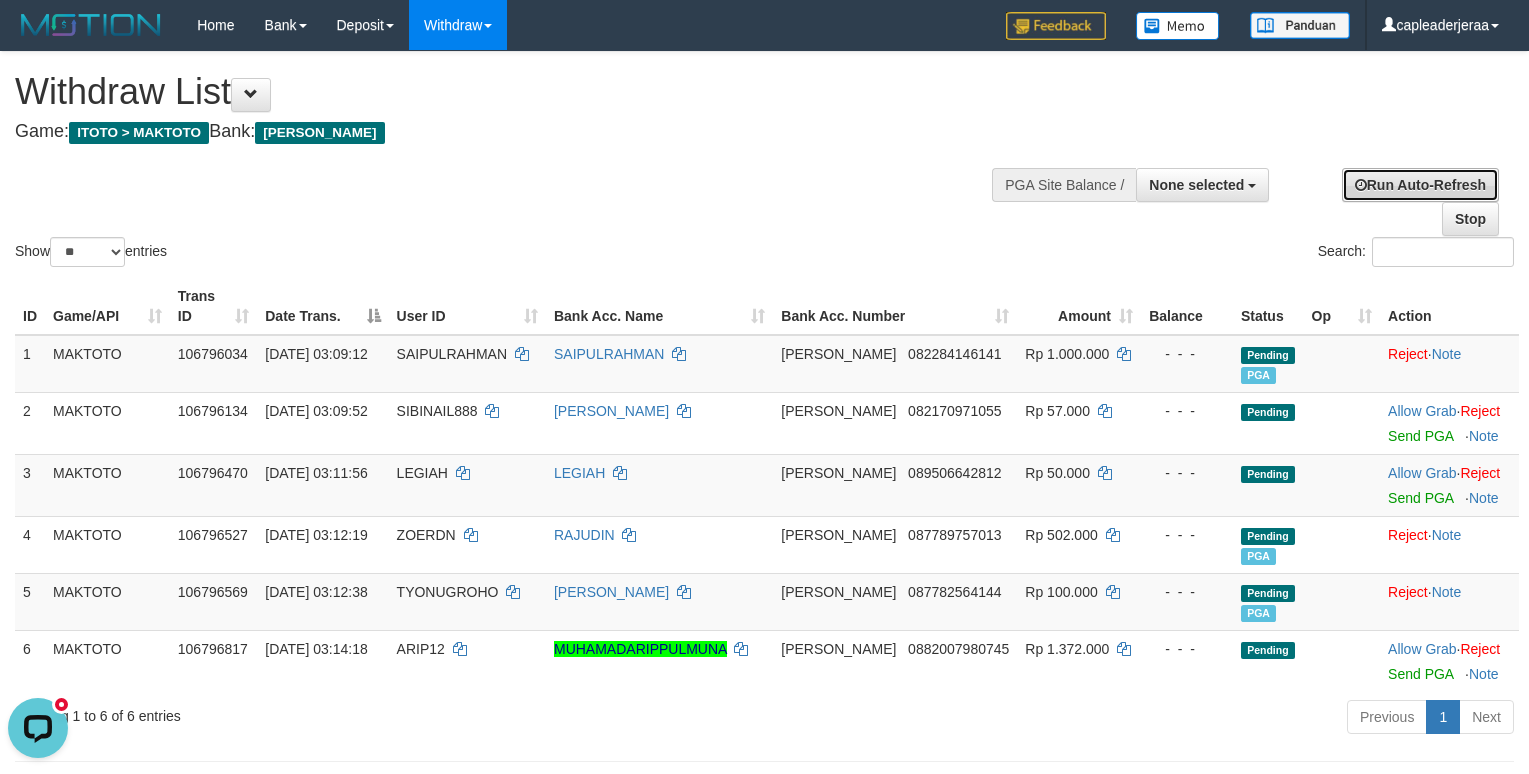 click on "Run Auto-Refresh" at bounding box center [1420, 185] 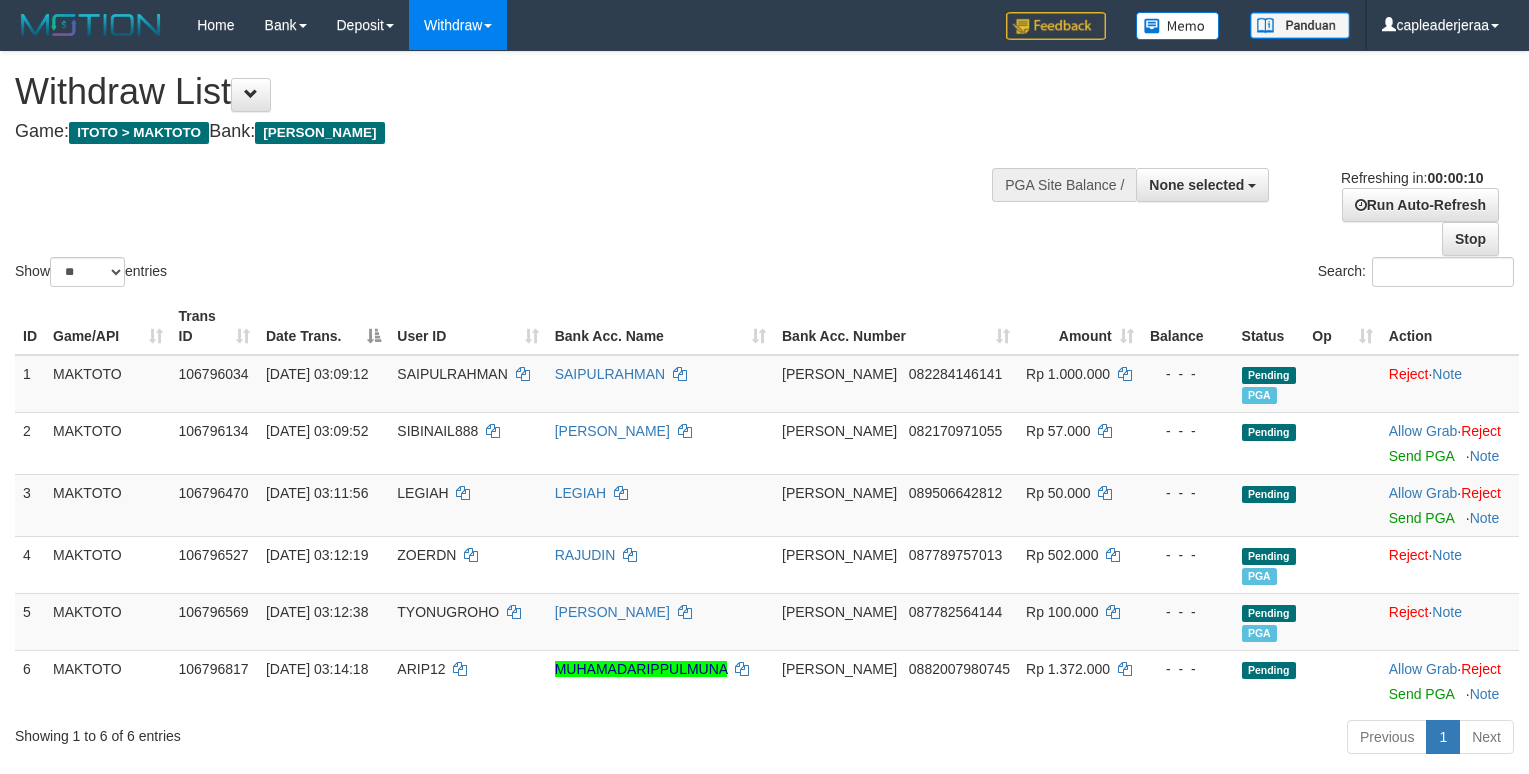 select 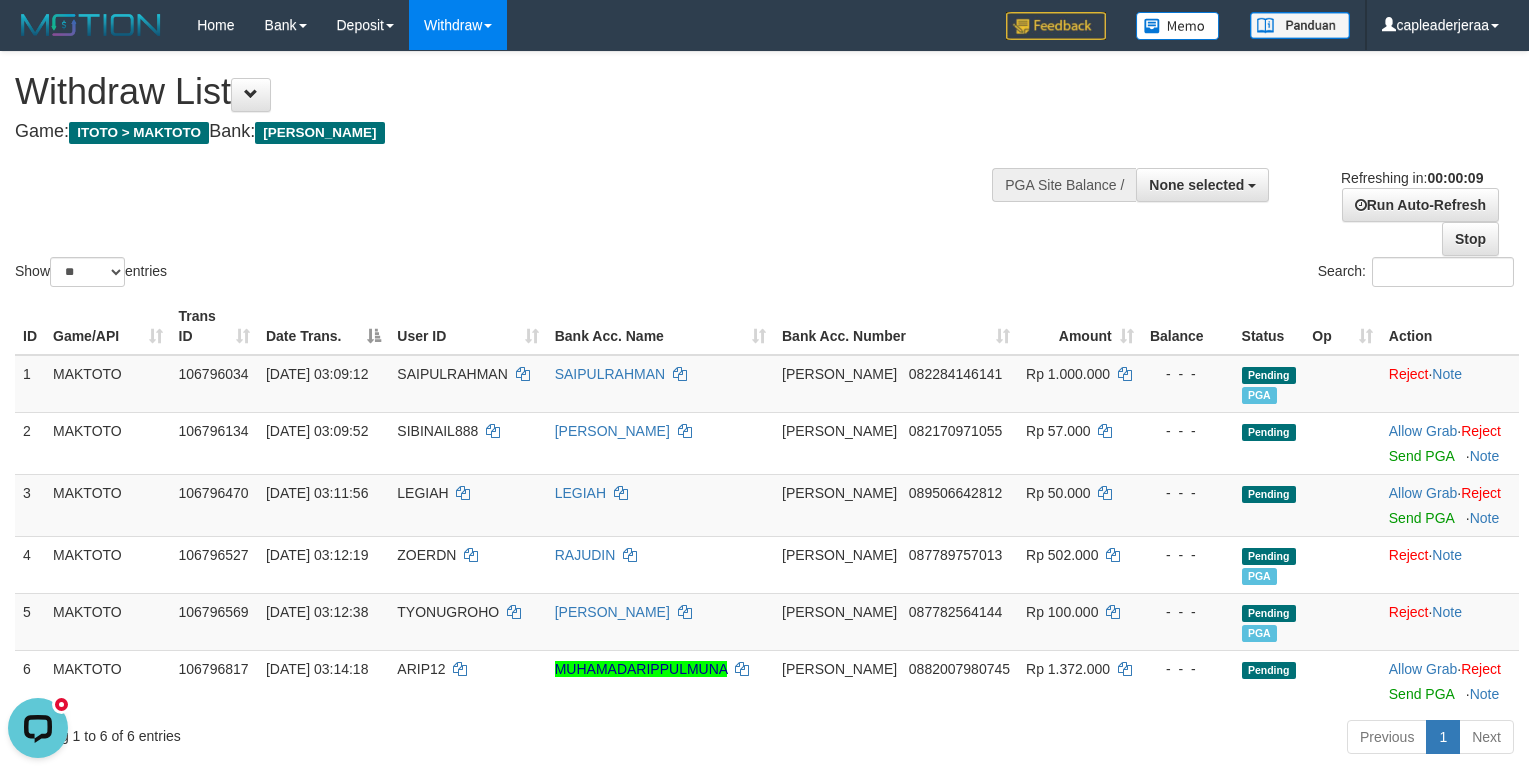 scroll, scrollTop: 0, scrollLeft: 0, axis: both 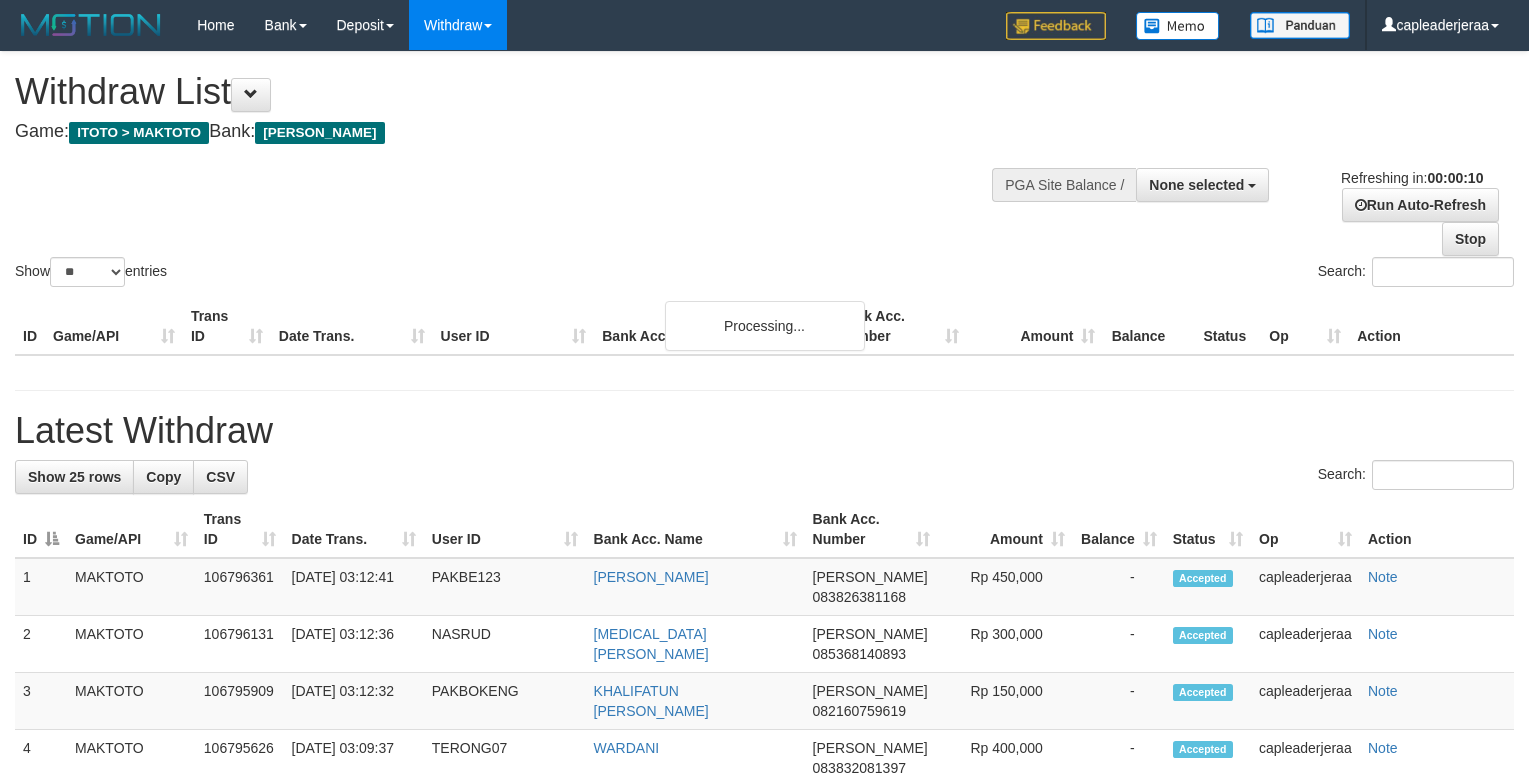 select 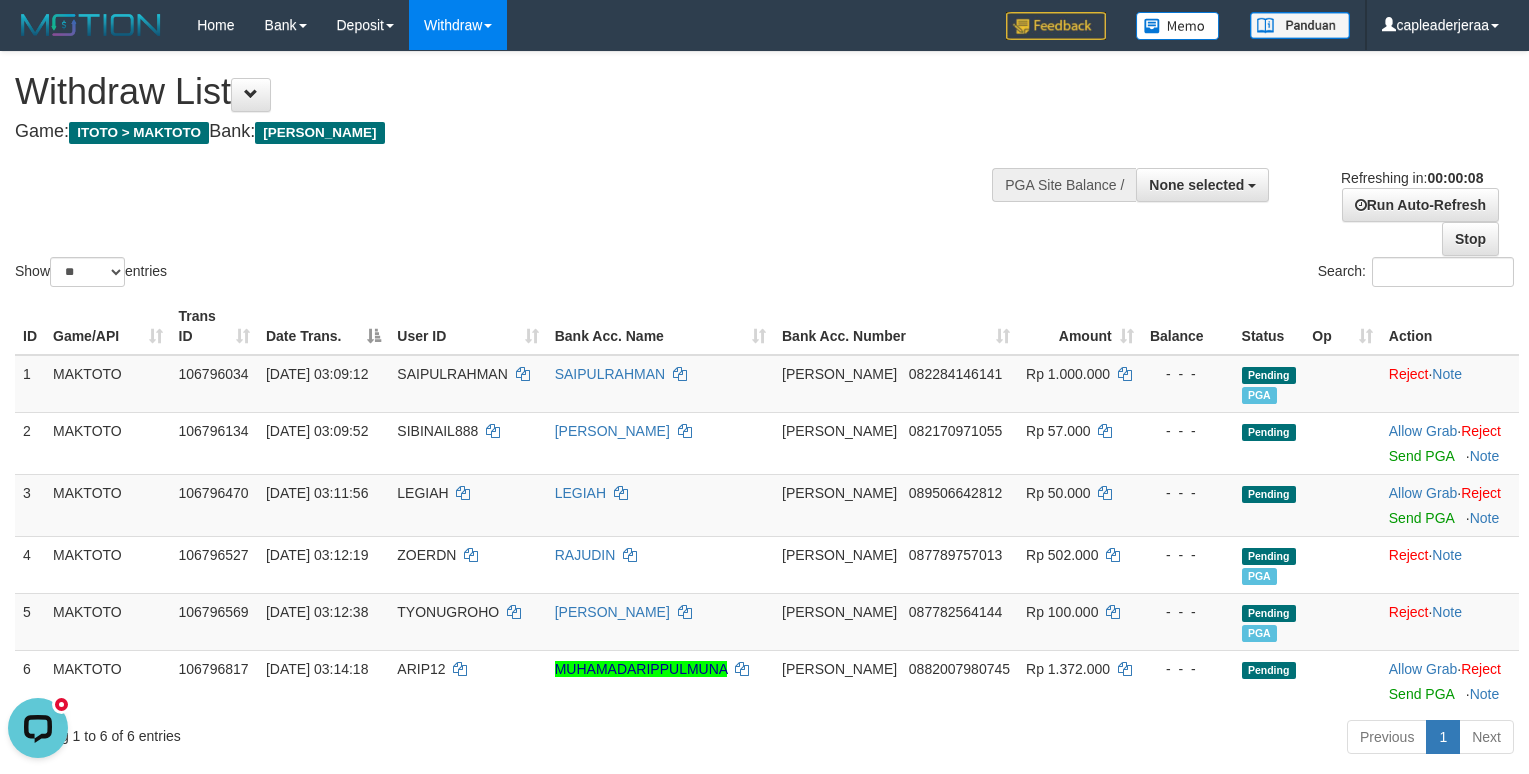 scroll, scrollTop: 0, scrollLeft: 0, axis: both 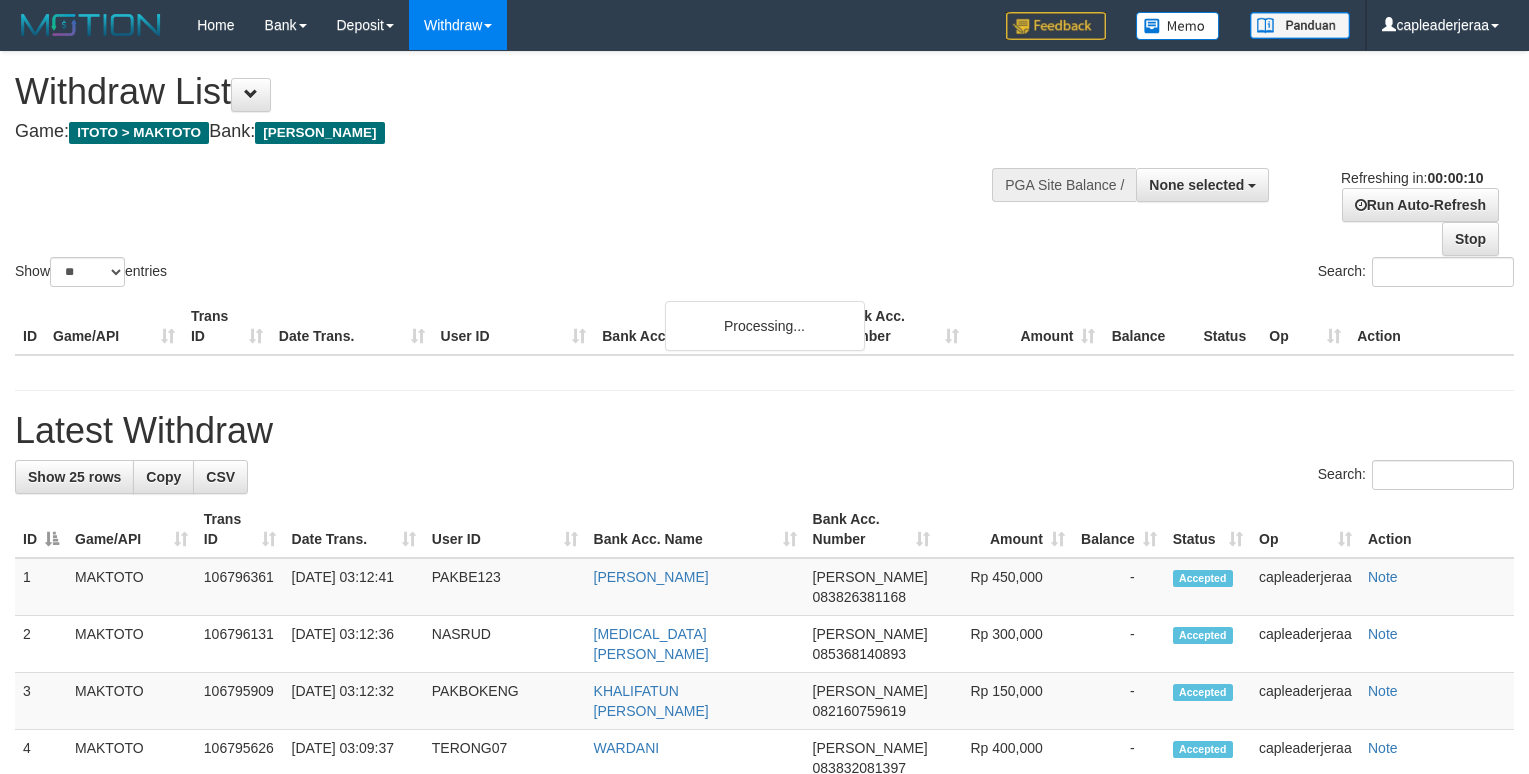 select 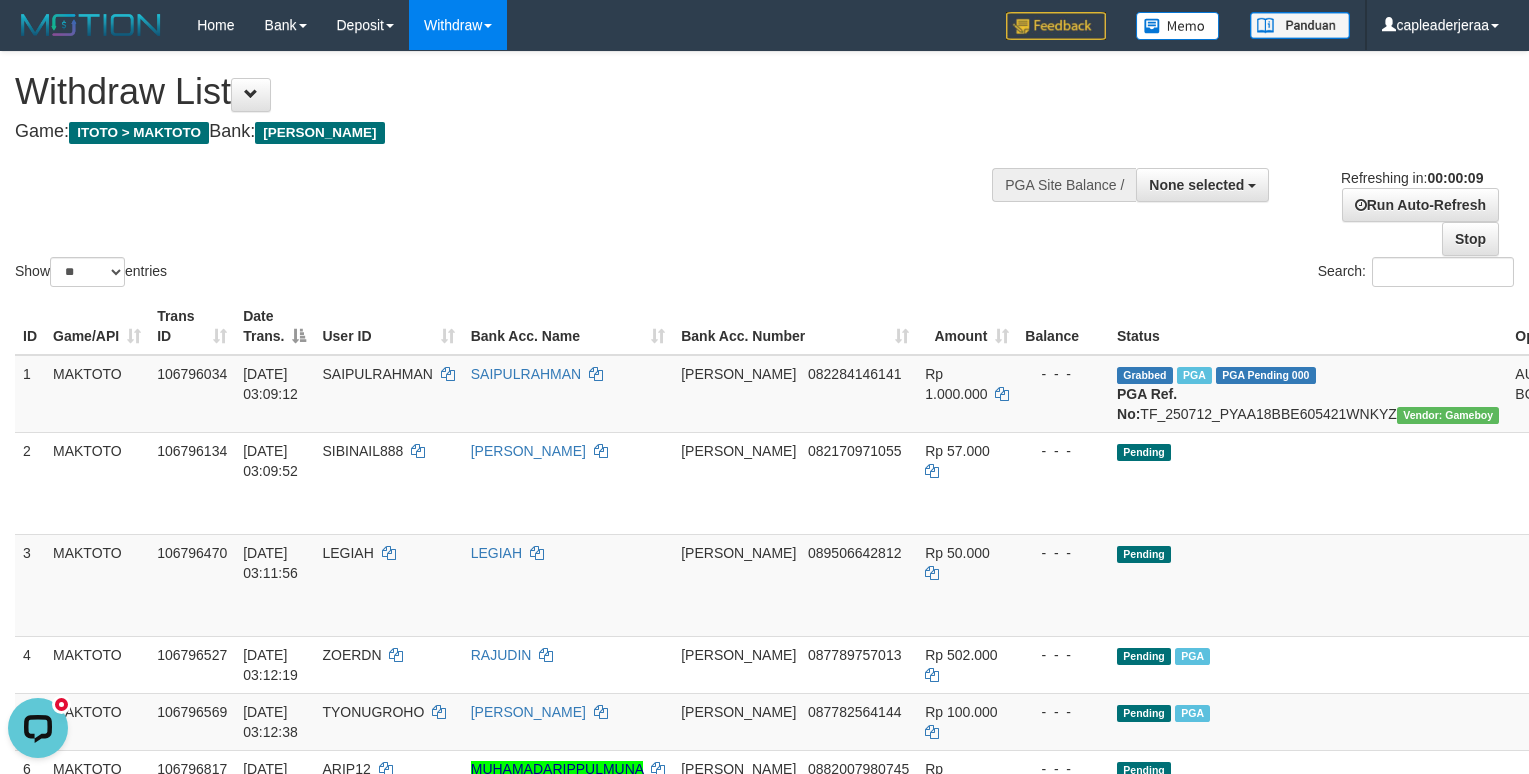 scroll, scrollTop: 0, scrollLeft: 0, axis: both 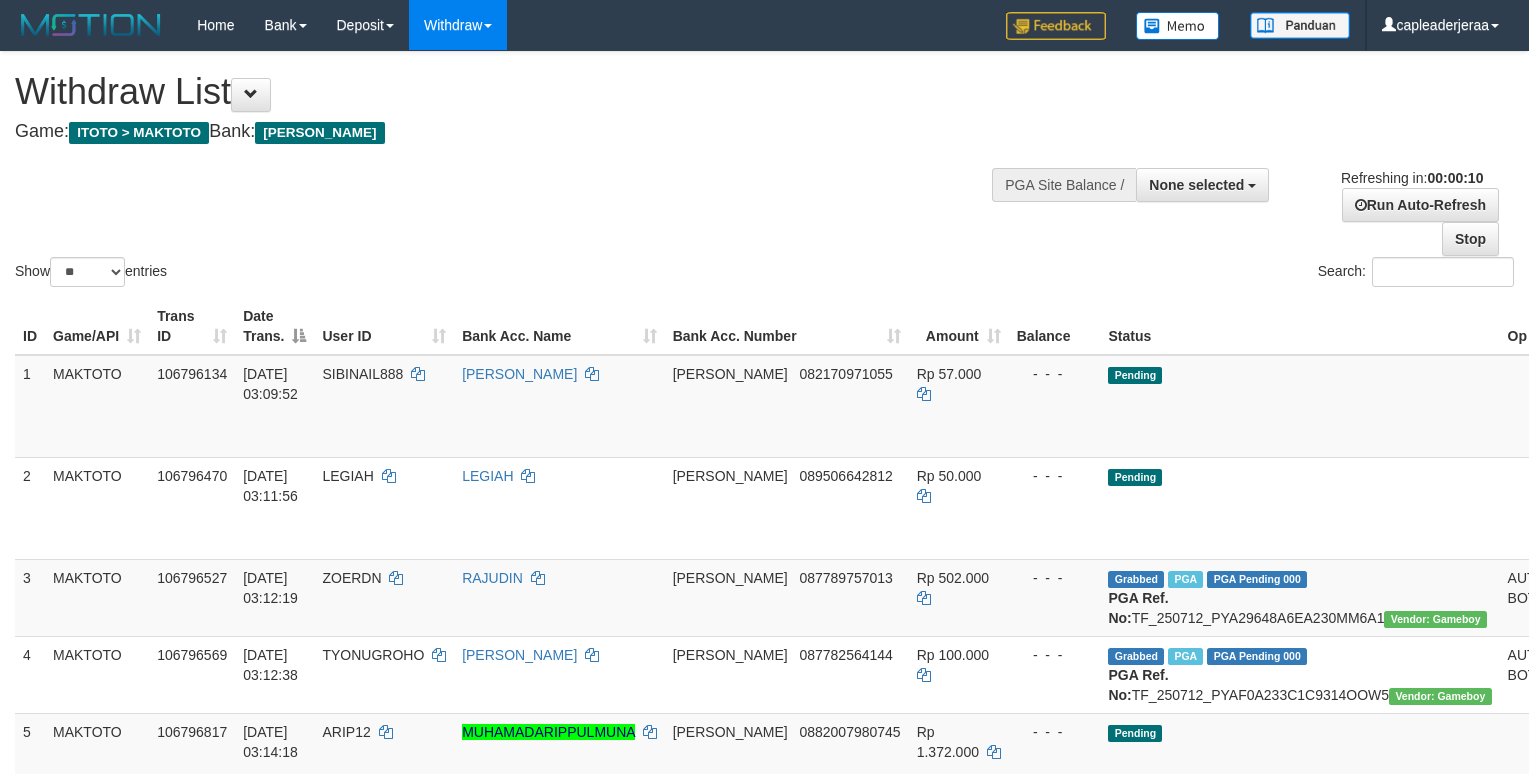select 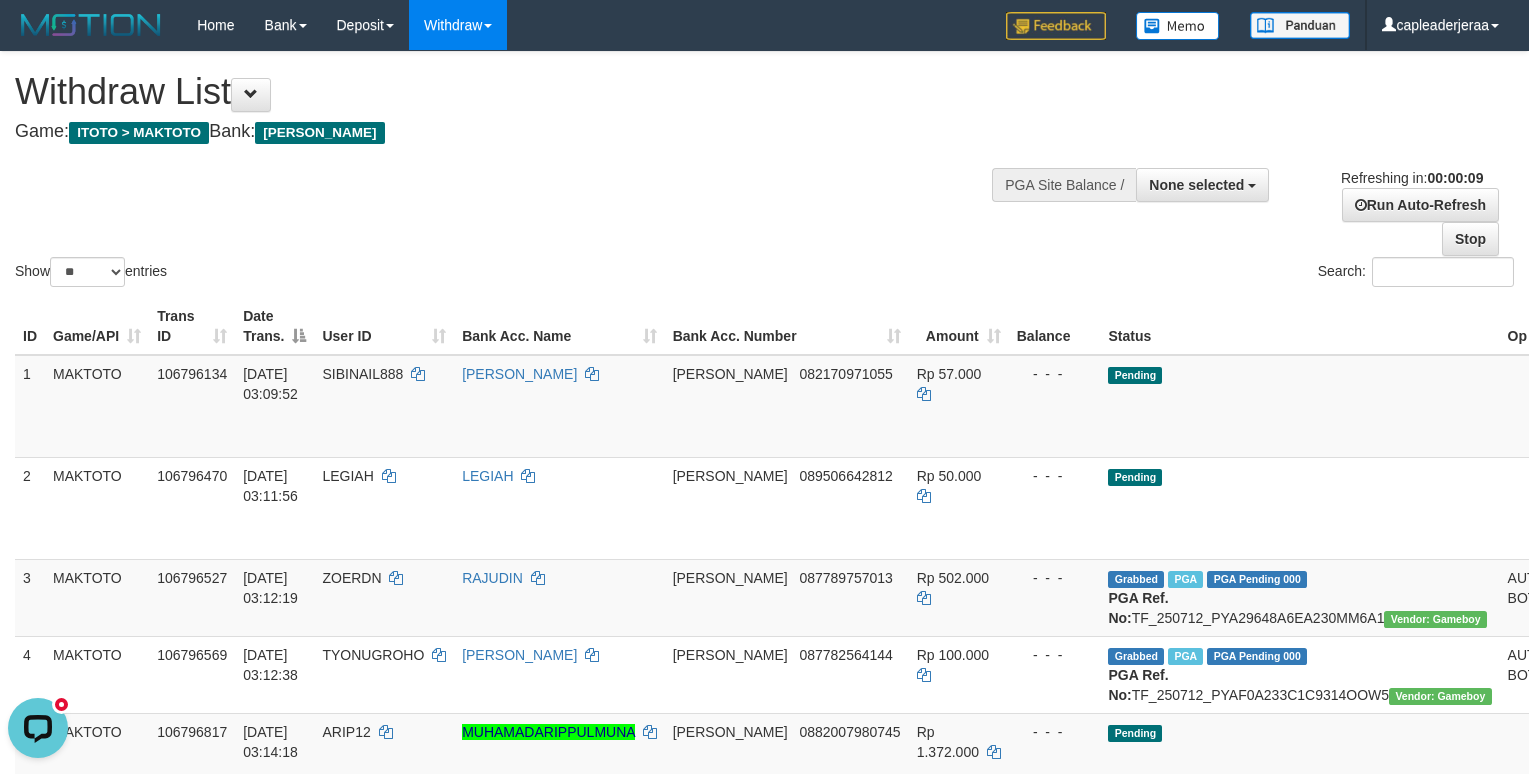 scroll, scrollTop: 0, scrollLeft: 0, axis: both 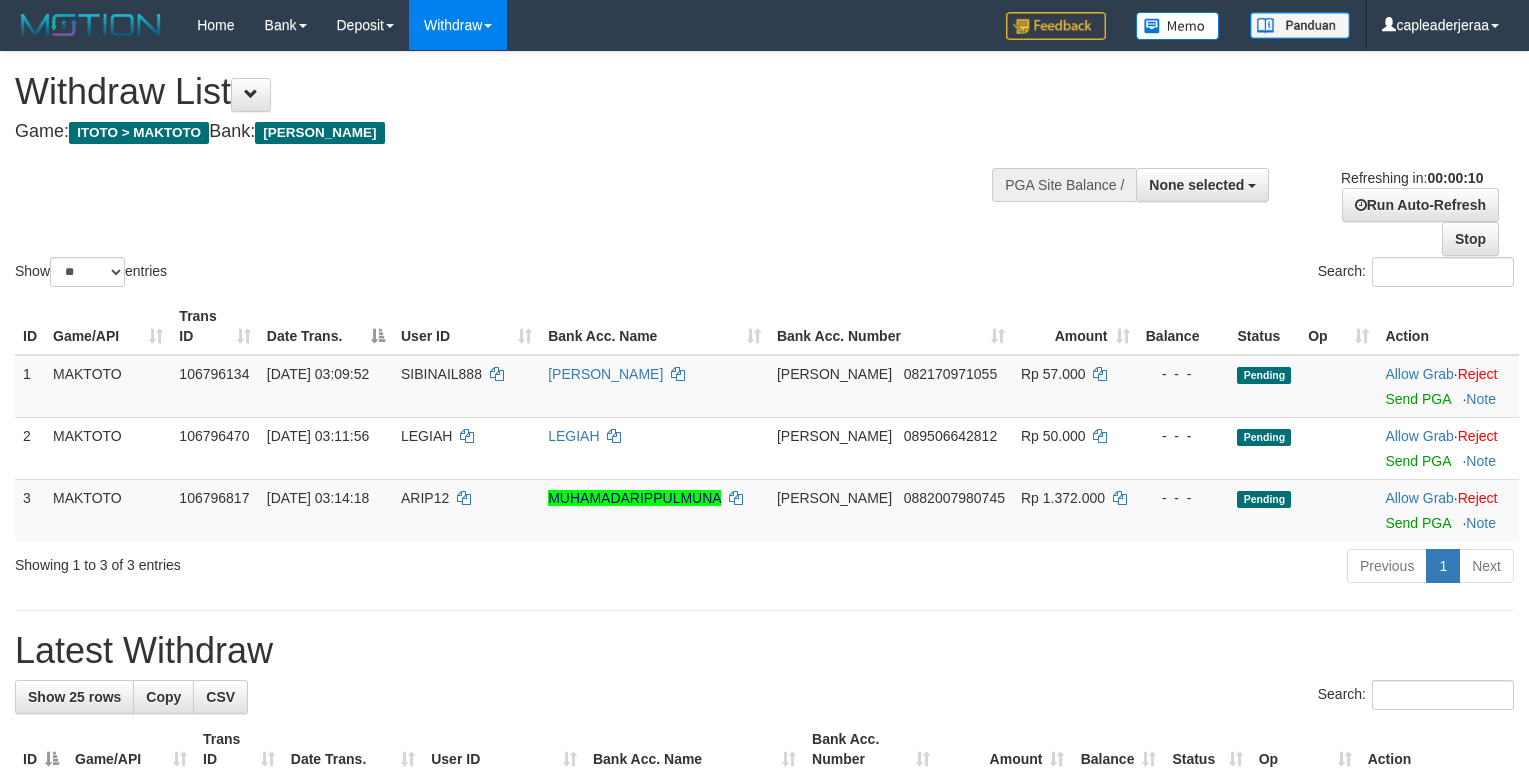 select 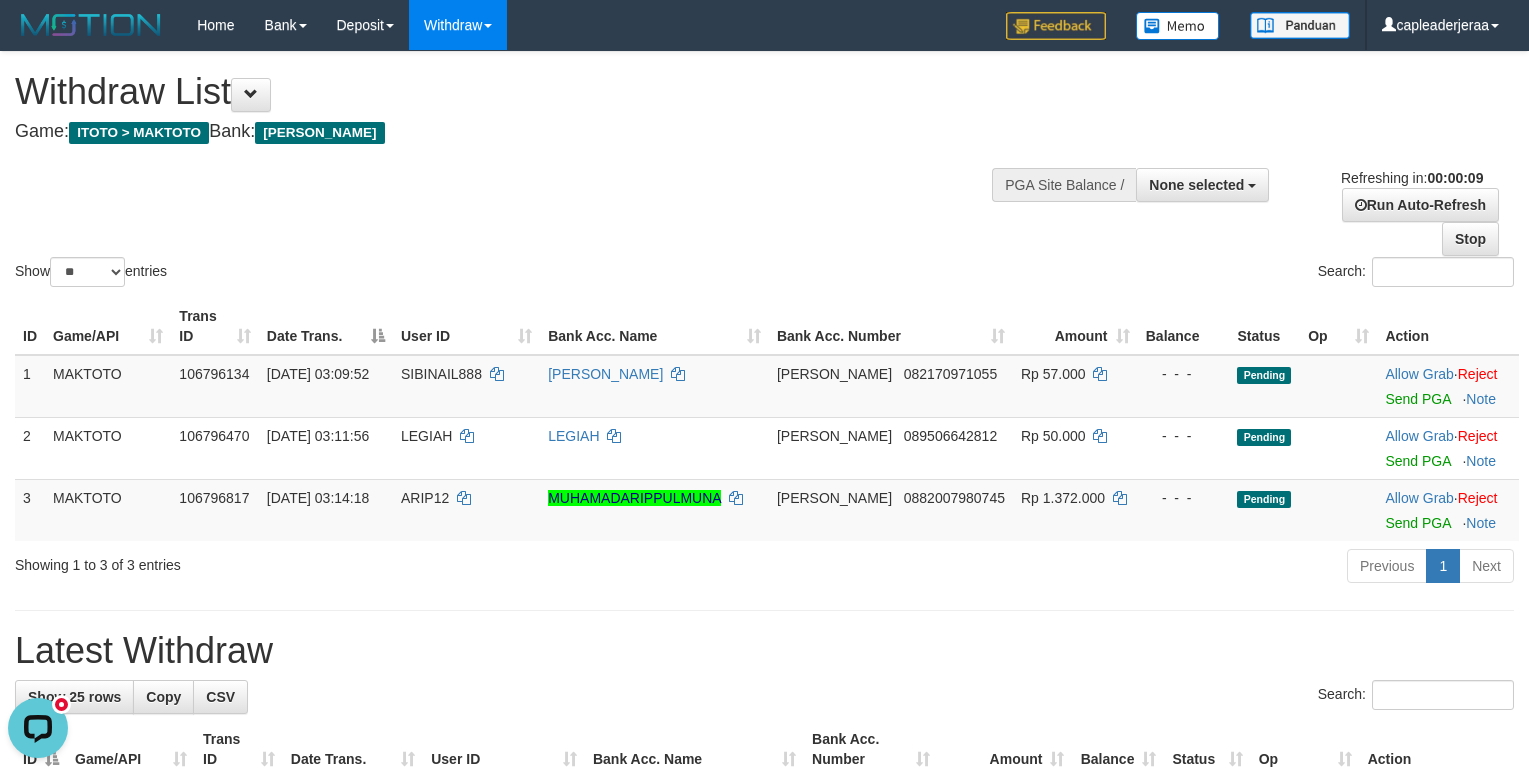 scroll, scrollTop: 0, scrollLeft: 0, axis: both 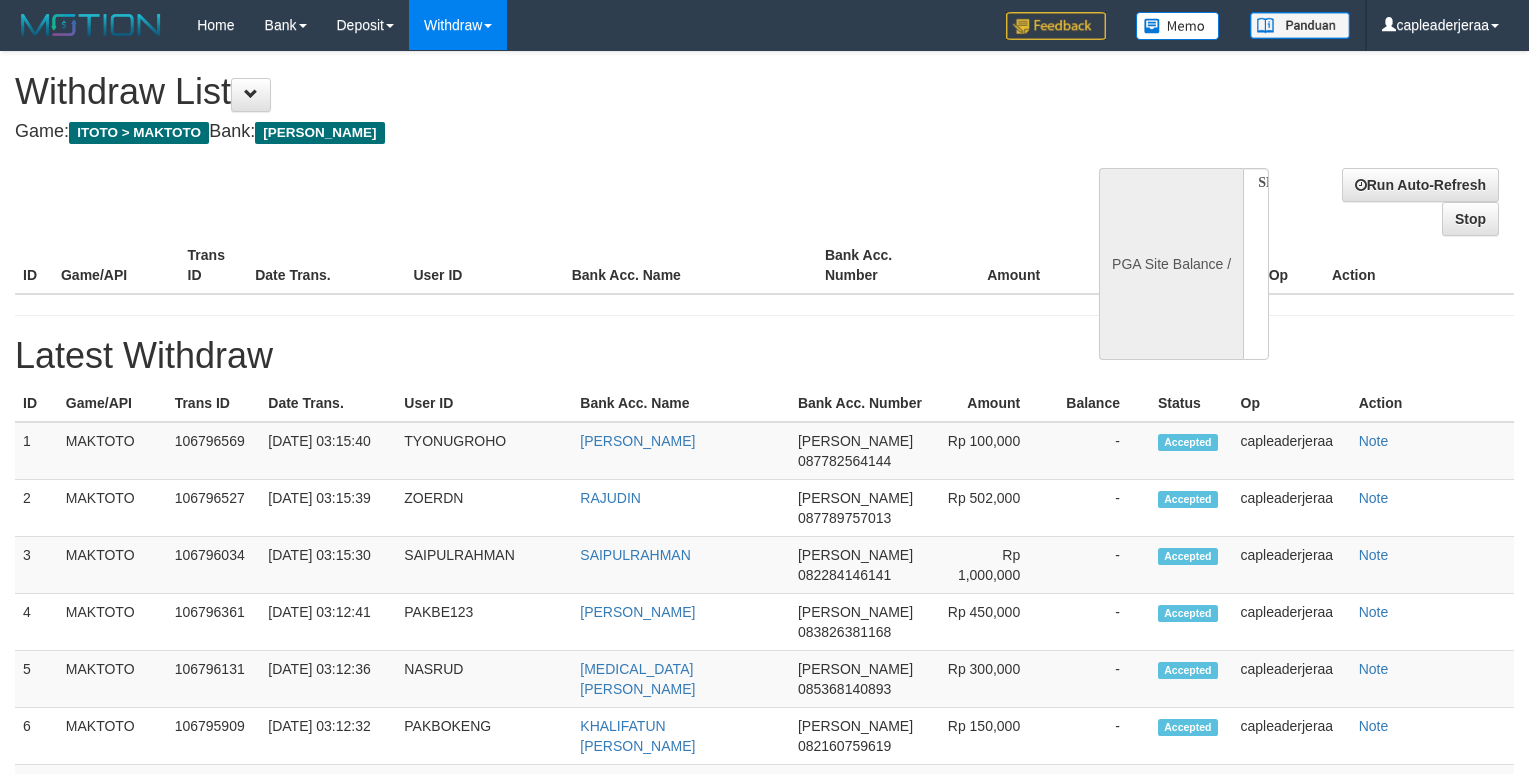 select 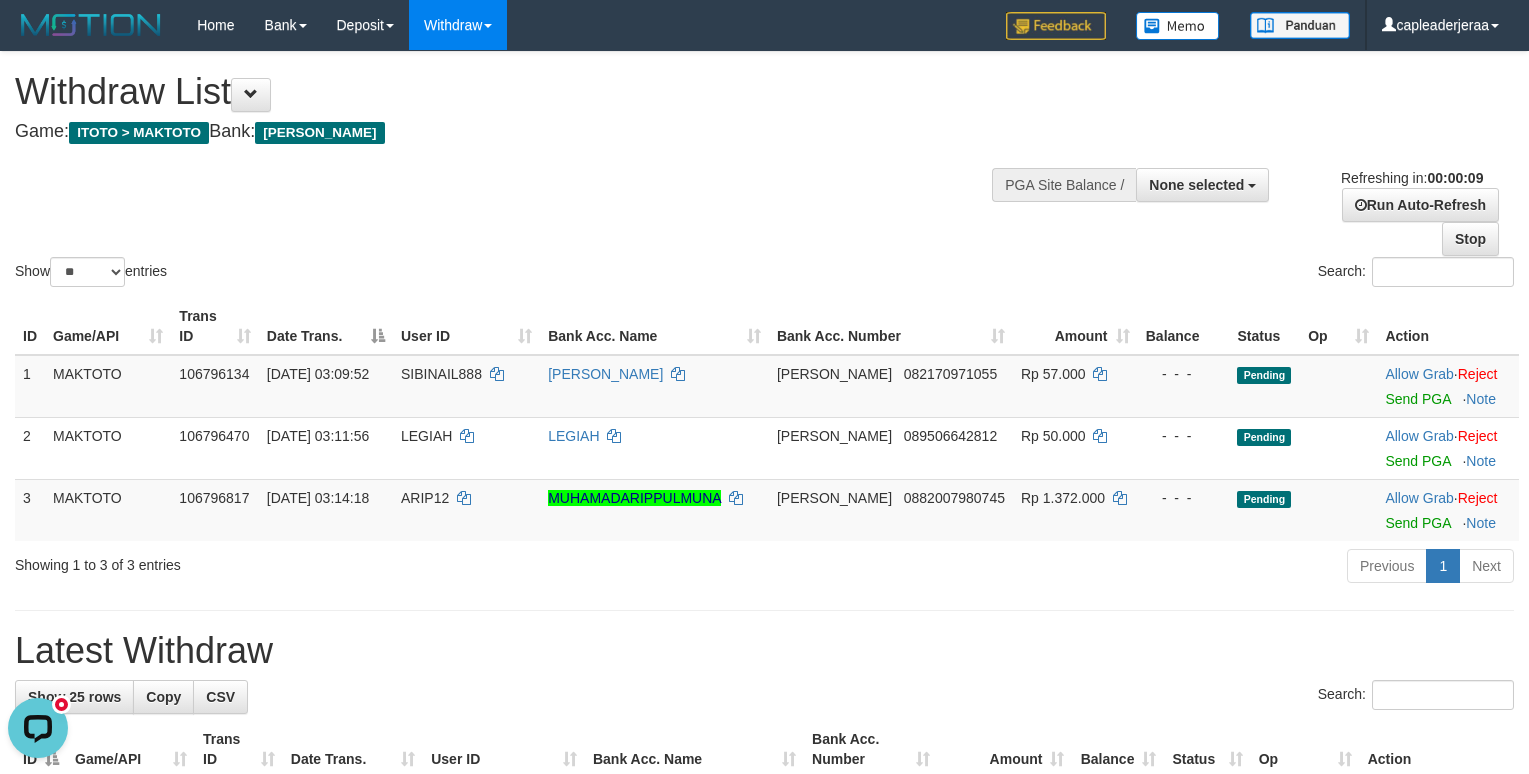scroll, scrollTop: 0, scrollLeft: 0, axis: both 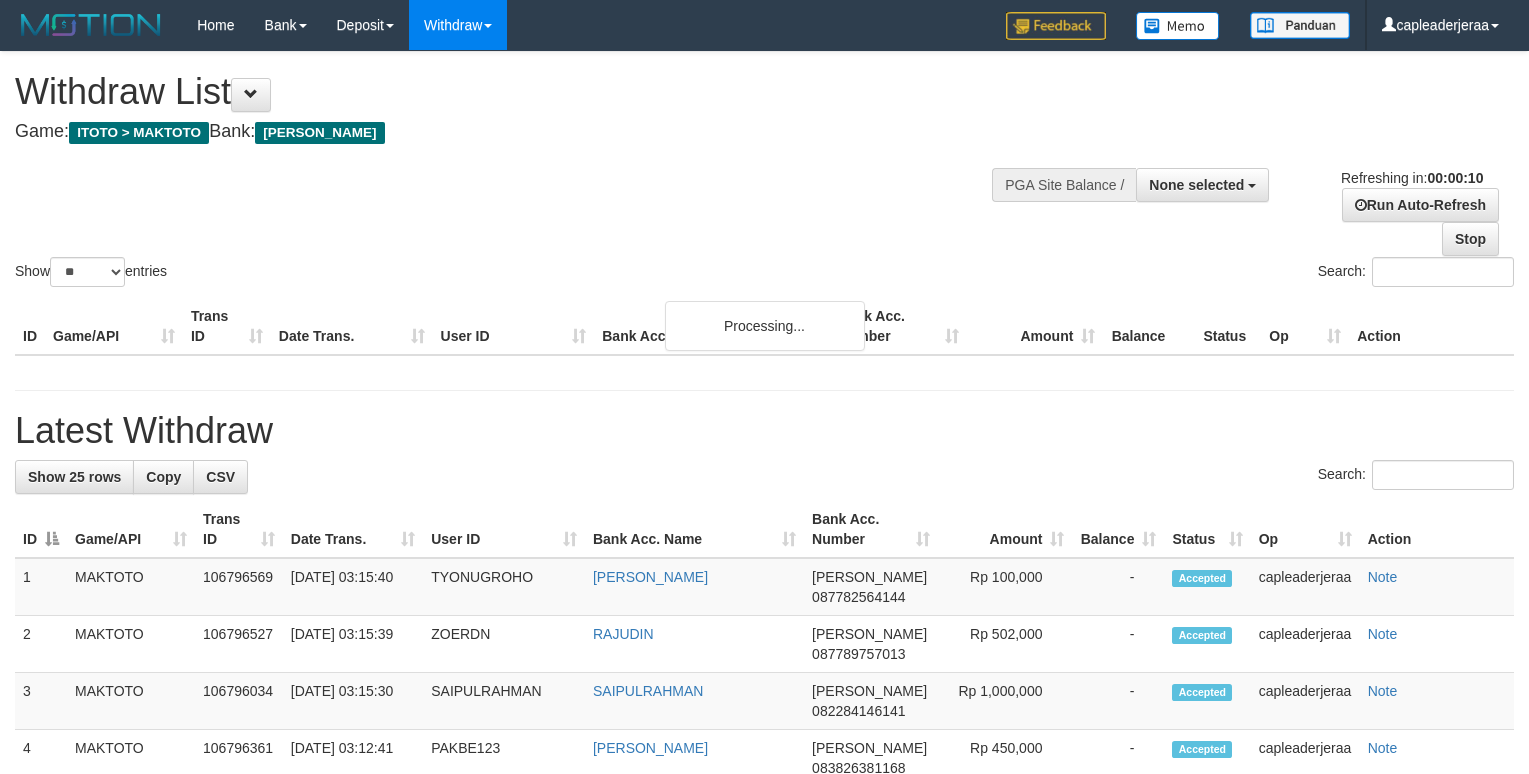 select 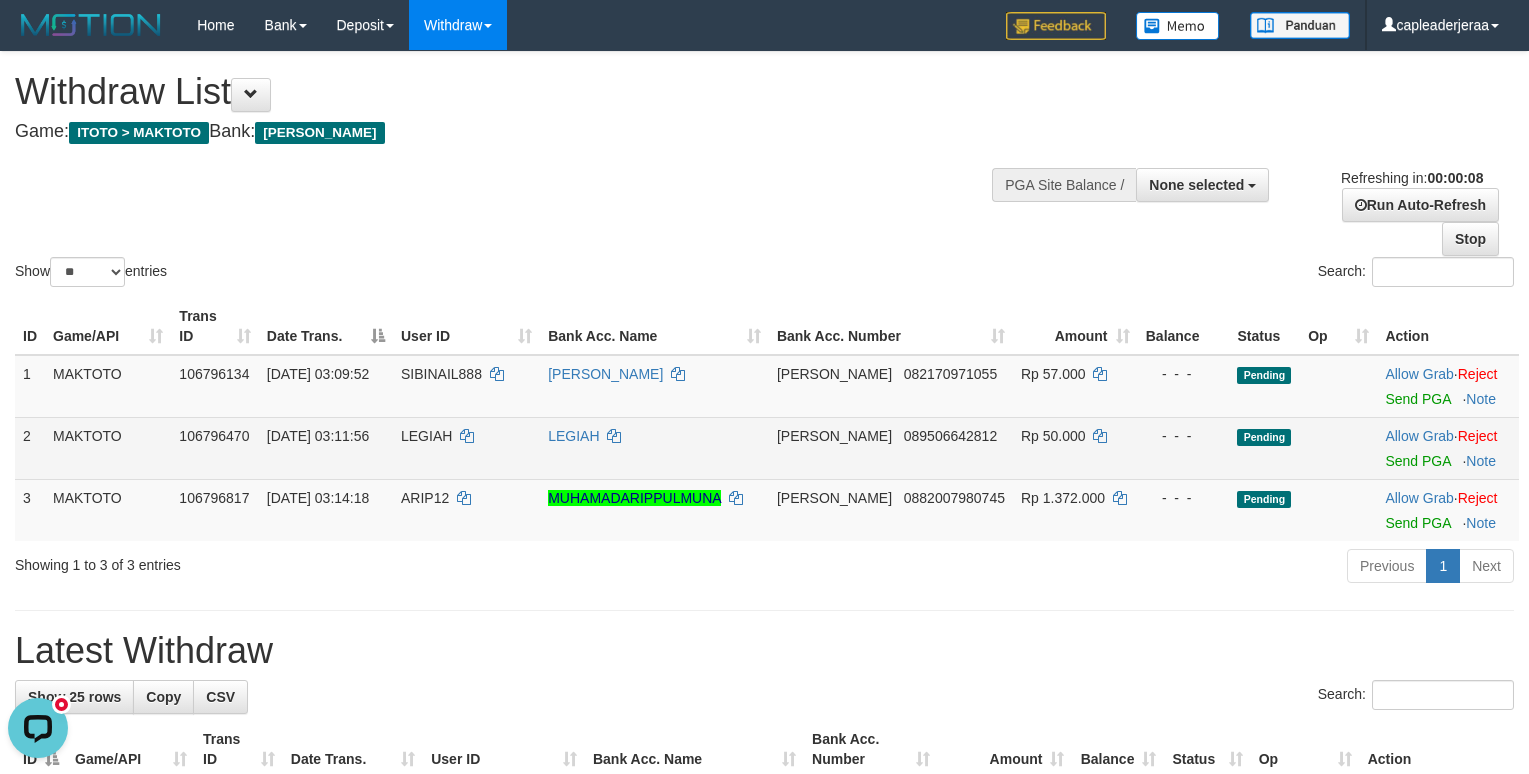 scroll, scrollTop: 0, scrollLeft: 0, axis: both 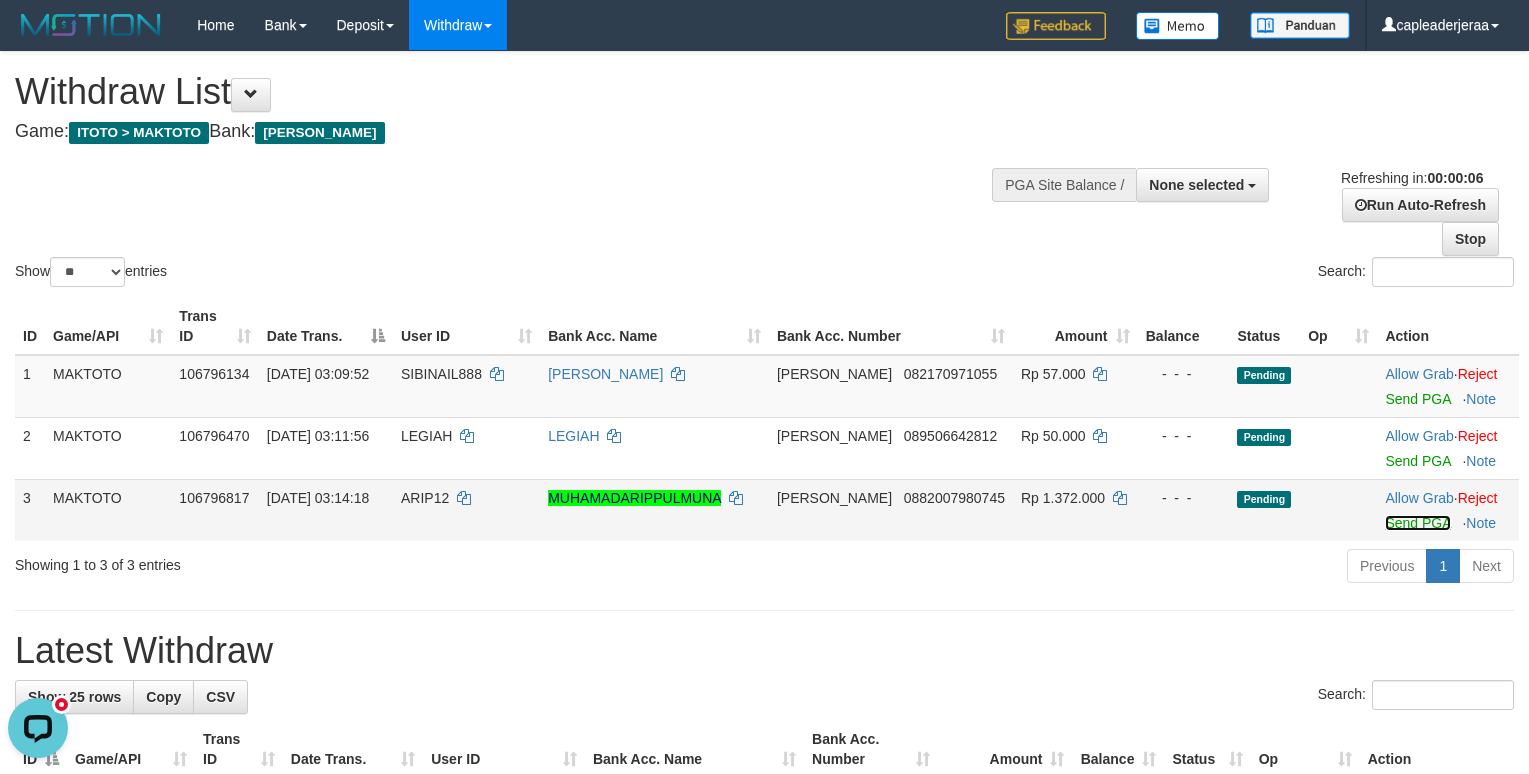 click on "Send PGA" at bounding box center [1417, 523] 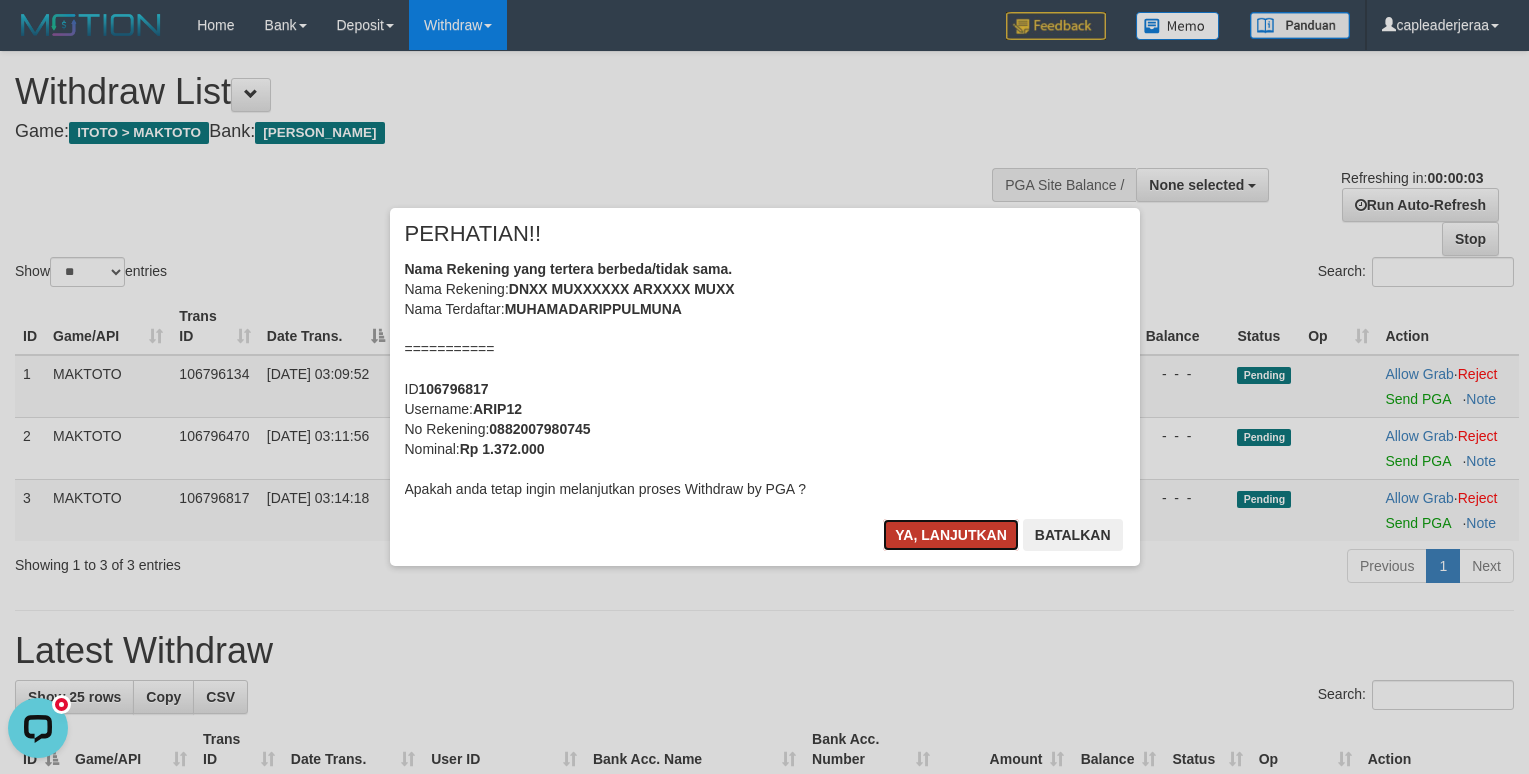 click on "Ya, lanjutkan" at bounding box center [951, 535] 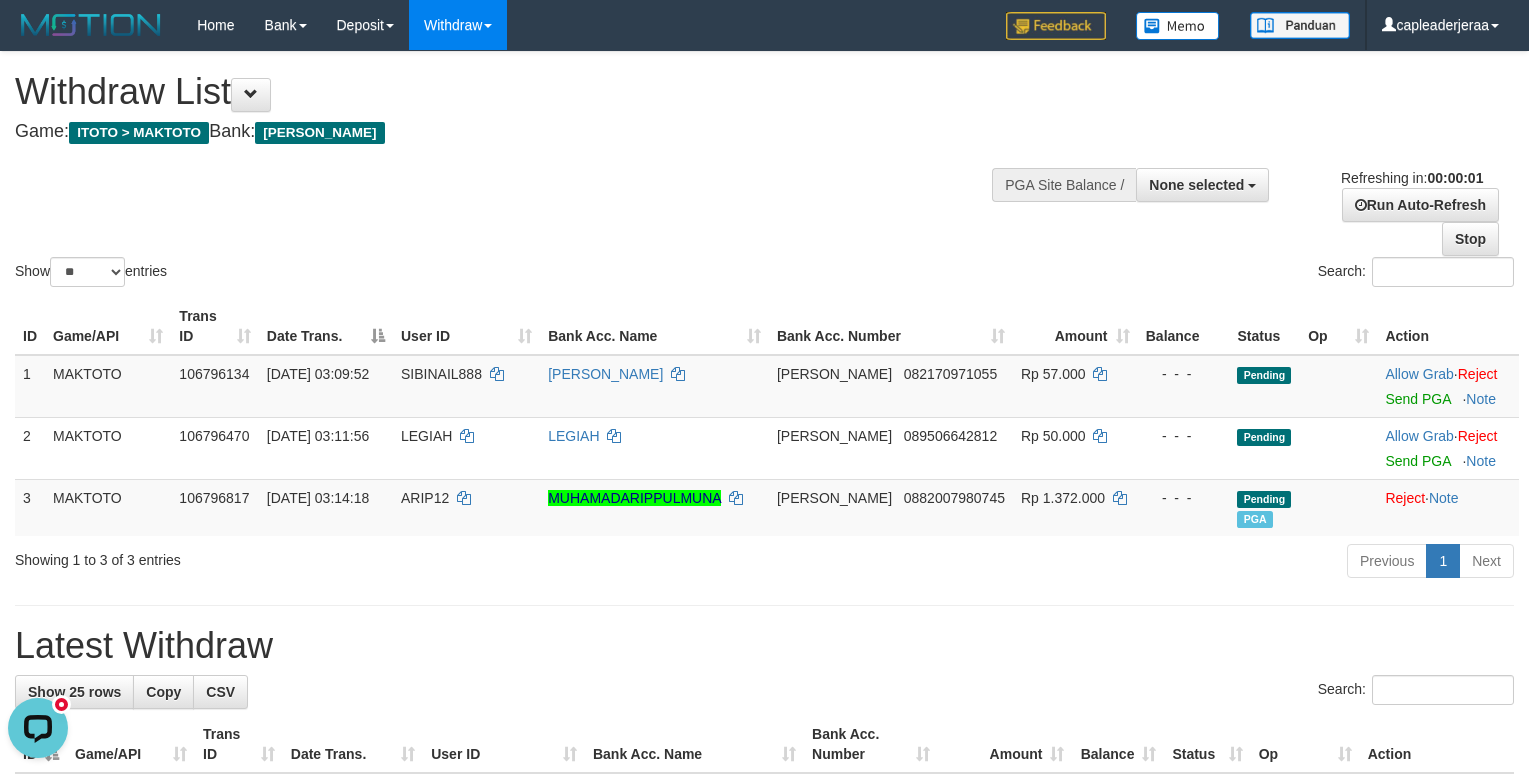 click on "Show  ** ** ** ***  entries Search:" at bounding box center (764, 171) 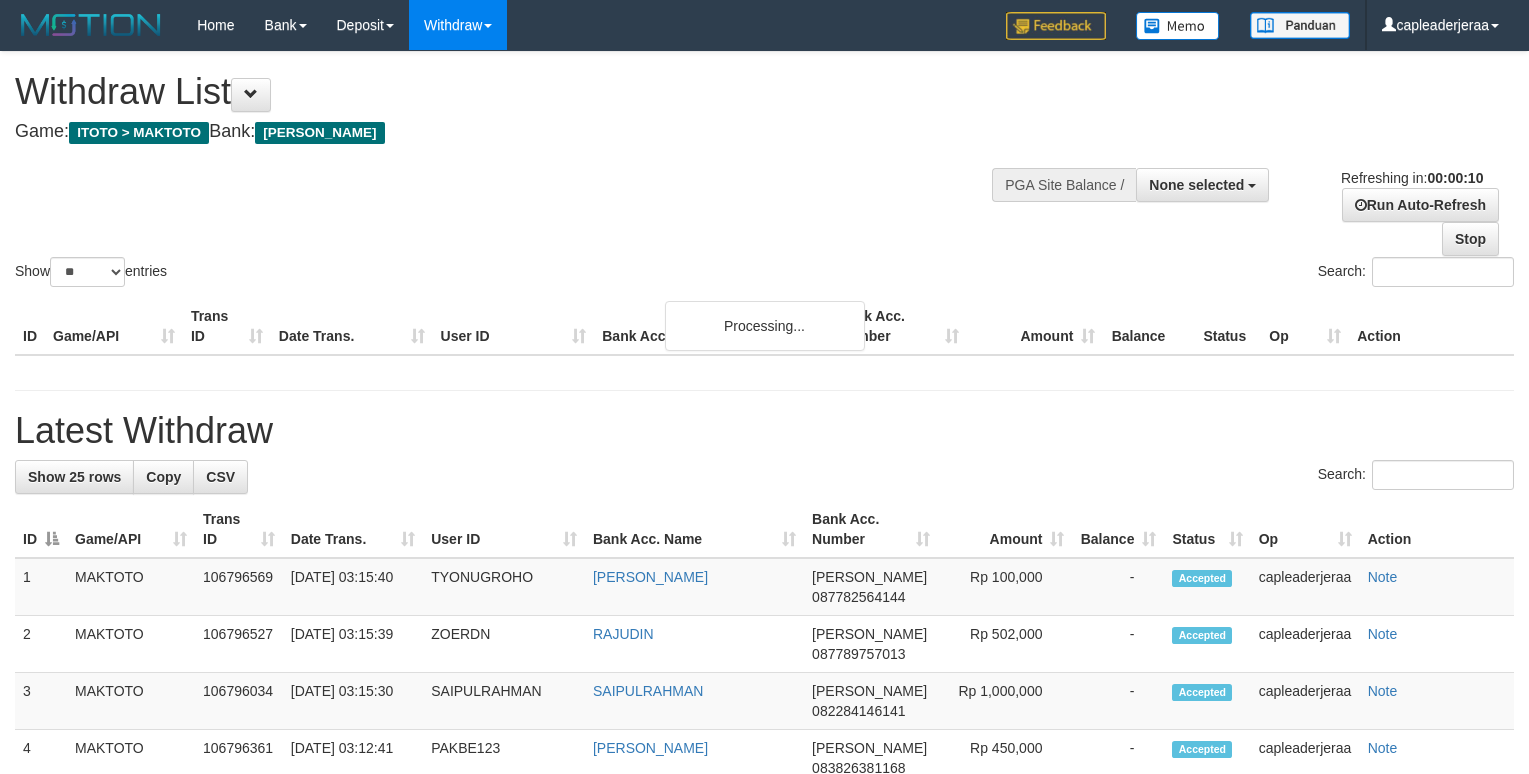 select 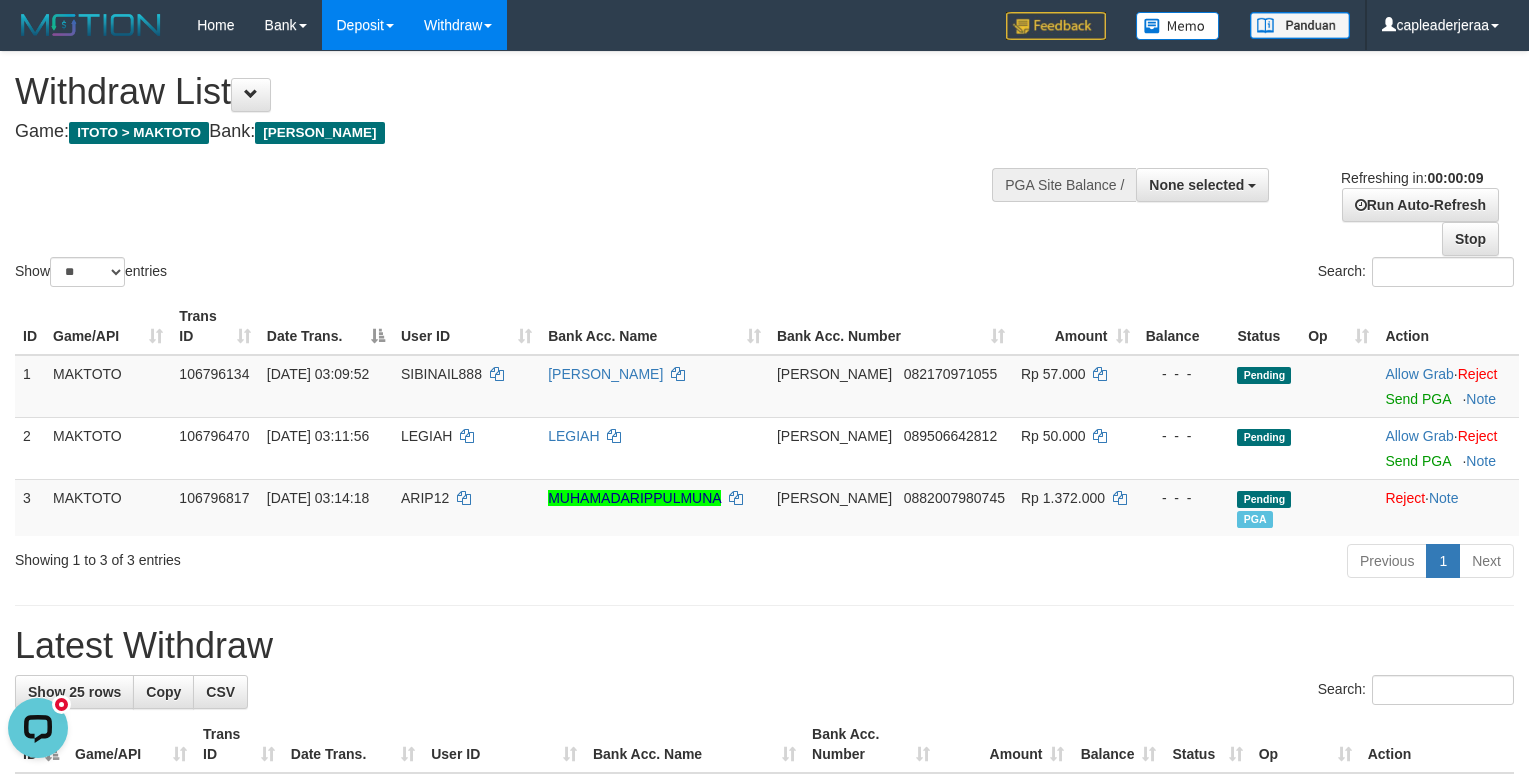 scroll, scrollTop: 0, scrollLeft: 0, axis: both 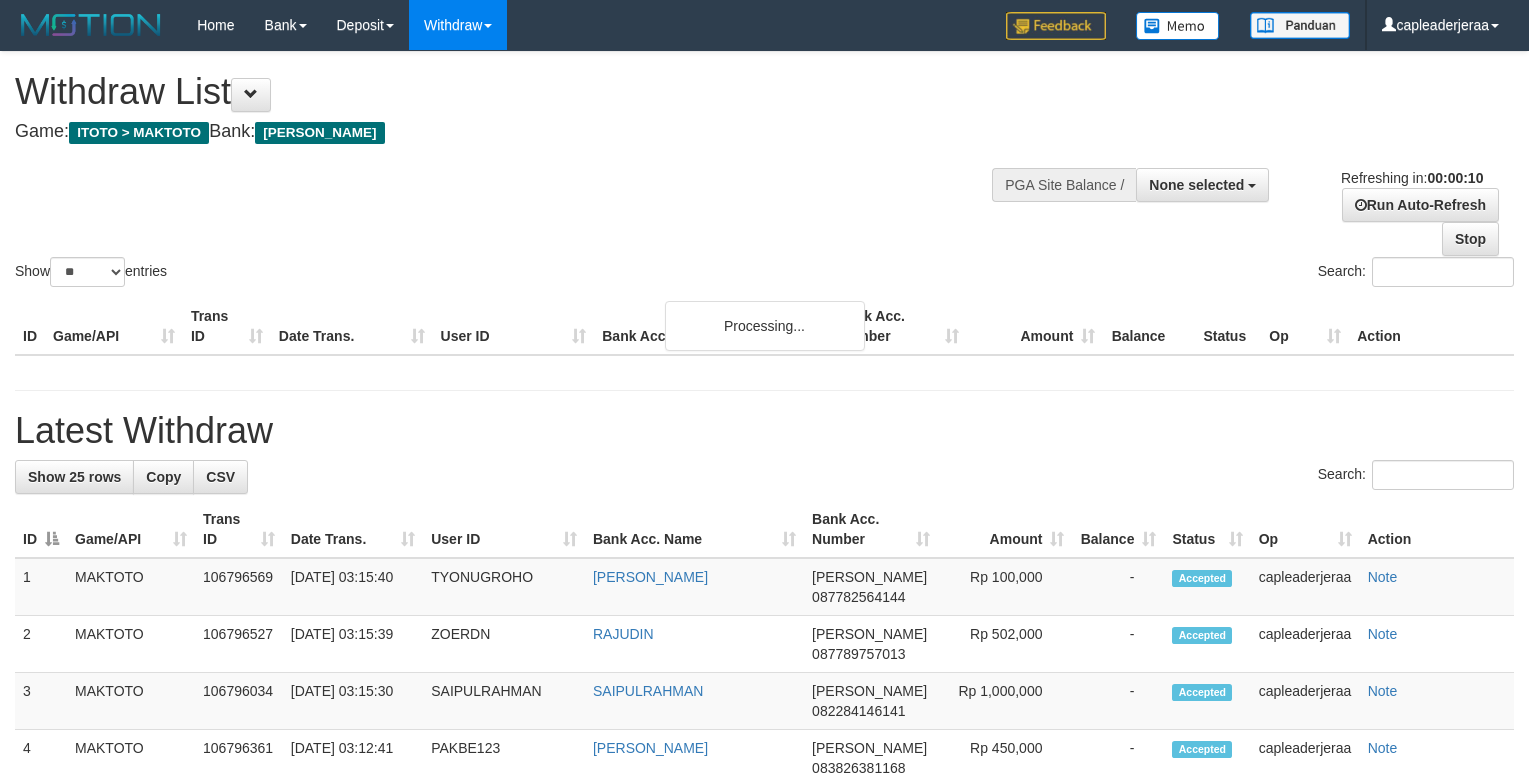 select 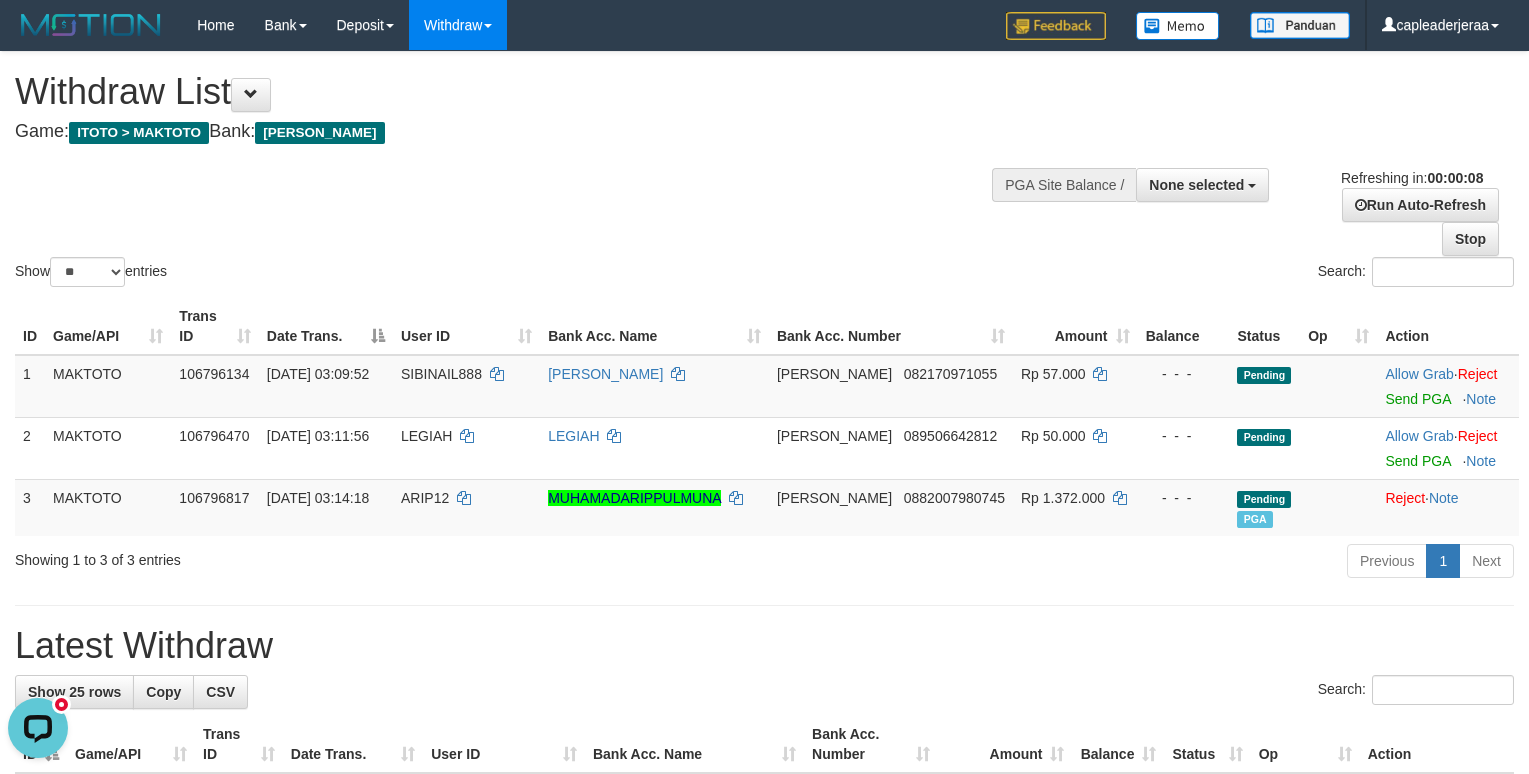 scroll, scrollTop: 0, scrollLeft: 0, axis: both 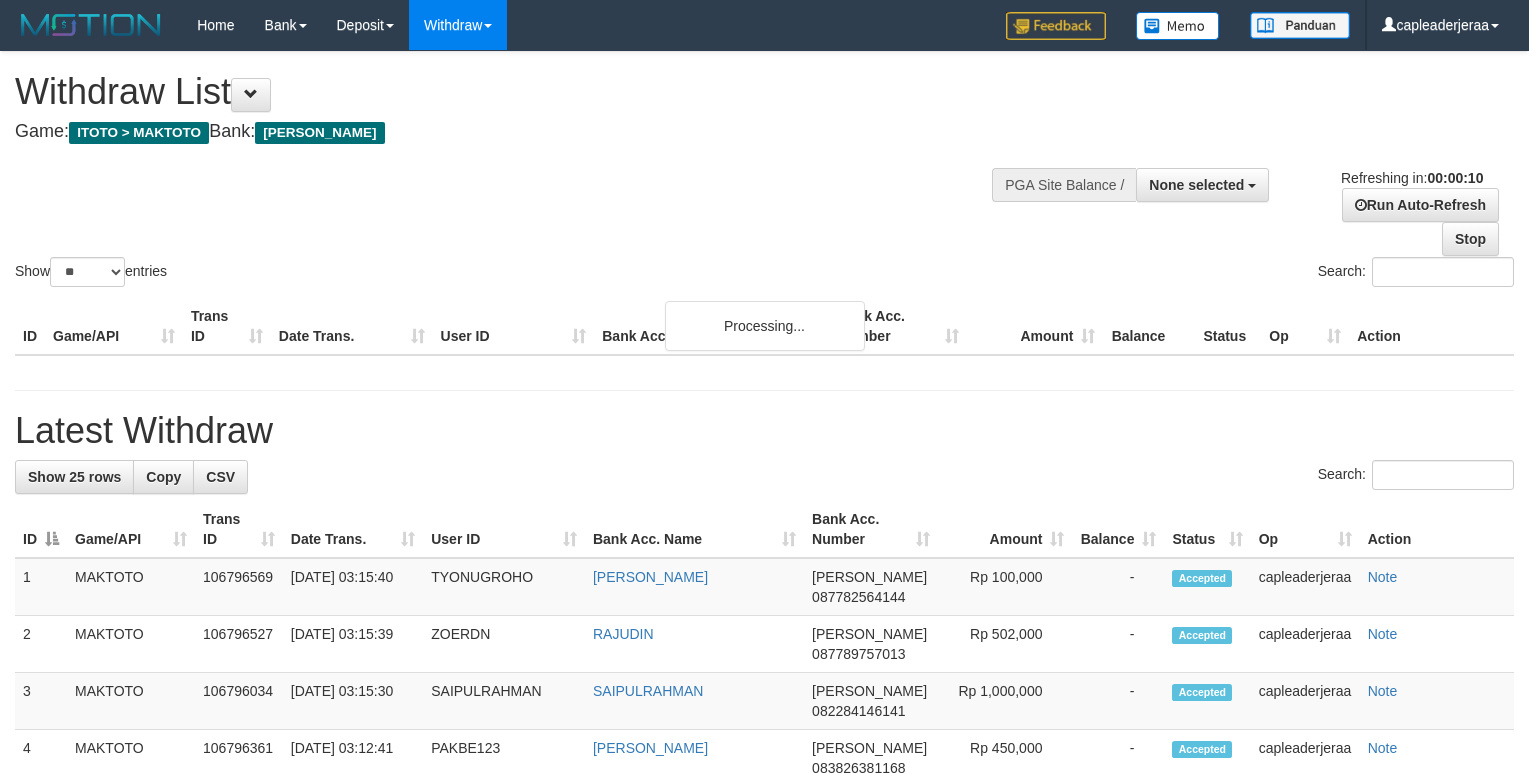 select 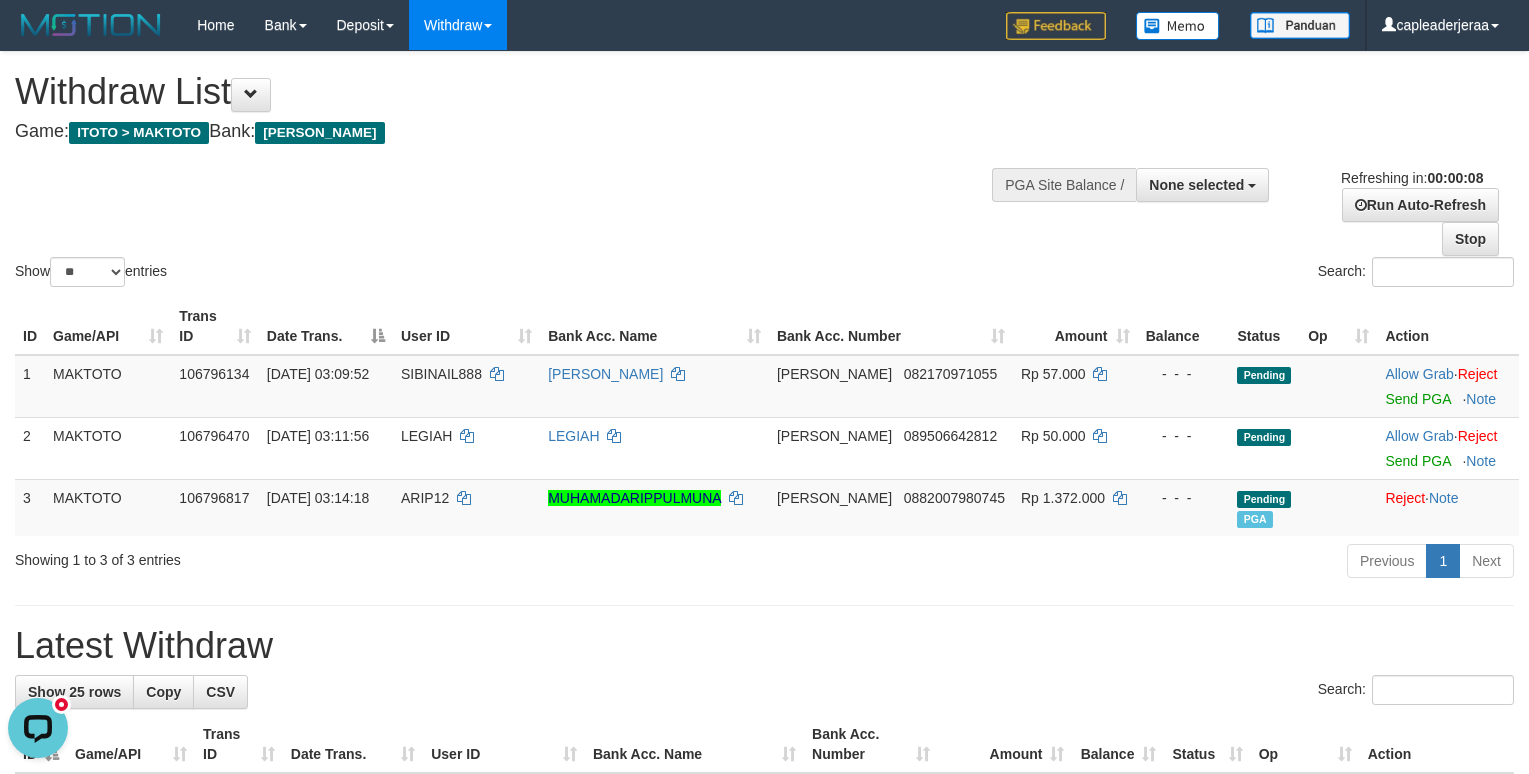 scroll, scrollTop: 0, scrollLeft: 0, axis: both 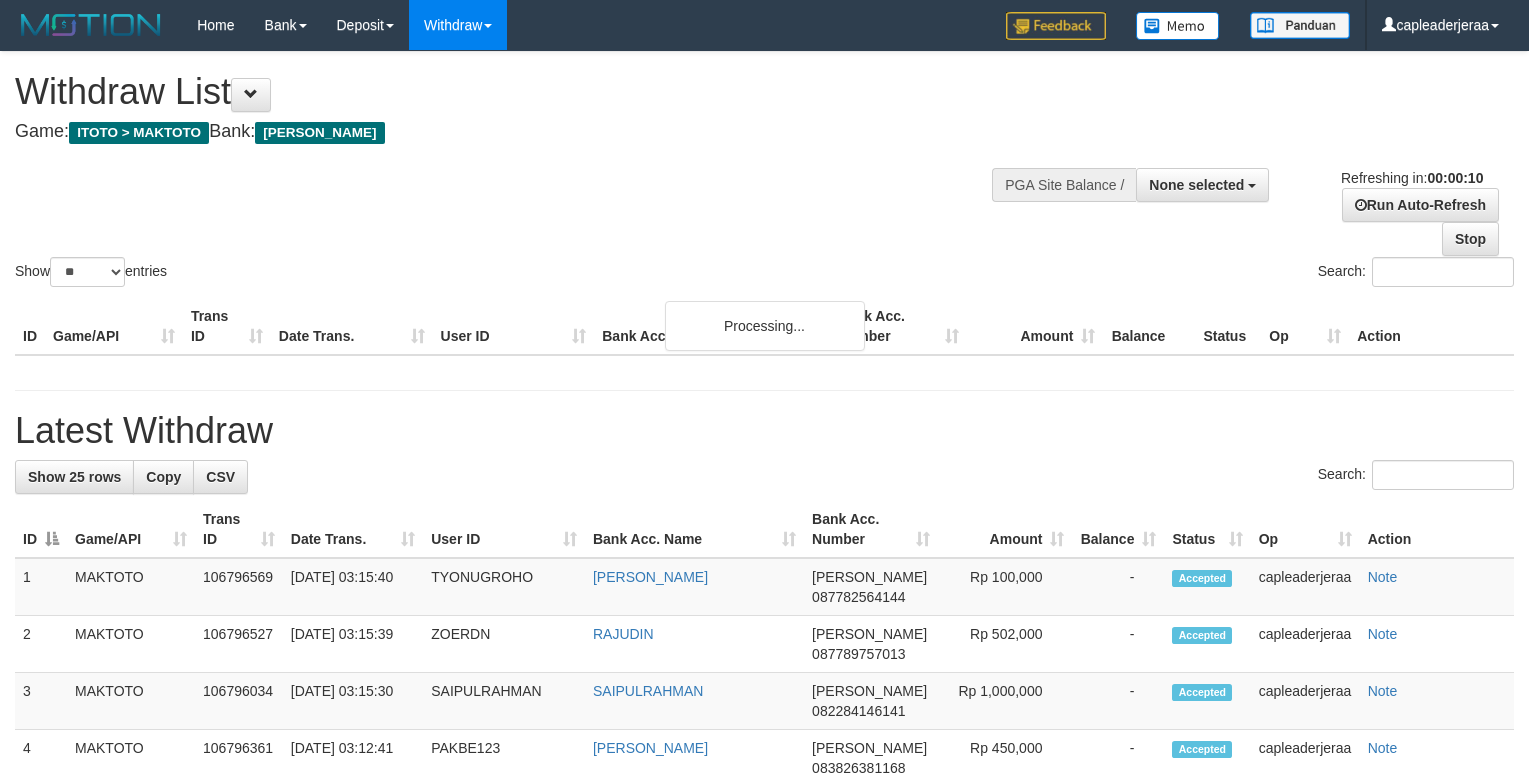 select 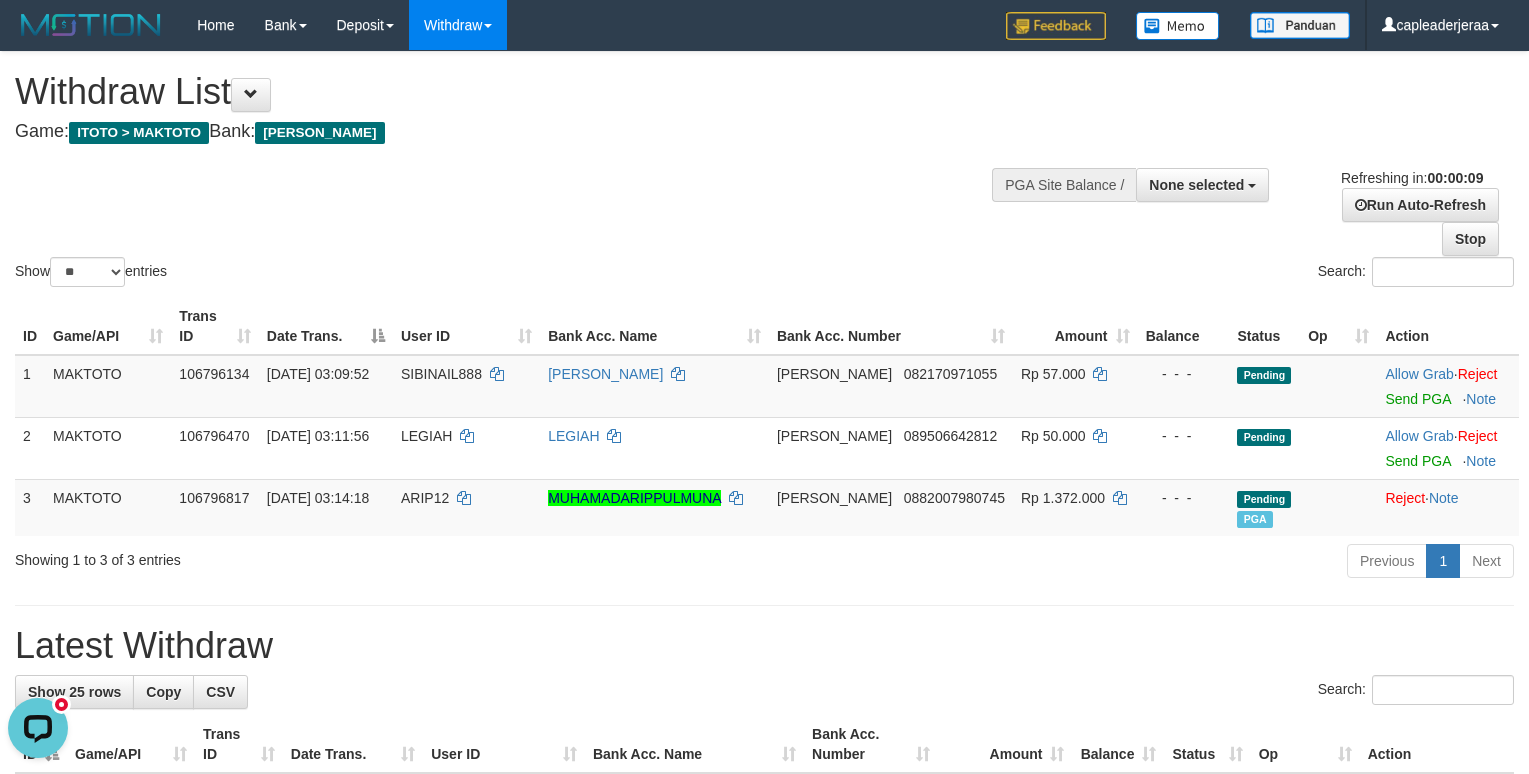 scroll, scrollTop: 0, scrollLeft: 0, axis: both 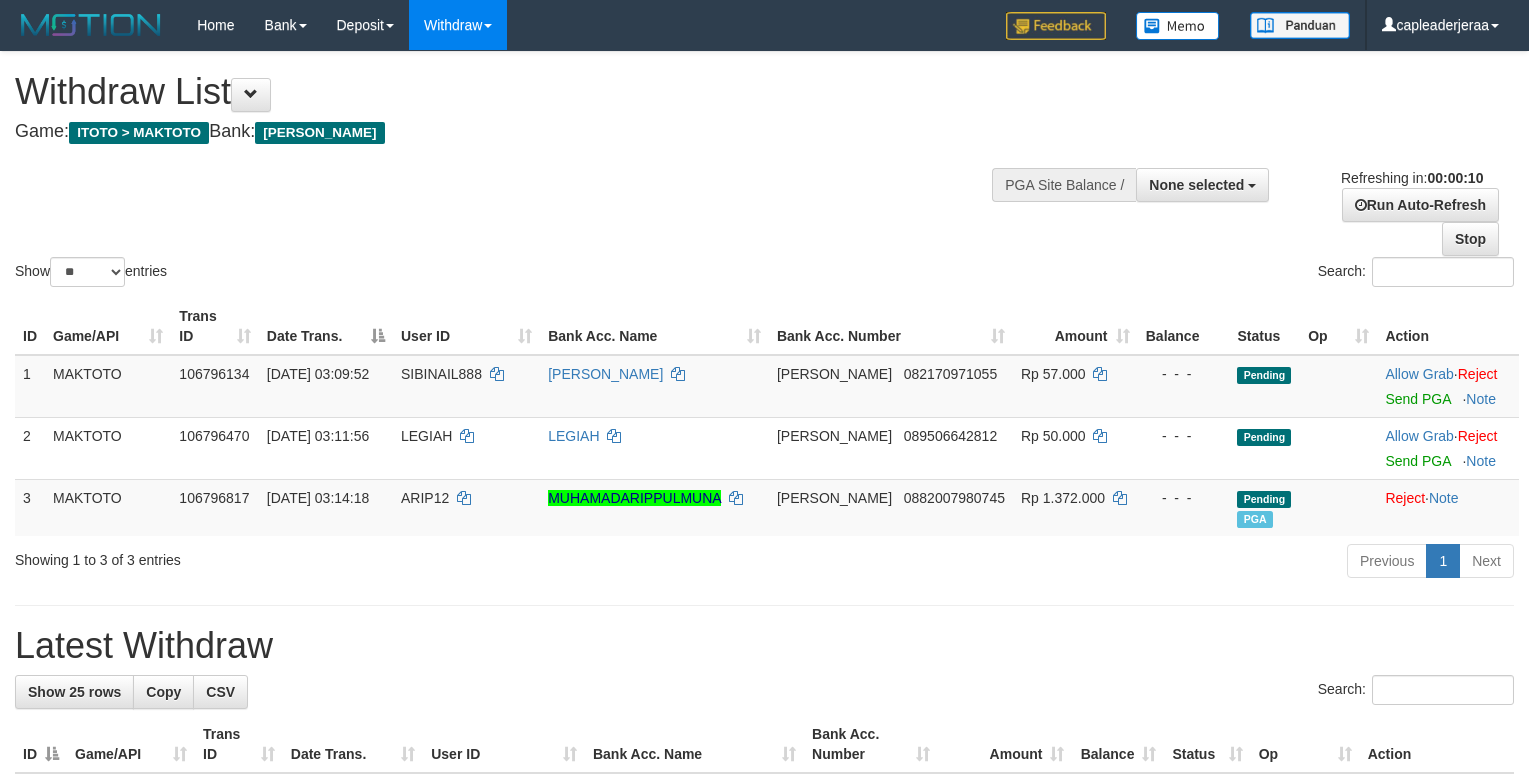 select 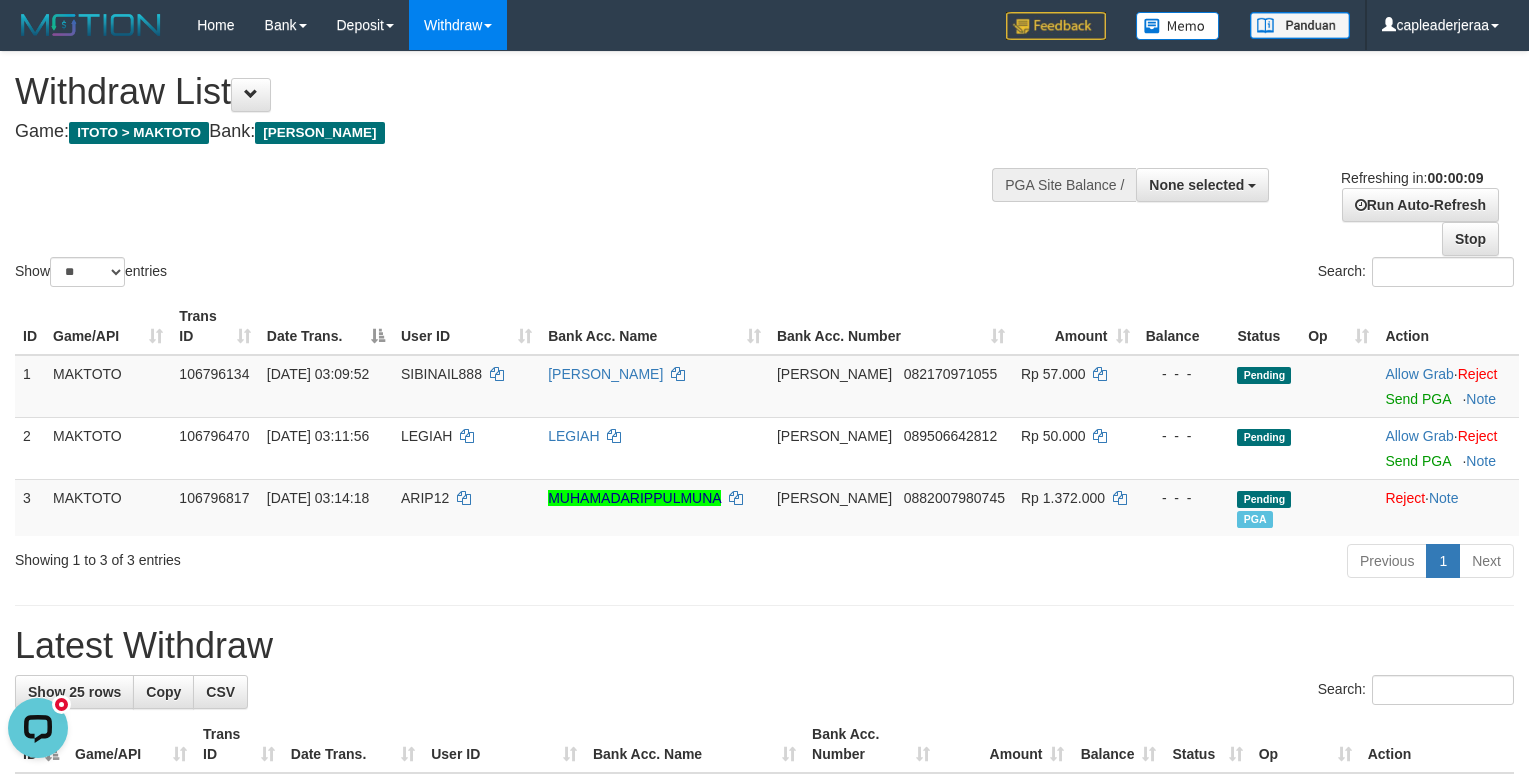 scroll, scrollTop: 0, scrollLeft: 0, axis: both 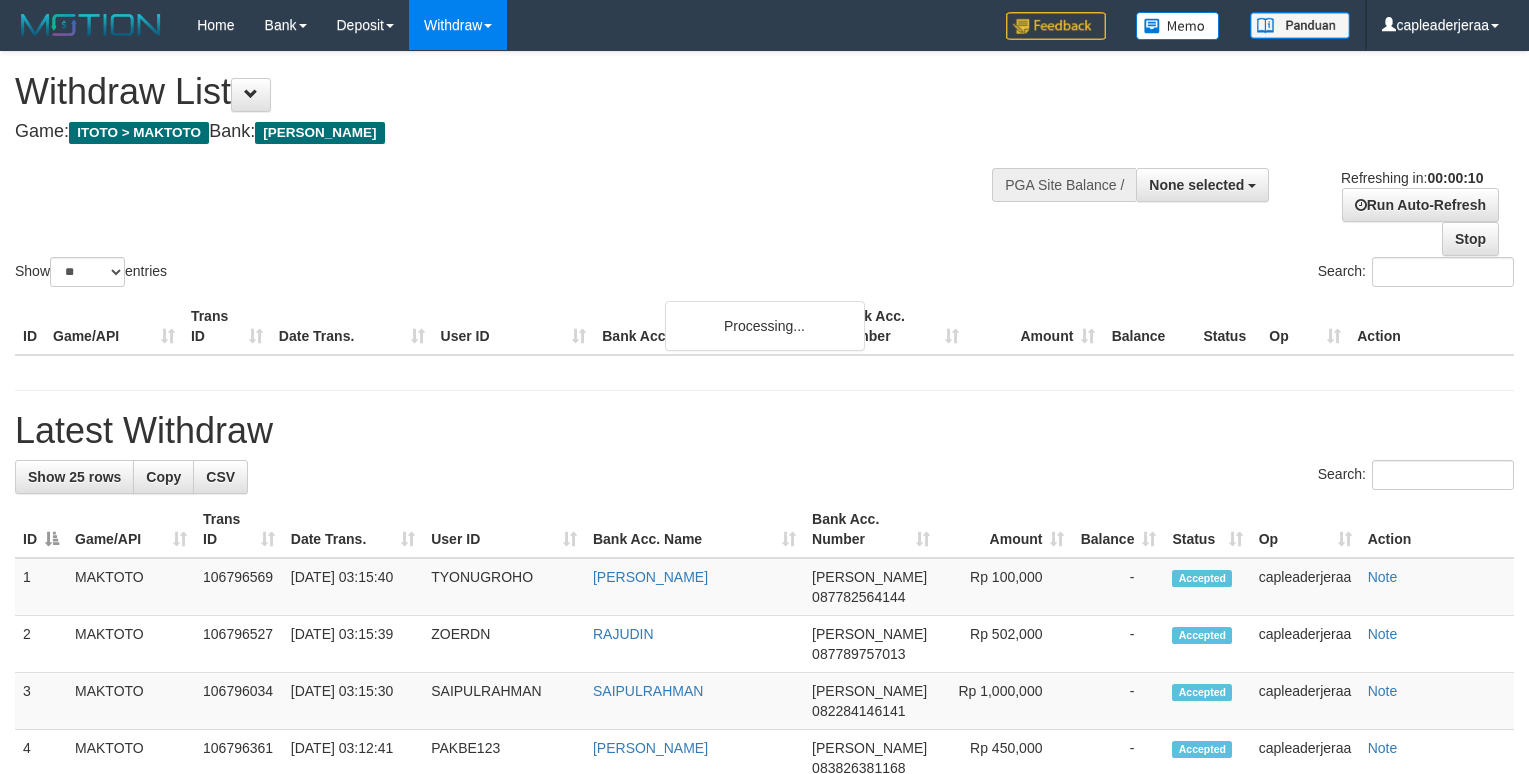 select 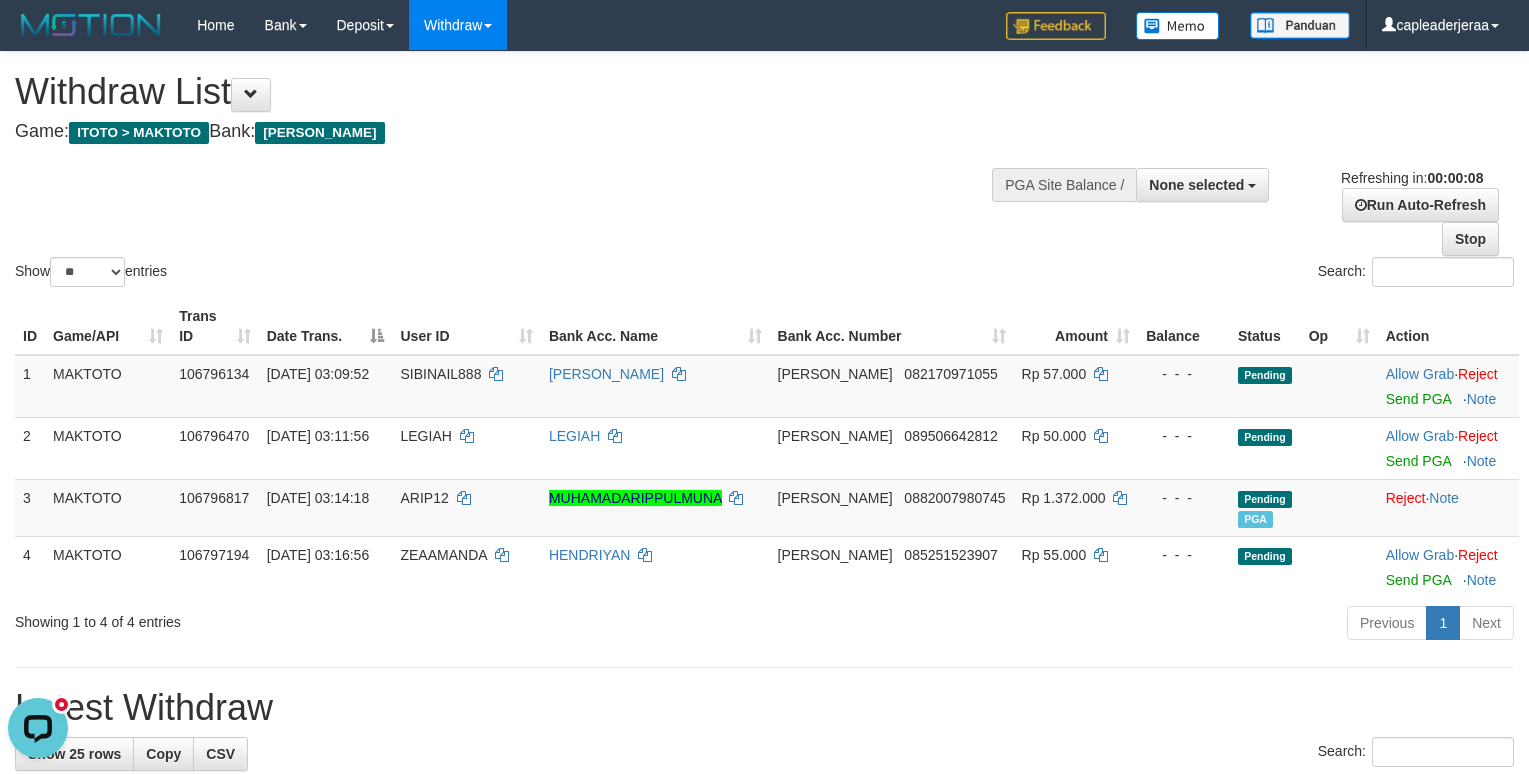 scroll, scrollTop: 0, scrollLeft: 0, axis: both 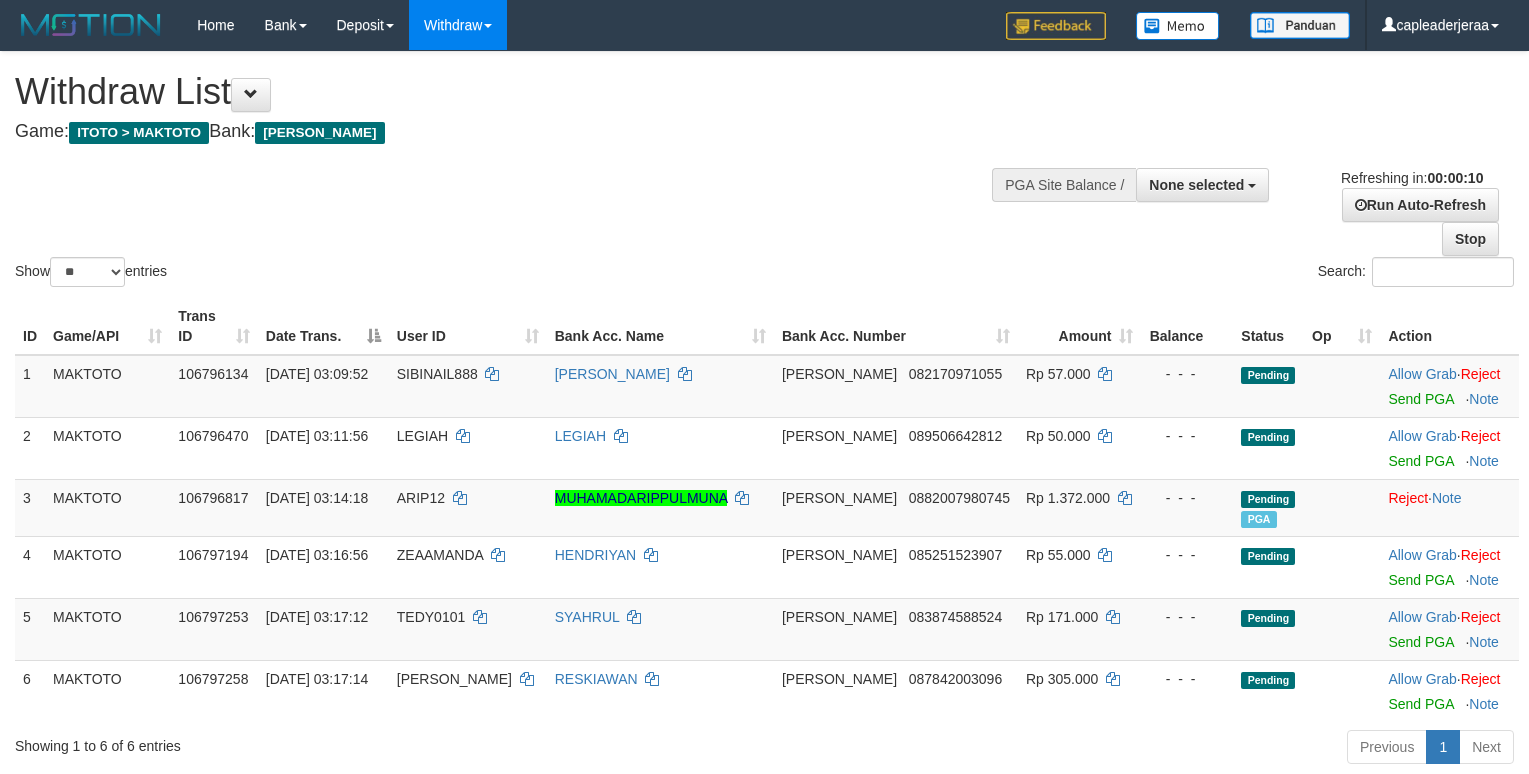 select 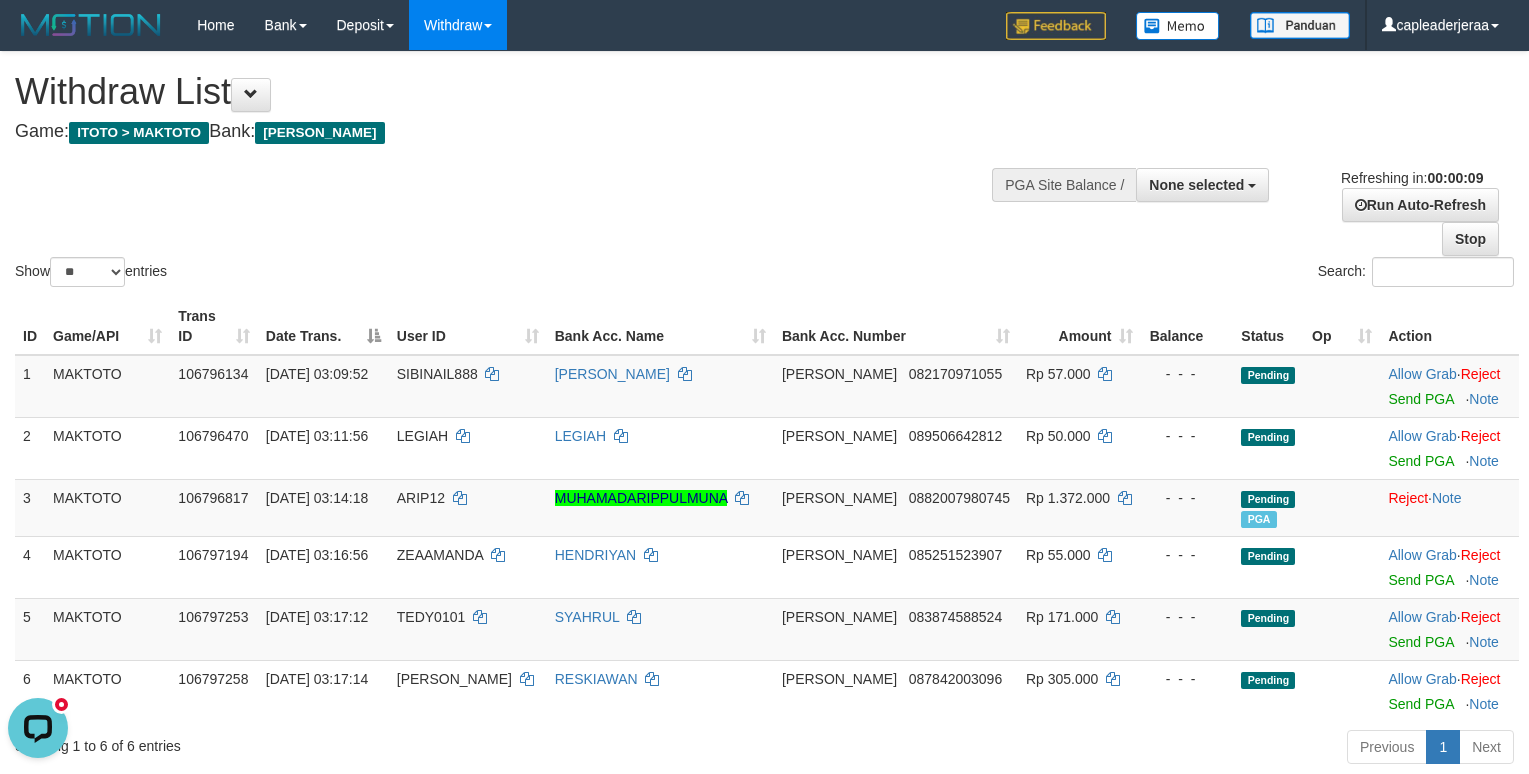 scroll, scrollTop: 0, scrollLeft: 0, axis: both 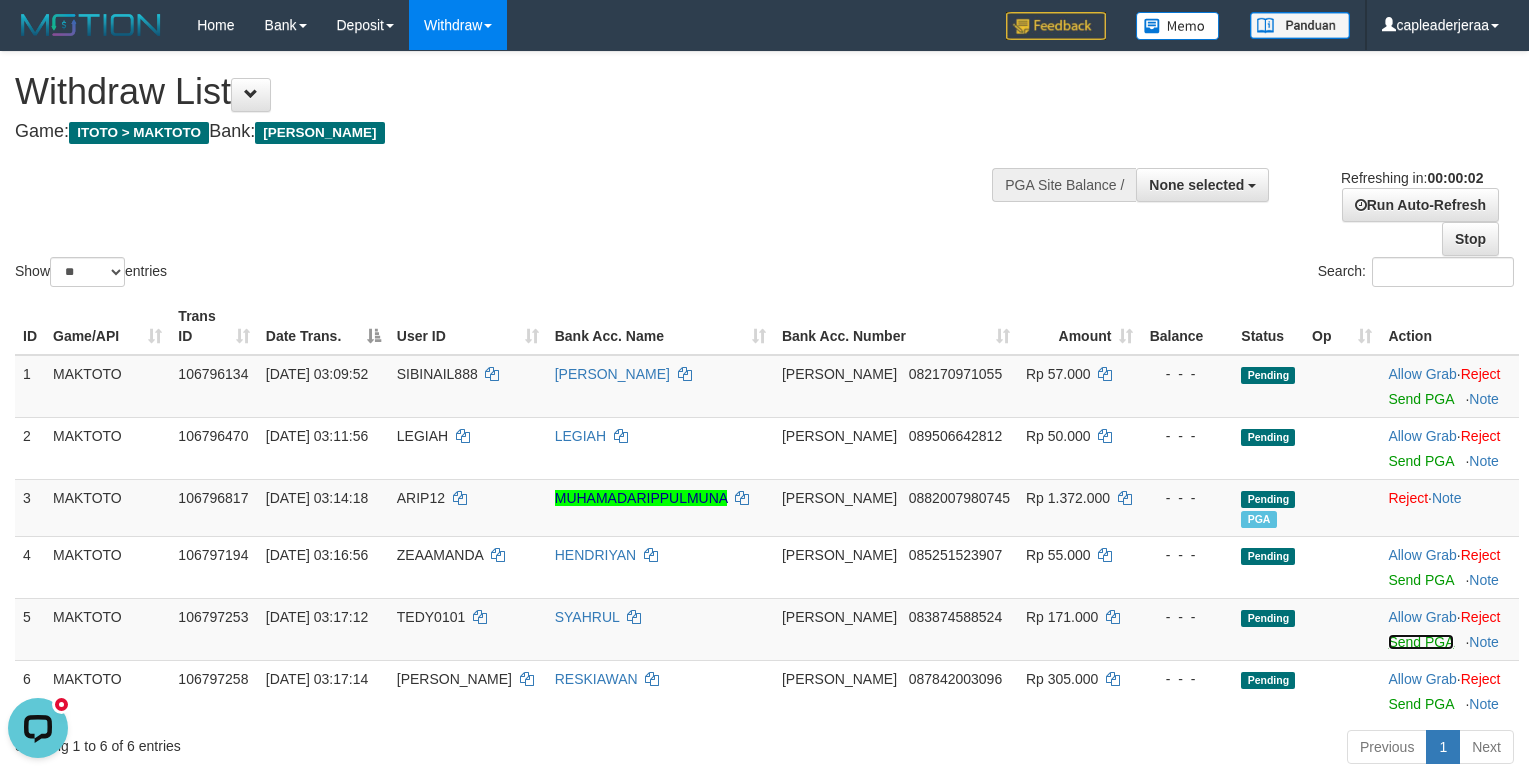 drag, startPoint x: 1397, startPoint y: 643, endPoint x: 865, endPoint y: 273, distance: 648.01544 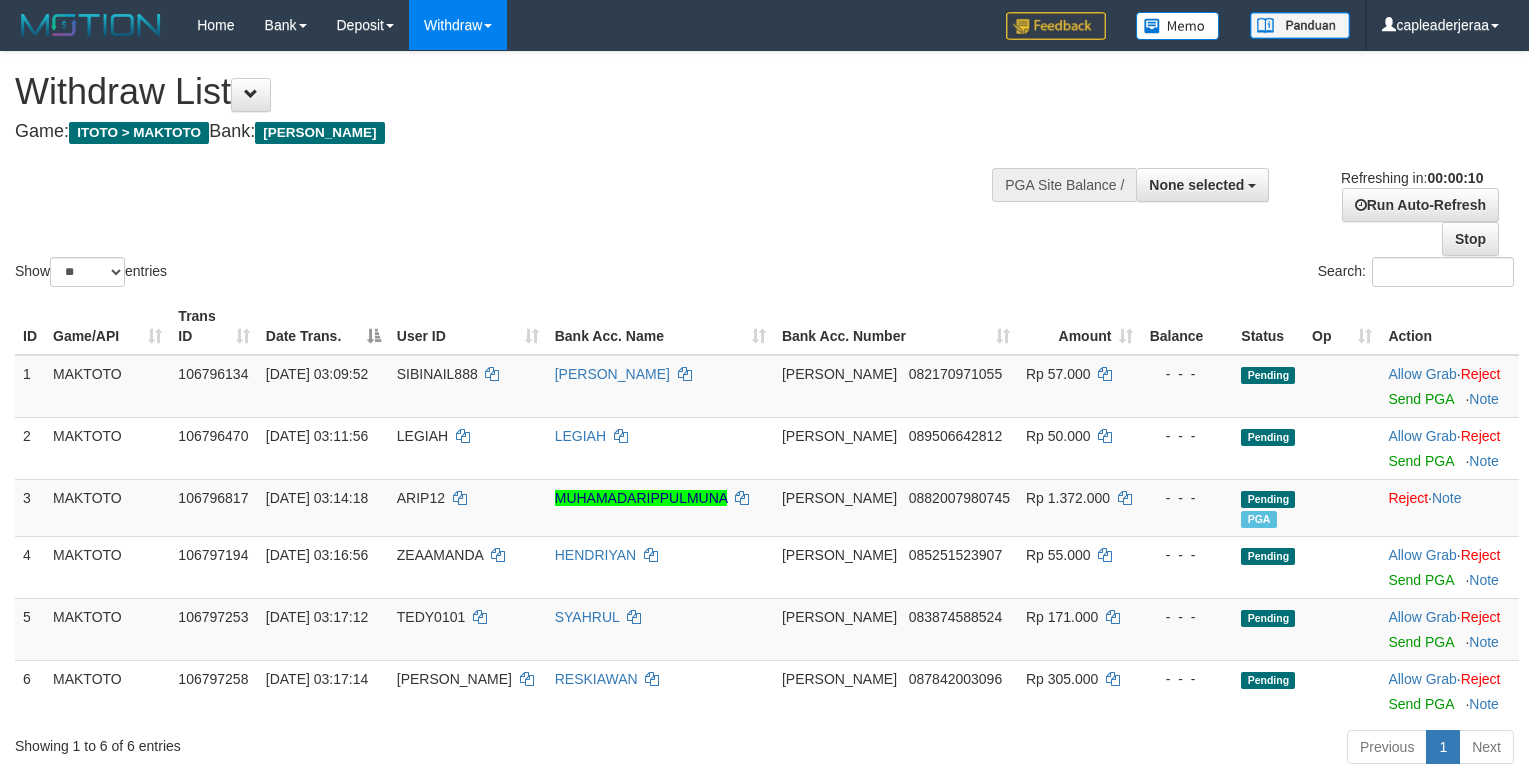 select 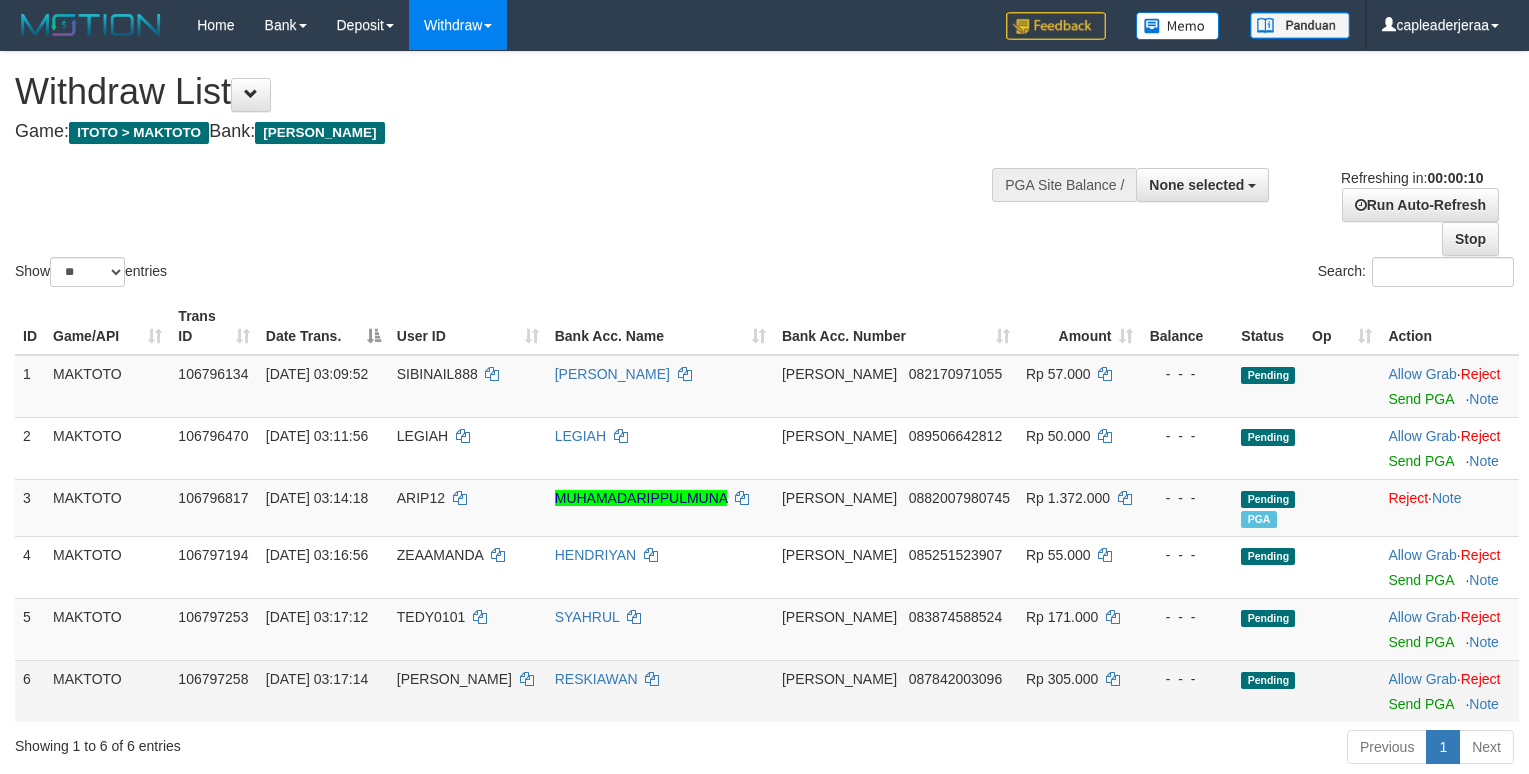 scroll, scrollTop: 0, scrollLeft: 0, axis: both 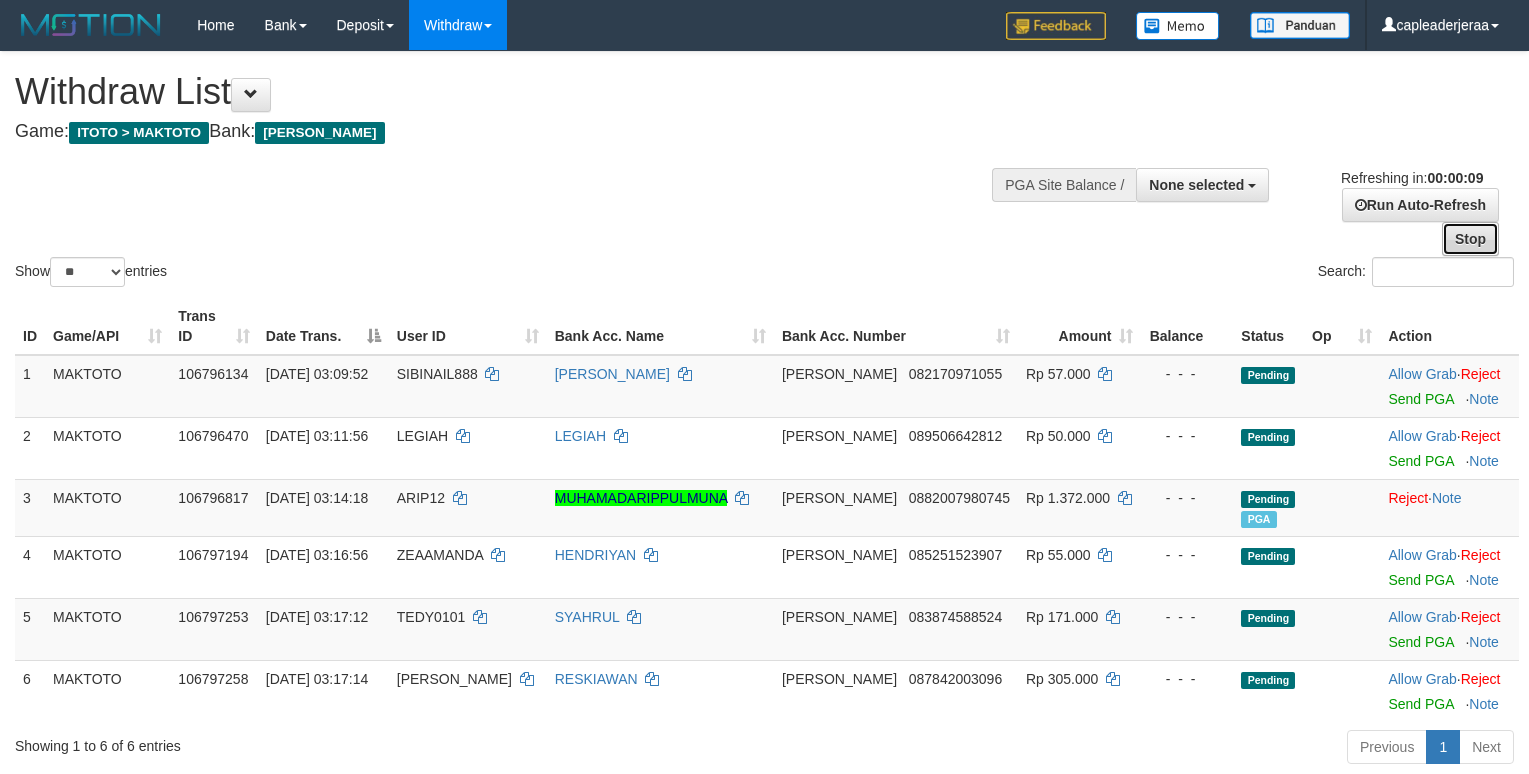 click on "Stop" at bounding box center [1470, 239] 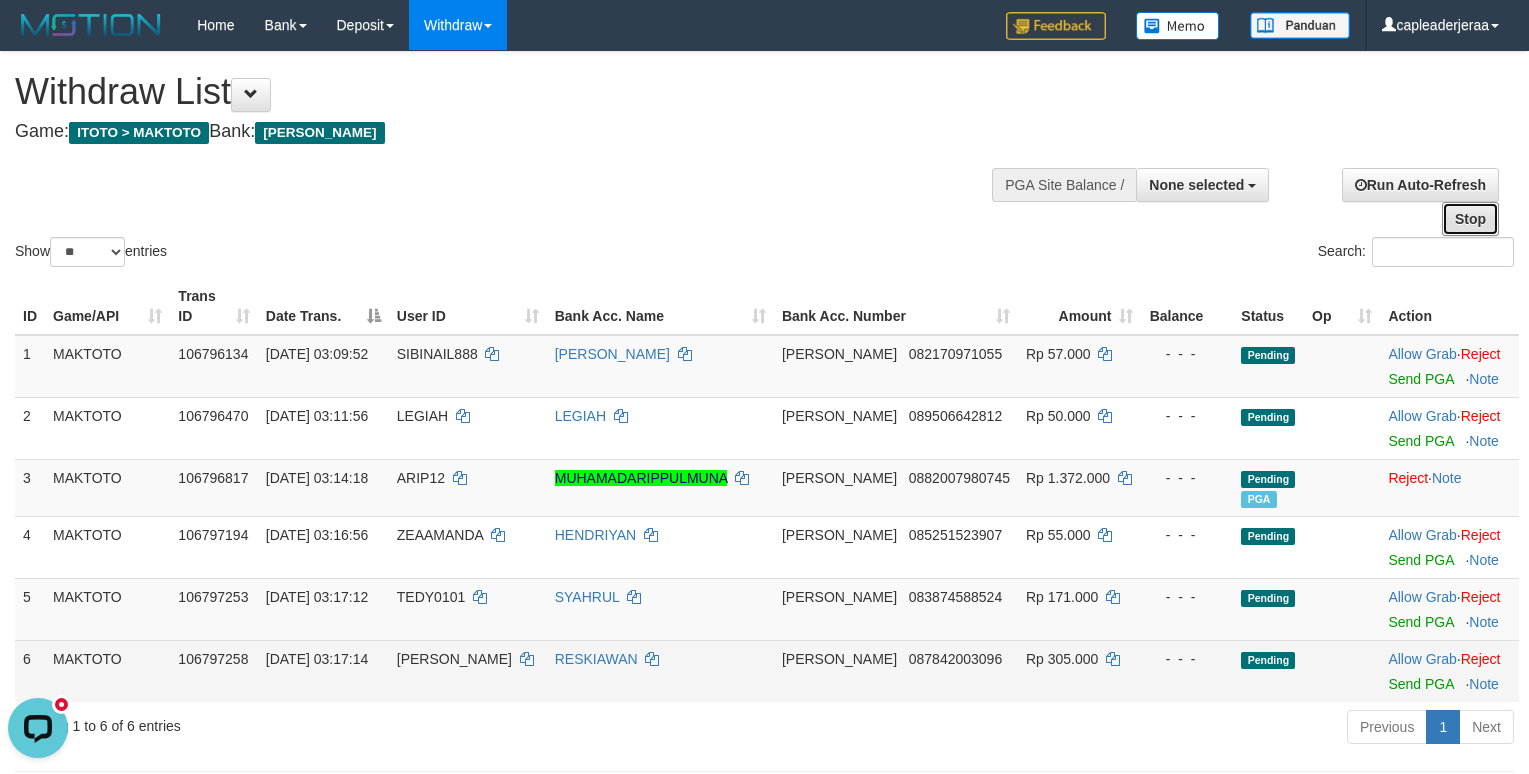 scroll, scrollTop: 0, scrollLeft: 0, axis: both 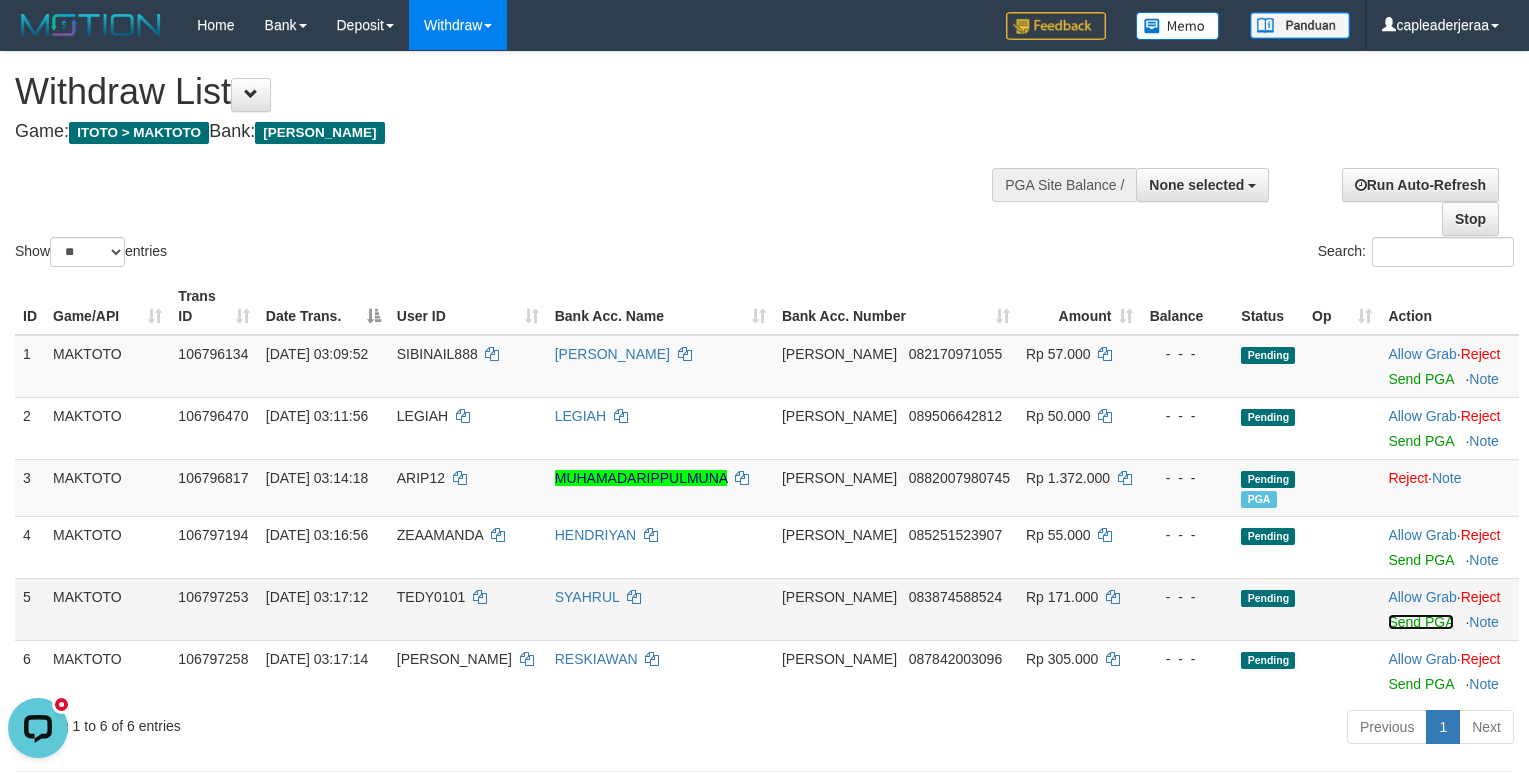 click on "Send PGA" at bounding box center [1420, 622] 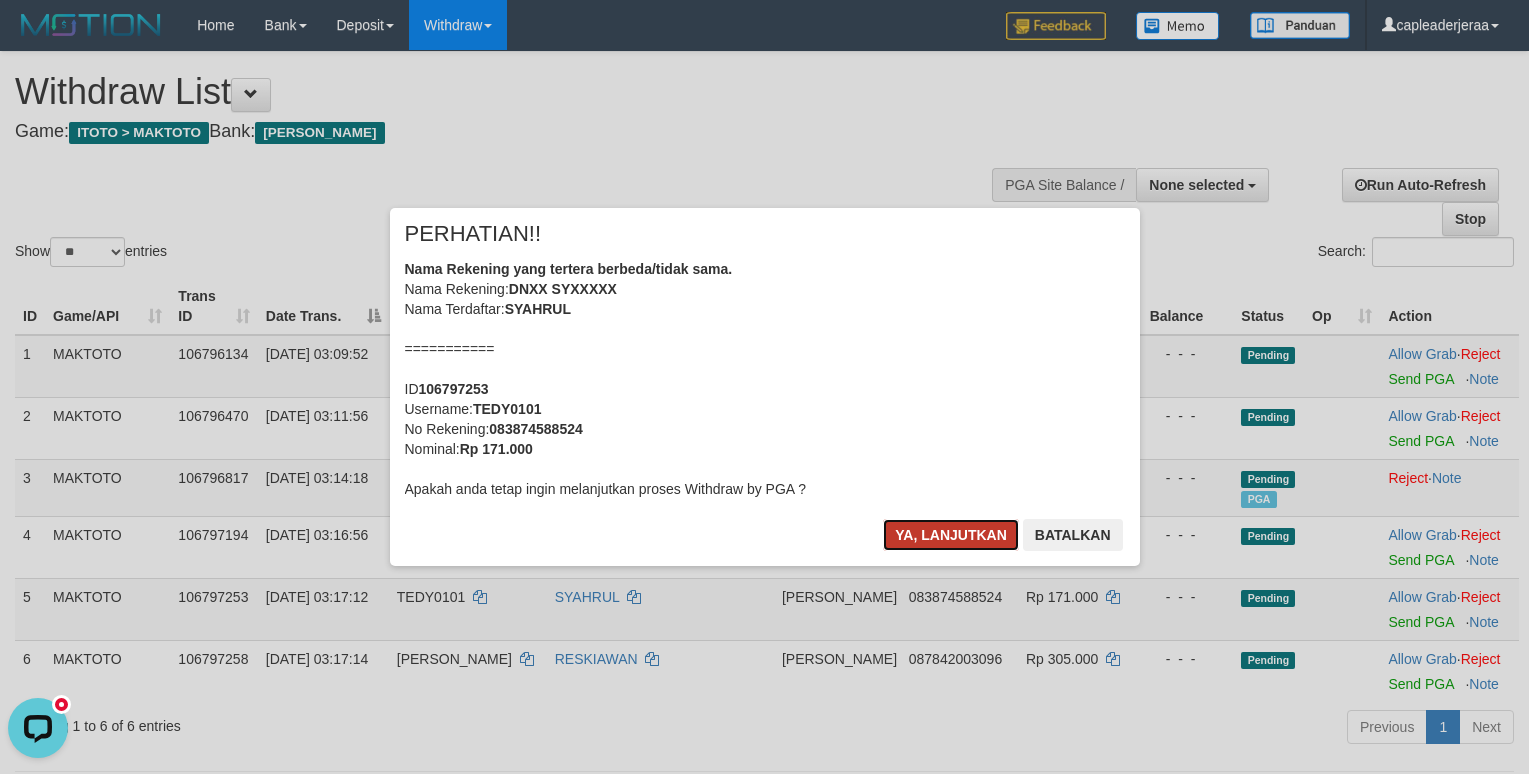 click on "Ya, lanjutkan" at bounding box center (951, 535) 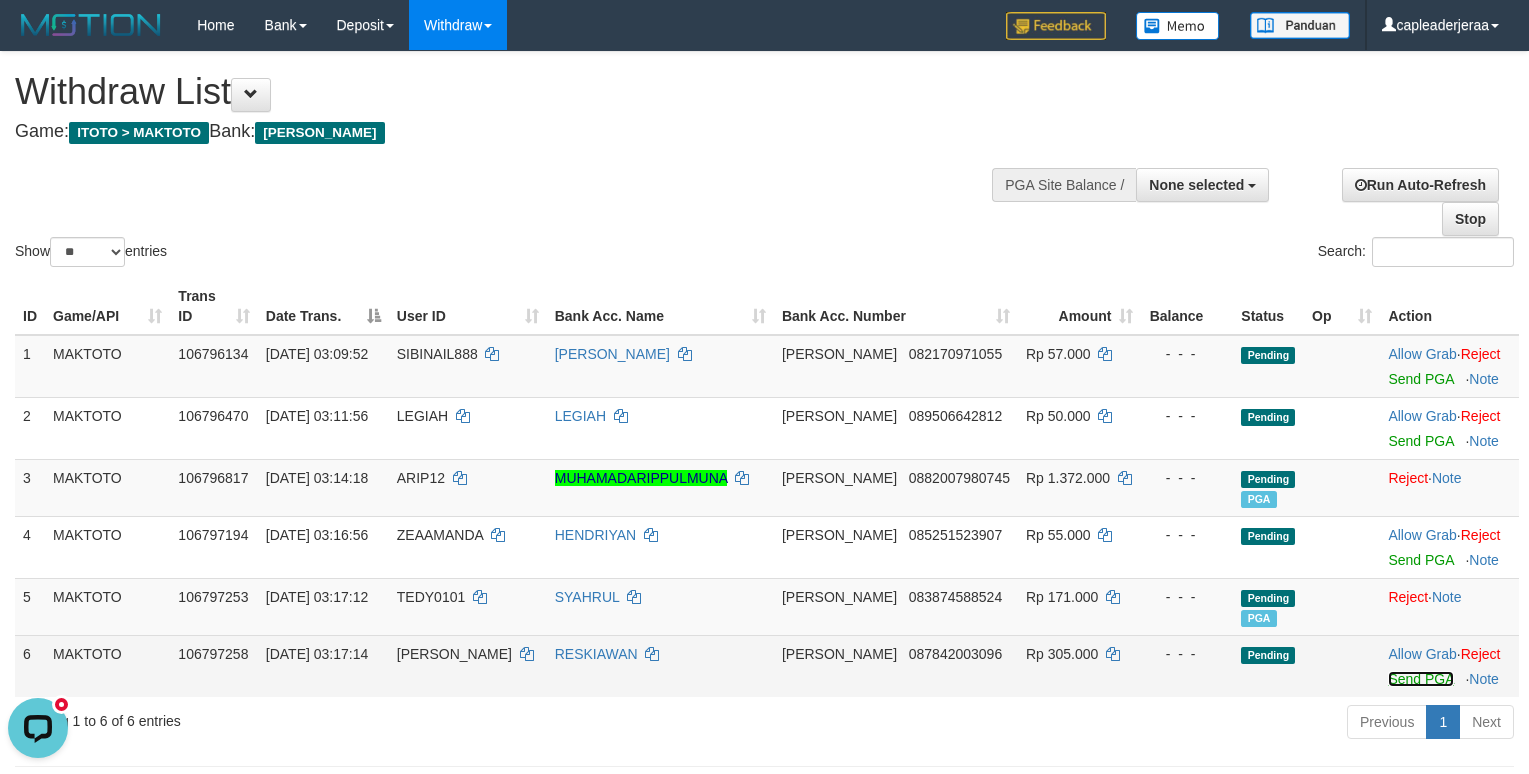 click on "Send PGA" at bounding box center (1420, 679) 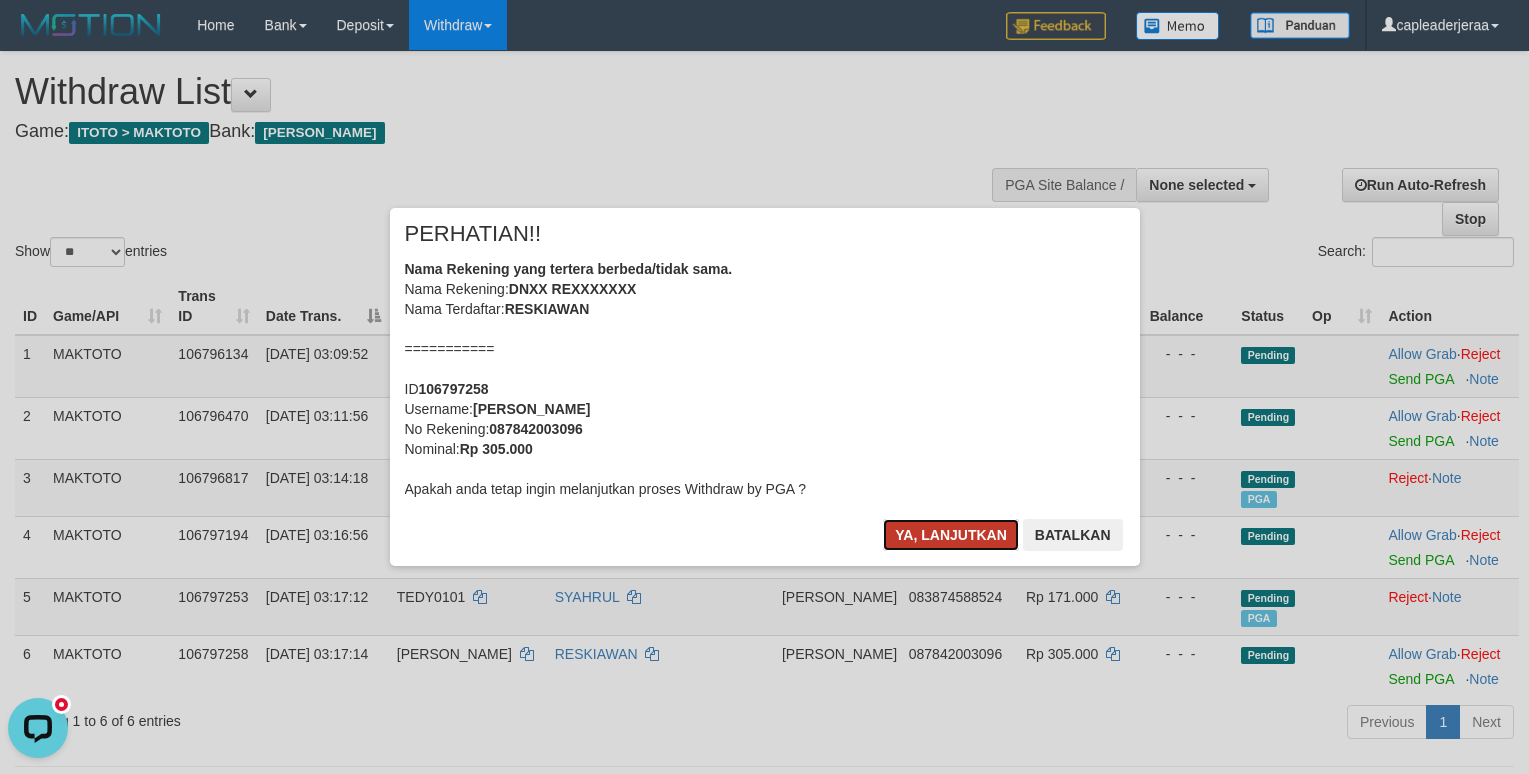 click on "Ya, lanjutkan" at bounding box center (951, 535) 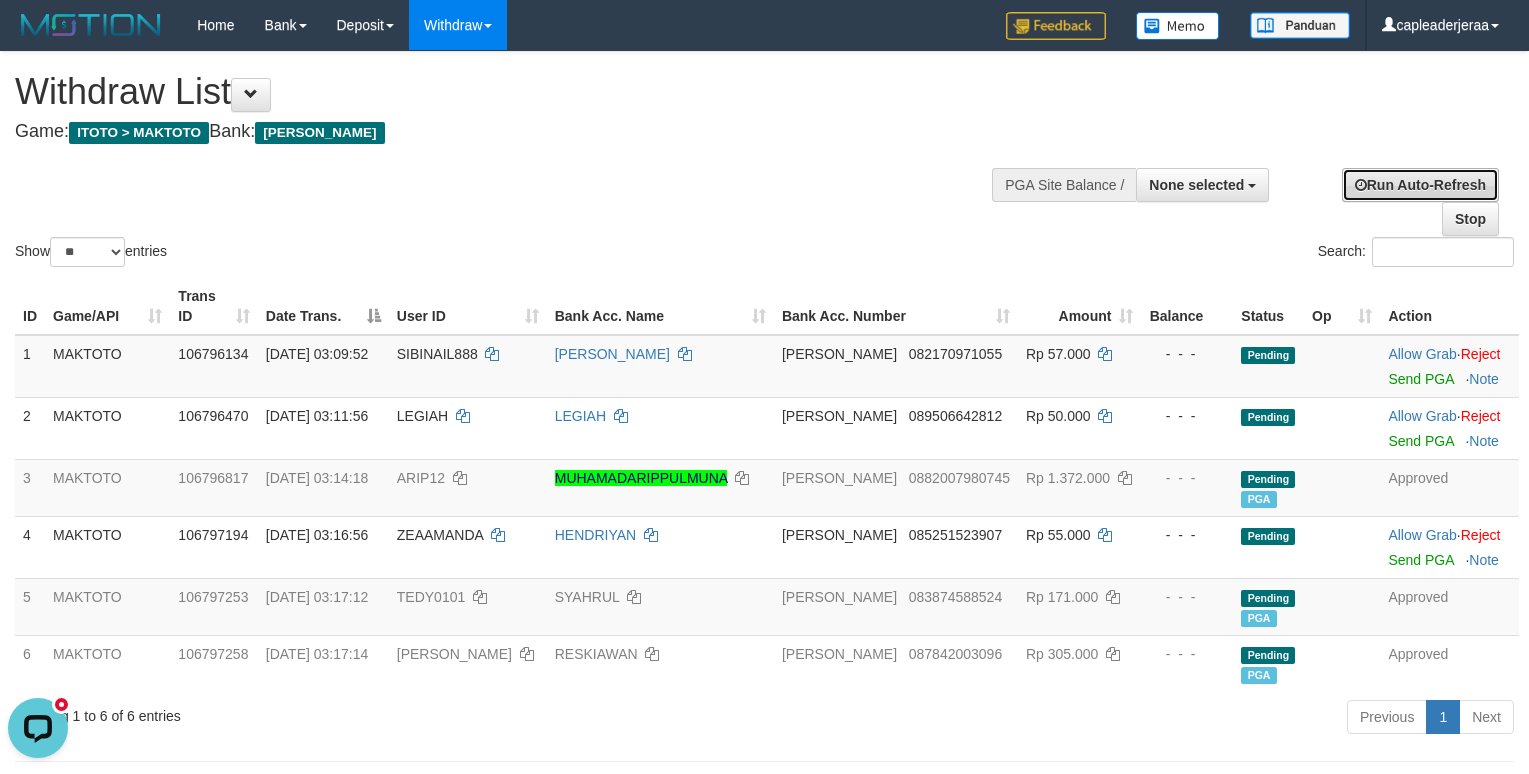 click on "Run Auto-Refresh" at bounding box center [1420, 185] 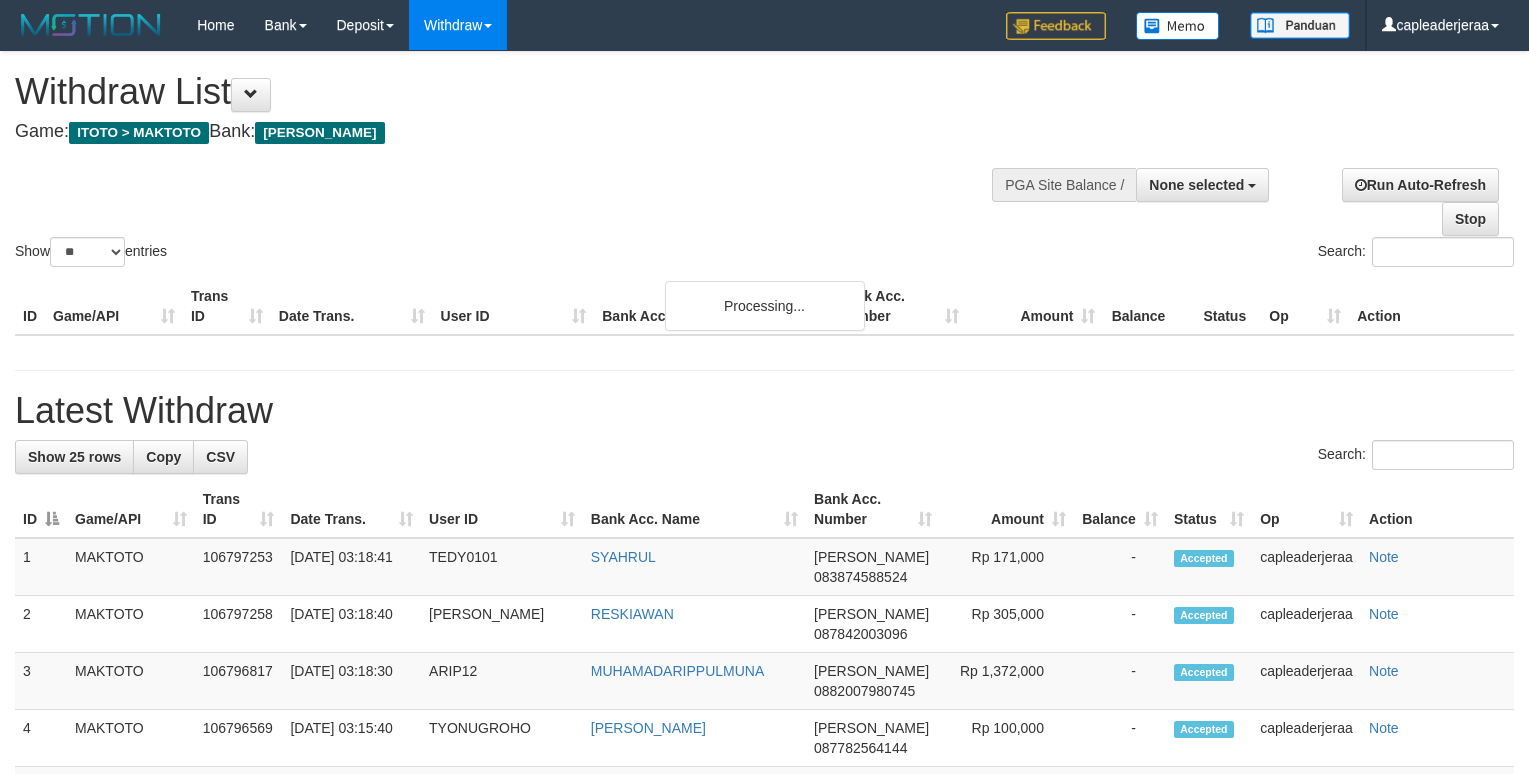 select 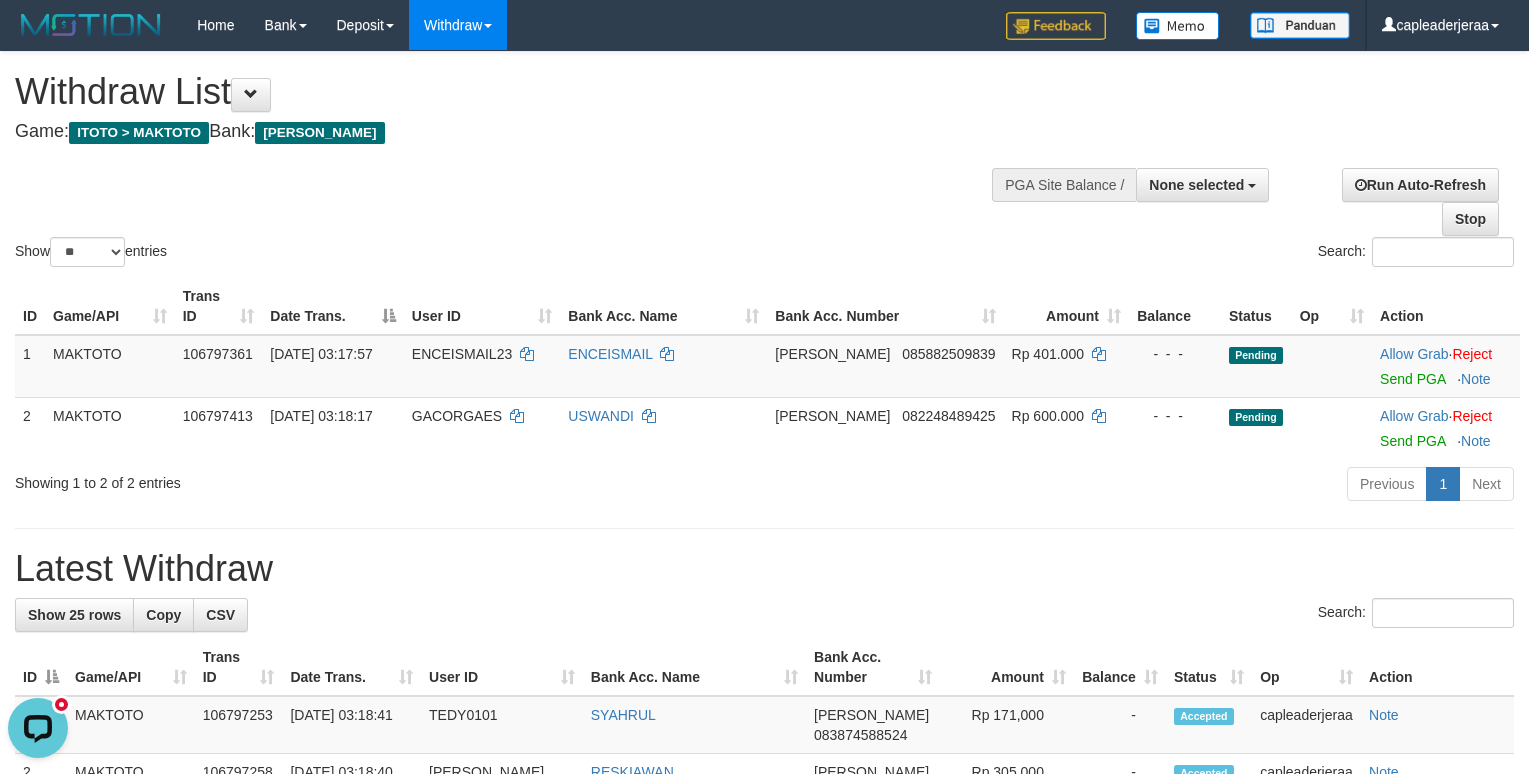 scroll, scrollTop: 0, scrollLeft: 0, axis: both 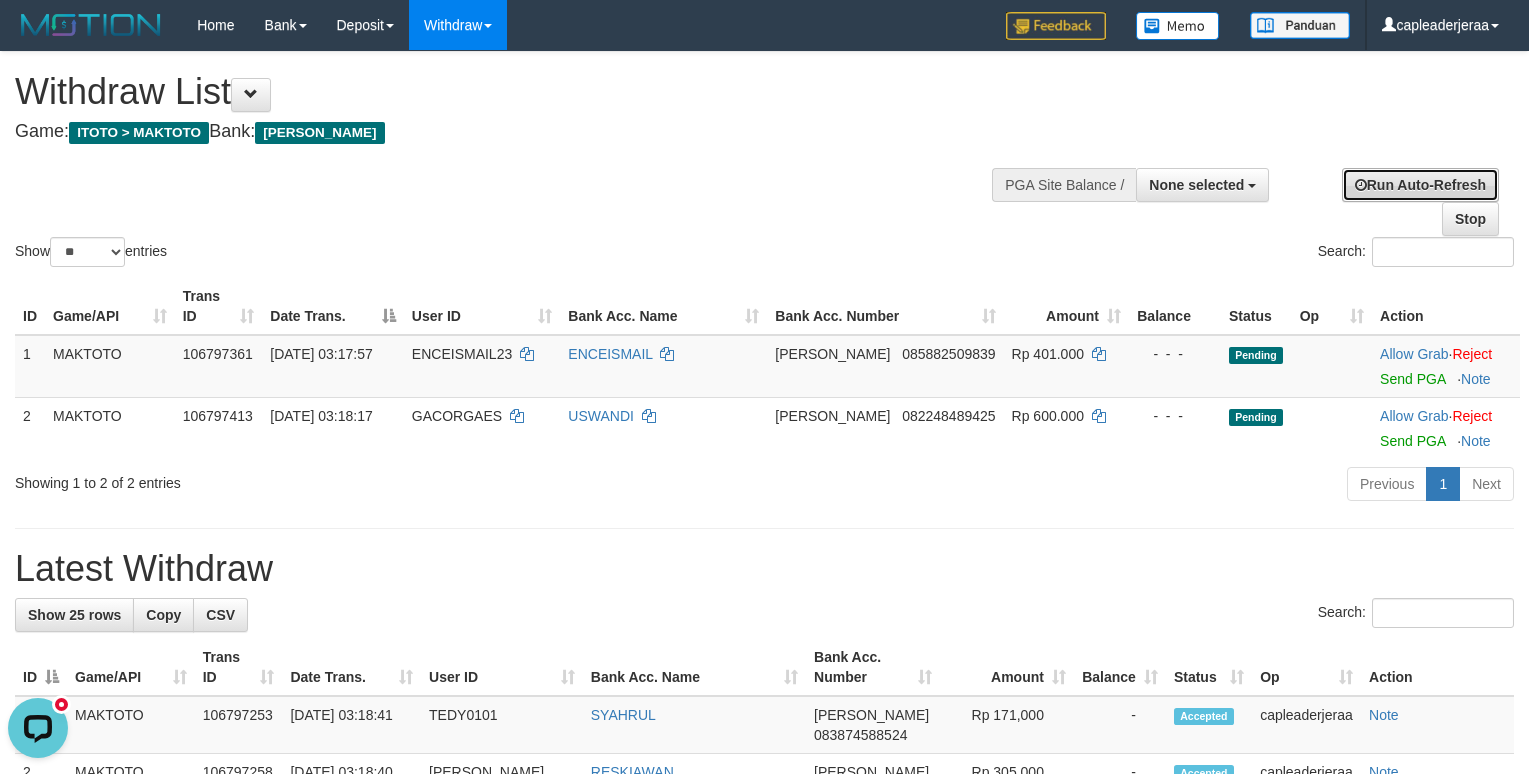 click on "Run Auto-Refresh" at bounding box center (1420, 185) 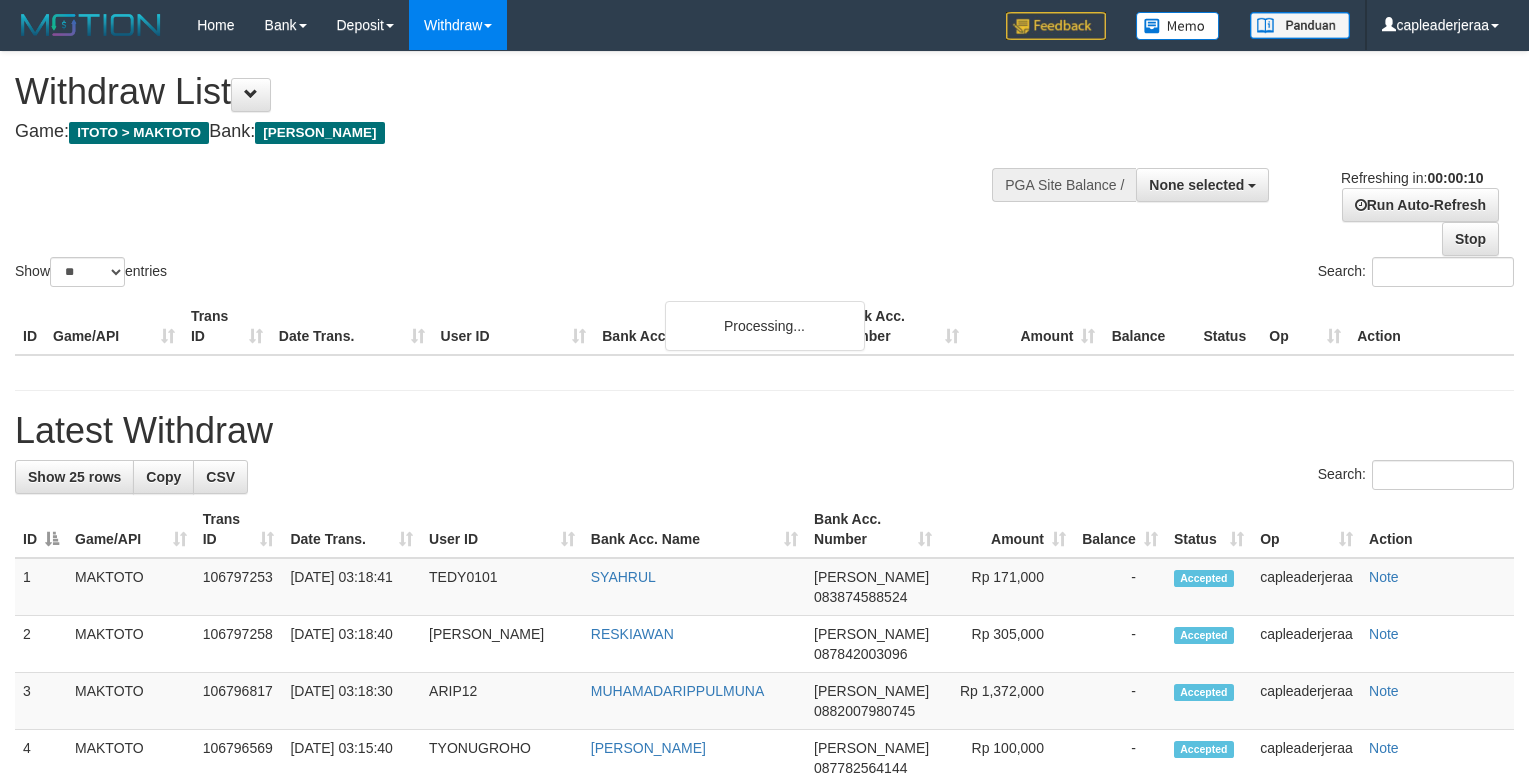 select 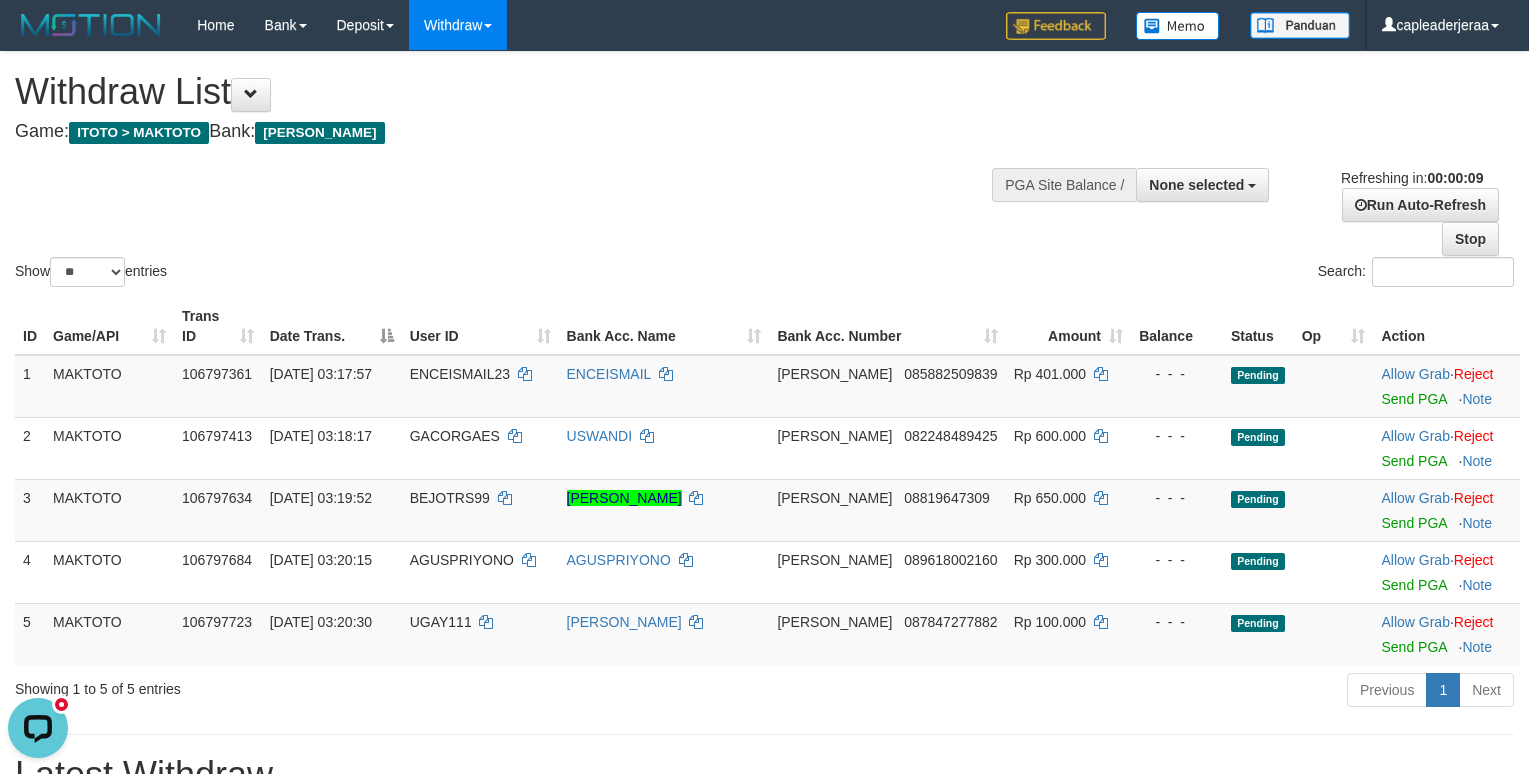 scroll, scrollTop: 0, scrollLeft: 0, axis: both 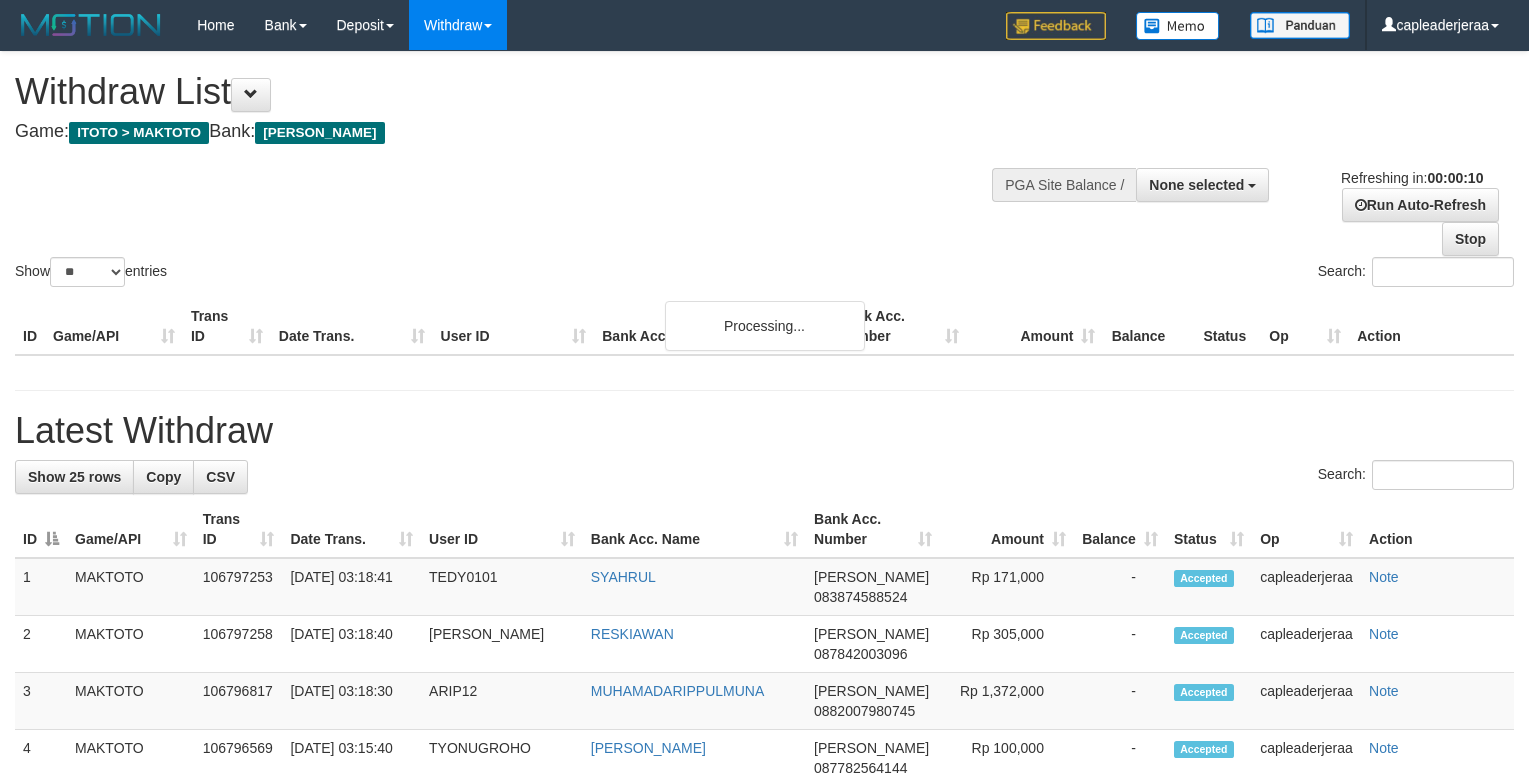 select 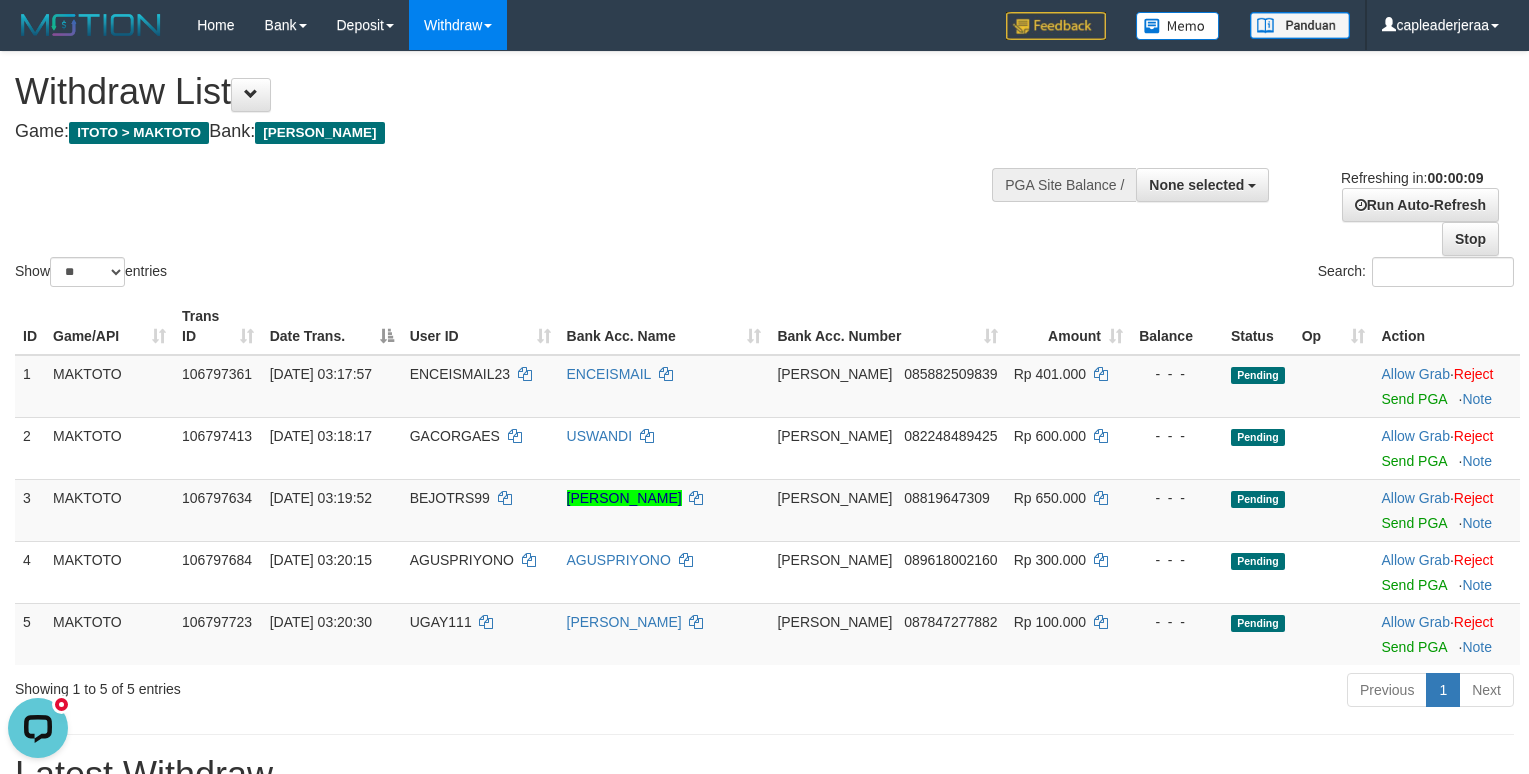 scroll, scrollTop: 0, scrollLeft: 0, axis: both 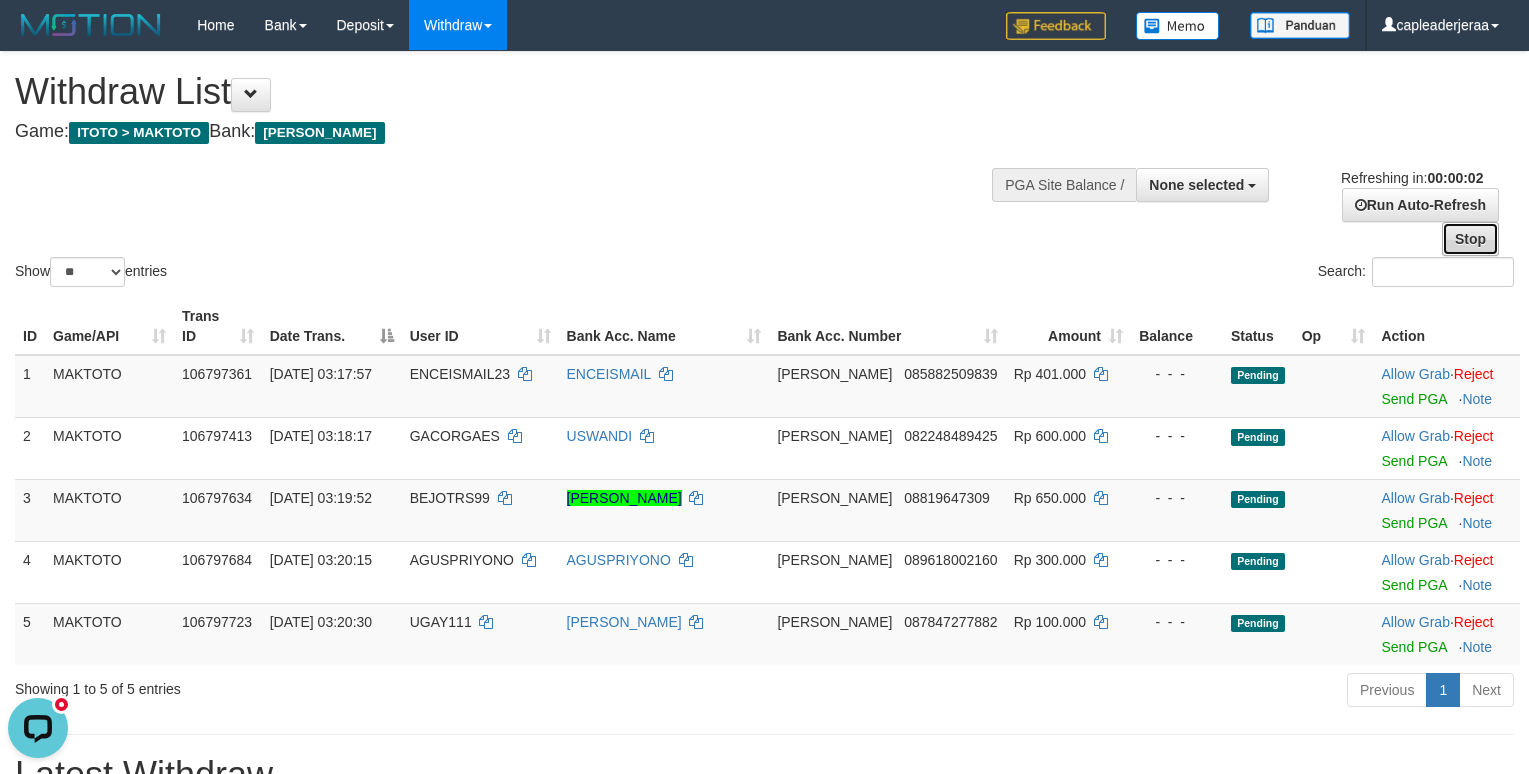 click on "Stop" at bounding box center (1470, 239) 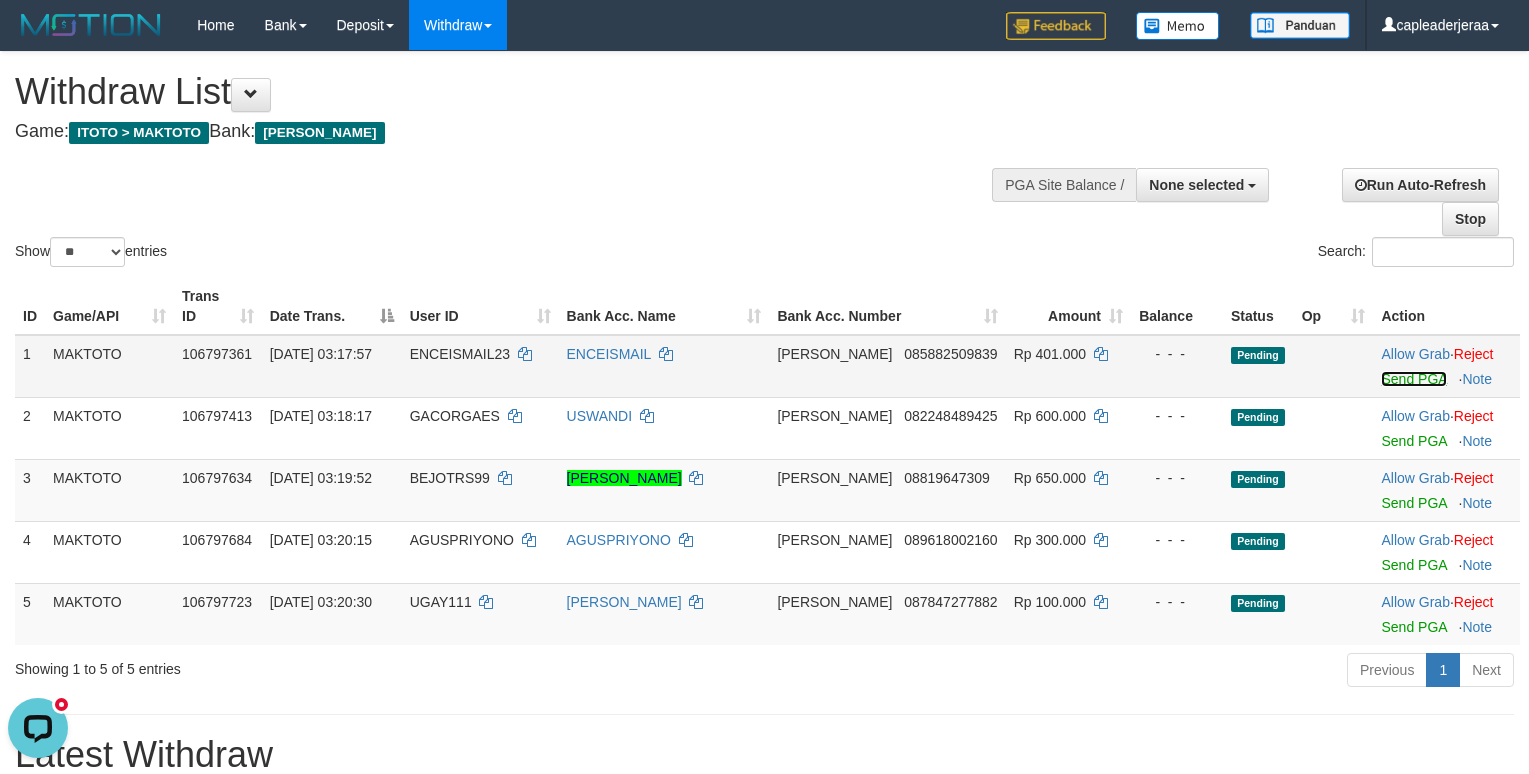 click on "Send PGA" at bounding box center [1413, 379] 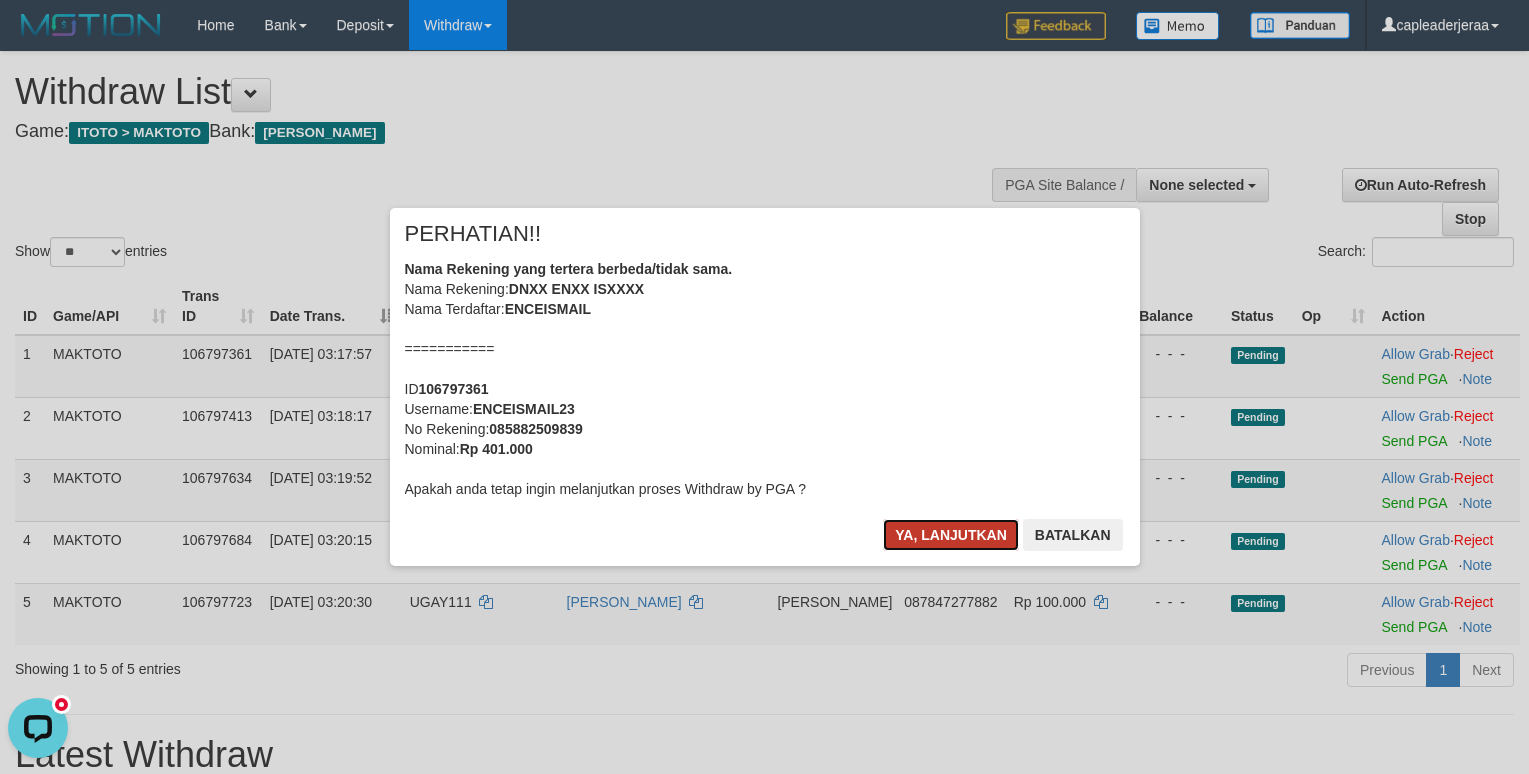 click on "Ya, lanjutkan" at bounding box center (951, 535) 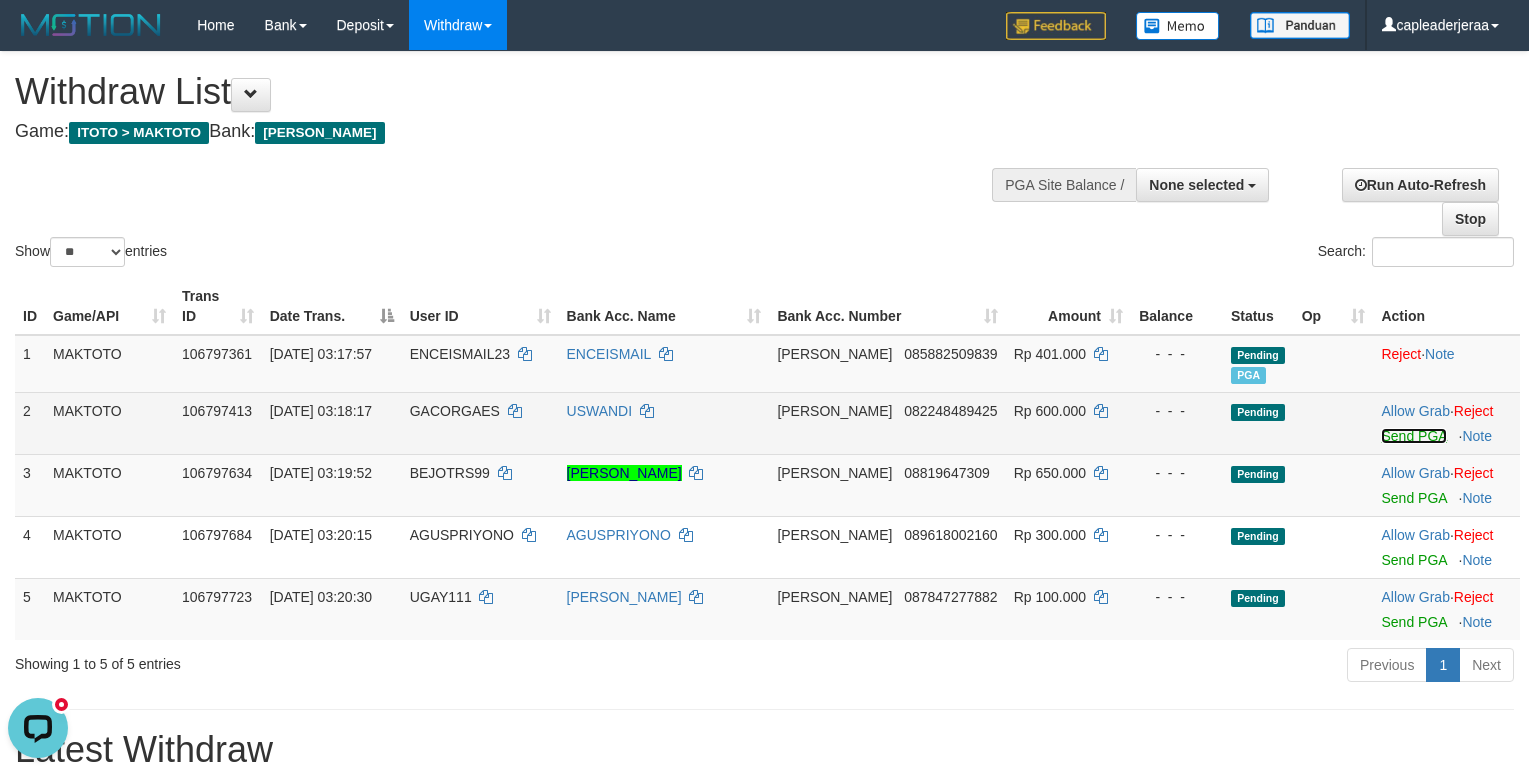 click on "Send PGA" at bounding box center [1413, 436] 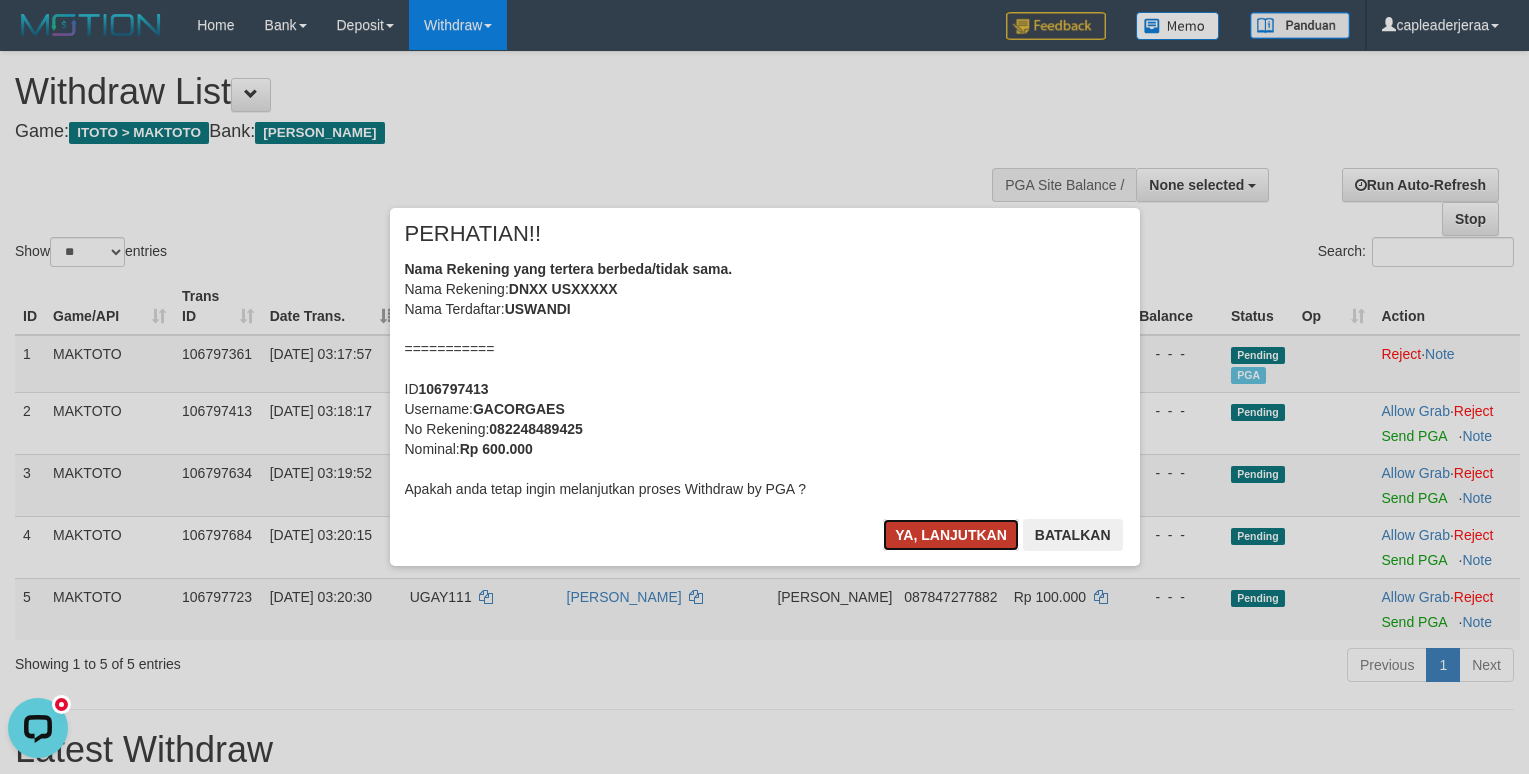 click on "Ya, lanjutkan" at bounding box center [951, 535] 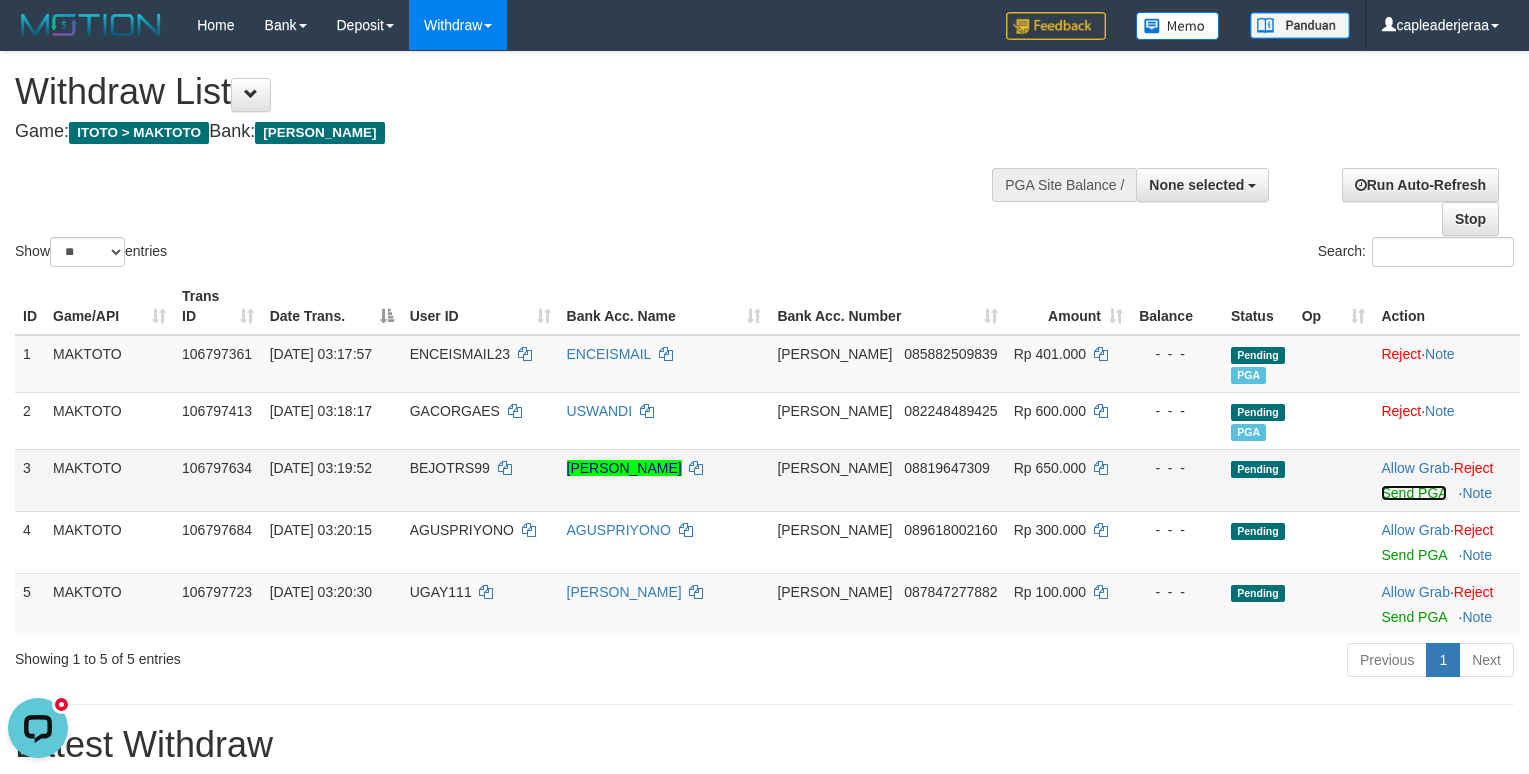 click on "Send PGA" at bounding box center [1413, 493] 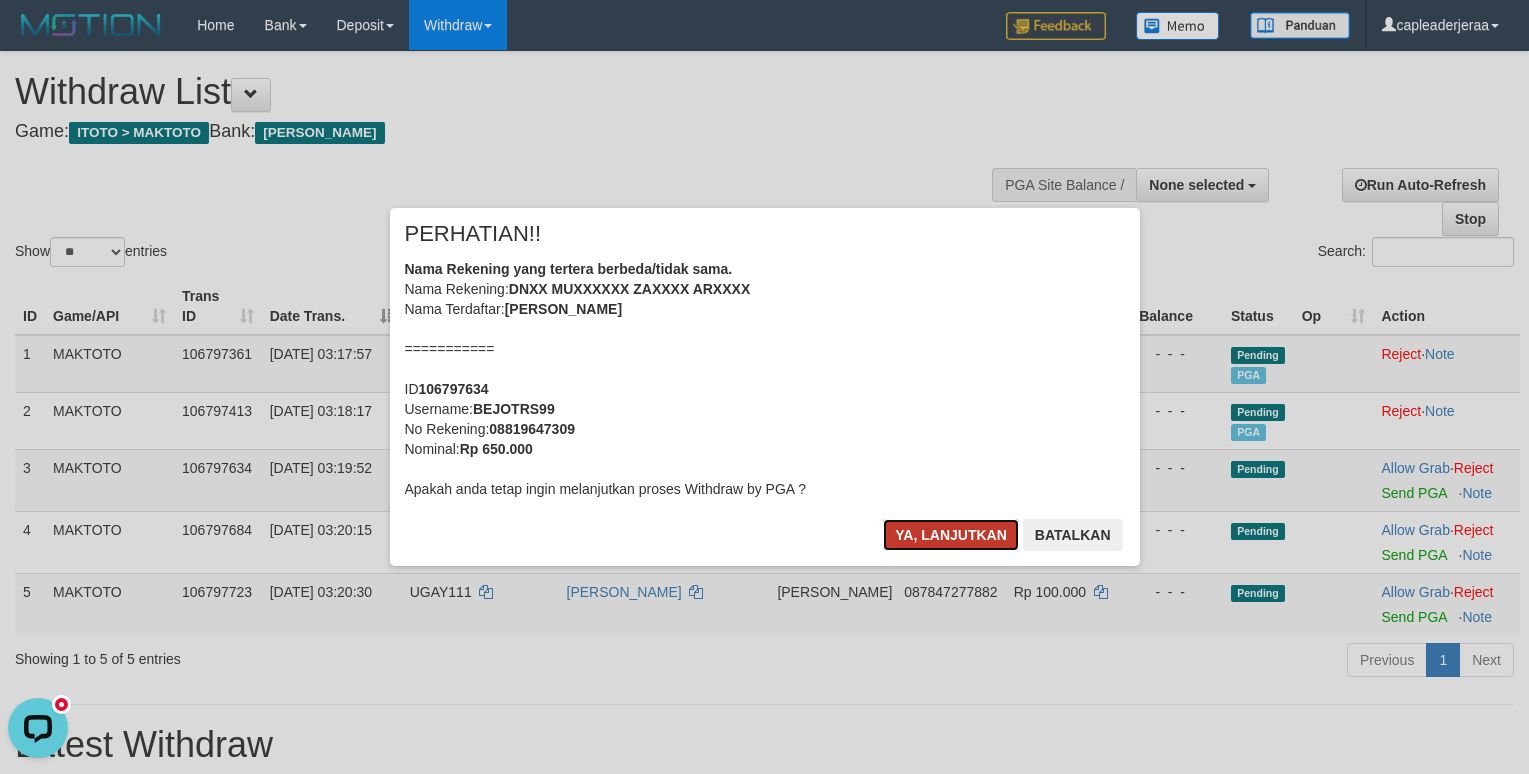 click on "Ya, lanjutkan" at bounding box center (951, 535) 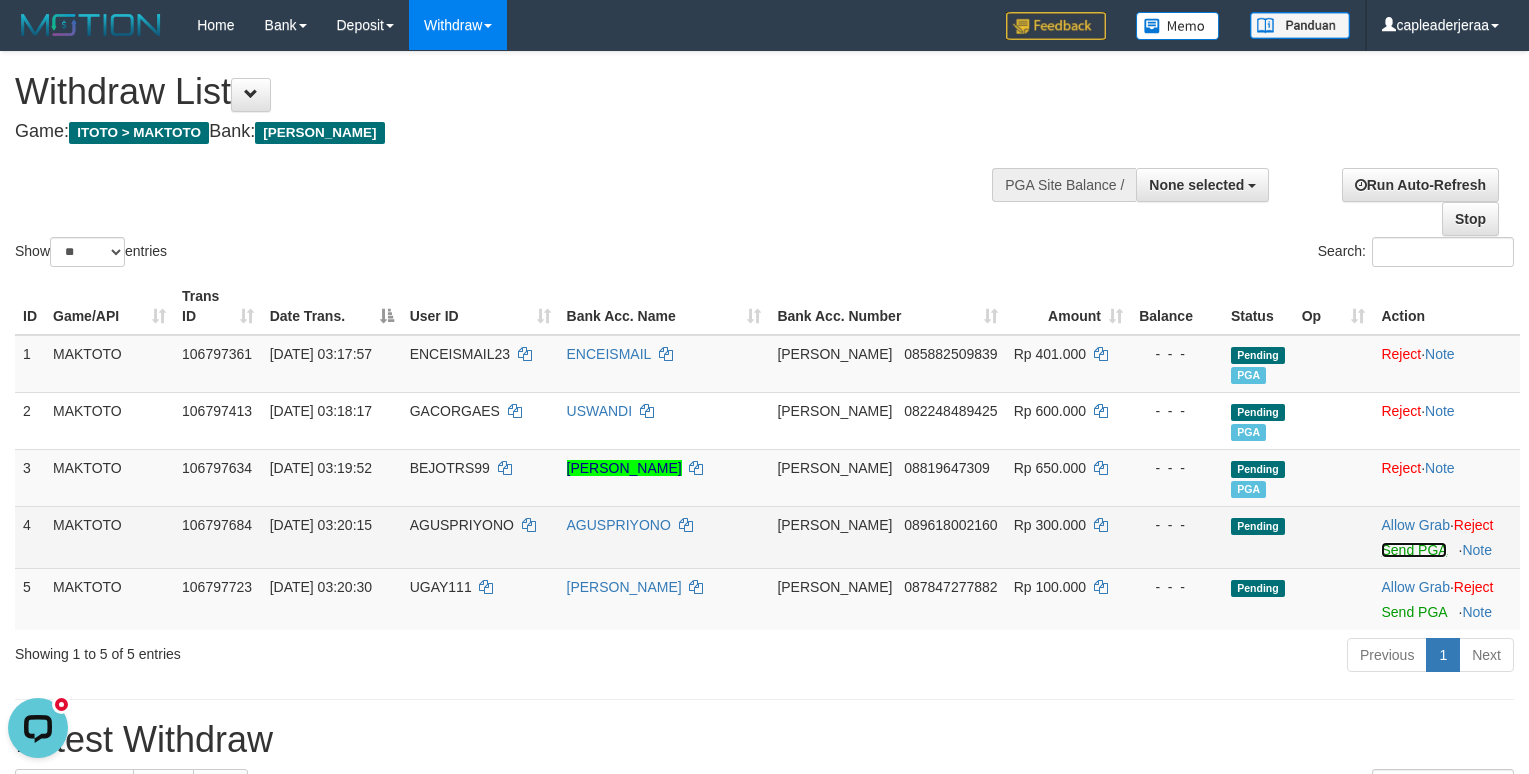 click on "Send PGA" at bounding box center [1413, 550] 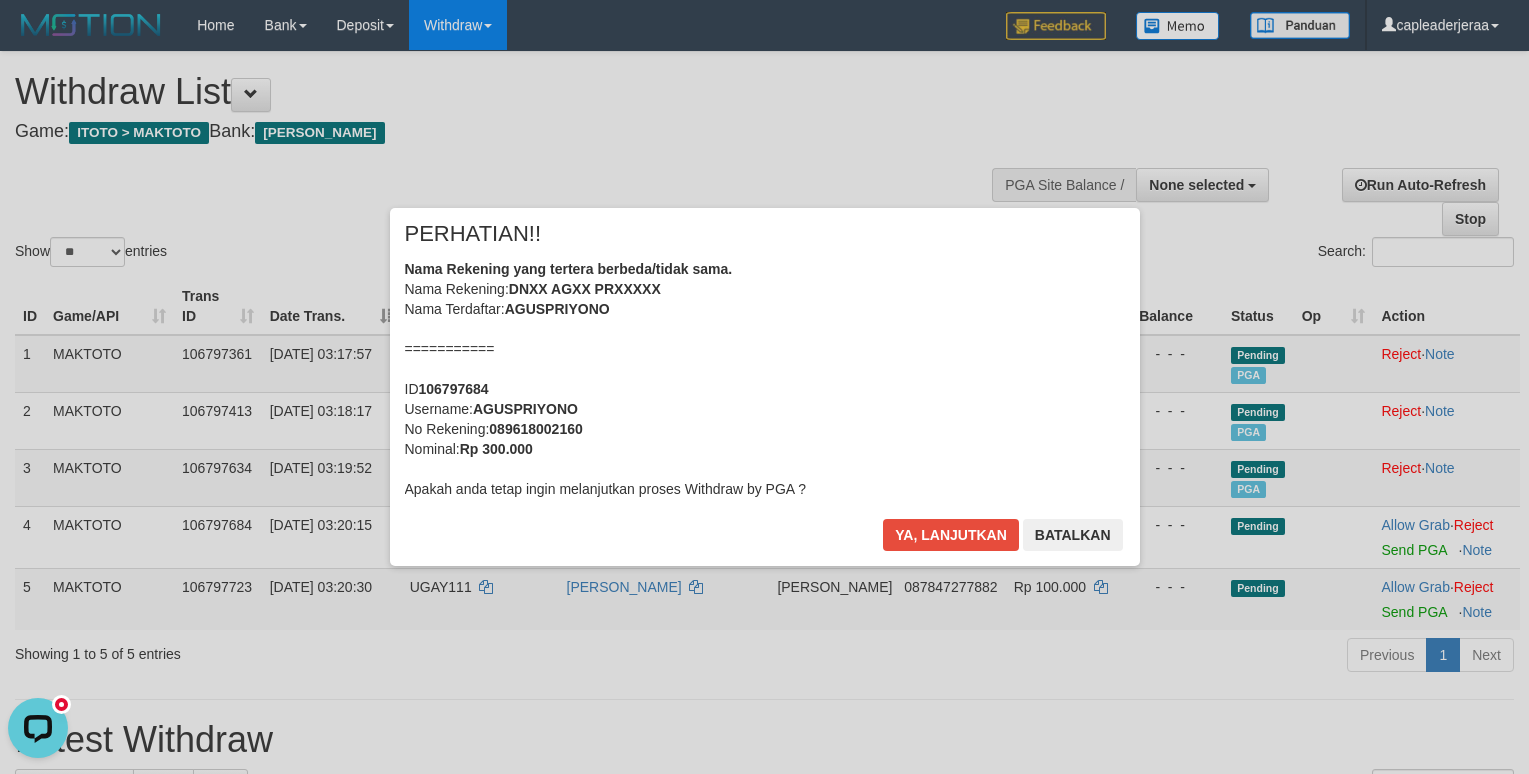 click on "× PERHATIAN!! Nama Rekening yang tertera berbeda/tidak sama. Nama Rekening:  DNXX AGXX PRXXXXX Nama Terdaftar:  AGUSPRIYONO =========== ID  106797684 Username:  AGUSPRIYONO No Rekening:  089618002160 Nominal:  Rp 300.000 Apakah anda tetap ingin melanjutkan proses Withdraw by PGA ? Ya, lanjutkan Batalkan" at bounding box center (765, 387) 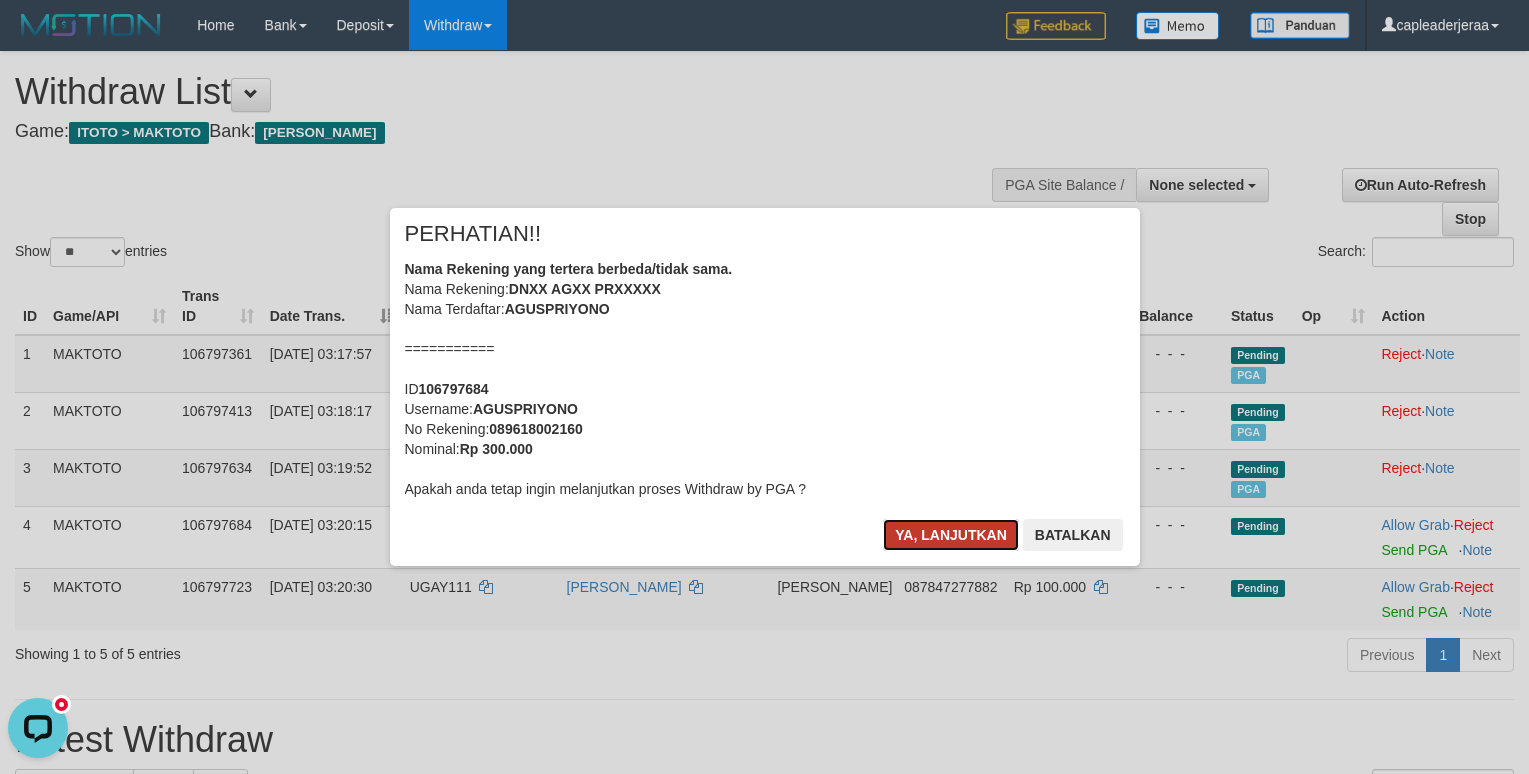 click on "Ya, lanjutkan" at bounding box center [951, 535] 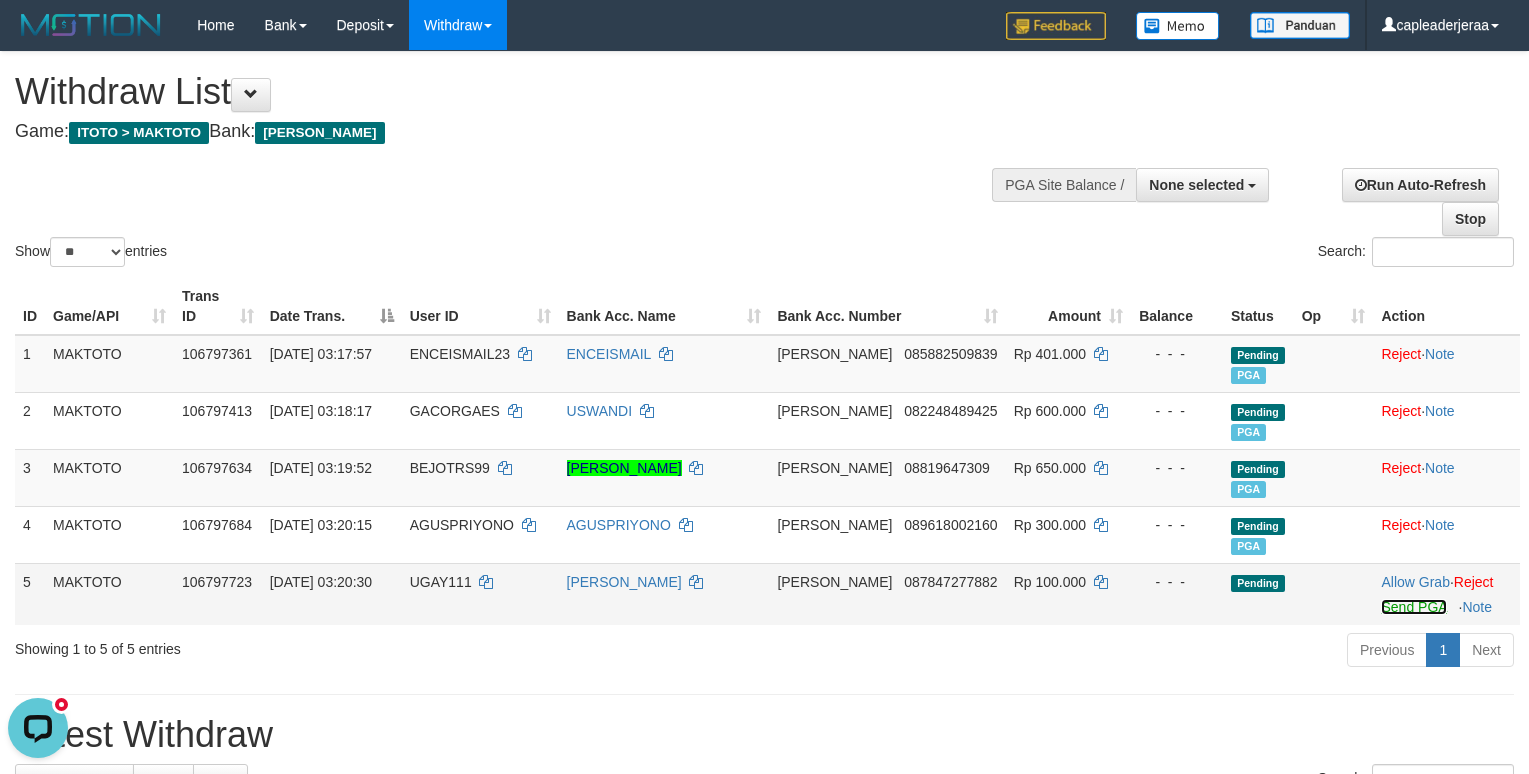click on "Send PGA" at bounding box center [1413, 607] 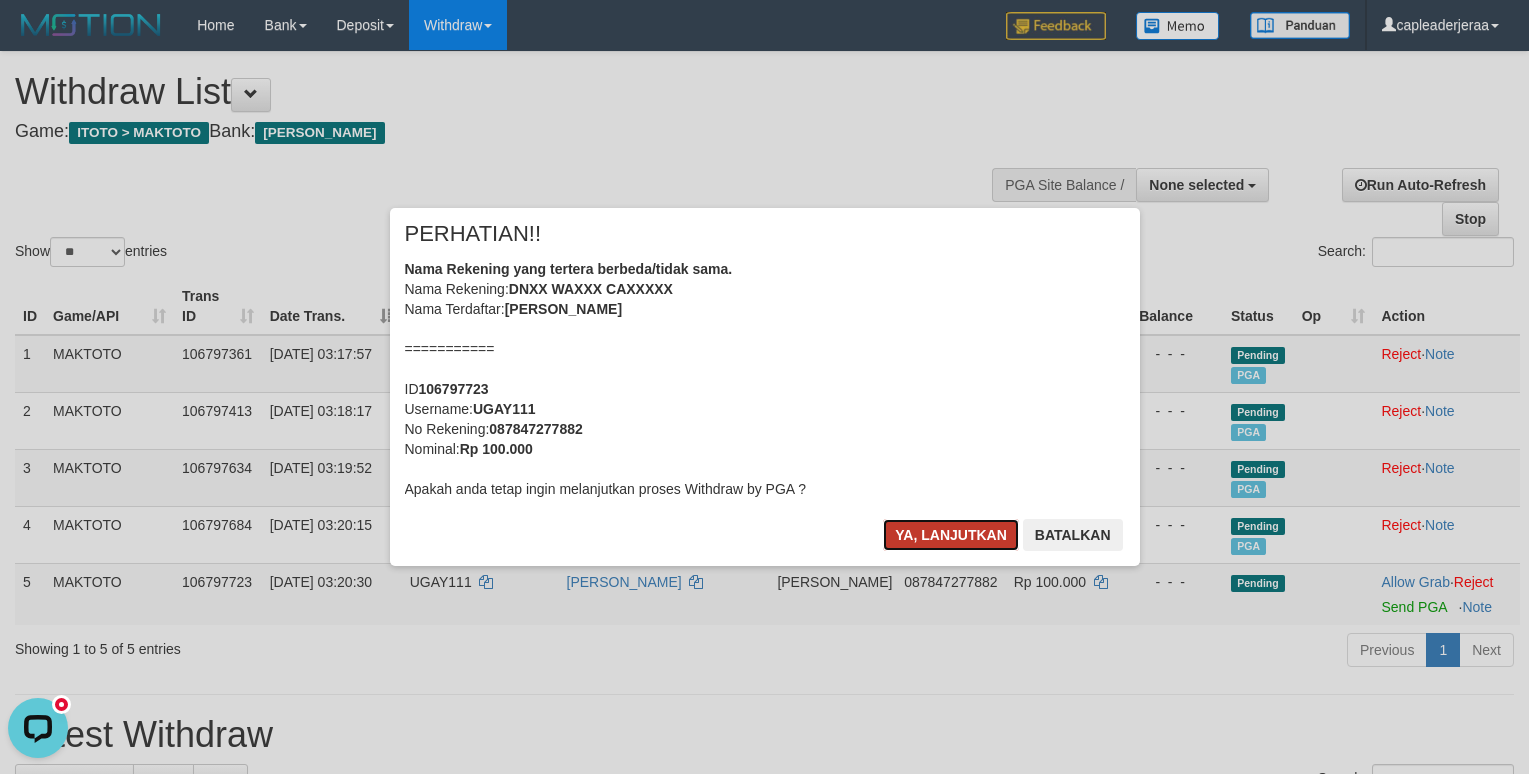 click on "Ya, lanjutkan" at bounding box center (951, 535) 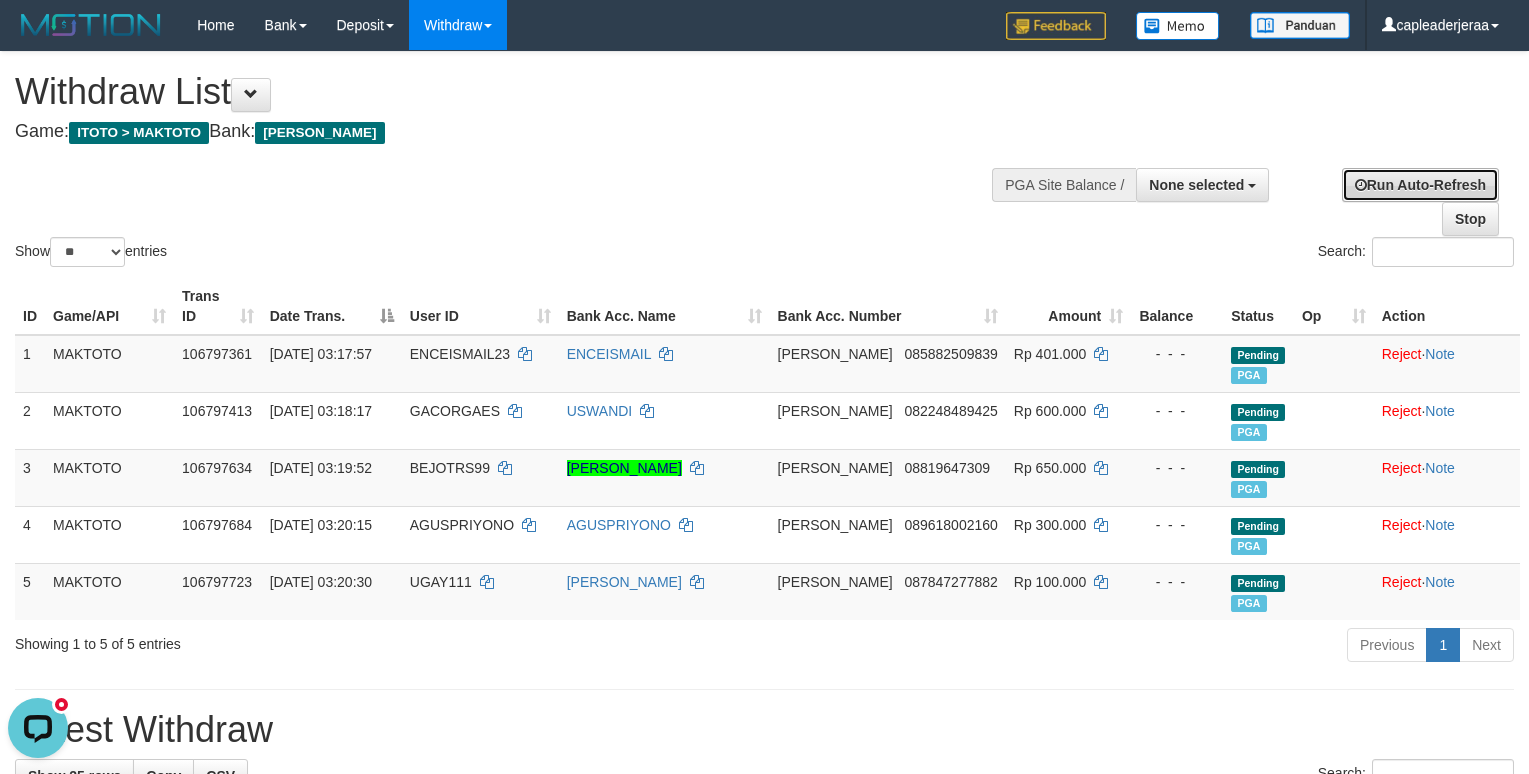 click on "Run Auto-Refresh" at bounding box center [1420, 185] 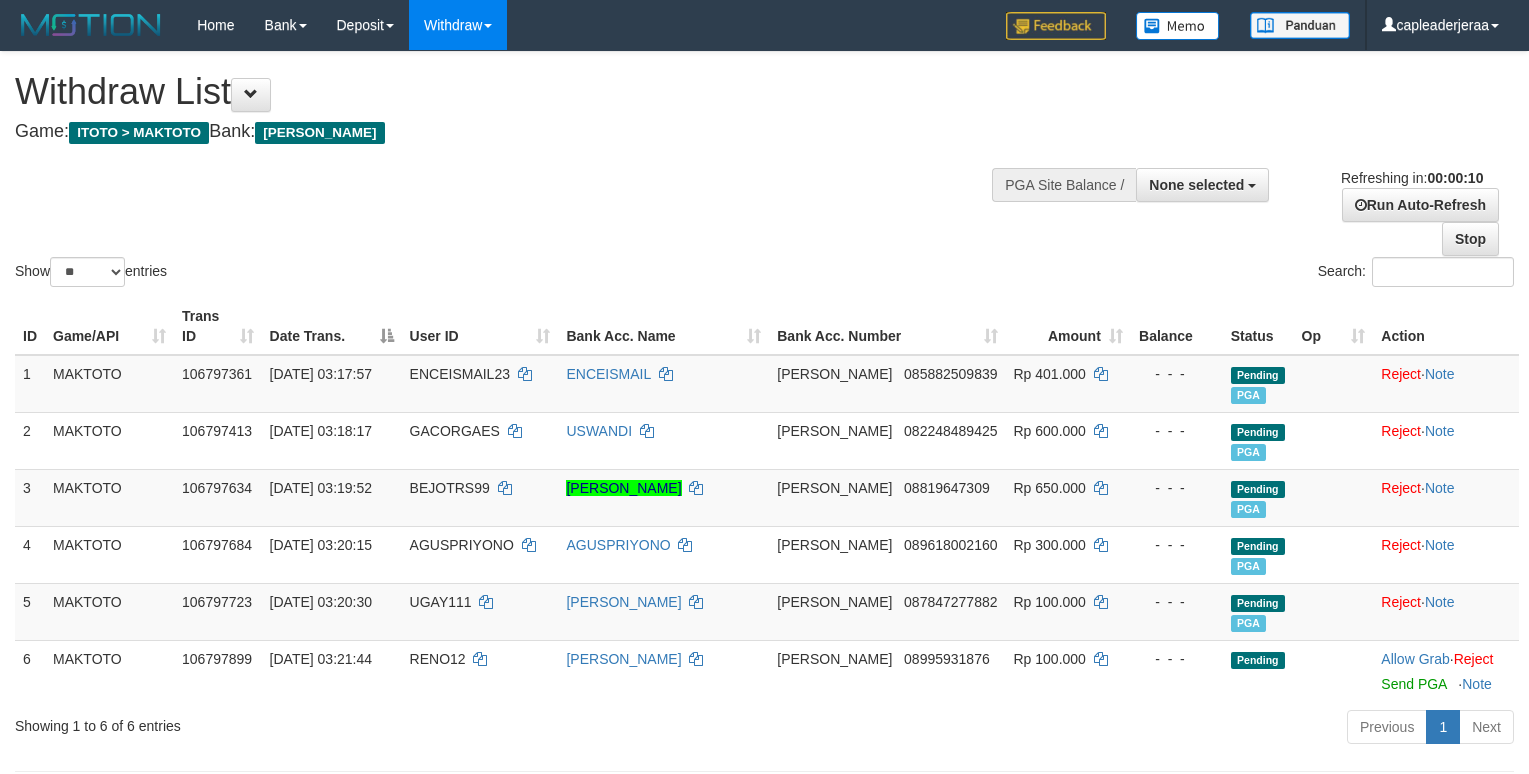 select 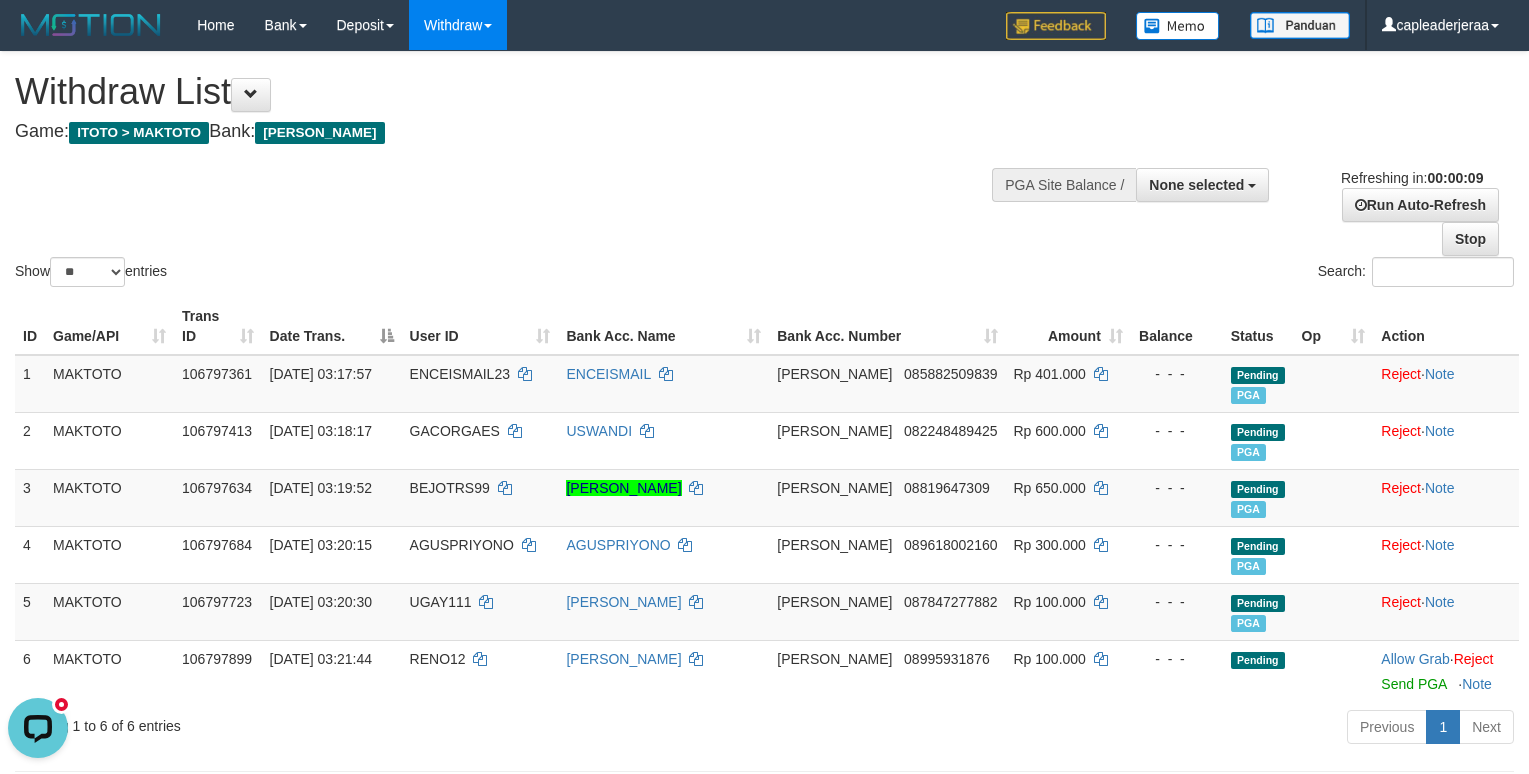 scroll, scrollTop: 0, scrollLeft: 0, axis: both 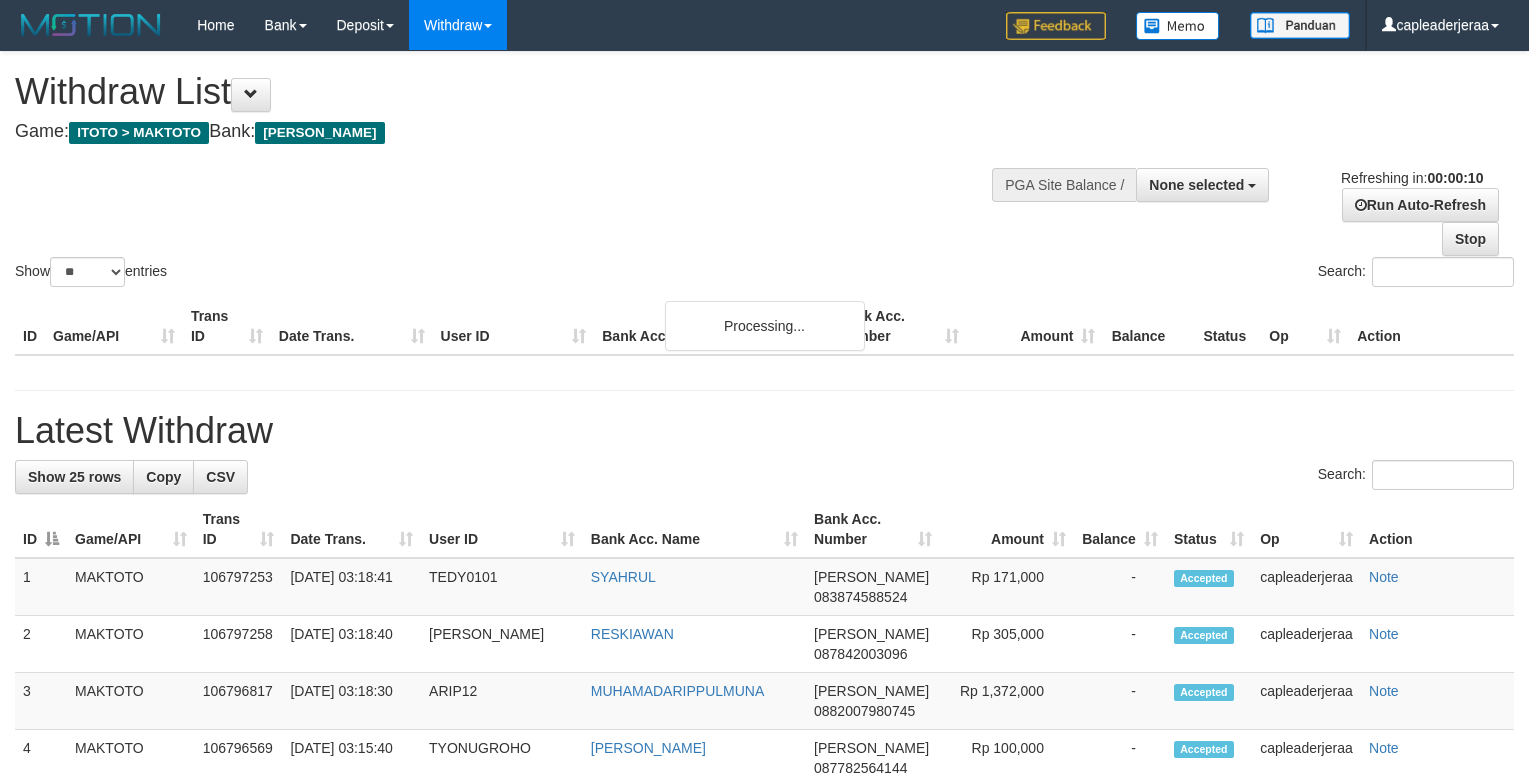 select 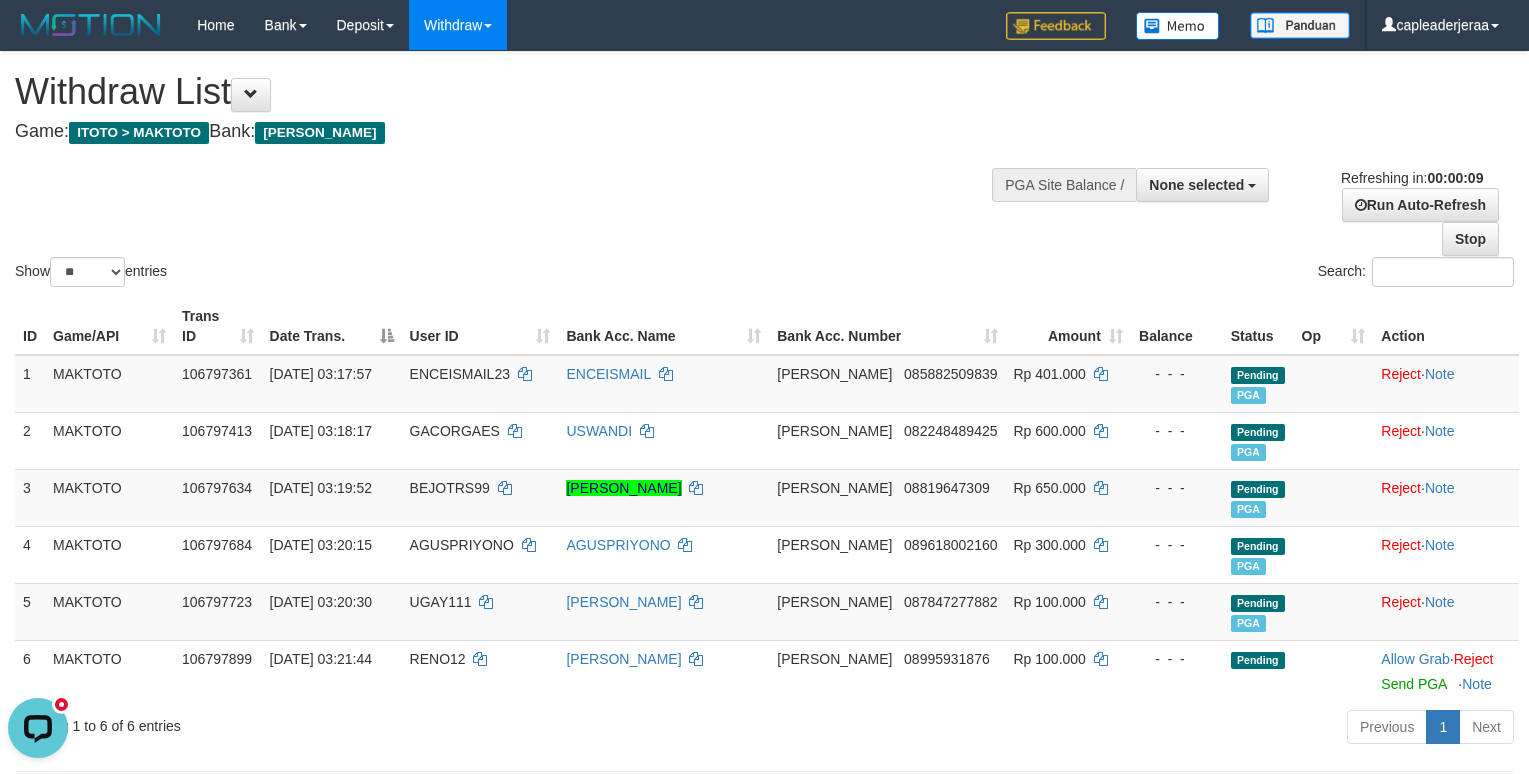 scroll, scrollTop: 0, scrollLeft: 0, axis: both 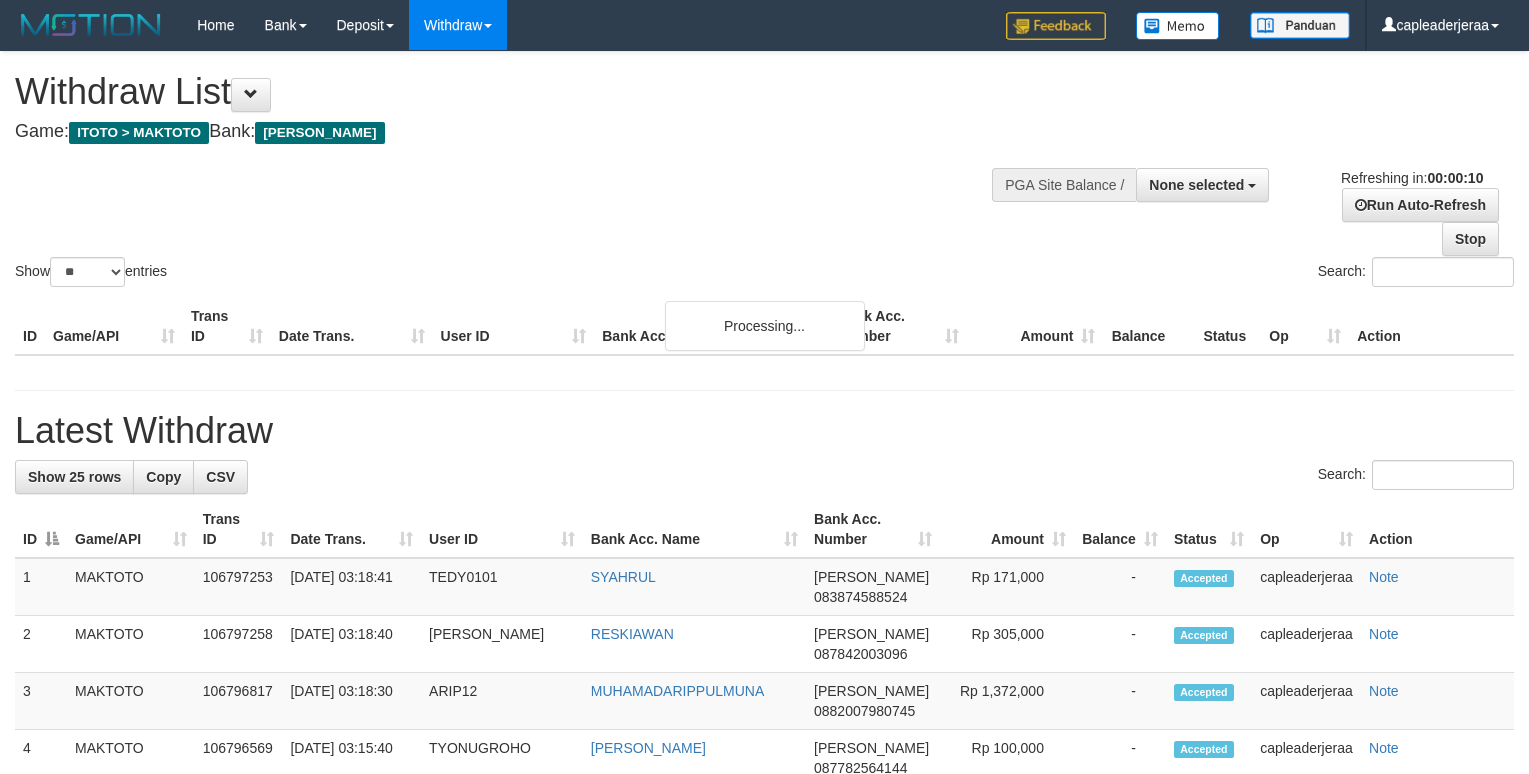 select 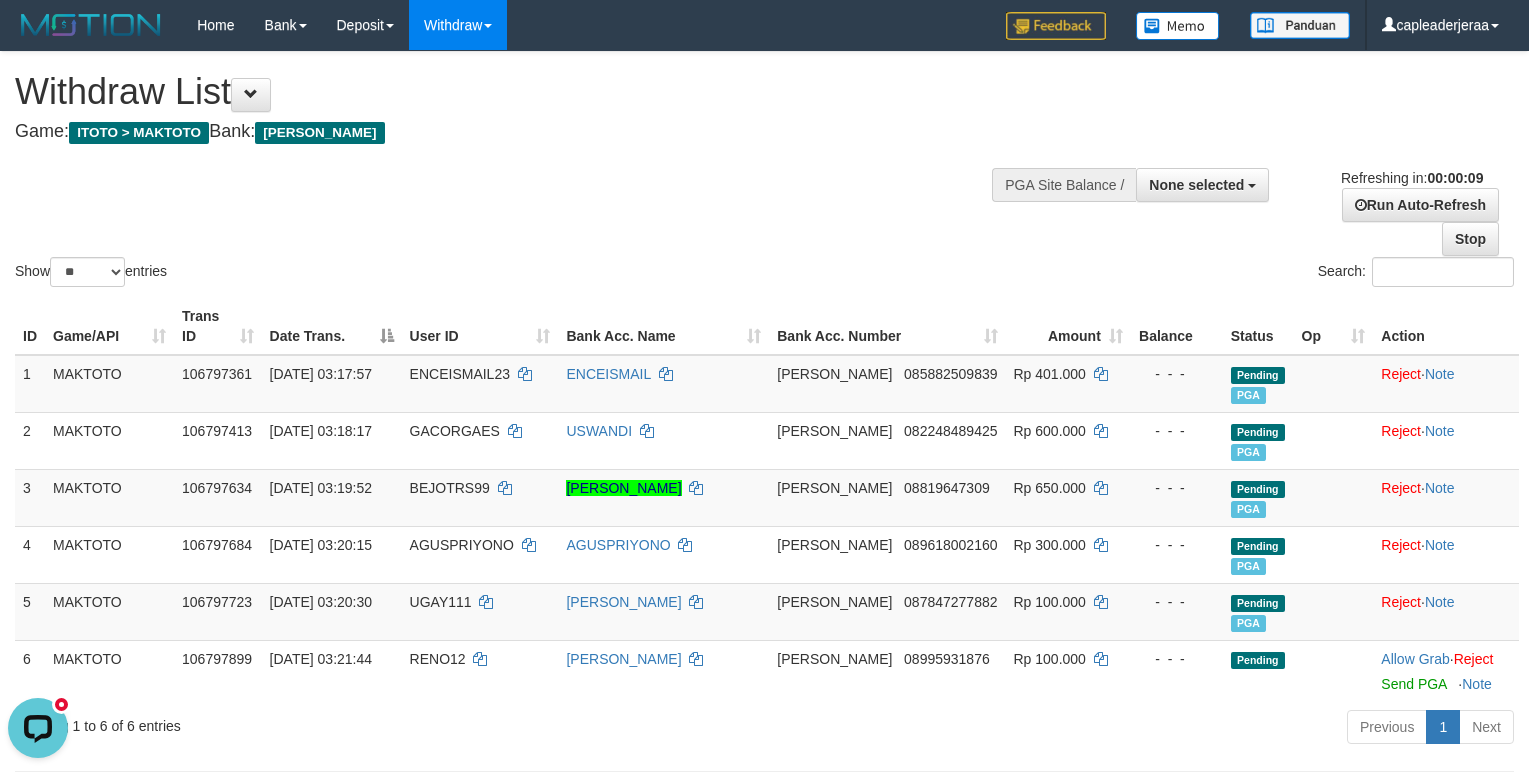 scroll, scrollTop: 0, scrollLeft: 0, axis: both 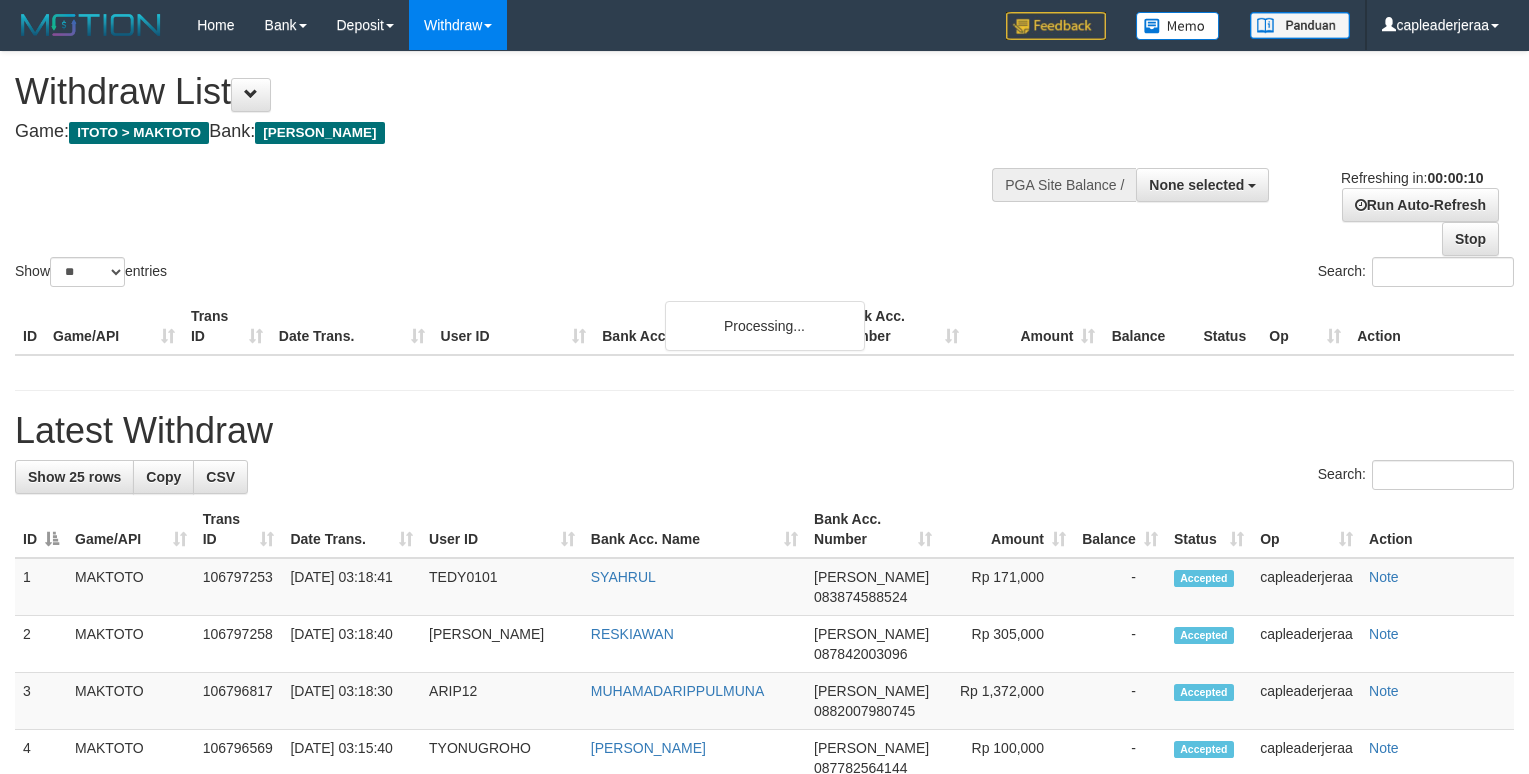 select 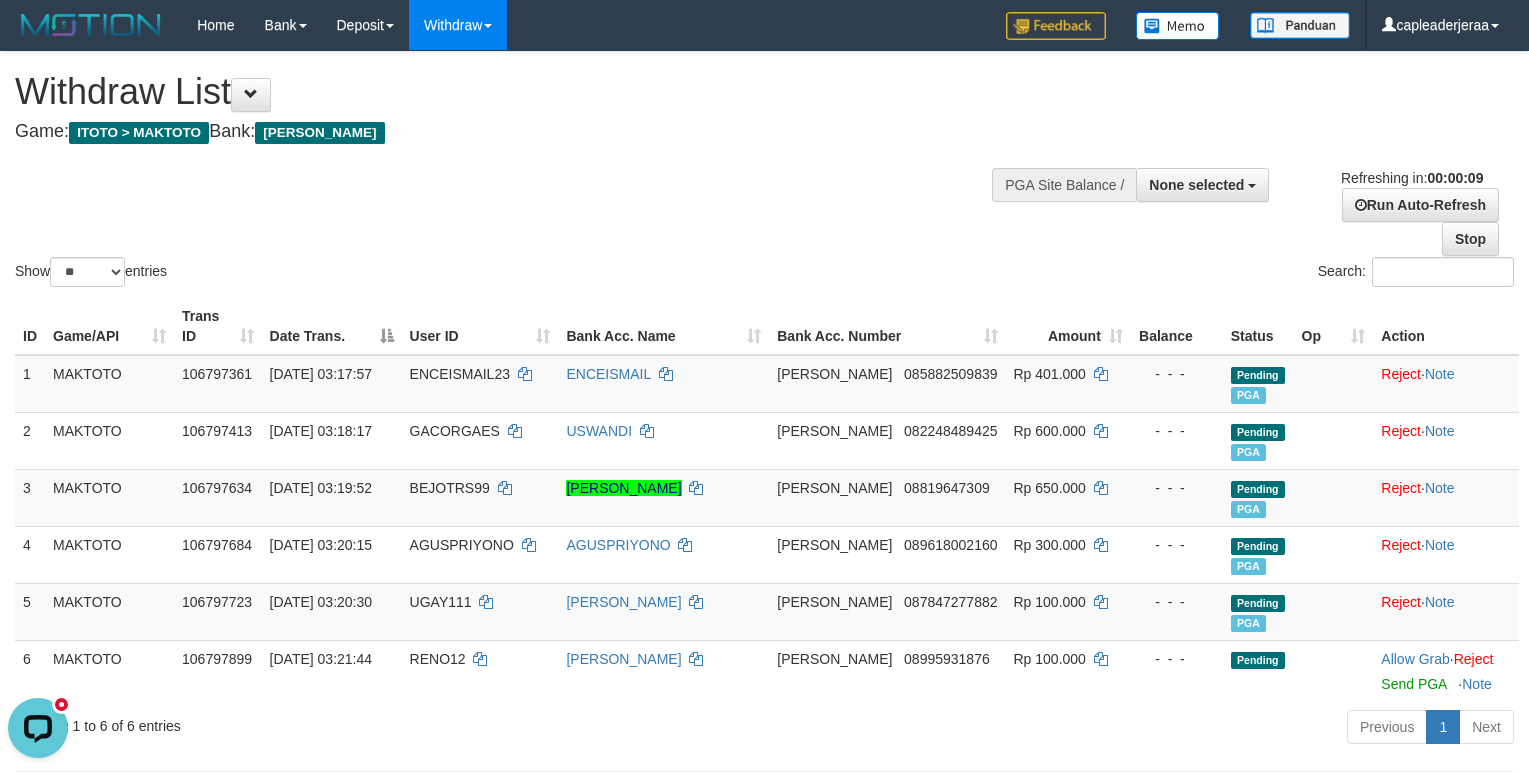 scroll, scrollTop: 0, scrollLeft: 0, axis: both 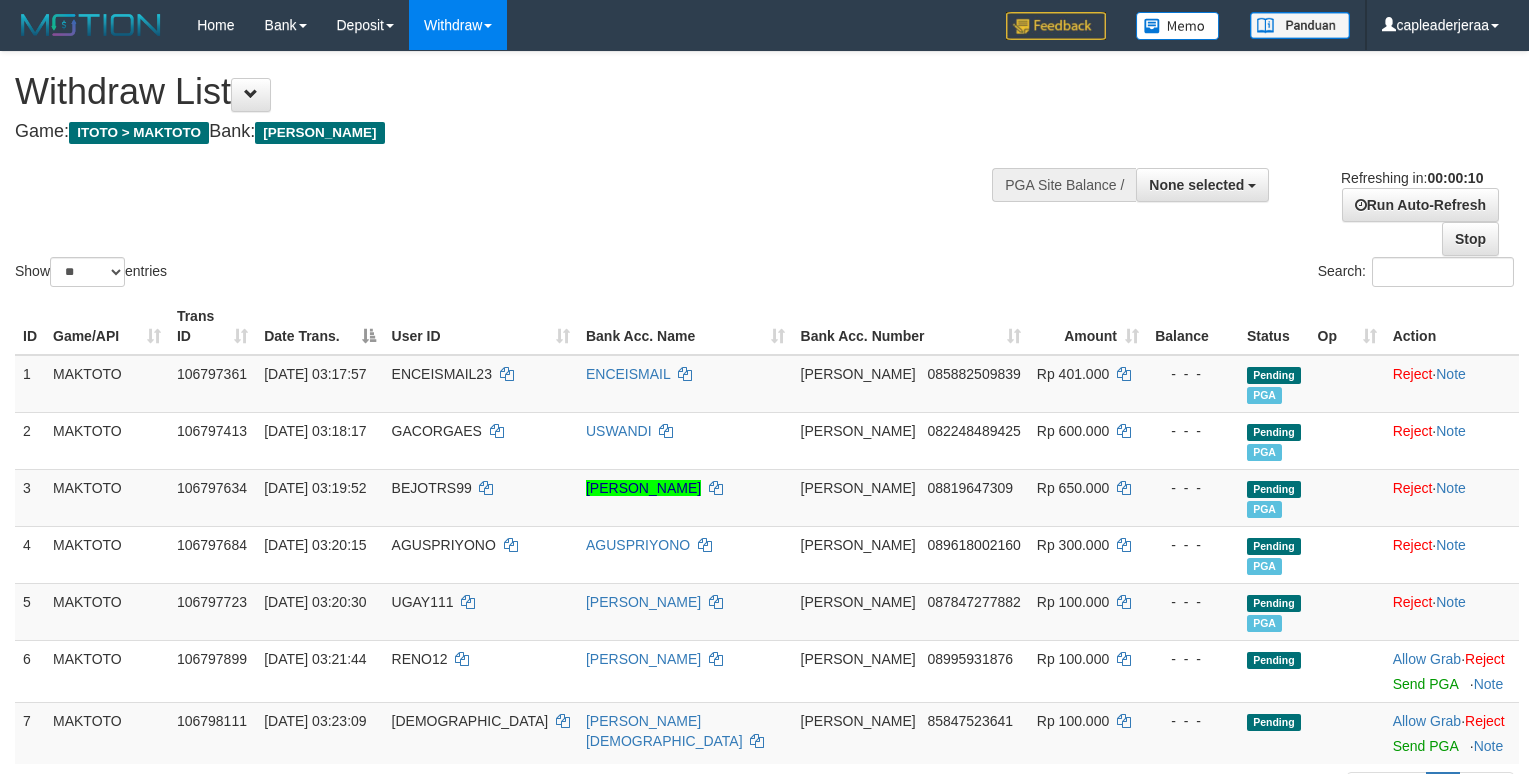 select 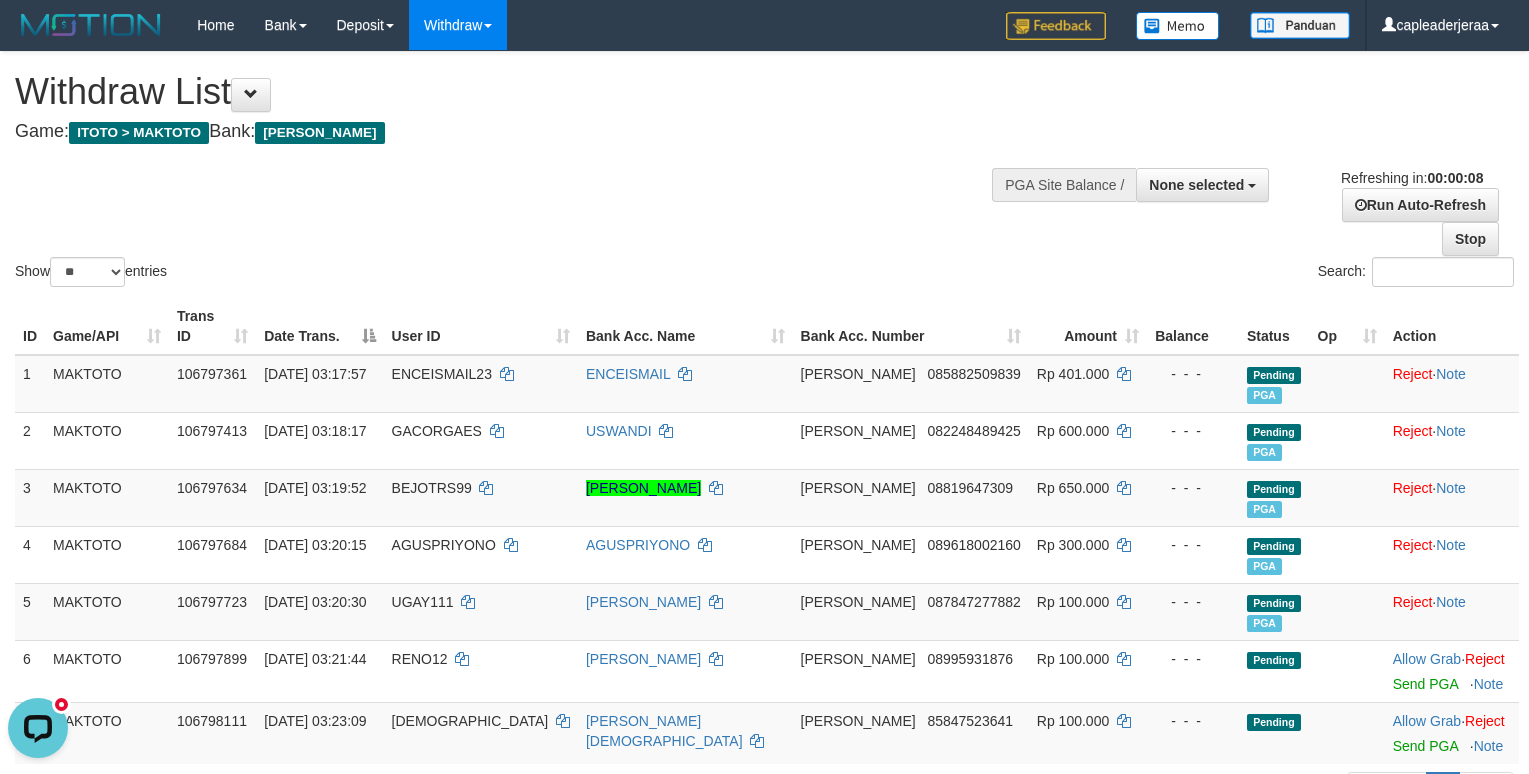 scroll, scrollTop: 0, scrollLeft: 0, axis: both 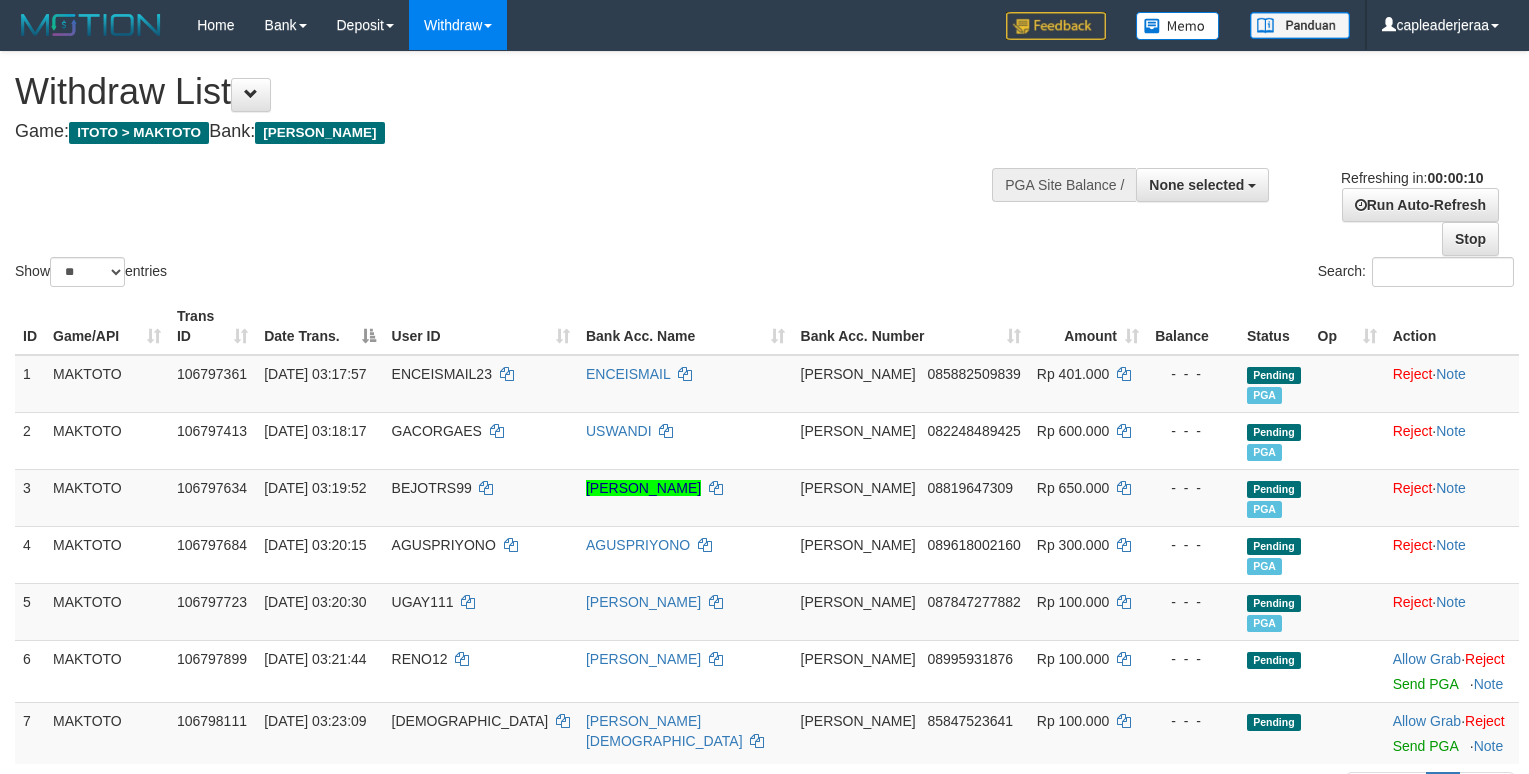 select 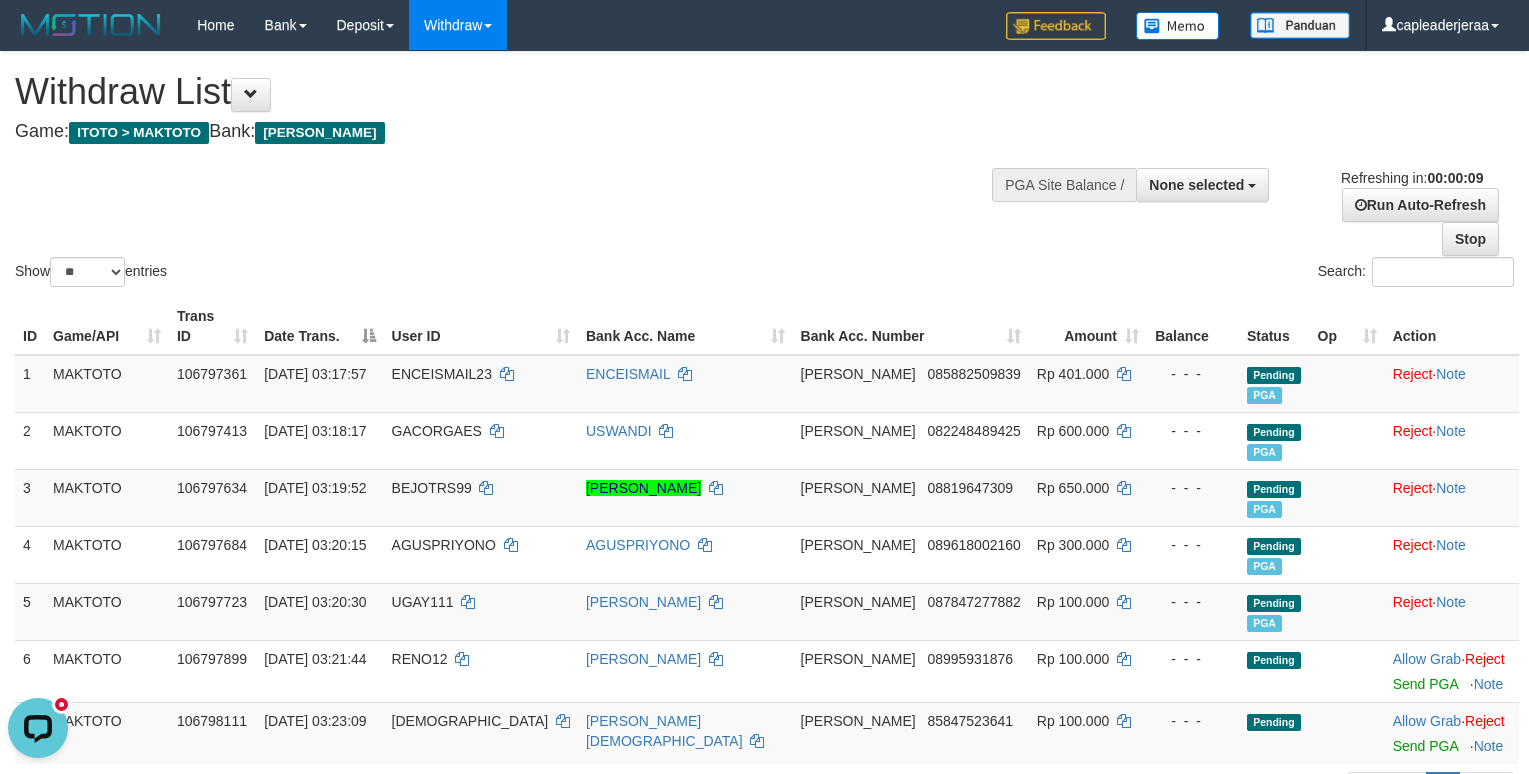 scroll, scrollTop: 0, scrollLeft: 0, axis: both 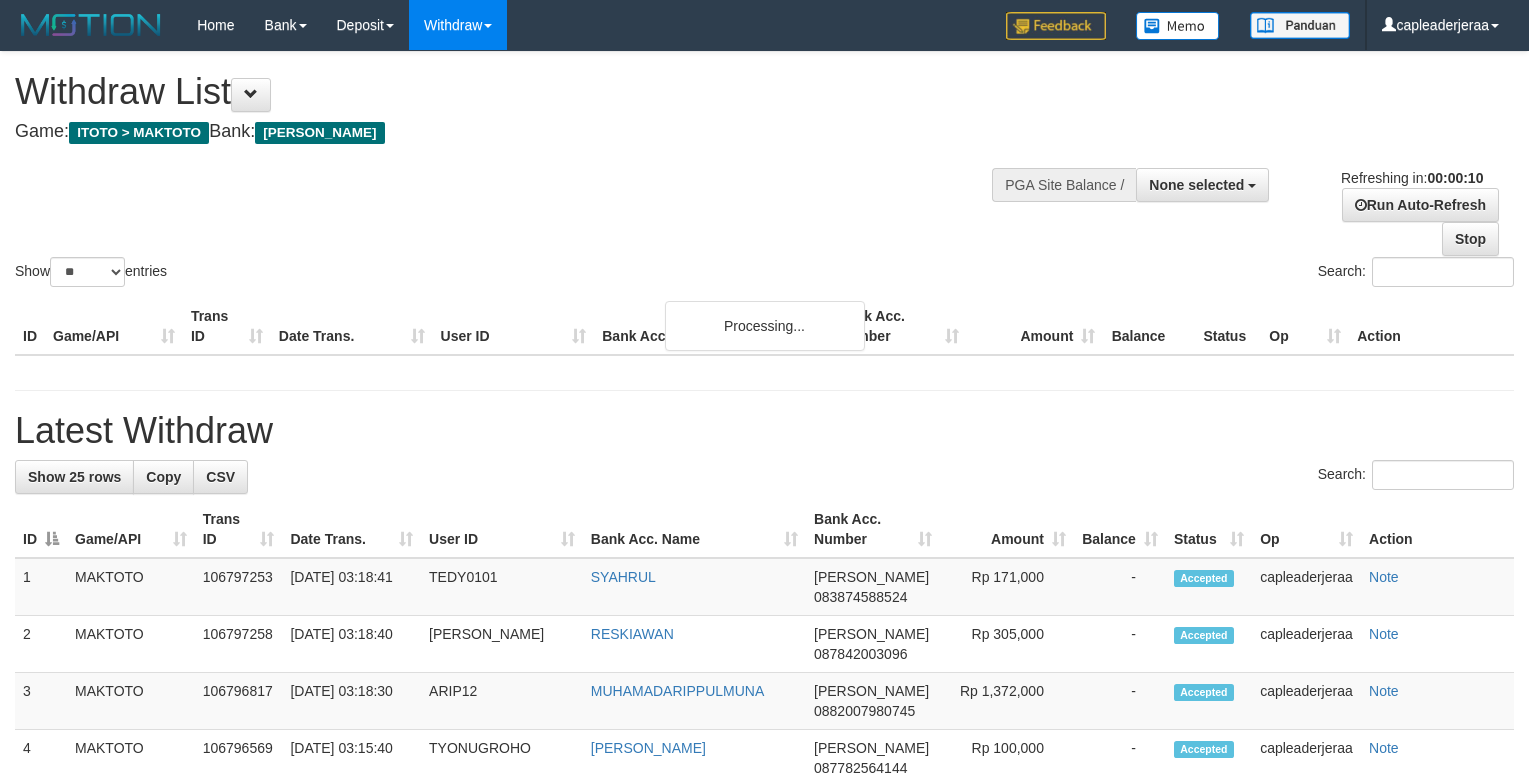 select 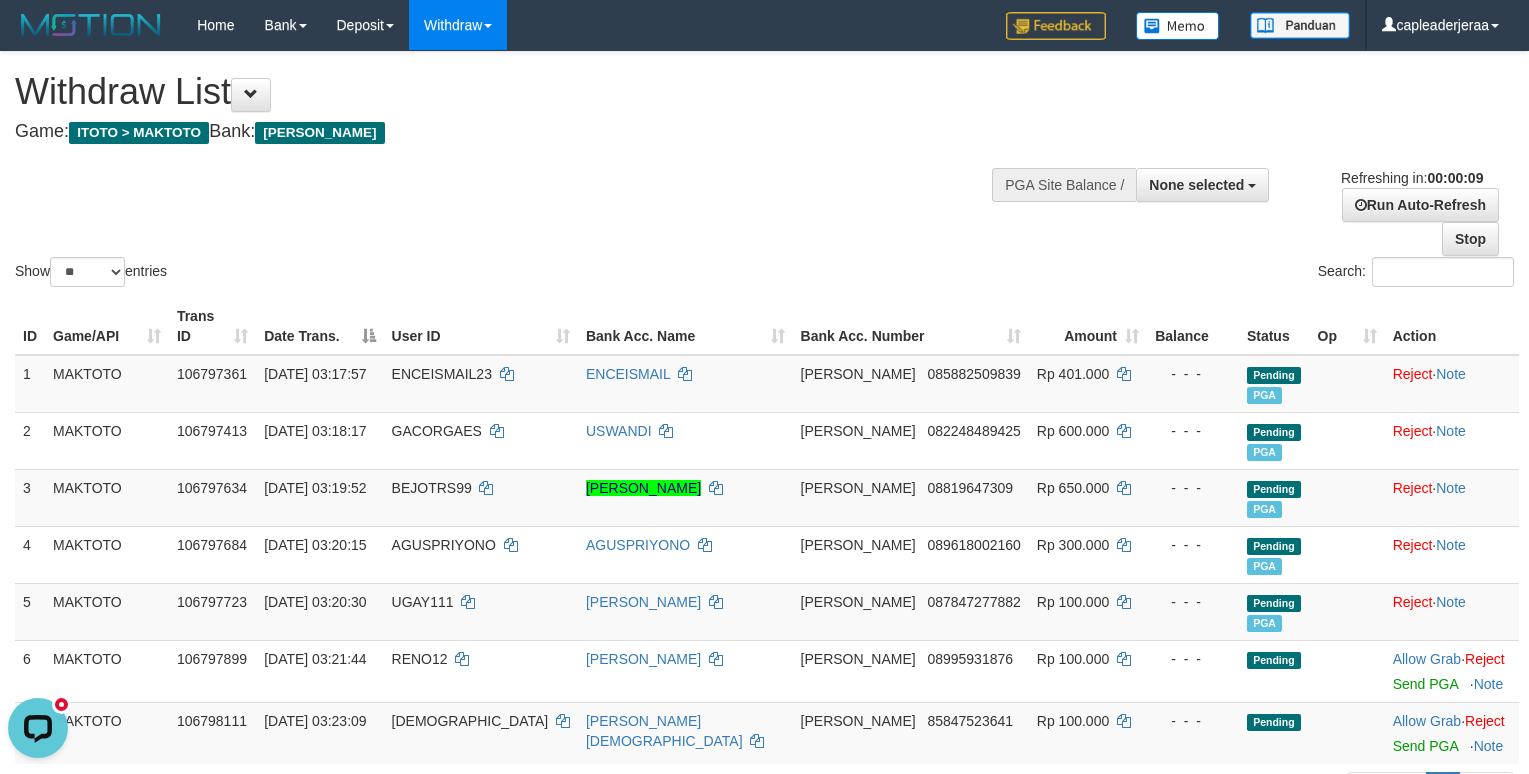 scroll, scrollTop: 0, scrollLeft: 0, axis: both 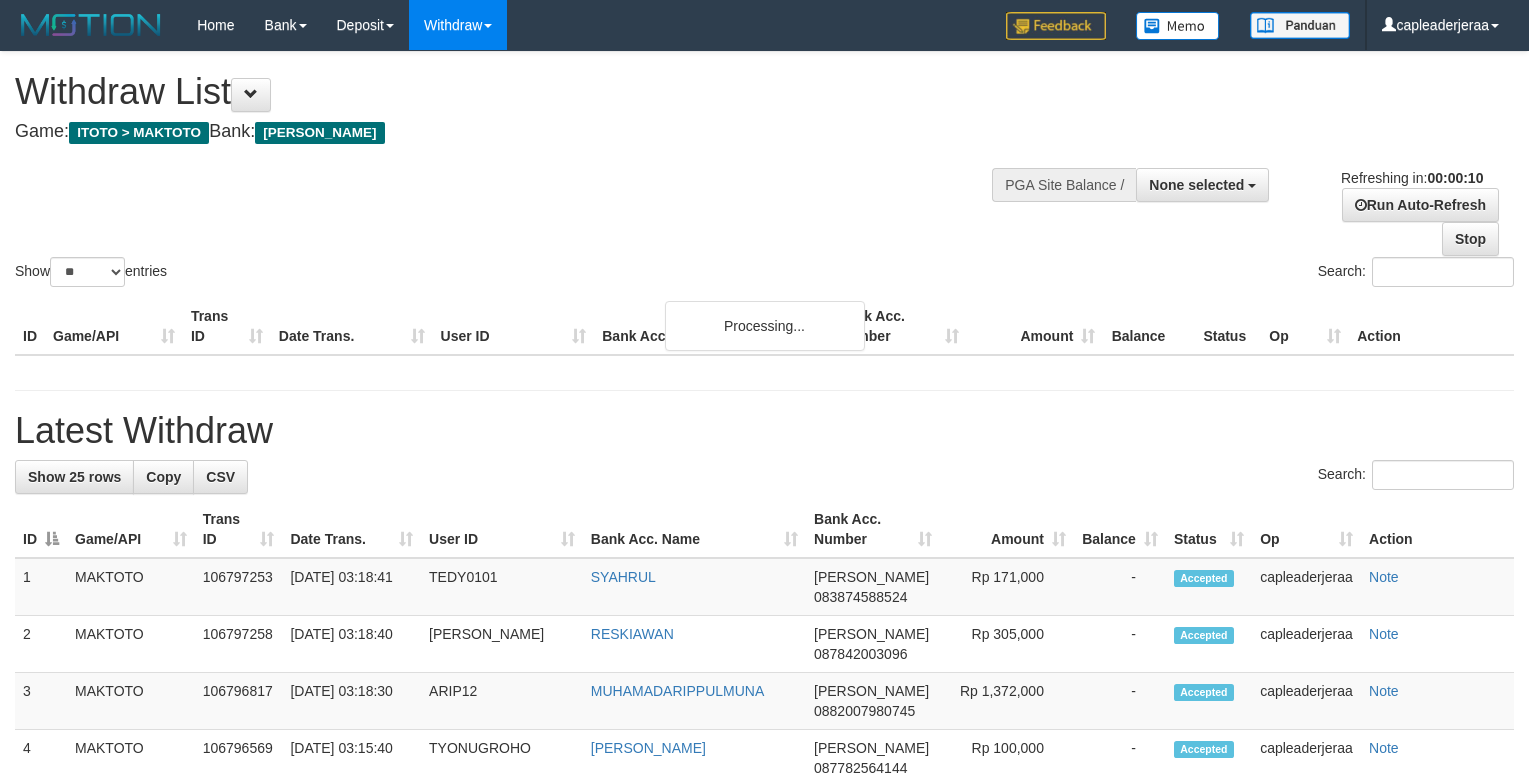 select 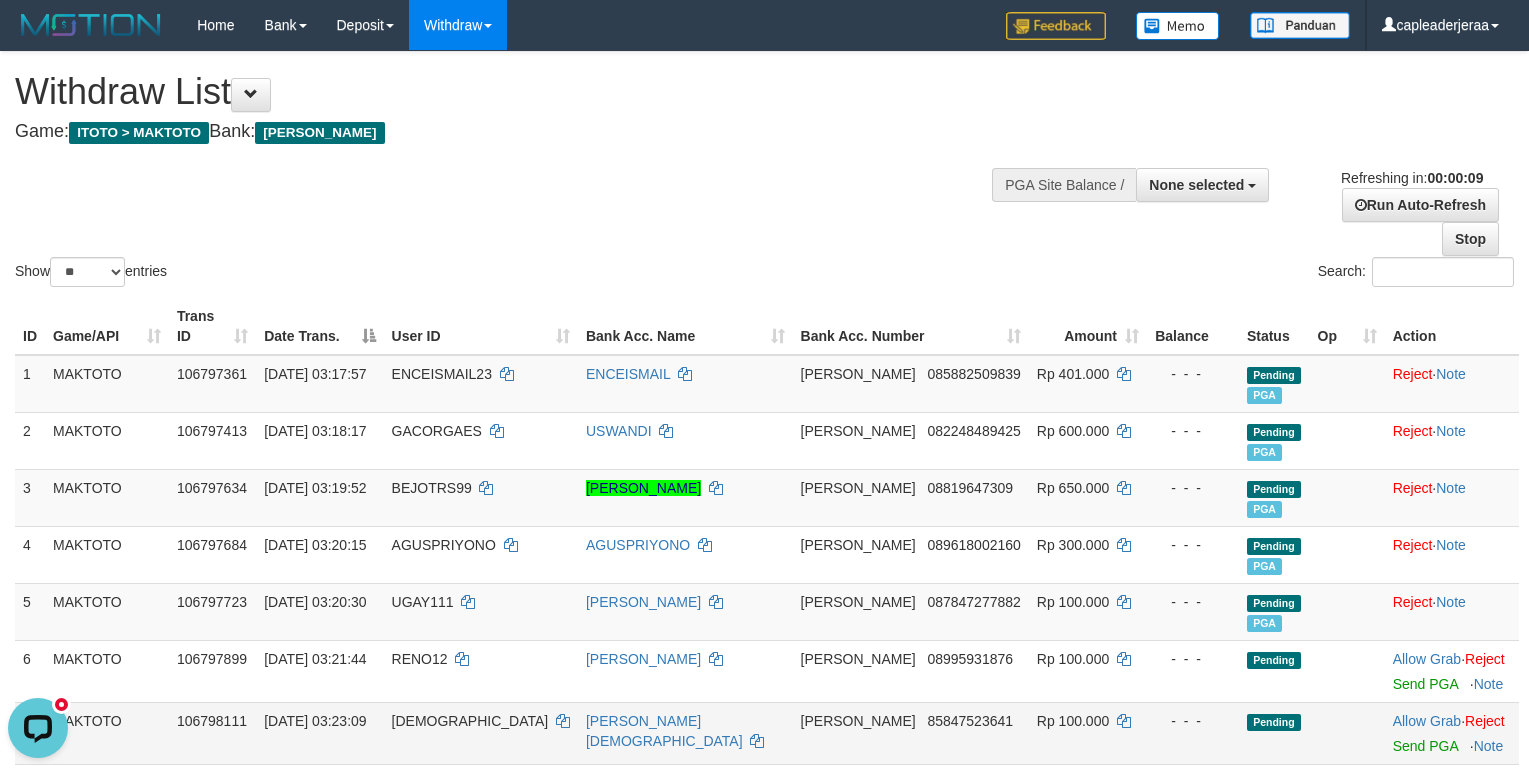 scroll, scrollTop: 0, scrollLeft: 0, axis: both 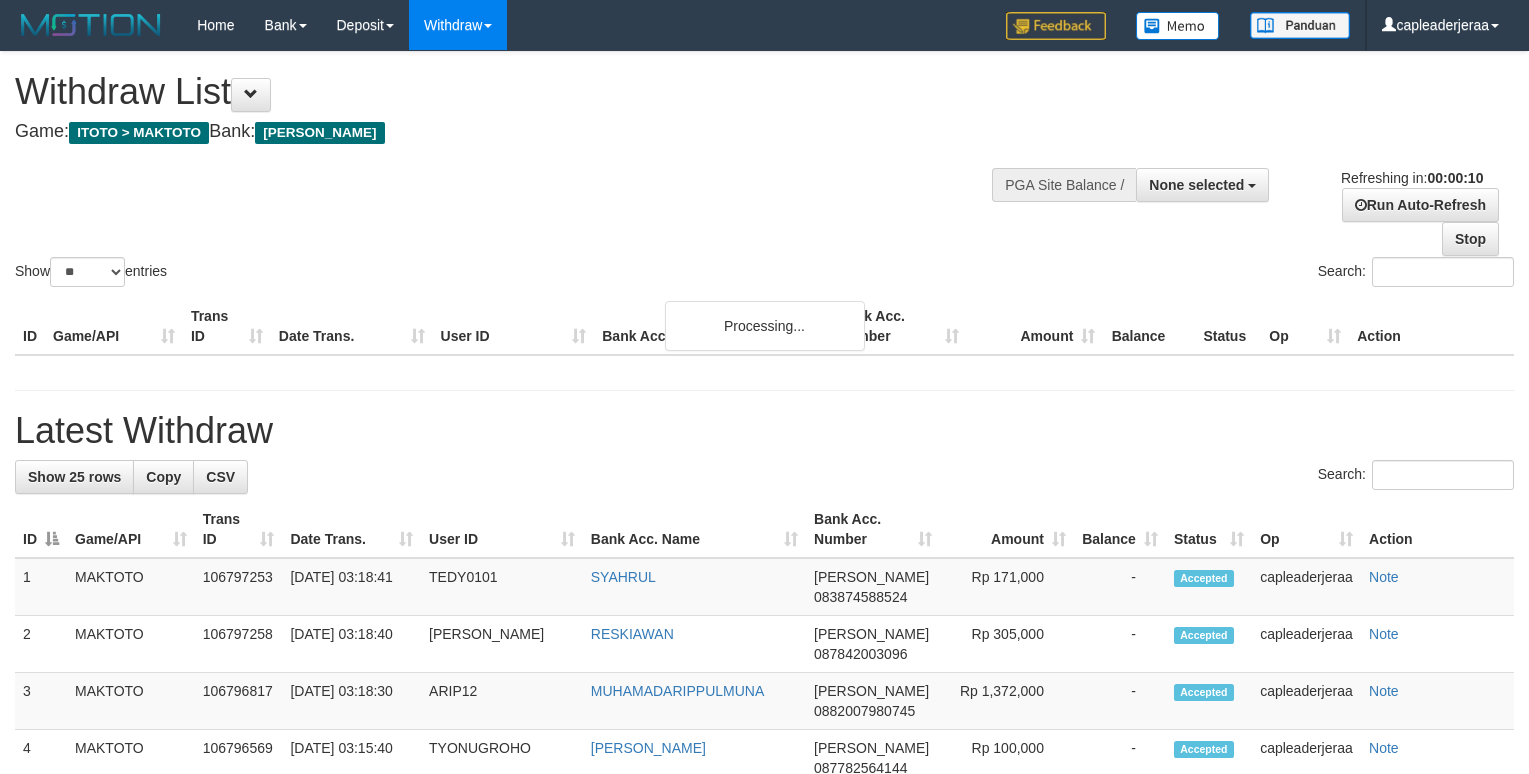 select 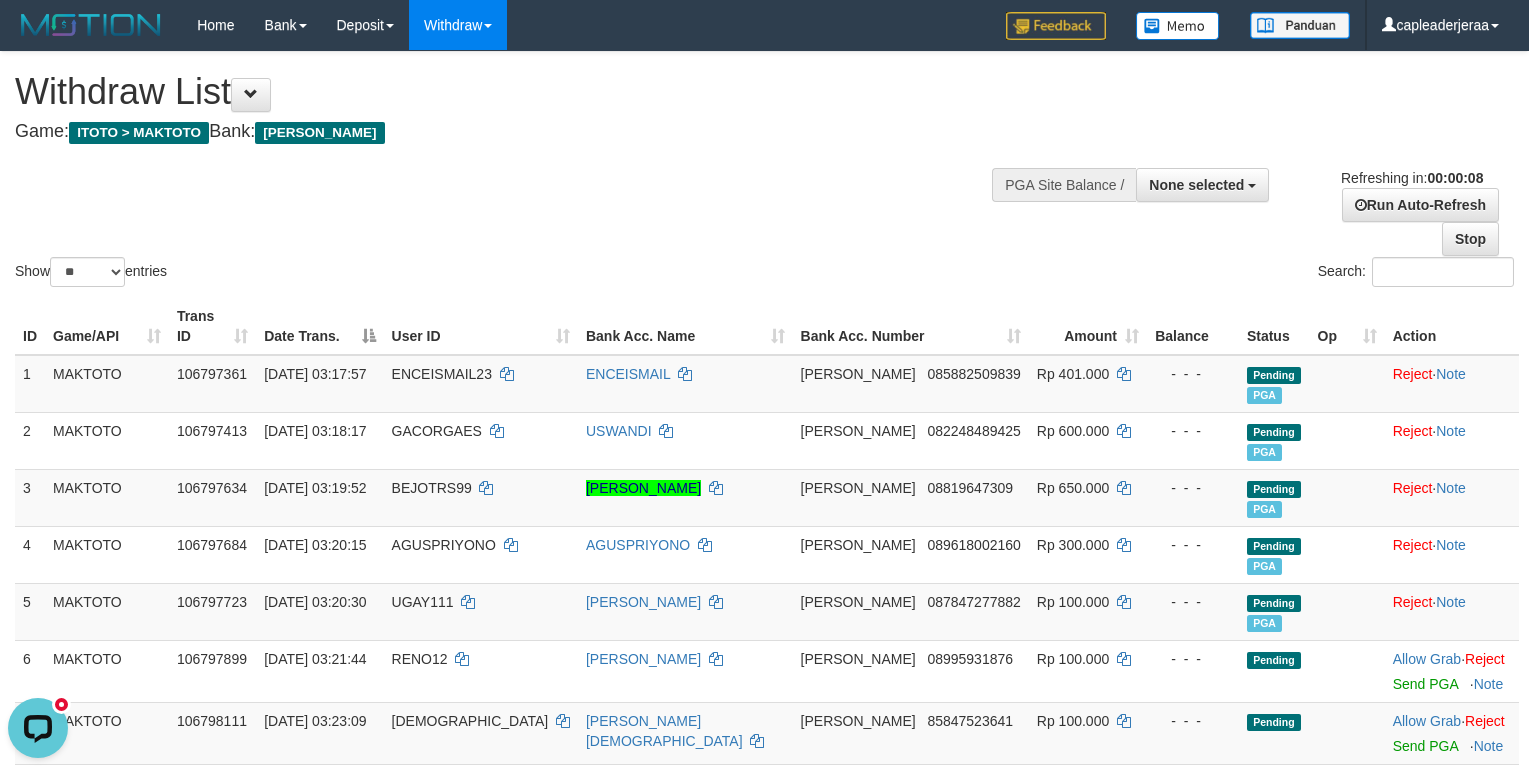 scroll, scrollTop: 0, scrollLeft: 0, axis: both 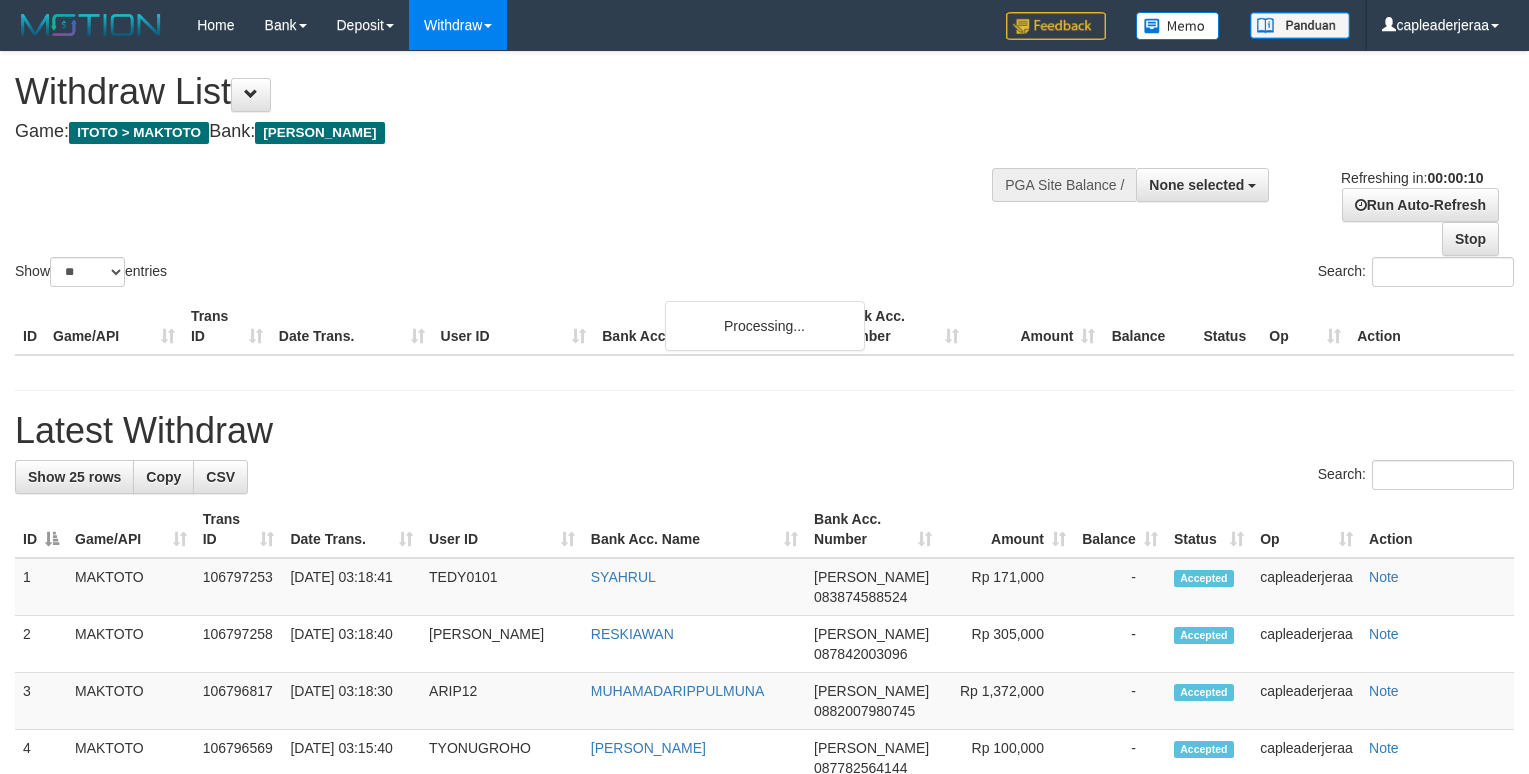 select 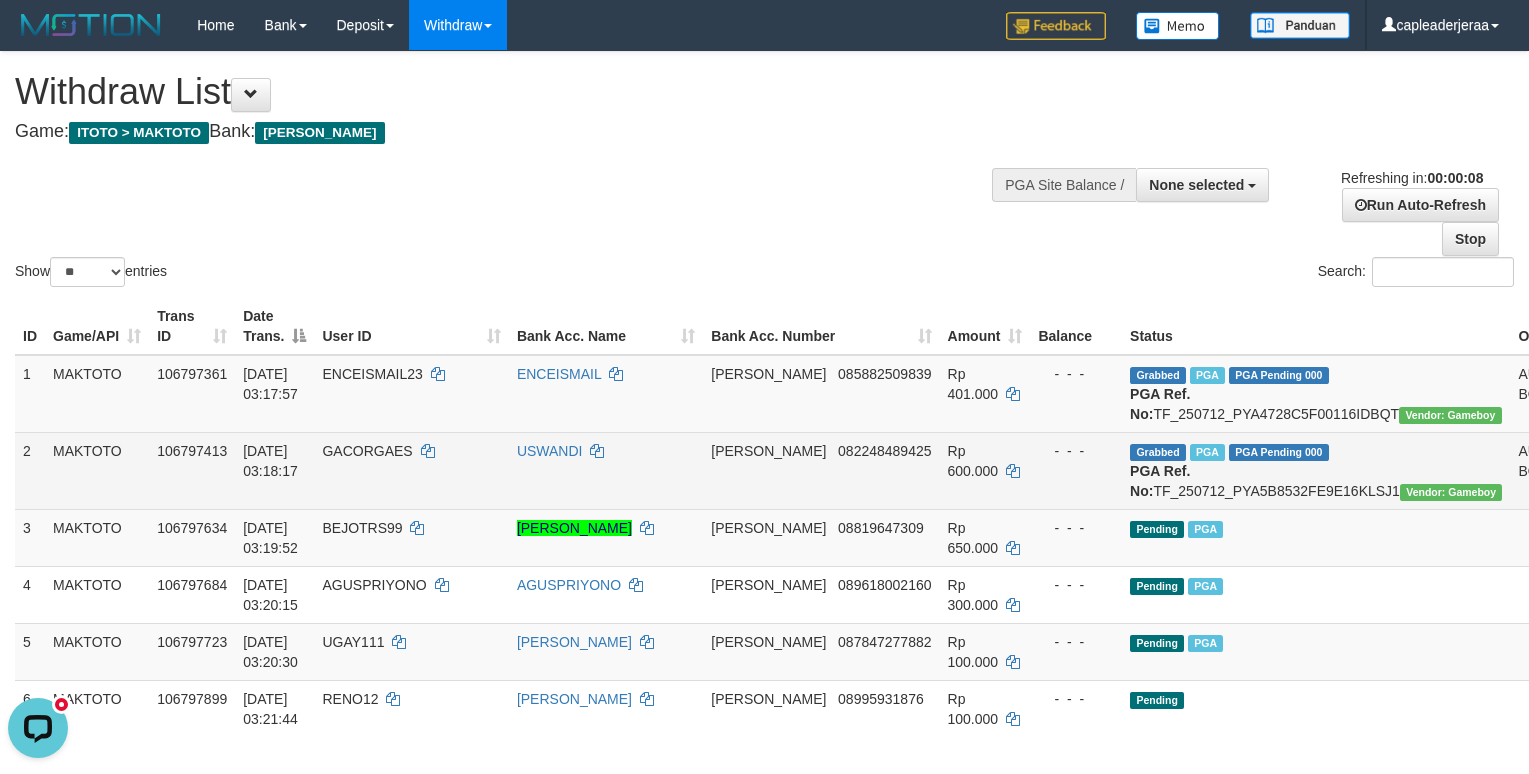 scroll, scrollTop: 0, scrollLeft: 0, axis: both 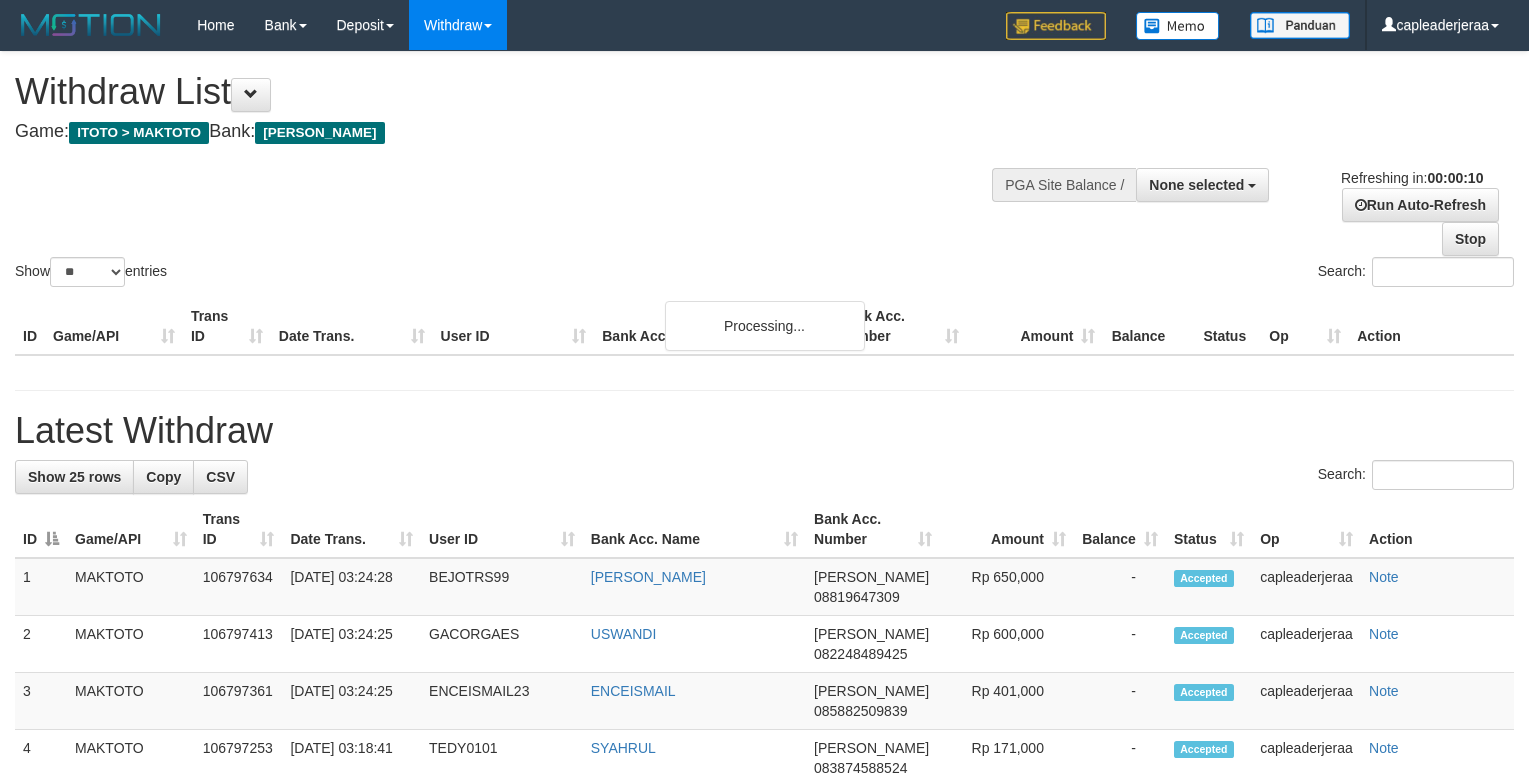 select 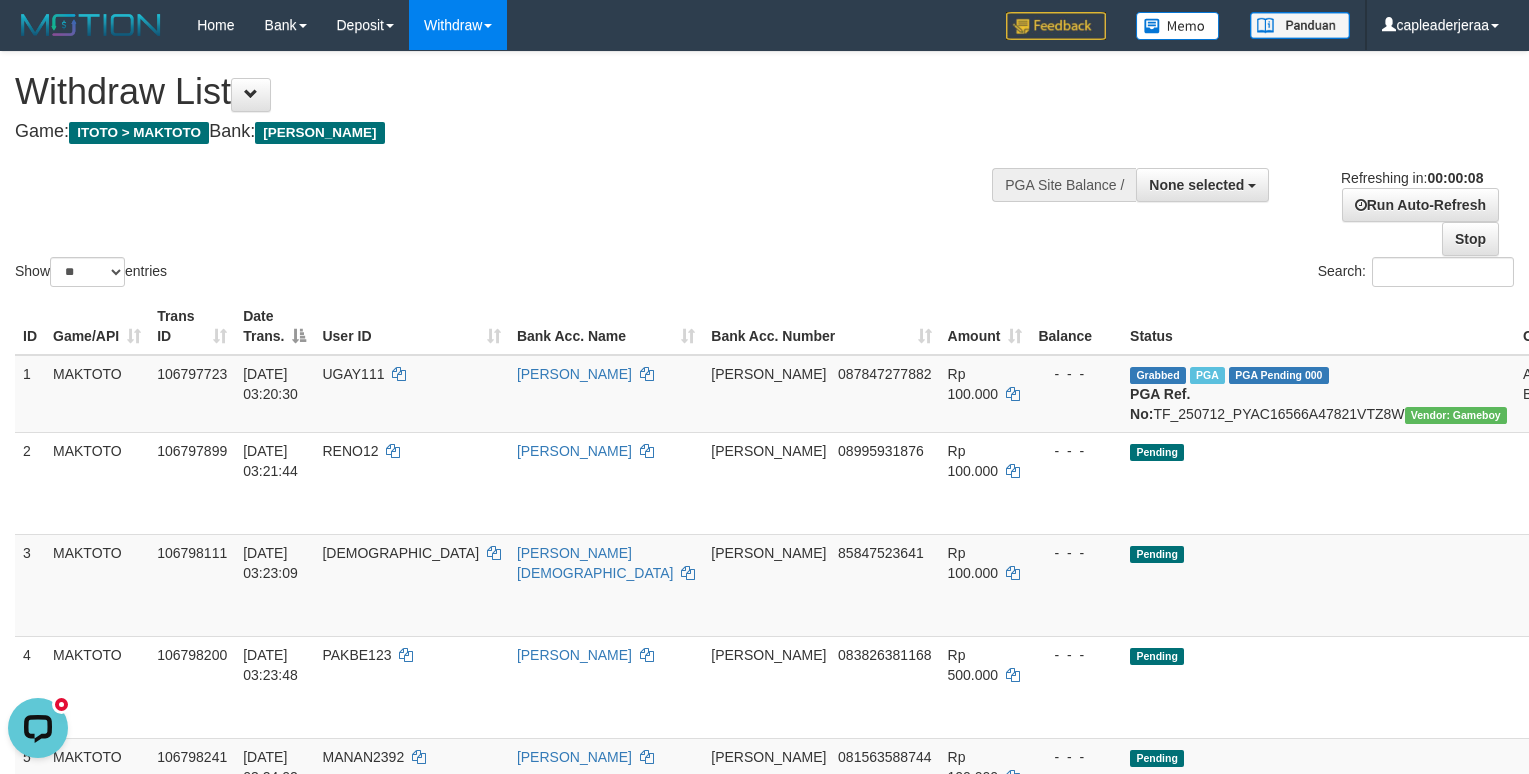 scroll, scrollTop: 0, scrollLeft: 0, axis: both 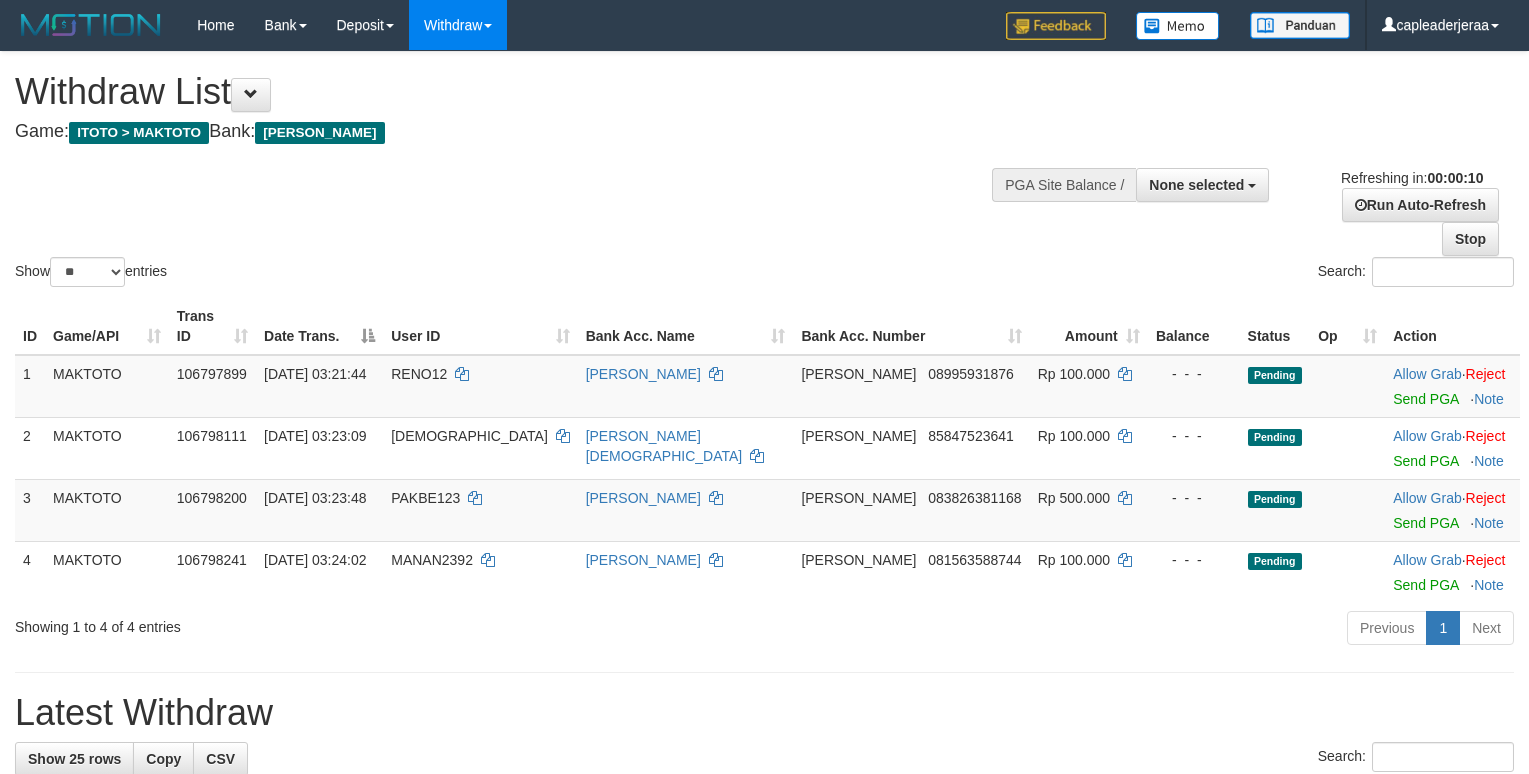 select 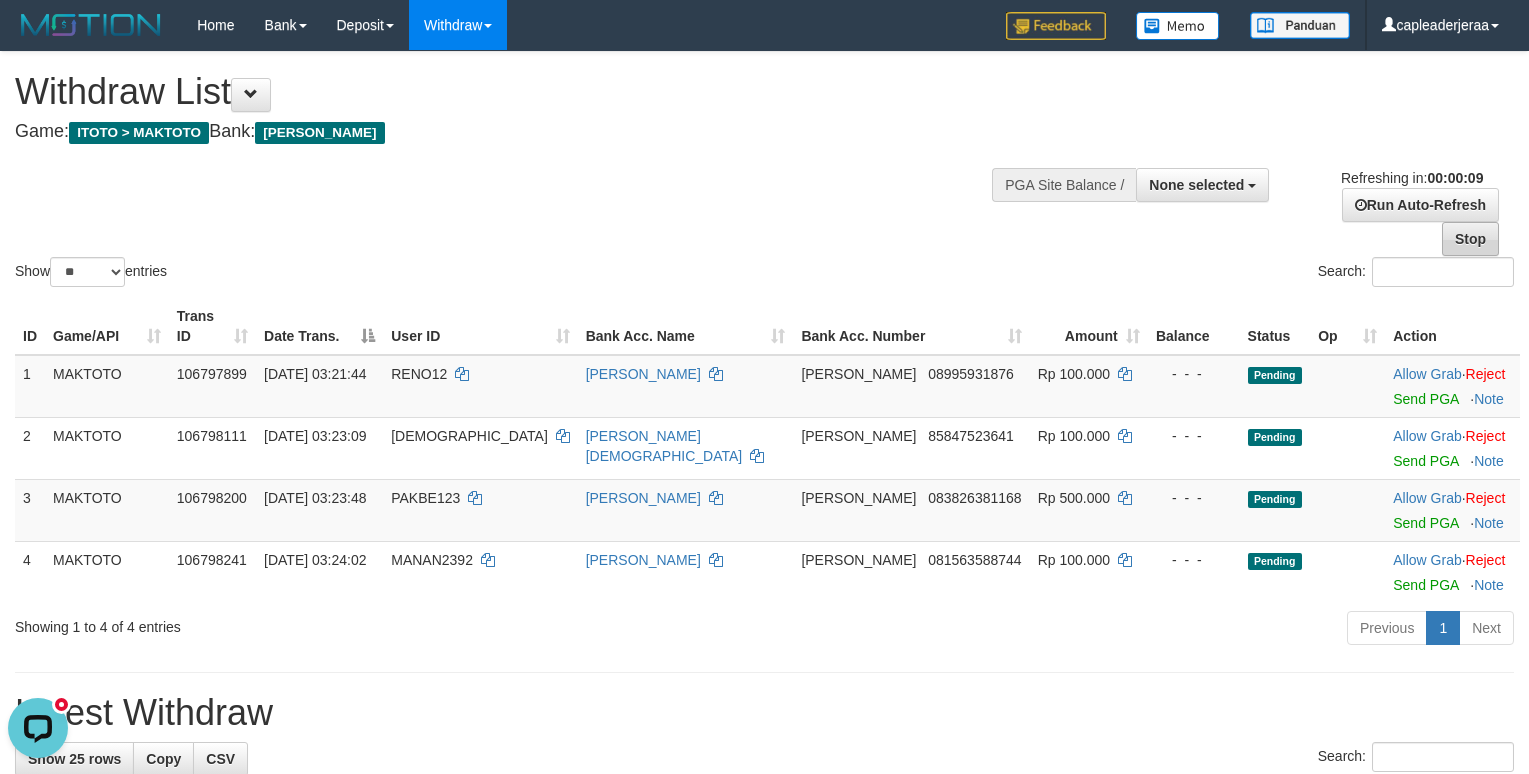 scroll, scrollTop: 0, scrollLeft: 0, axis: both 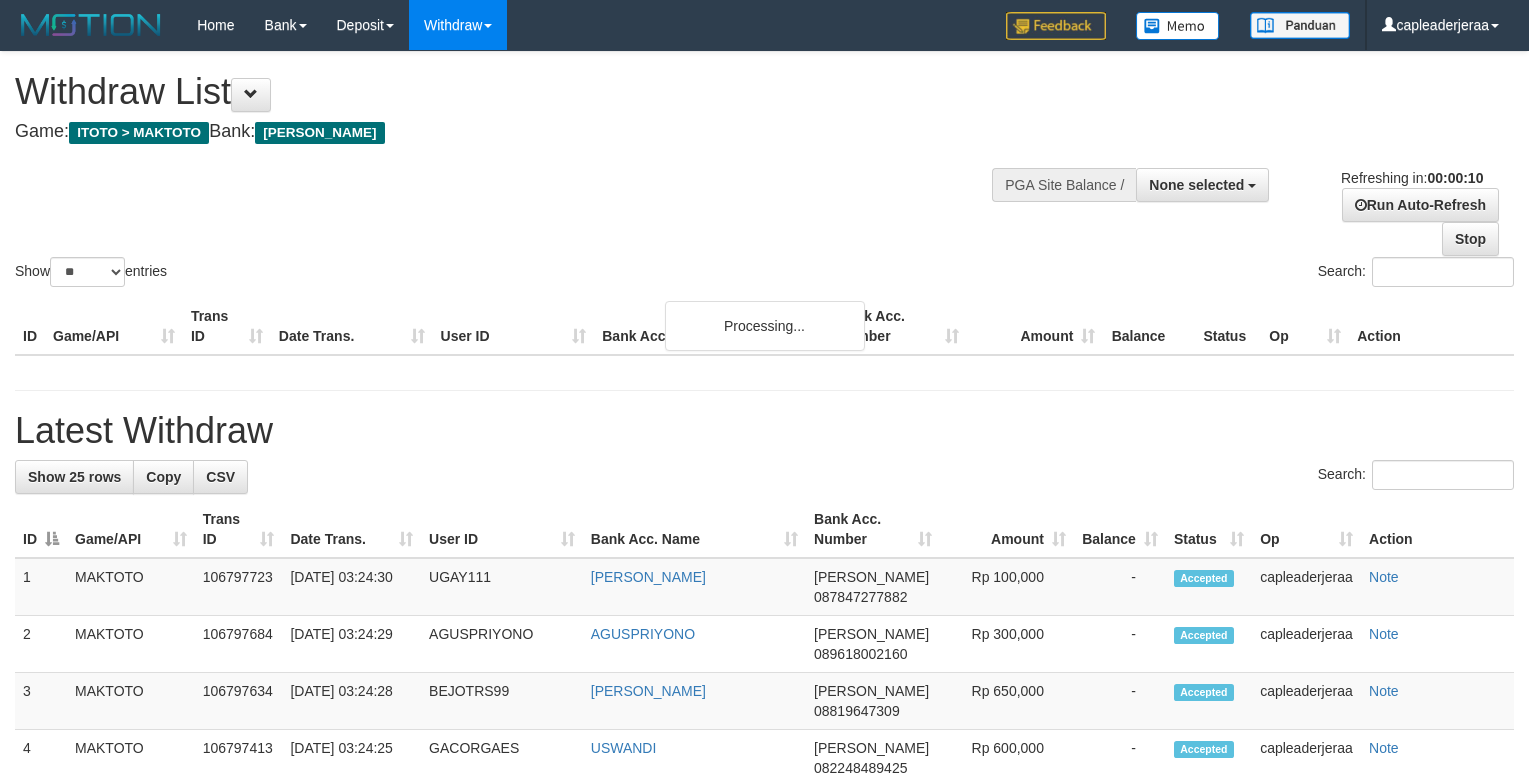 select 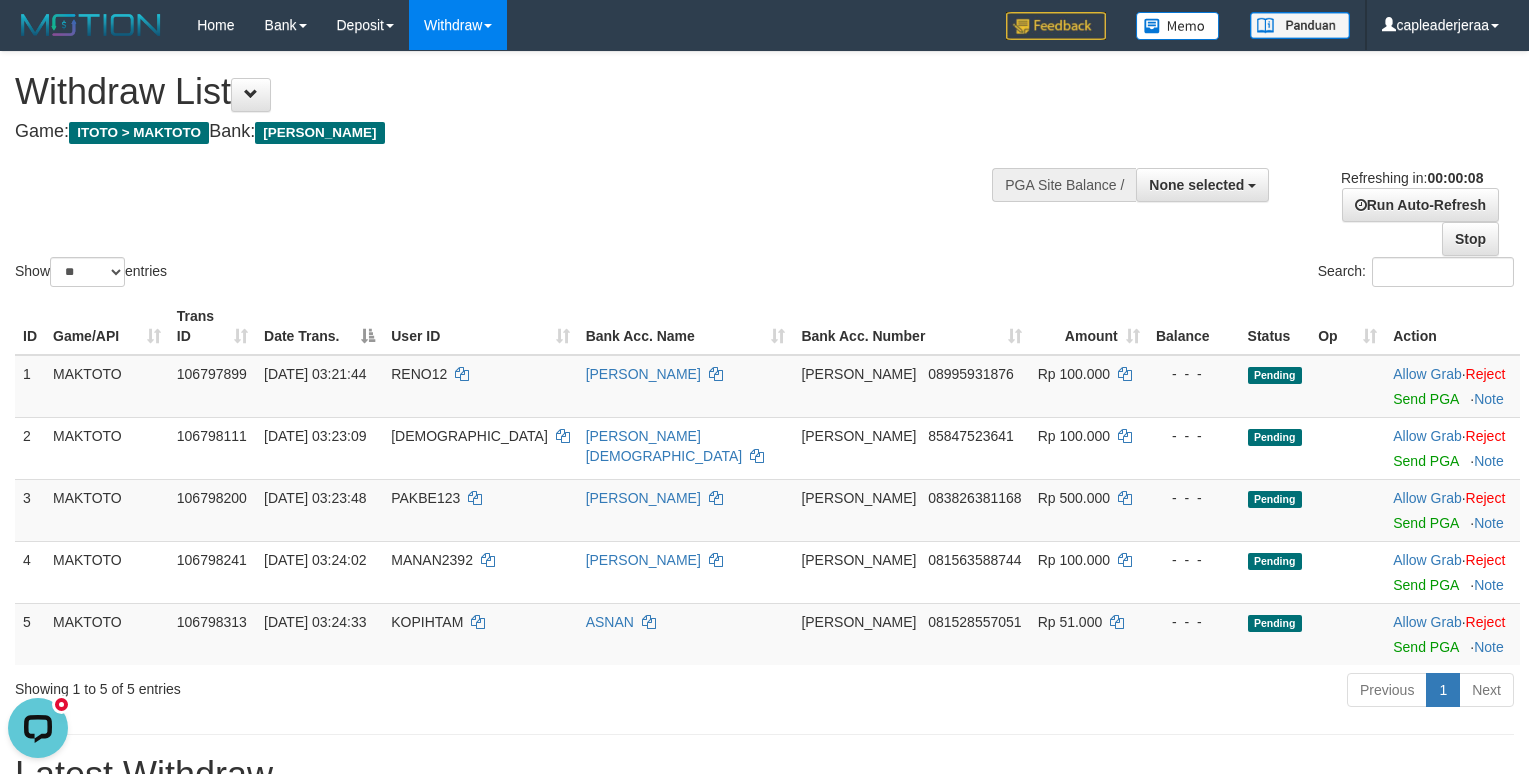 scroll, scrollTop: 0, scrollLeft: 0, axis: both 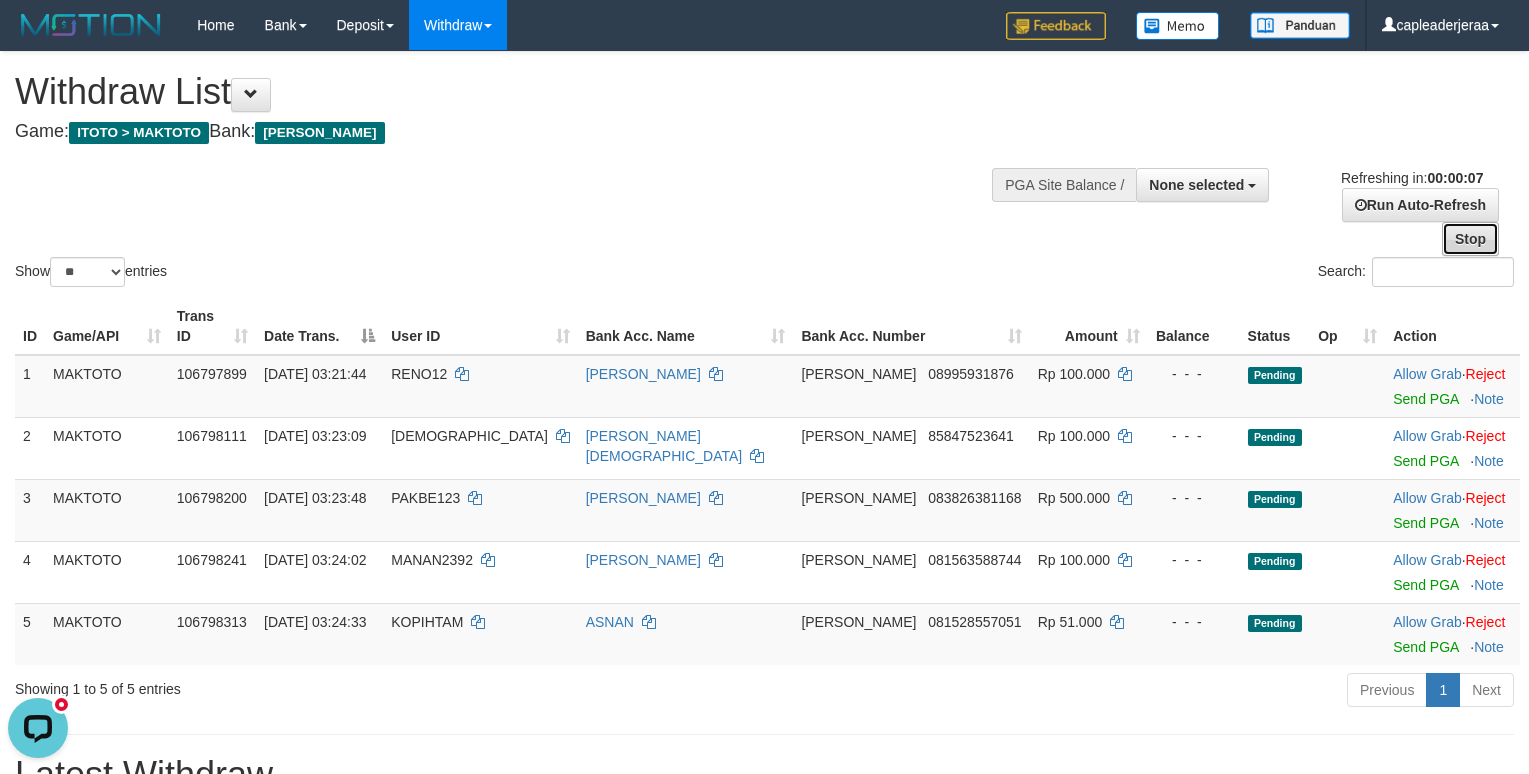 click on "Stop" at bounding box center [1470, 239] 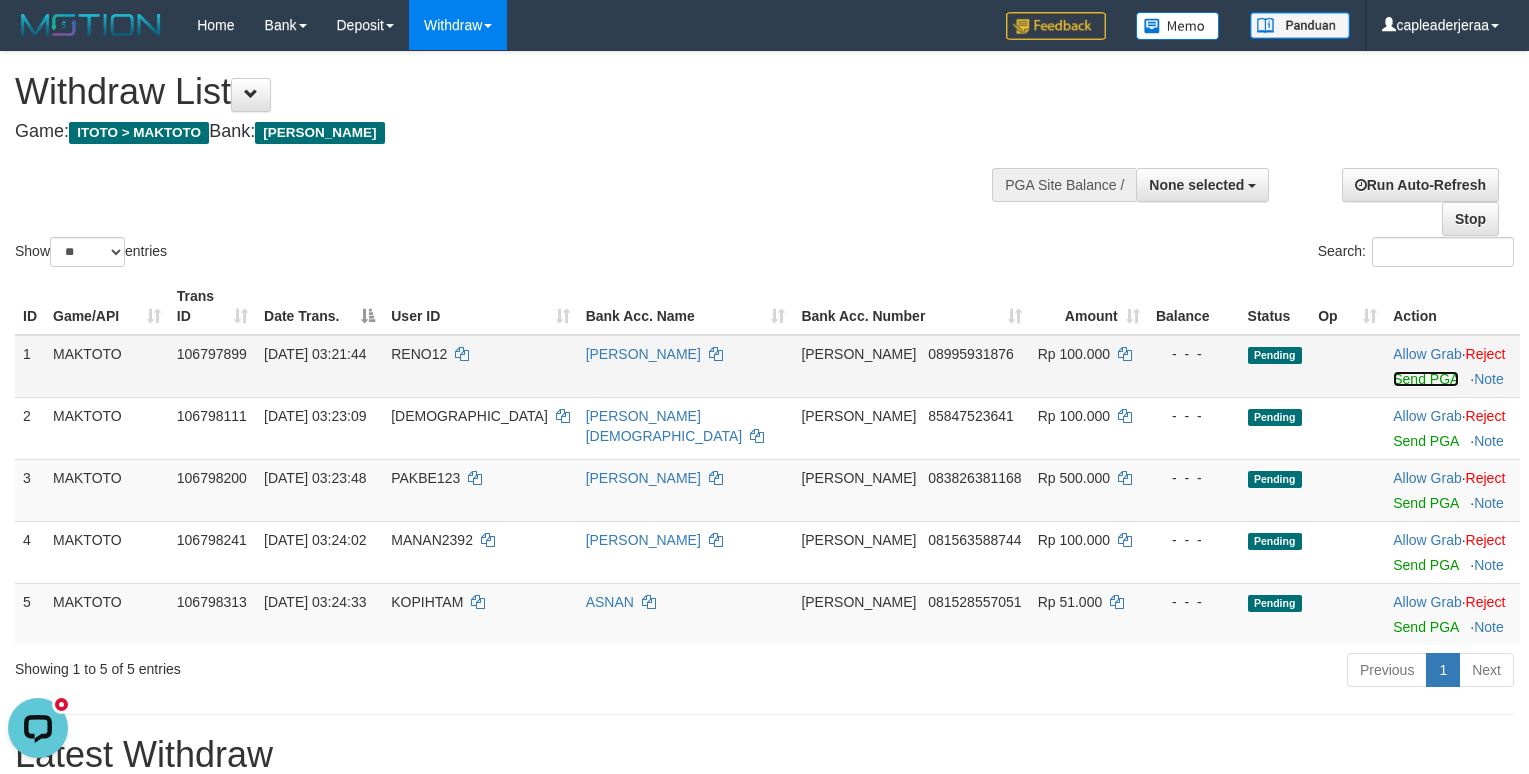 click on "Send PGA" at bounding box center [1425, 379] 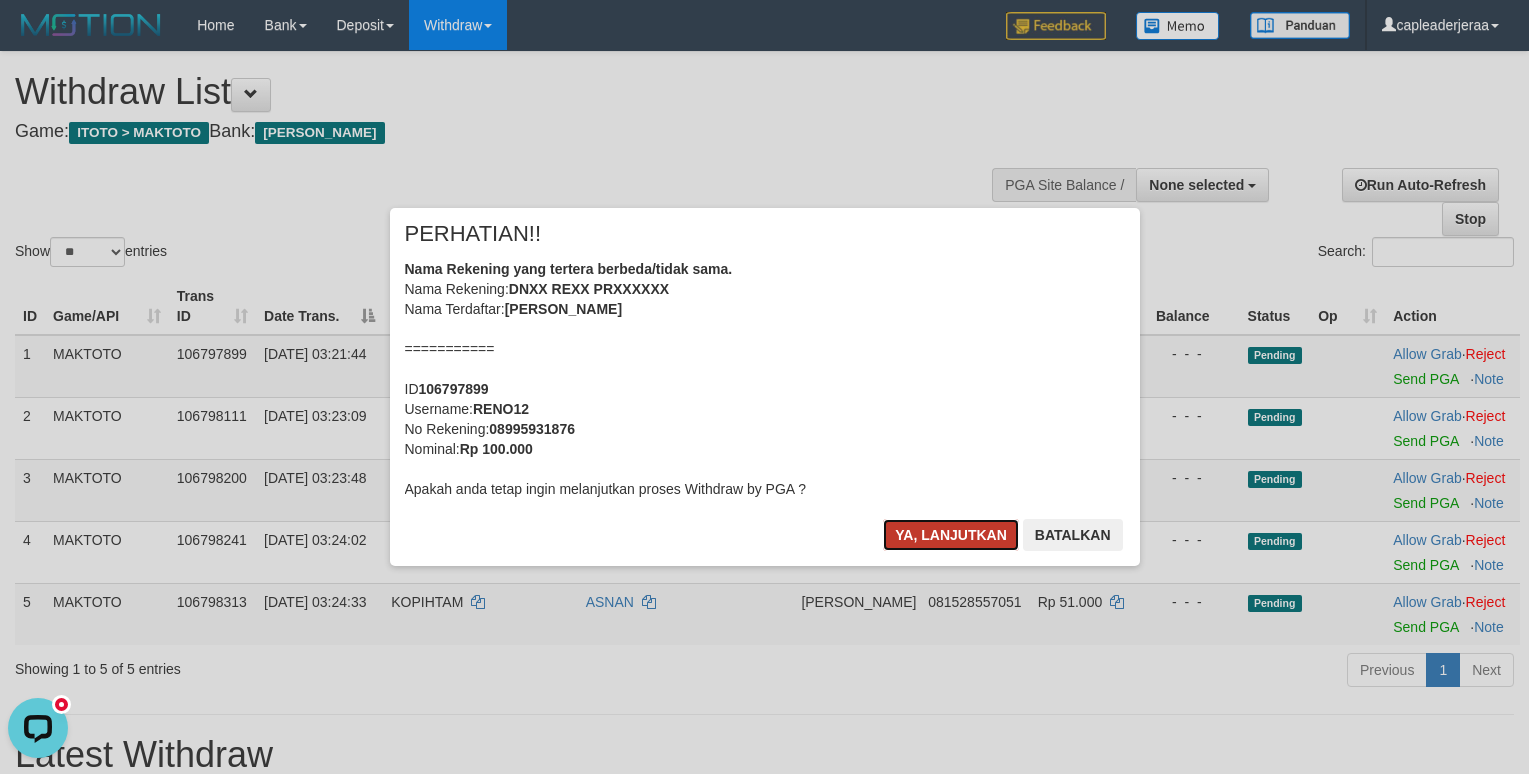 click on "Ya, lanjutkan" at bounding box center (951, 535) 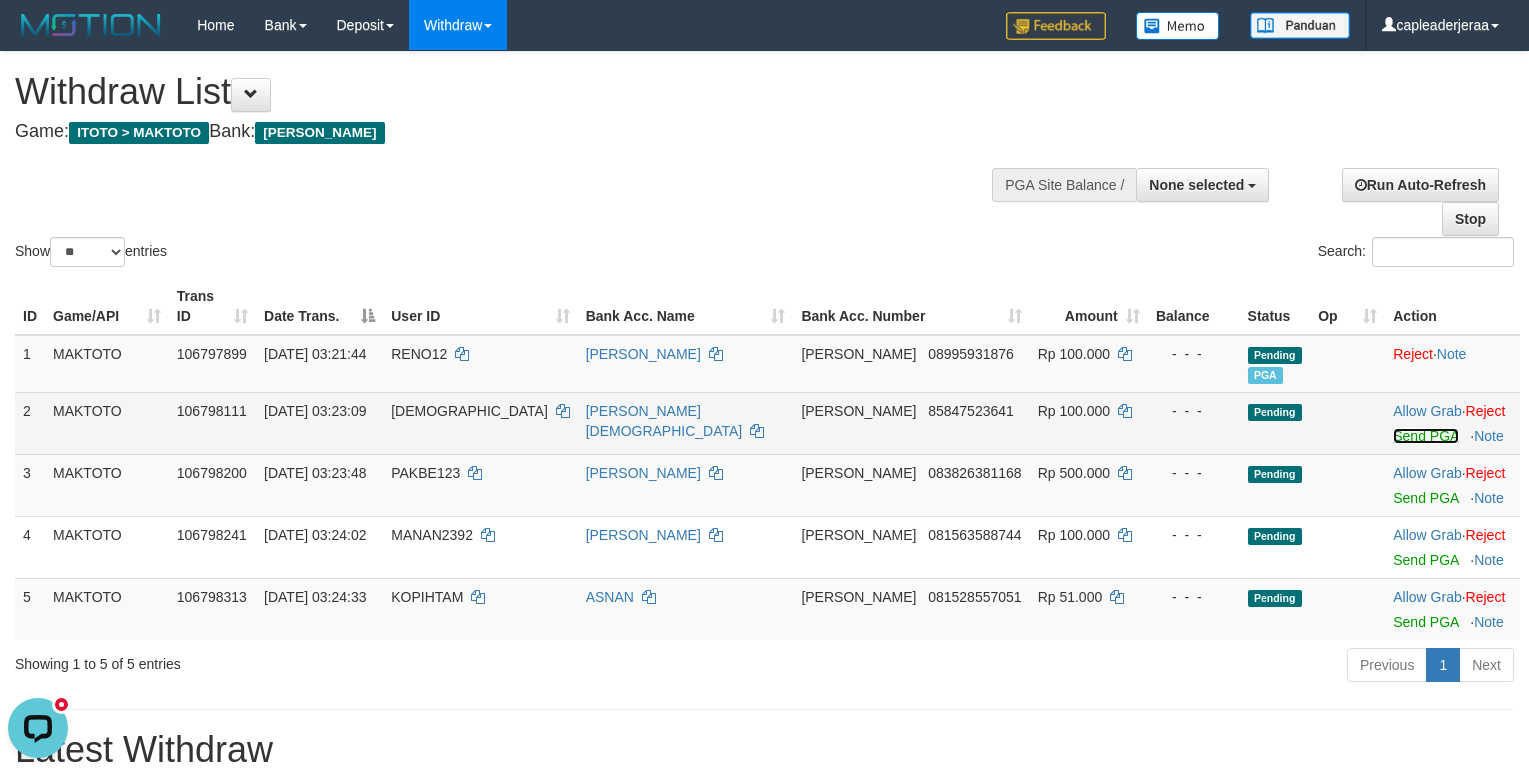 click on "Send PGA" at bounding box center (1425, 436) 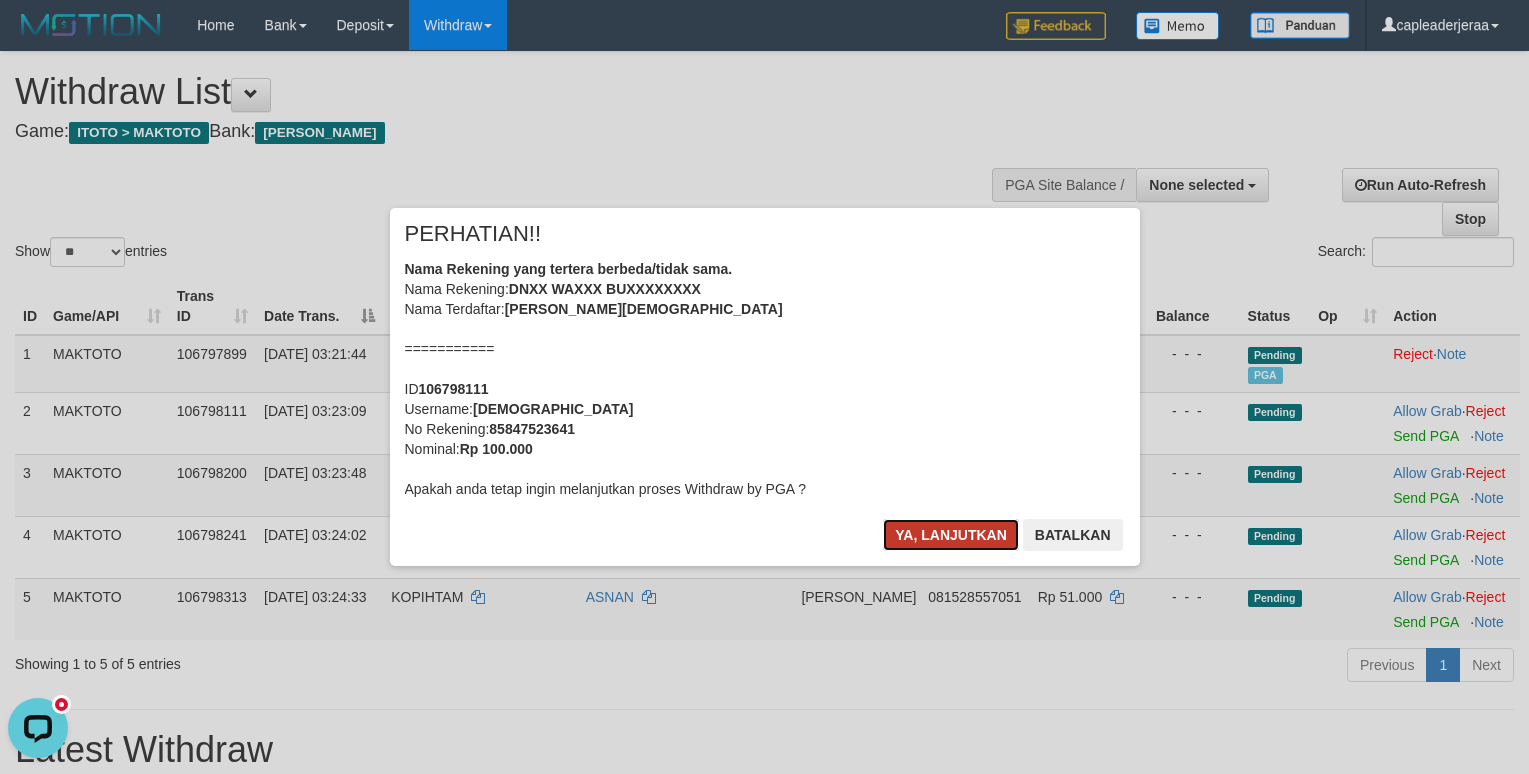 click on "Ya, lanjutkan" at bounding box center [951, 535] 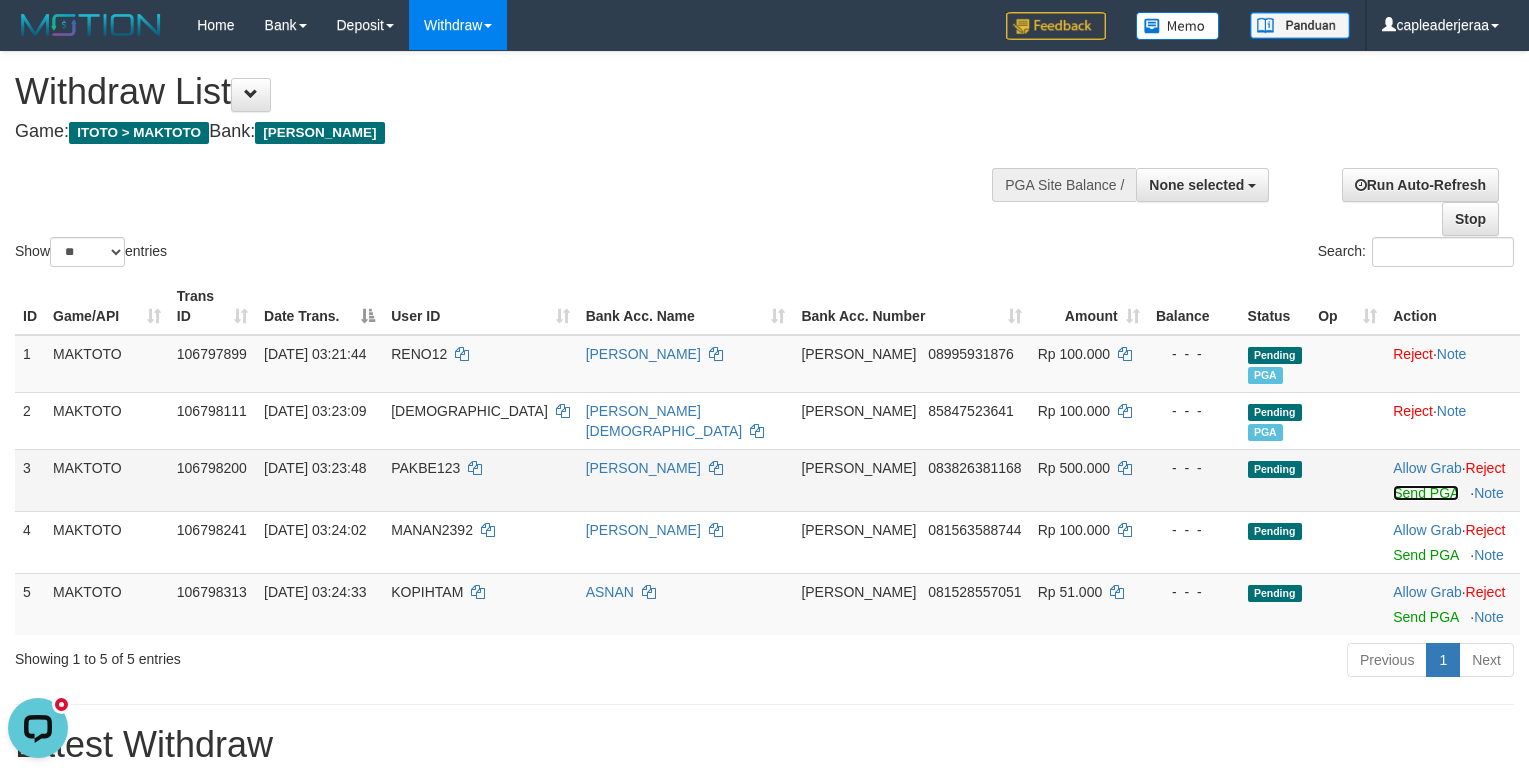 click on "Send PGA" at bounding box center [1425, 493] 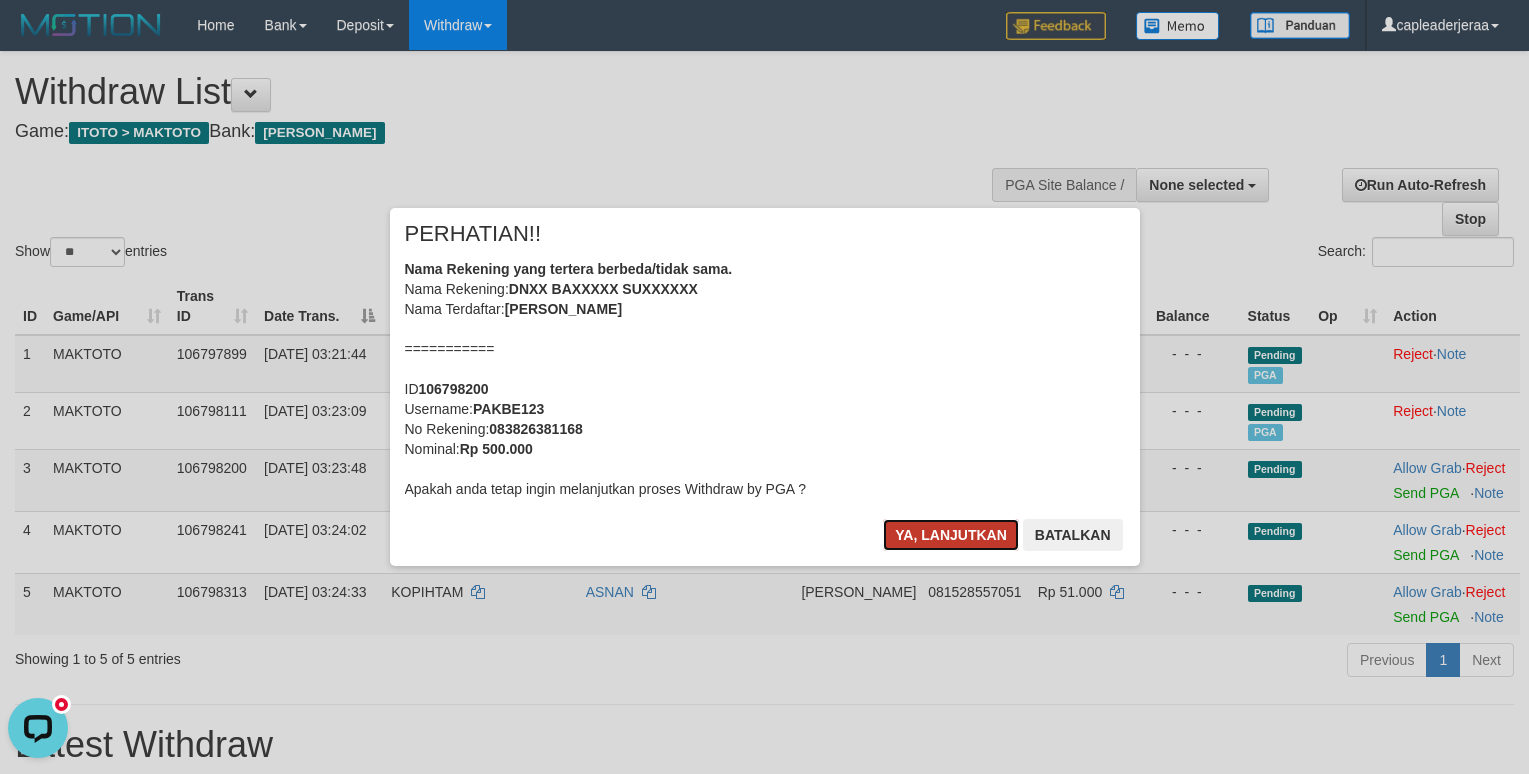 click on "Ya, lanjutkan" at bounding box center [951, 535] 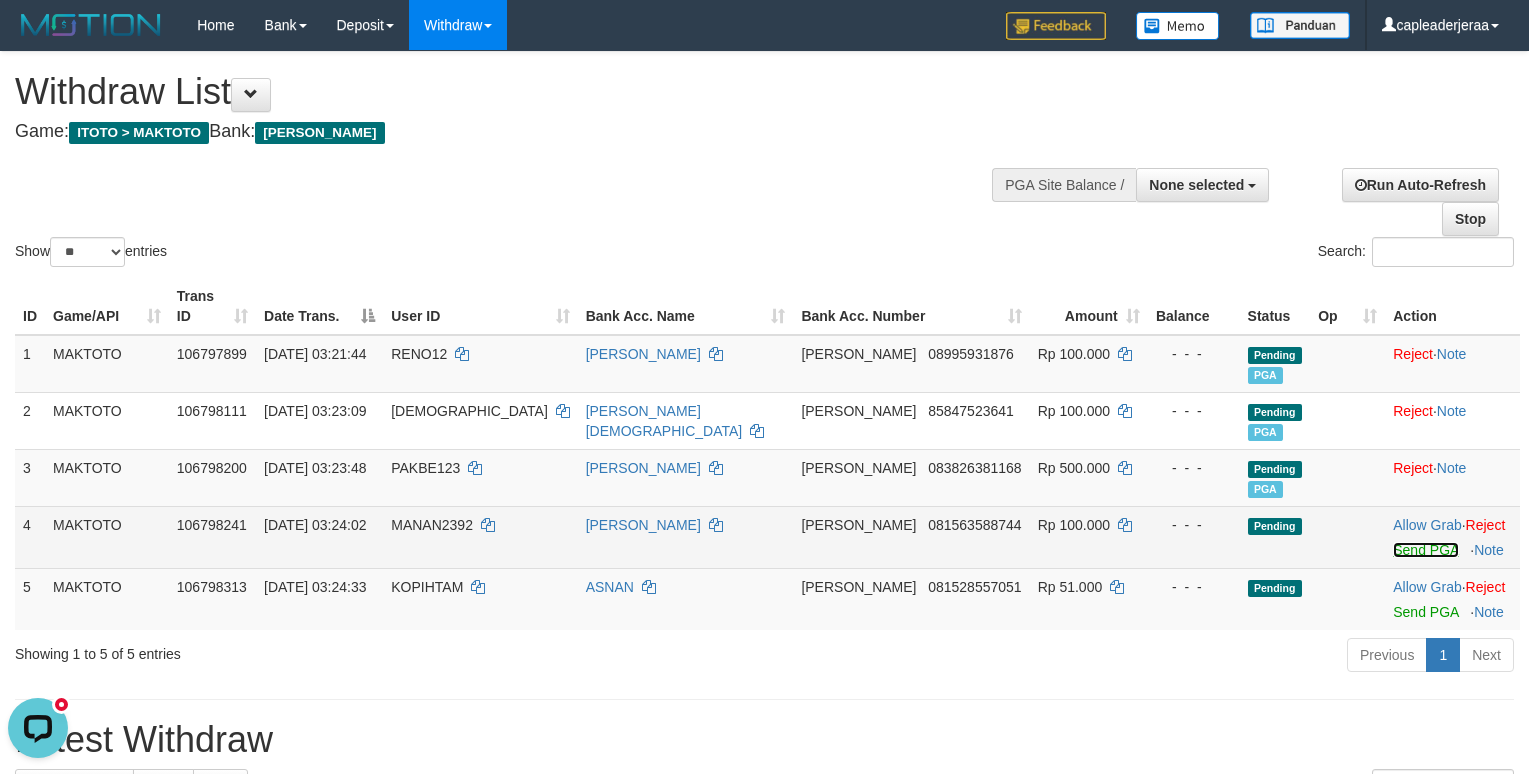 click on "Send PGA" at bounding box center (1425, 550) 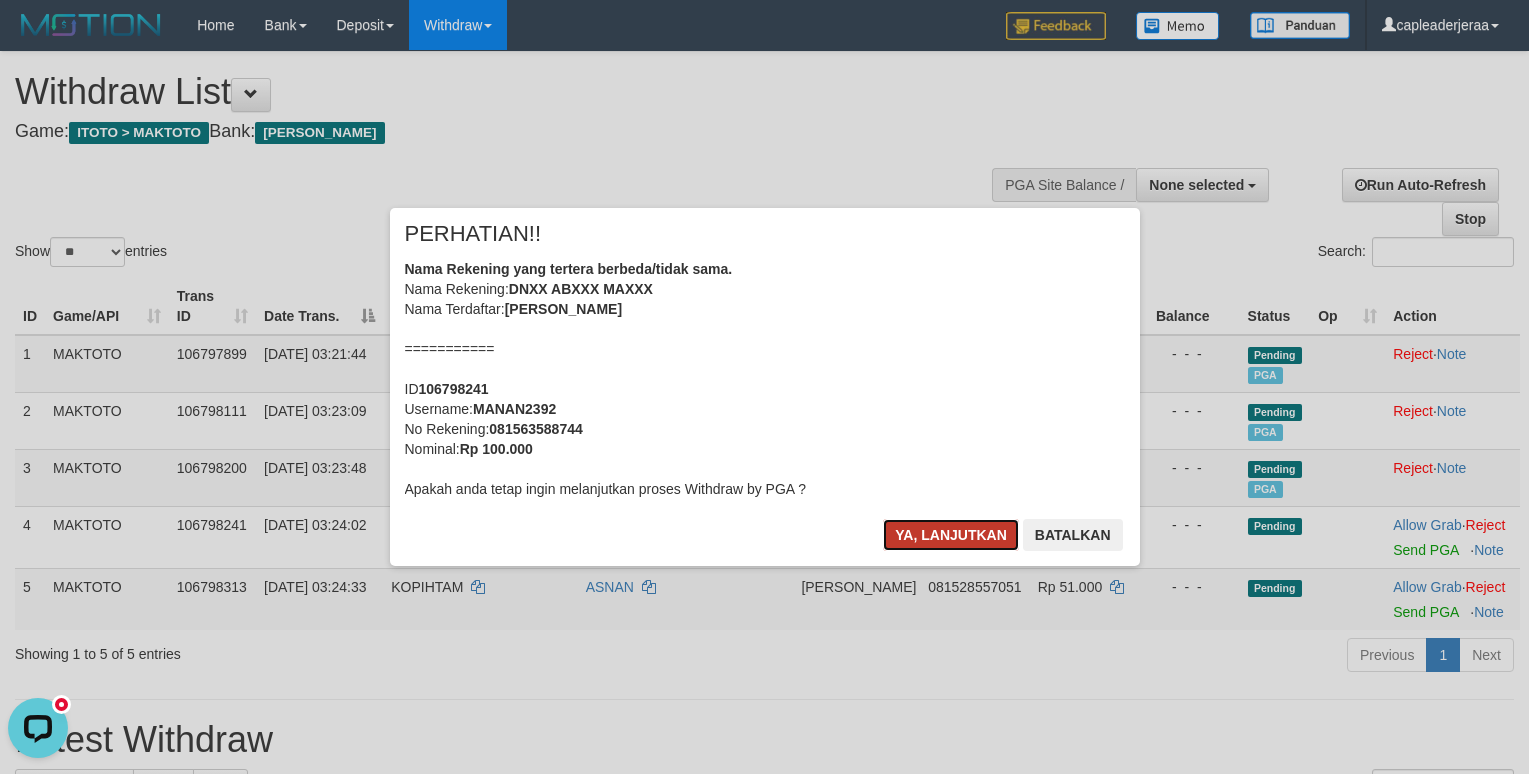 click on "Ya, lanjutkan" at bounding box center (951, 535) 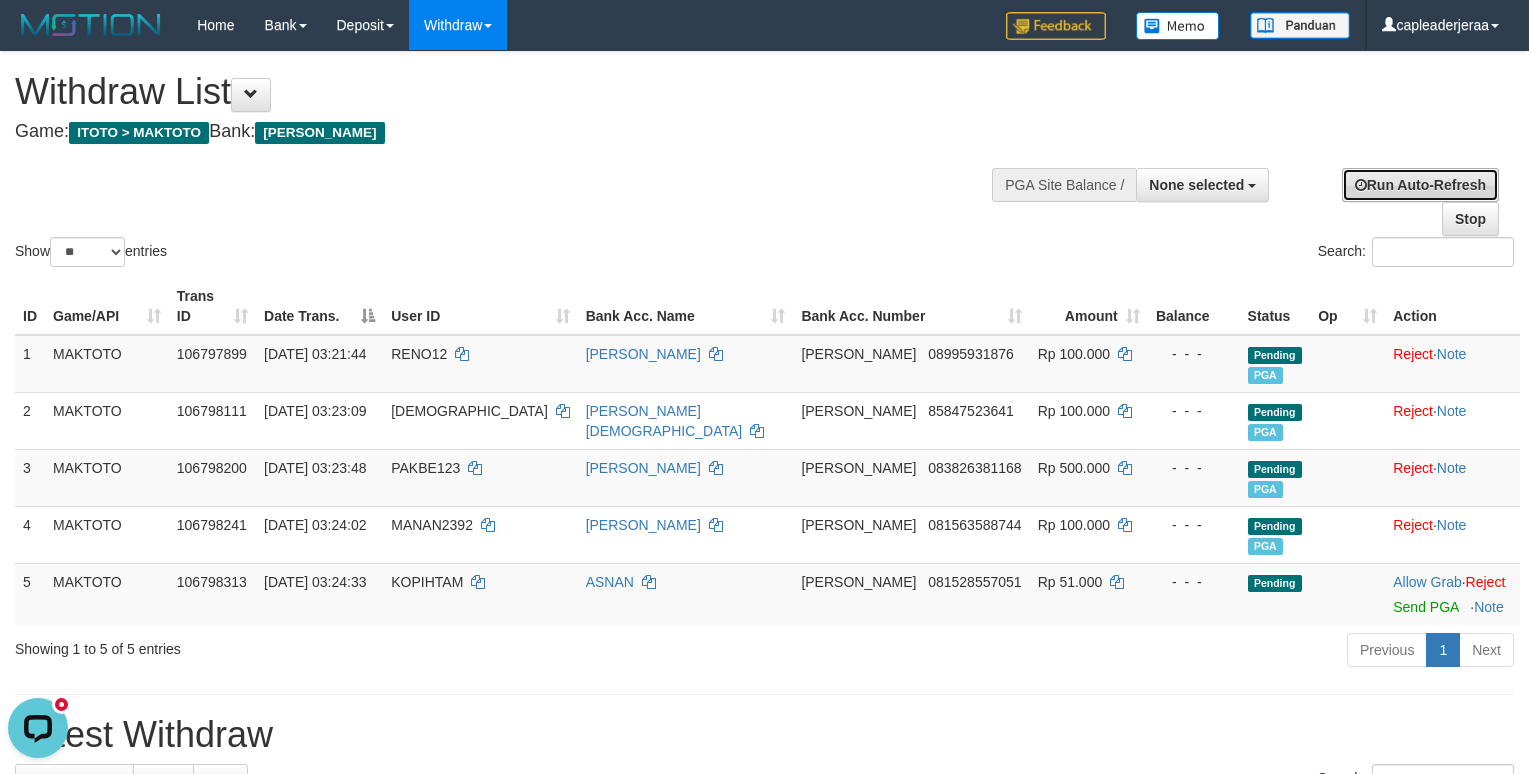 click on "Run Auto-Refresh" at bounding box center [1420, 185] 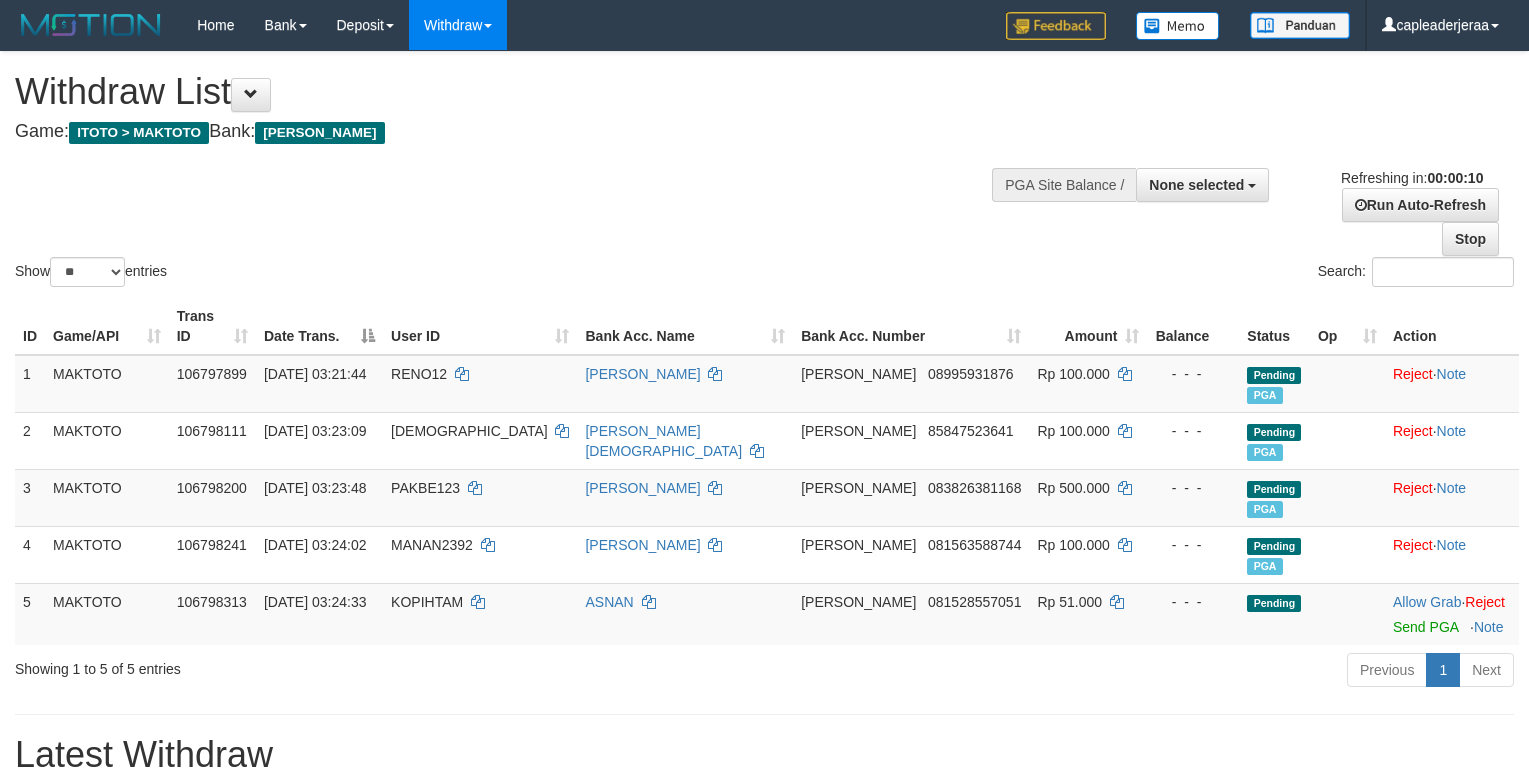 select 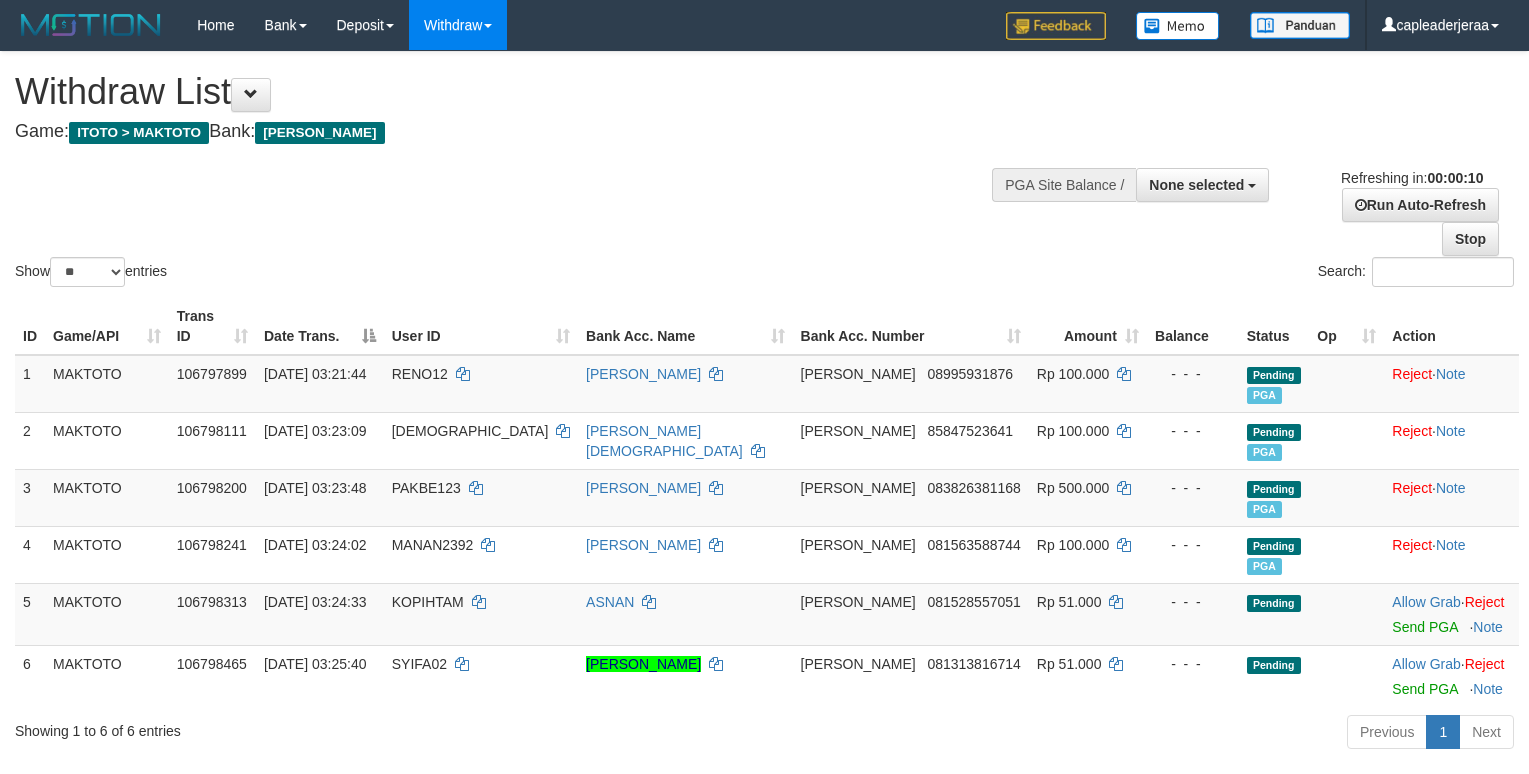 select 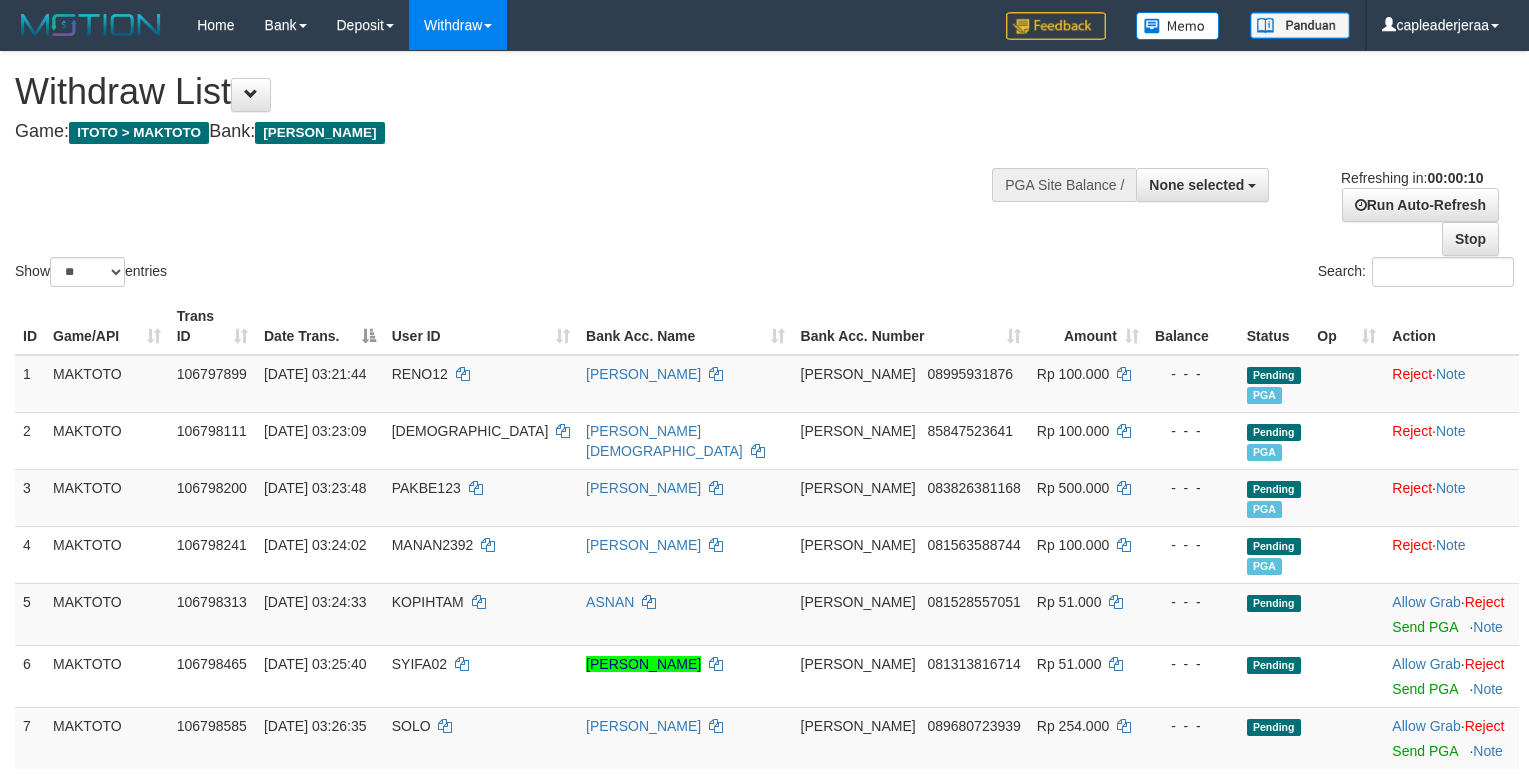 select 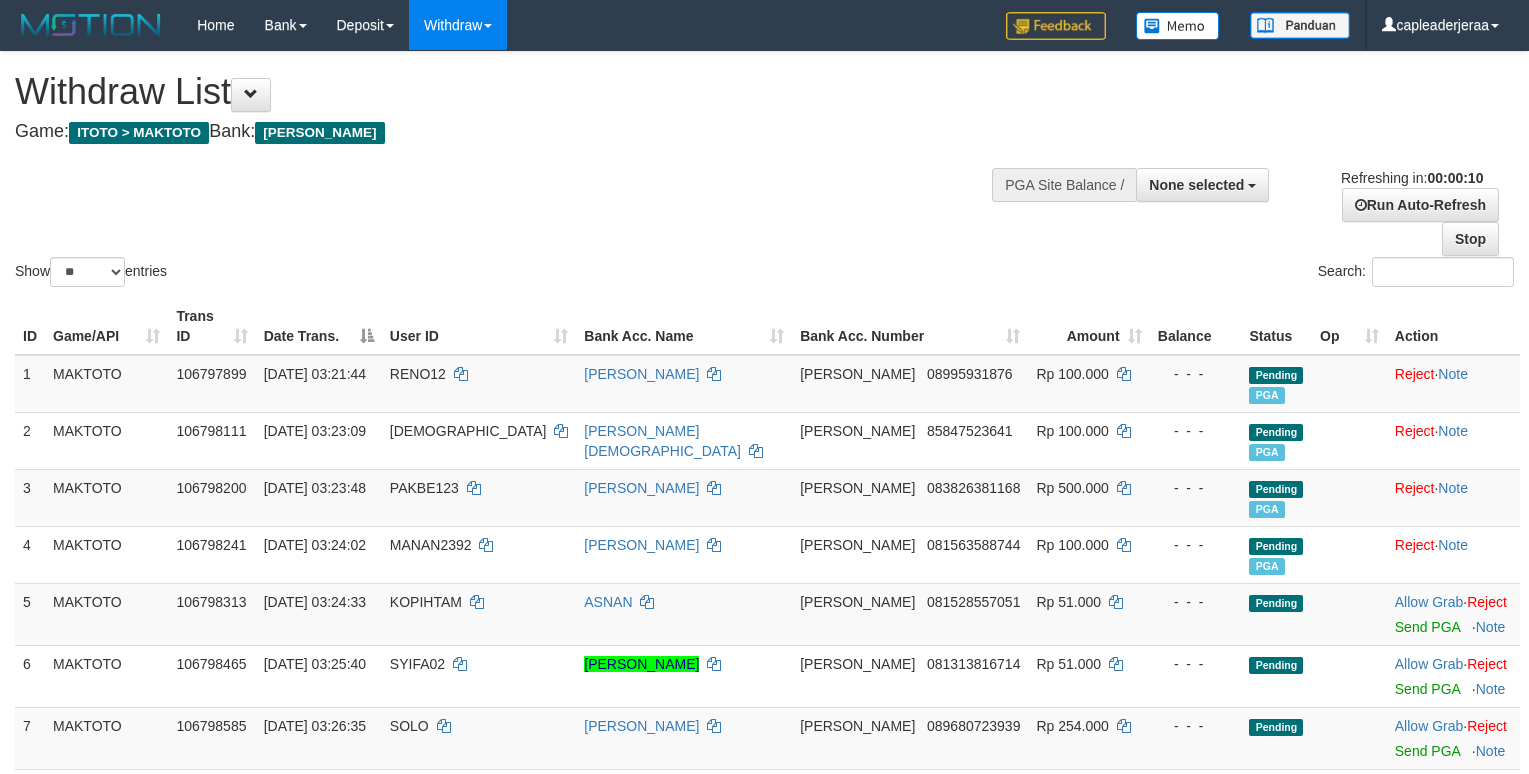 select 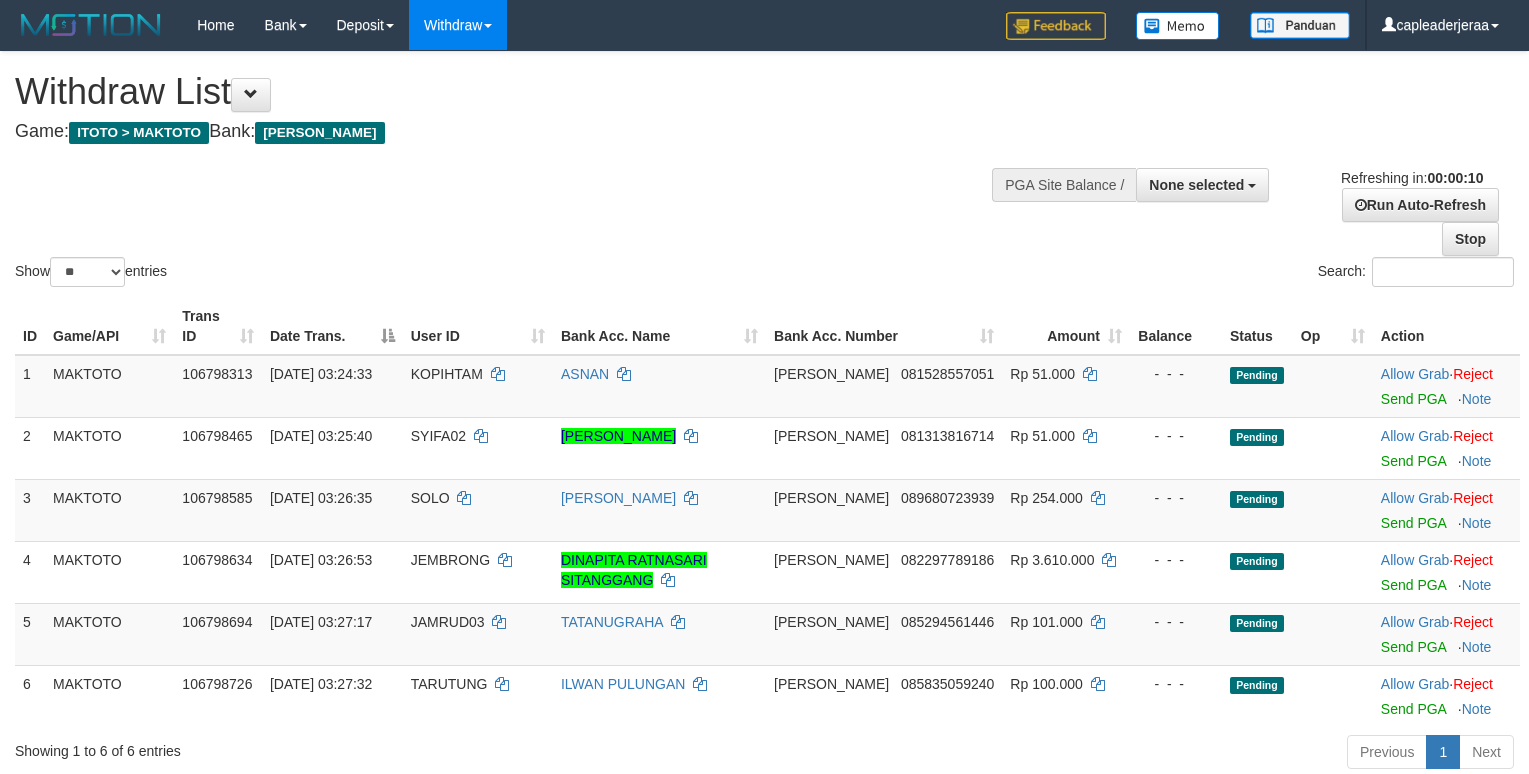 select 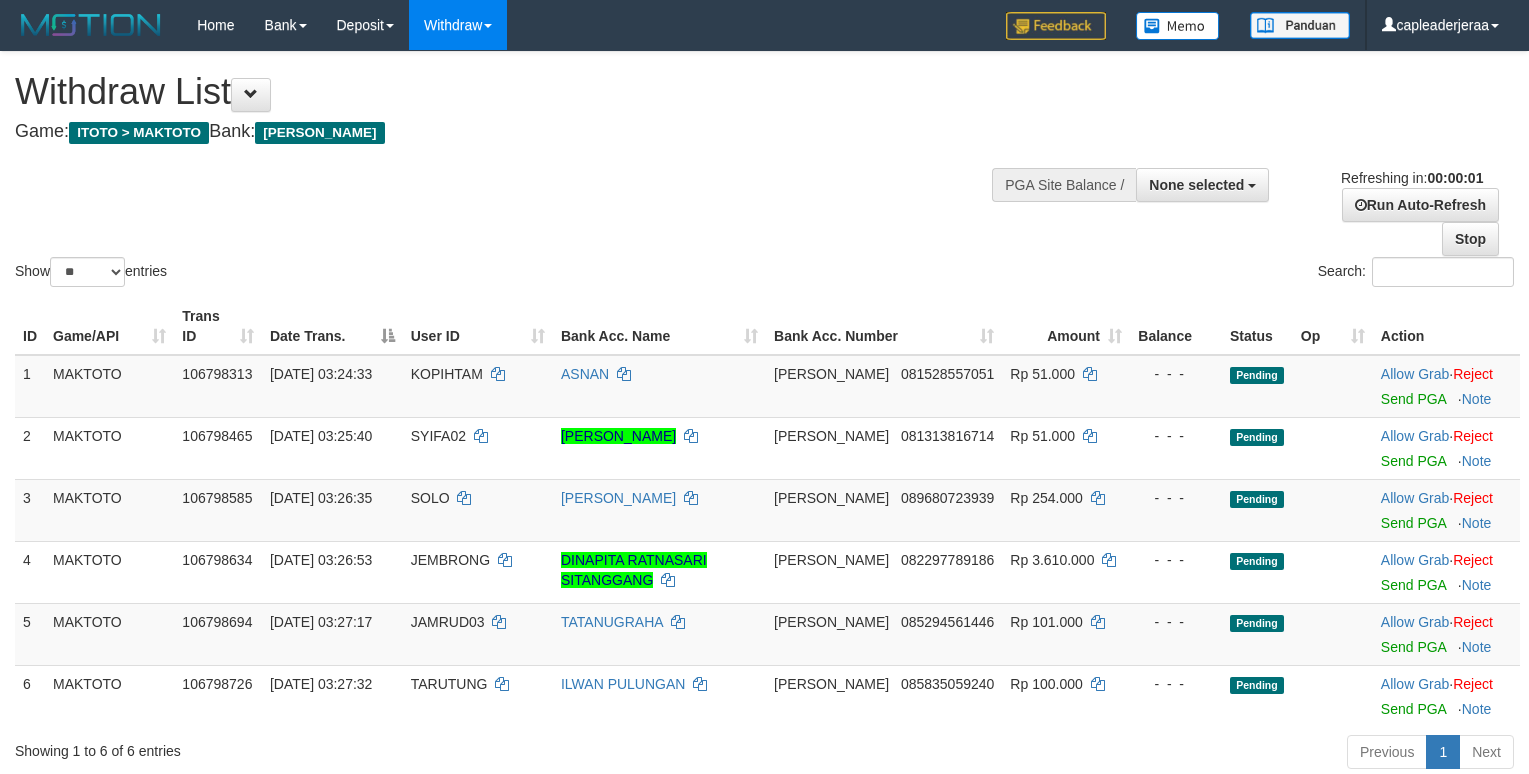 scroll, scrollTop: 0, scrollLeft: 0, axis: both 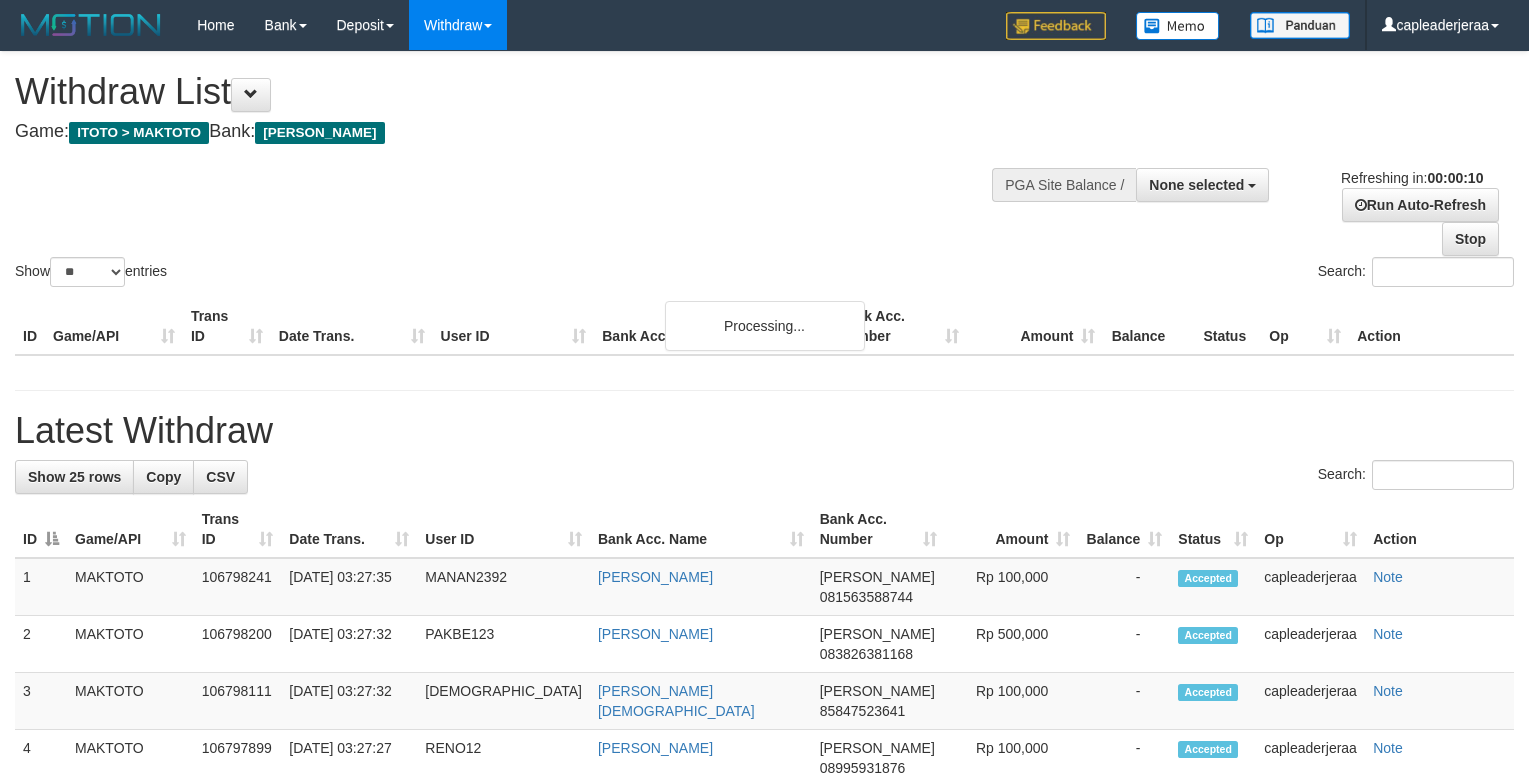 select 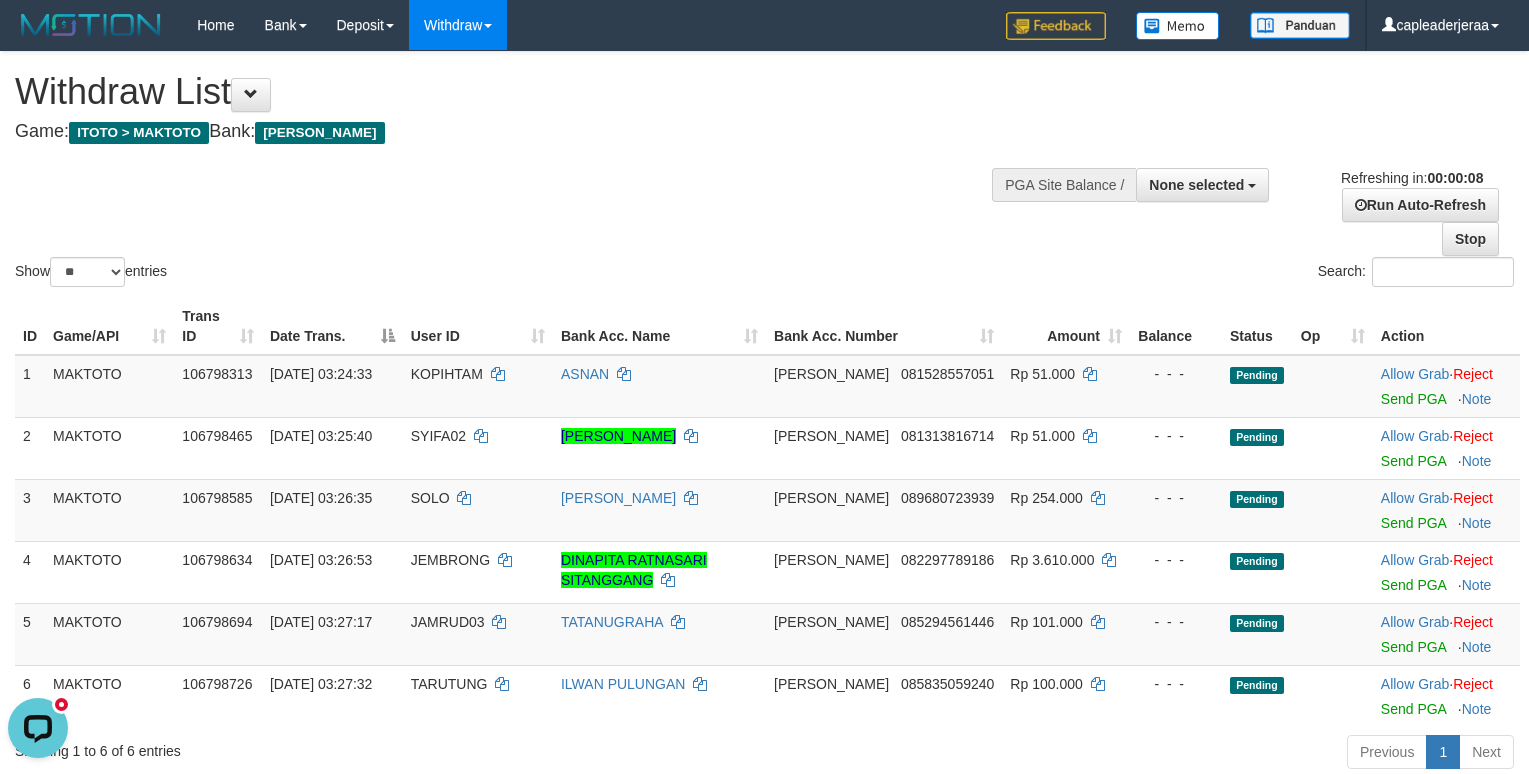 scroll, scrollTop: 0, scrollLeft: 0, axis: both 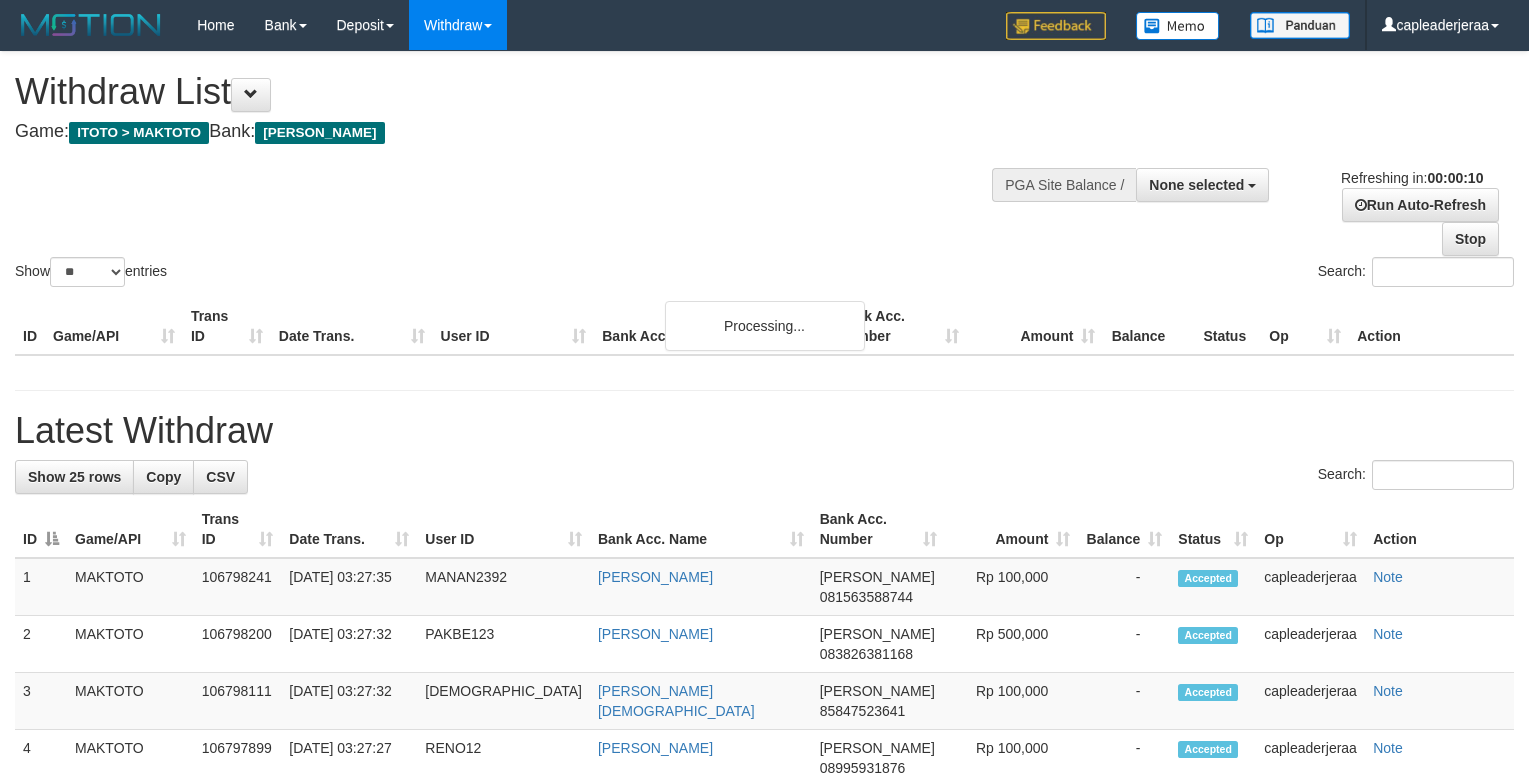 select 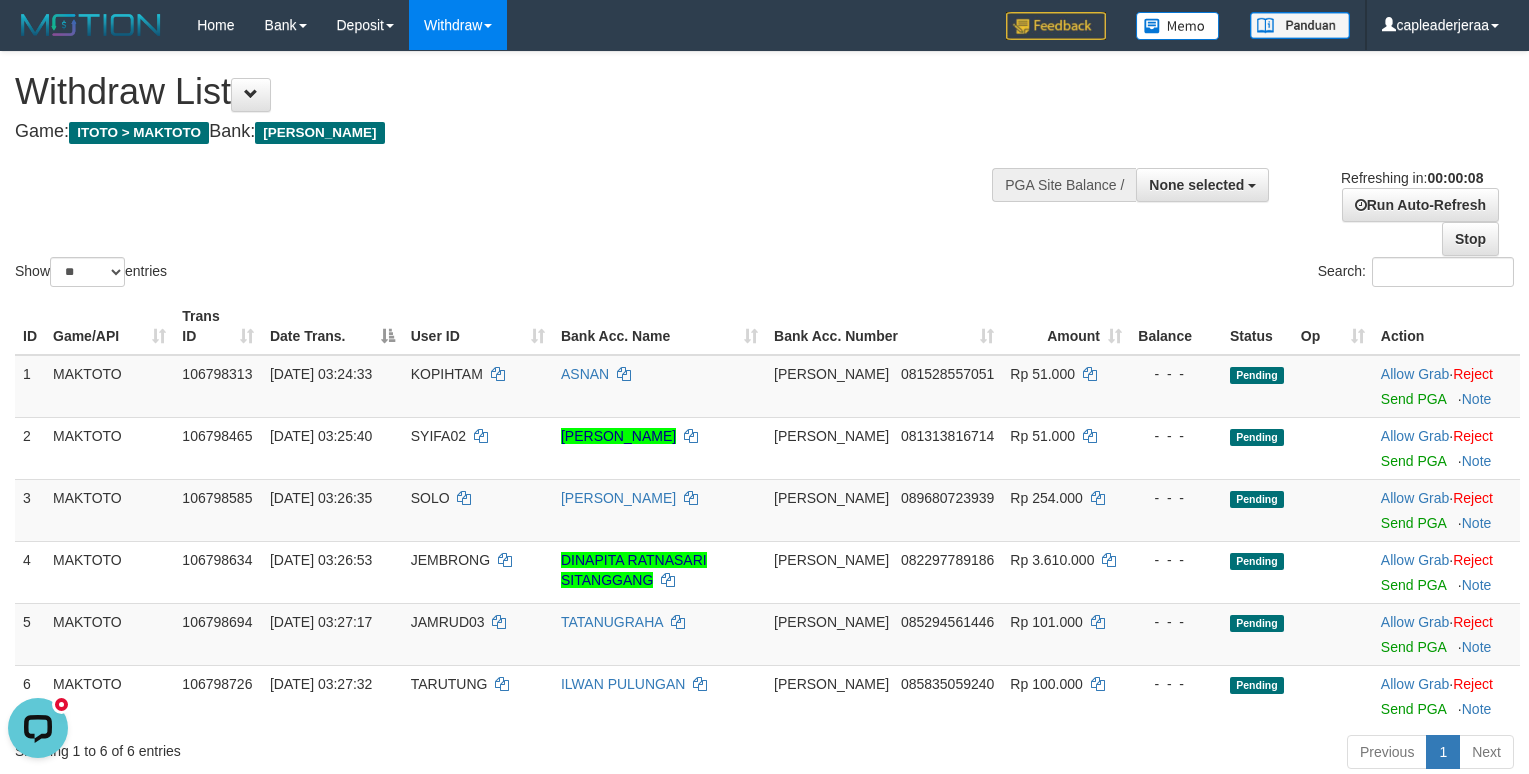 scroll, scrollTop: 0, scrollLeft: 0, axis: both 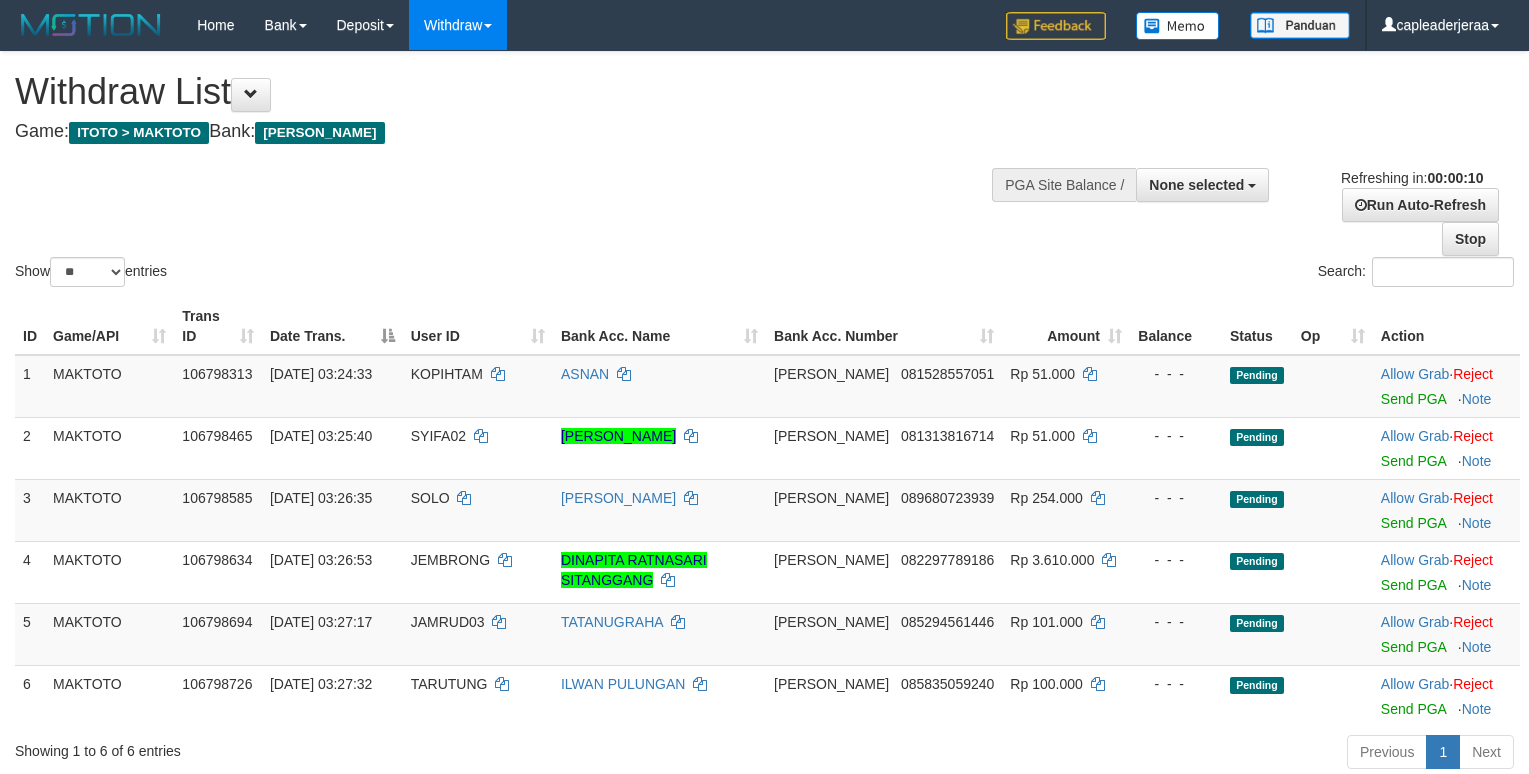 select 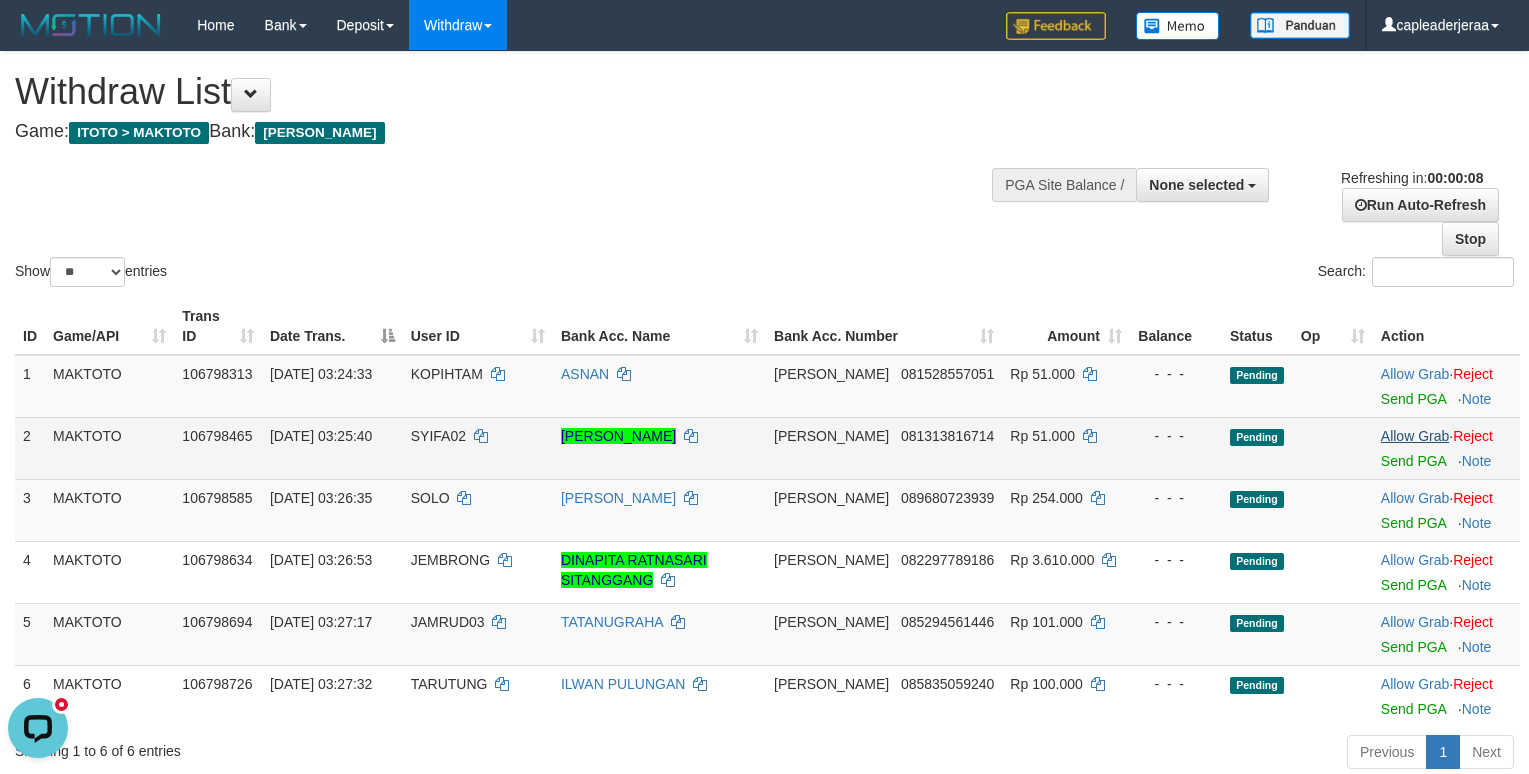 scroll, scrollTop: 0, scrollLeft: 0, axis: both 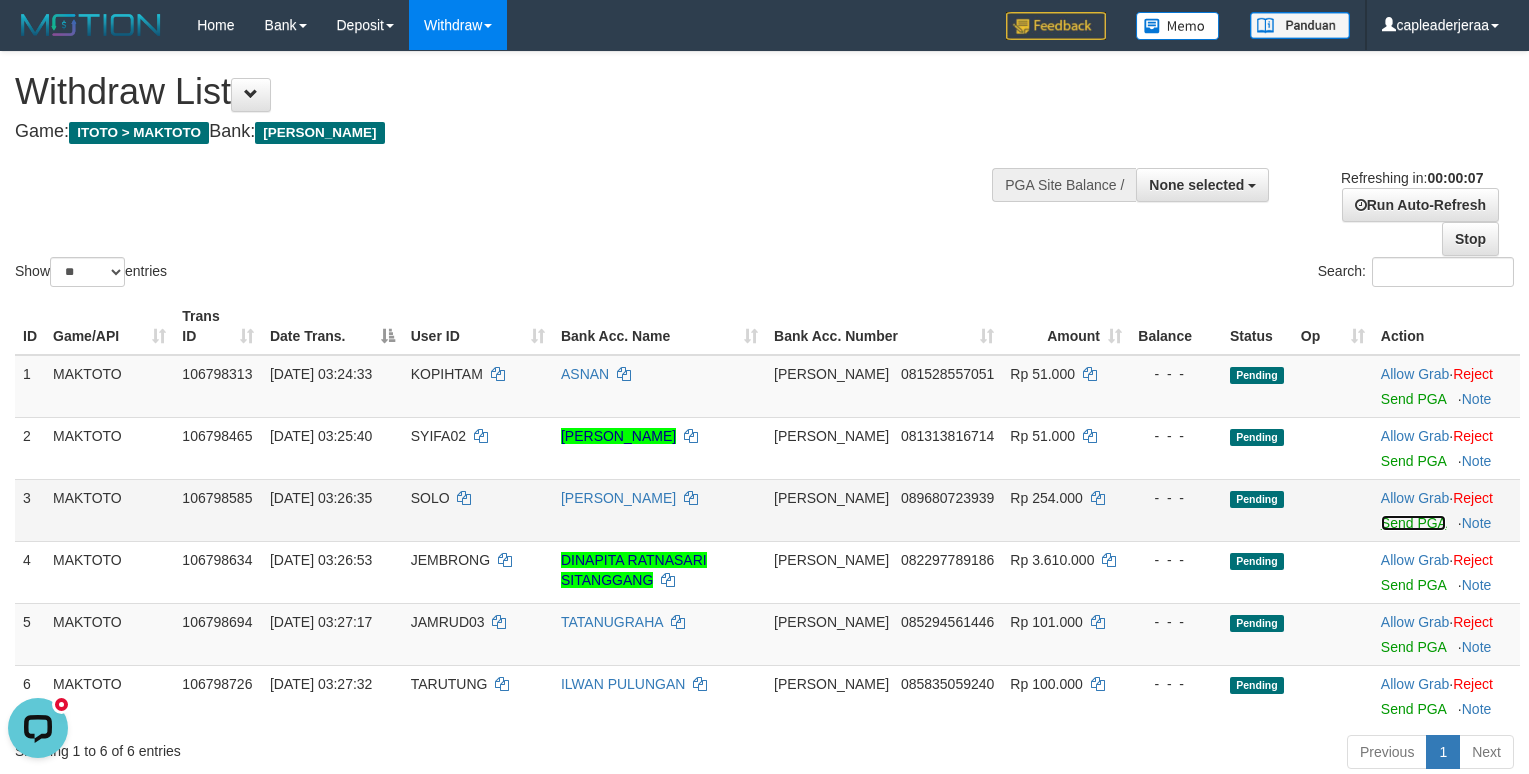 click on "Send PGA" at bounding box center [1413, 523] 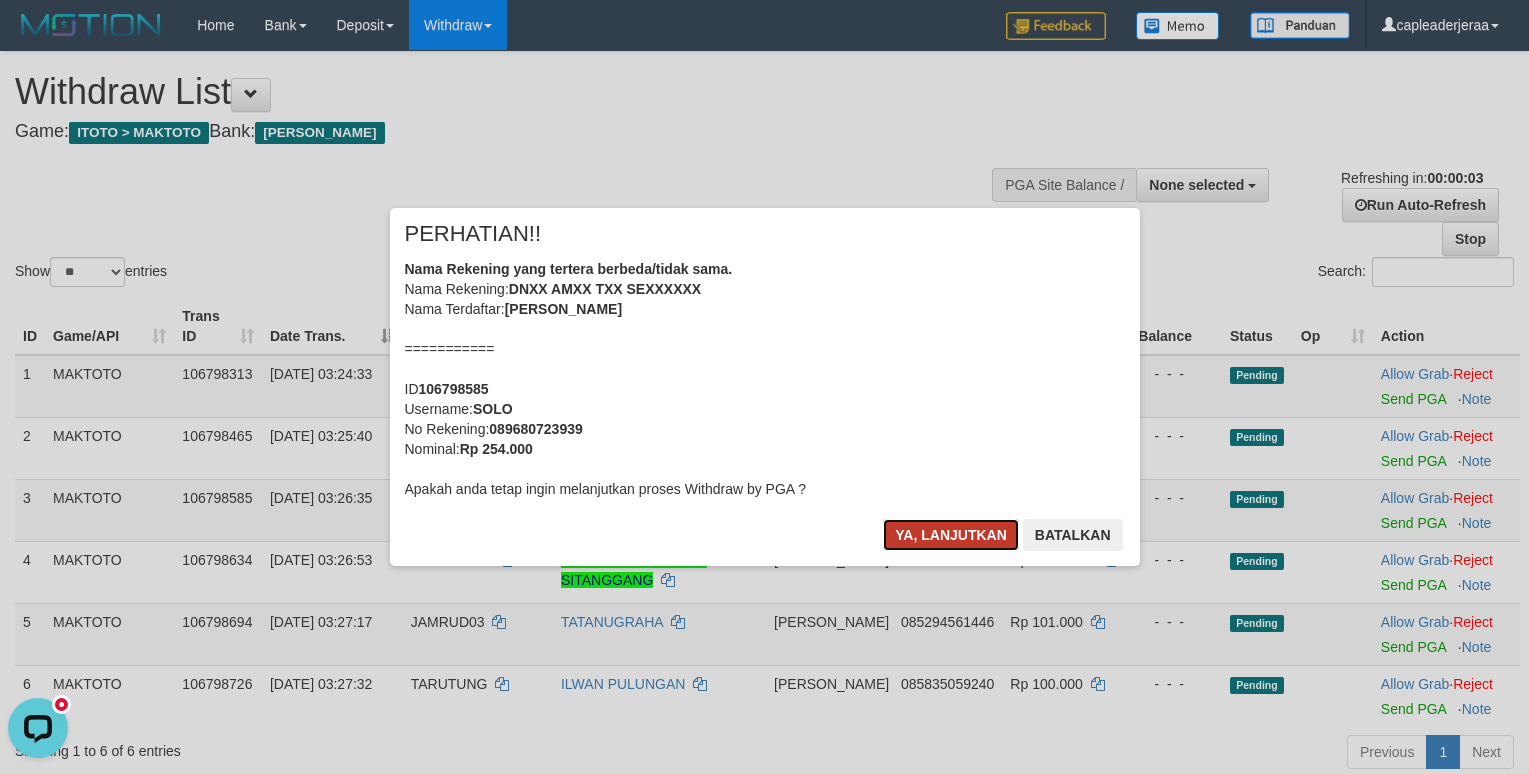 click on "Ya, lanjutkan" at bounding box center [951, 535] 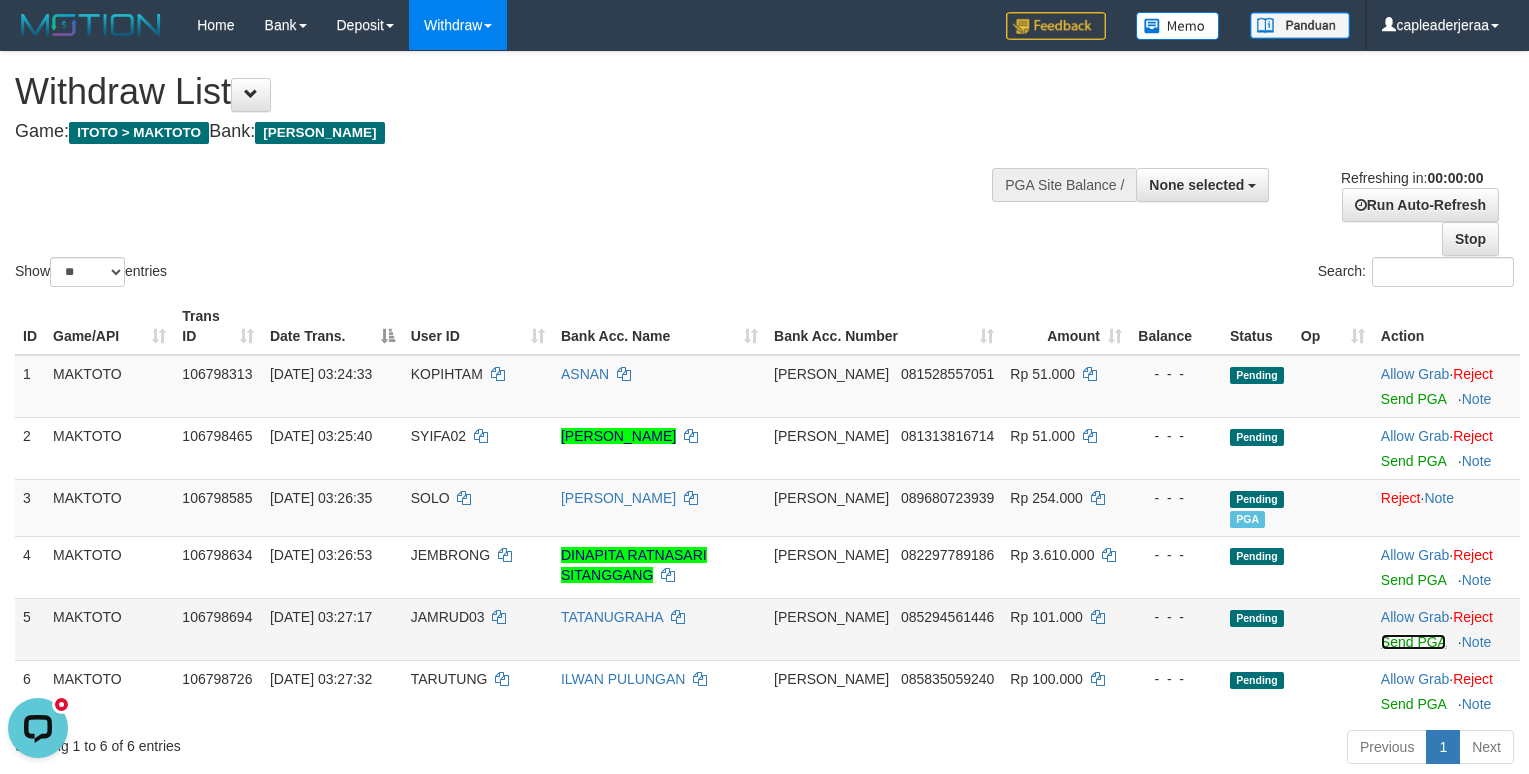 click on "Send PGA" at bounding box center [1413, 642] 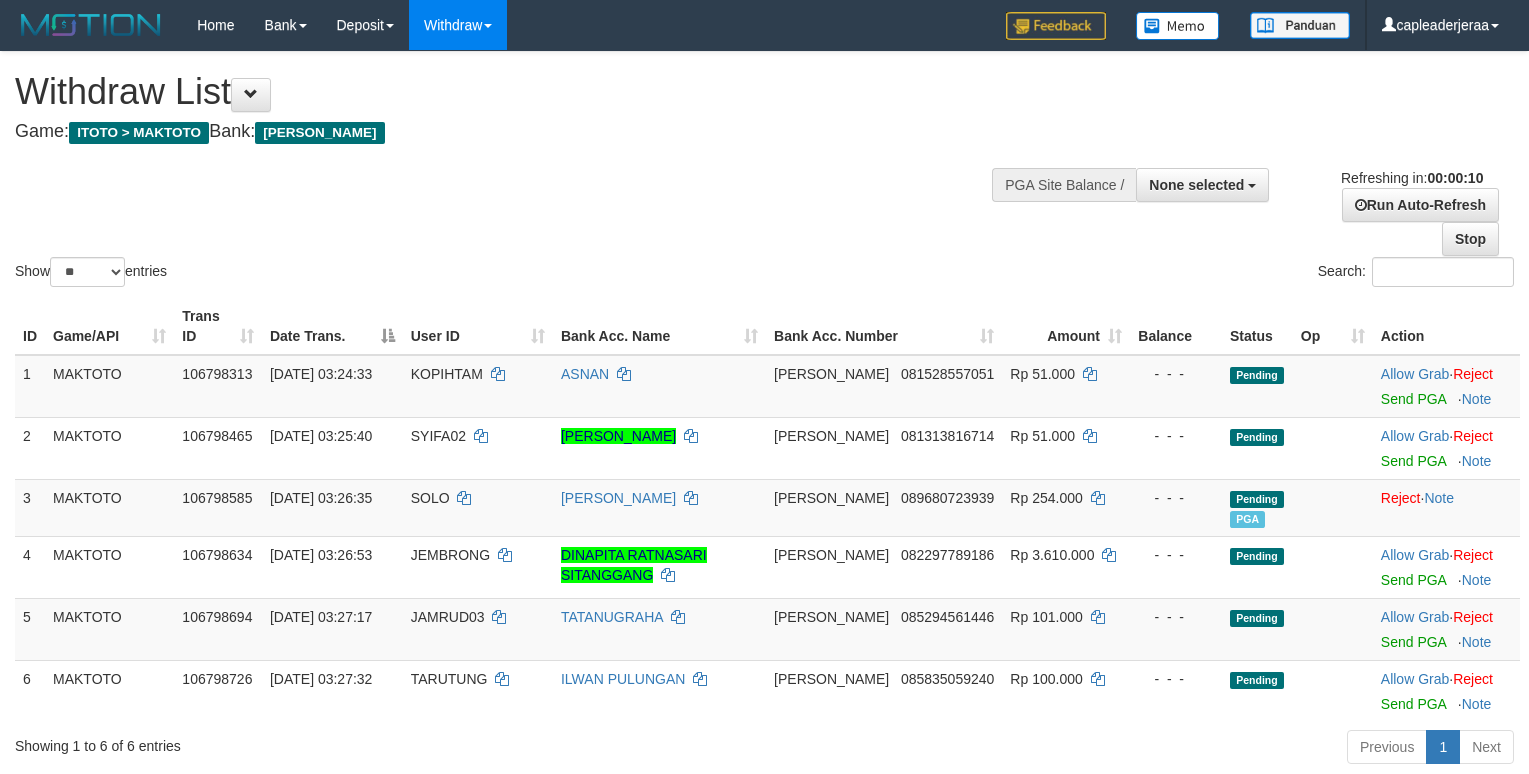 select 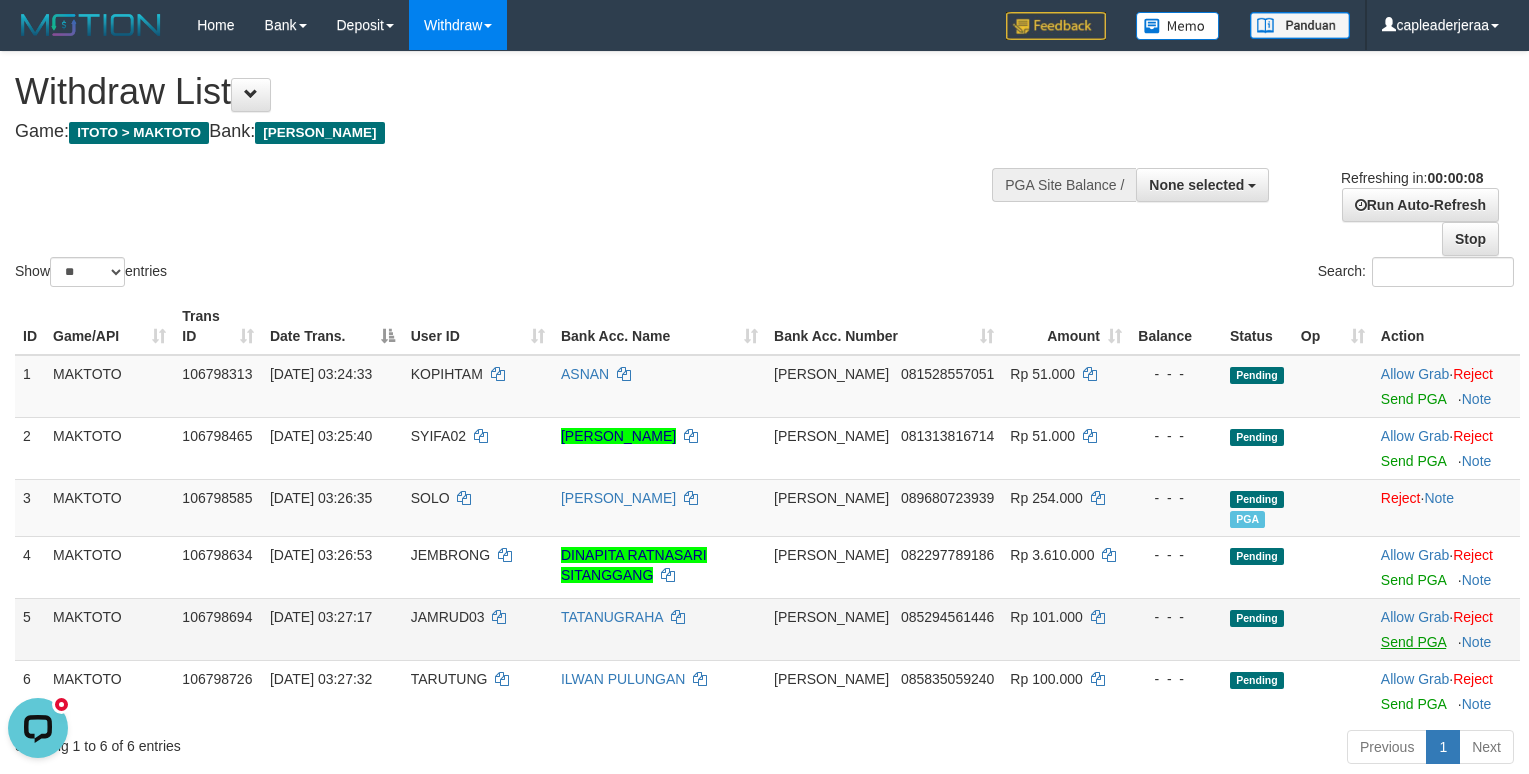 scroll, scrollTop: 0, scrollLeft: 0, axis: both 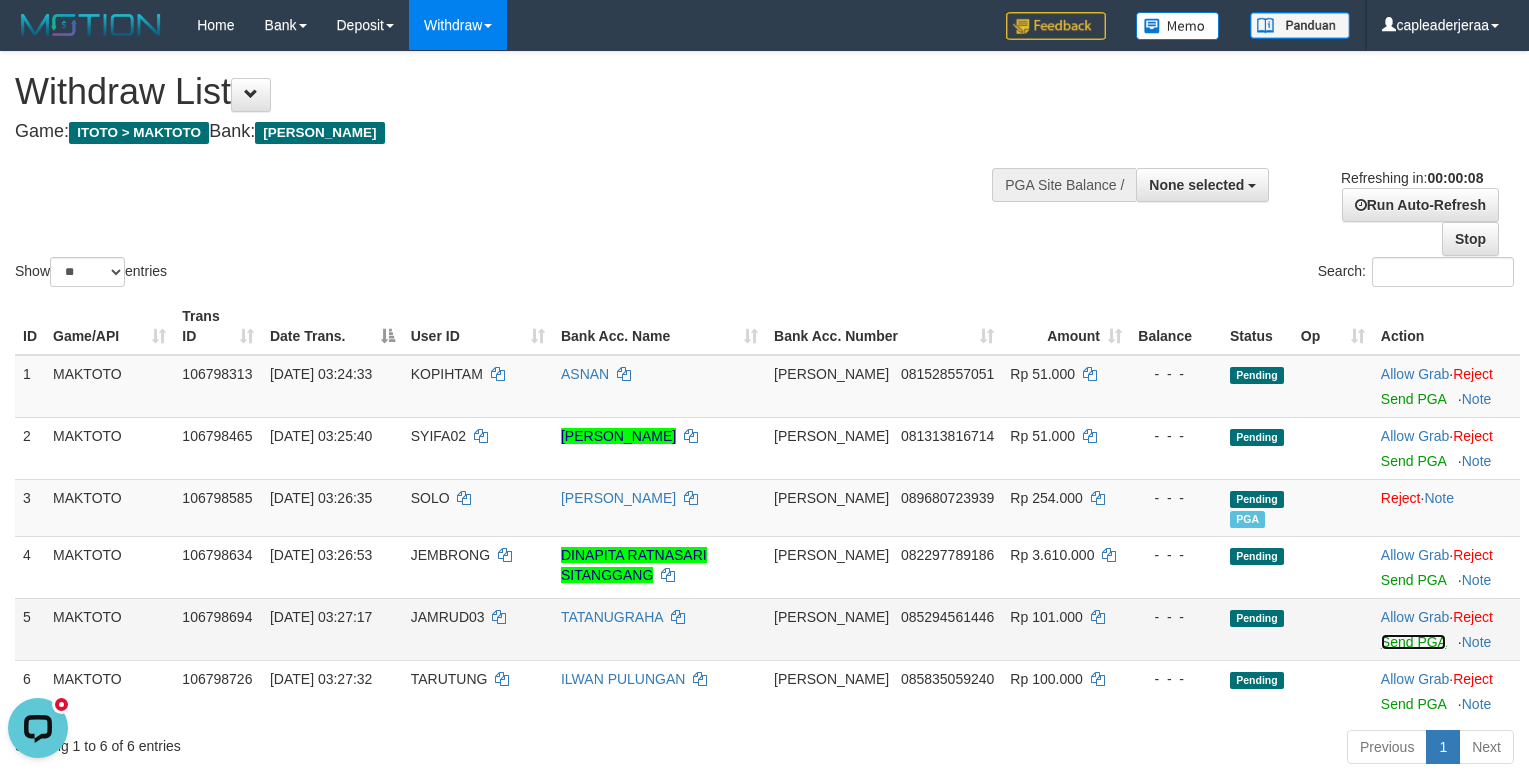click on "Send PGA" at bounding box center (1413, 642) 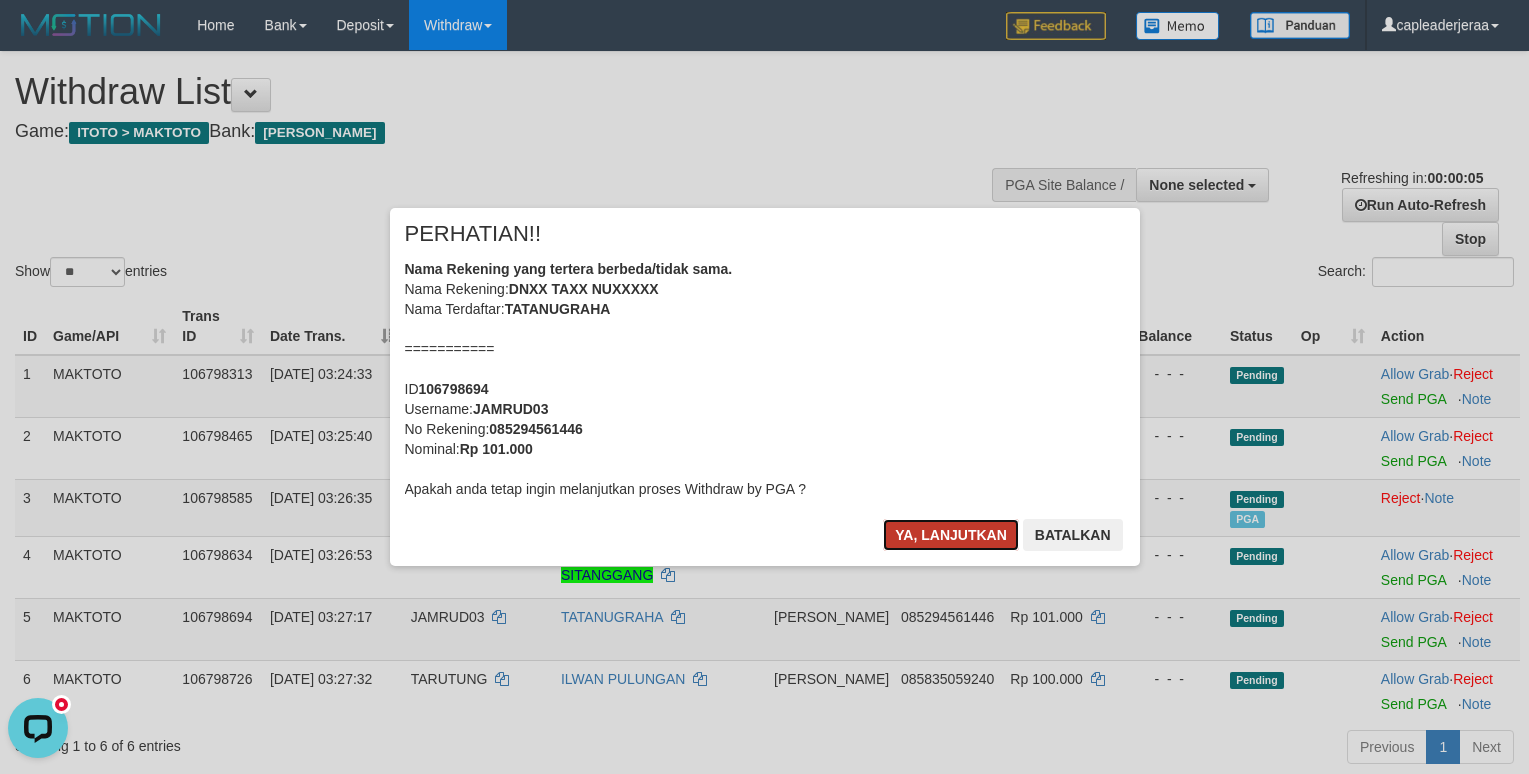 click on "Ya, lanjutkan" at bounding box center (951, 535) 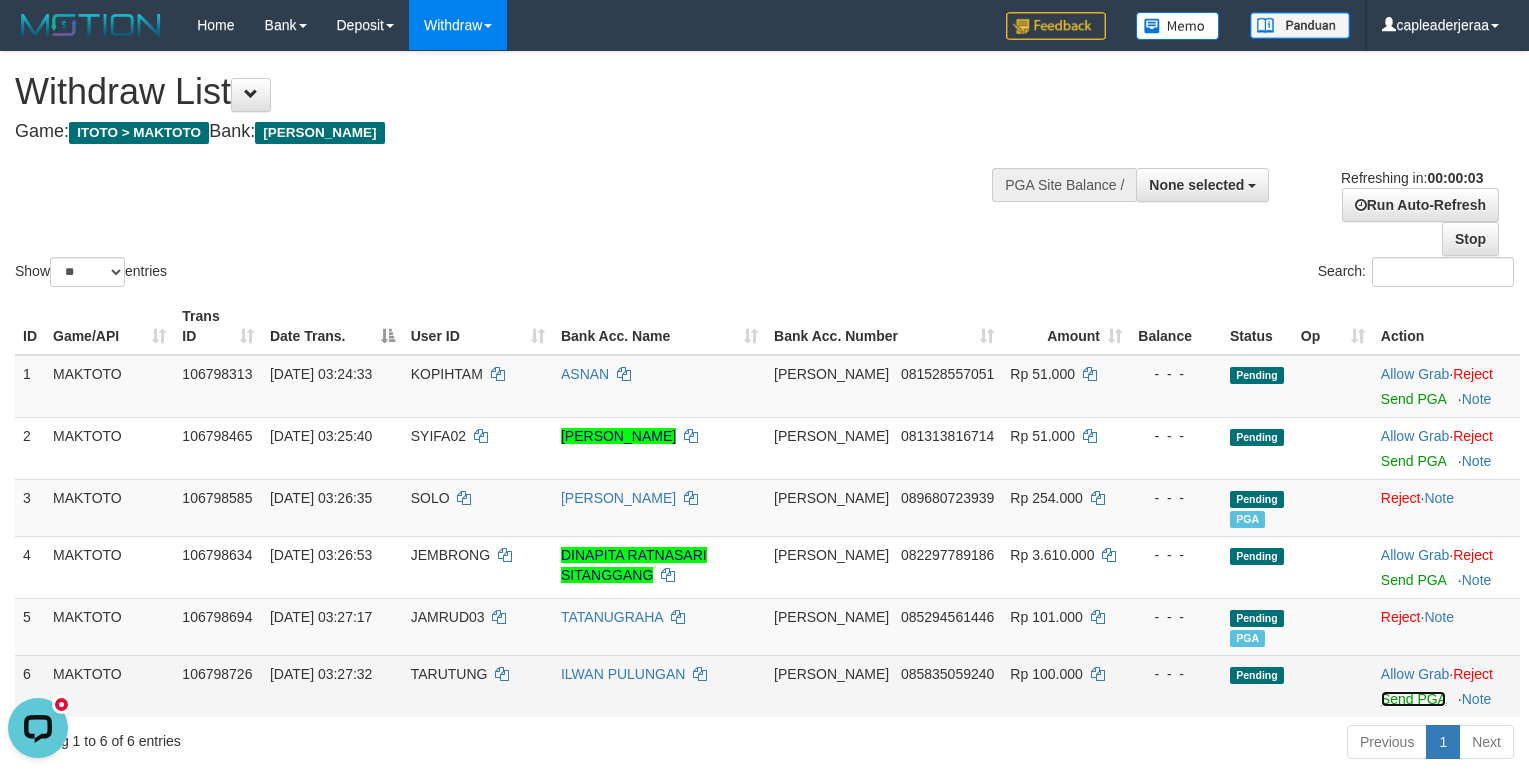 click on "Send PGA" at bounding box center (1413, 699) 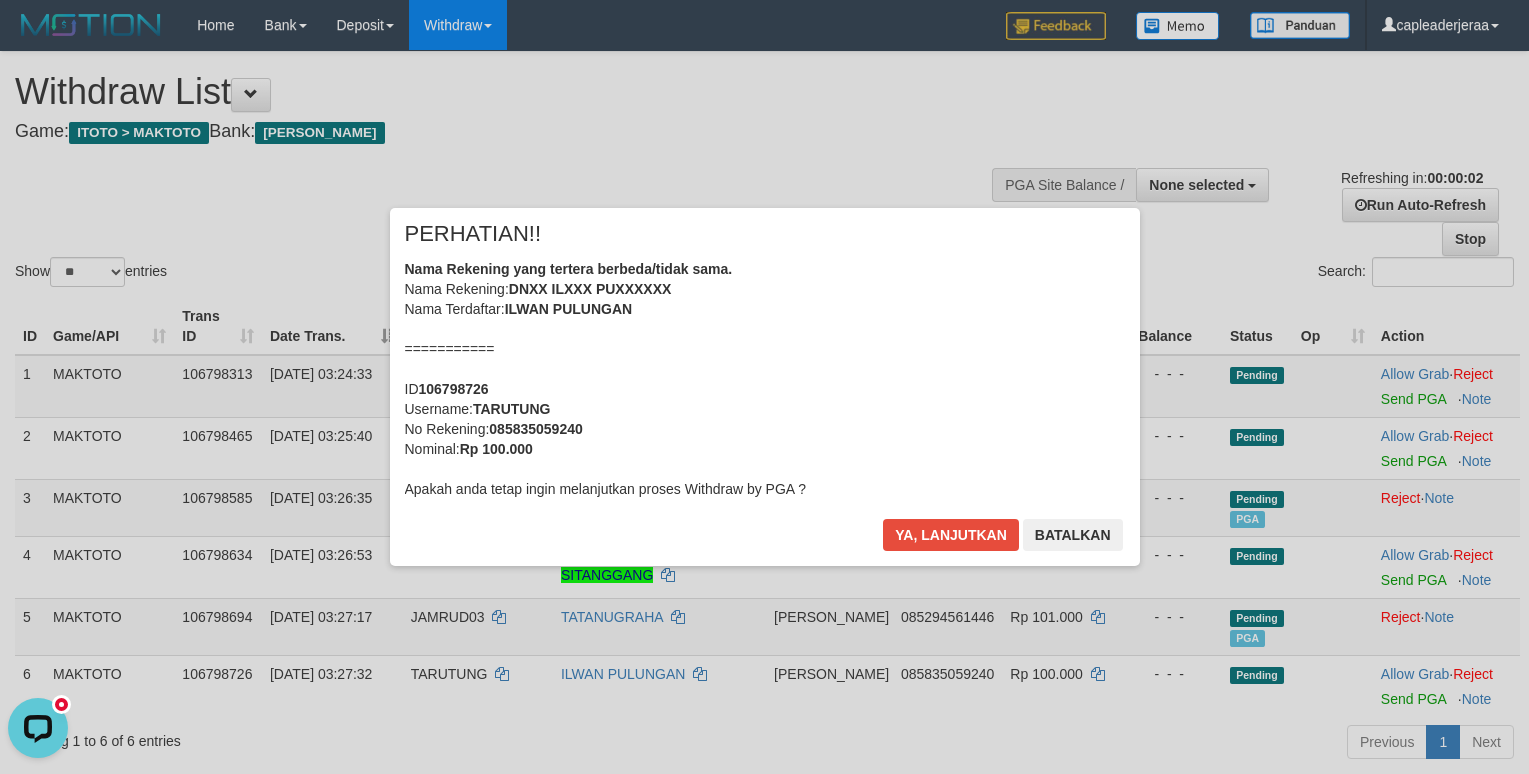 scroll, scrollTop: 0, scrollLeft: 0, axis: both 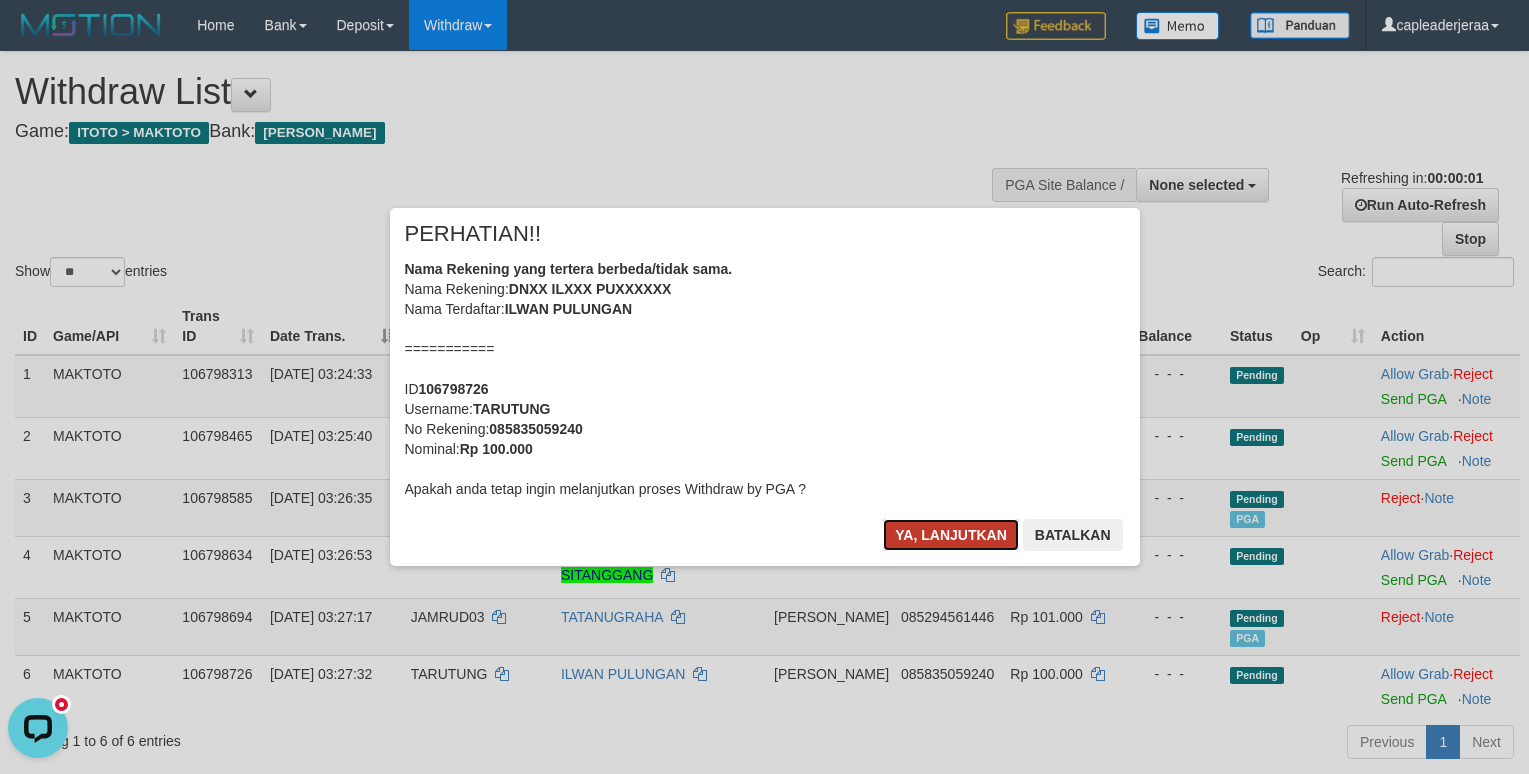 click on "Ya, lanjutkan" at bounding box center (951, 535) 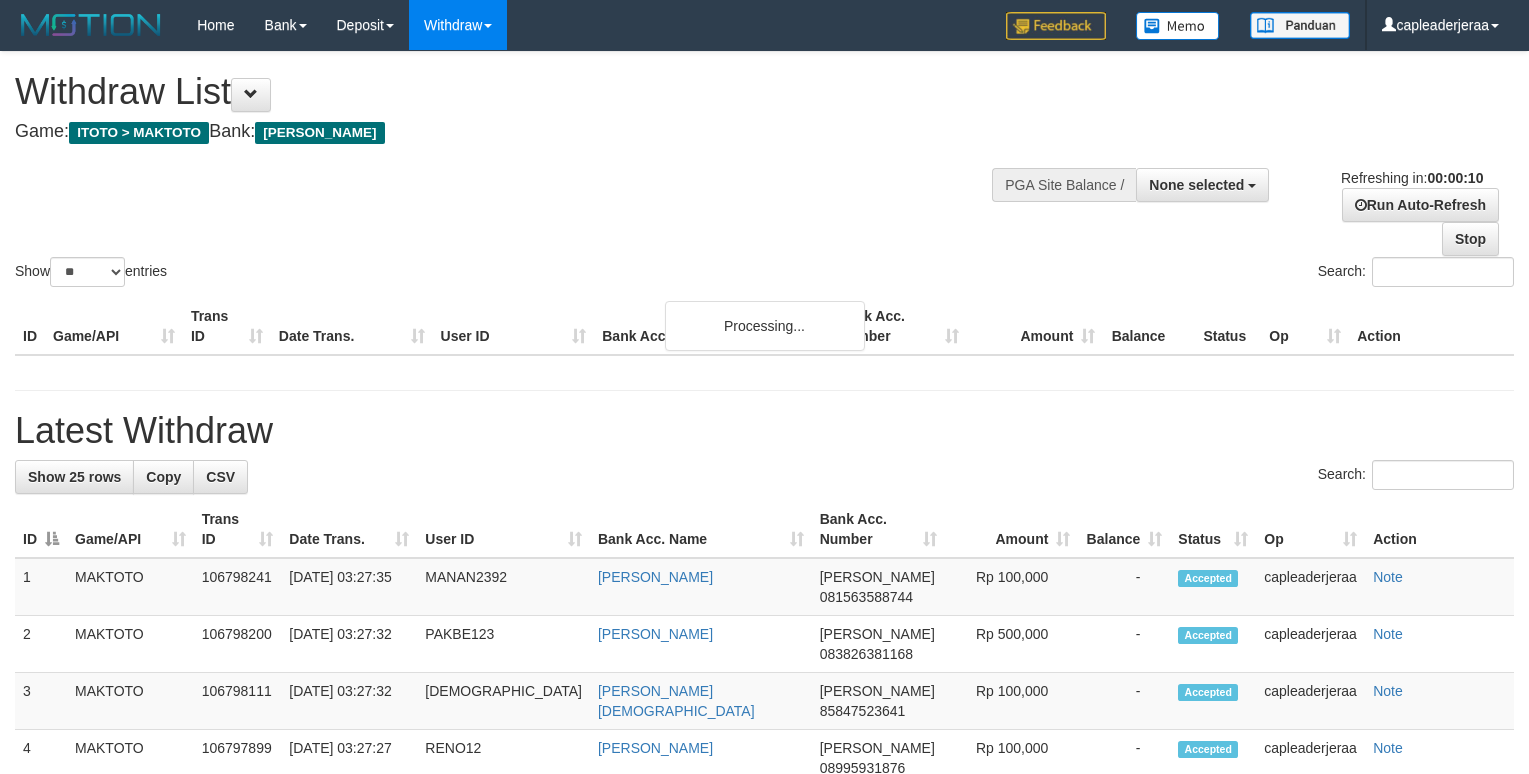 select 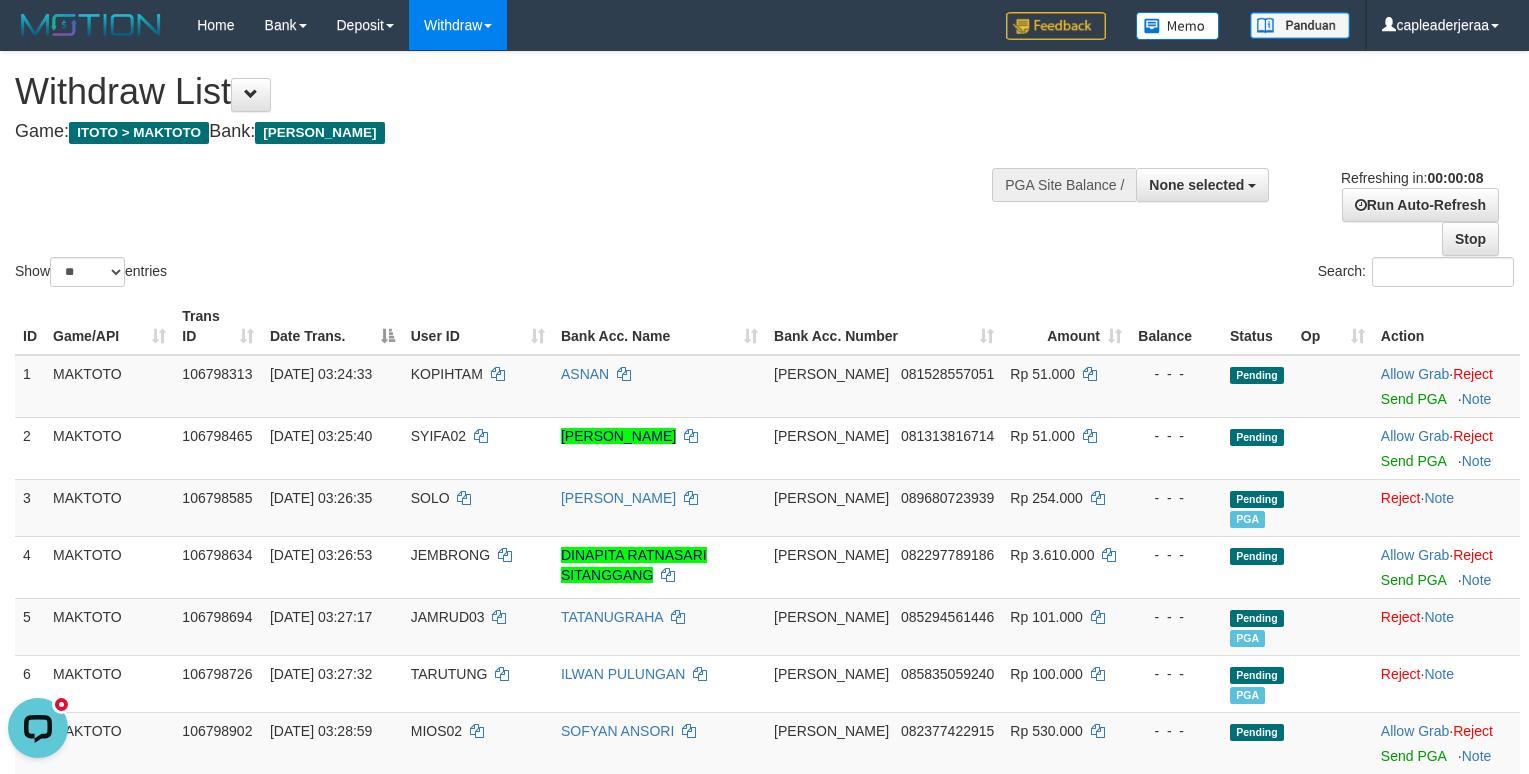 scroll, scrollTop: 0, scrollLeft: 0, axis: both 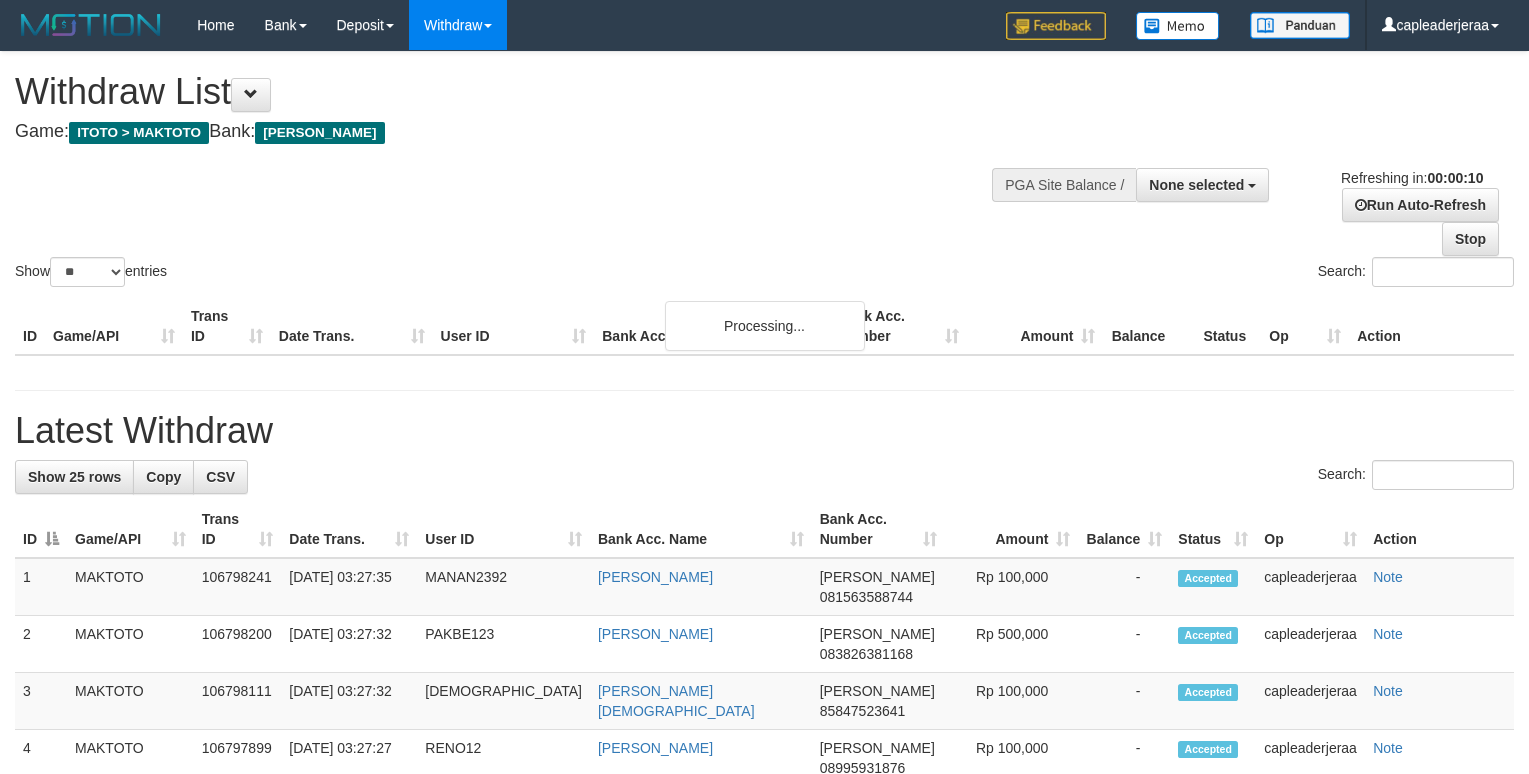 select 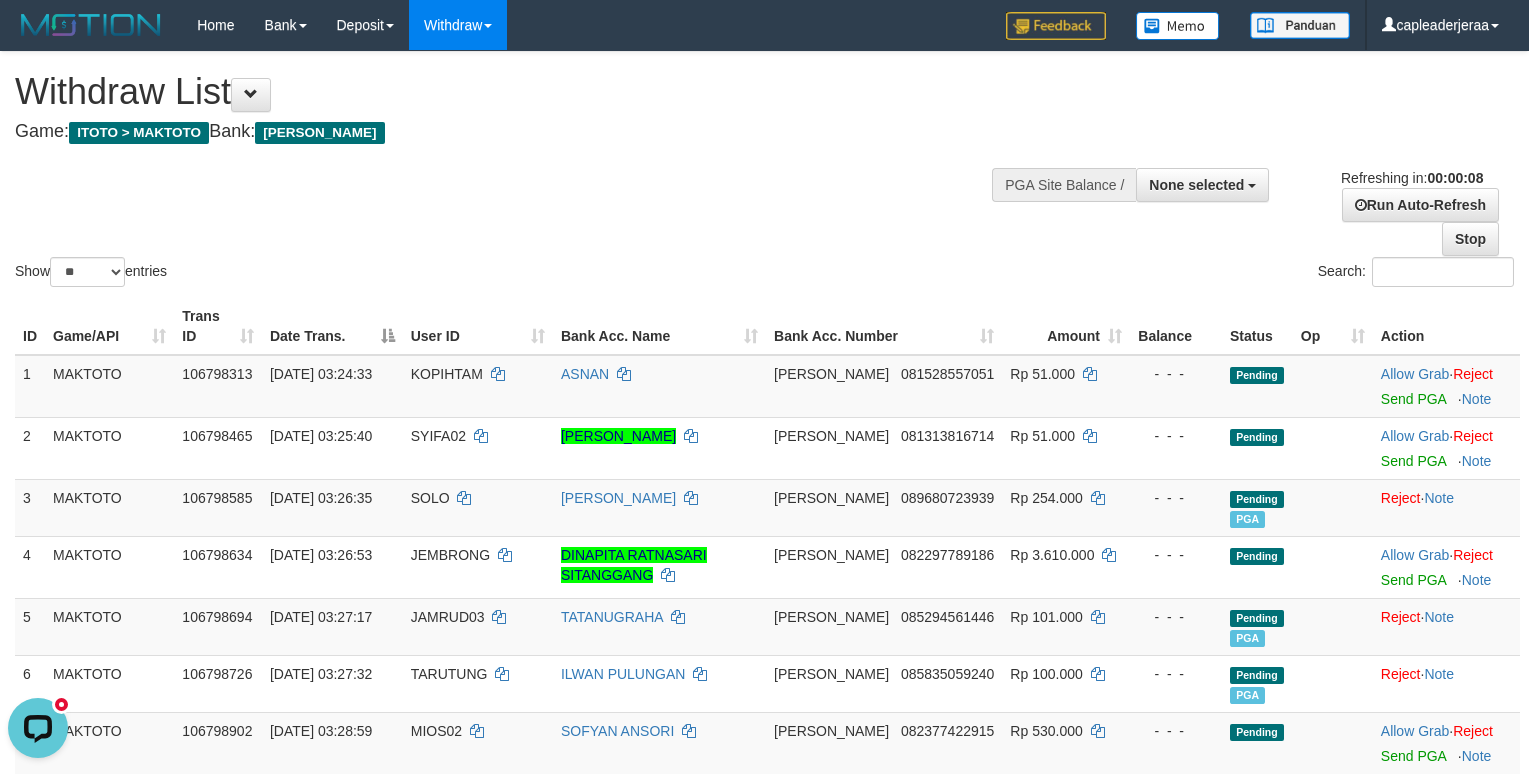 scroll, scrollTop: 0, scrollLeft: 0, axis: both 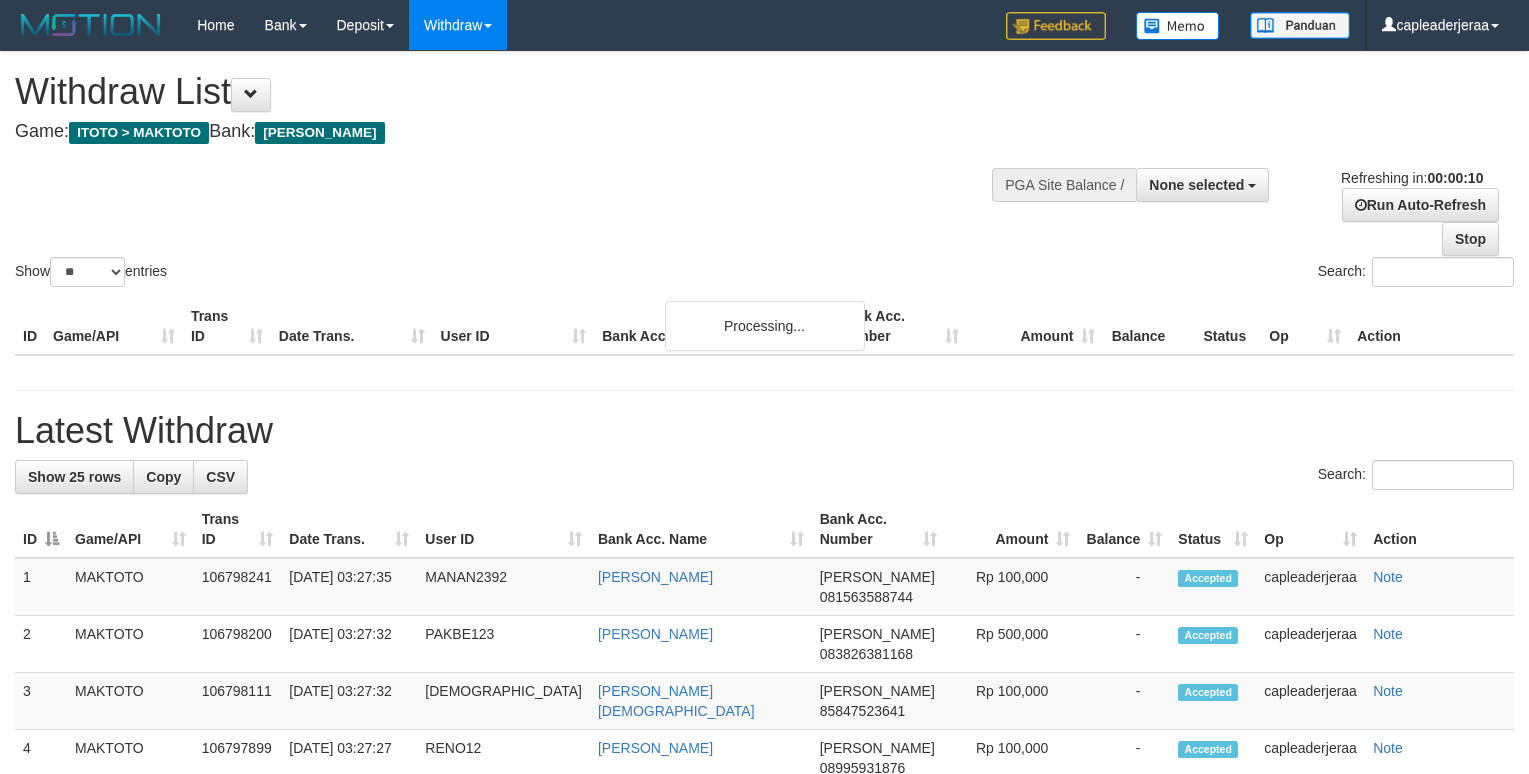 select 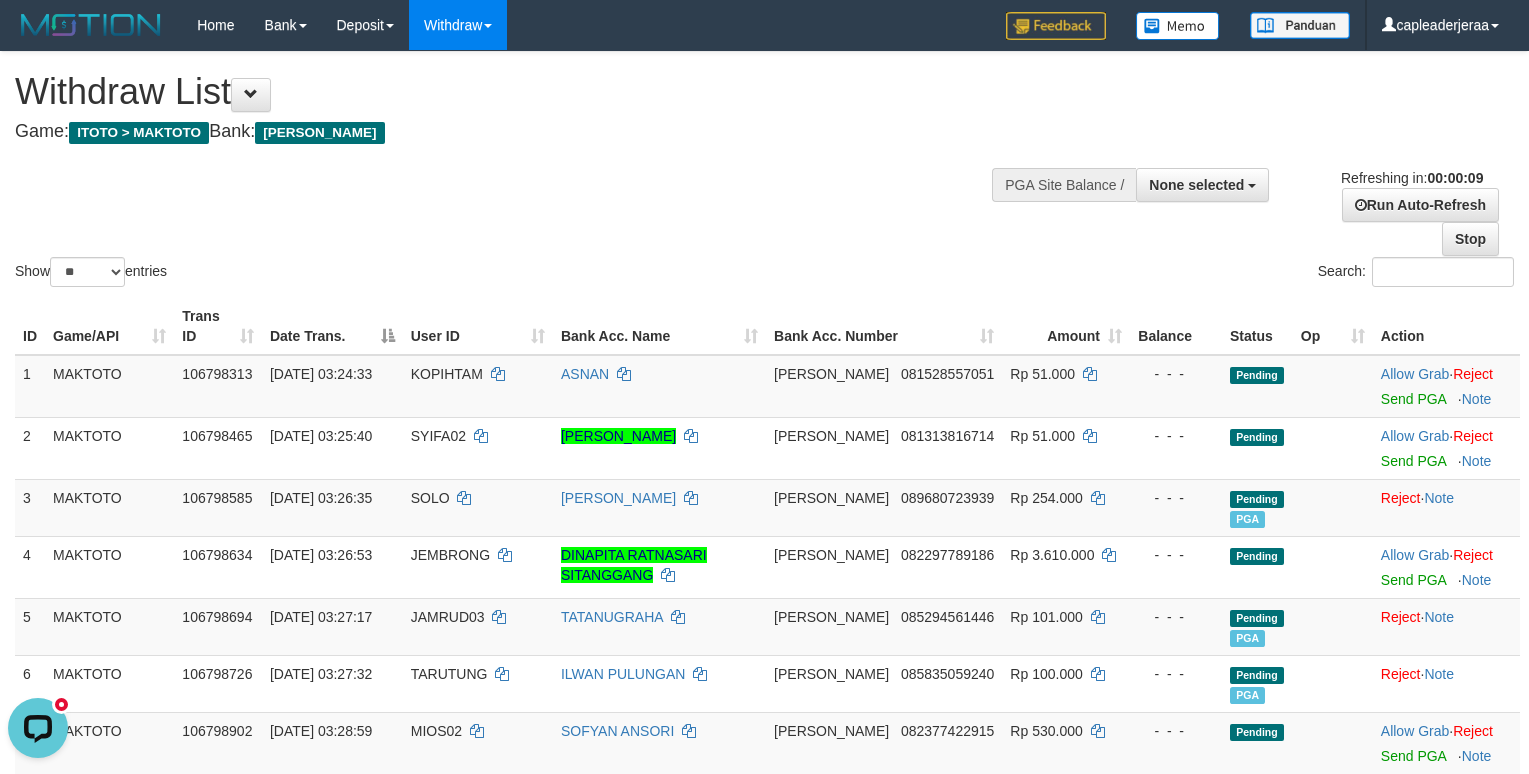 scroll, scrollTop: 0, scrollLeft: 0, axis: both 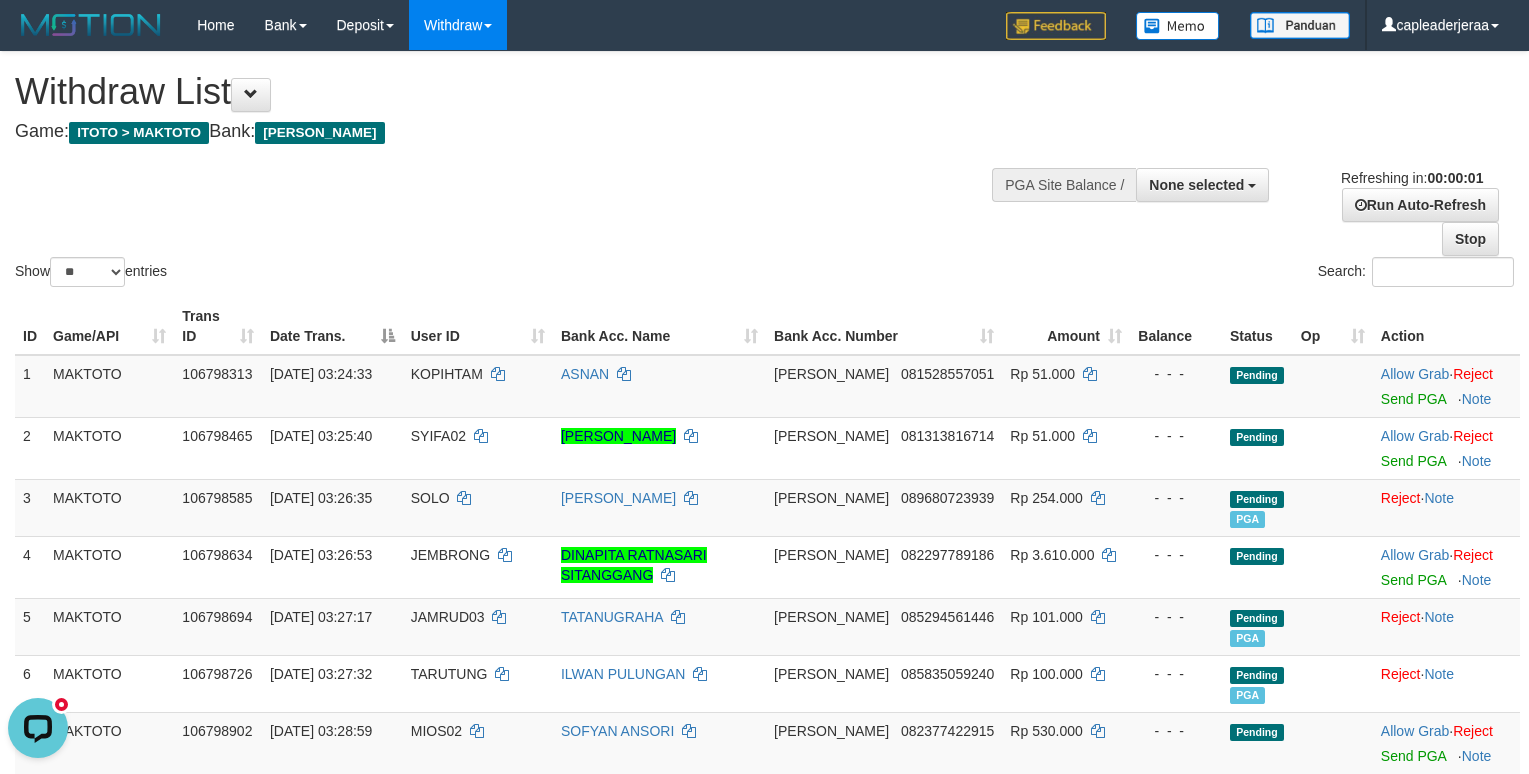 click on "Show  ** ** ** ***  entries Search:" at bounding box center (764, 171) 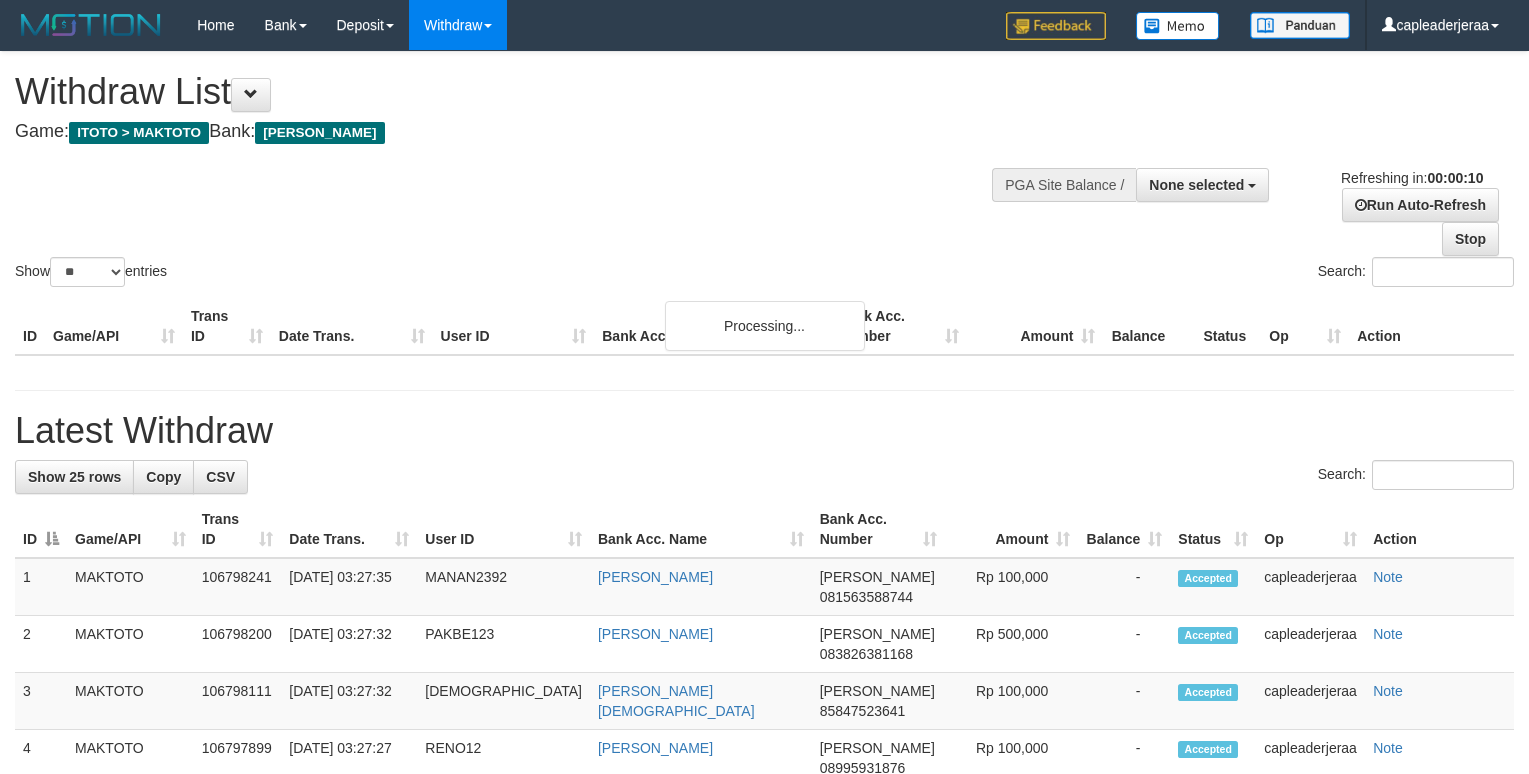 select 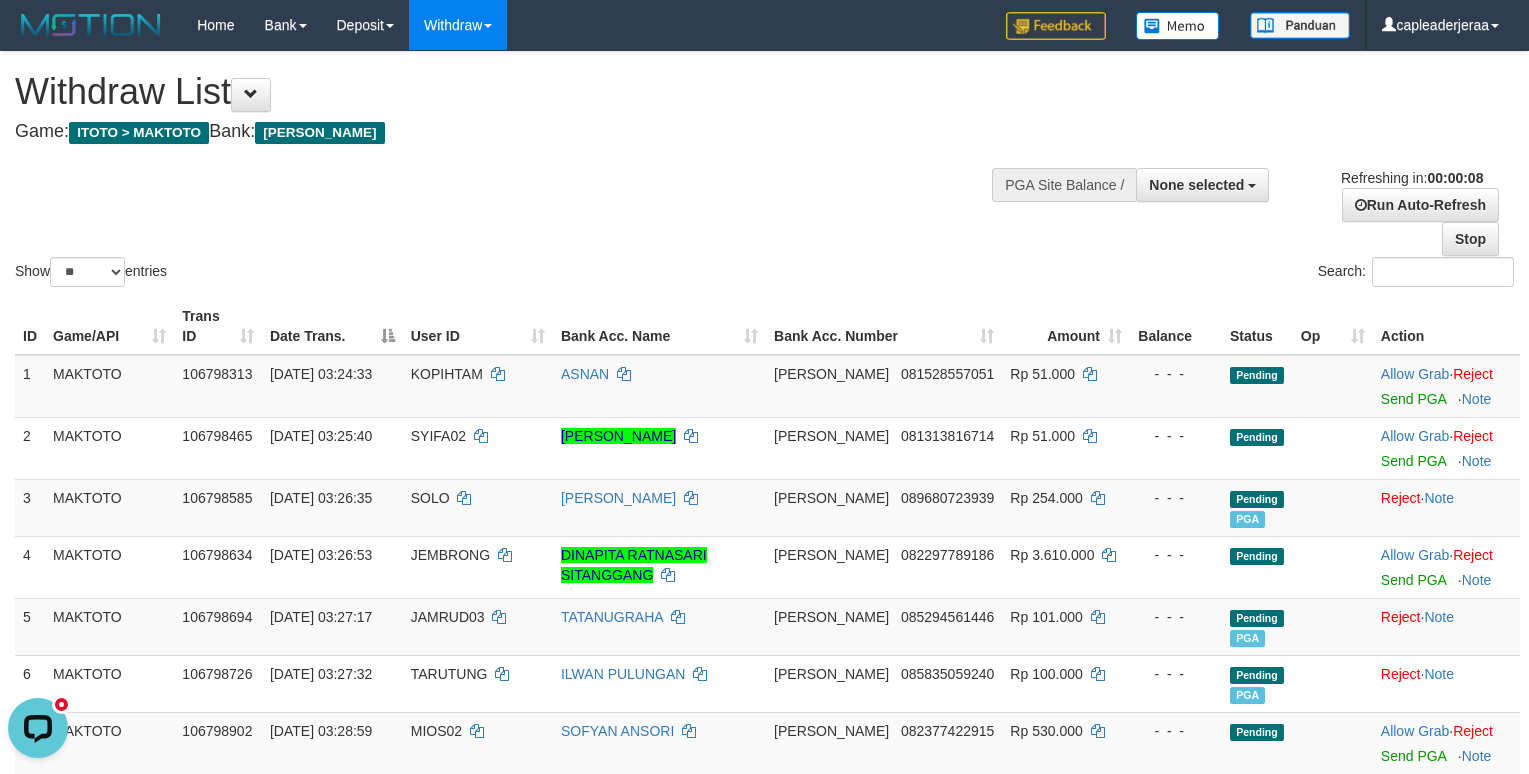 scroll, scrollTop: 0, scrollLeft: 0, axis: both 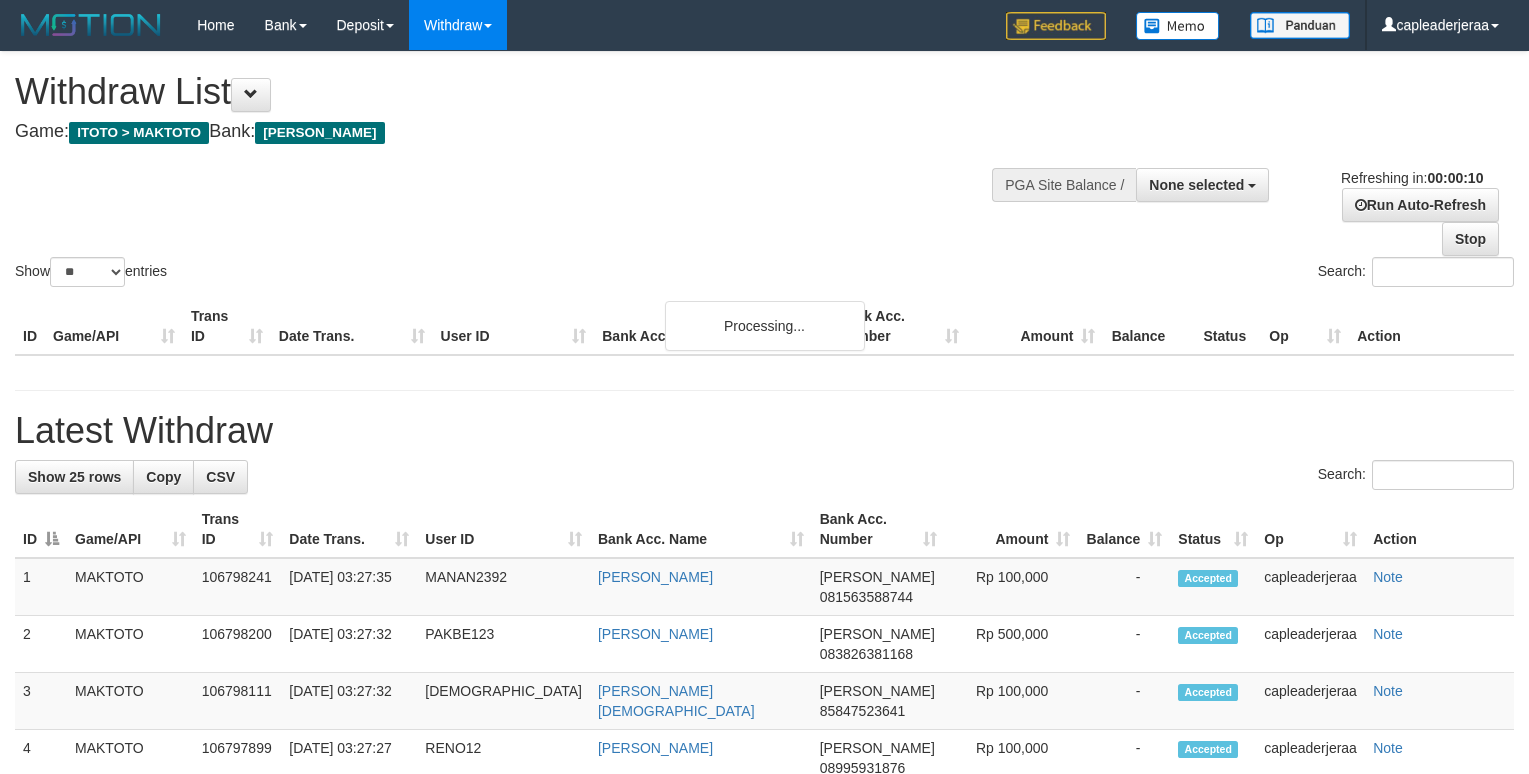 select 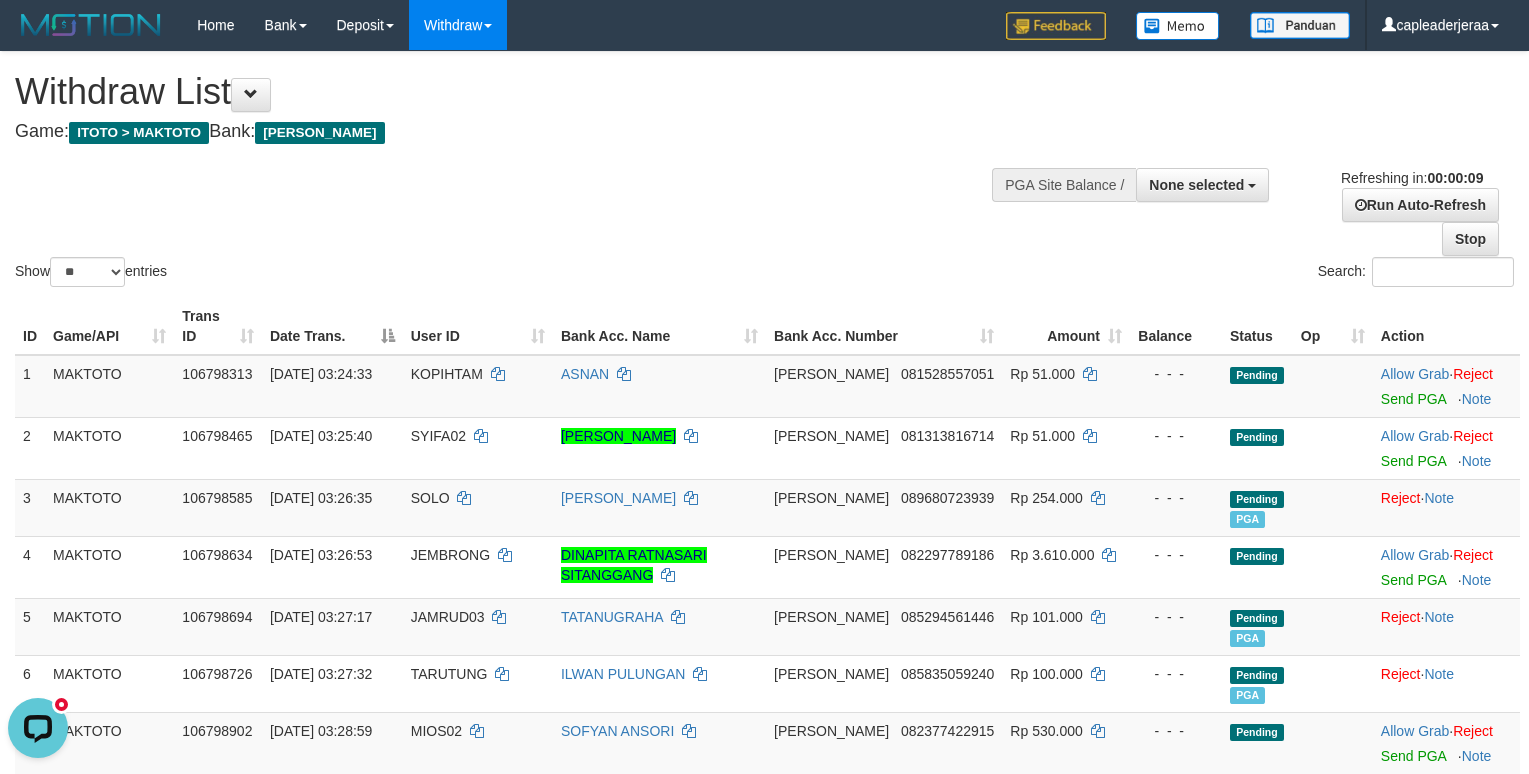 scroll, scrollTop: 0, scrollLeft: 0, axis: both 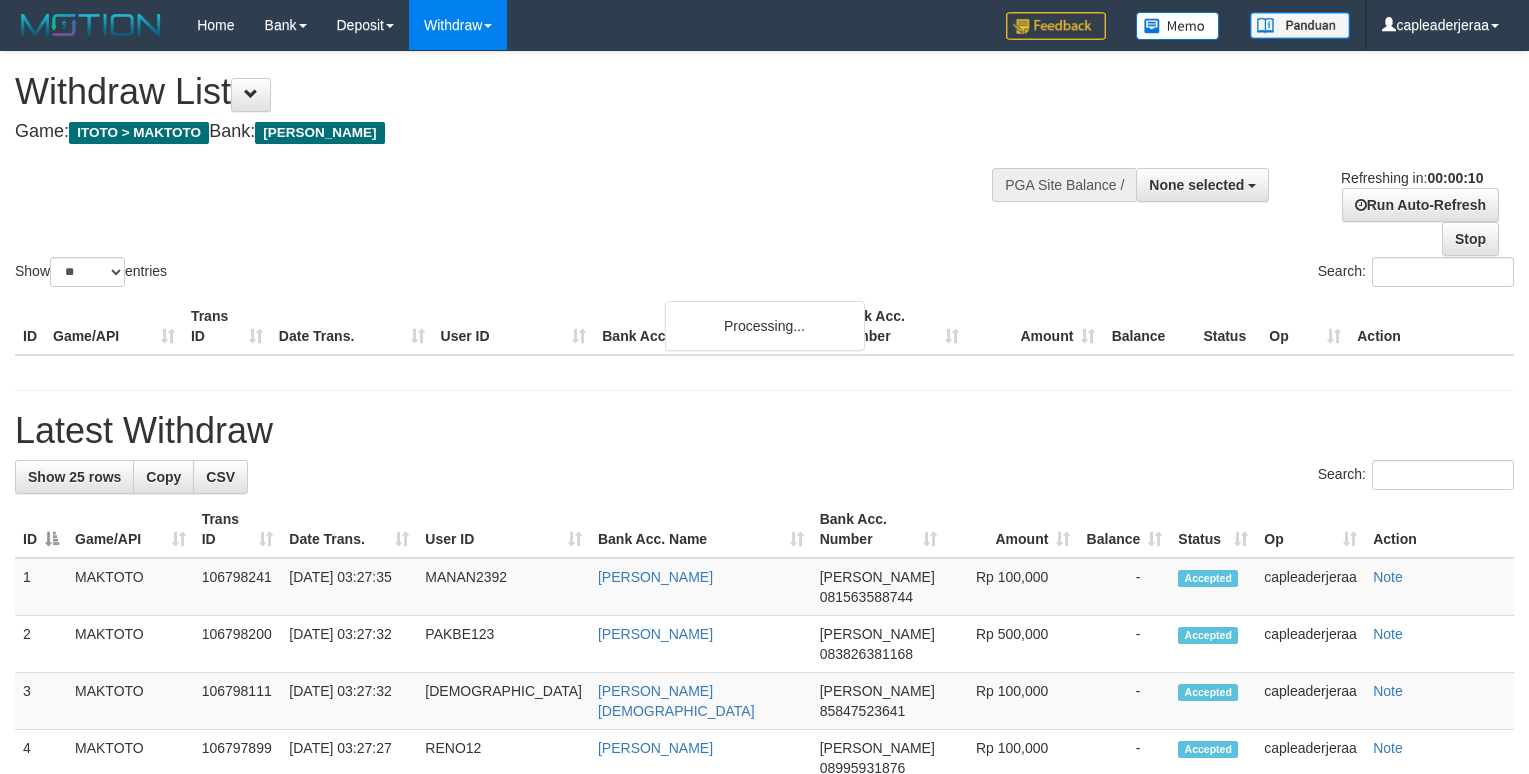 select 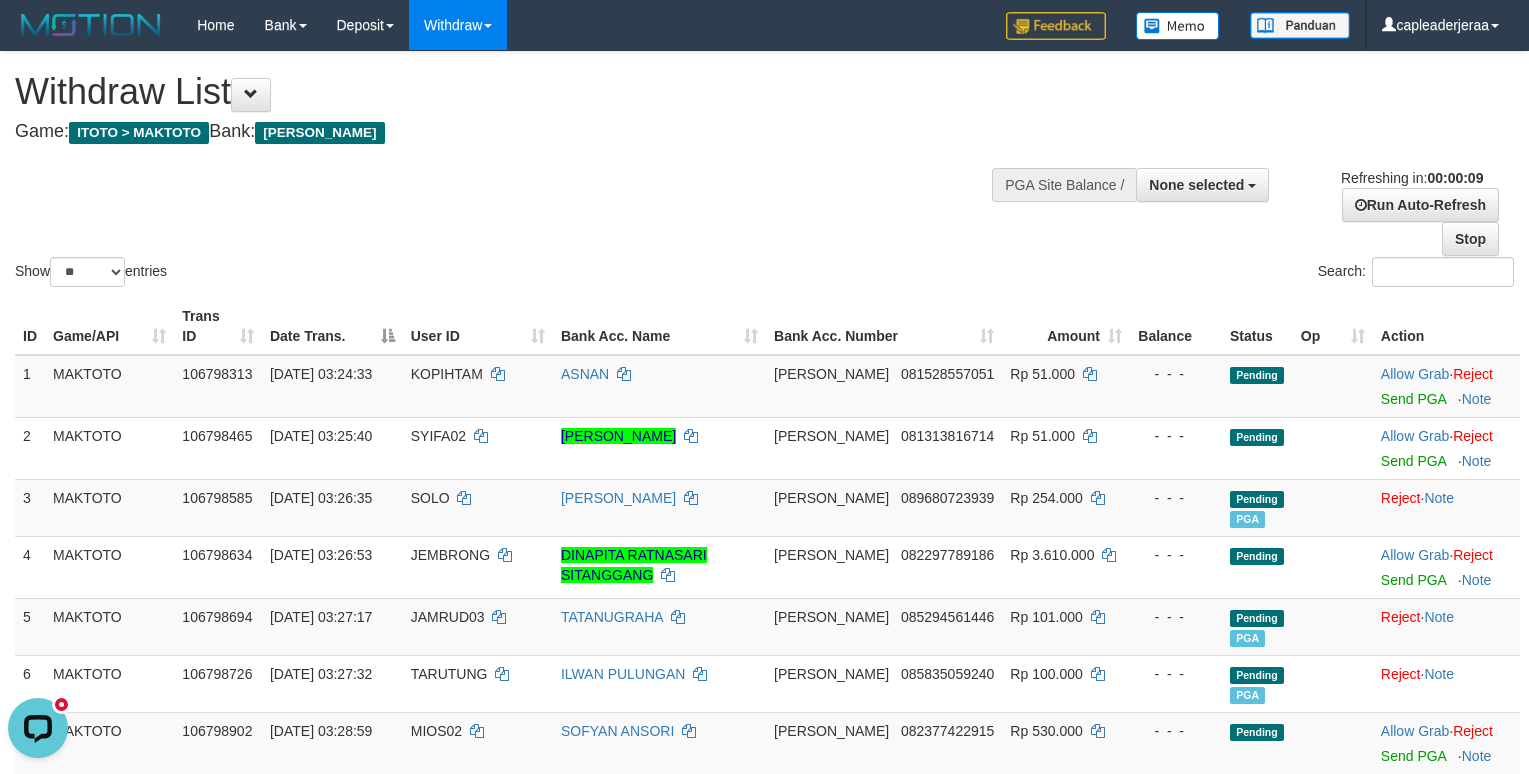 scroll, scrollTop: 0, scrollLeft: 0, axis: both 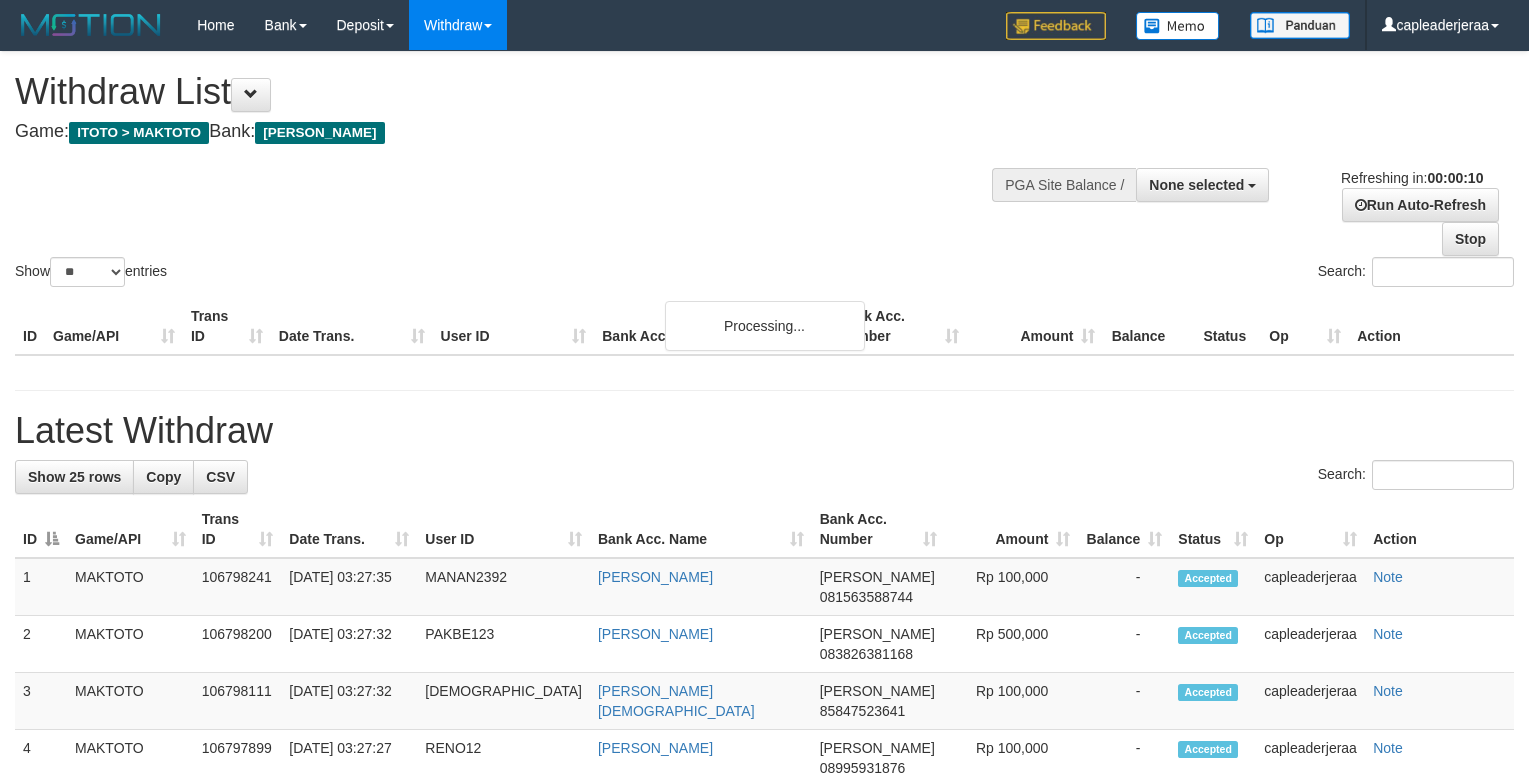 select 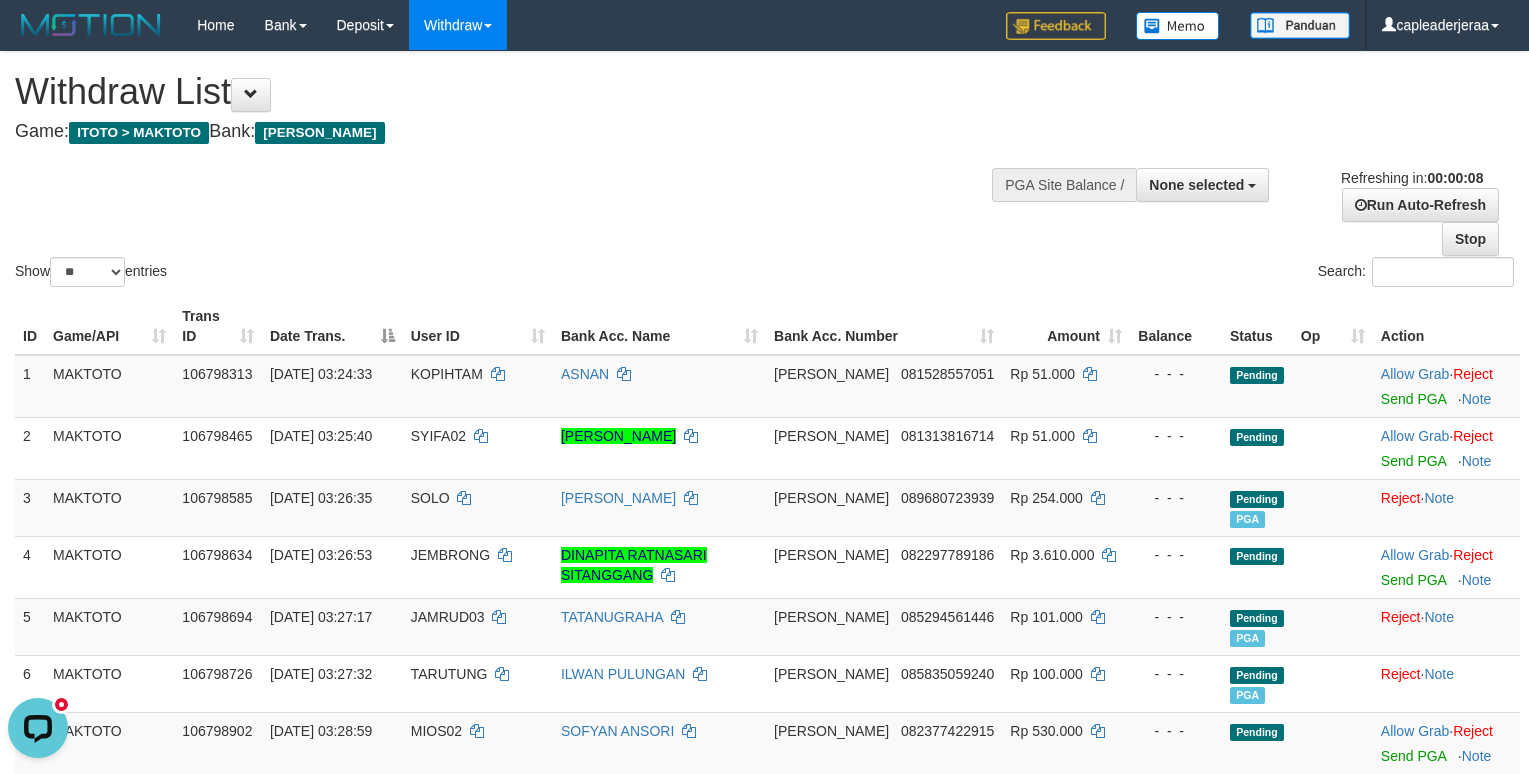 scroll, scrollTop: 0, scrollLeft: 0, axis: both 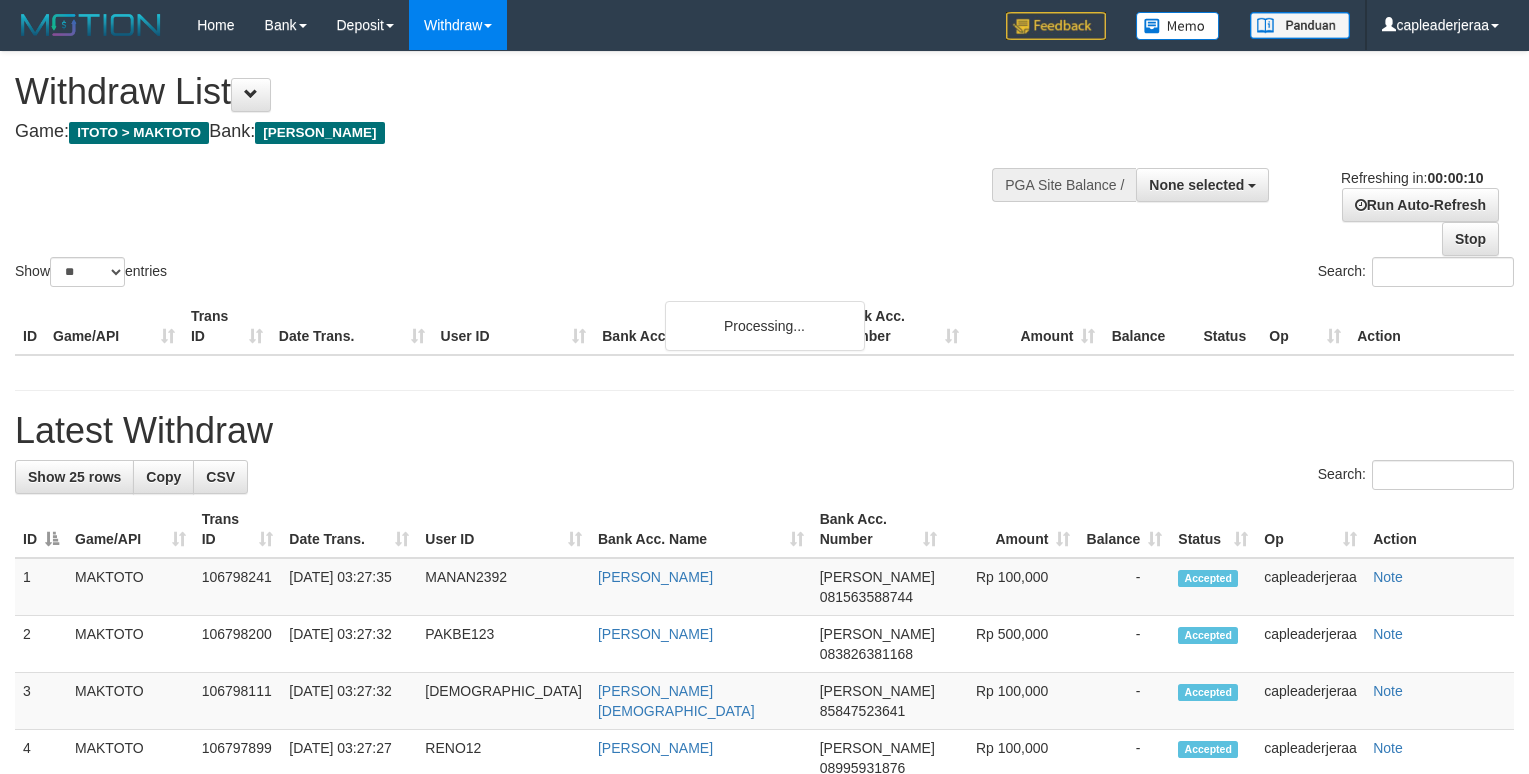 select 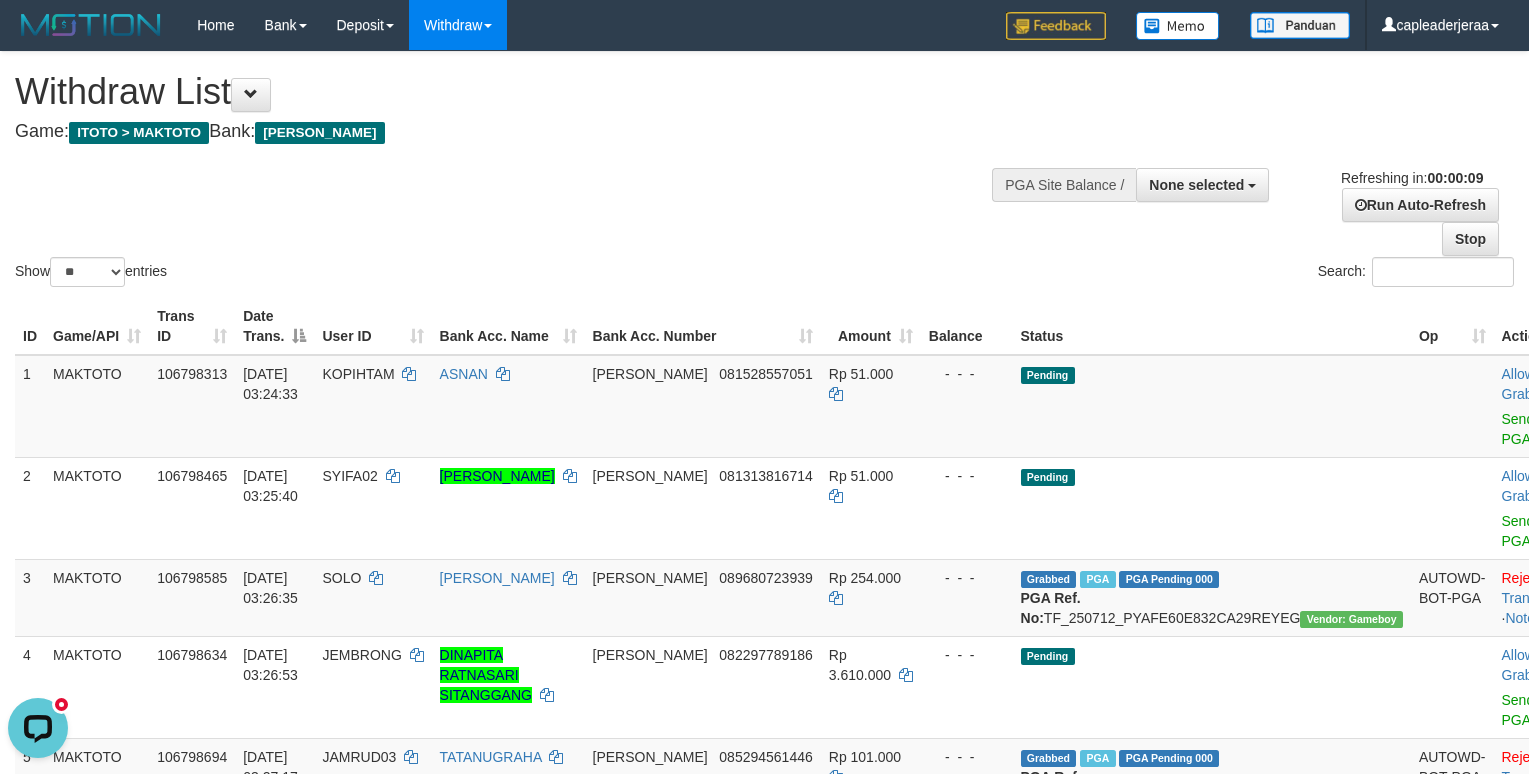 scroll, scrollTop: 0, scrollLeft: 0, axis: both 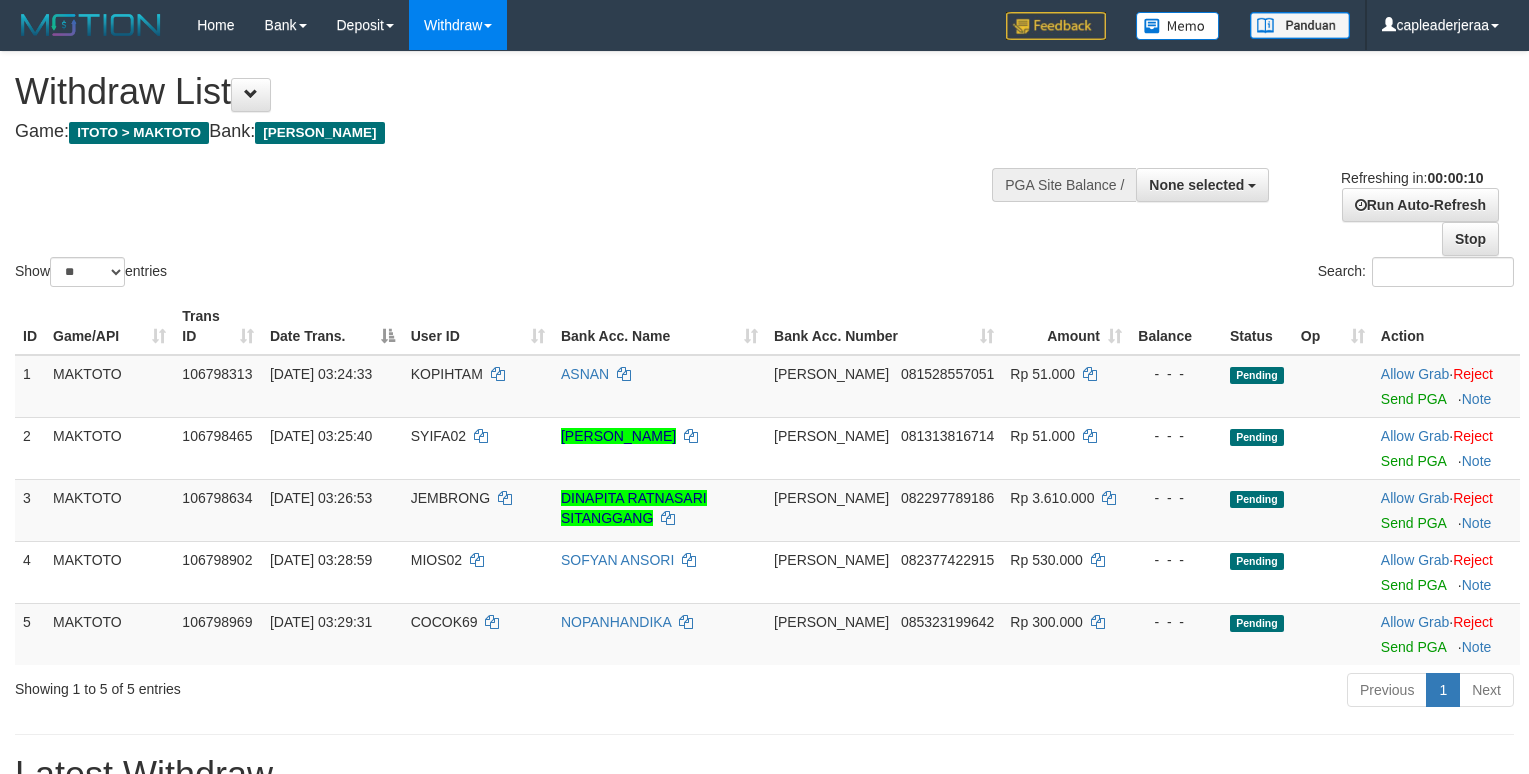 select 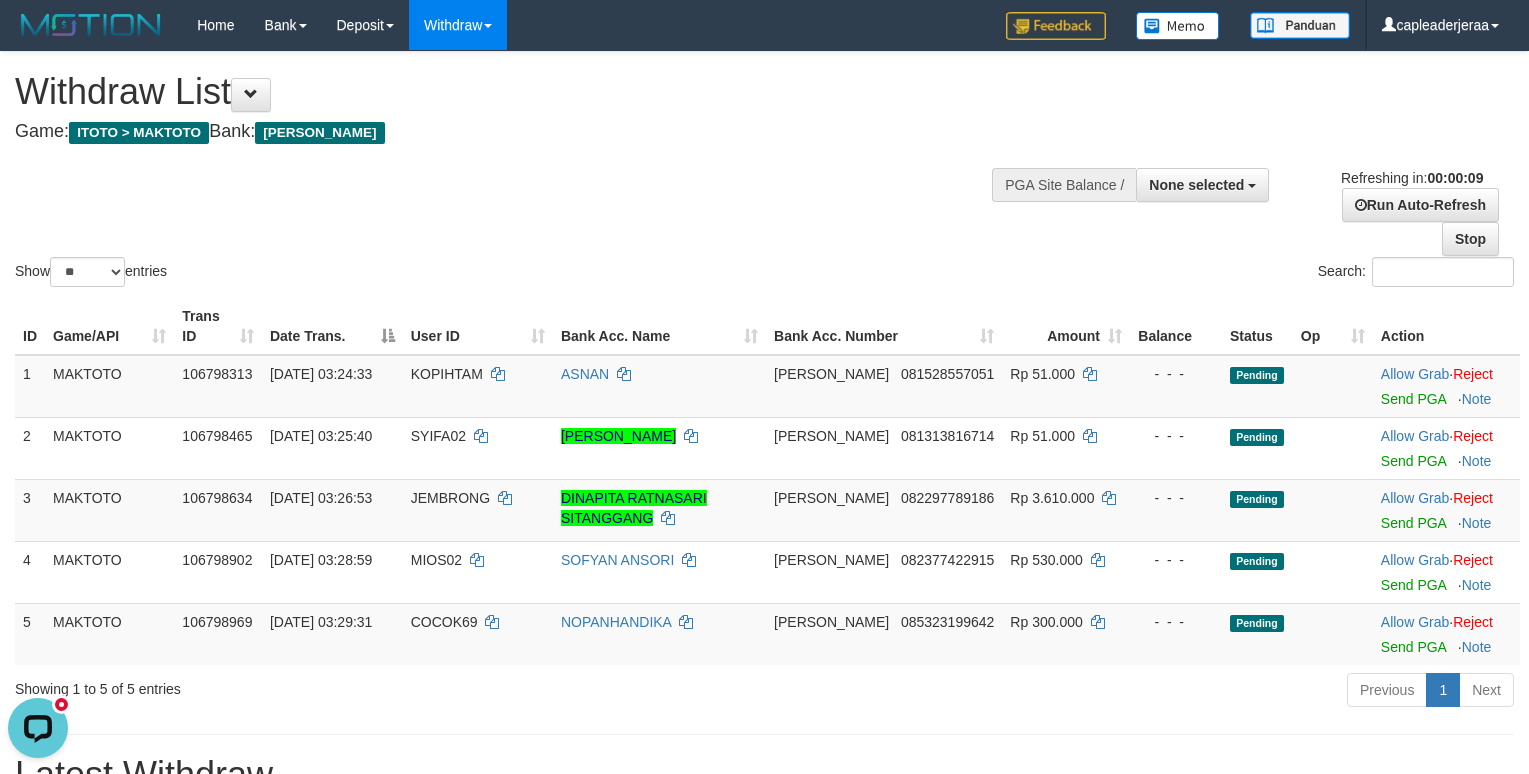scroll, scrollTop: 0, scrollLeft: 0, axis: both 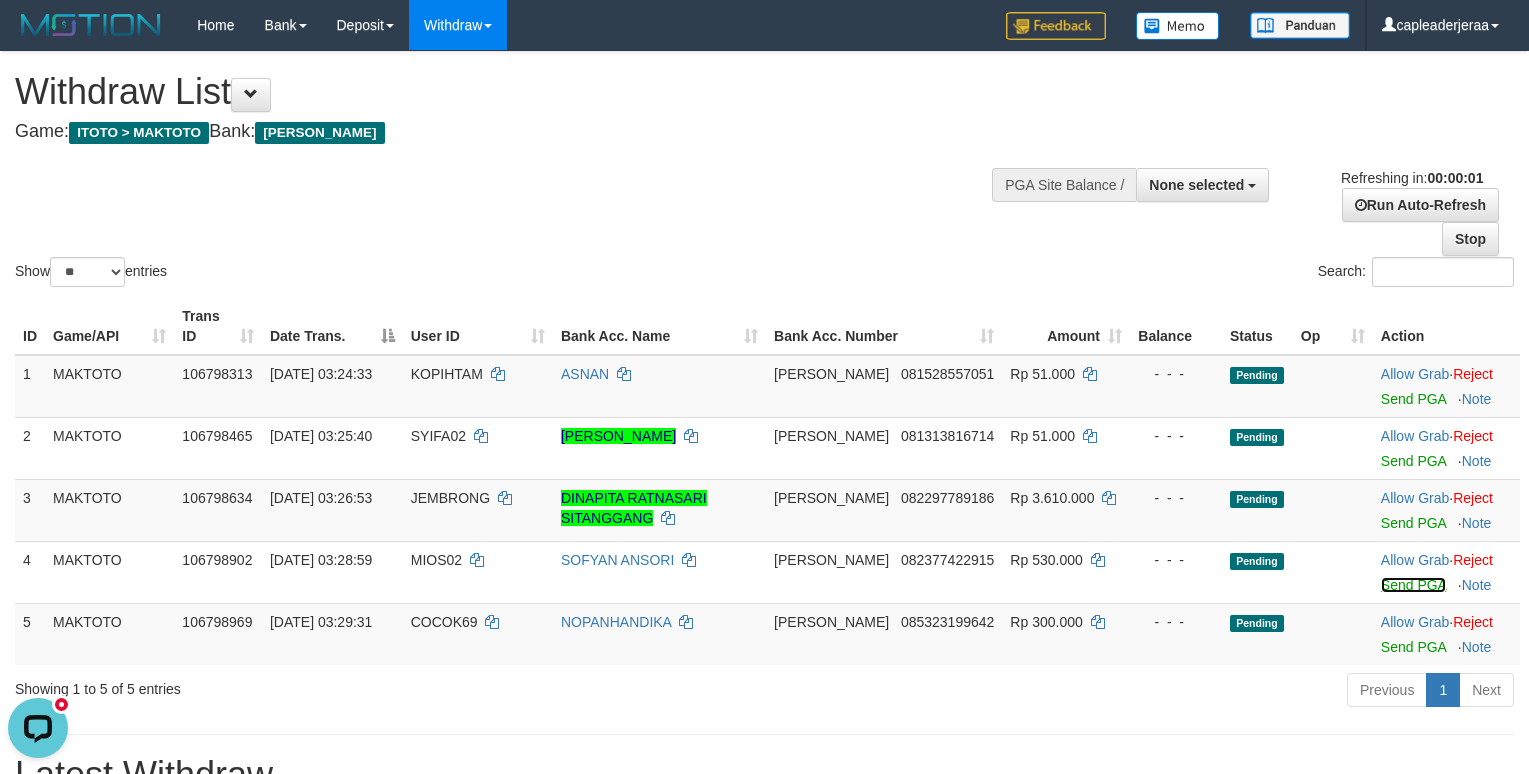 drag, startPoint x: 1397, startPoint y: 588, endPoint x: 881, endPoint y: 274, distance: 604.0298 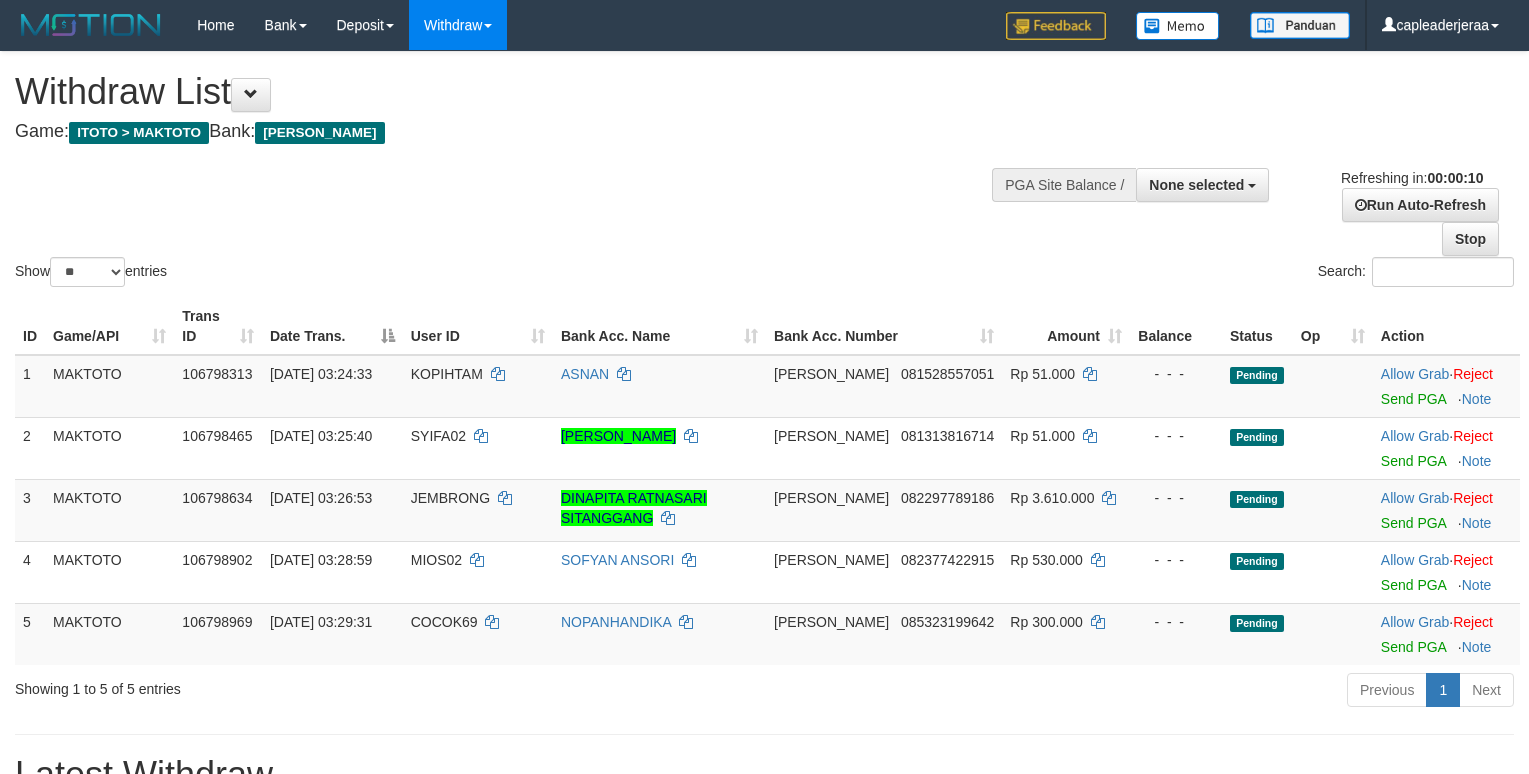 select 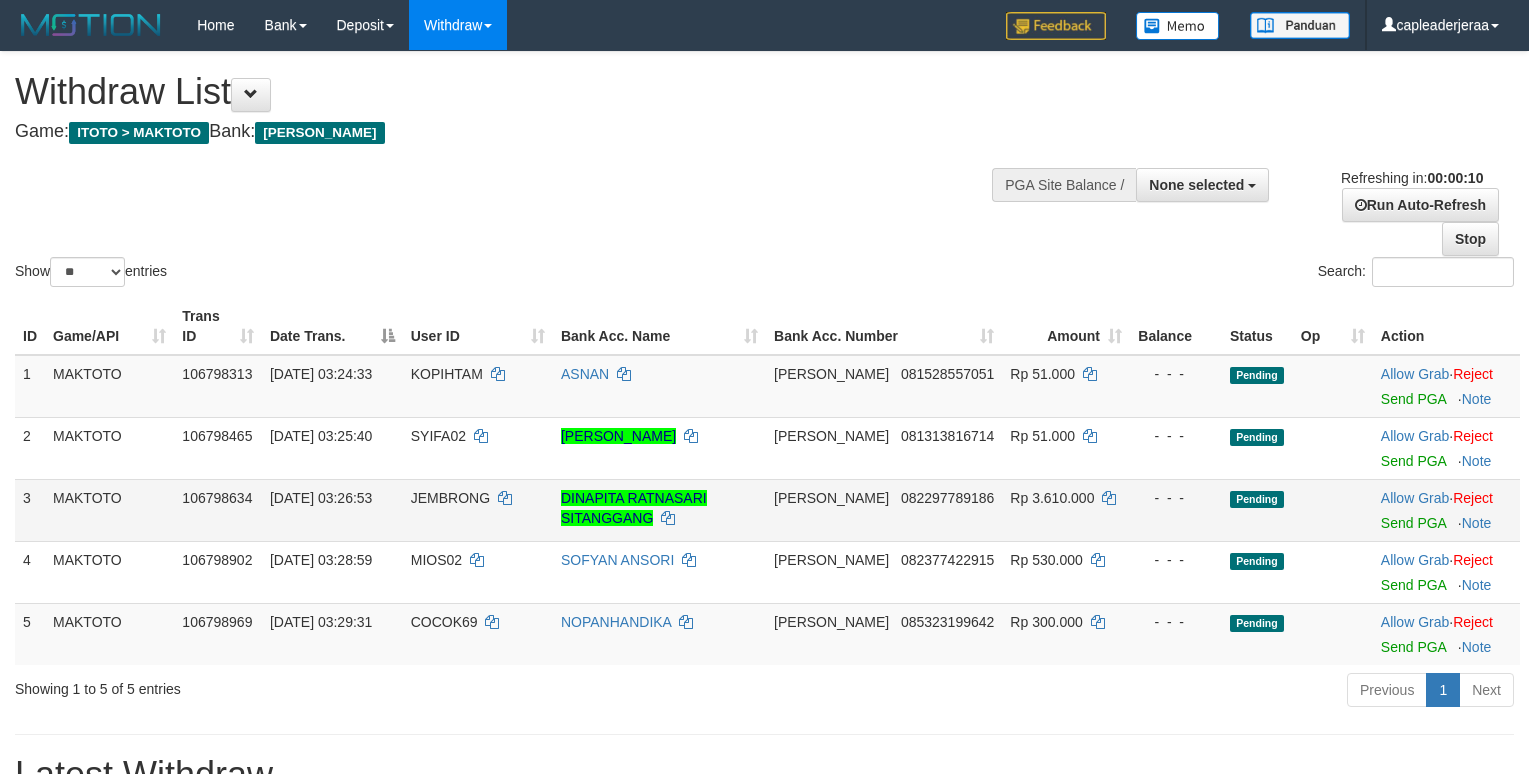 scroll, scrollTop: 0, scrollLeft: 0, axis: both 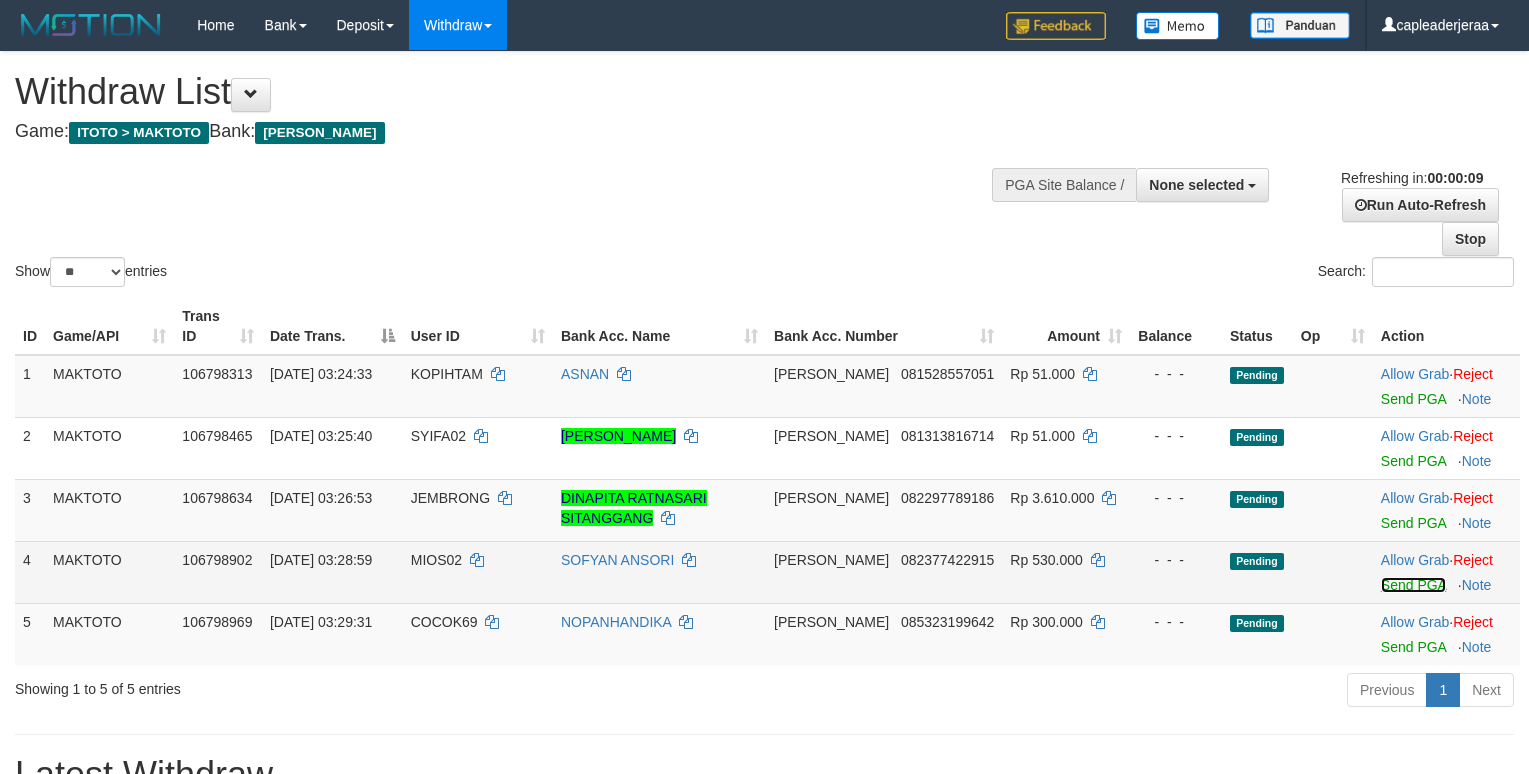 click on "Send PGA" at bounding box center (1413, 585) 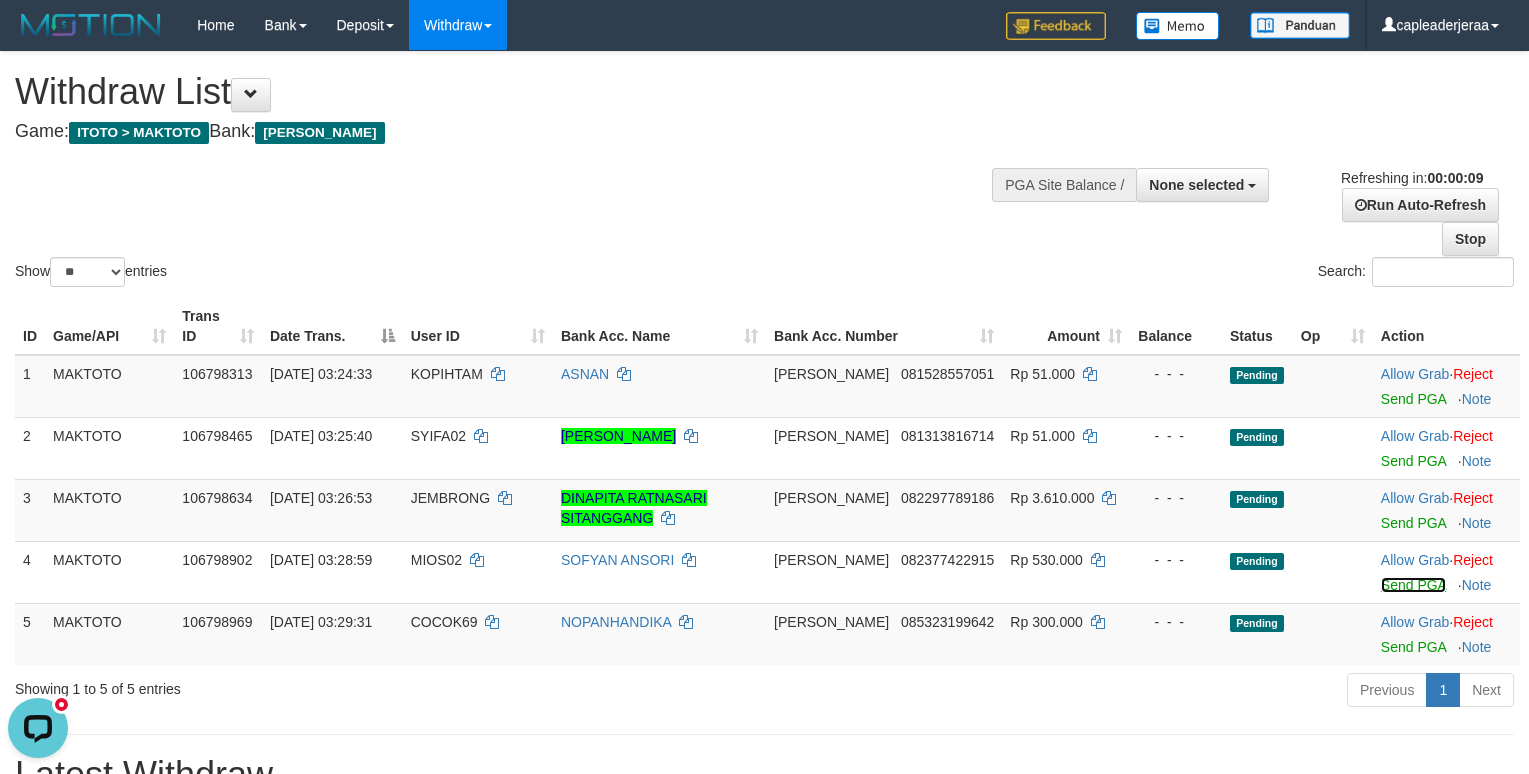 scroll, scrollTop: 0, scrollLeft: 0, axis: both 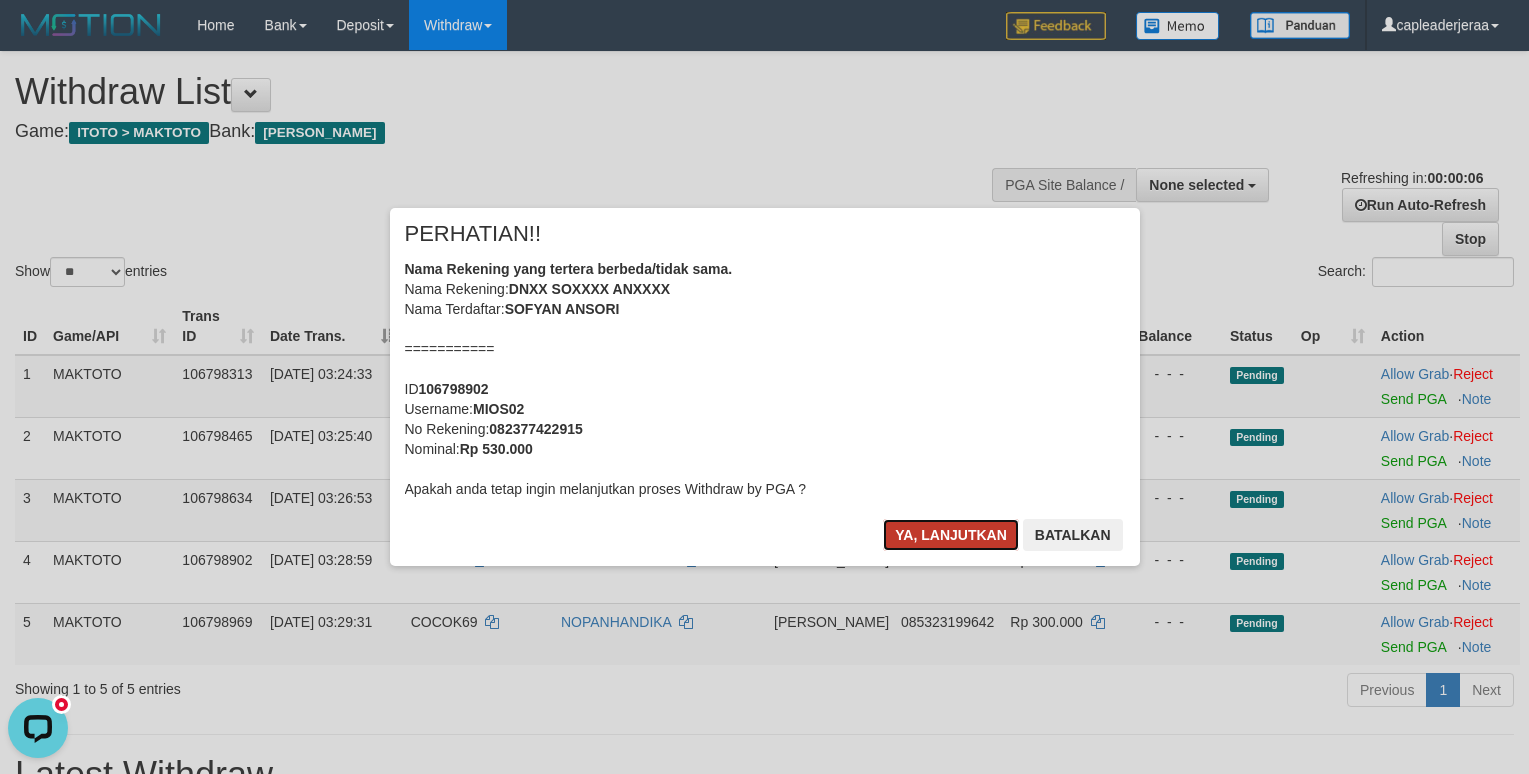 click on "Ya, lanjutkan" at bounding box center (951, 535) 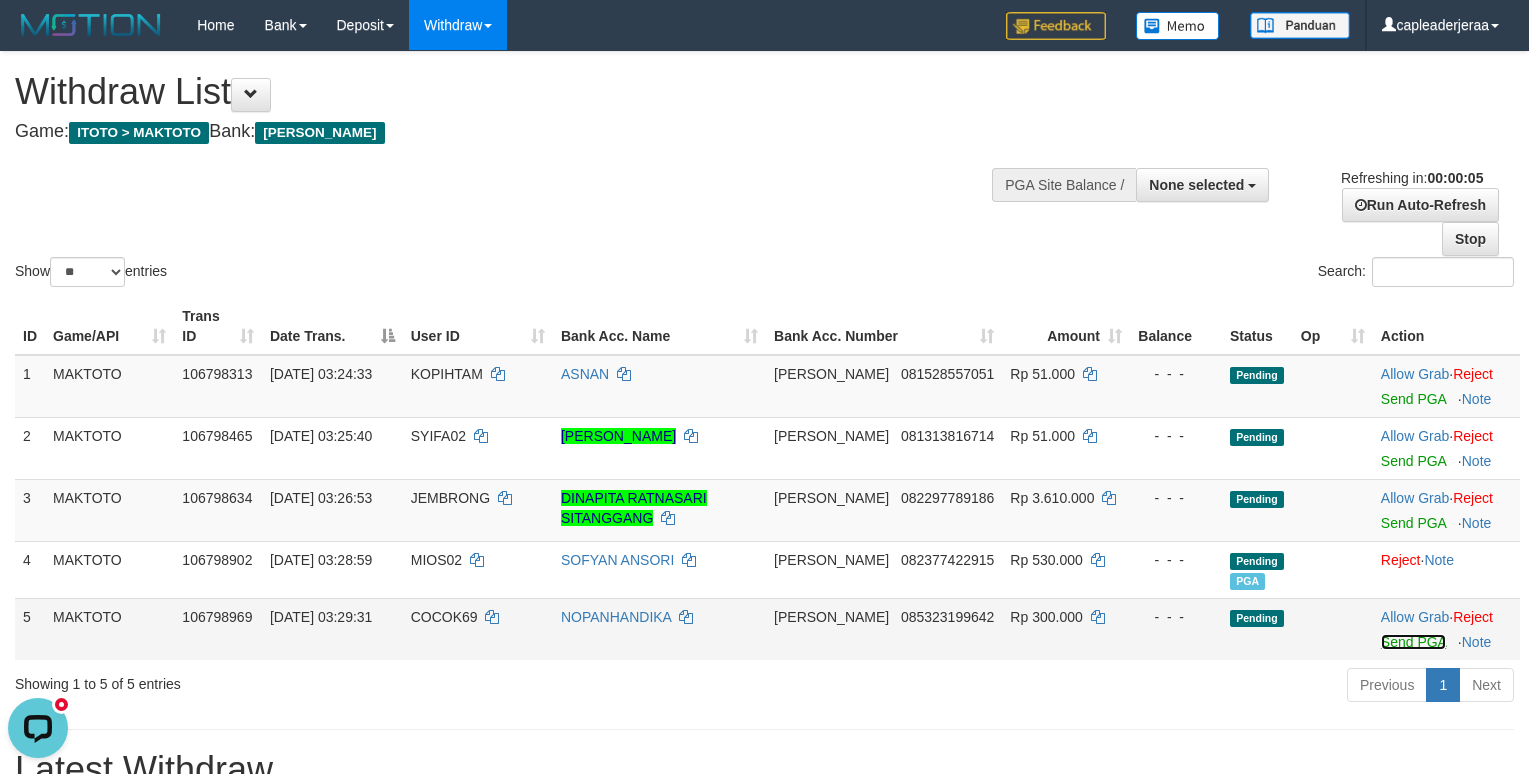 click on "Send PGA" at bounding box center (1413, 642) 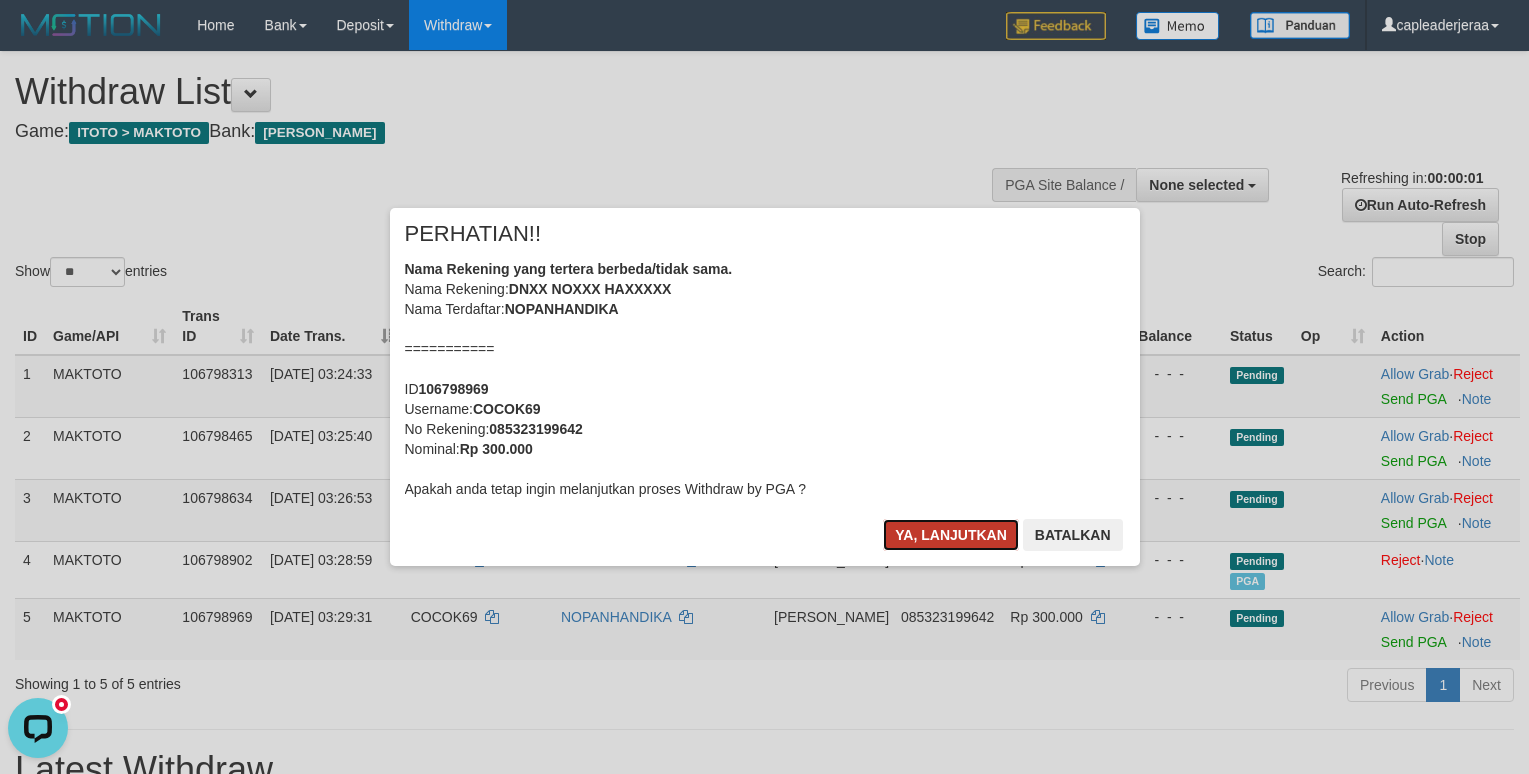 click on "Ya, lanjutkan" at bounding box center (951, 535) 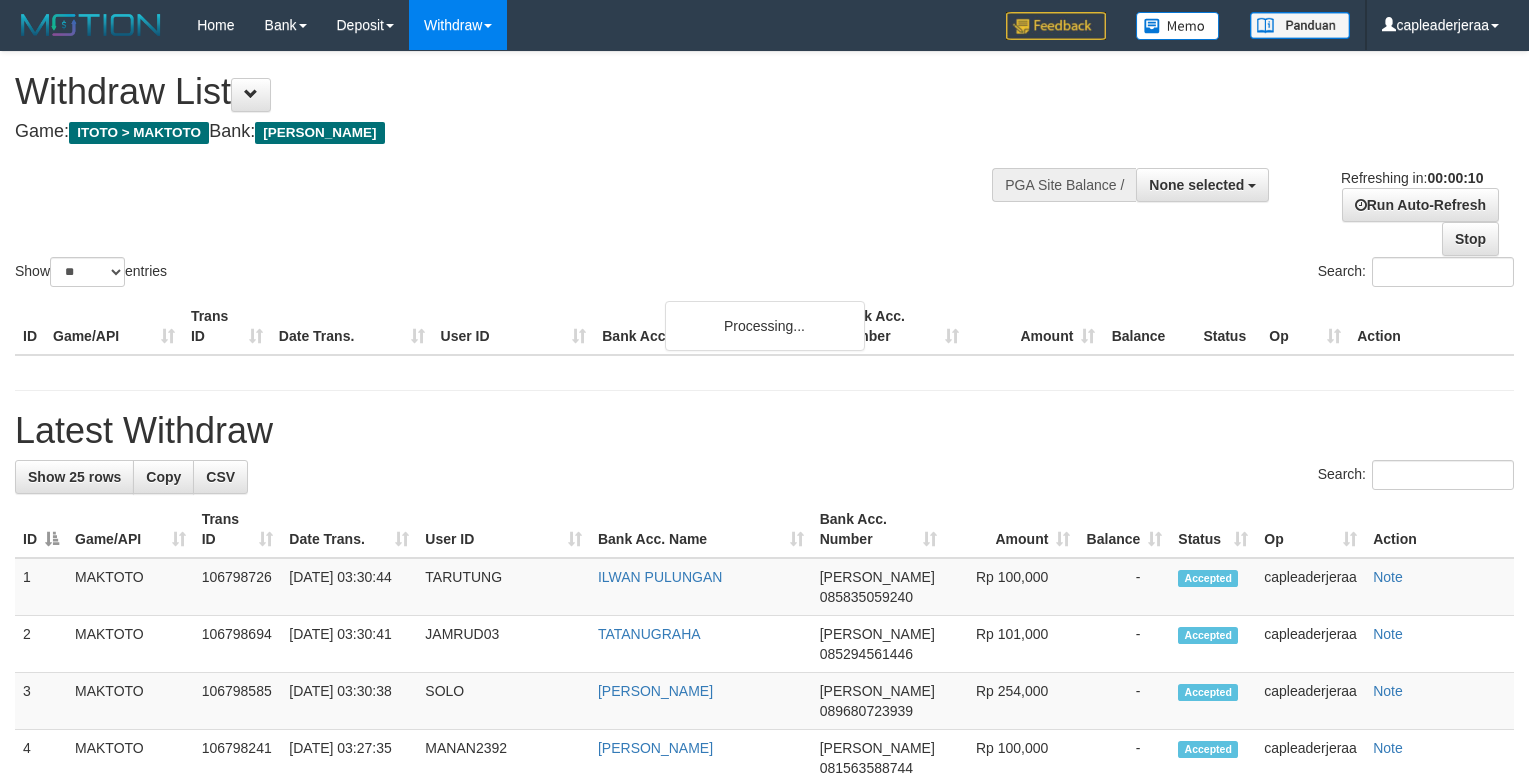 select 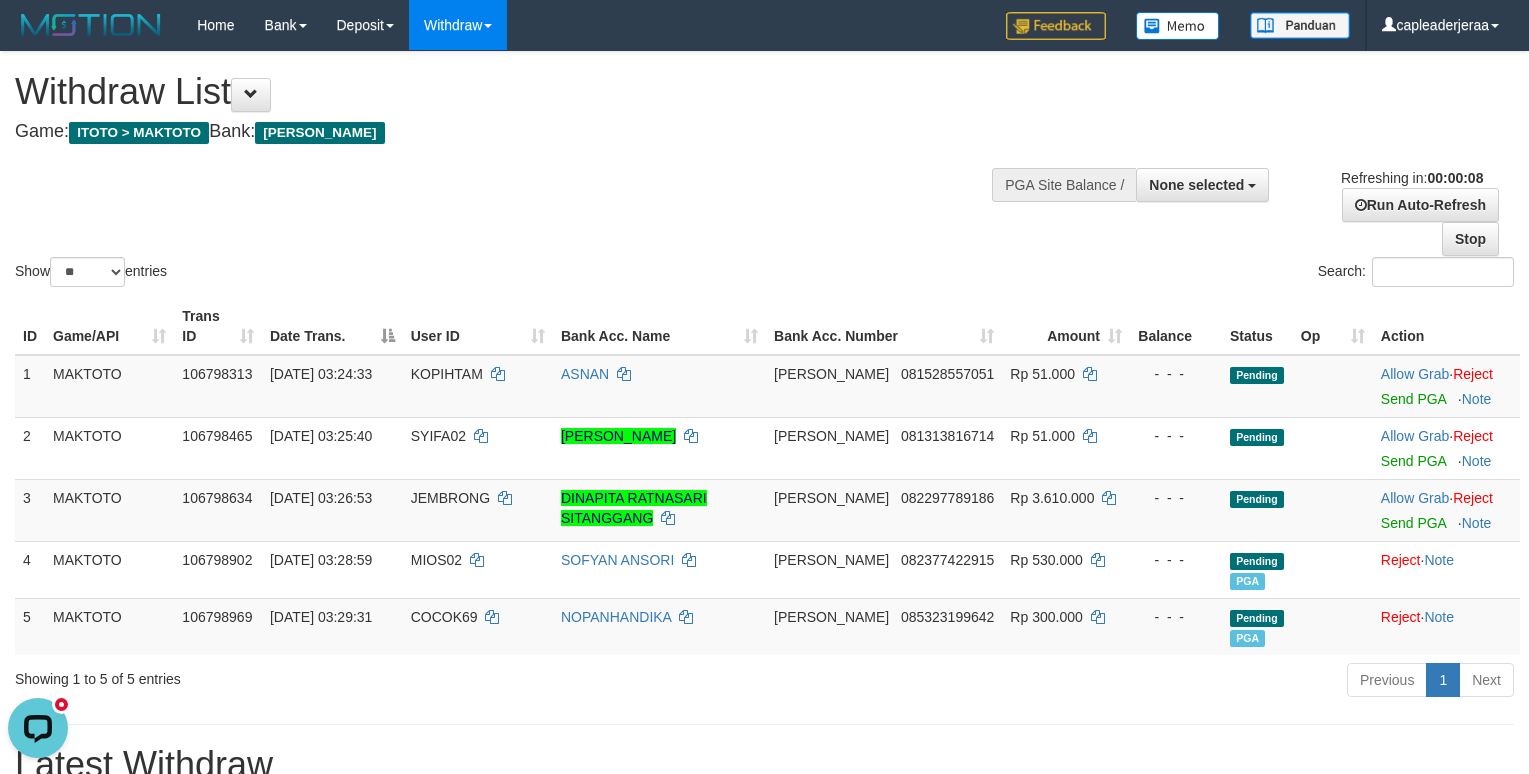 scroll, scrollTop: 0, scrollLeft: 0, axis: both 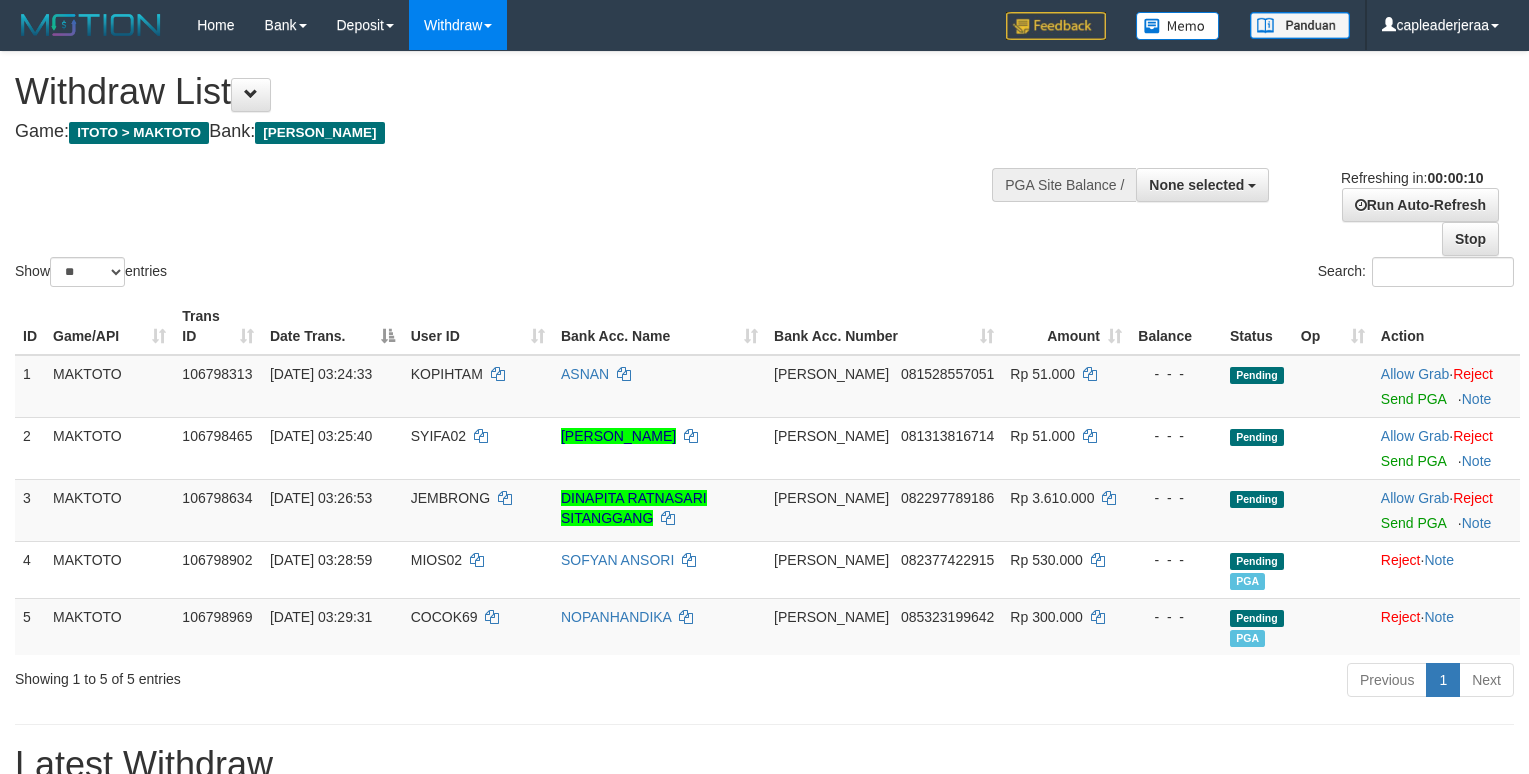 select 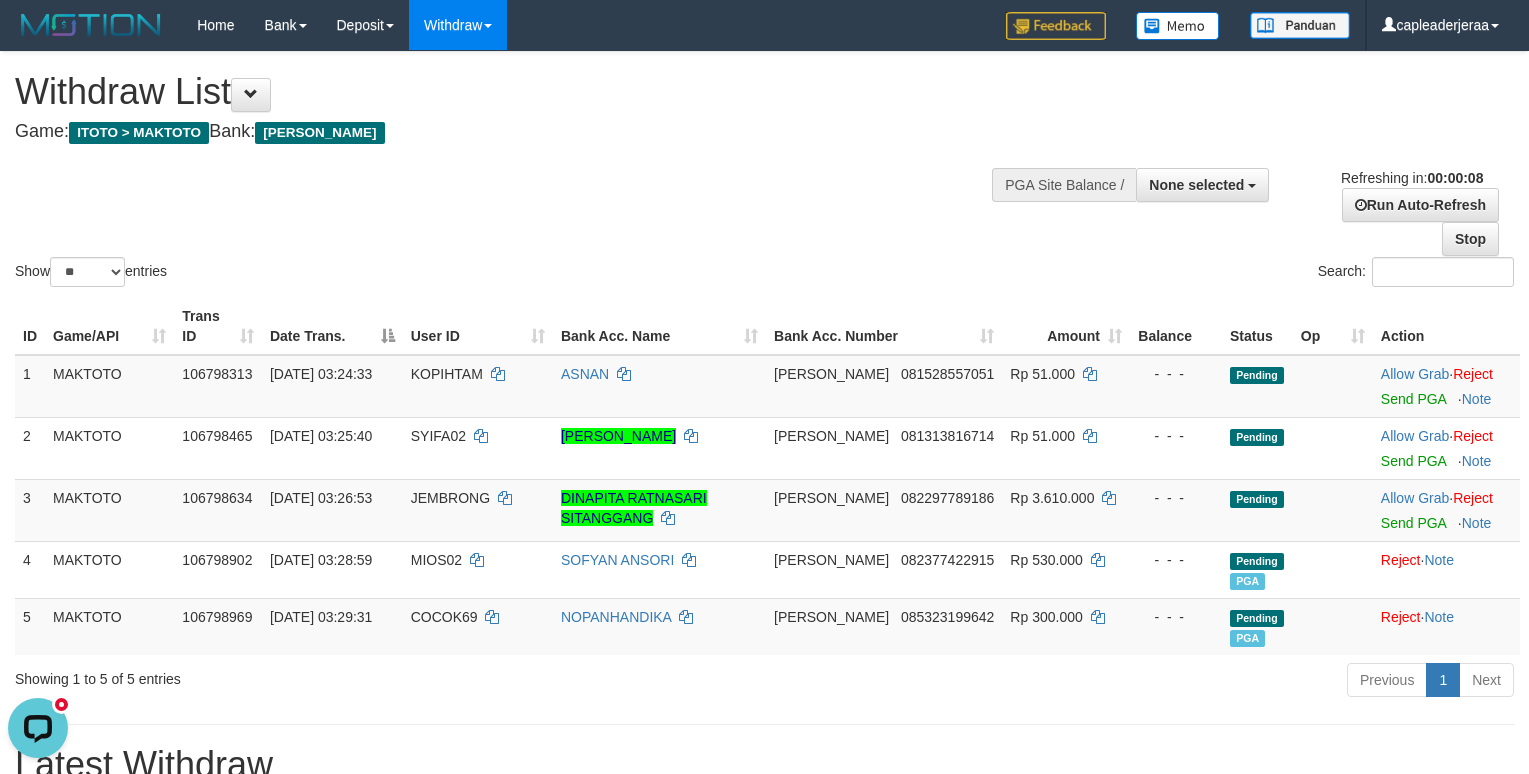 scroll, scrollTop: 0, scrollLeft: 0, axis: both 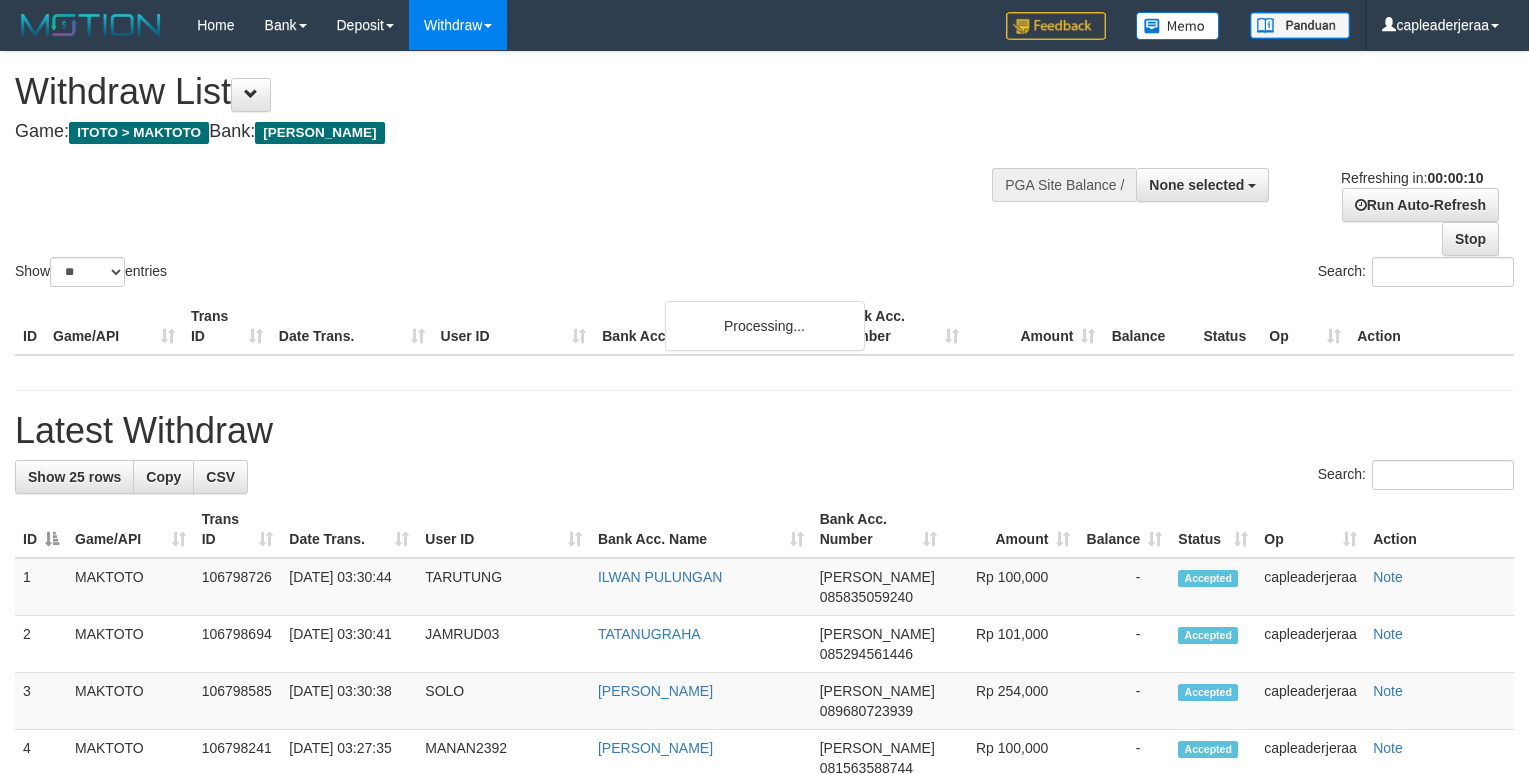 select 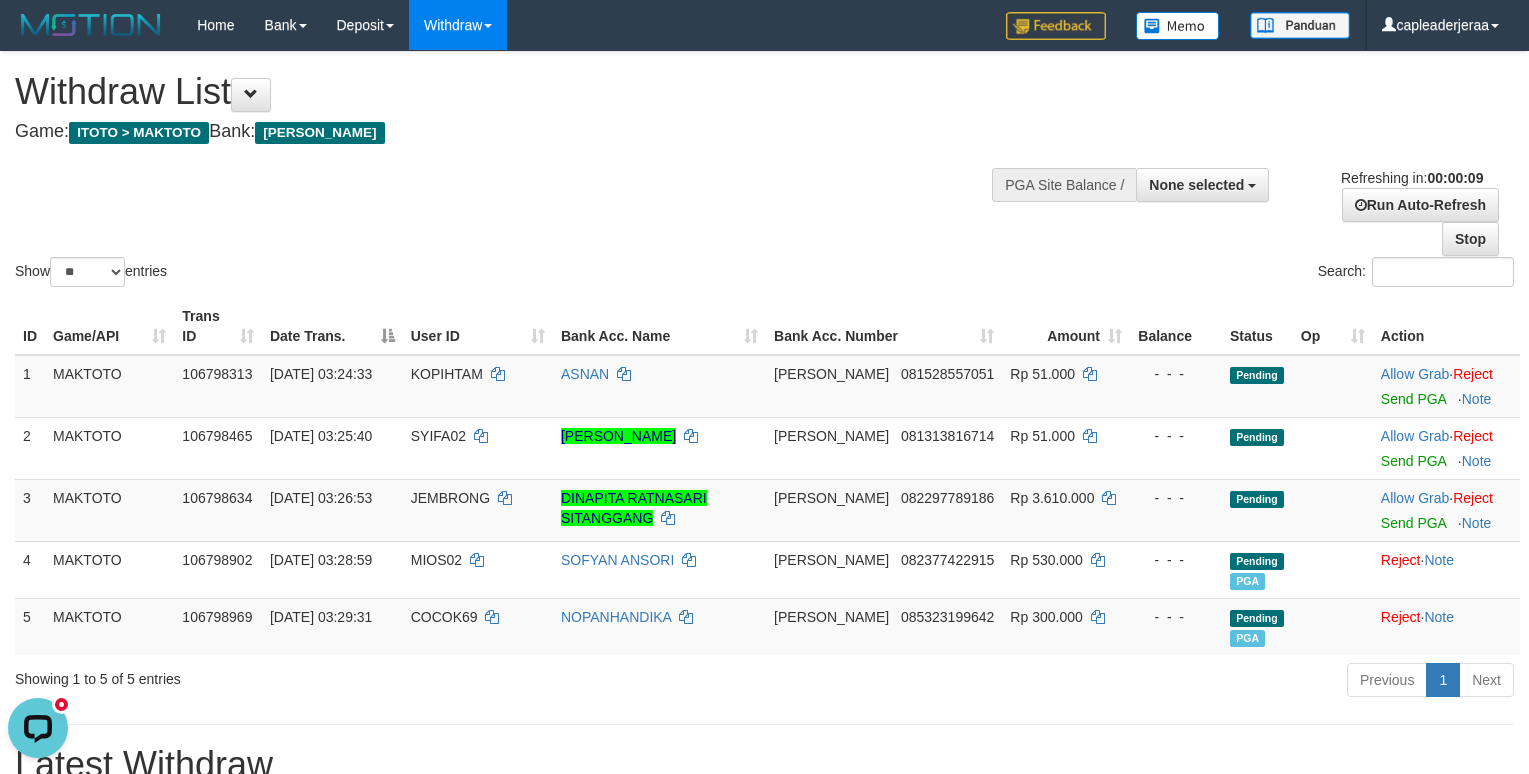 scroll, scrollTop: 0, scrollLeft: 0, axis: both 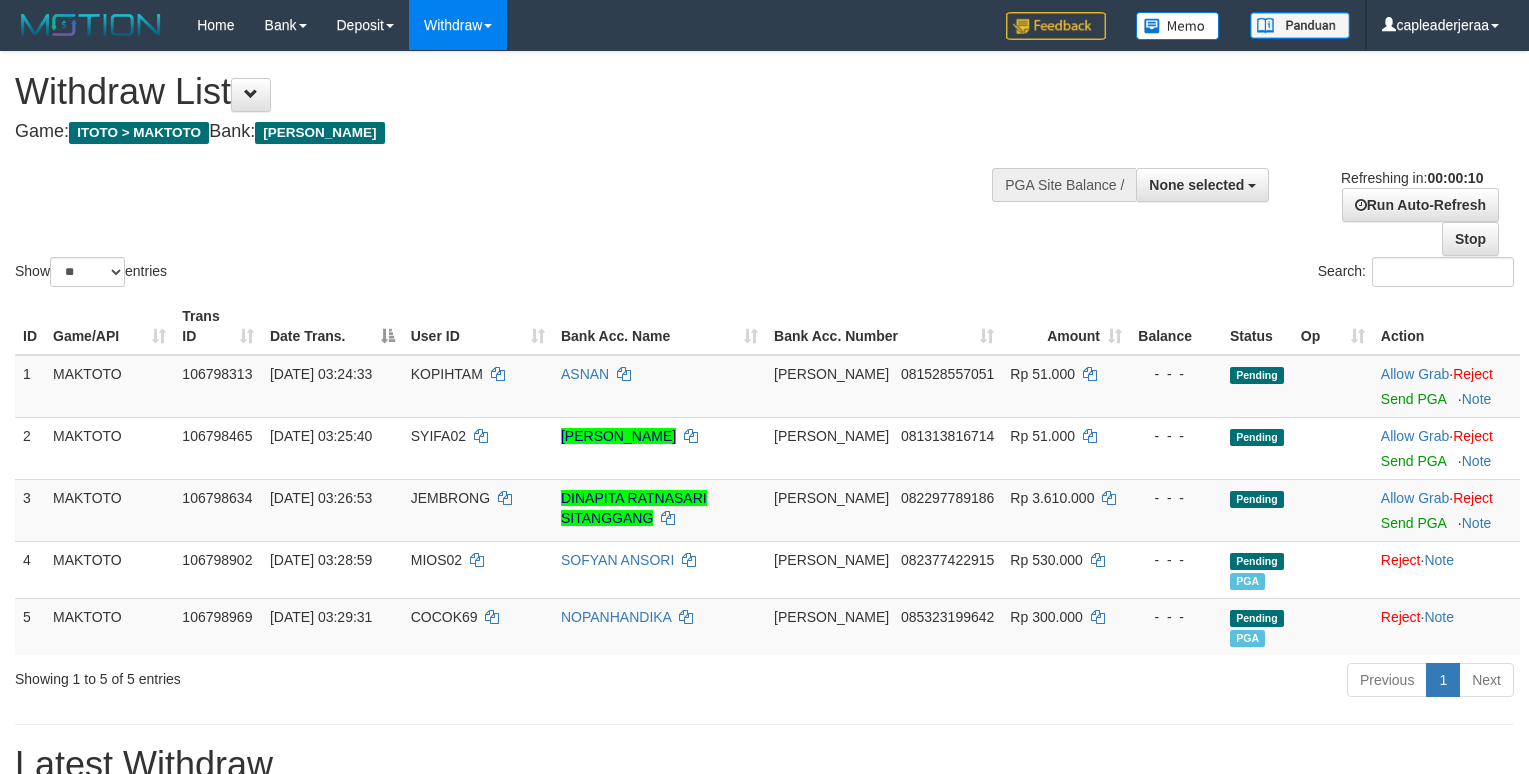 select 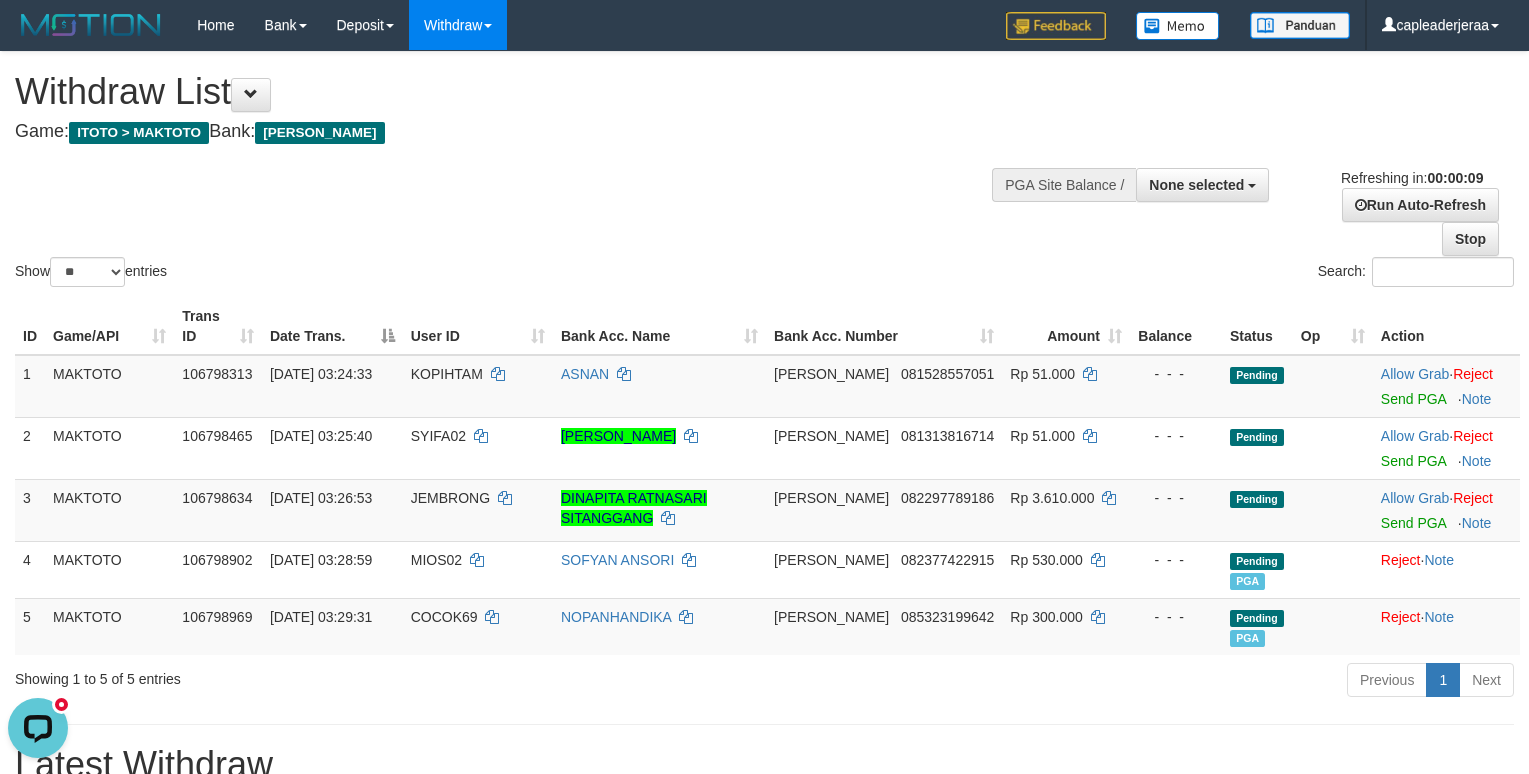 scroll, scrollTop: 0, scrollLeft: 0, axis: both 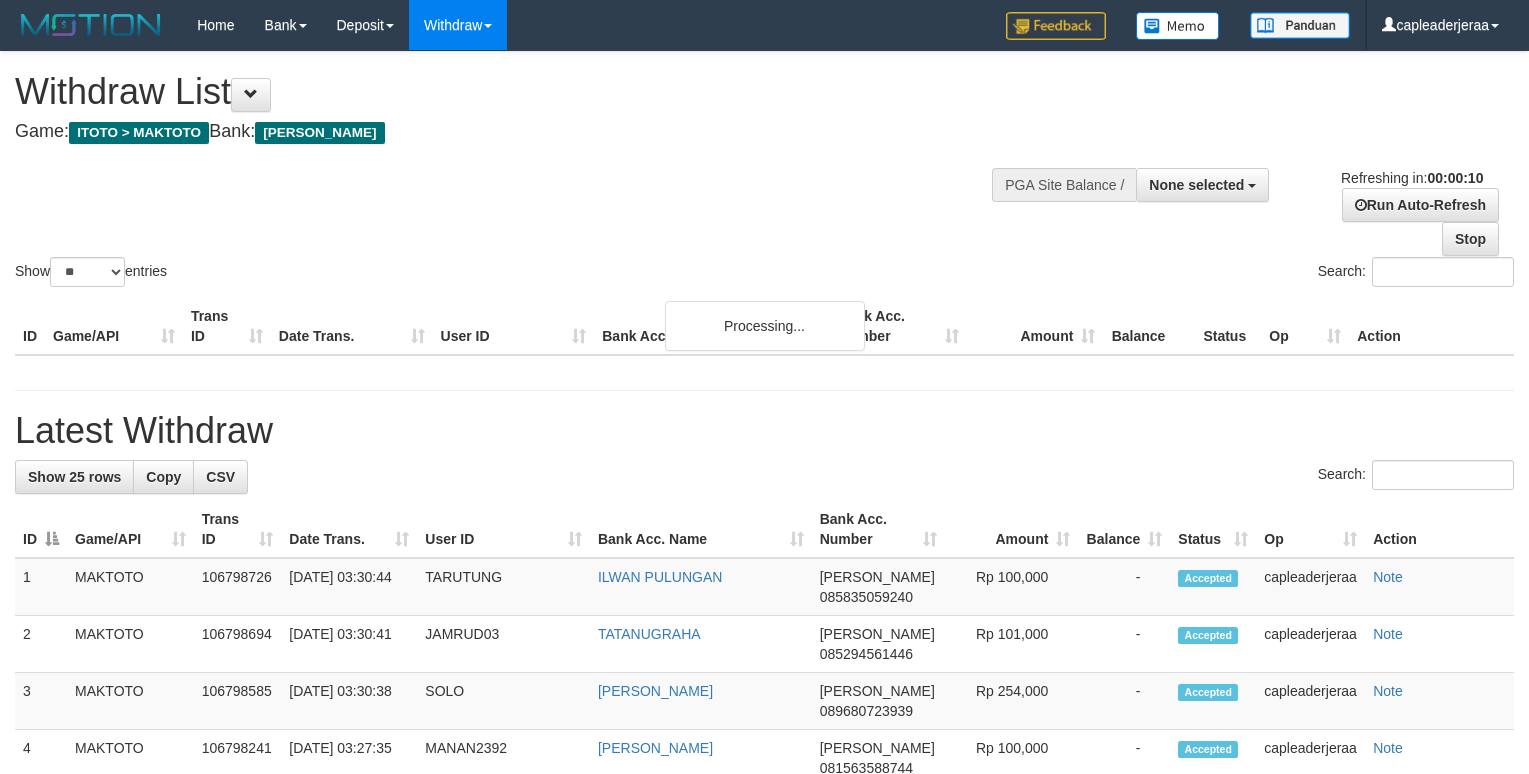 select 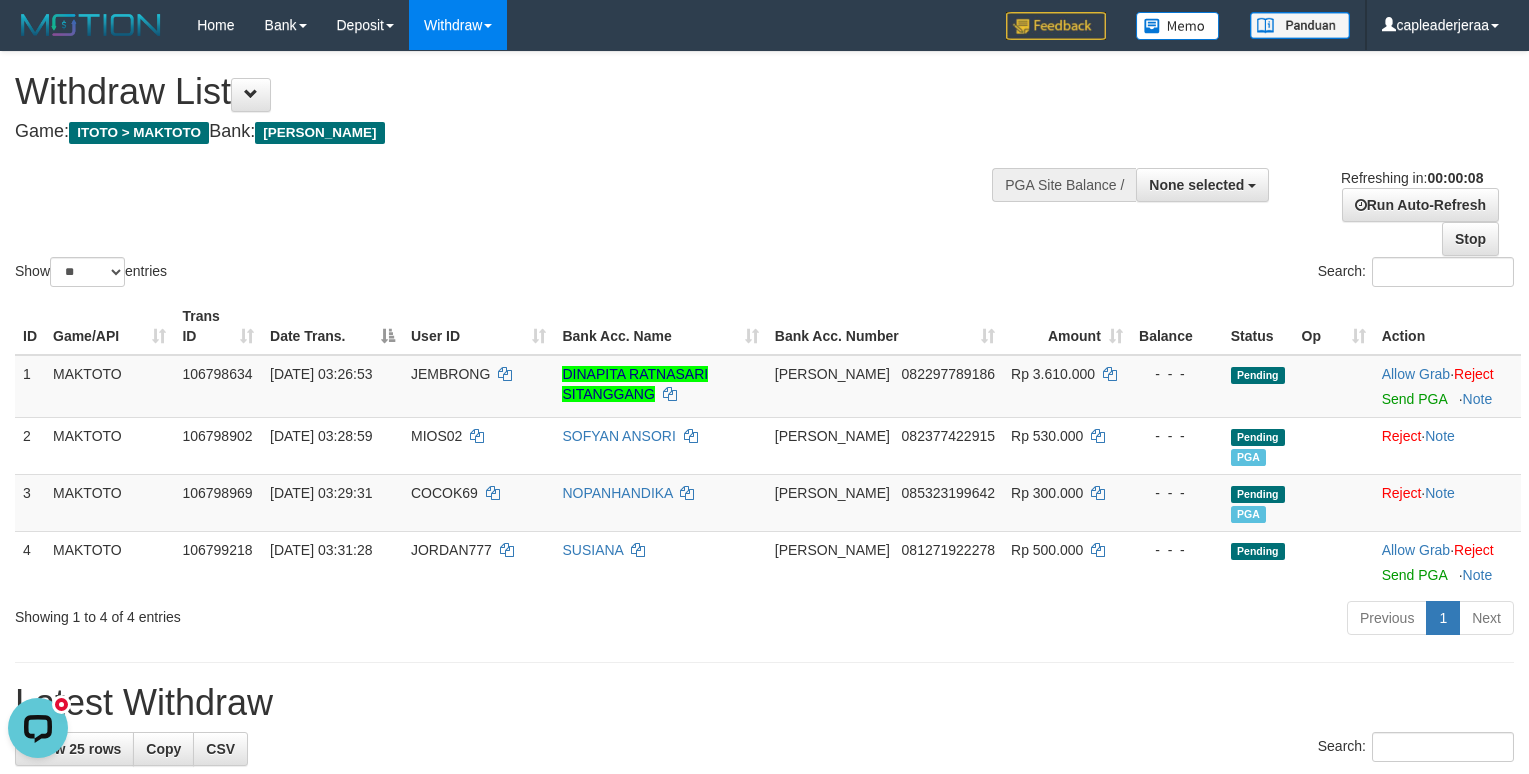 scroll, scrollTop: 0, scrollLeft: 0, axis: both 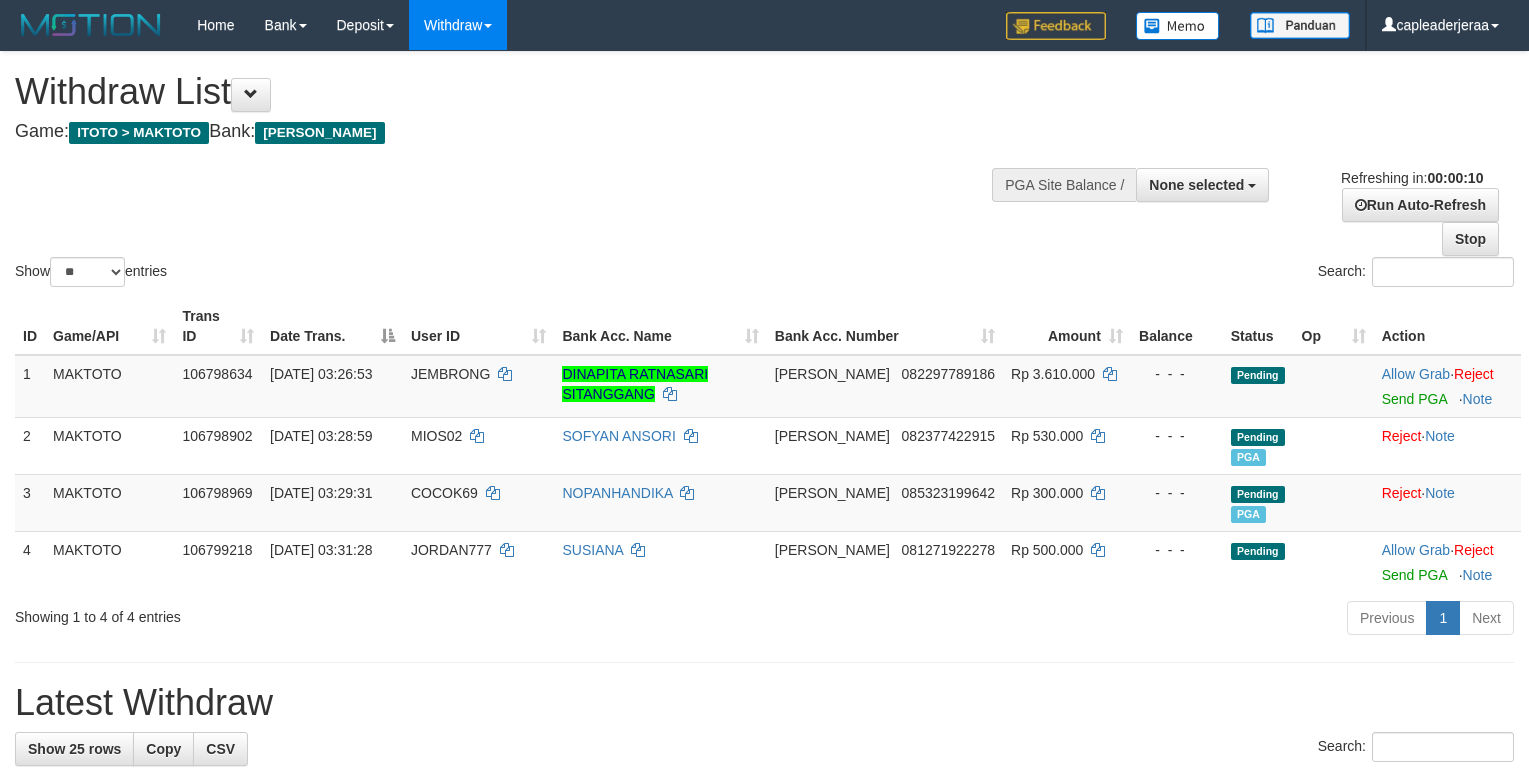 select 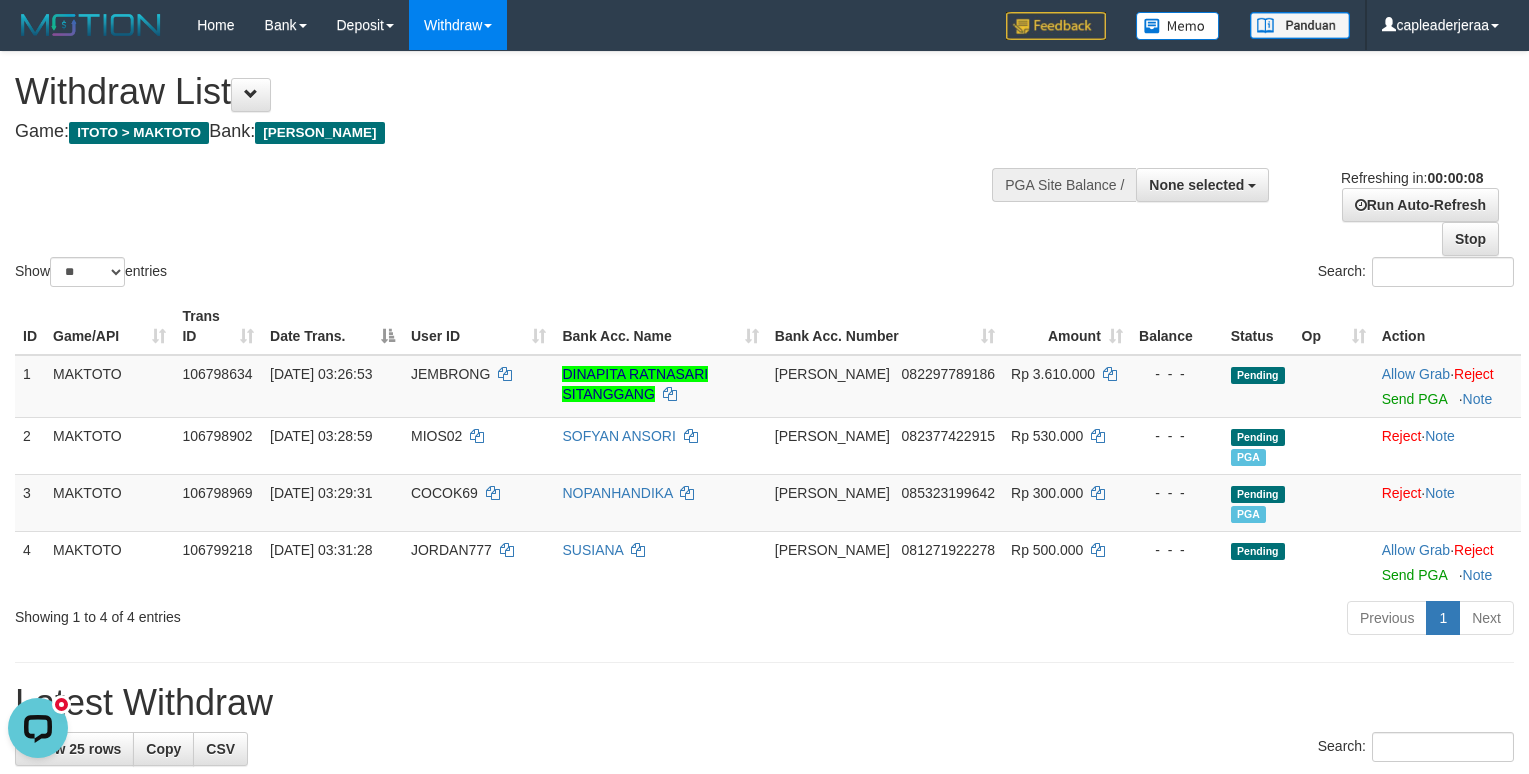 scroll, scrollTop: 0, scrollLeft: 0, axis: both 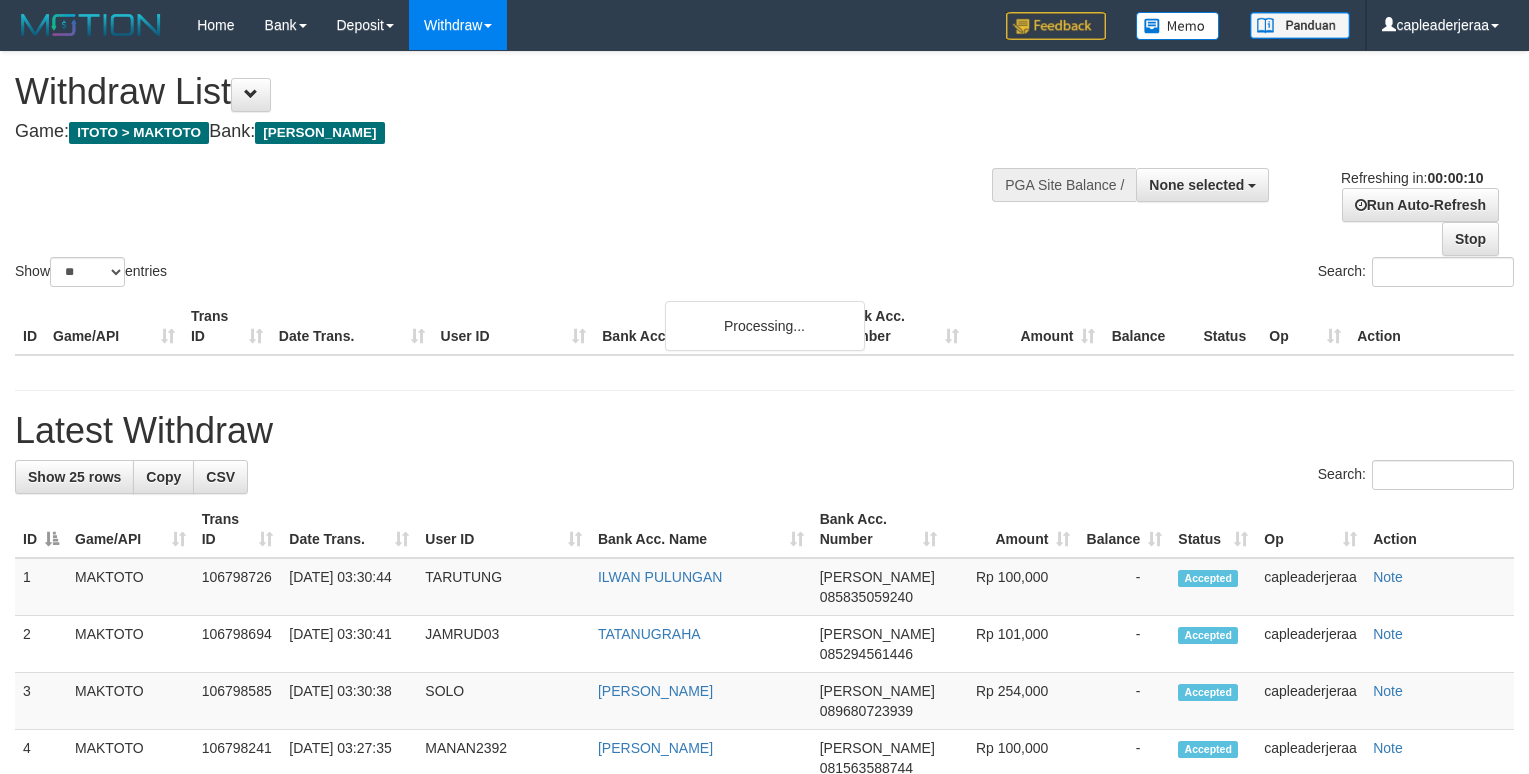select 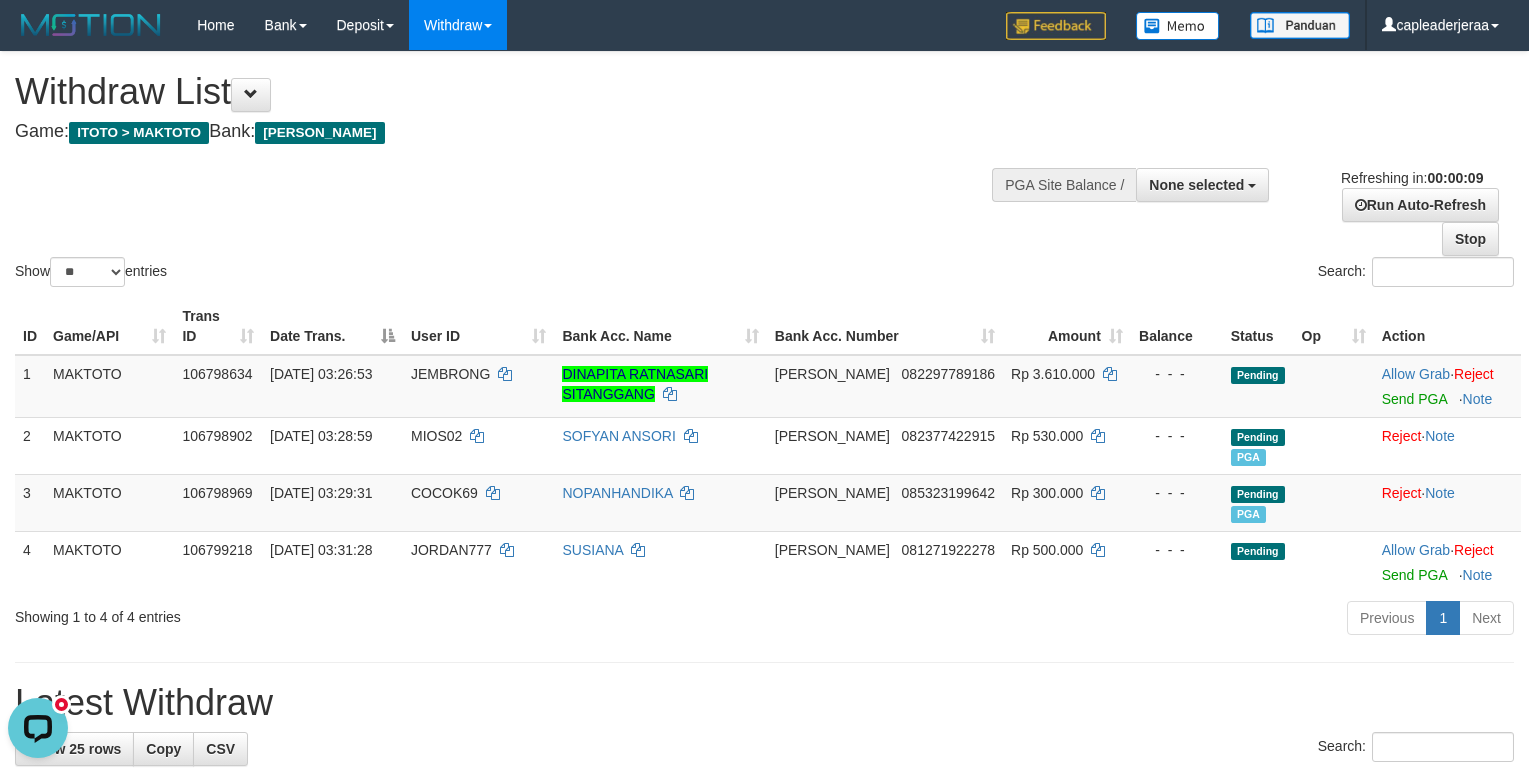 scroll, scrollTop: 0, scrollLeft: 0, axis: both 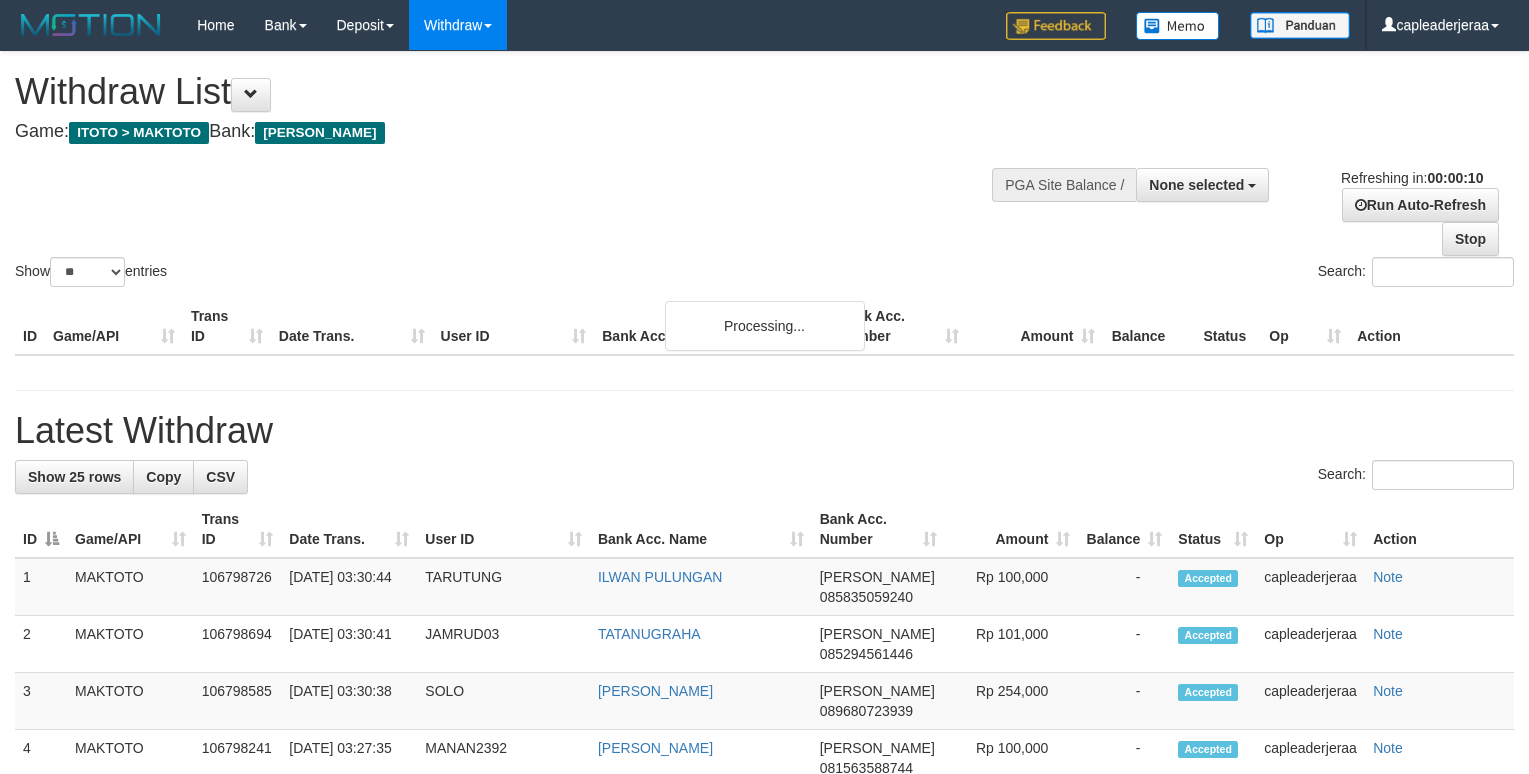 select 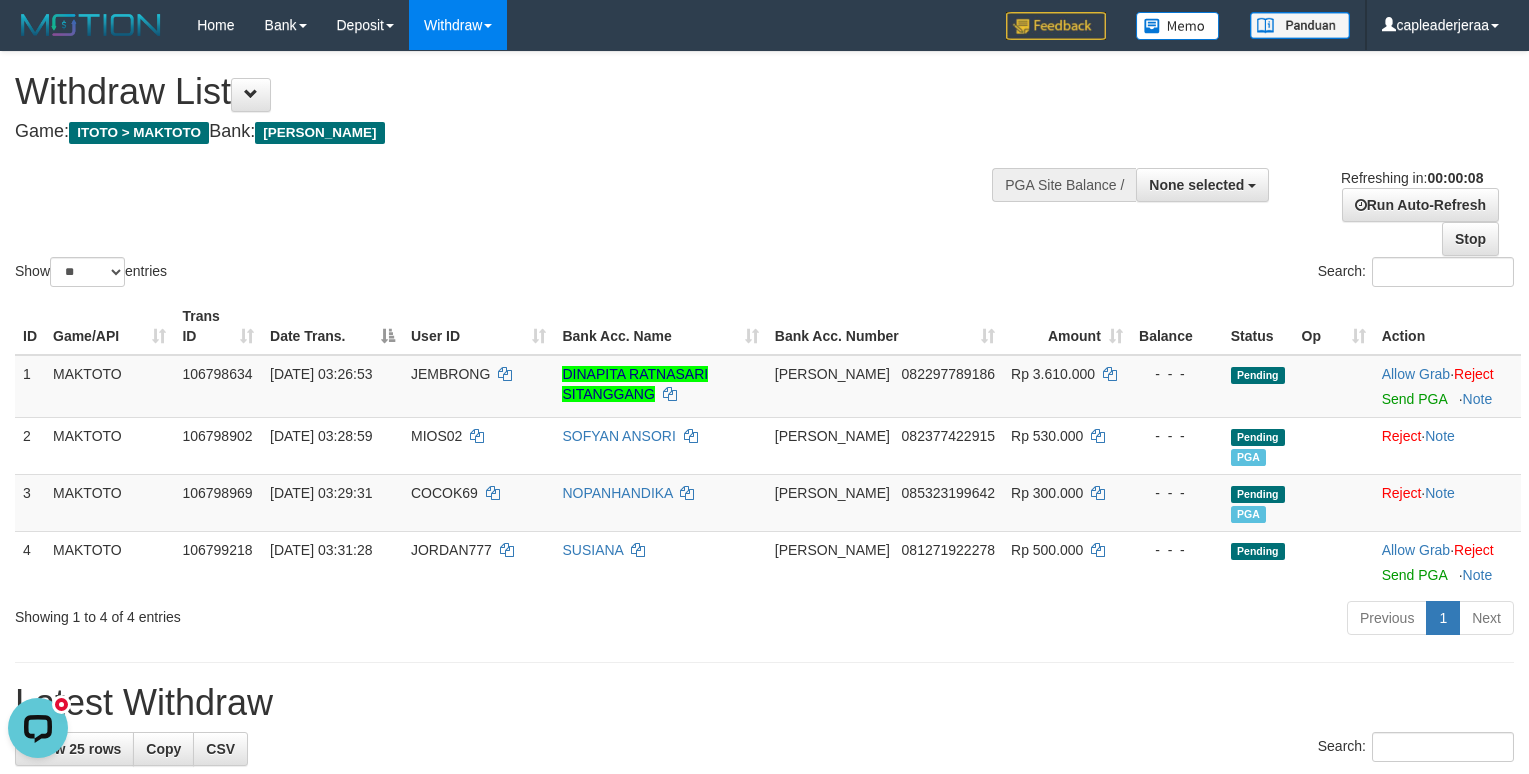 scroll, scrollTop: 0, scrollLeft: 0, axis: both 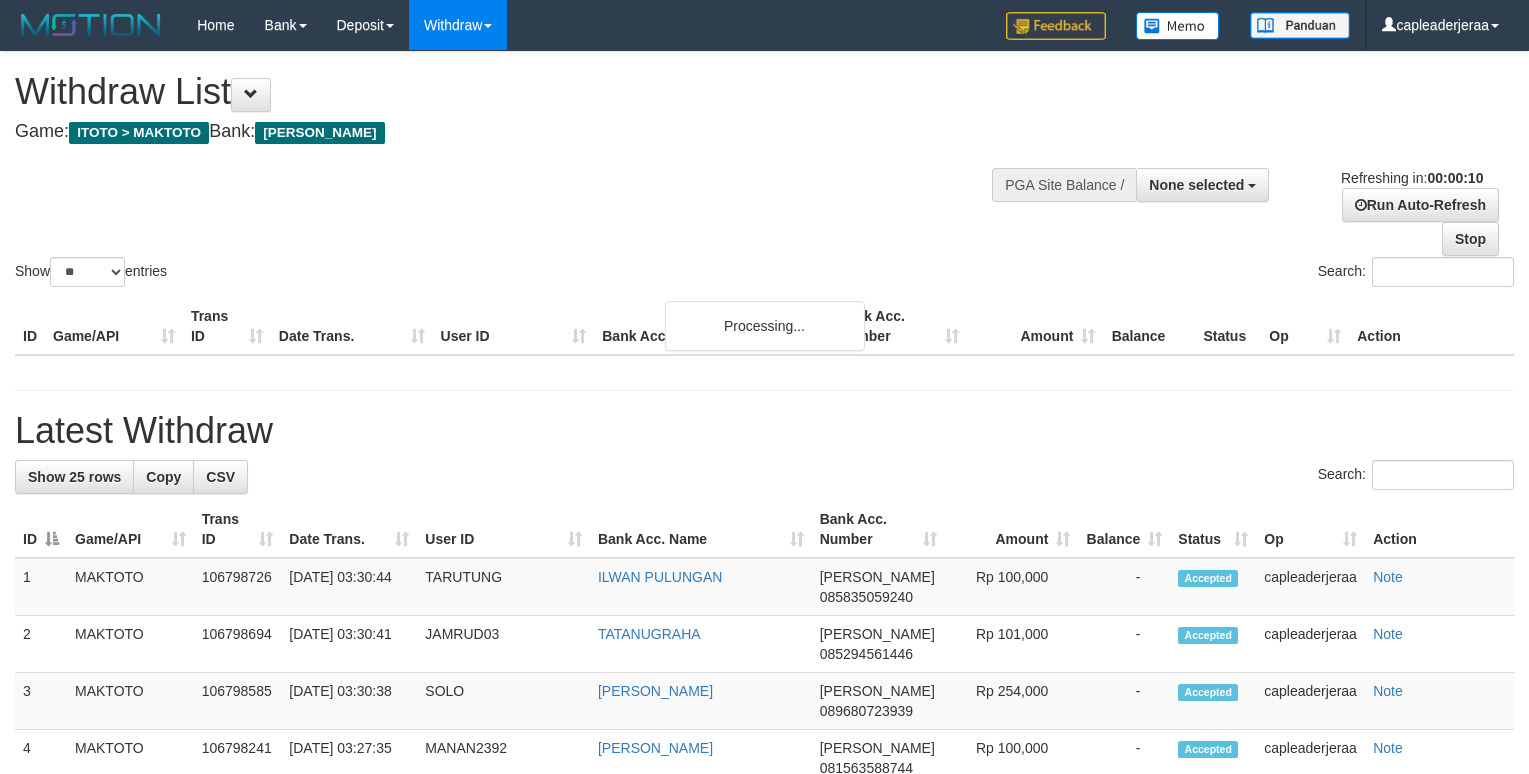 select 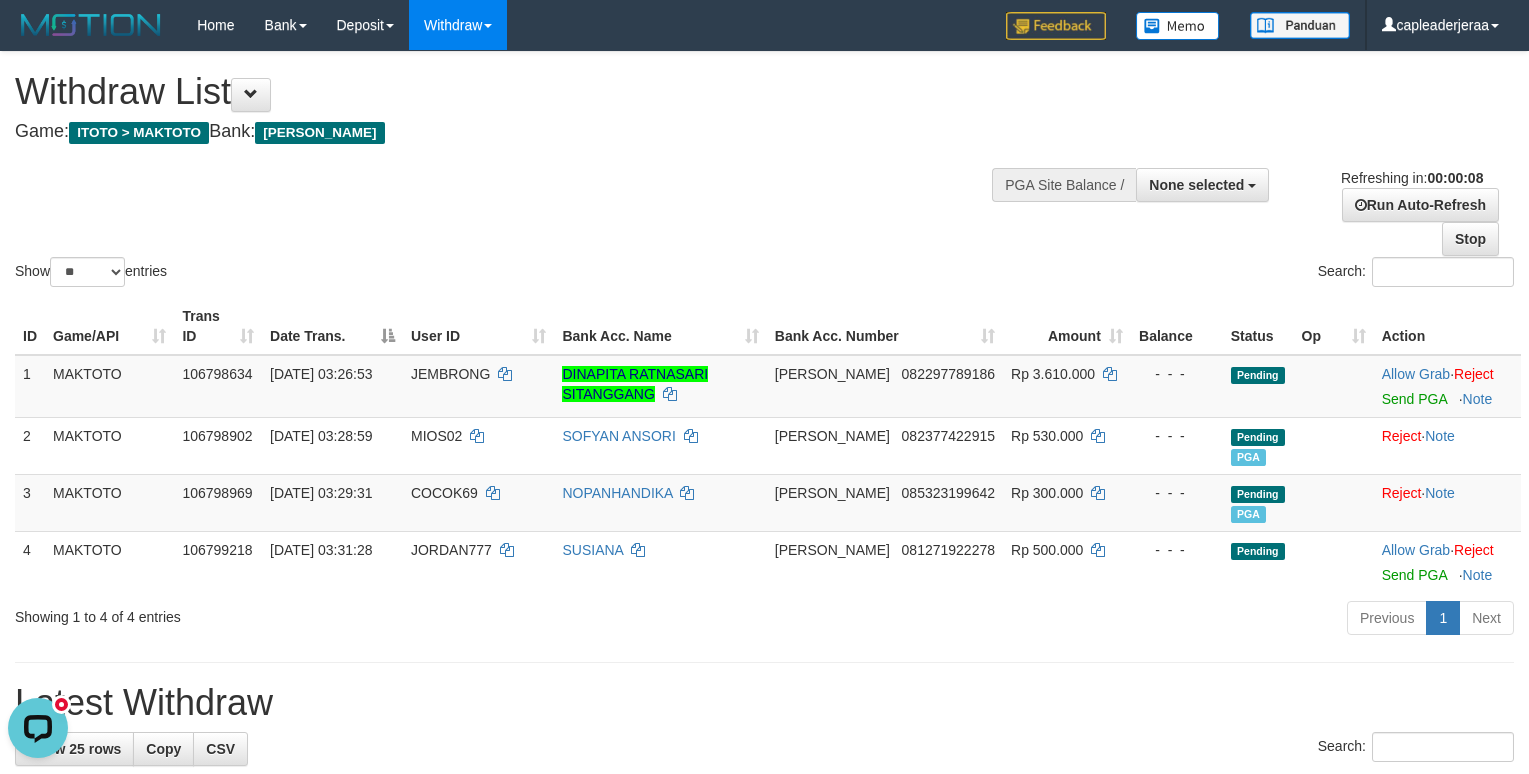 scroll, scrollTop: 0, scrollLeft: 0, axis: both 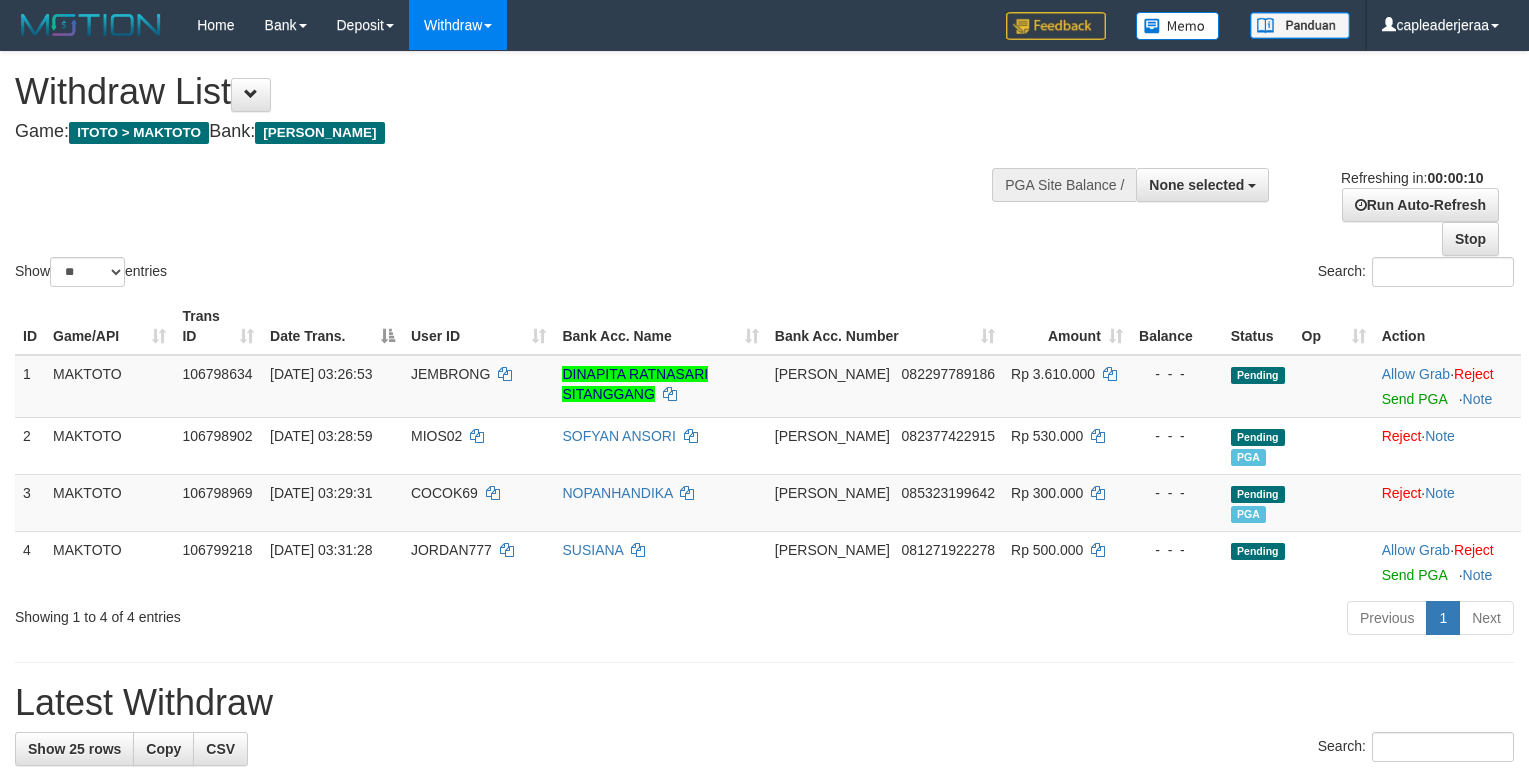 select 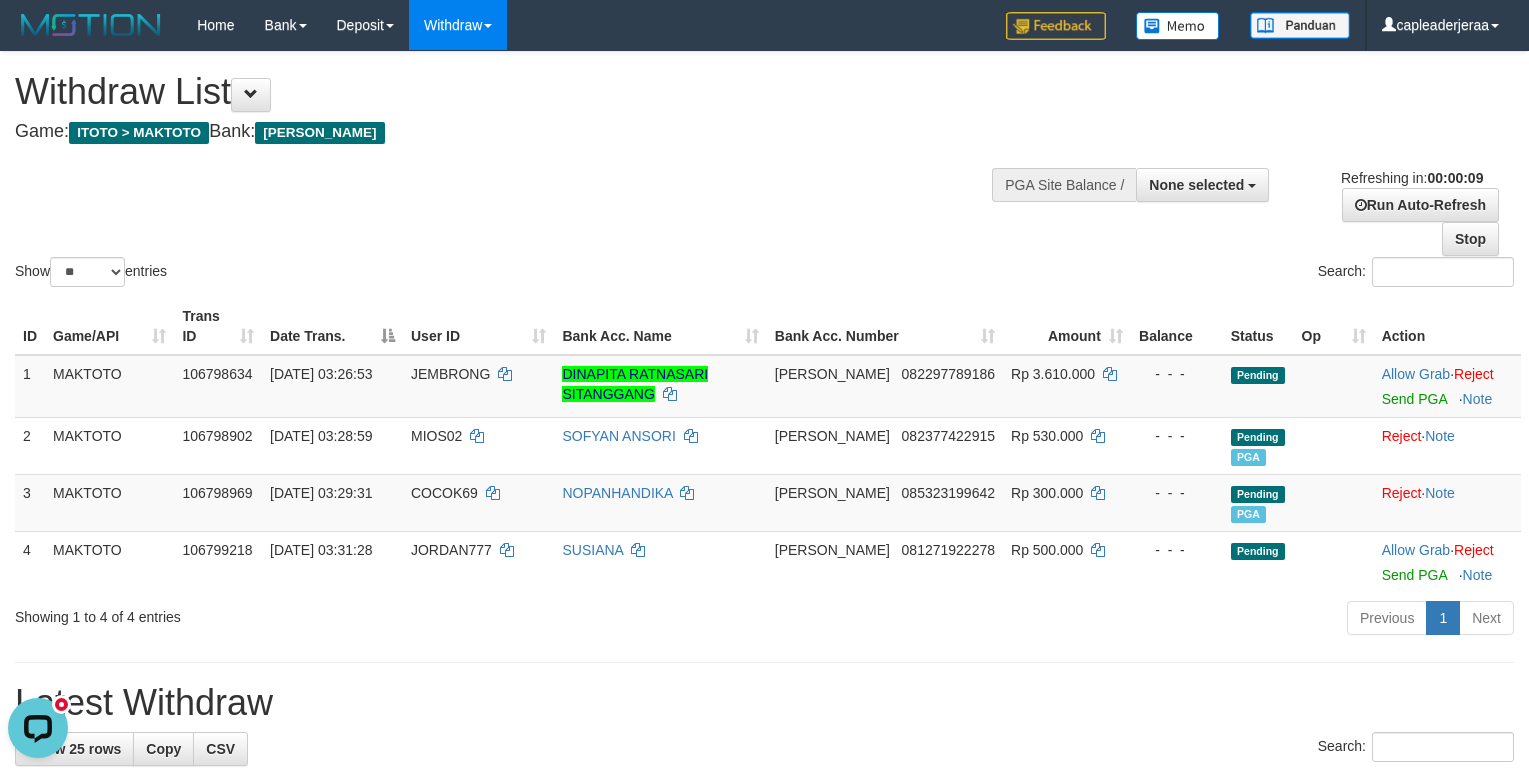 scroll, scrollTop: 0, scrollLeft: 0, axis: both 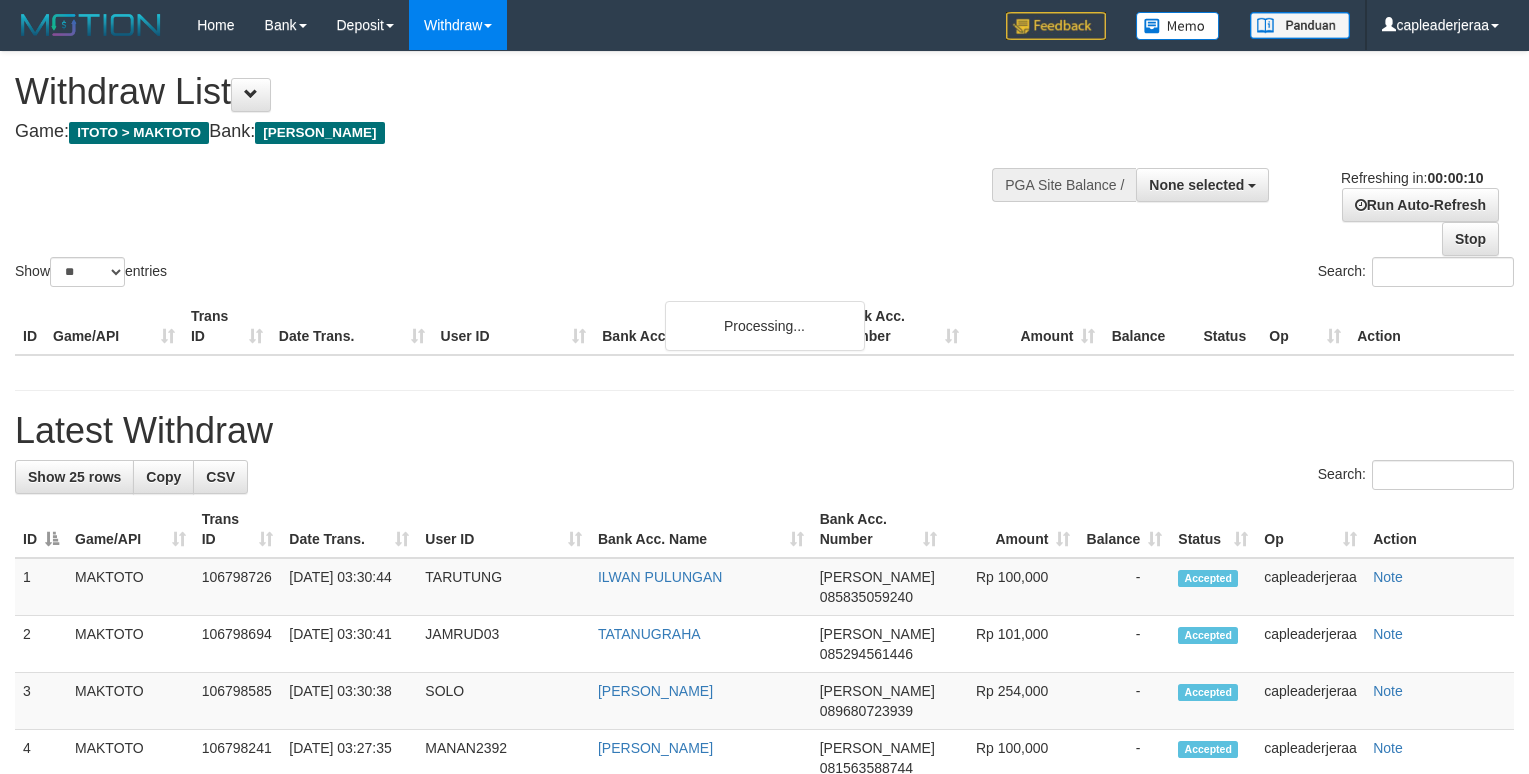 select 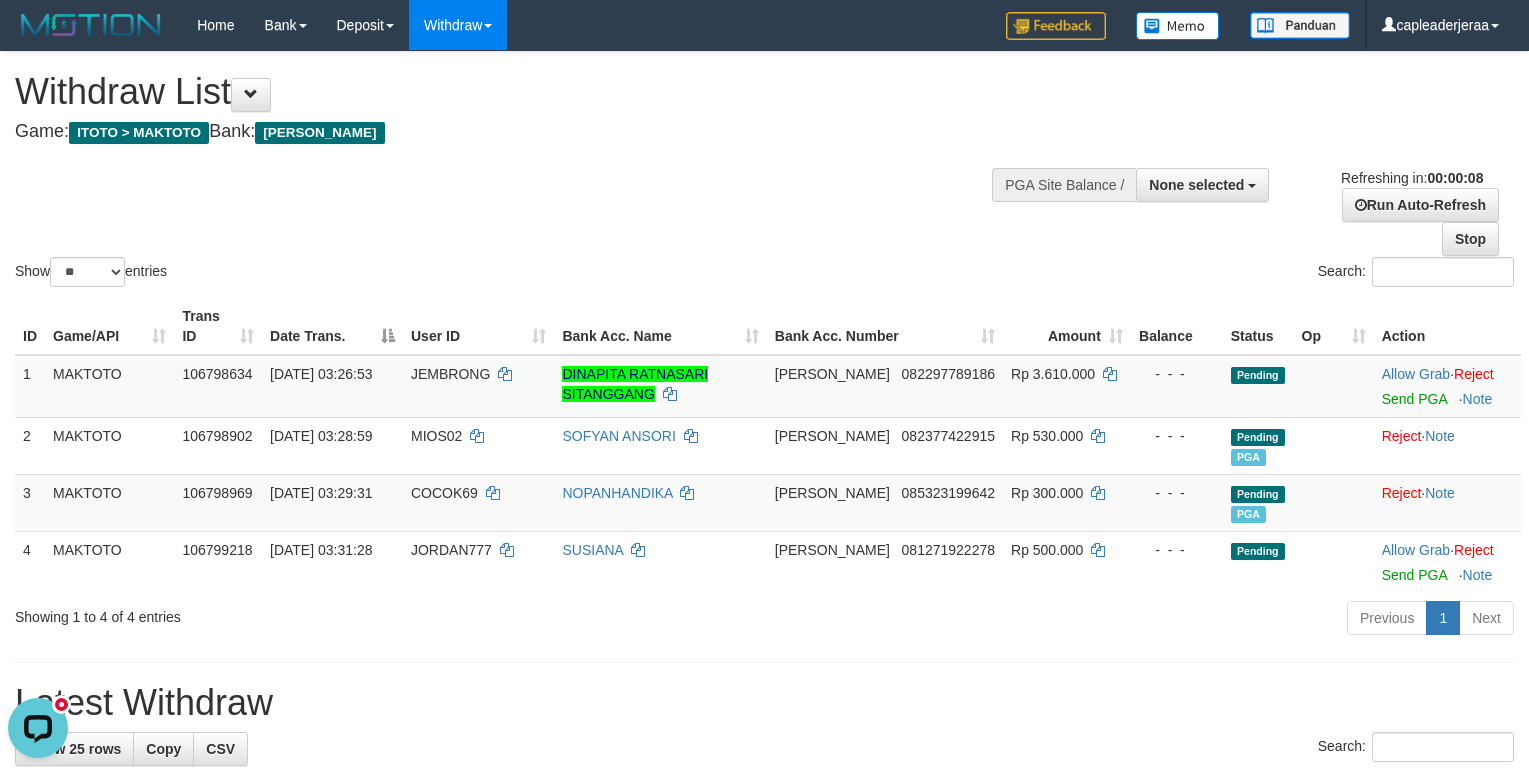 scroll, scrollTop: 0, scrollLeft: 0, axis: both 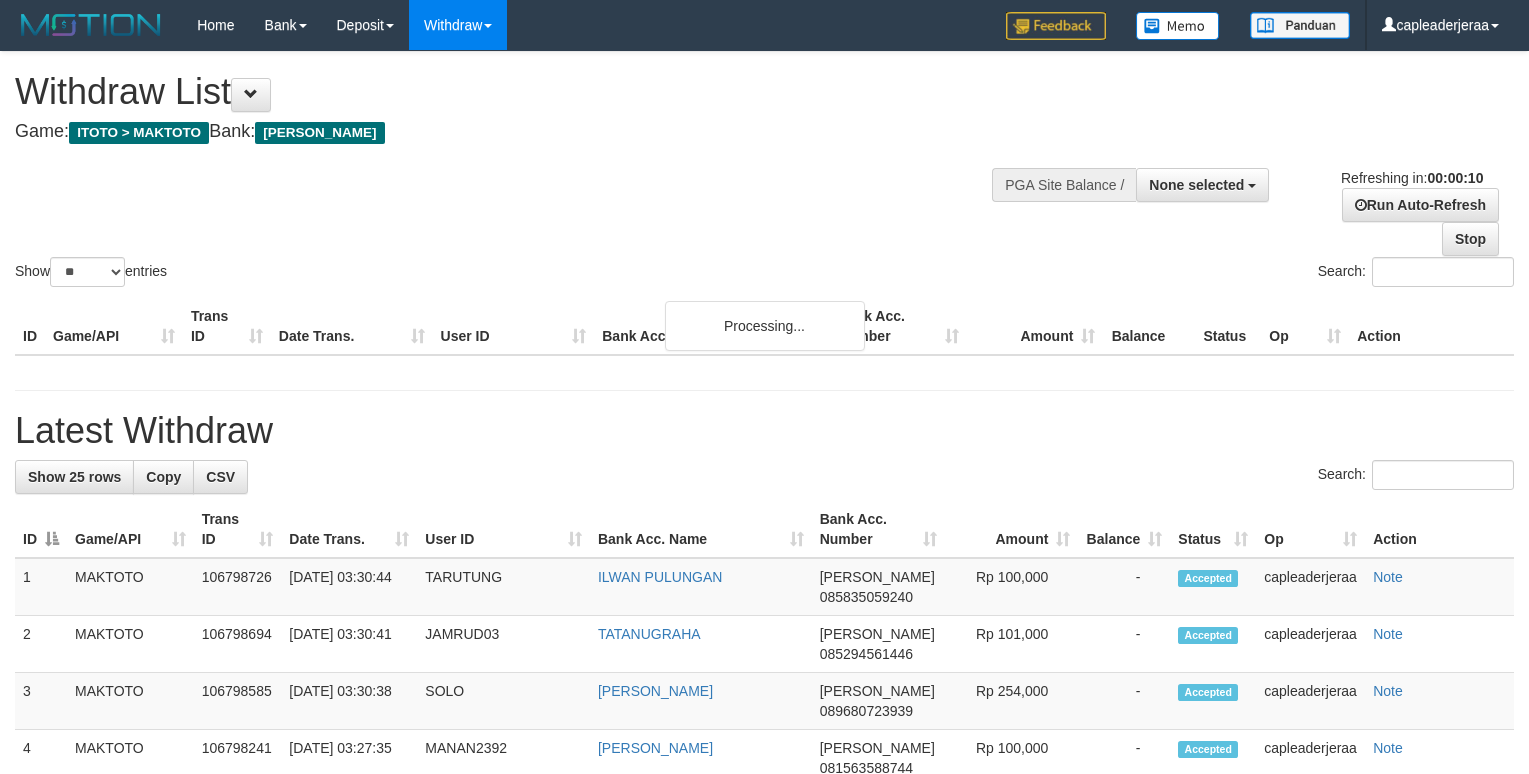 select 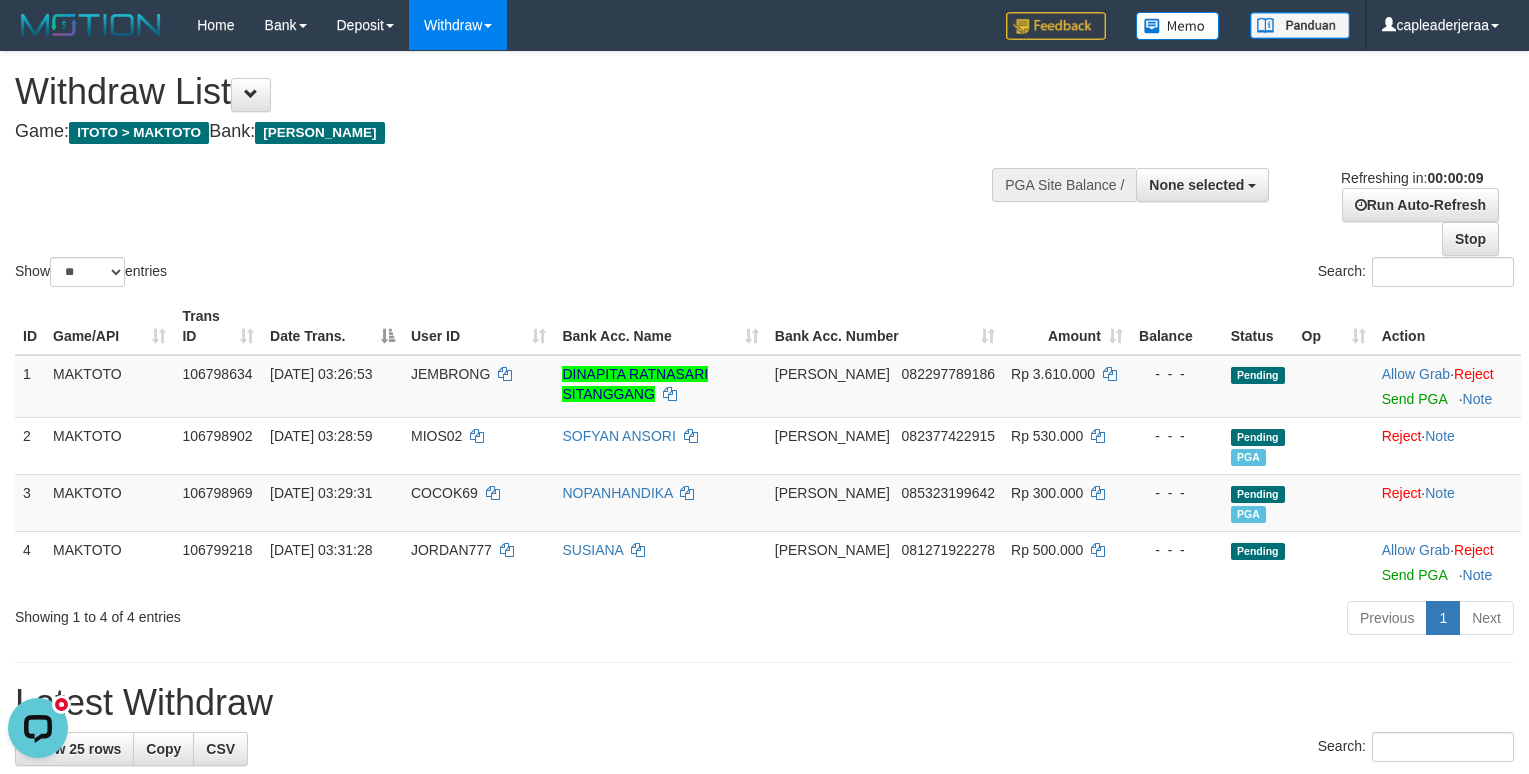 scroll, scrollTop: 0, scrollLeft: 0, axis: both 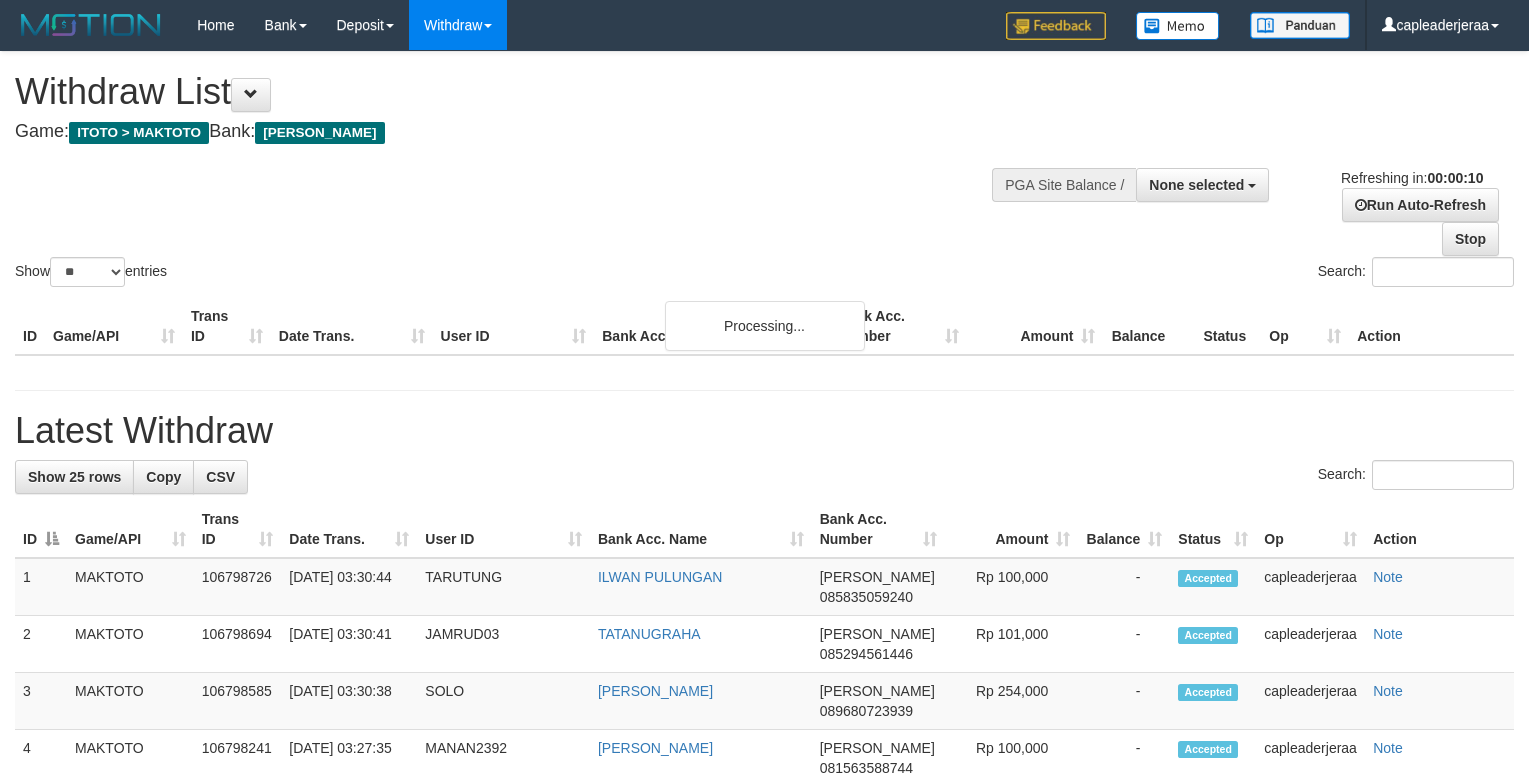select 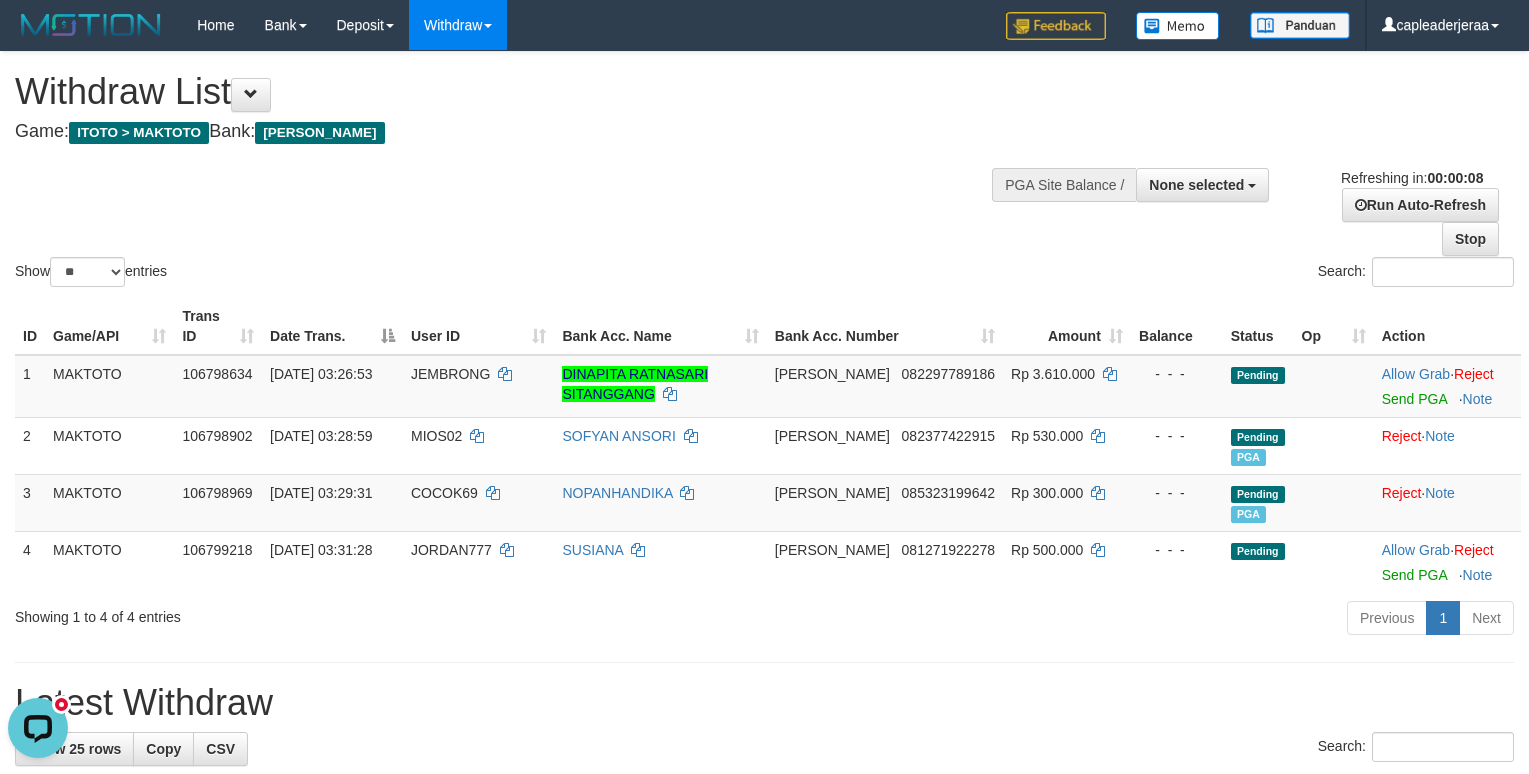 scroll, scrollTop: 0, scrollLeft: 0, axis: both 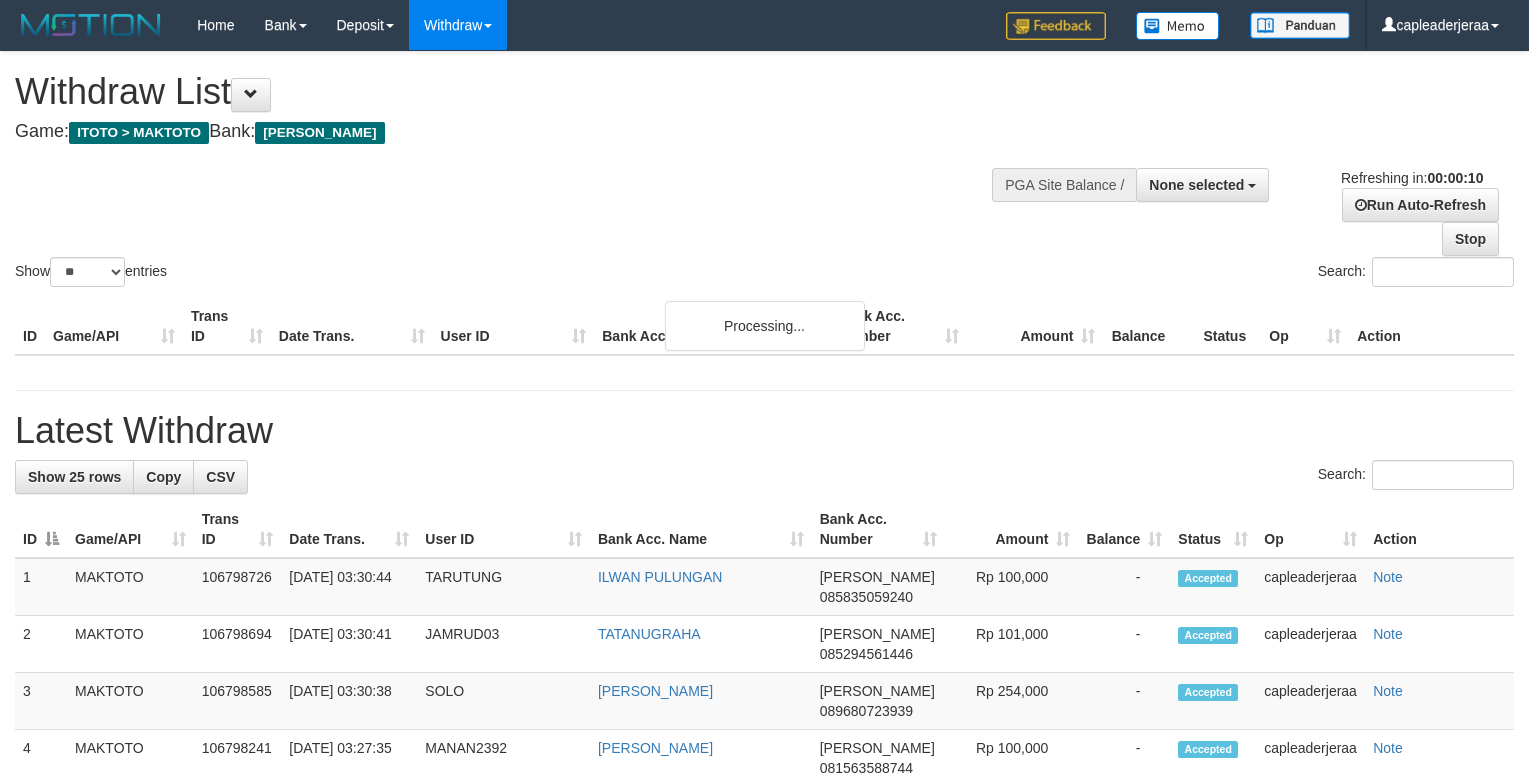 select 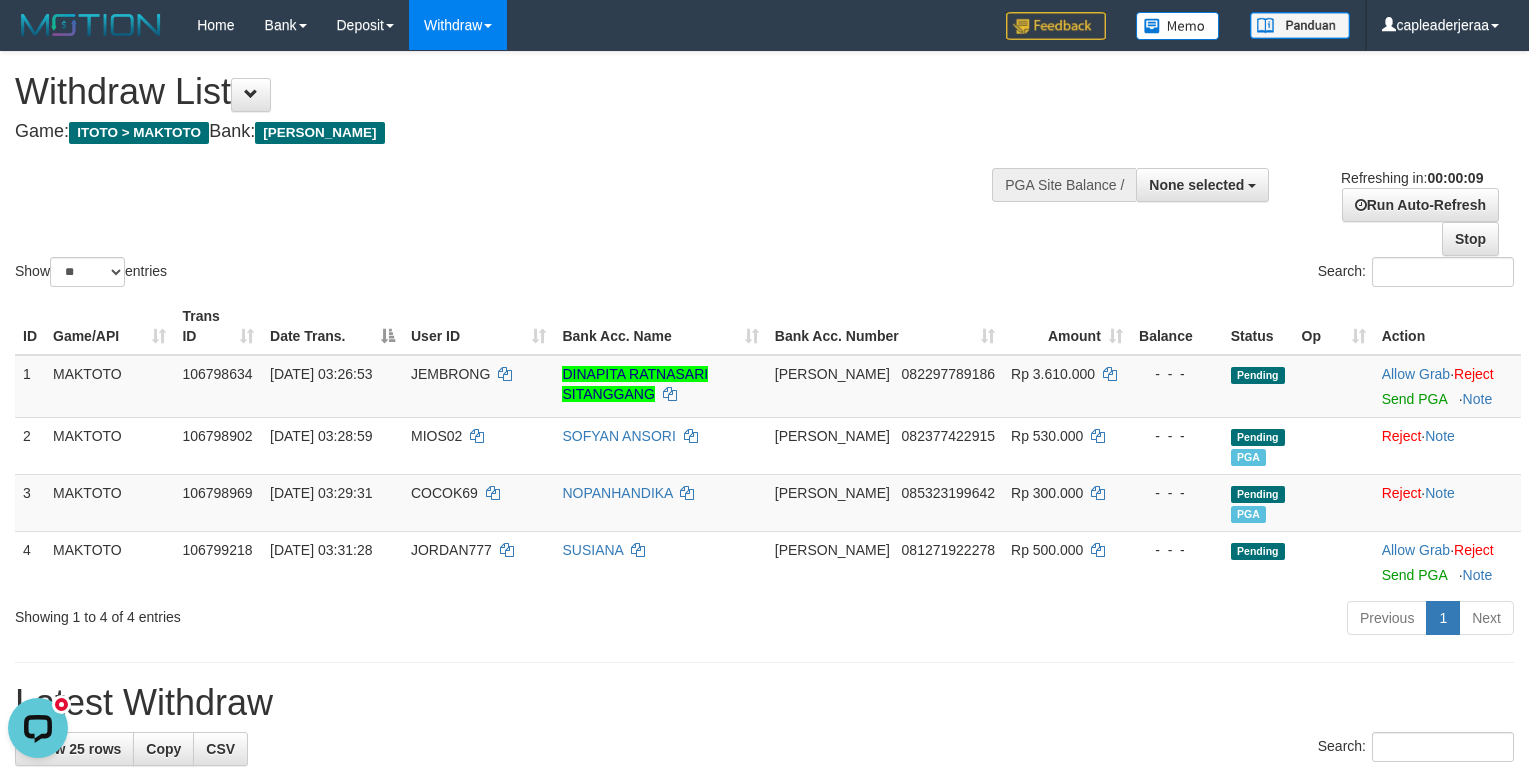 scroll, scrollTop: 0, scrollLeft: 0, axis: both 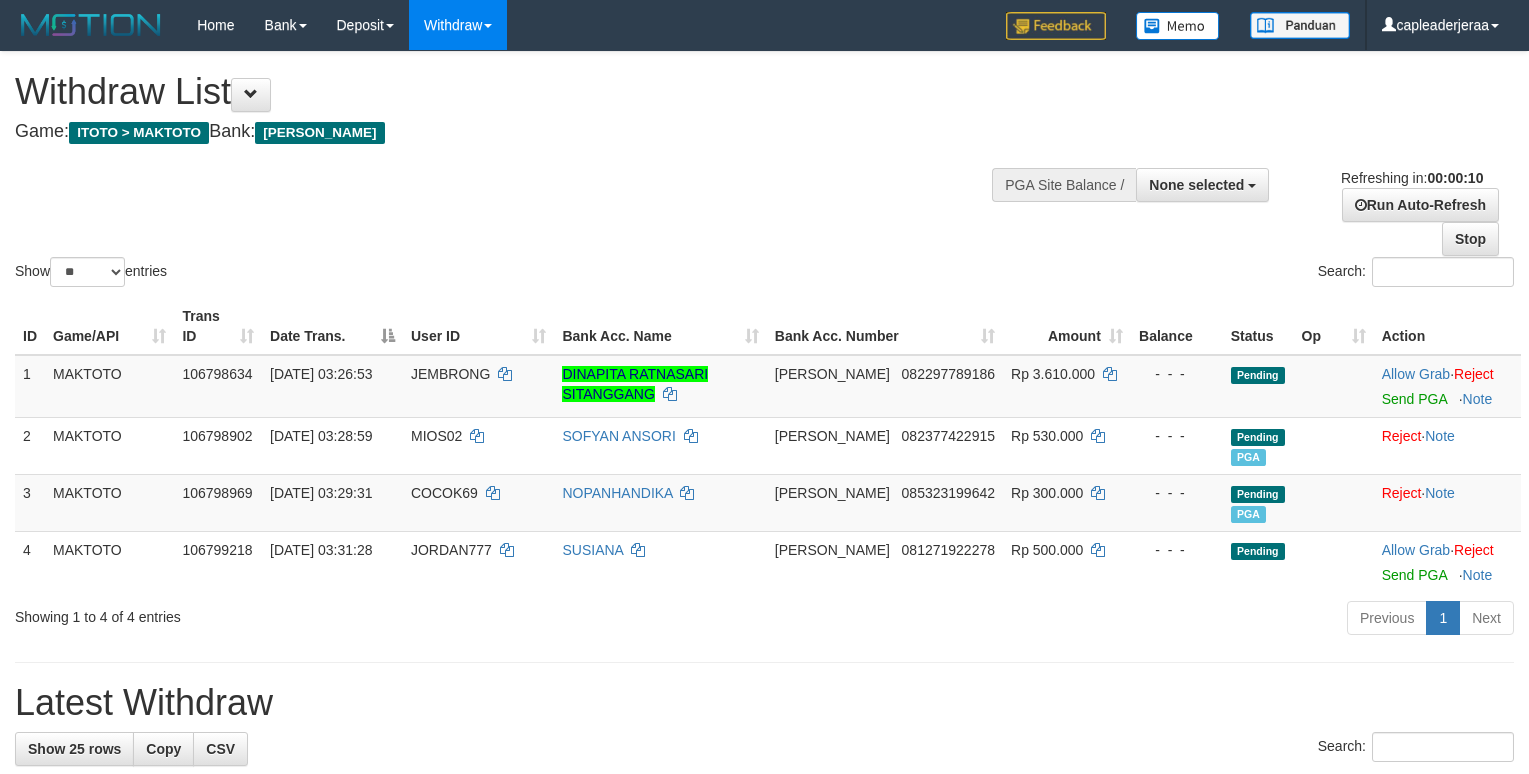 select 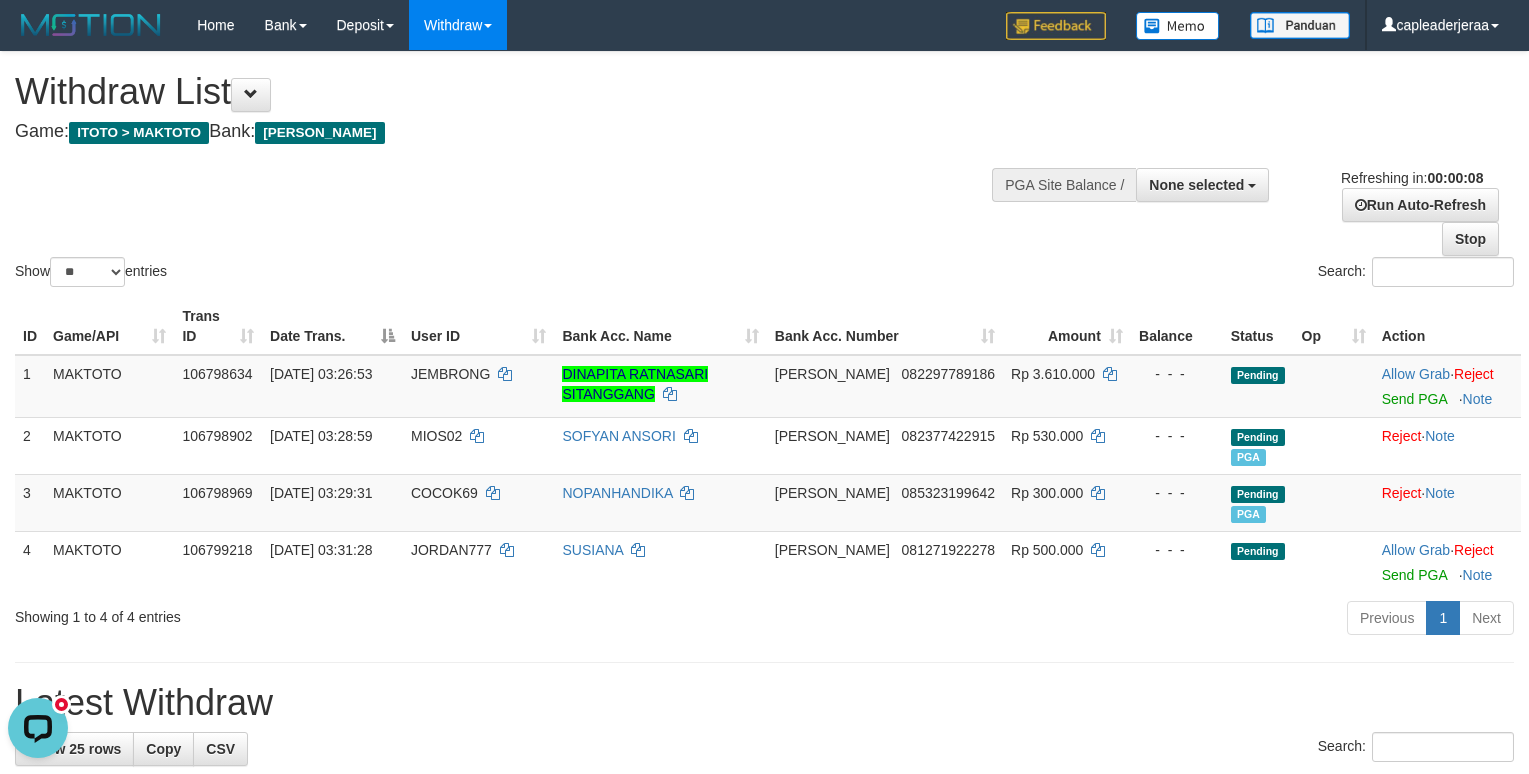 scroll, scrollTop: 0, scrollLeft: 0, axis: both 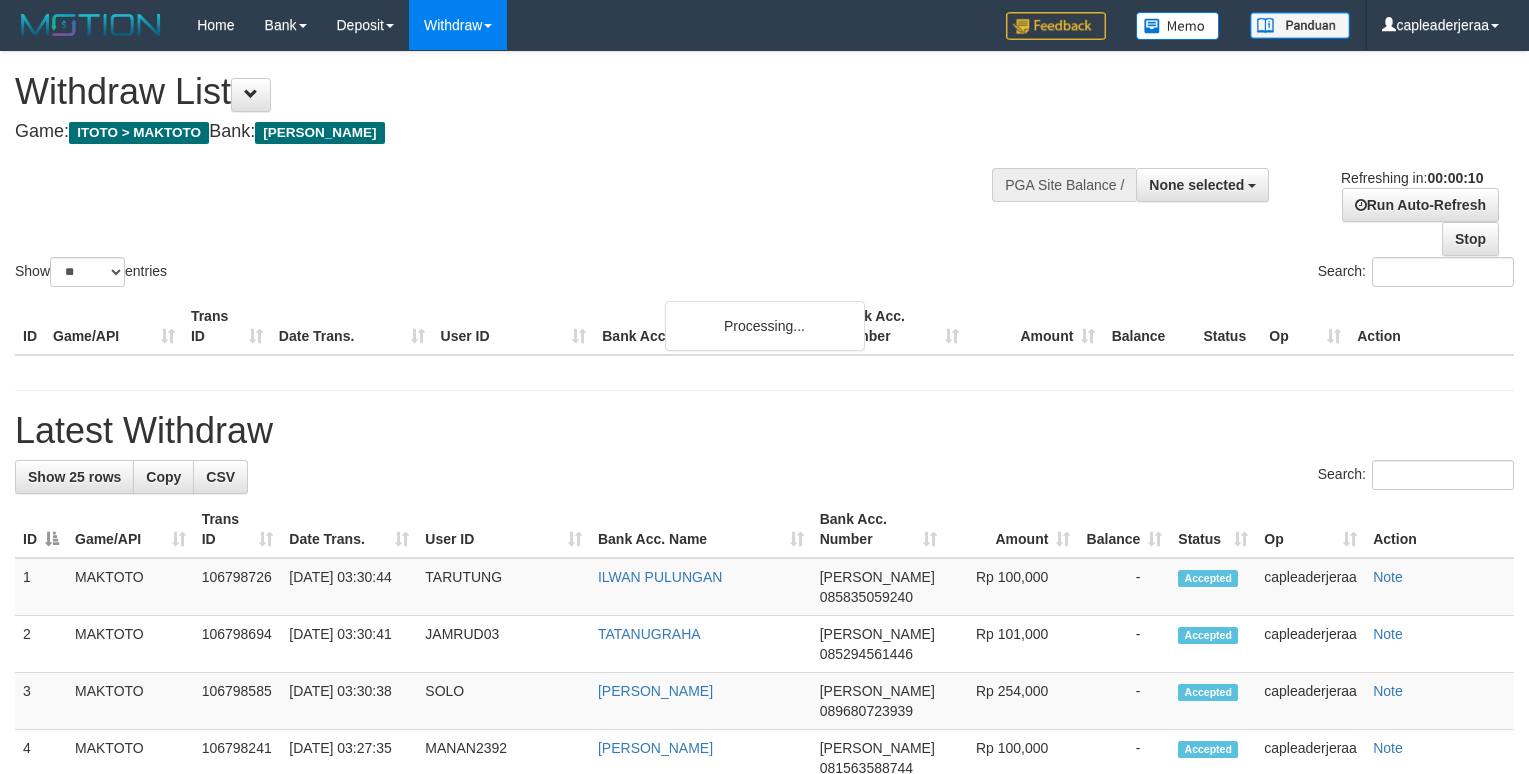 select 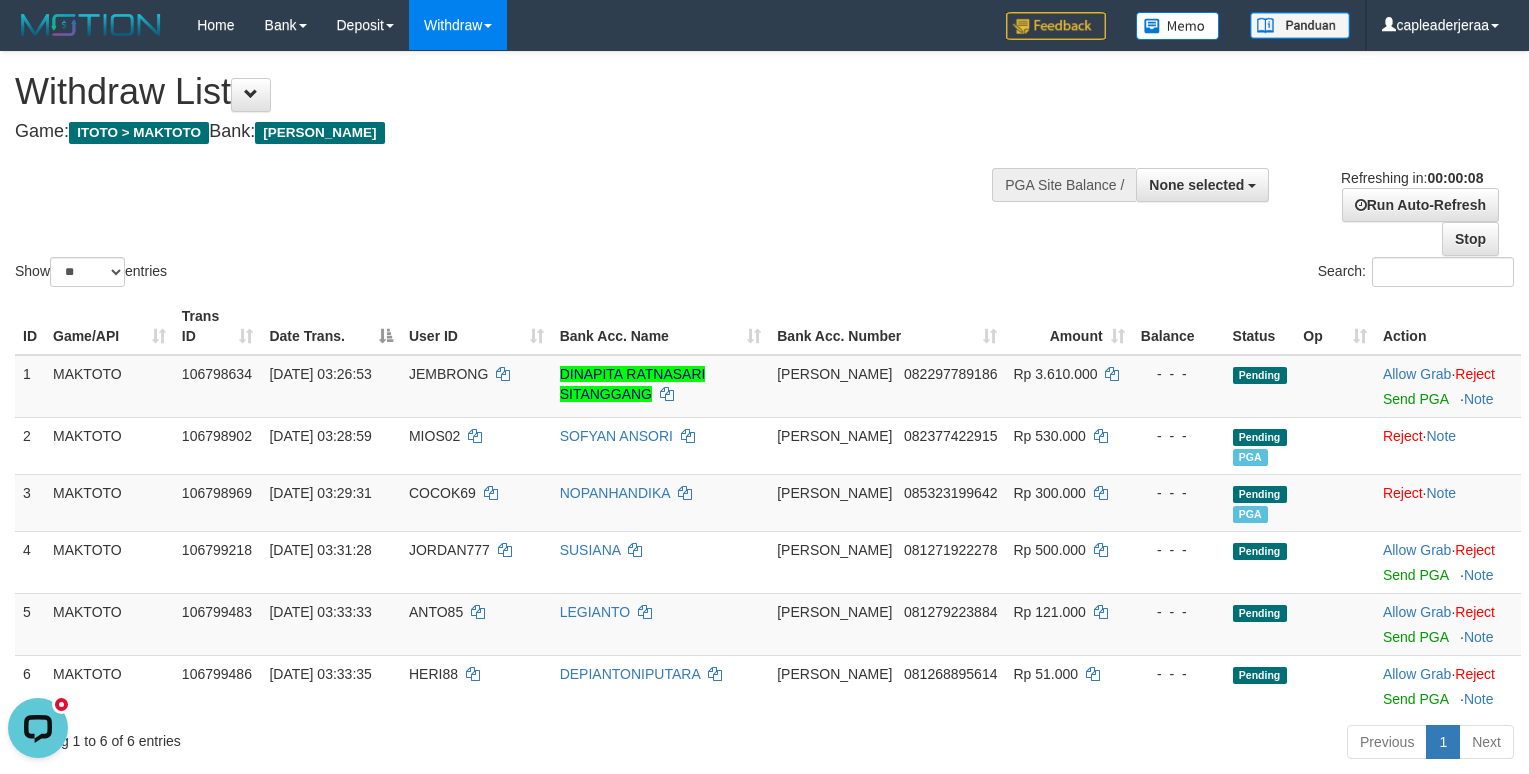 scroll, scrollTop: 0, scrollLeft: 0, axis: both 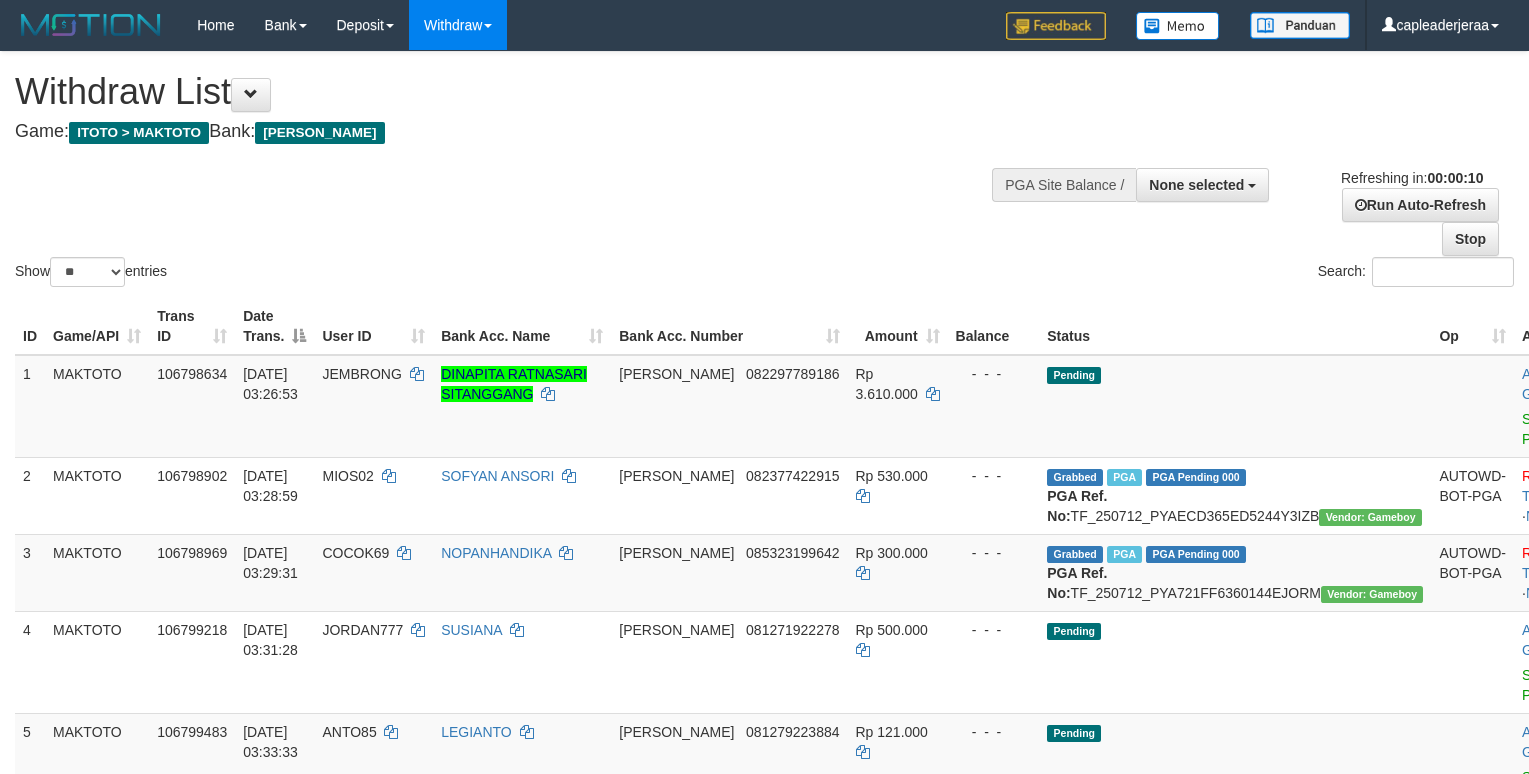 select 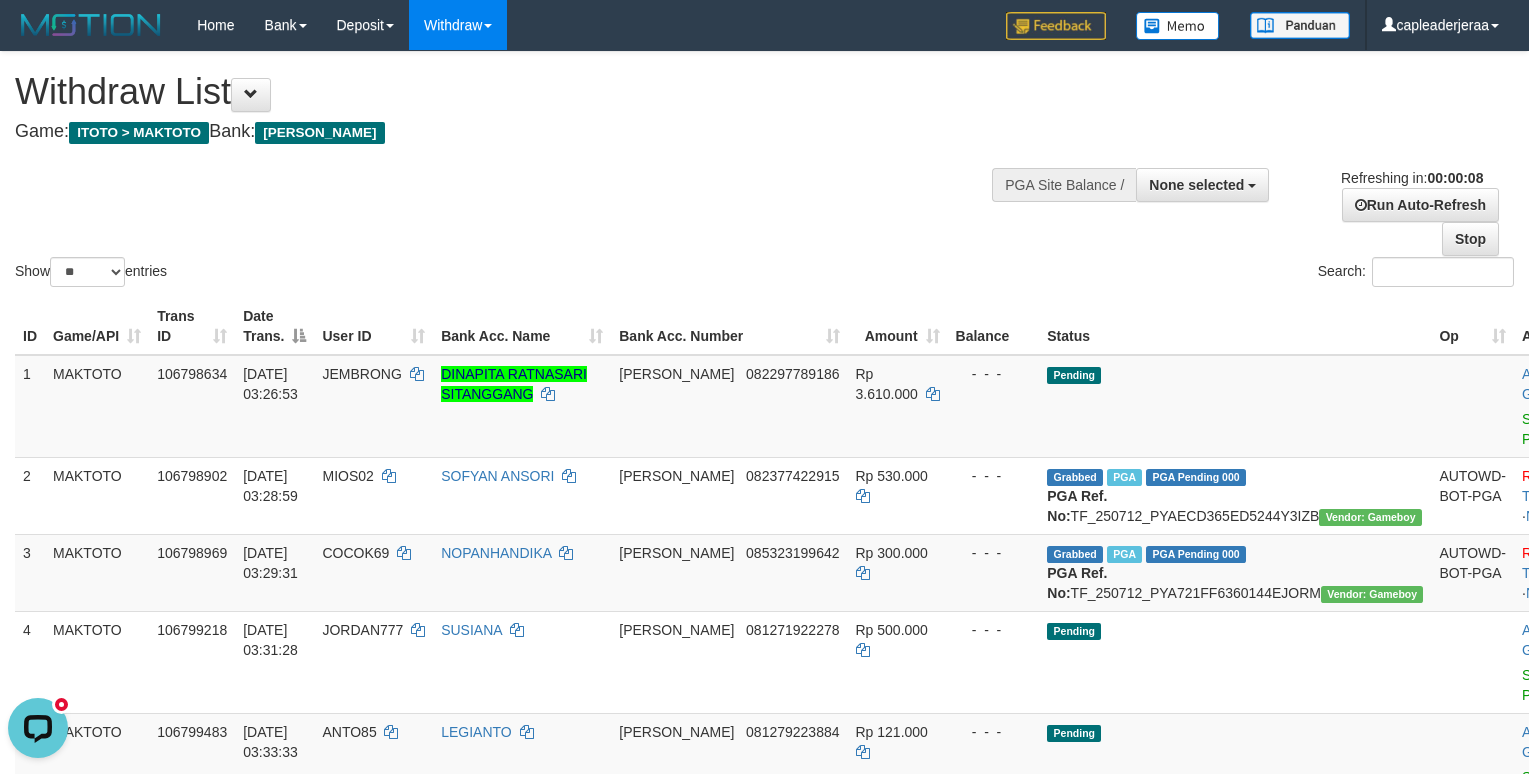 scroll, scrollTop: 0, scrollLeft: 0, axis: both 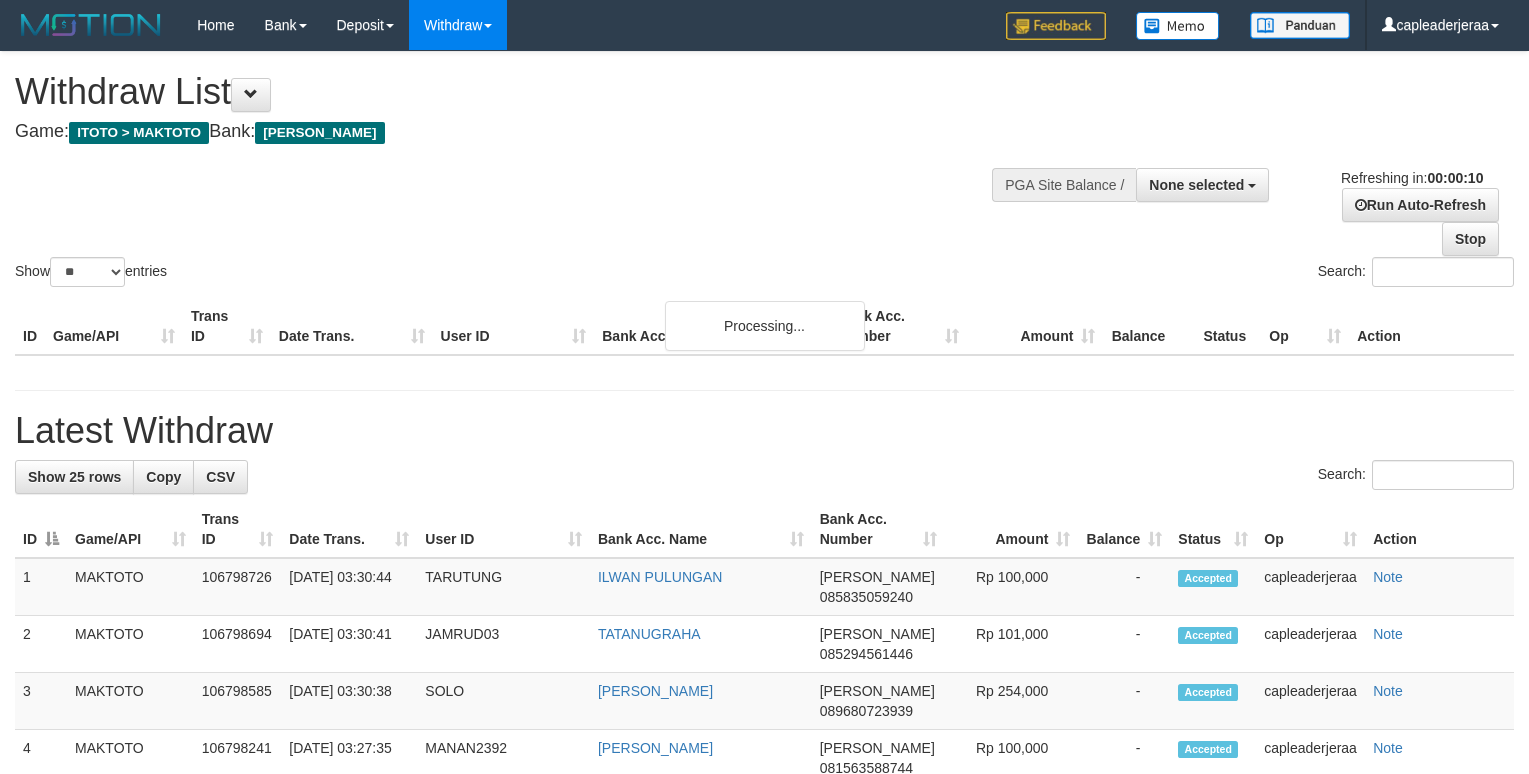 select 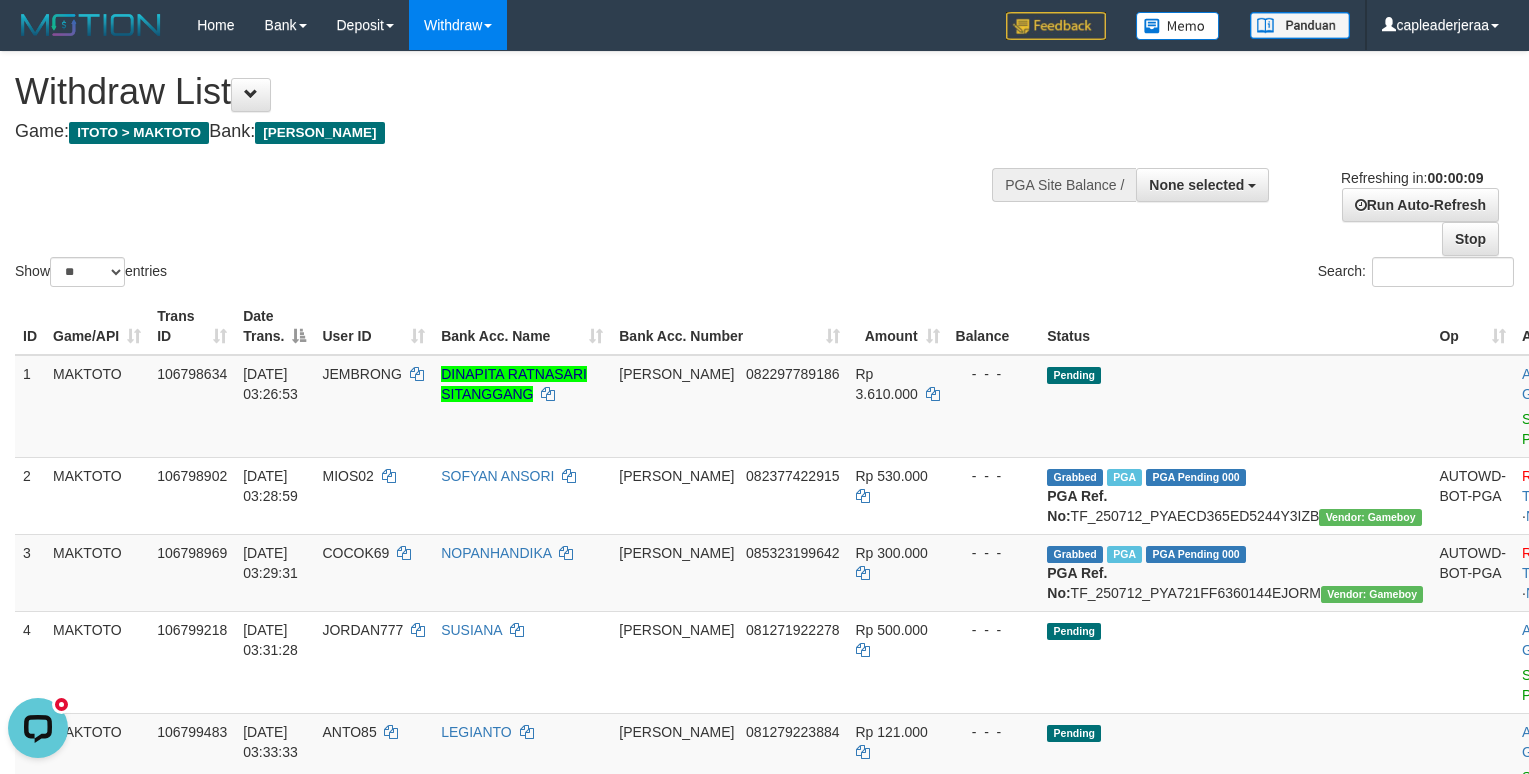 scroll, scrollTop: 0, scrollLeft: 0, axis: both 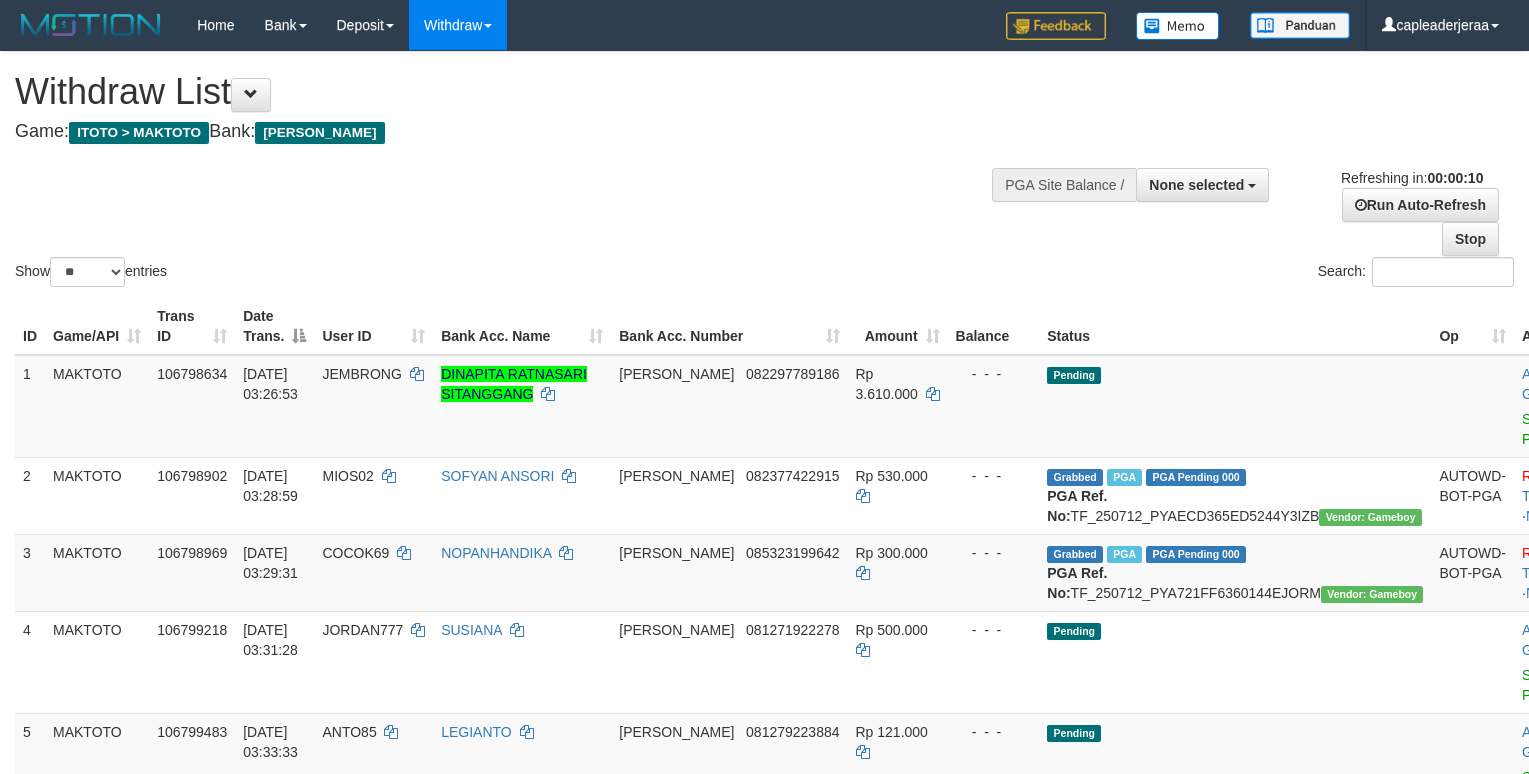 select 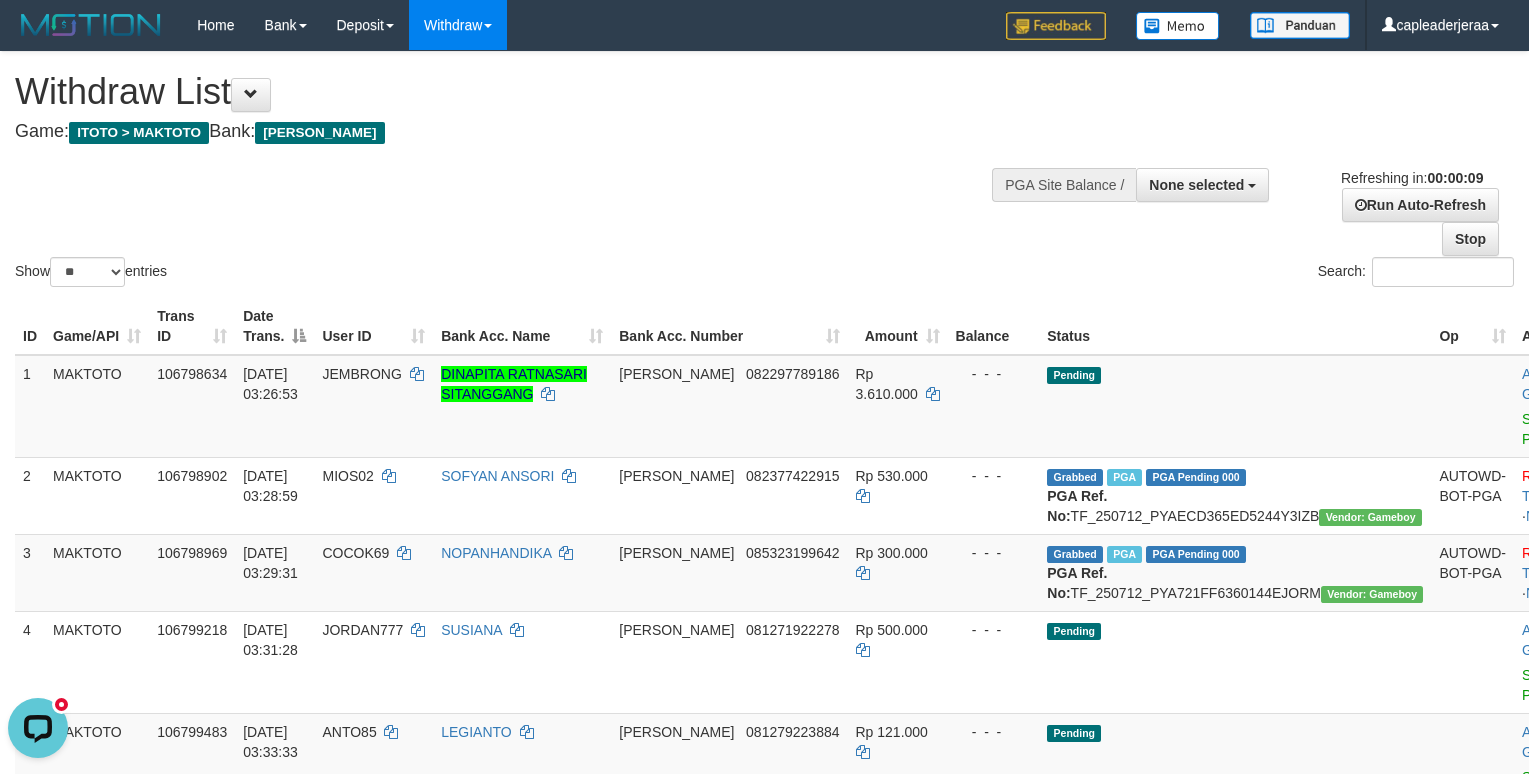scroll, scrollTop: 0, scrollLeft: 0, axis: both 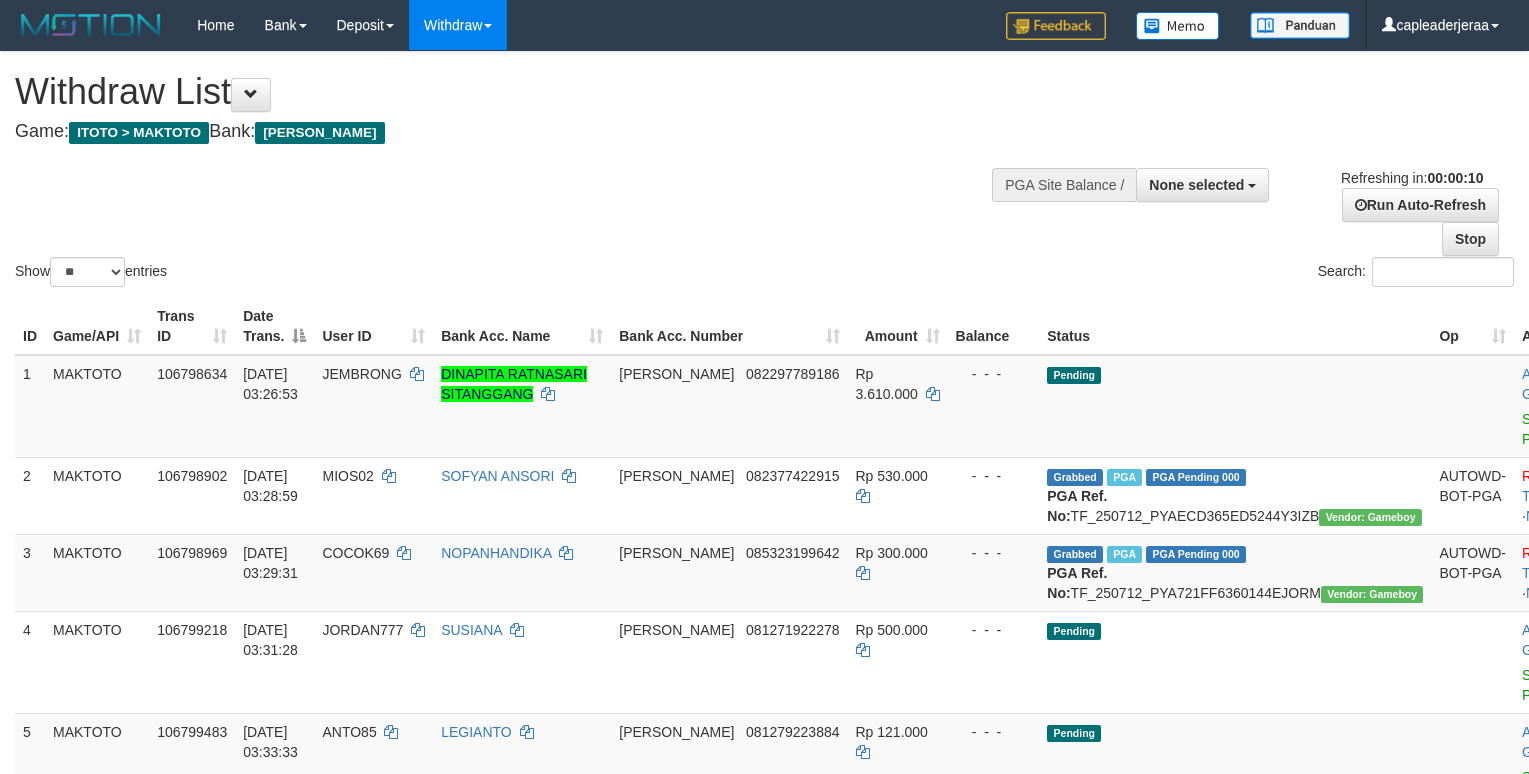 select 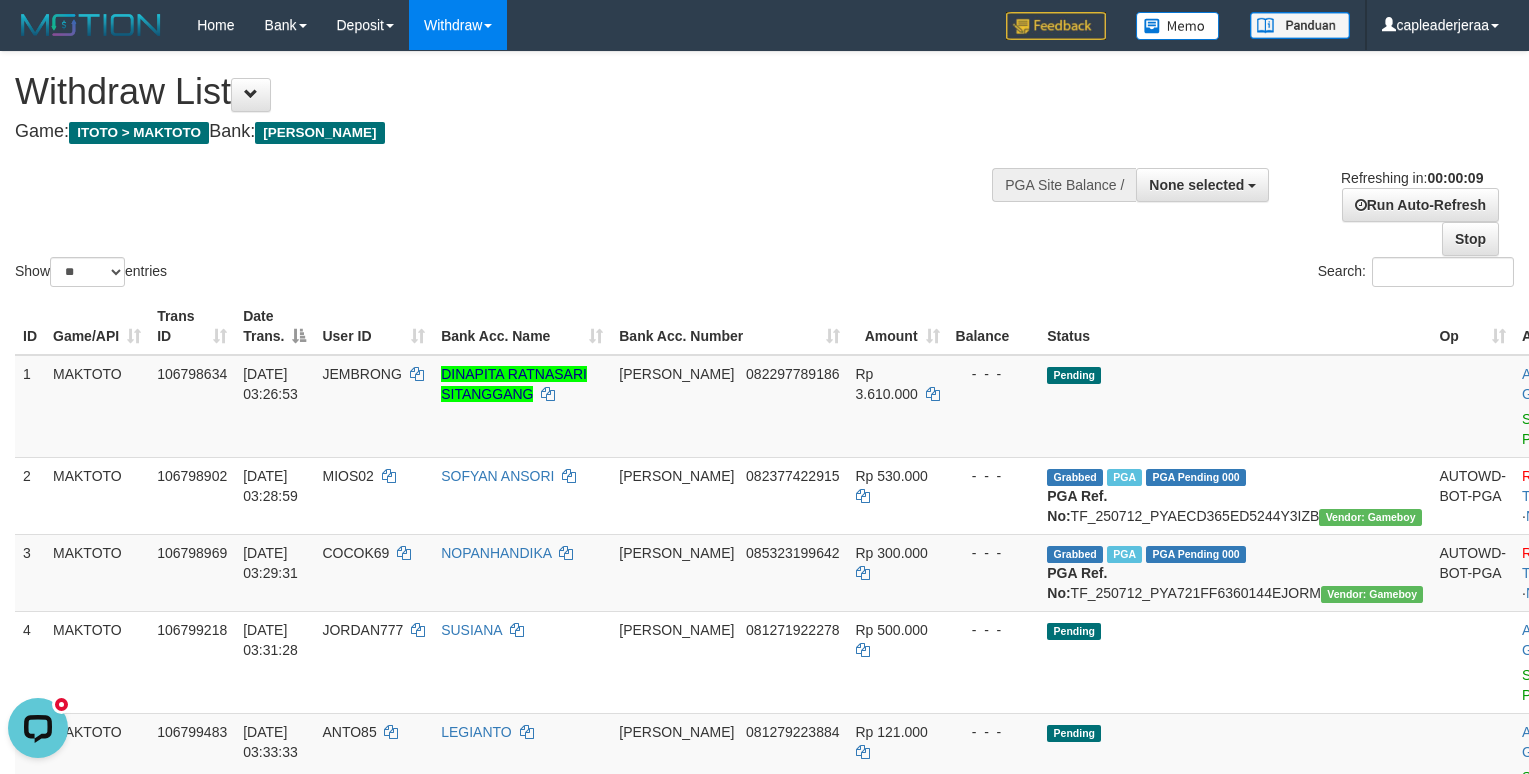 scroll, scrollTop: 0, scrollLeft: 0, axis: both 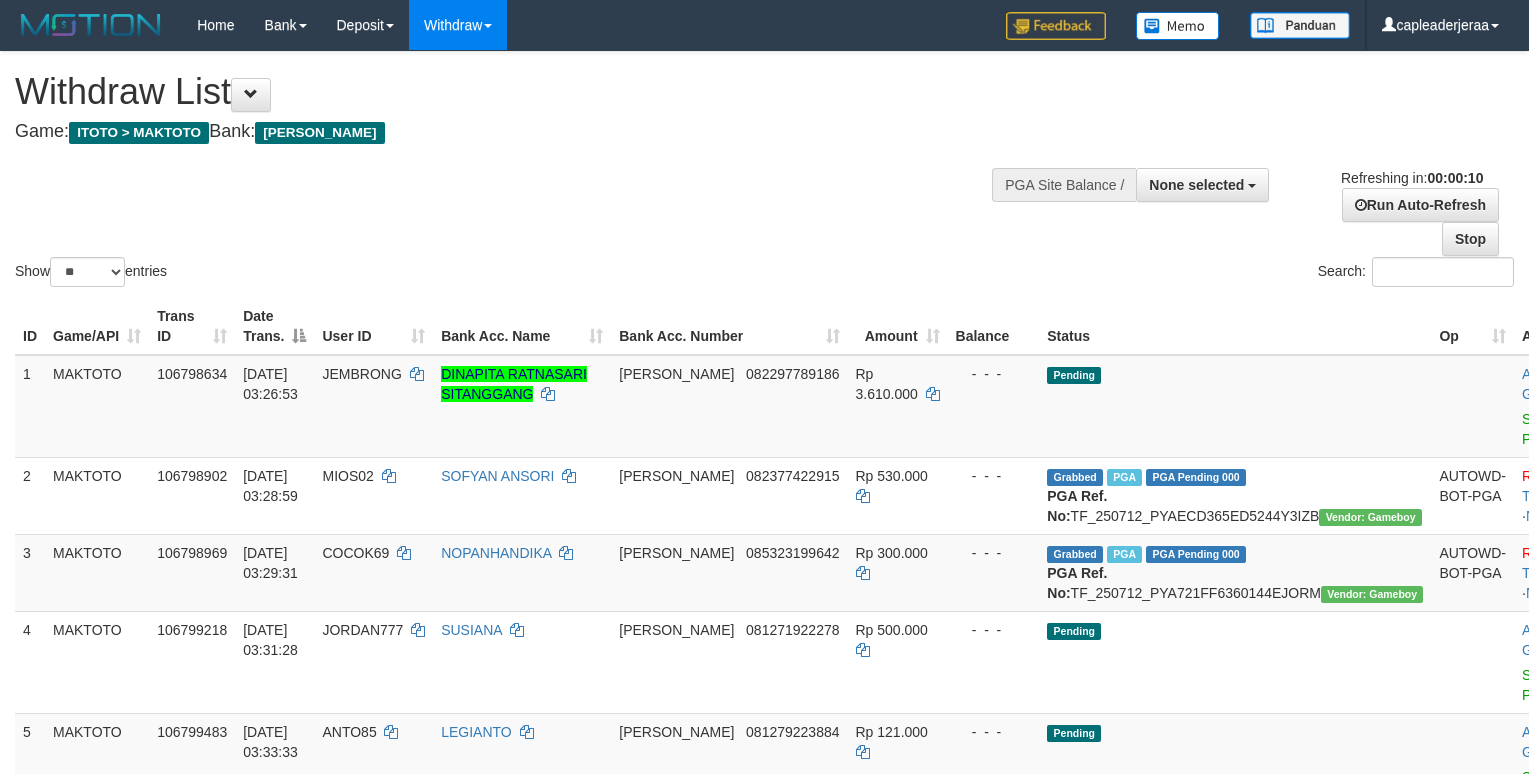 select 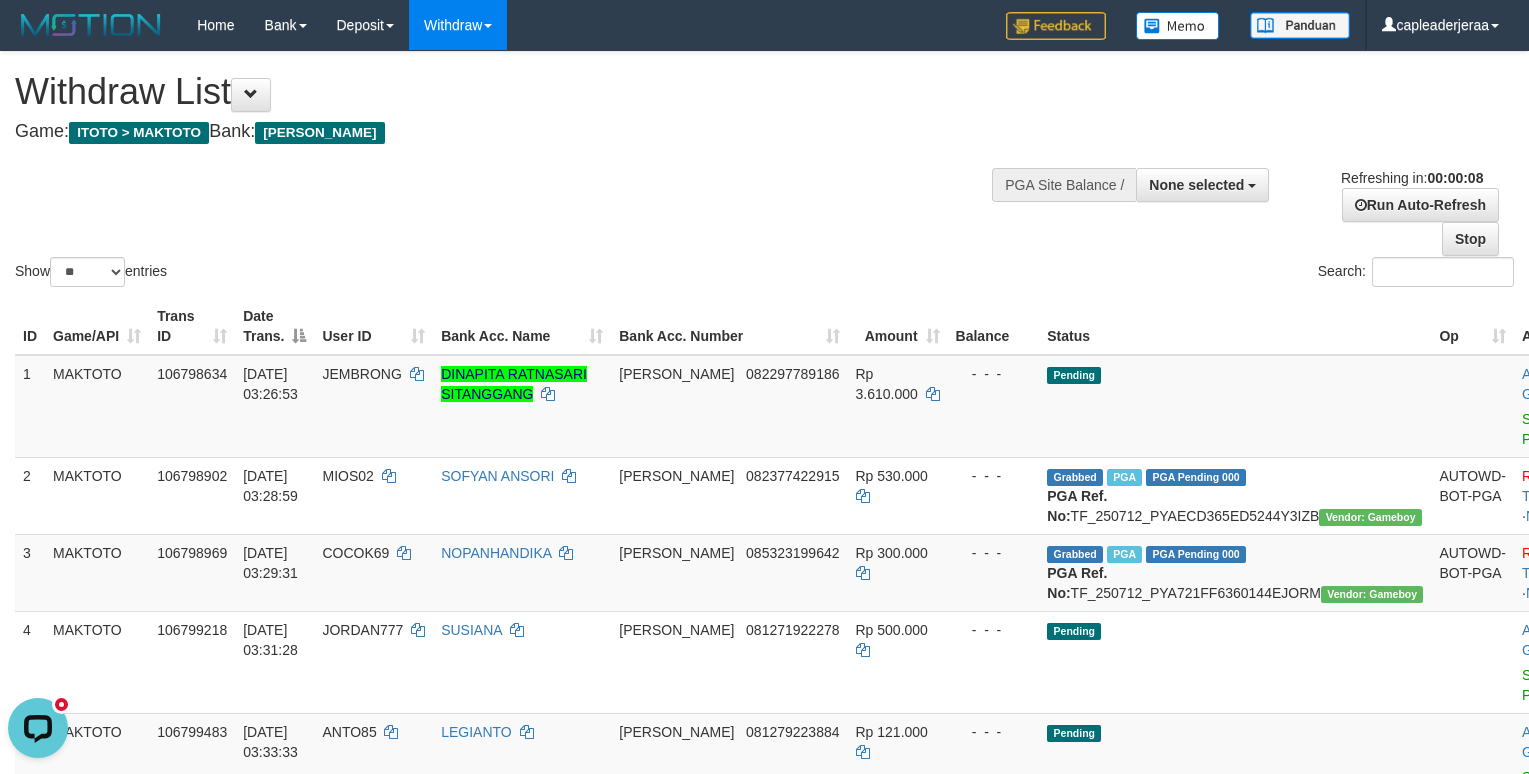 scroll, scrollTop: 0, scrollLeft: 0, axis: both 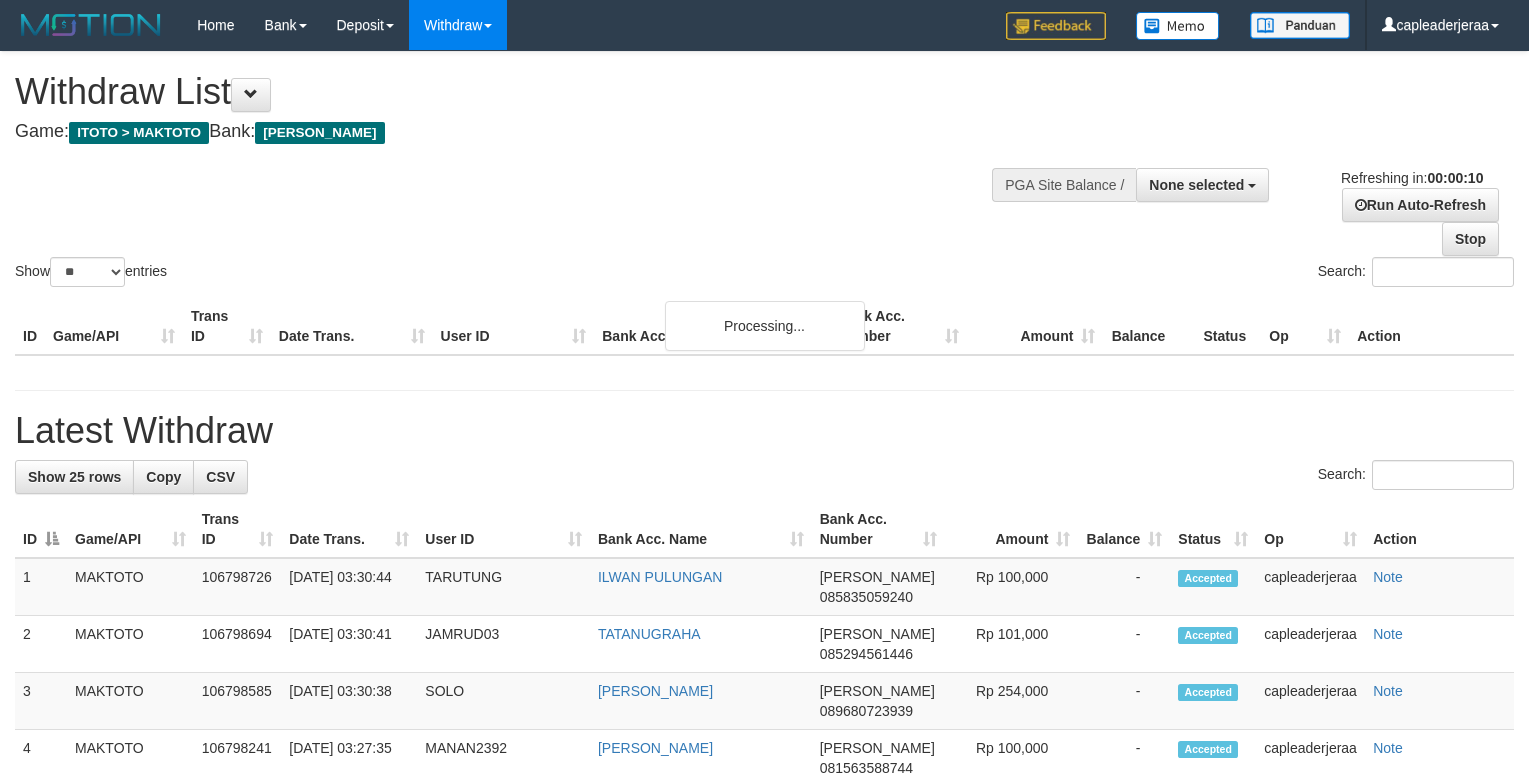 select 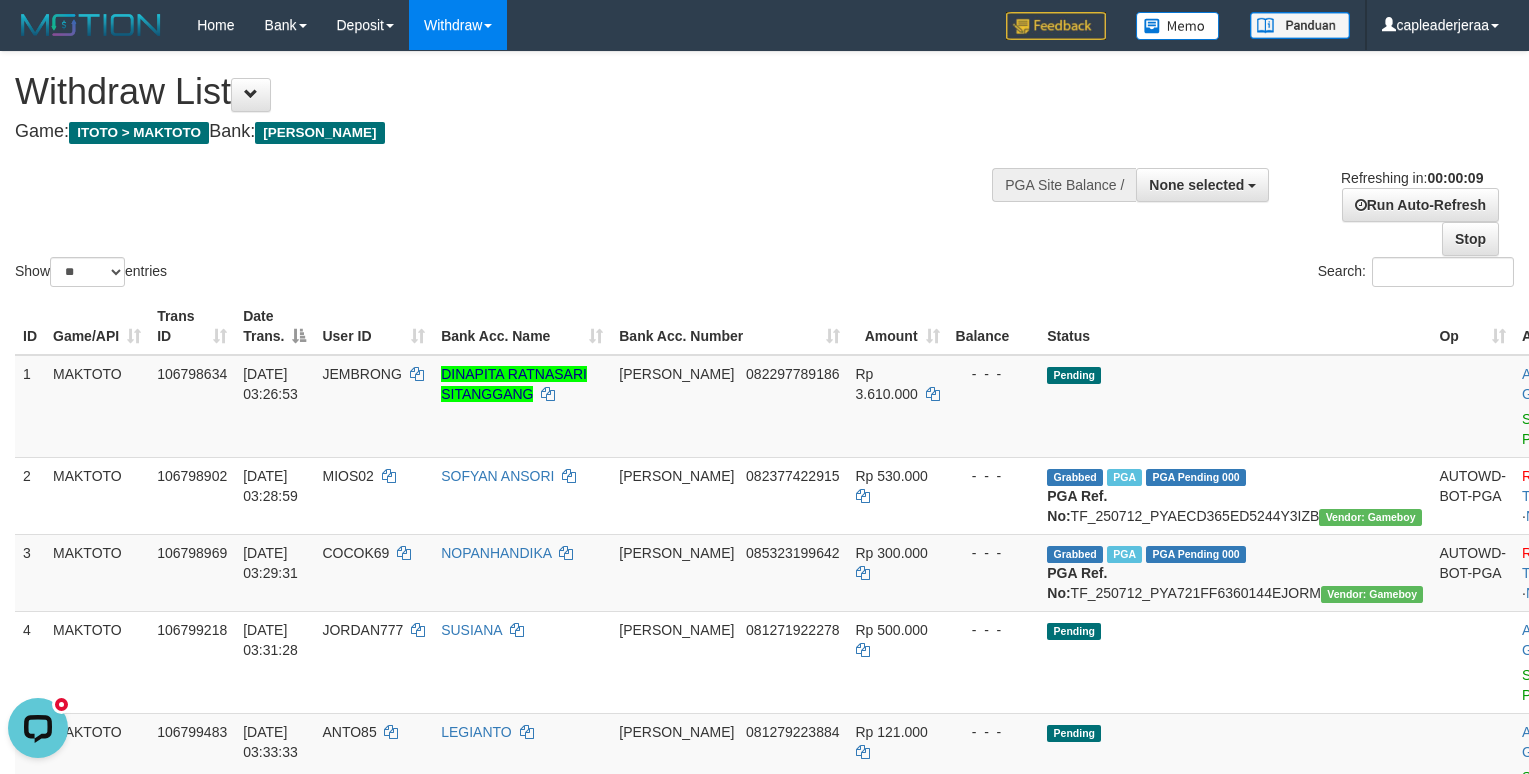 scroll, scrollTop: 0, scrollLeft: 0, axis: both 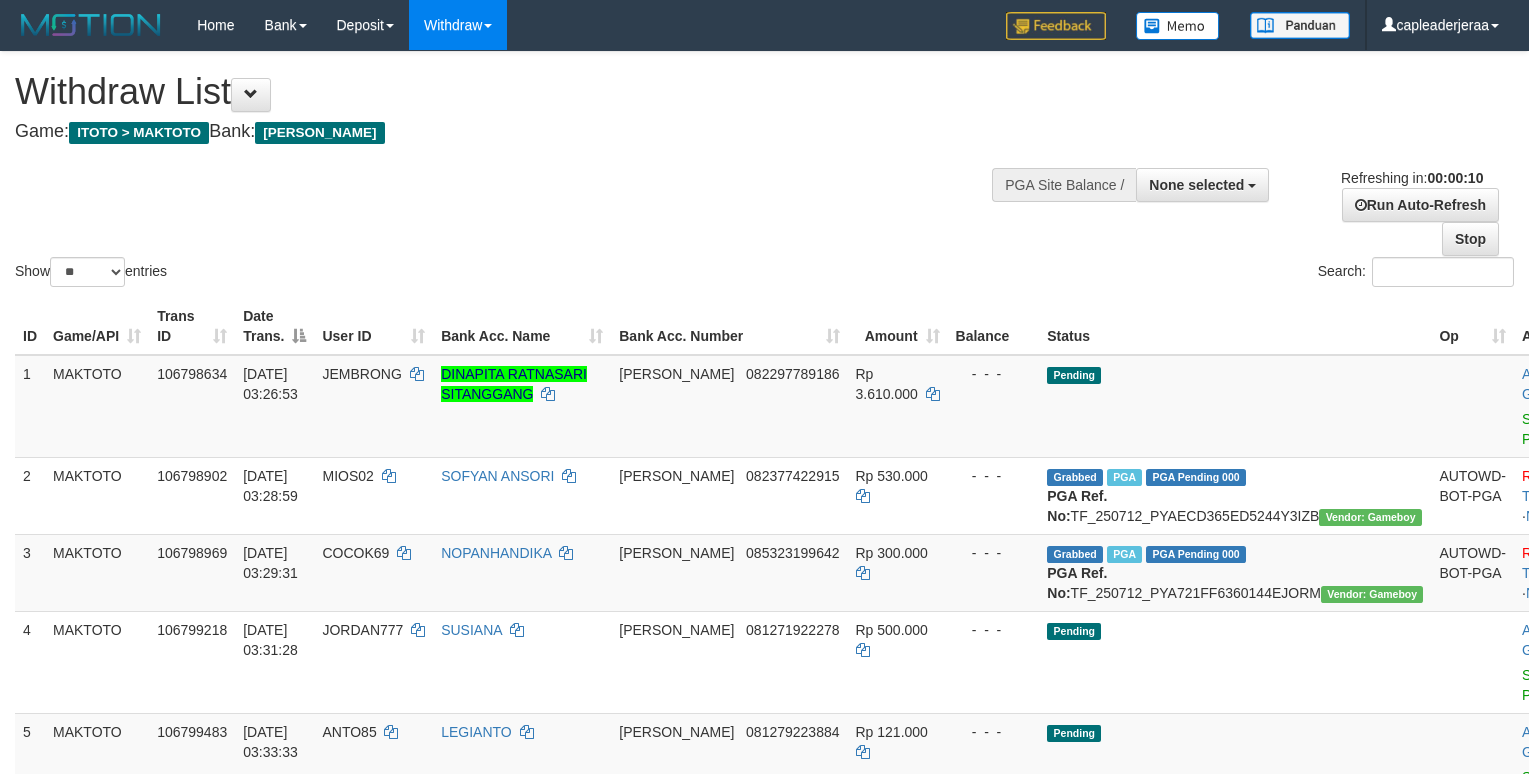 select 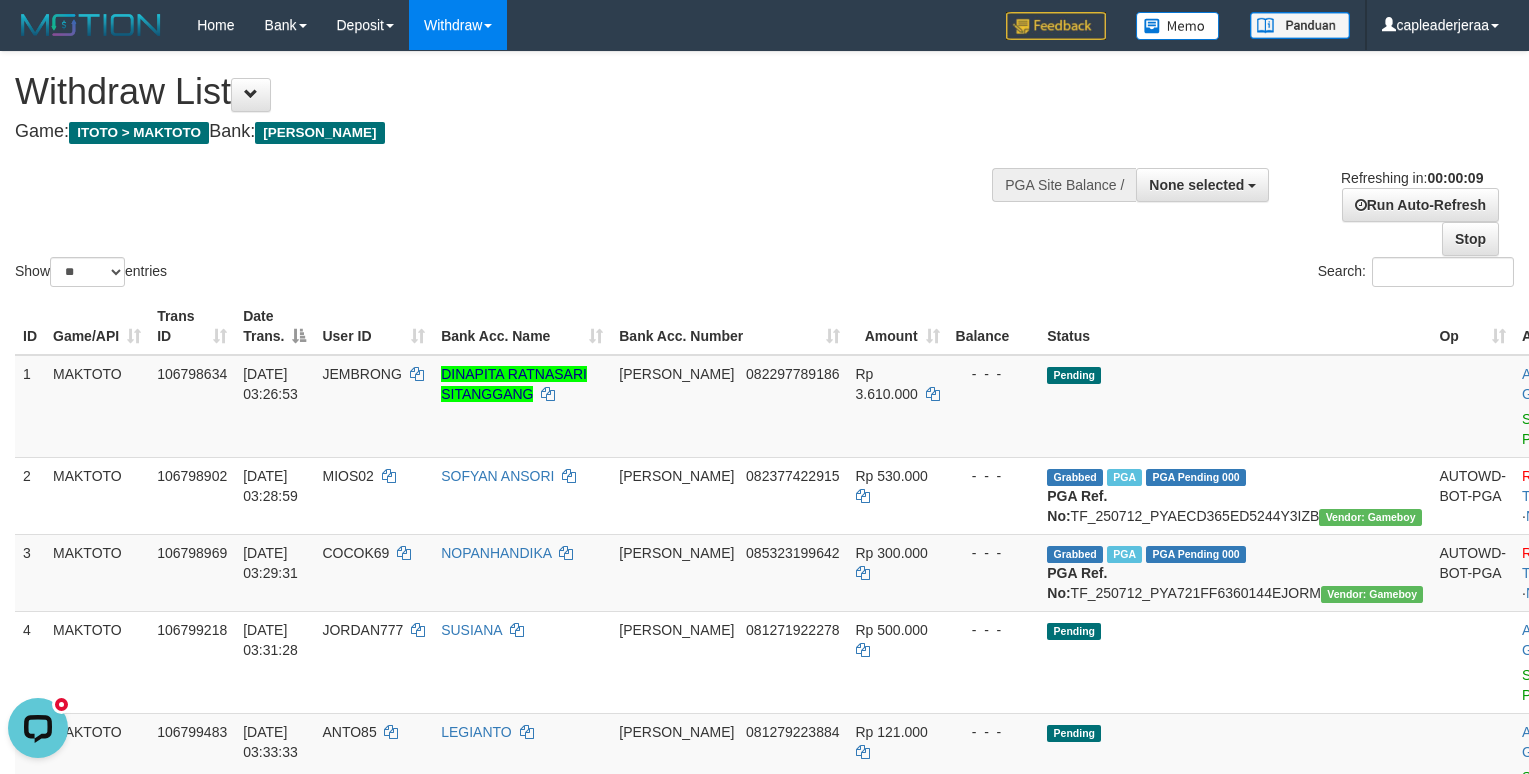 scroll, scrollTop: 0, scrollLeft: 0, axis: both 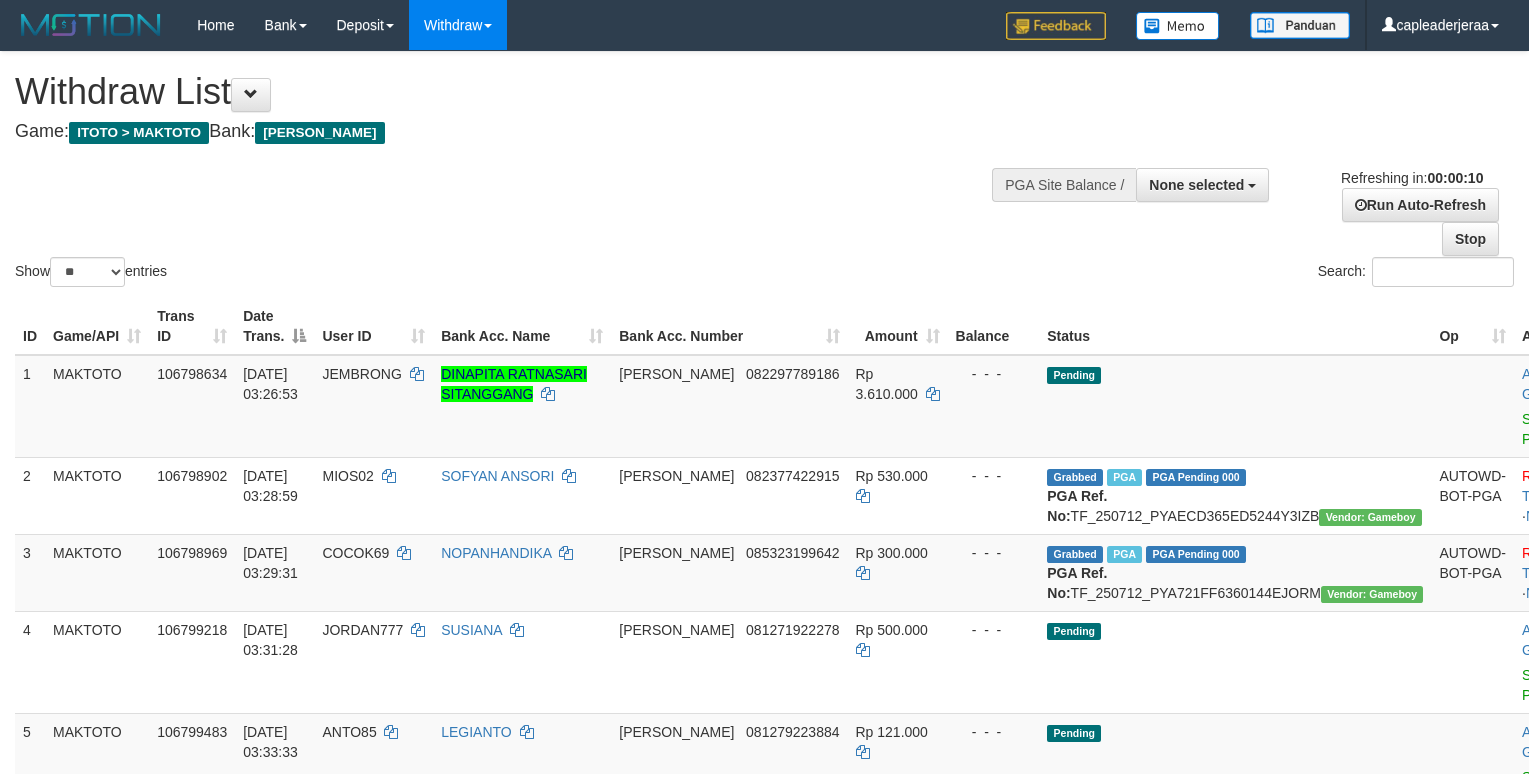 select 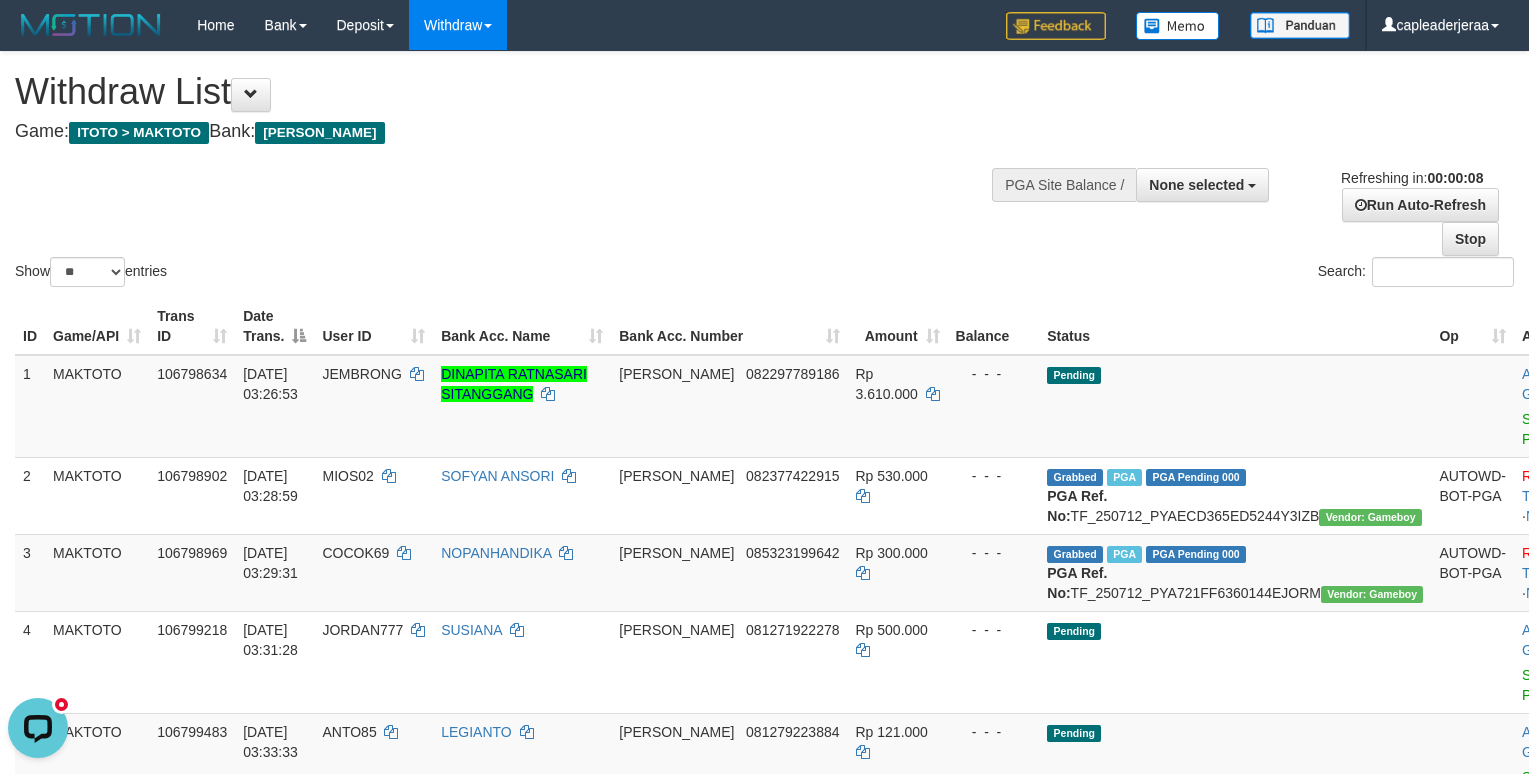 scroll, scrollTop: 0, scrollLeft: 0, axis: both 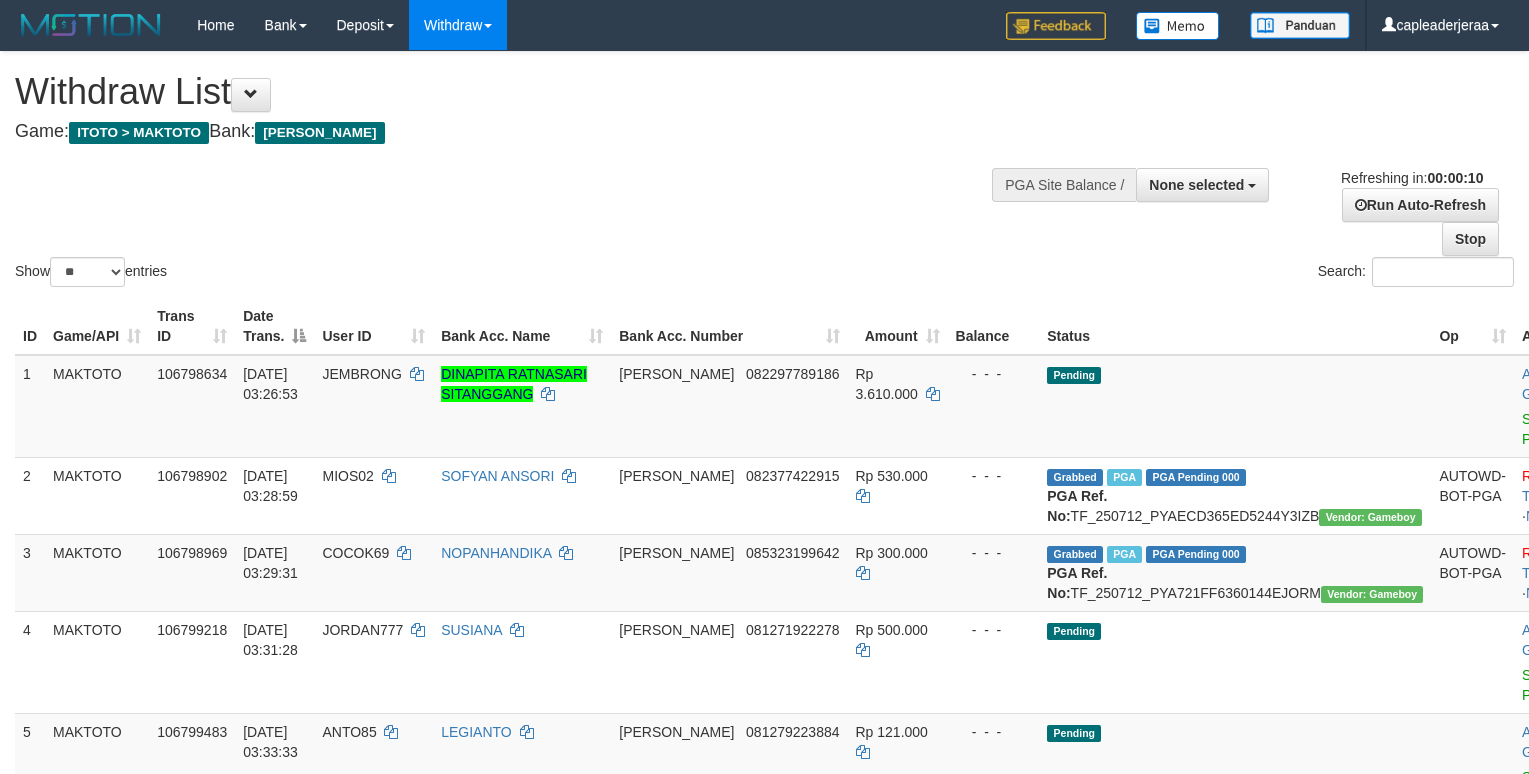 select 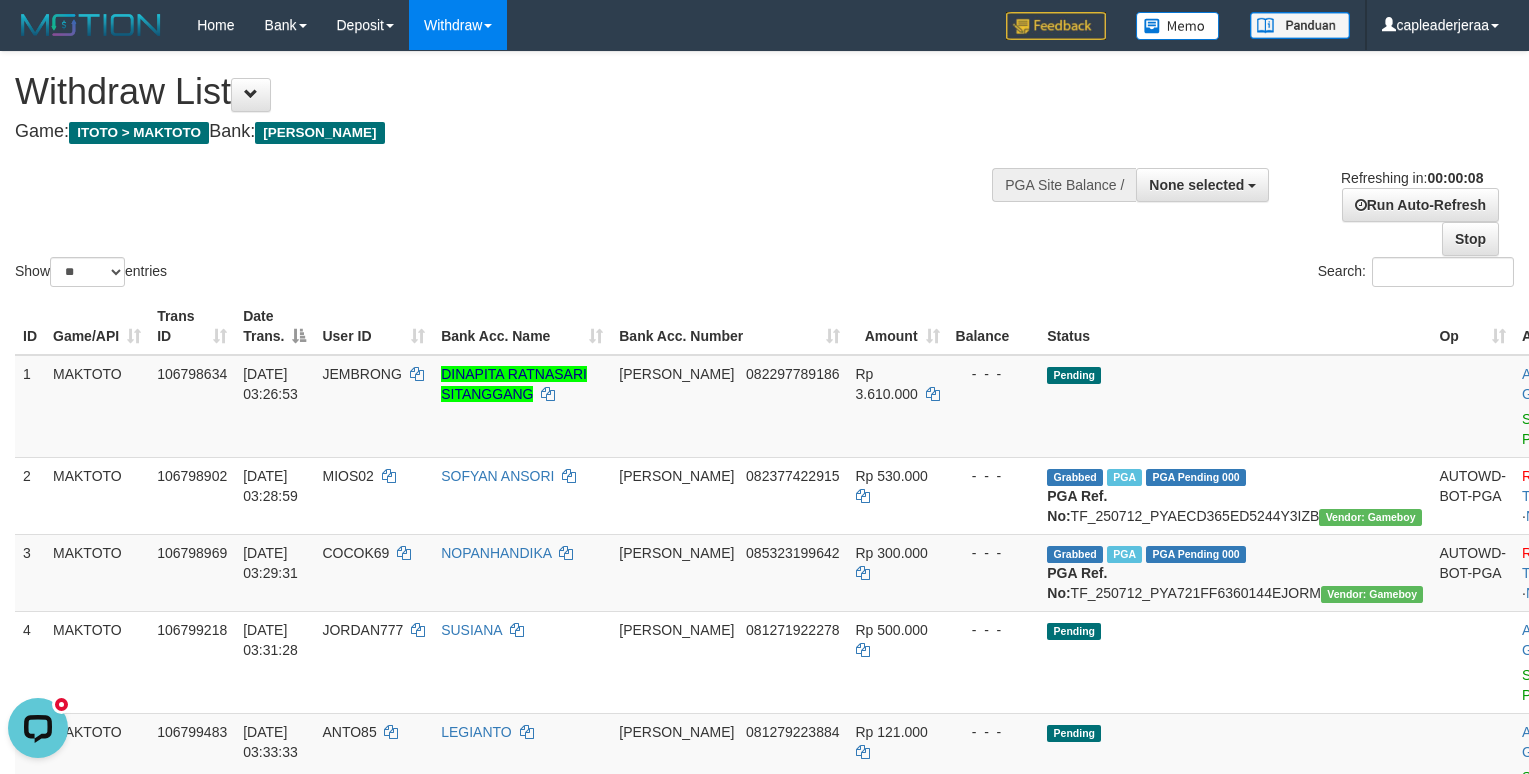 scroll, scrollTop: 0, scrollLeft: 0, axis: both 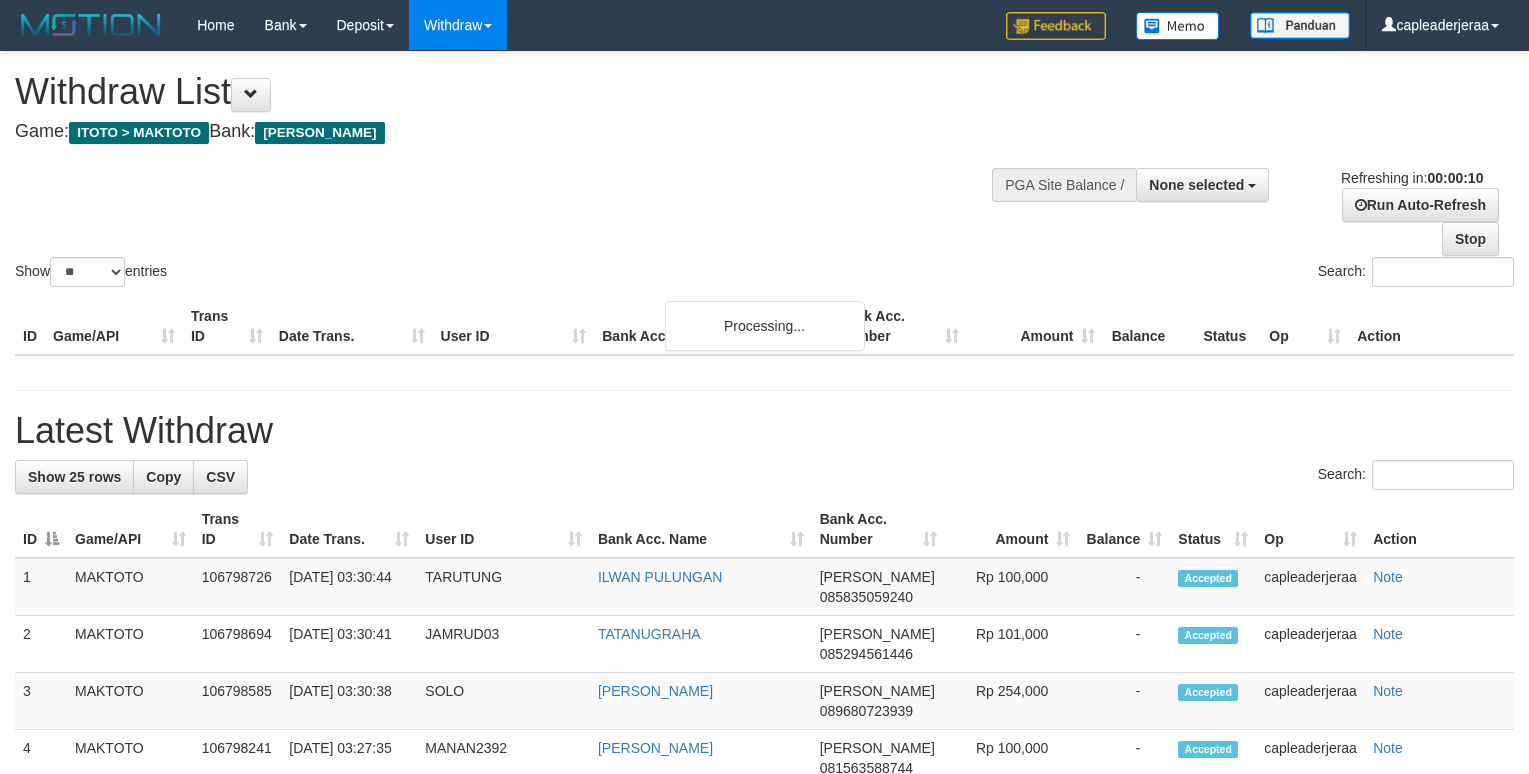 select 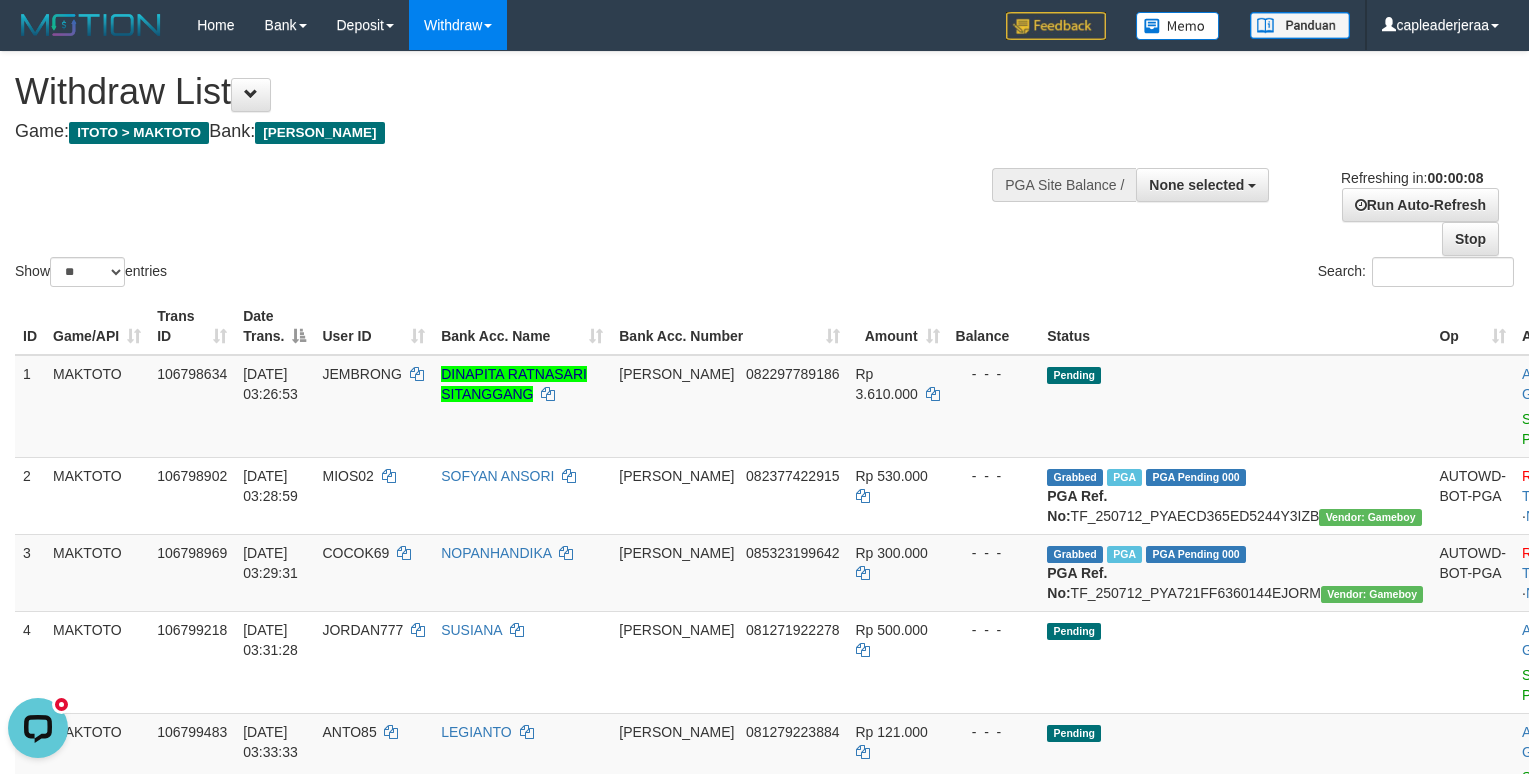 scroll, scrollTop: 0, scrollLeft: 0, axis: both 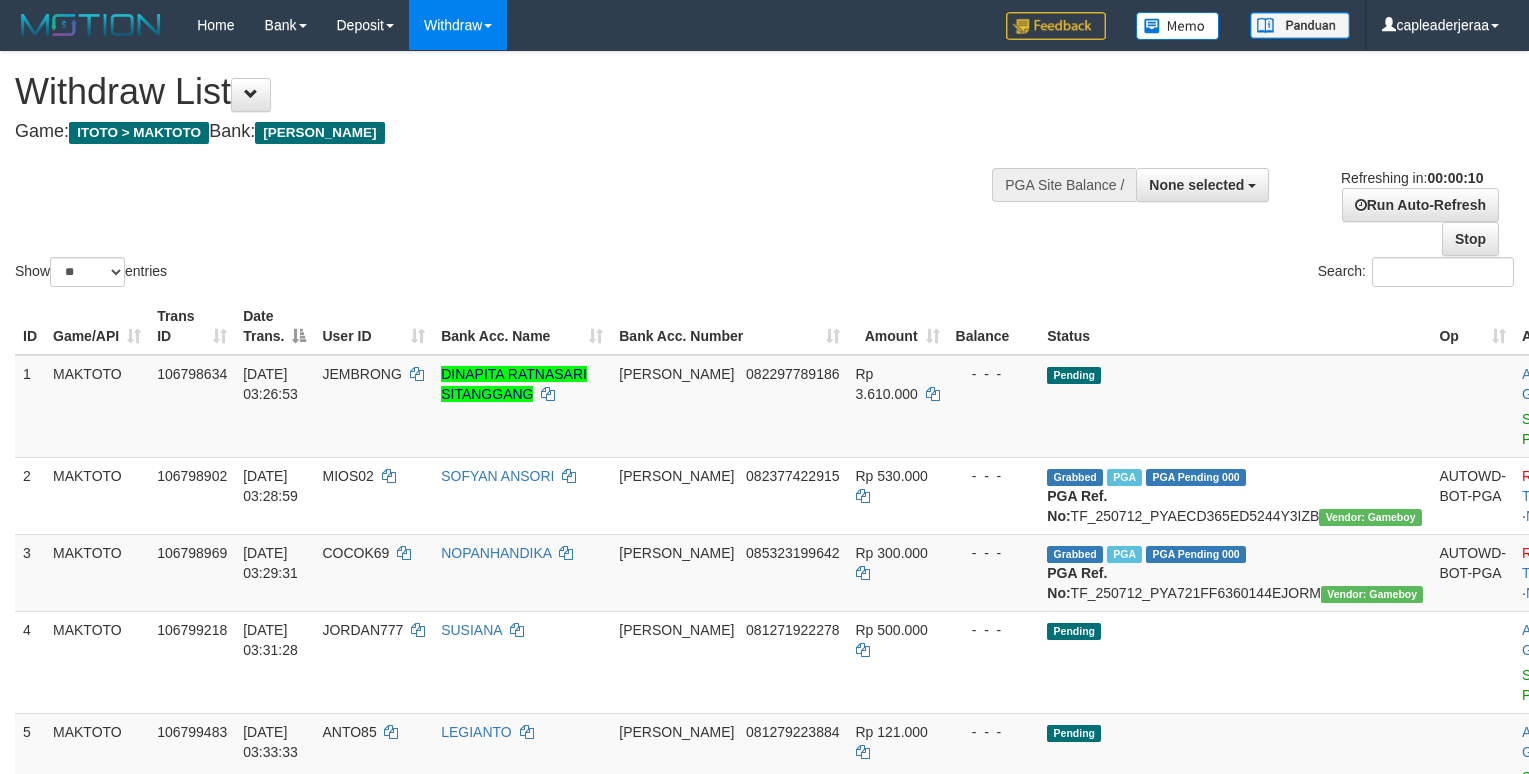 select 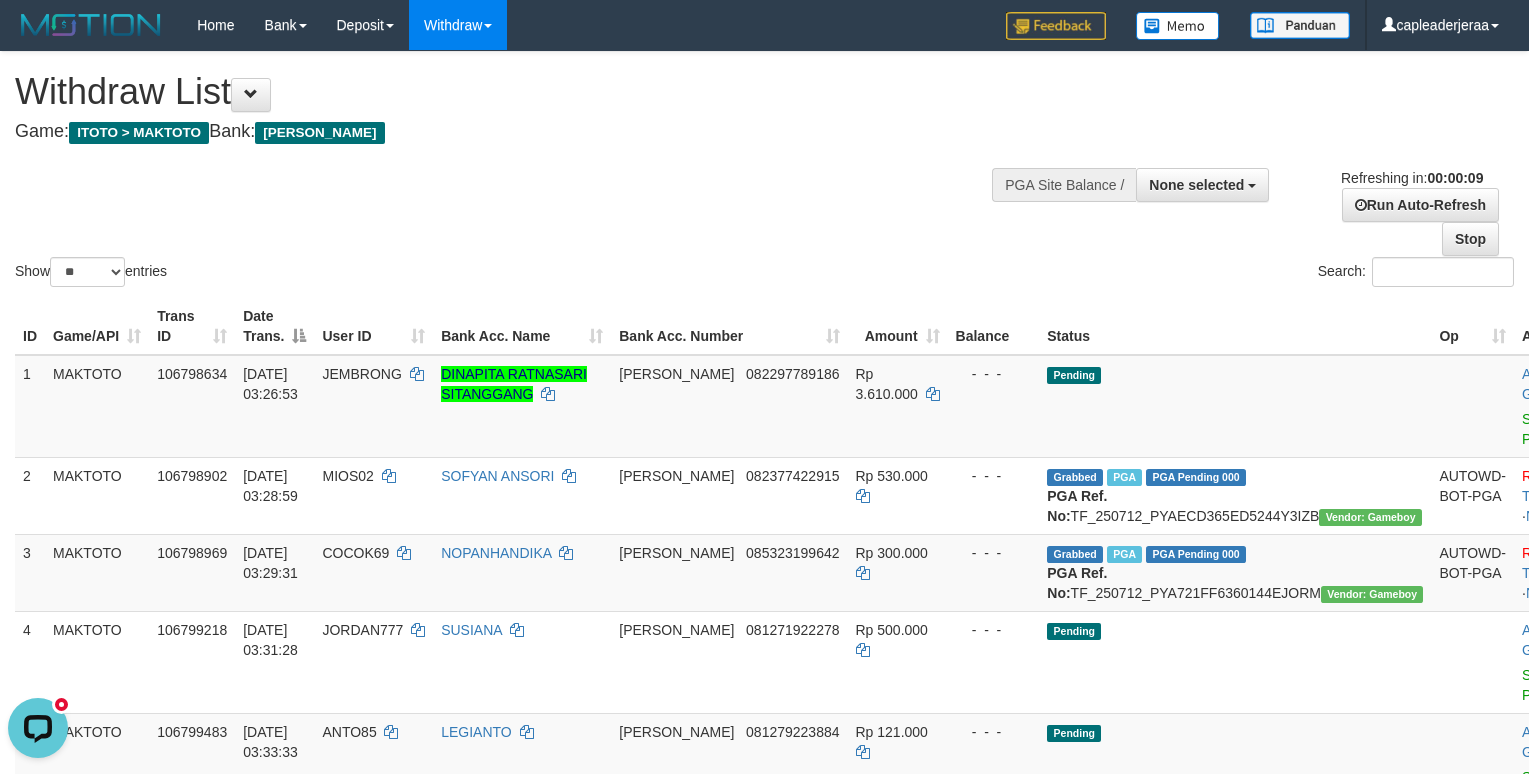 scroll, scrollTop: 0, scrollLeft: 0, axis: both 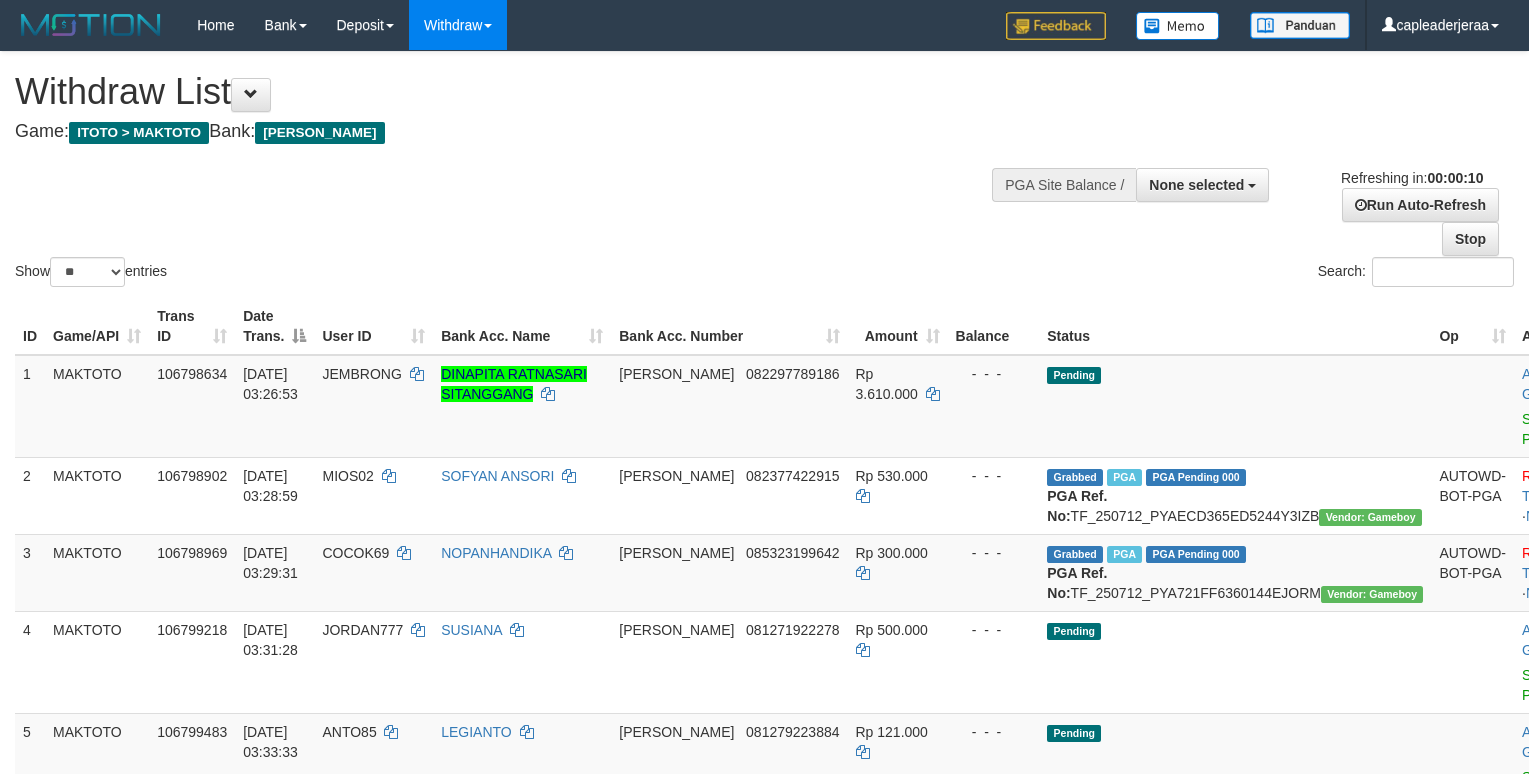 select 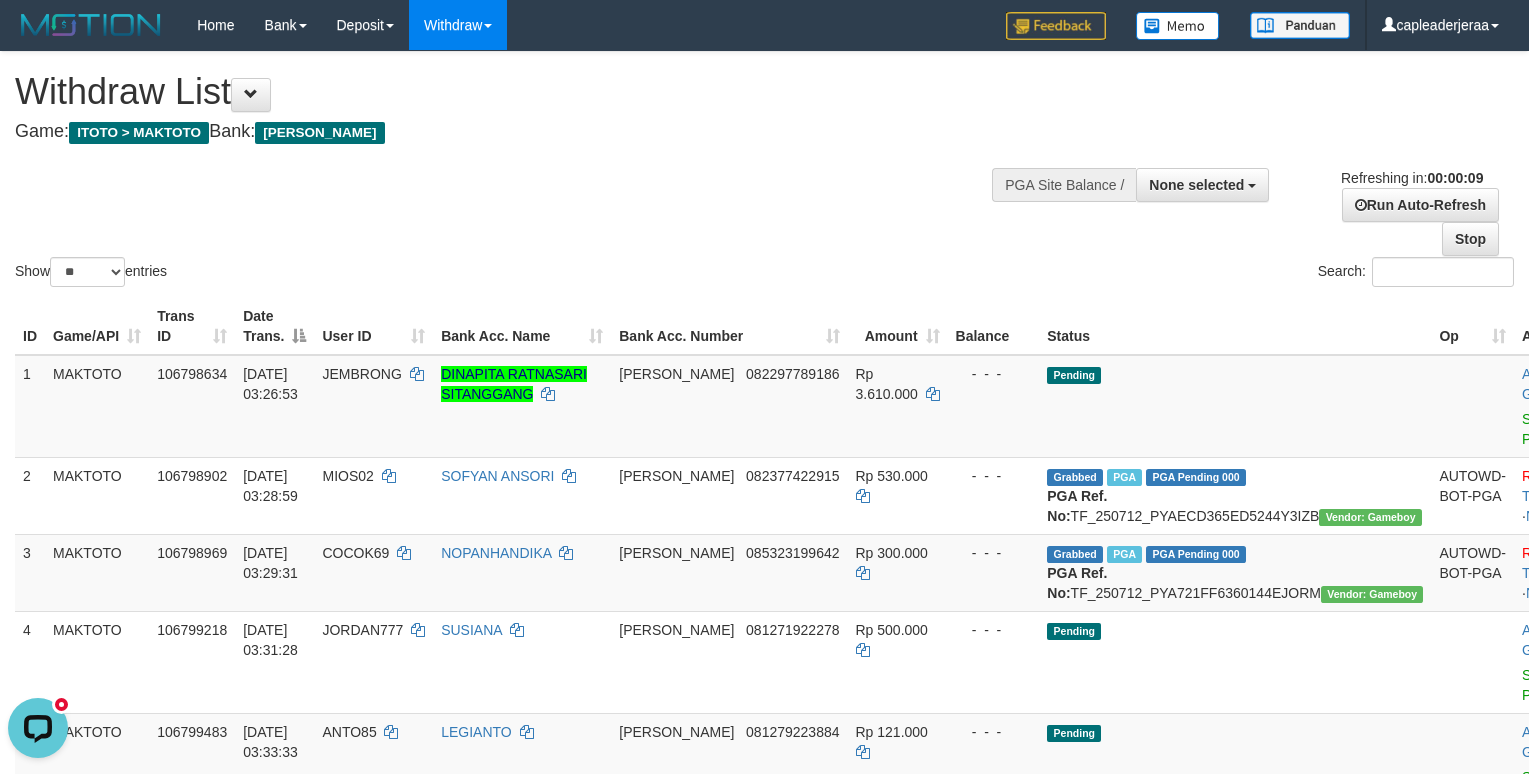 scroll, scrollTop: 0, scrollLeft: 0, axis: both 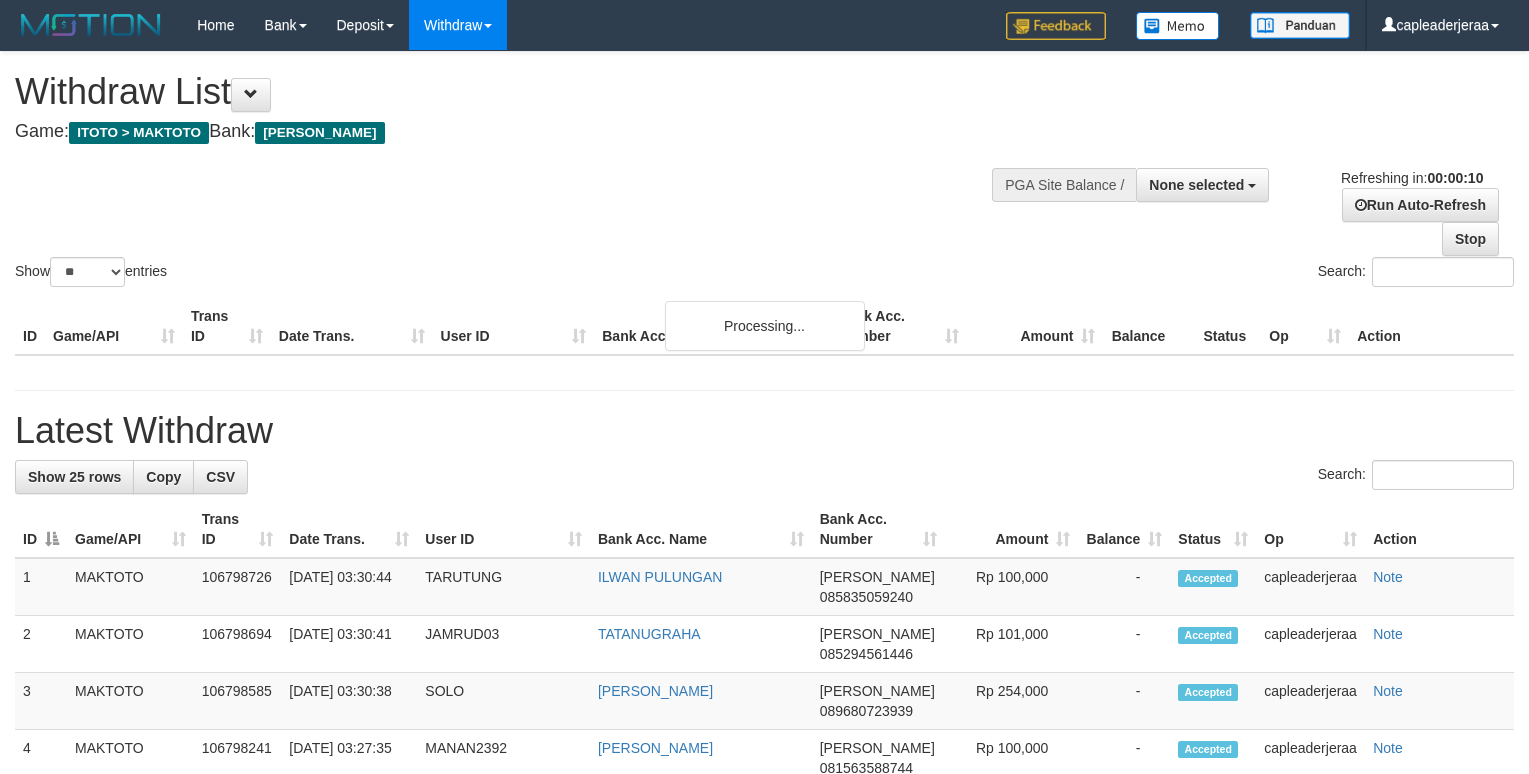 select 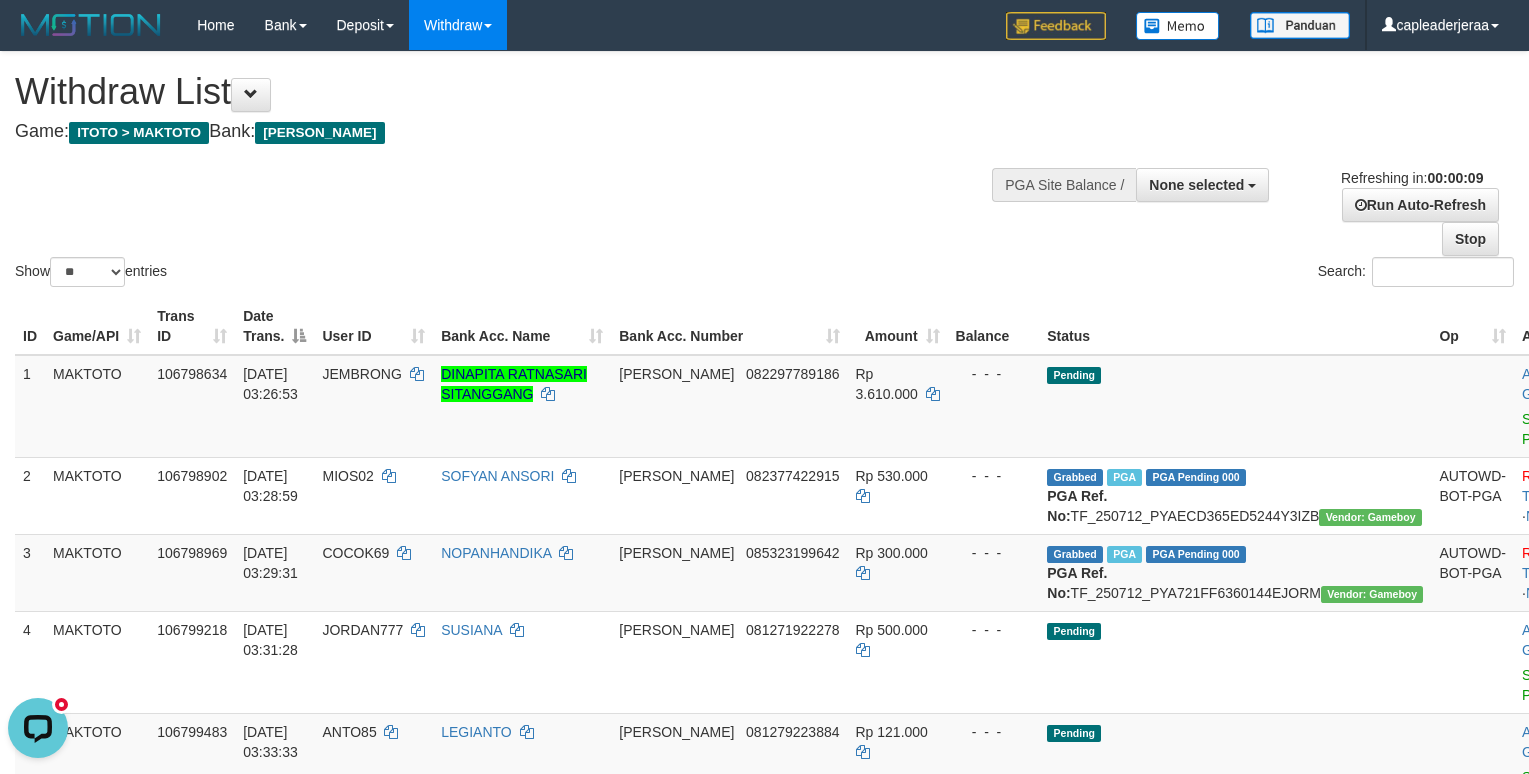 scroll, scrollTop: 0, scrollLeft: 0, axis: both 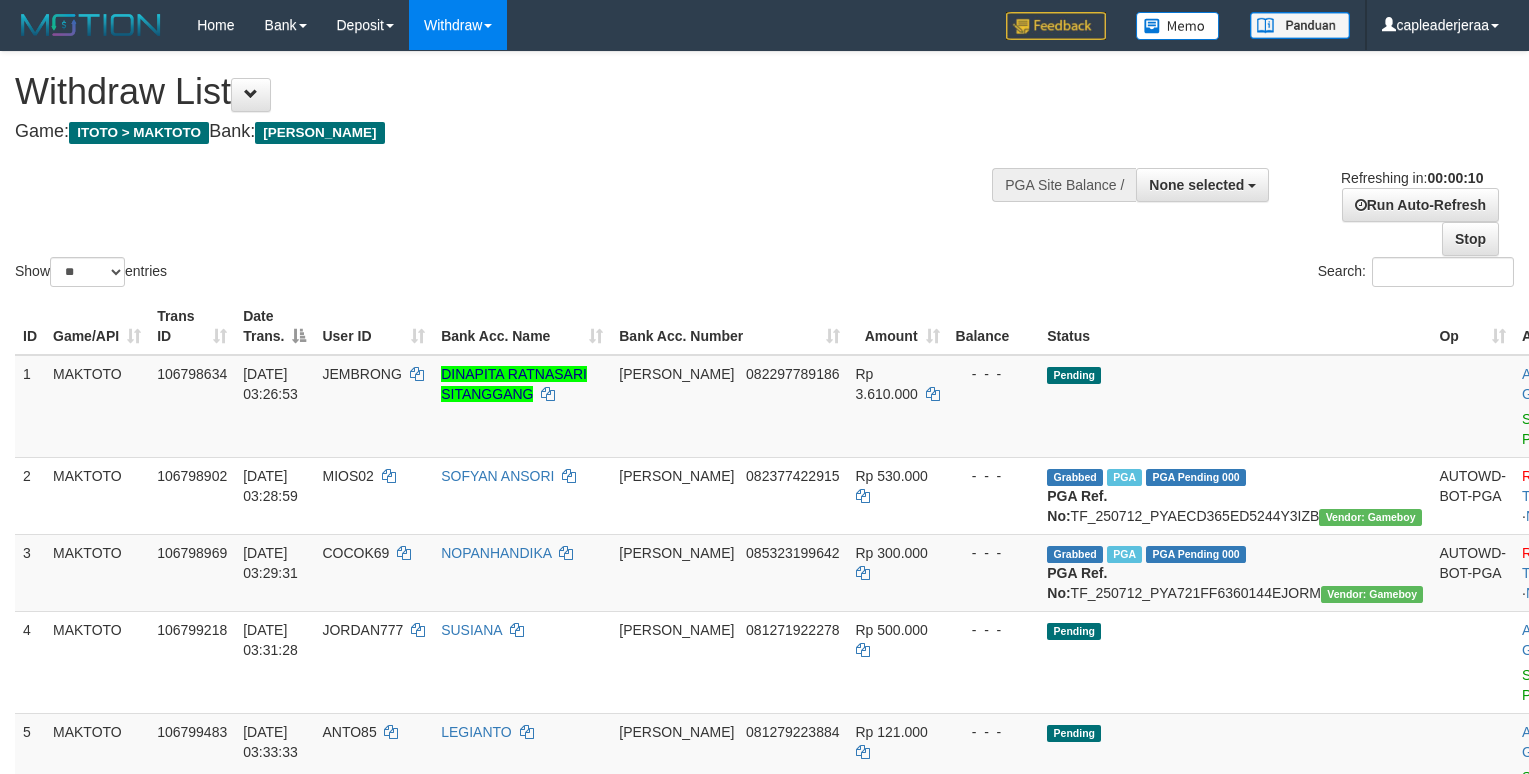 select 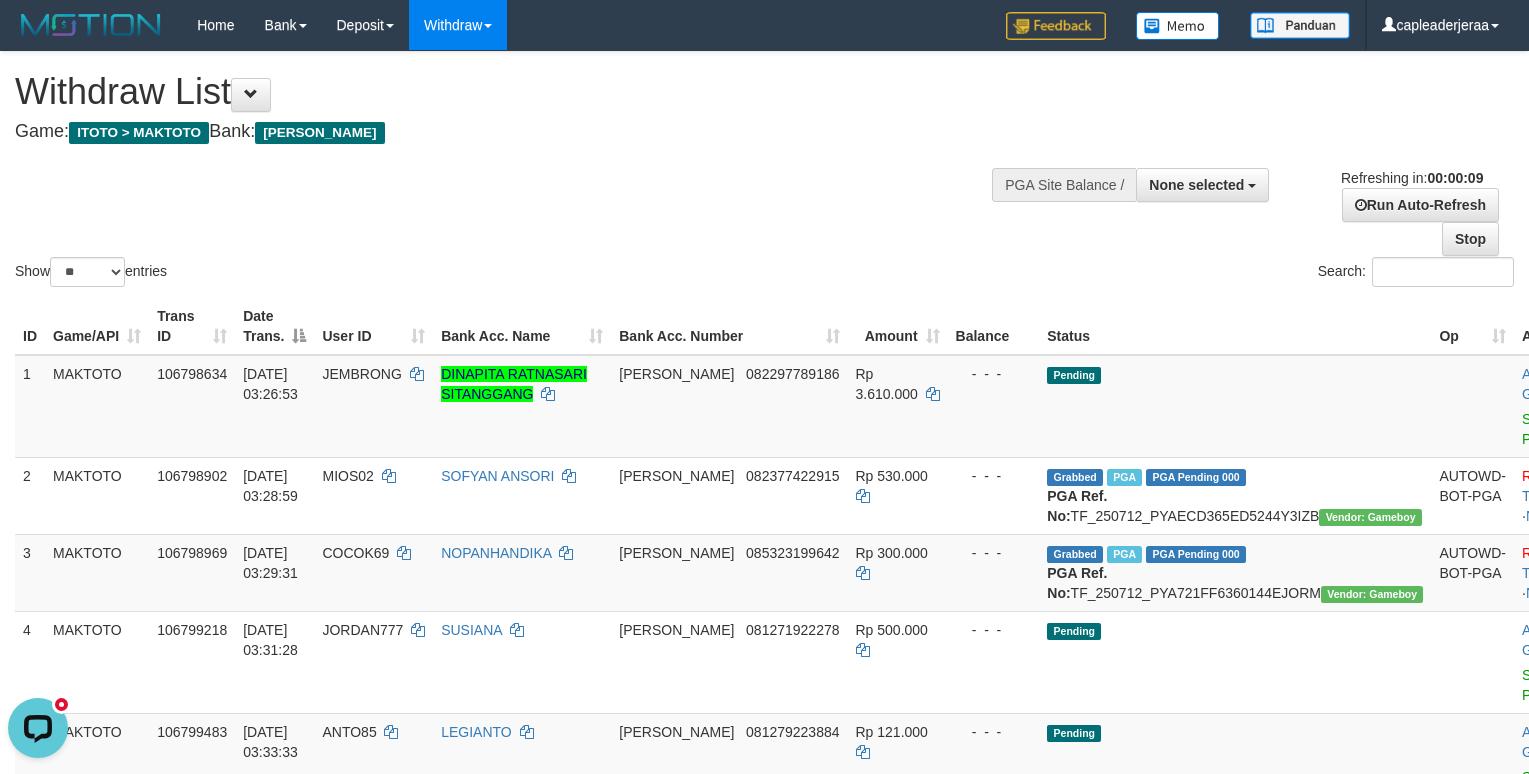 scroll, scrollTop: 0, scrollLeft: 0, axis: both 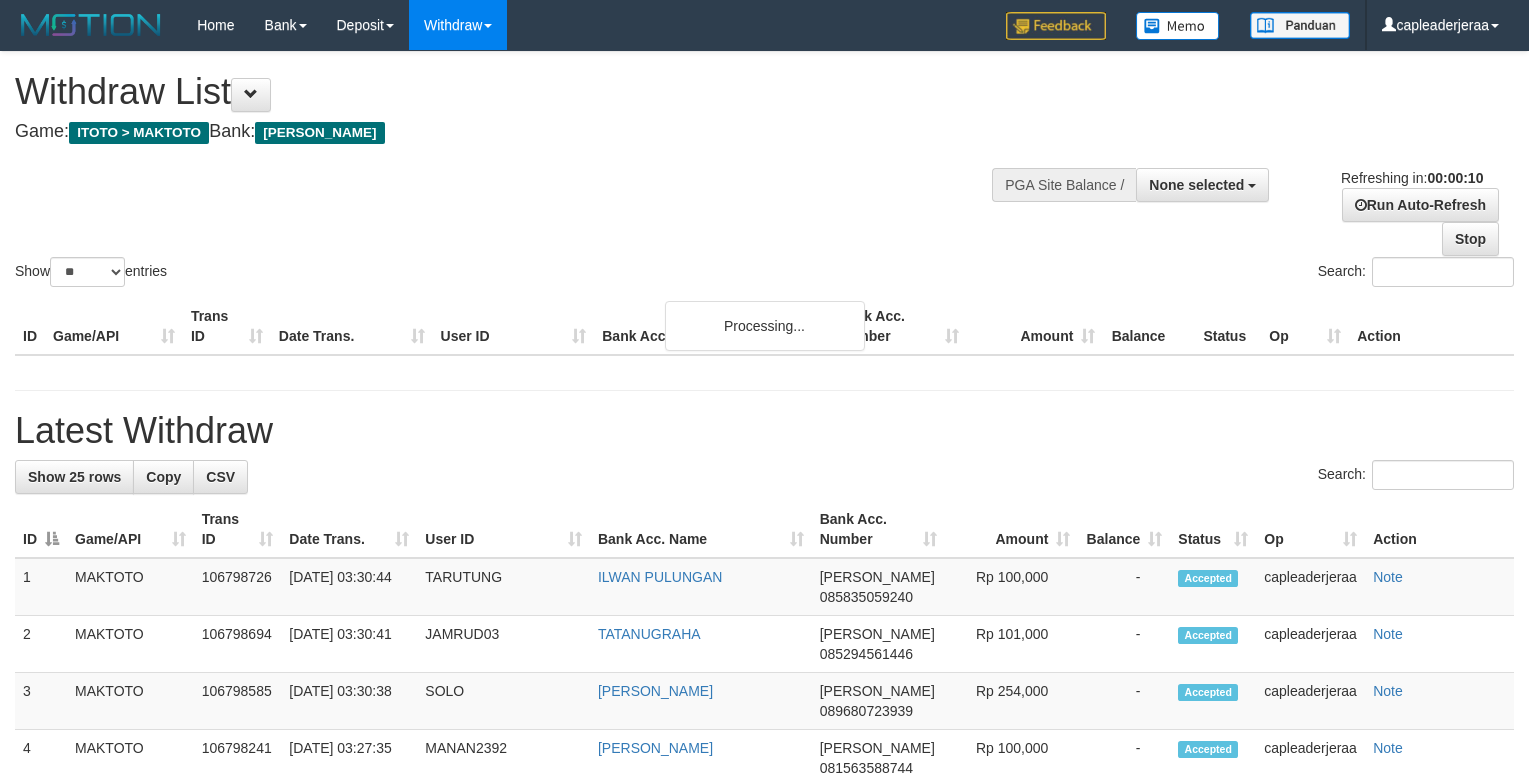select 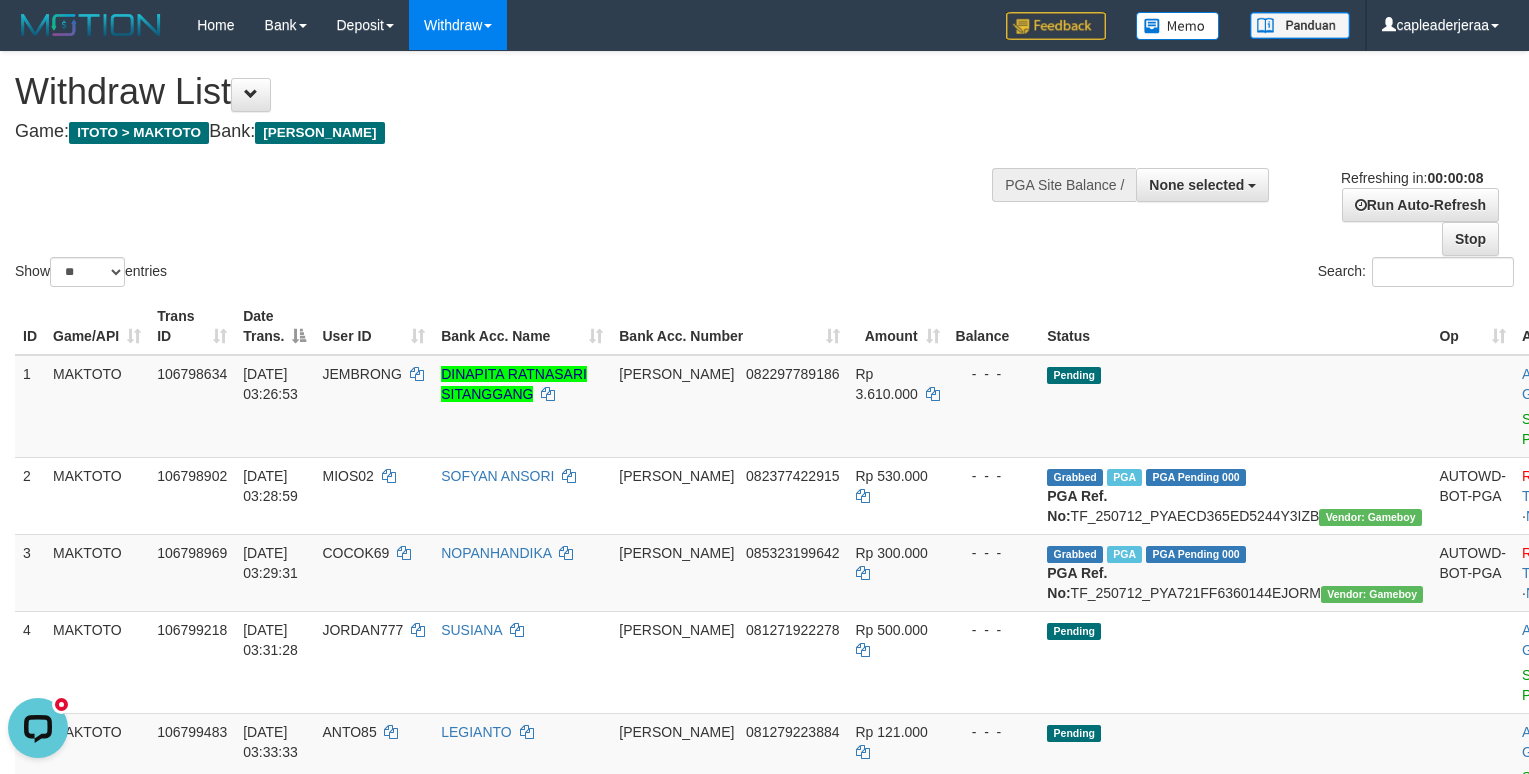 scroll, scrollTop: 0, scrollLeft: 0, axis: both 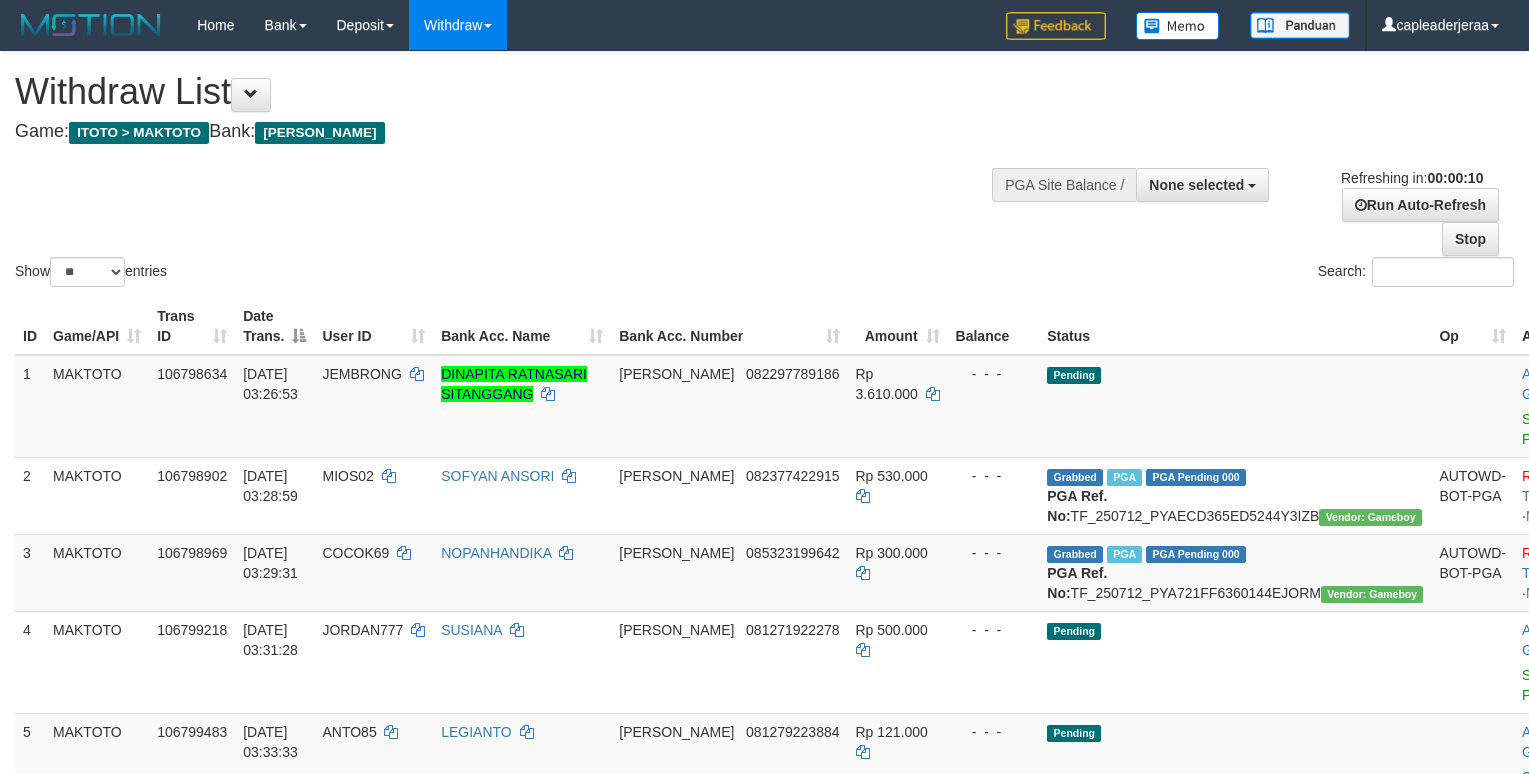select 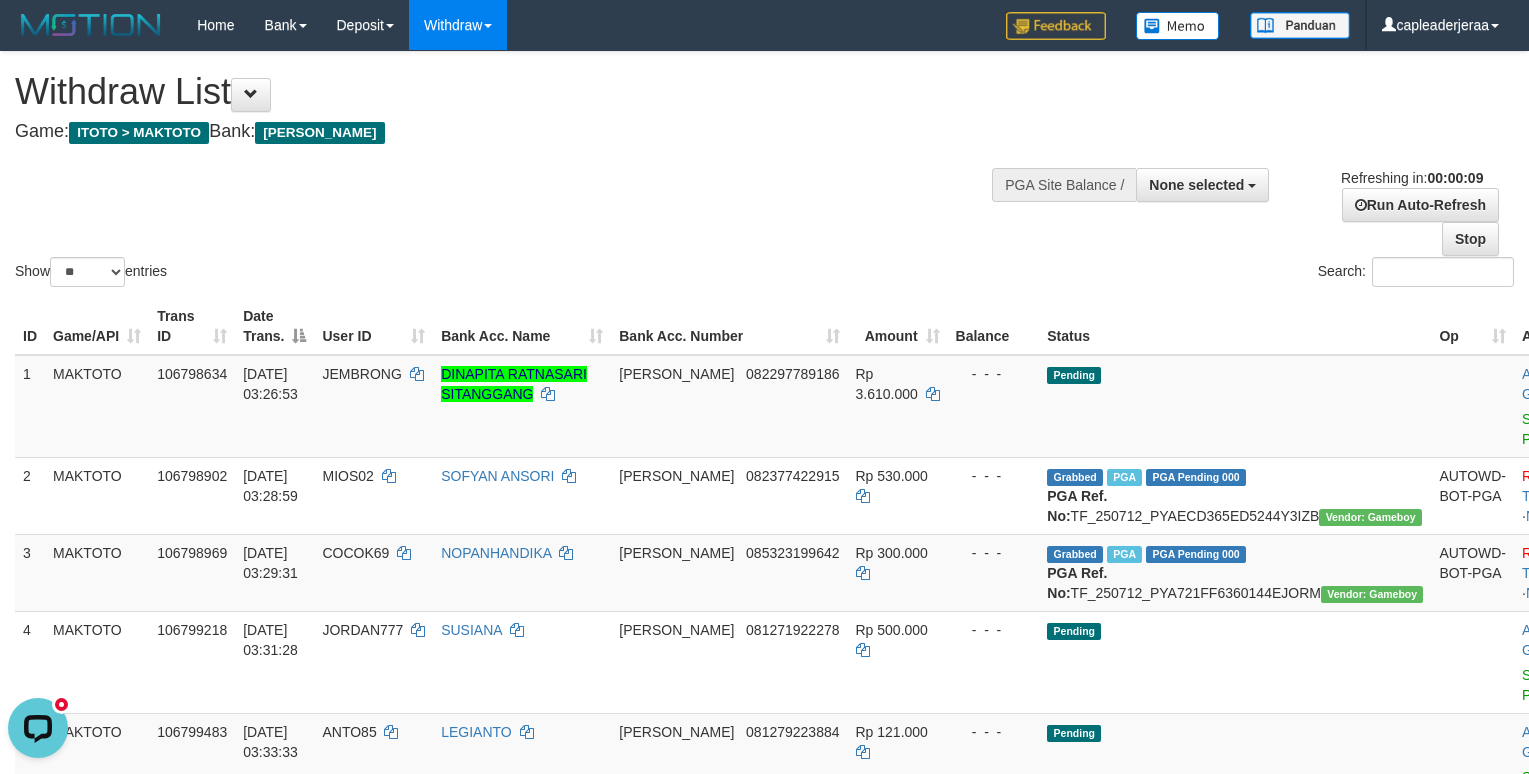 scroll, scrollTop: 0, scrollLeft: 0, axis: both 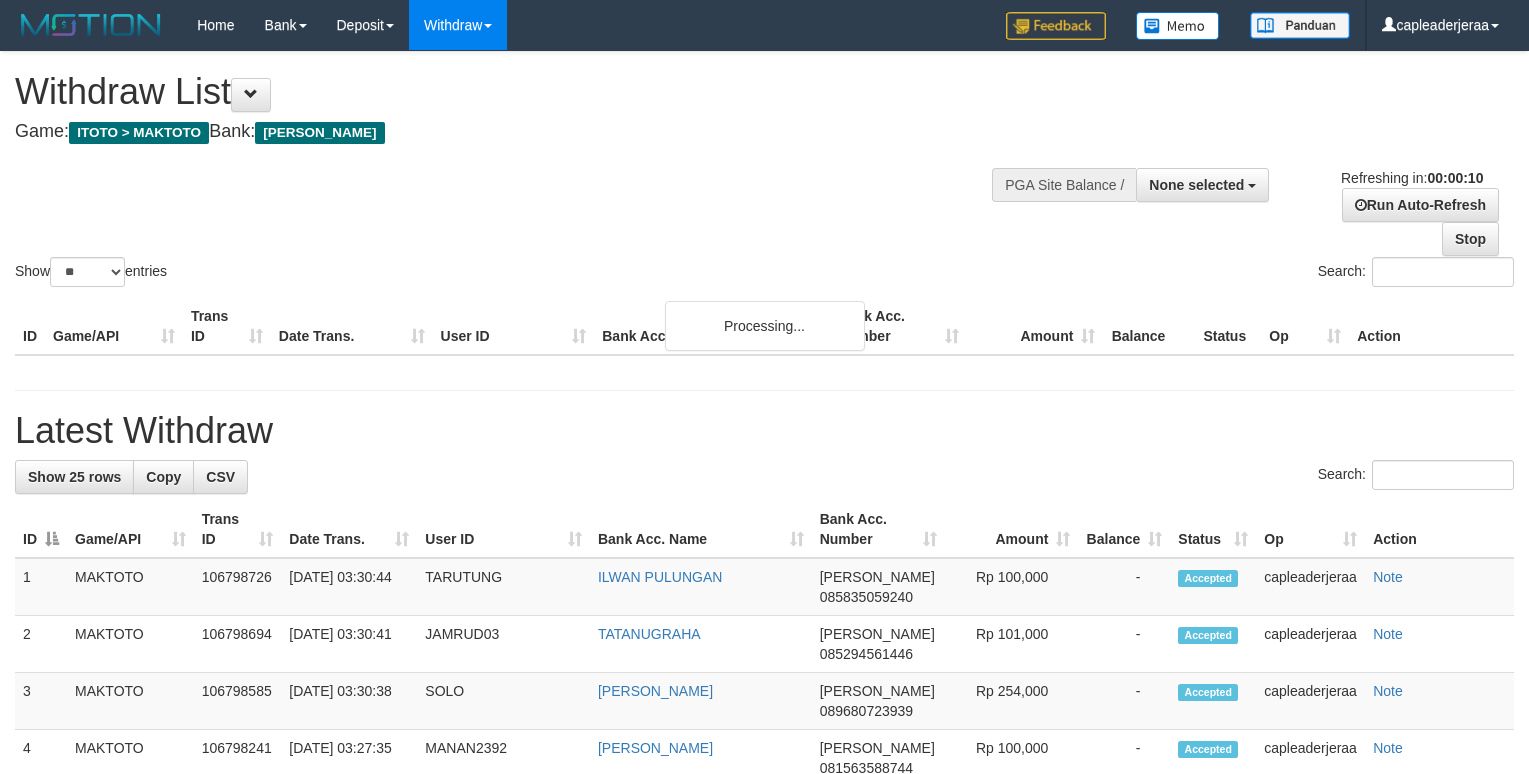 select 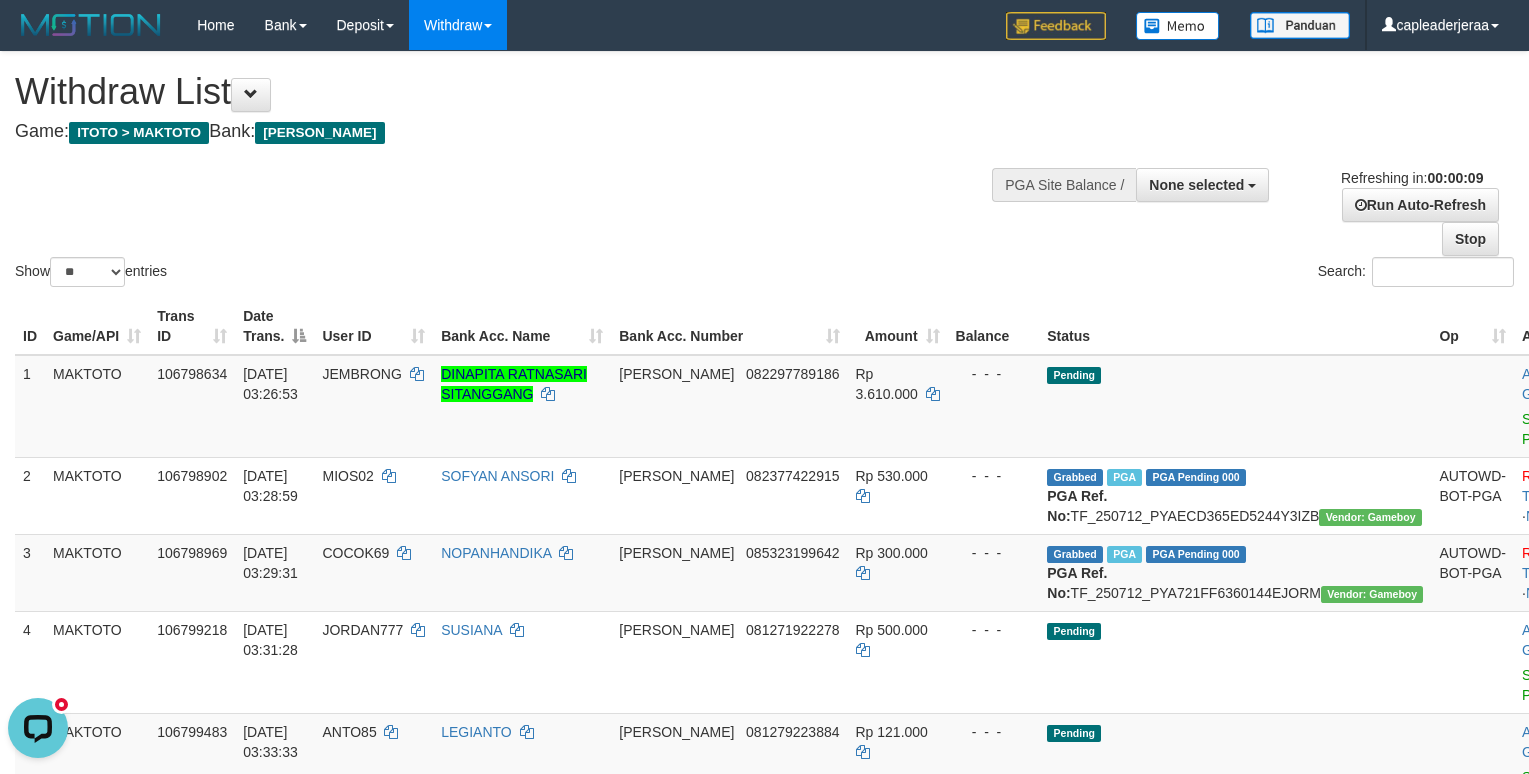 scroll, scrollTop: 0, scrollLeft: 0, axis: both 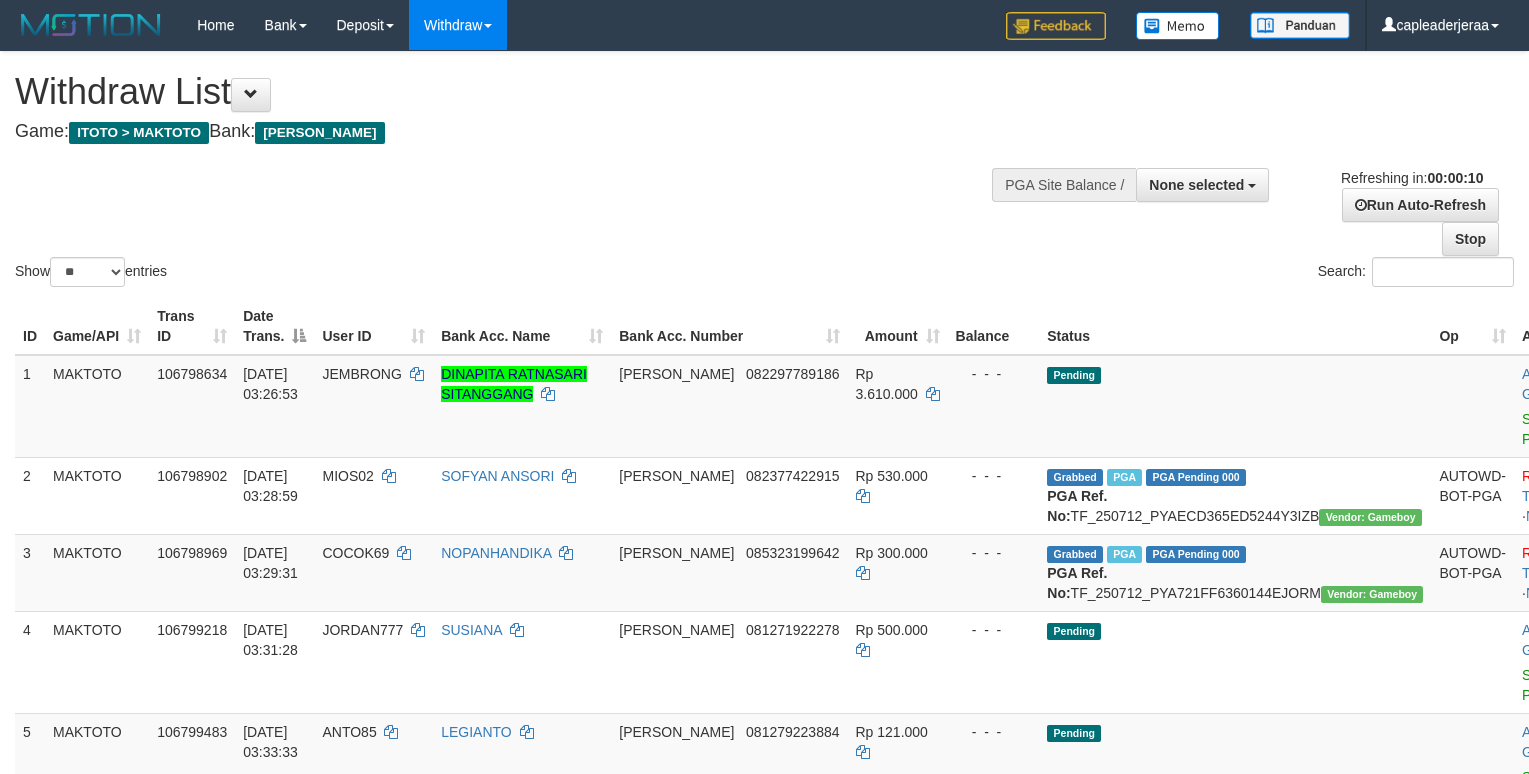 select 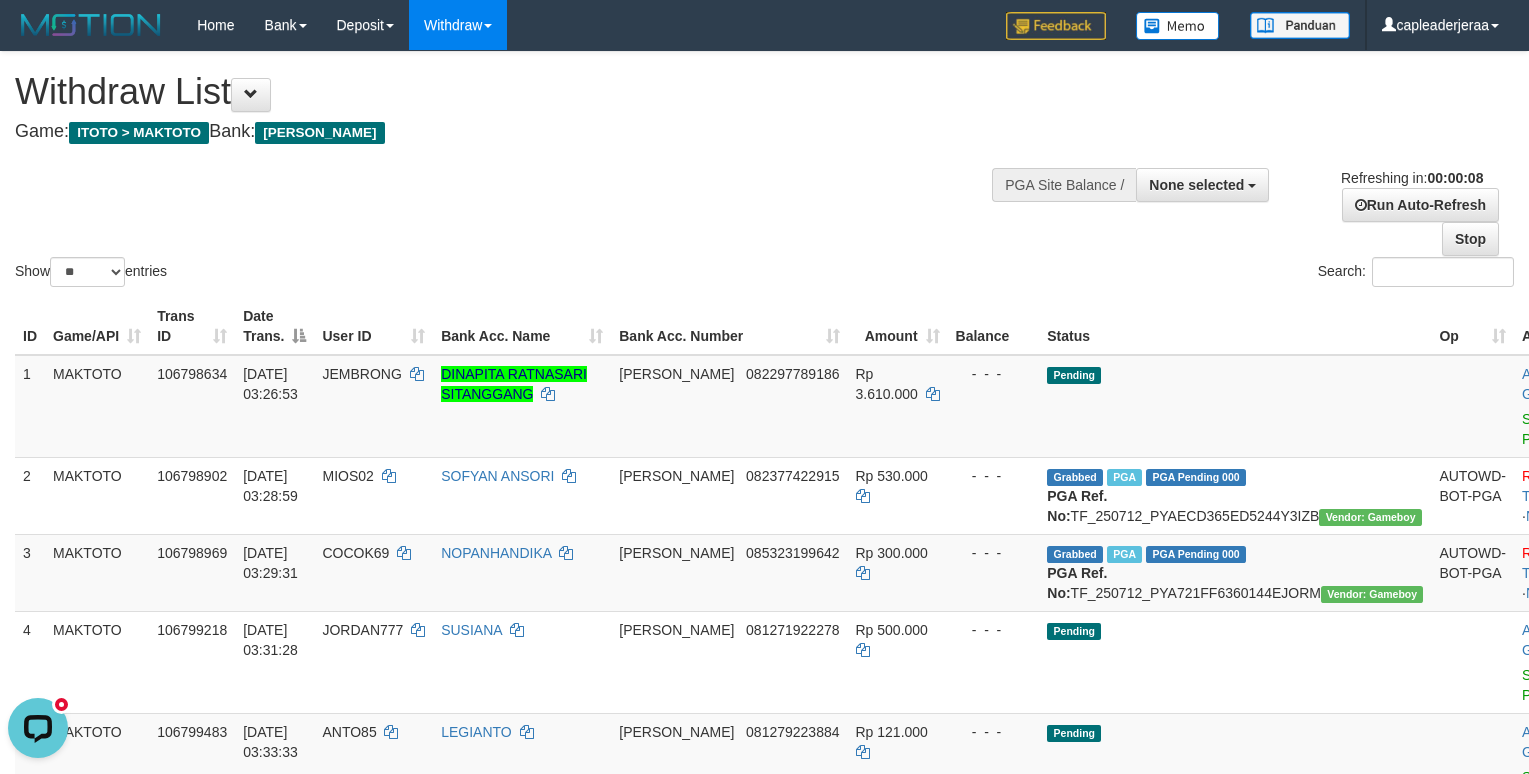 scroll, scrollTop: 0, scrollLeft: 0, axis: both 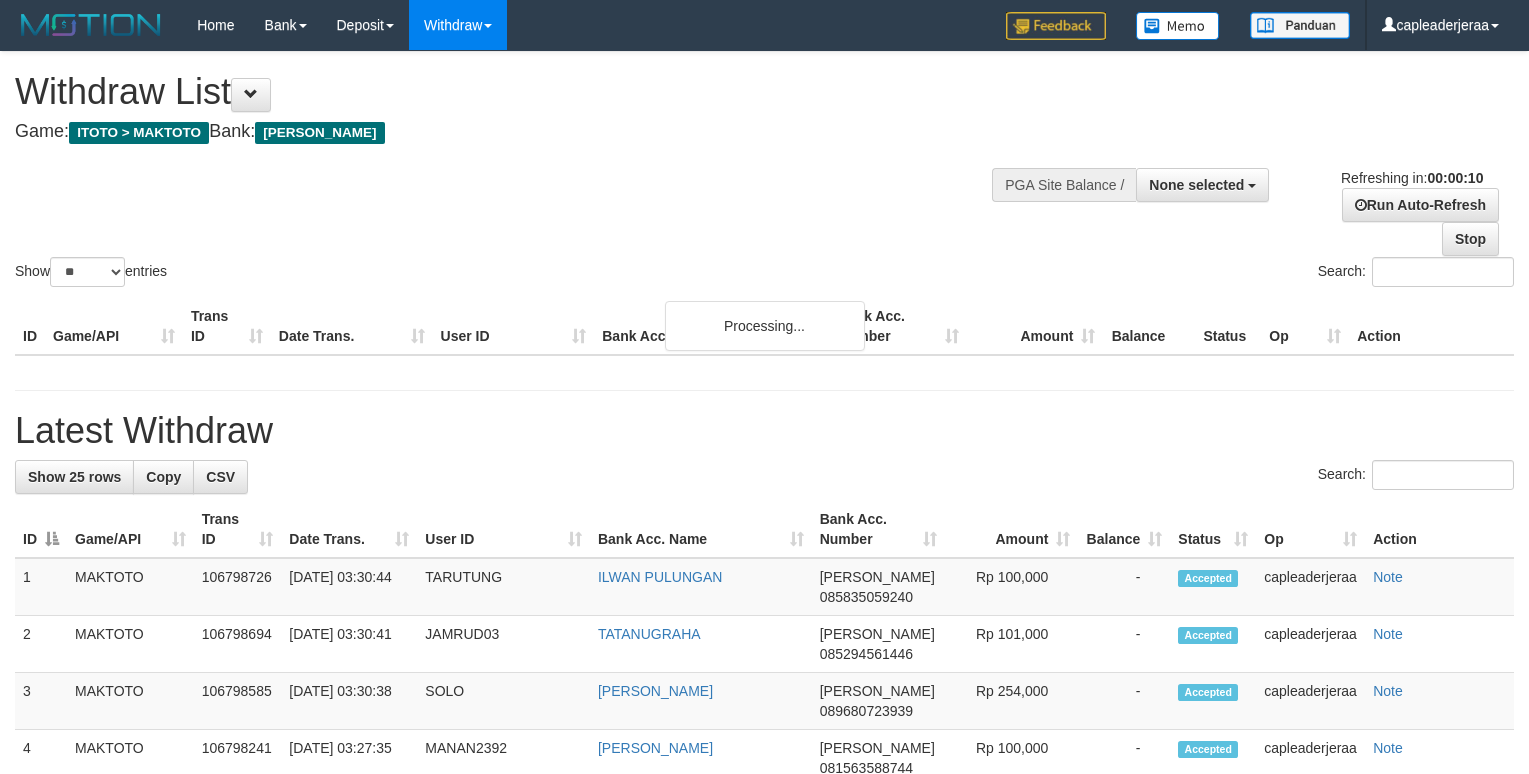 select 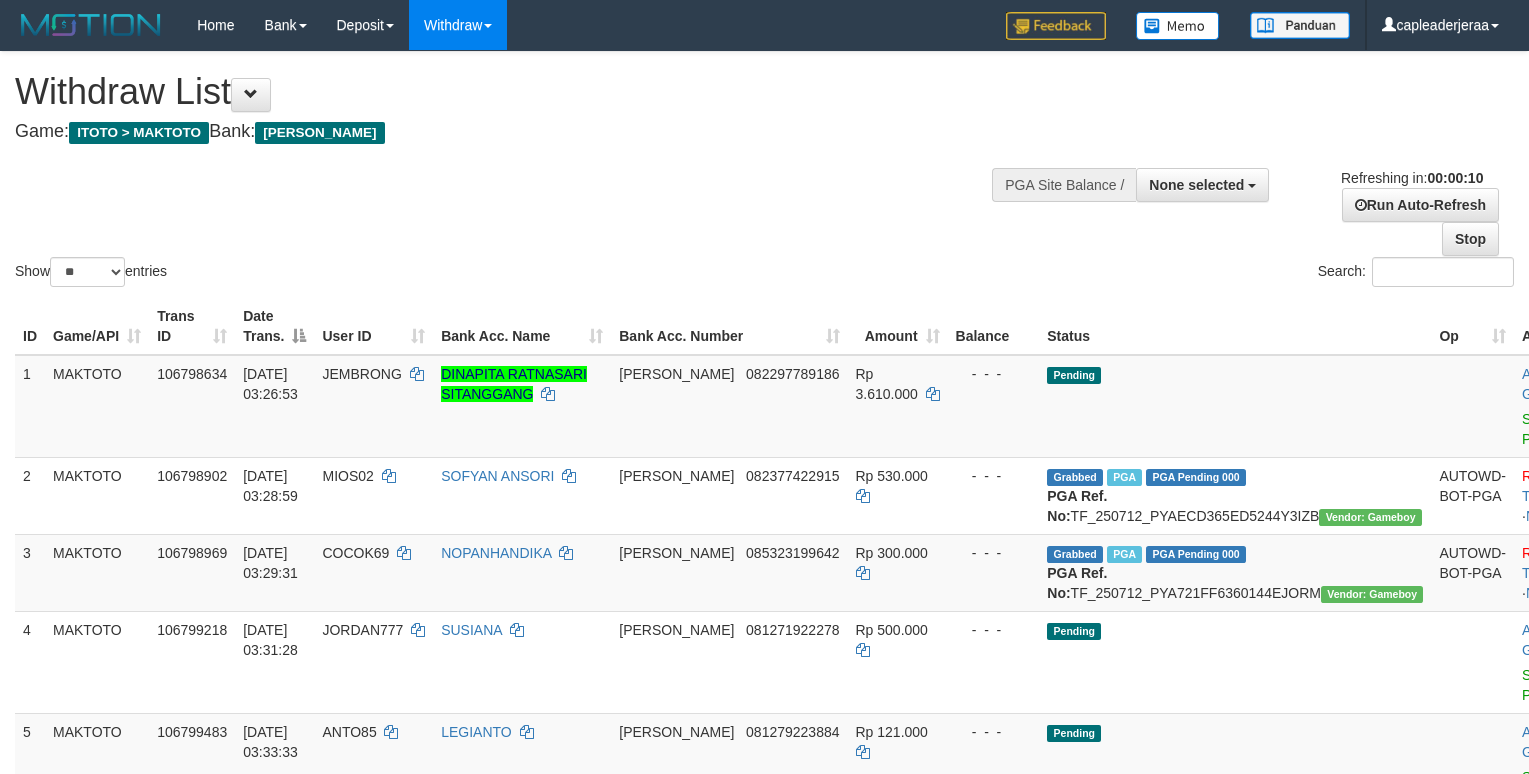 select 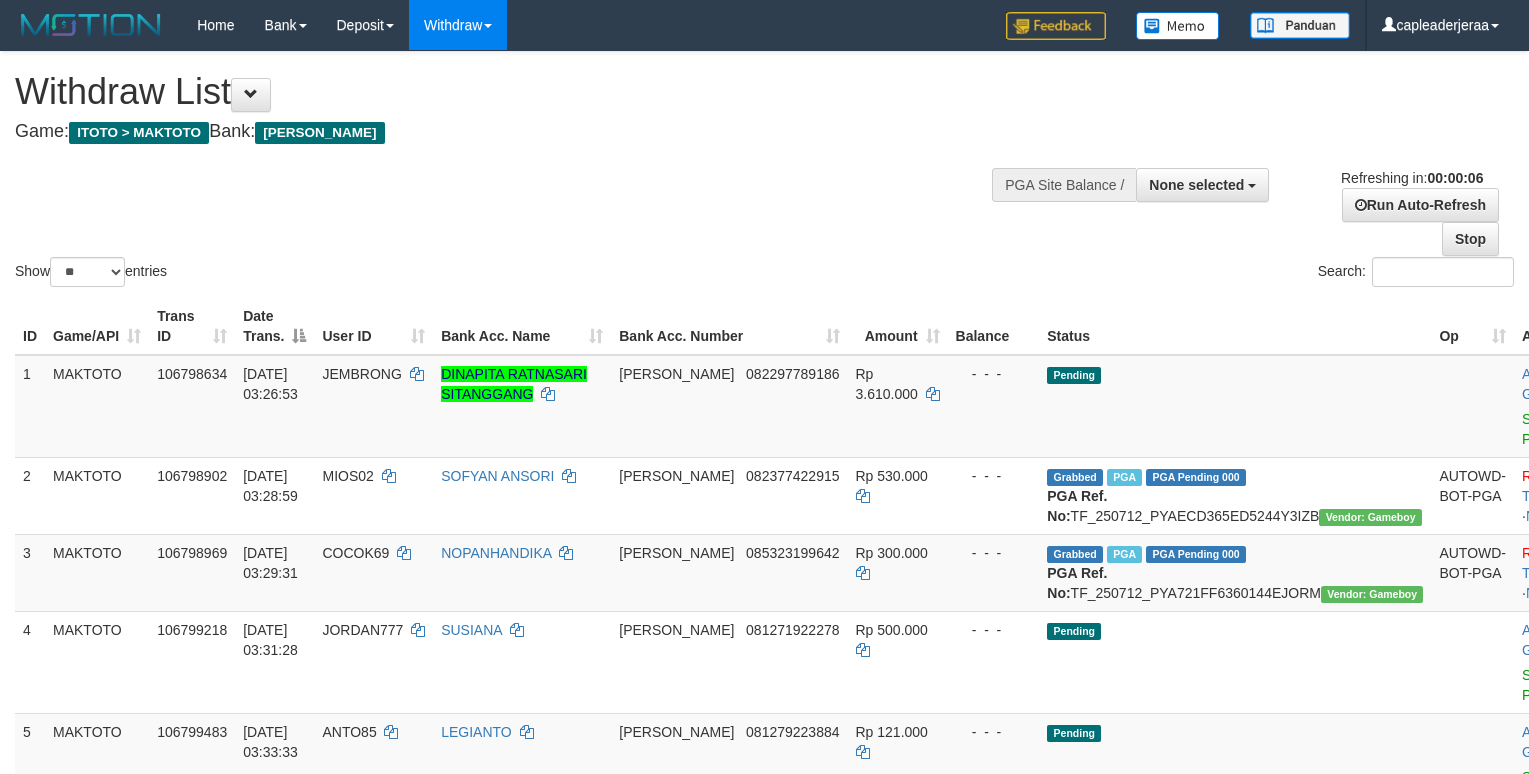 scroll, scrollTop: 0, scrollLeft: 0, axis: both 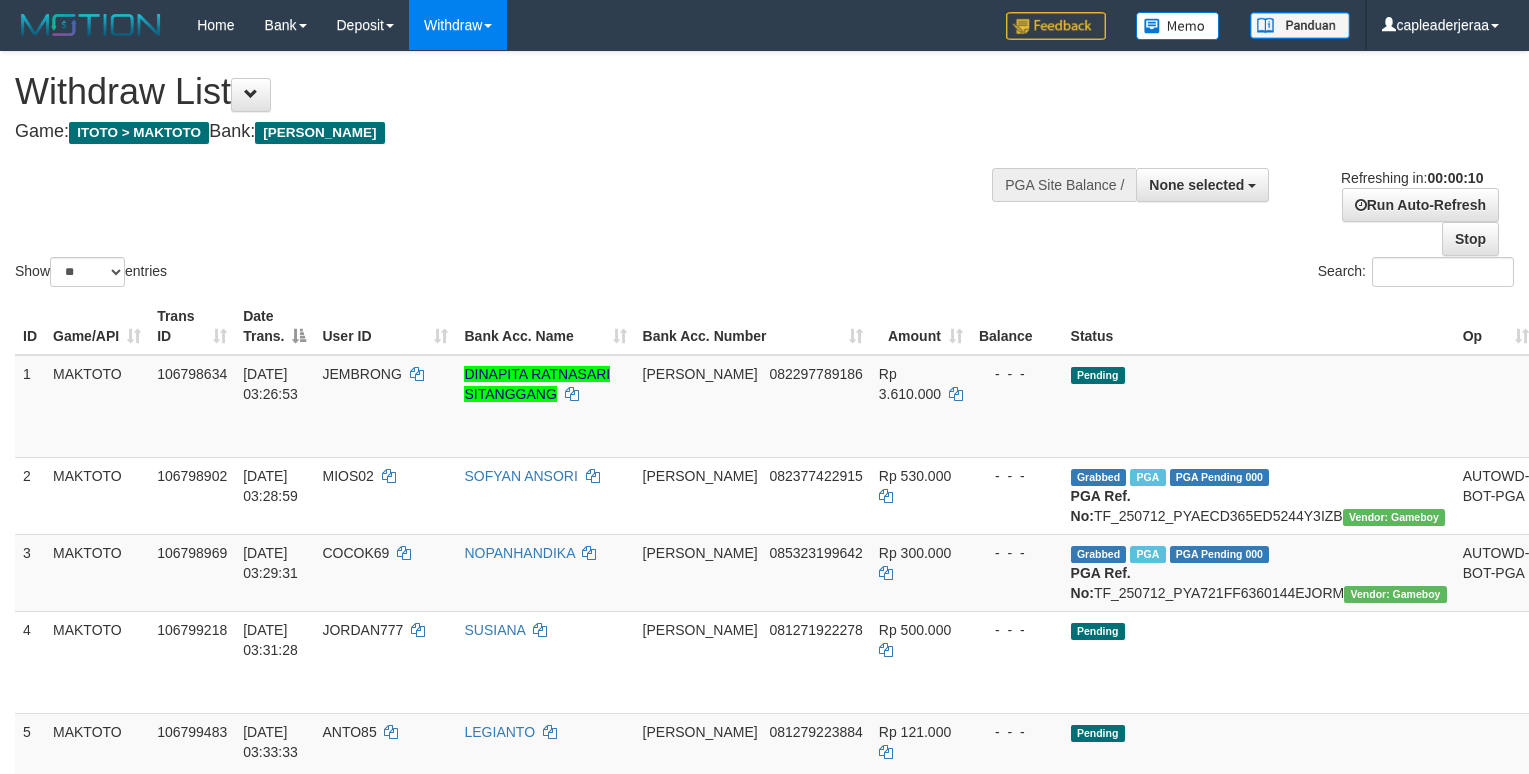 select 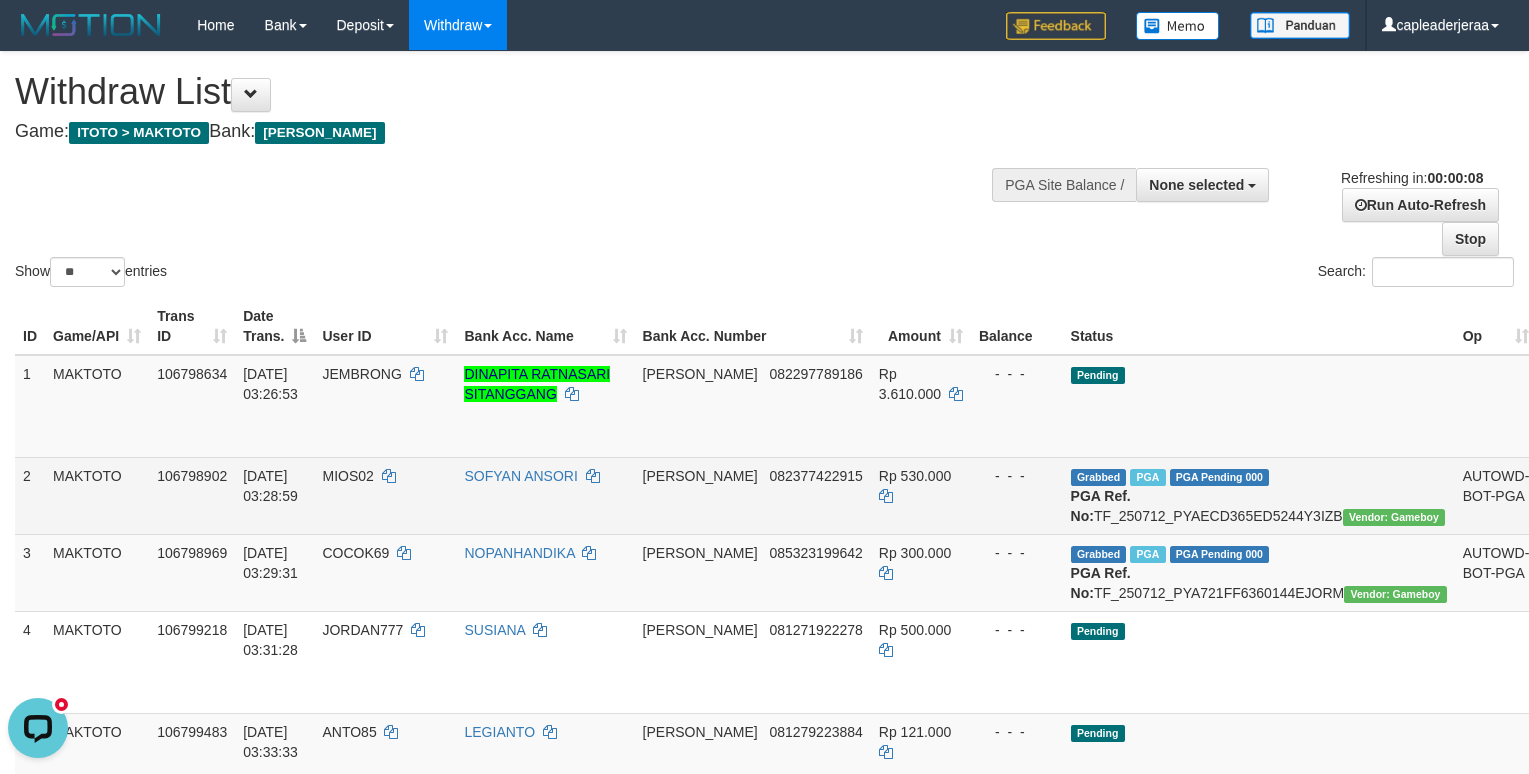 scroll, scrollTop: 0, scrollLeft: 0, axis: both 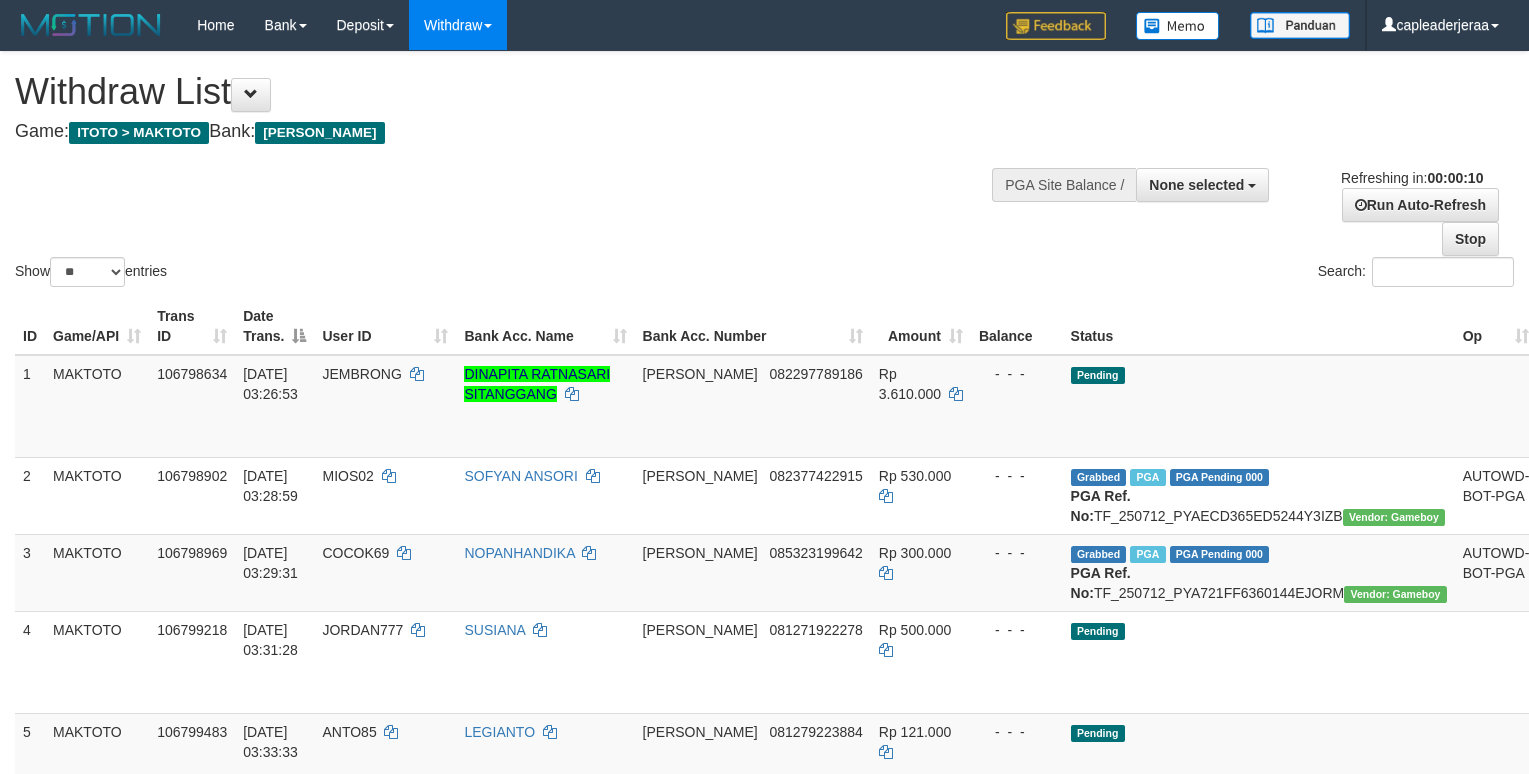 select 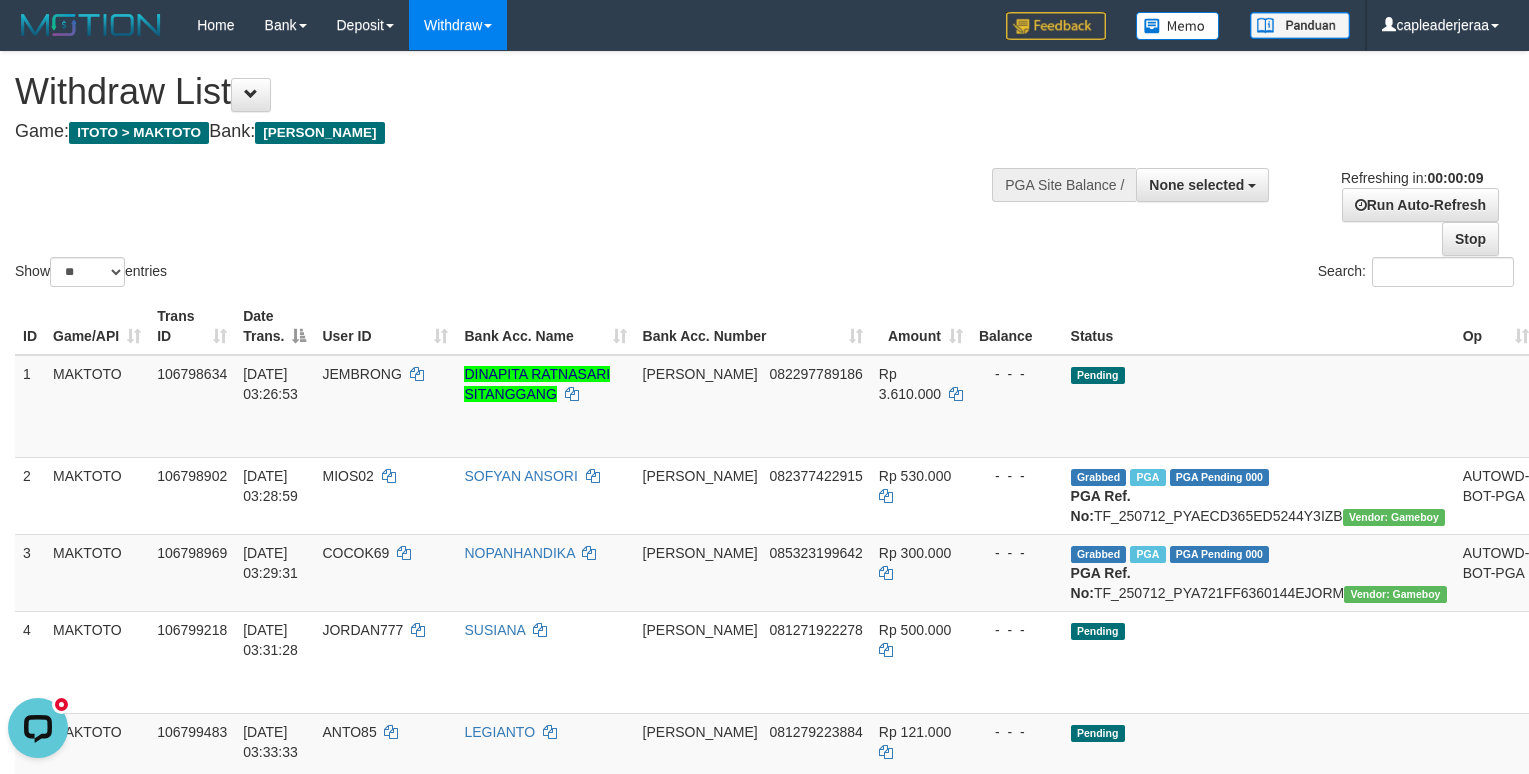 scroll, scrollTop: 0, scrollLeft: 0, axis: both 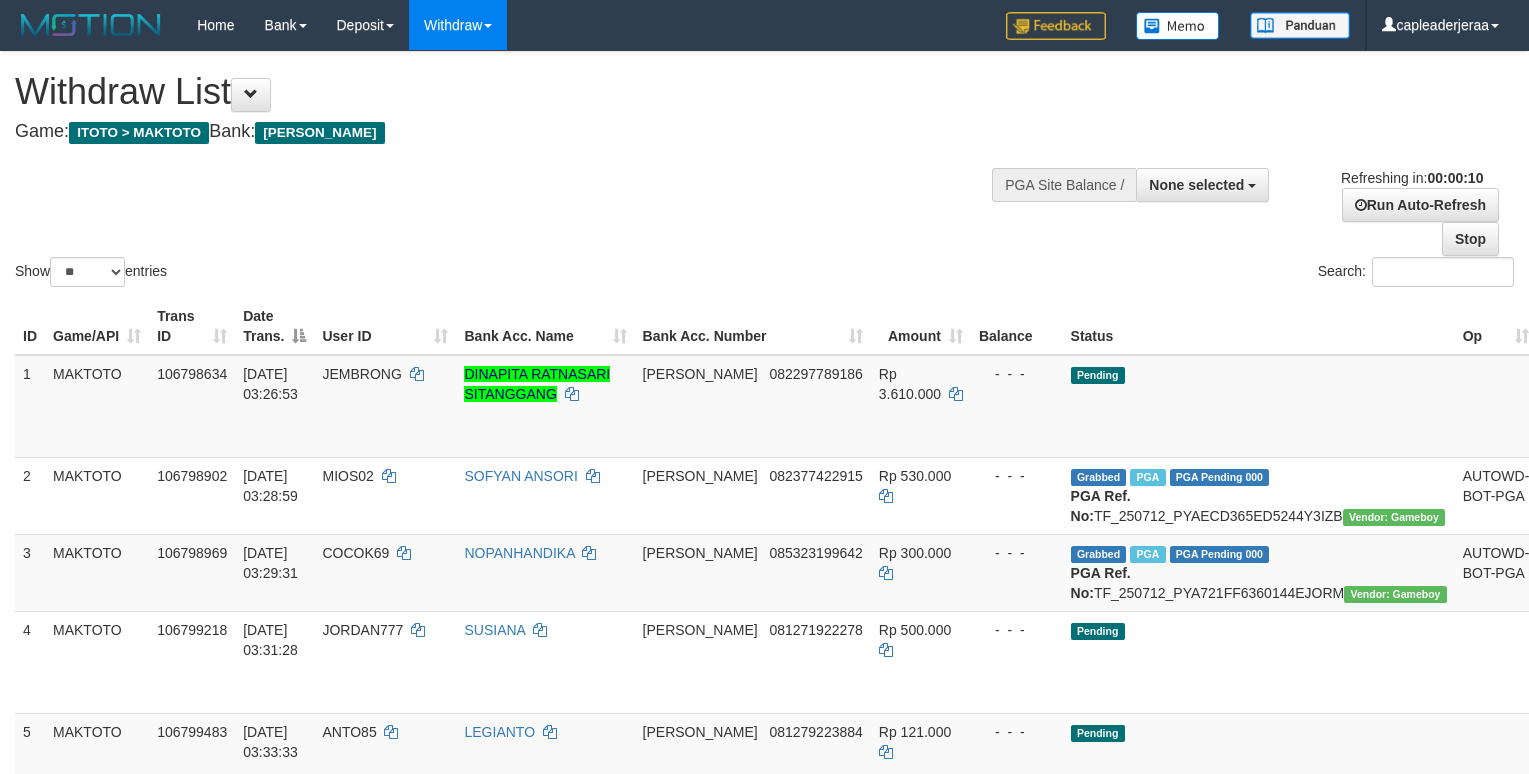select 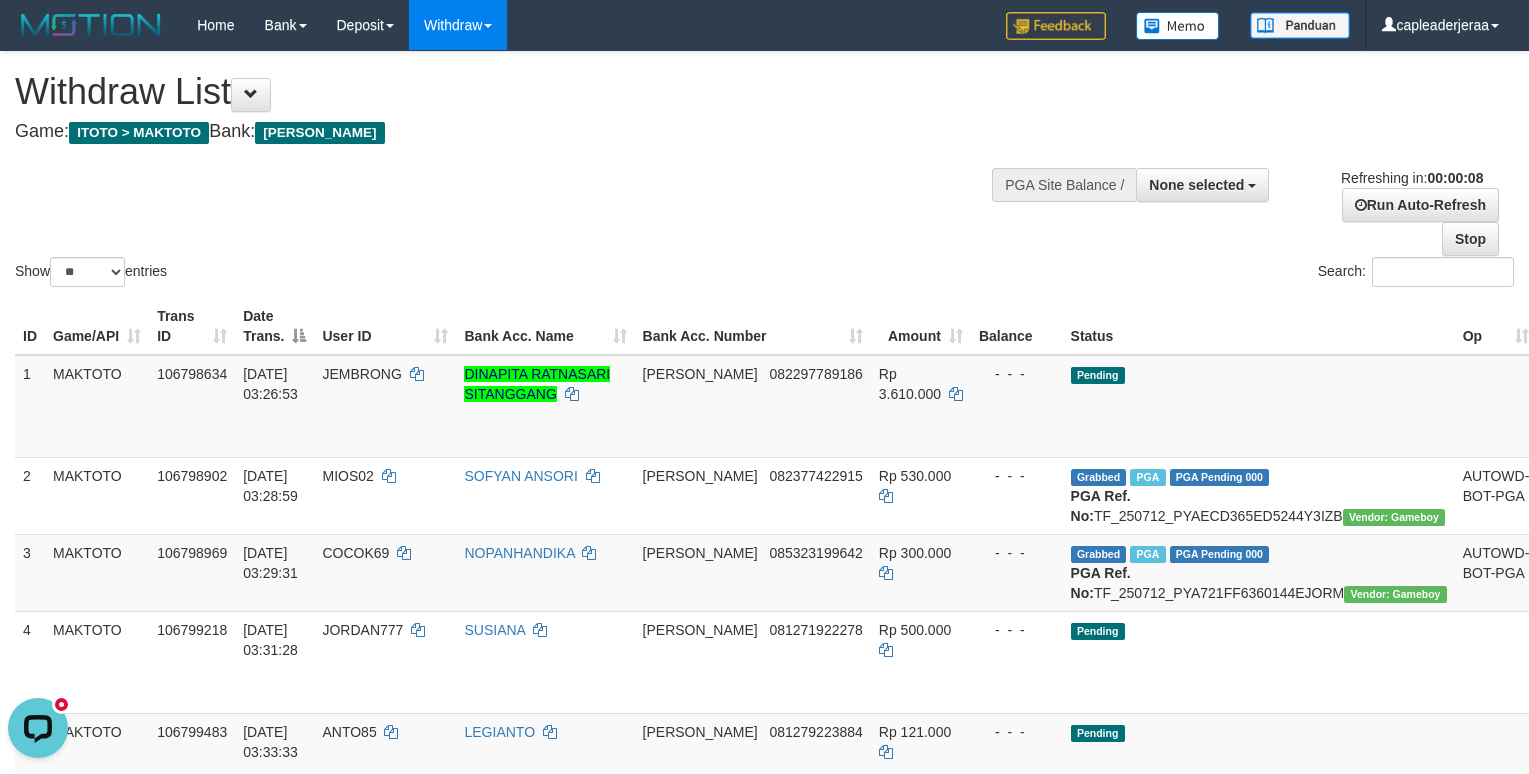 scroll, scrollTop: 0, scrollLeft: 0, axis: both 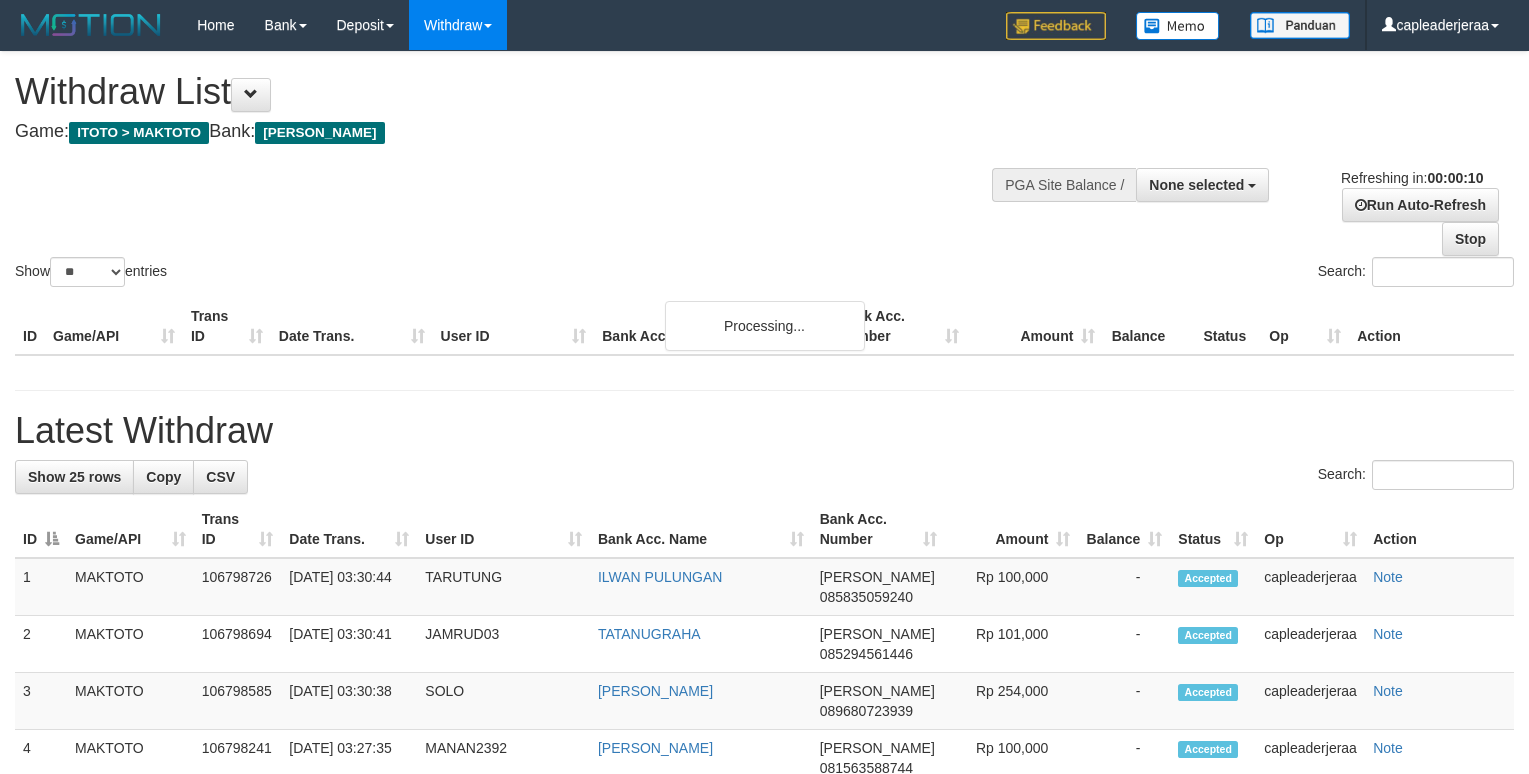 select 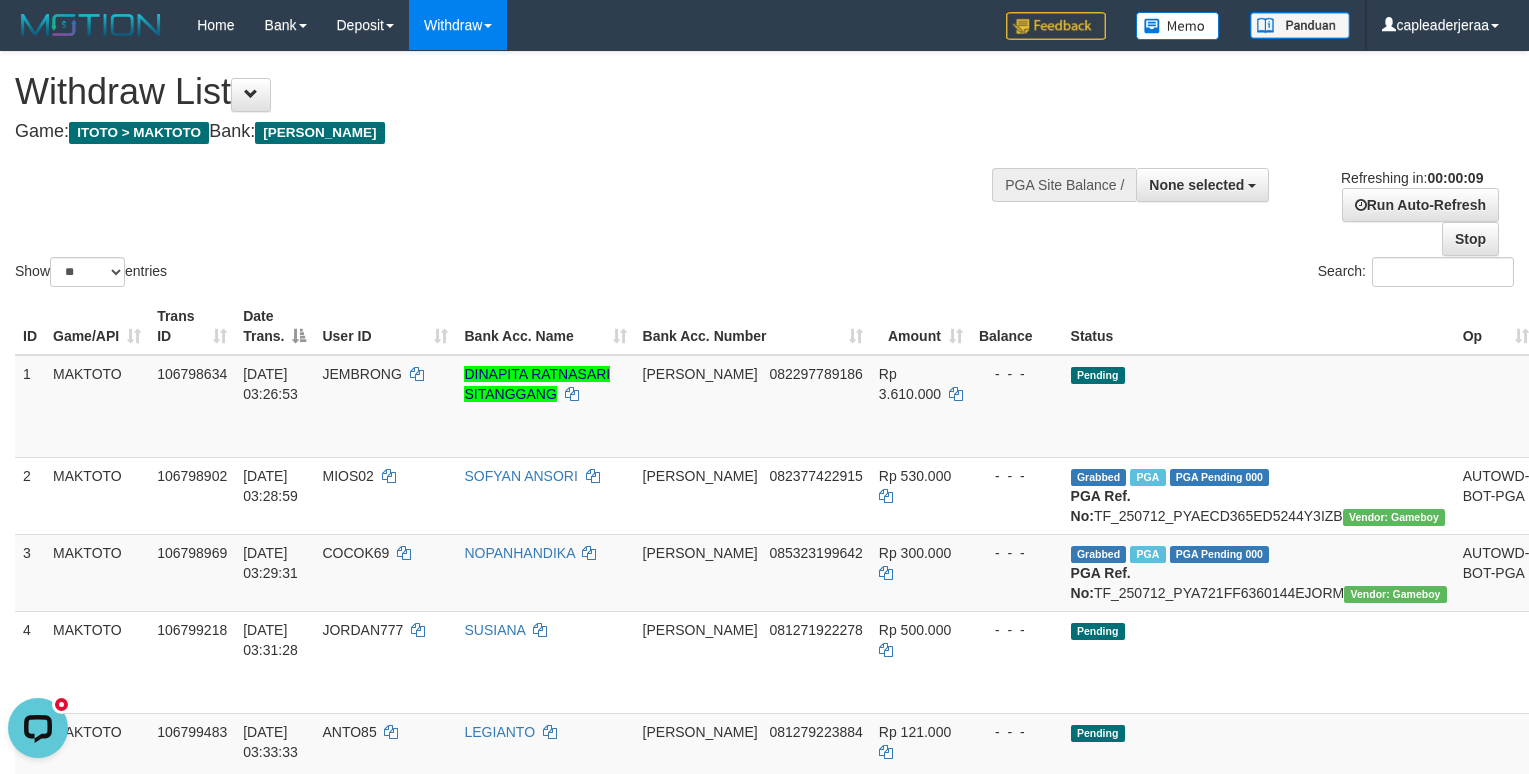 scroll, scrollTop: 0, scrollLeft: 0, axis: both 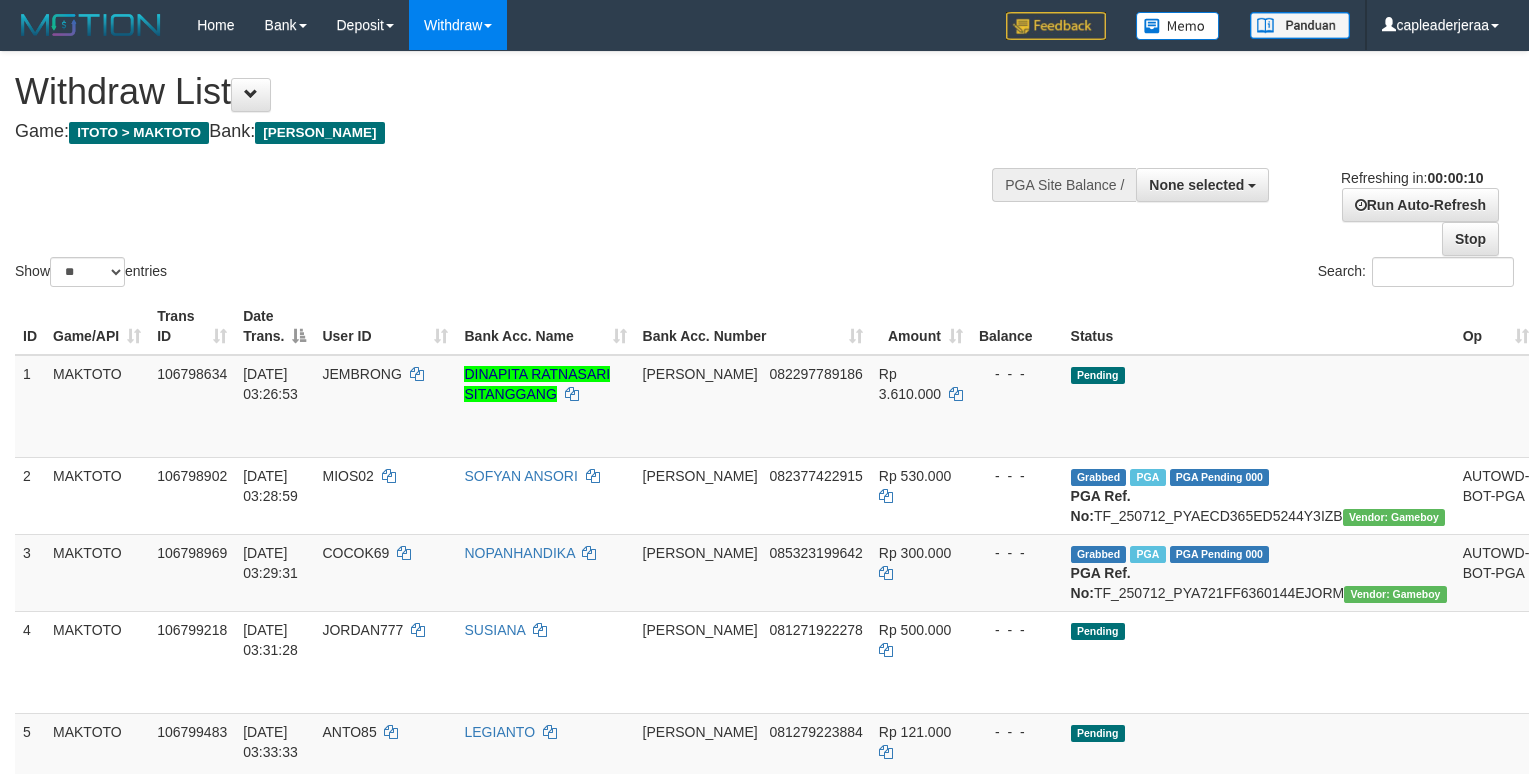 select 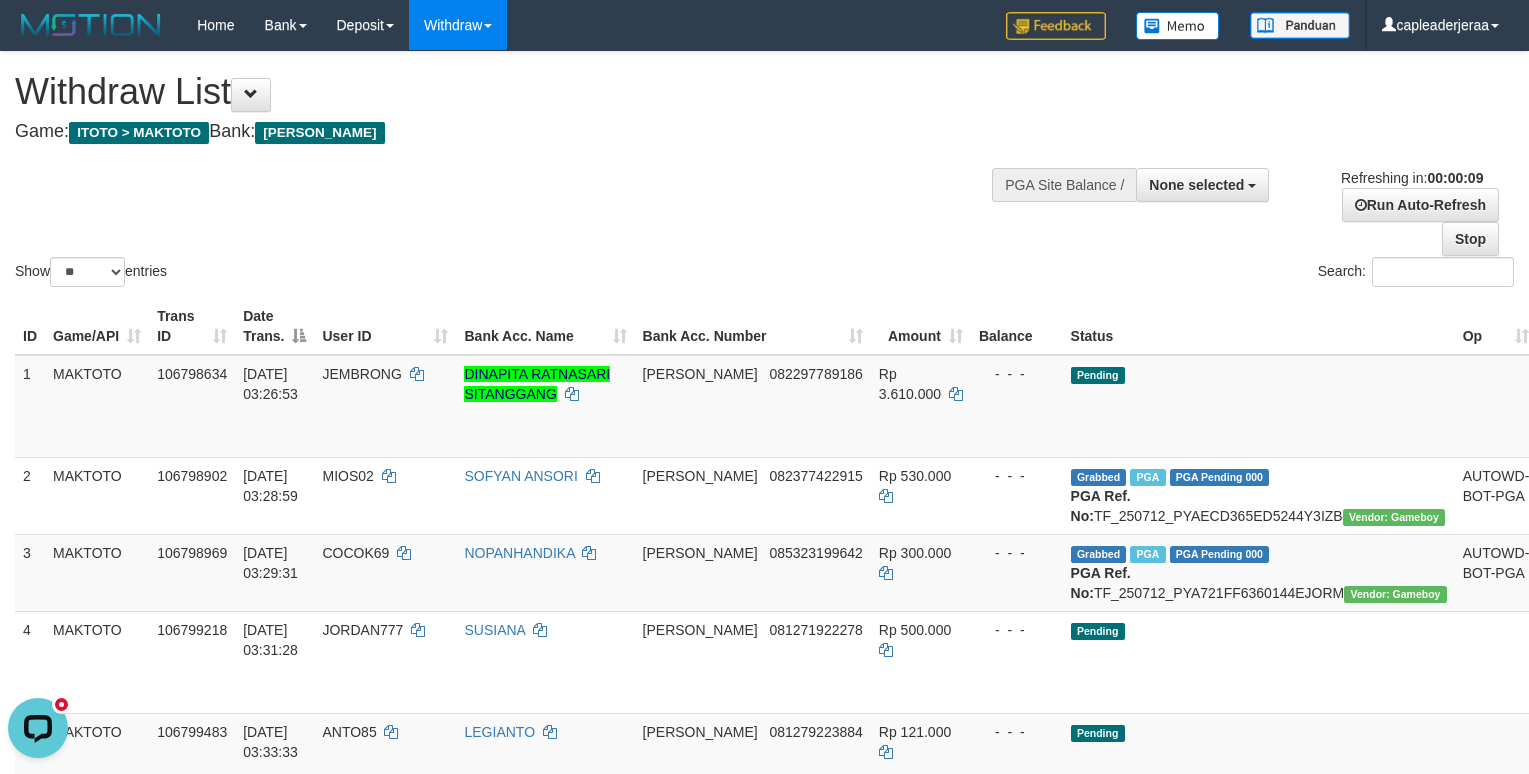 scroll, scrollTop: 0, scrollLeft: 0, axis: both 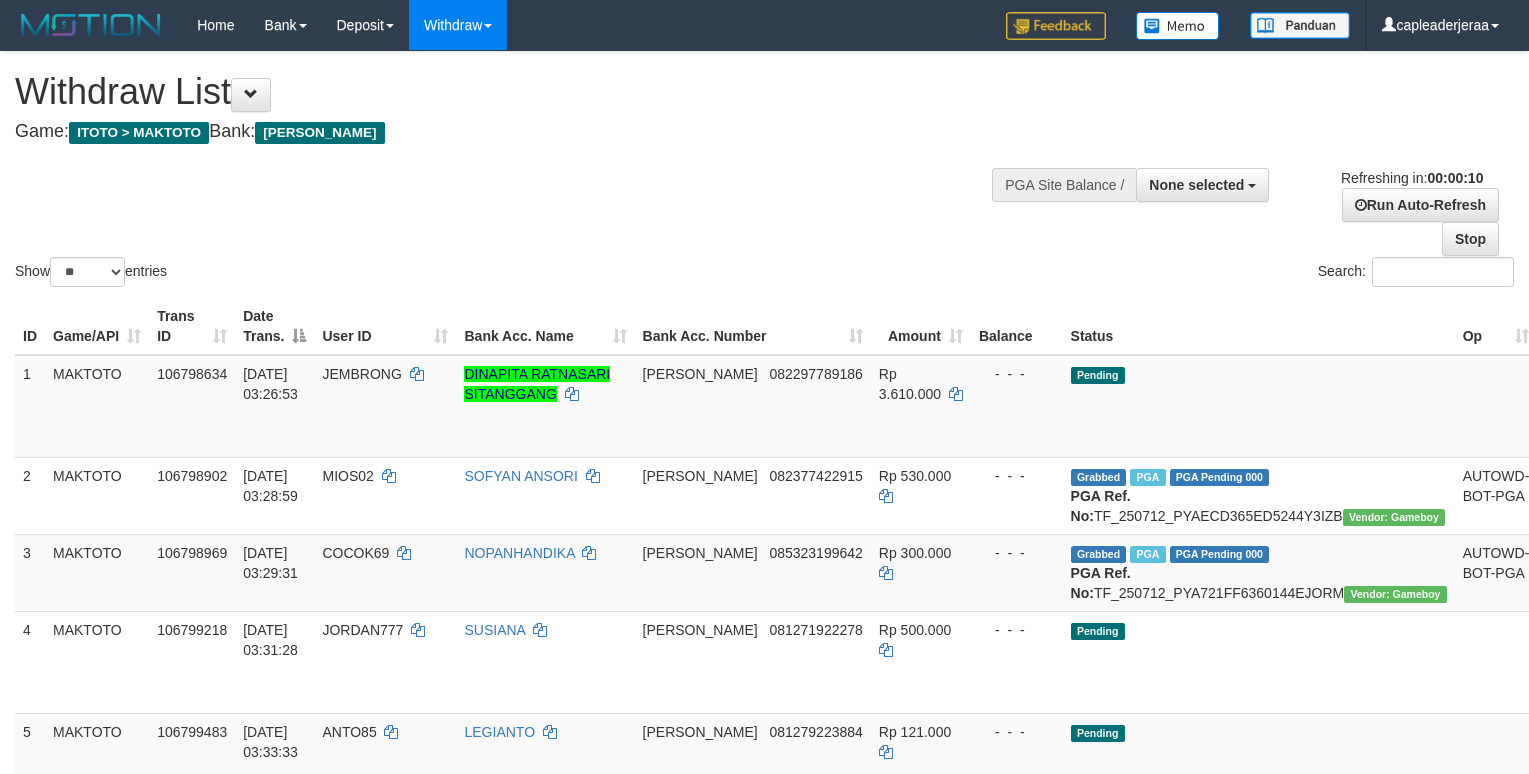 select 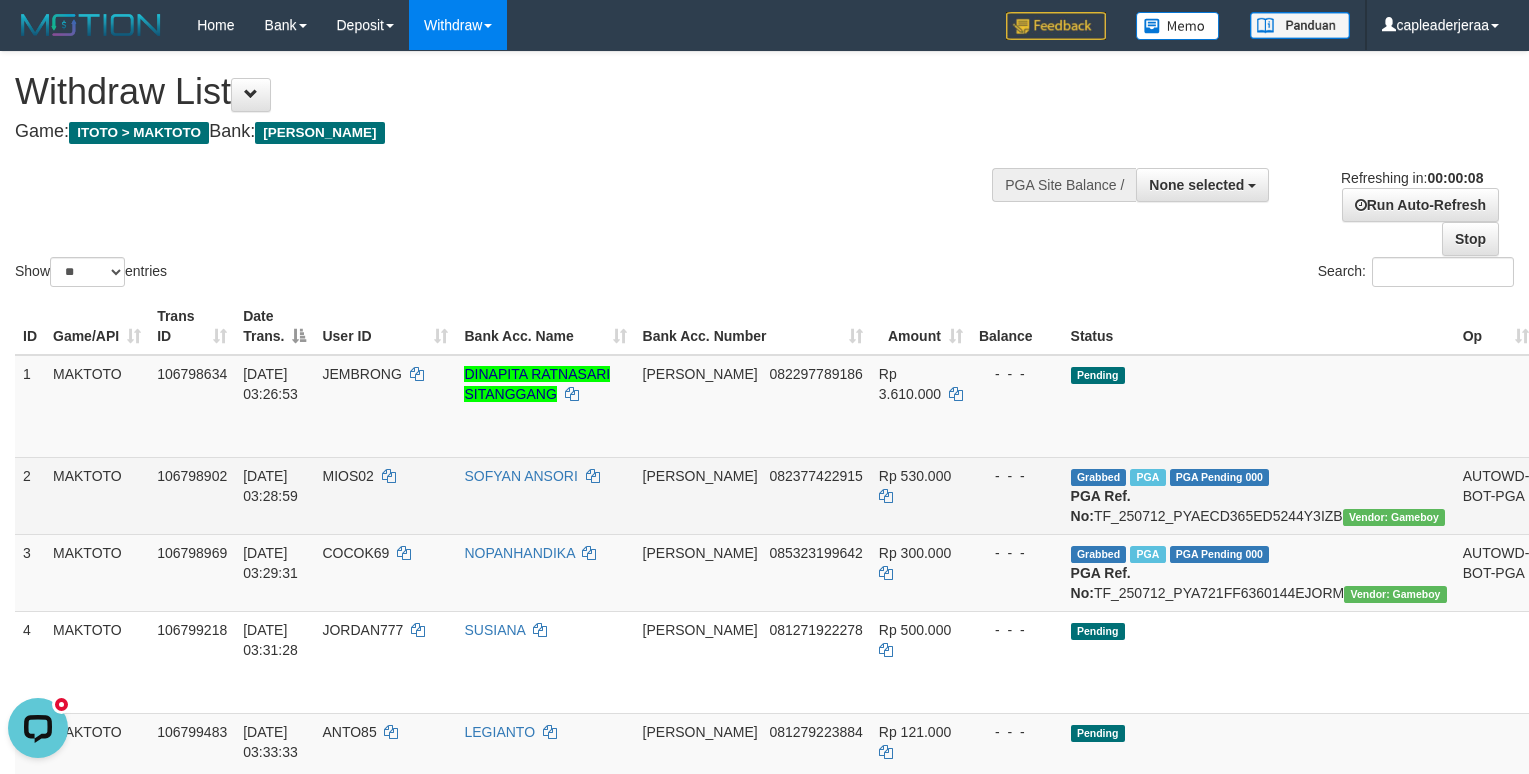 scroll, scrollTop: 0, scrollLeft: 0, axis: both 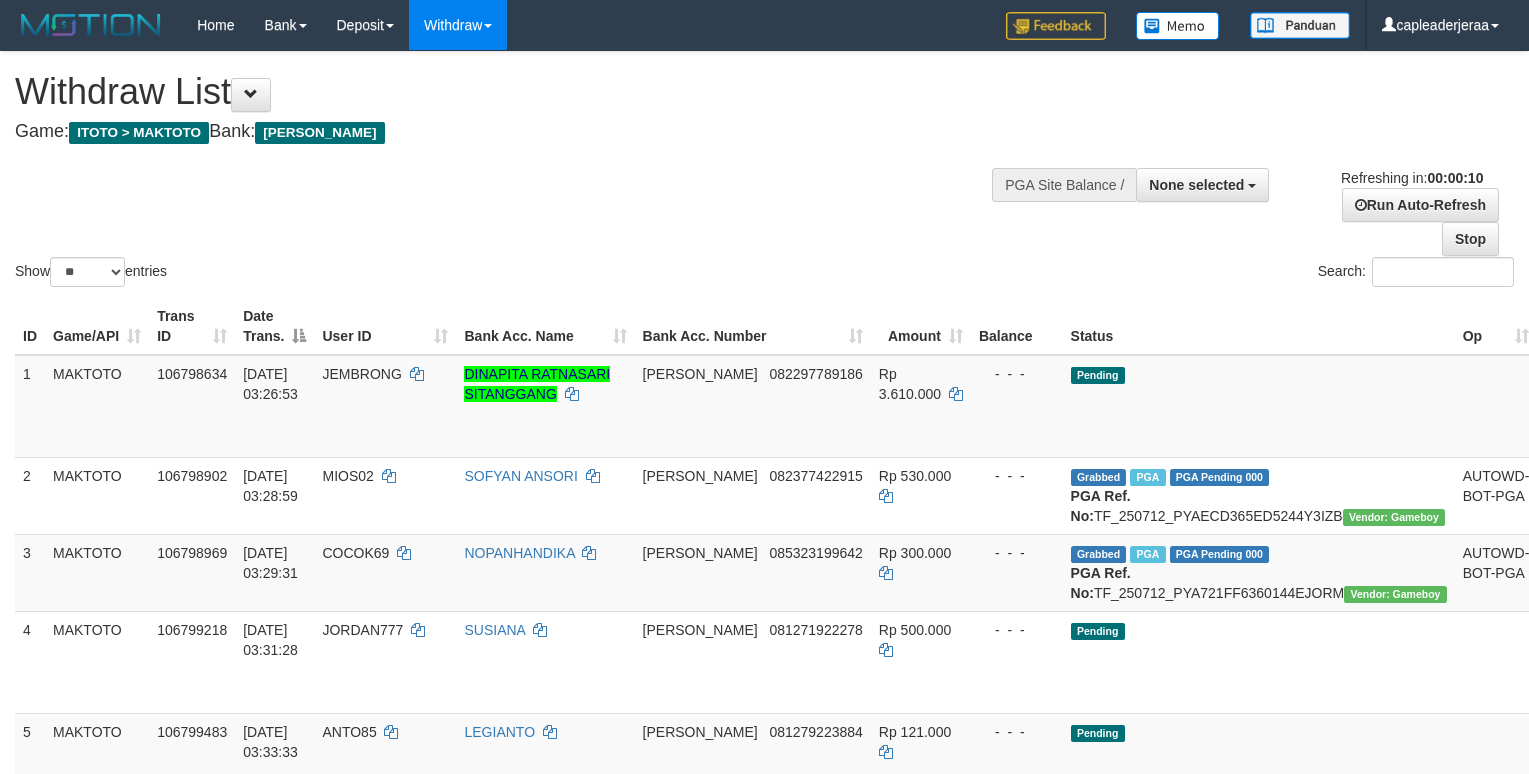select 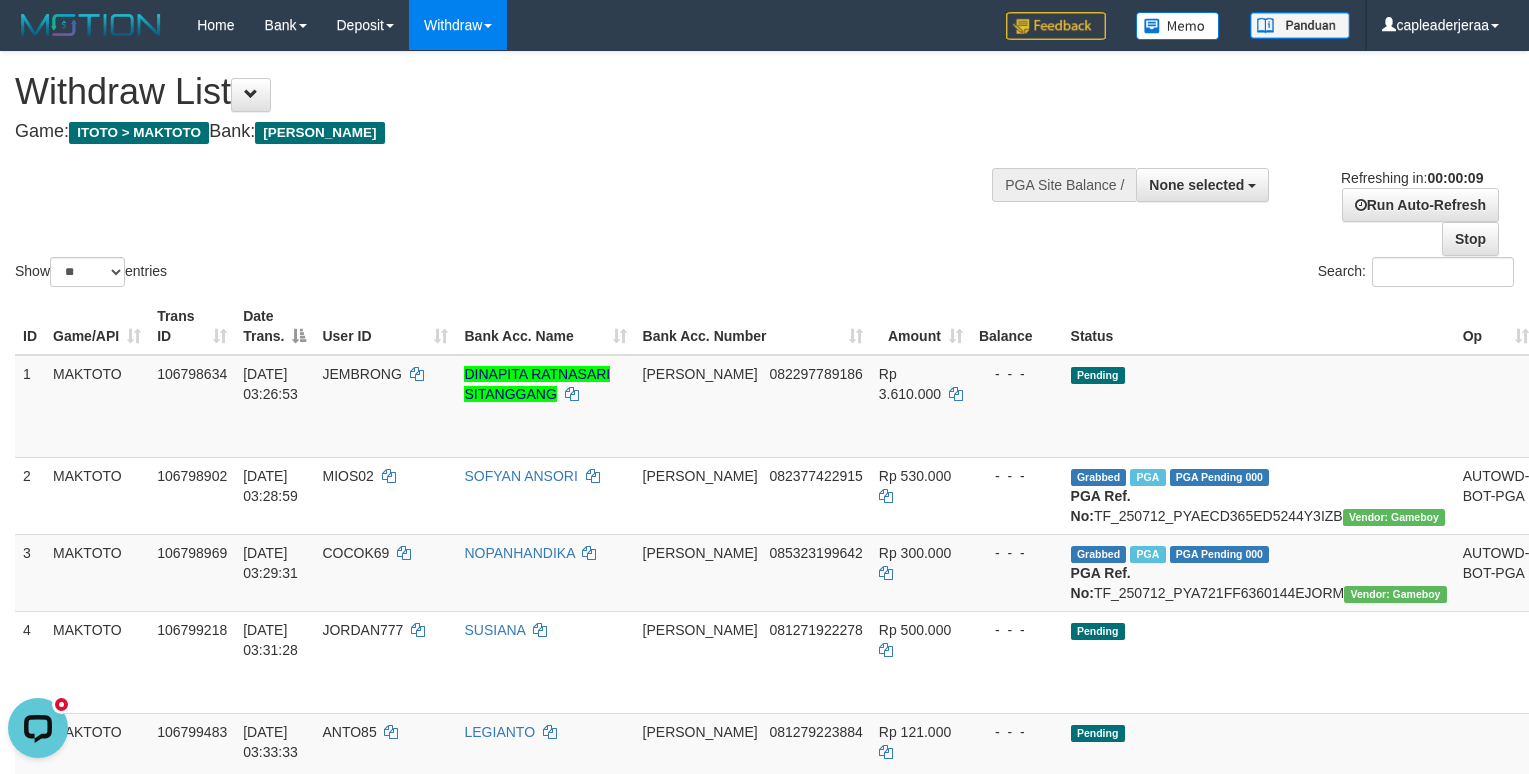 scroll, scrollTop: 0, scrollLeft: 0, axis: both 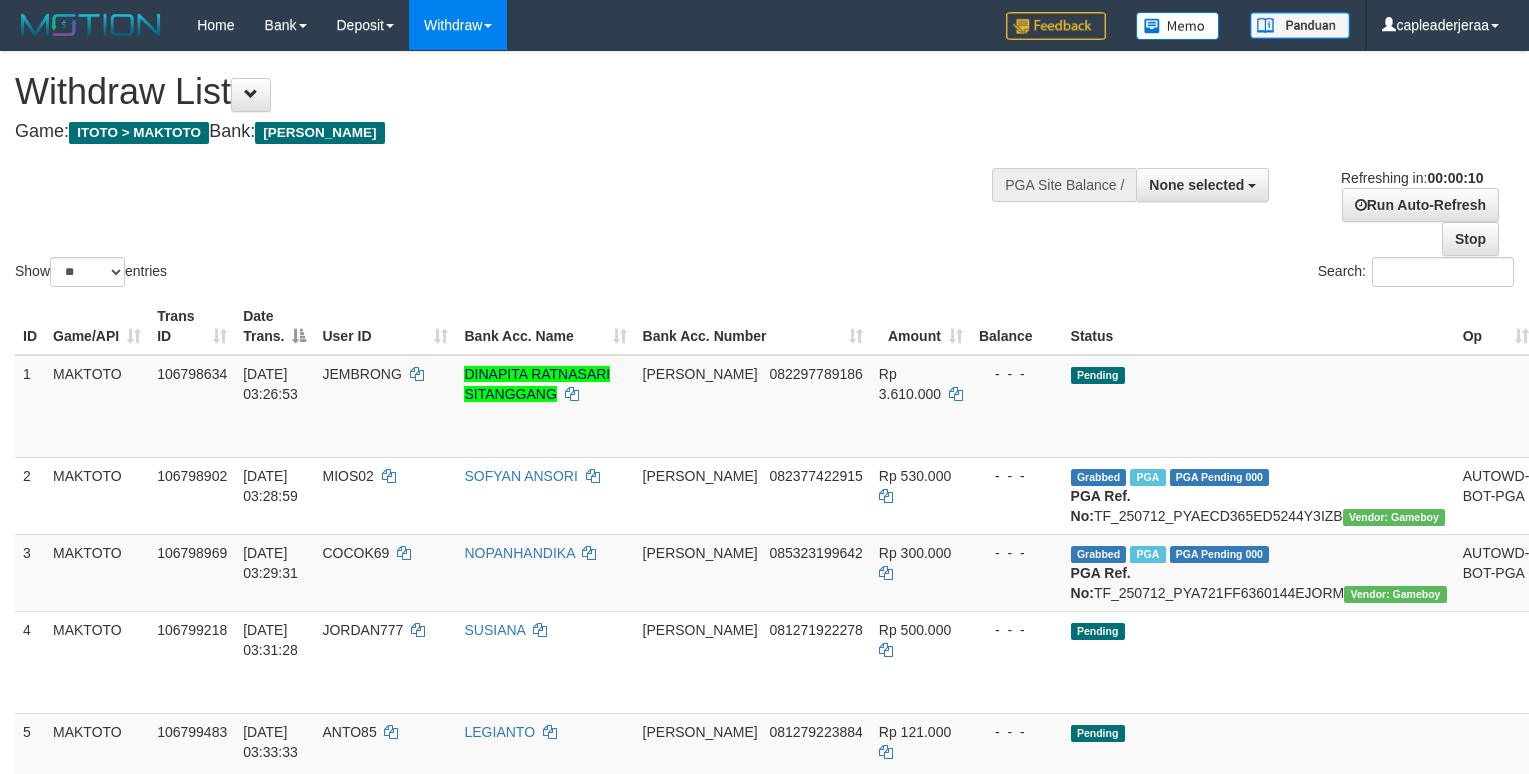 select 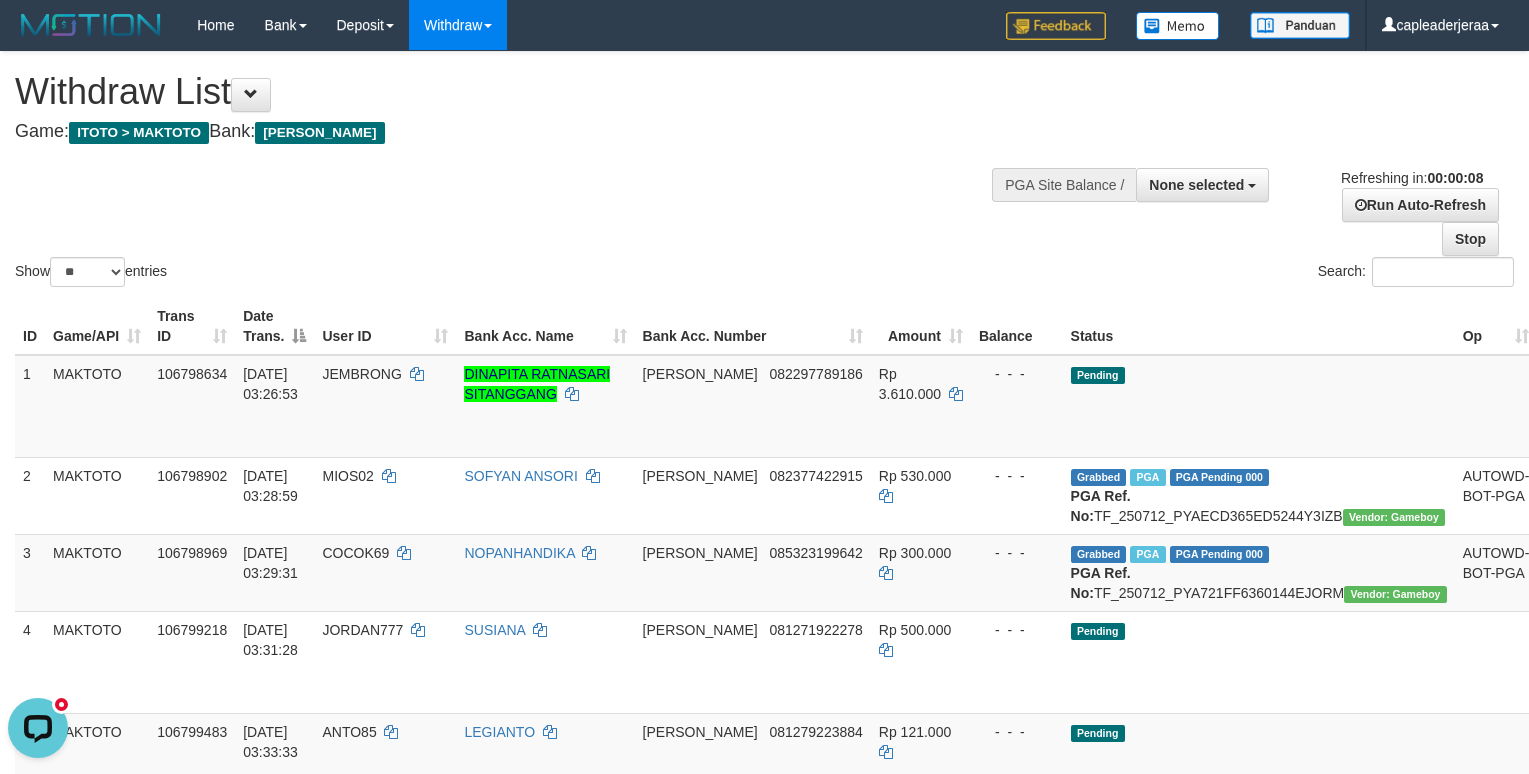 scroll, scrollTop: 0, scrollLeft: 0, axis: both 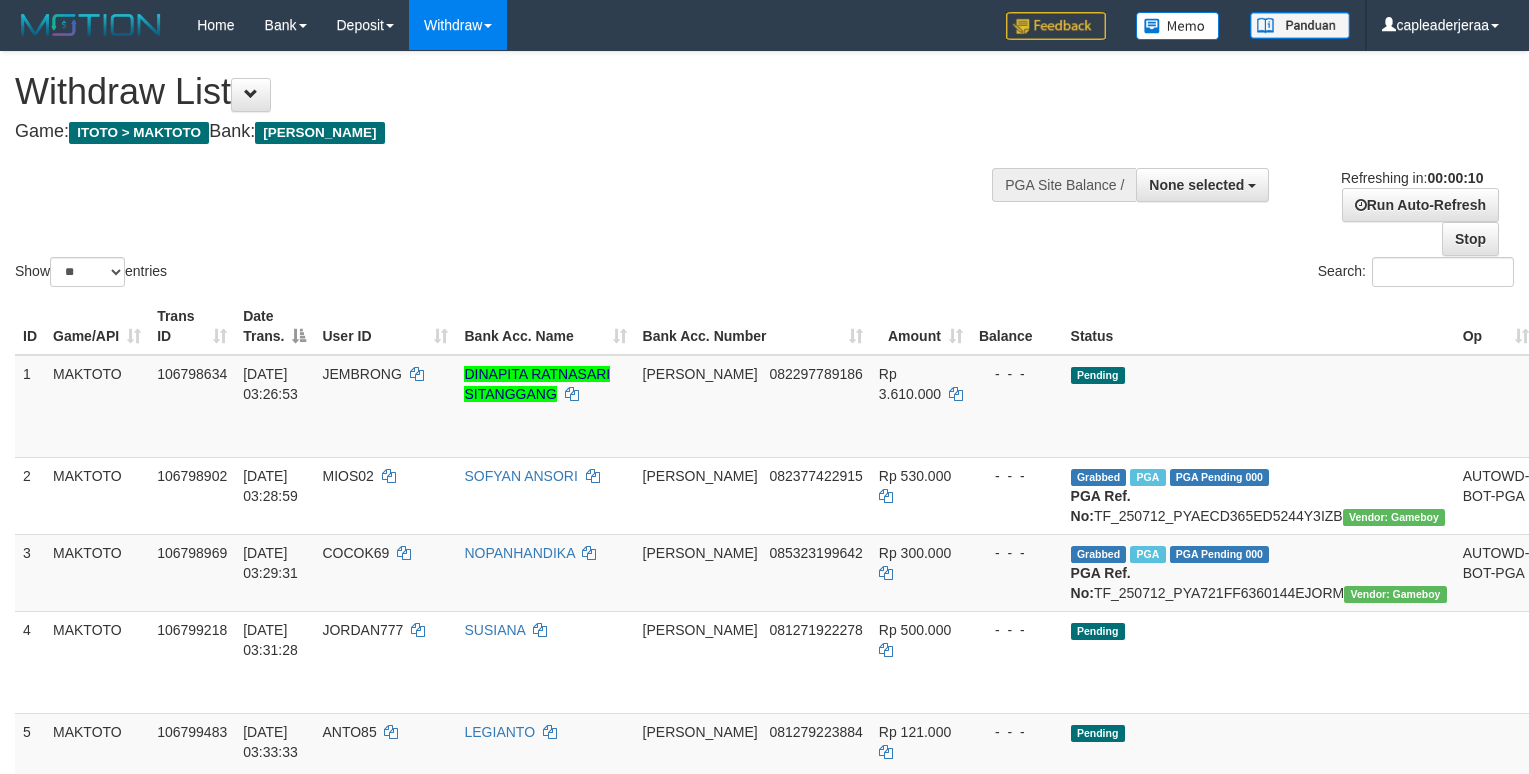 select 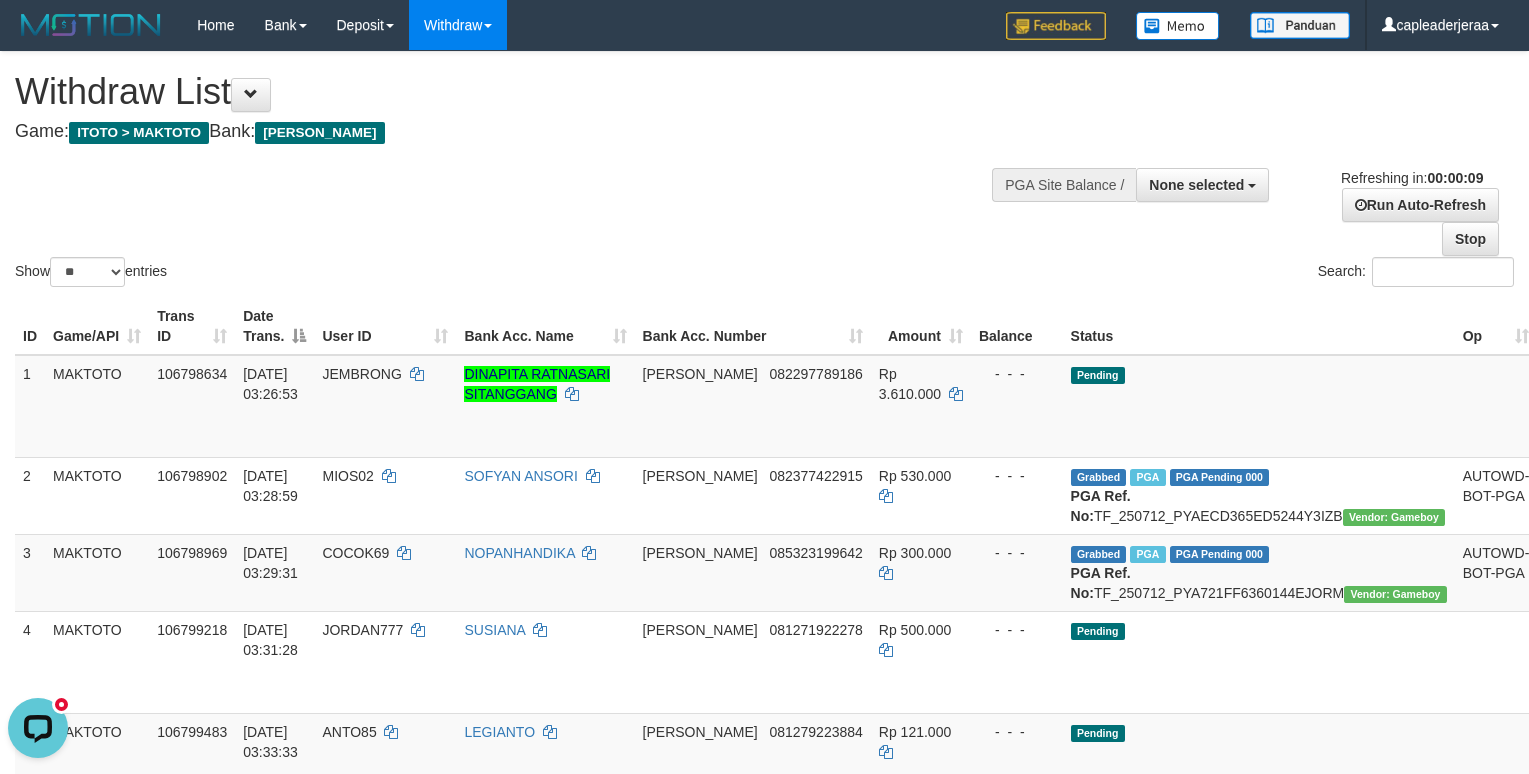 scroll, scrollTop: 0, scrollLeft: 0, axis: both 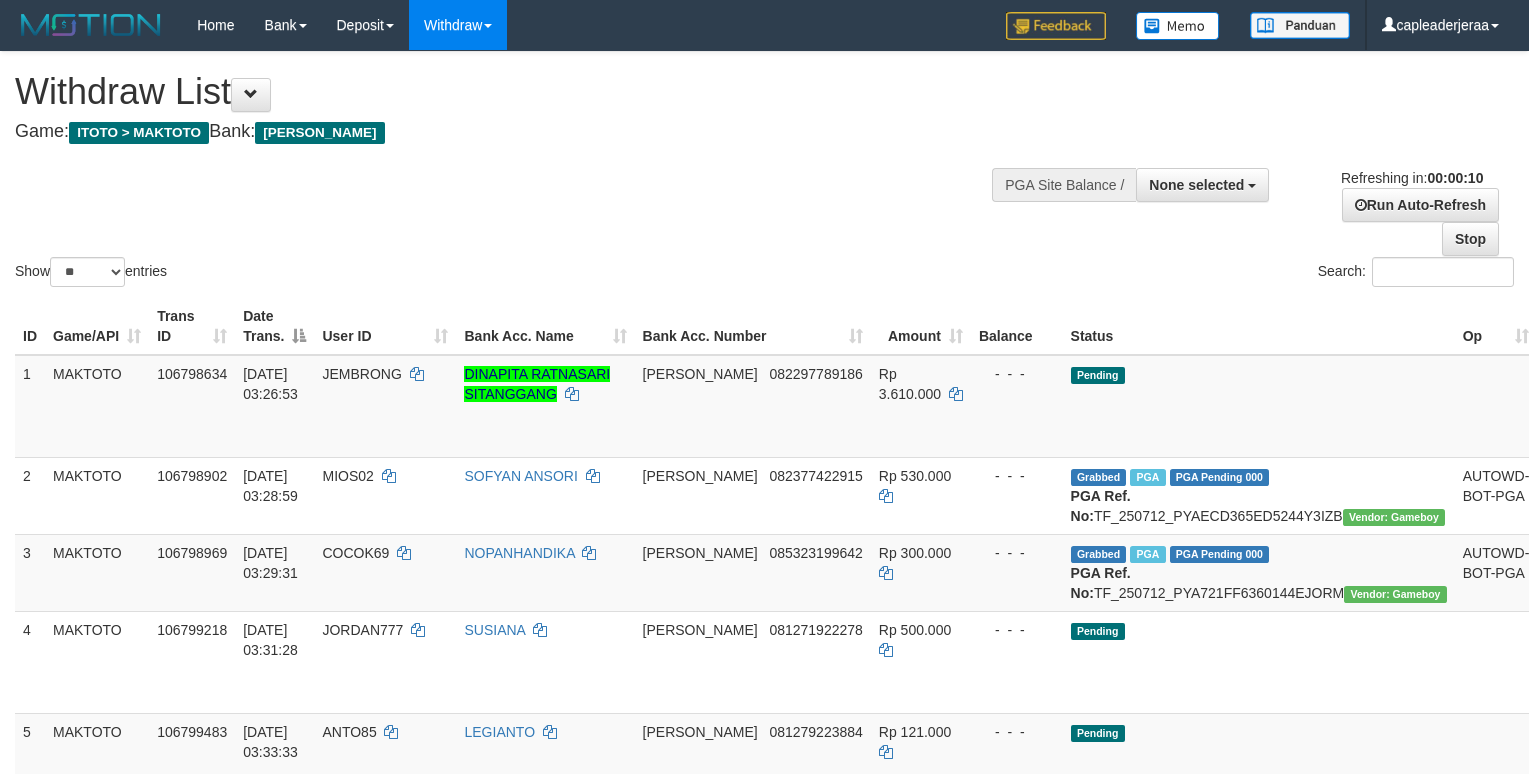 select 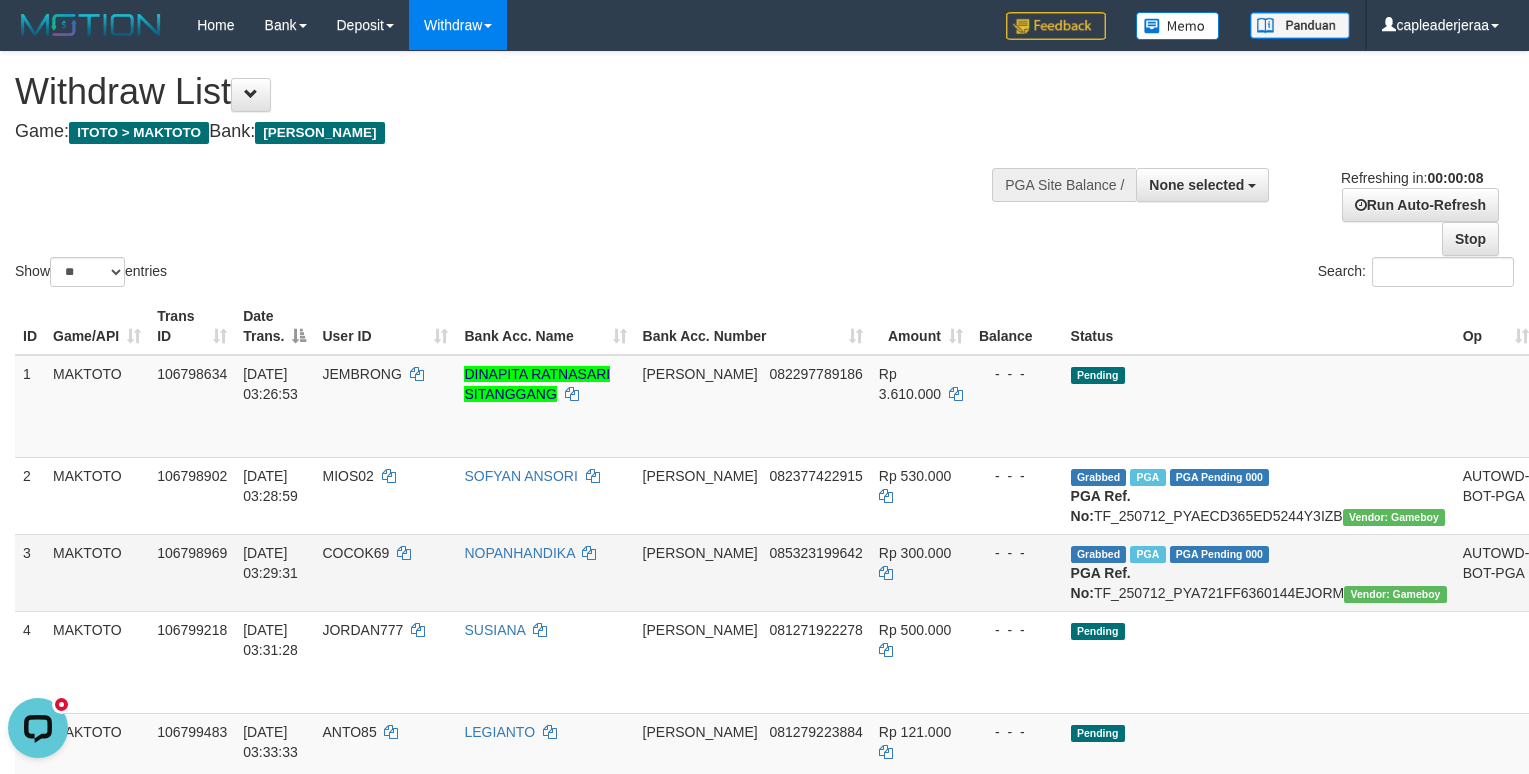 scroll, scrollTop: 0, scrollLeft: 0, axis: both 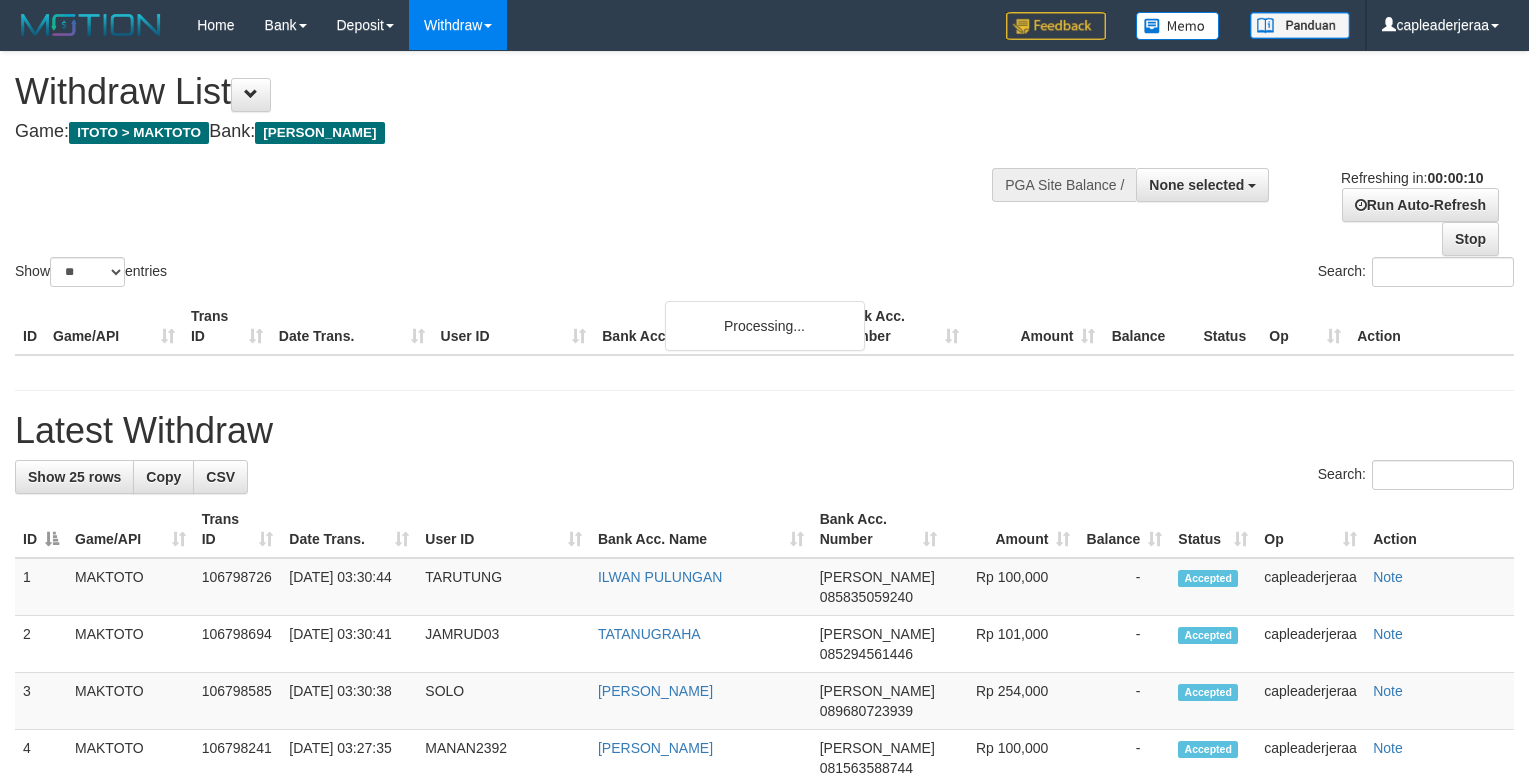 select 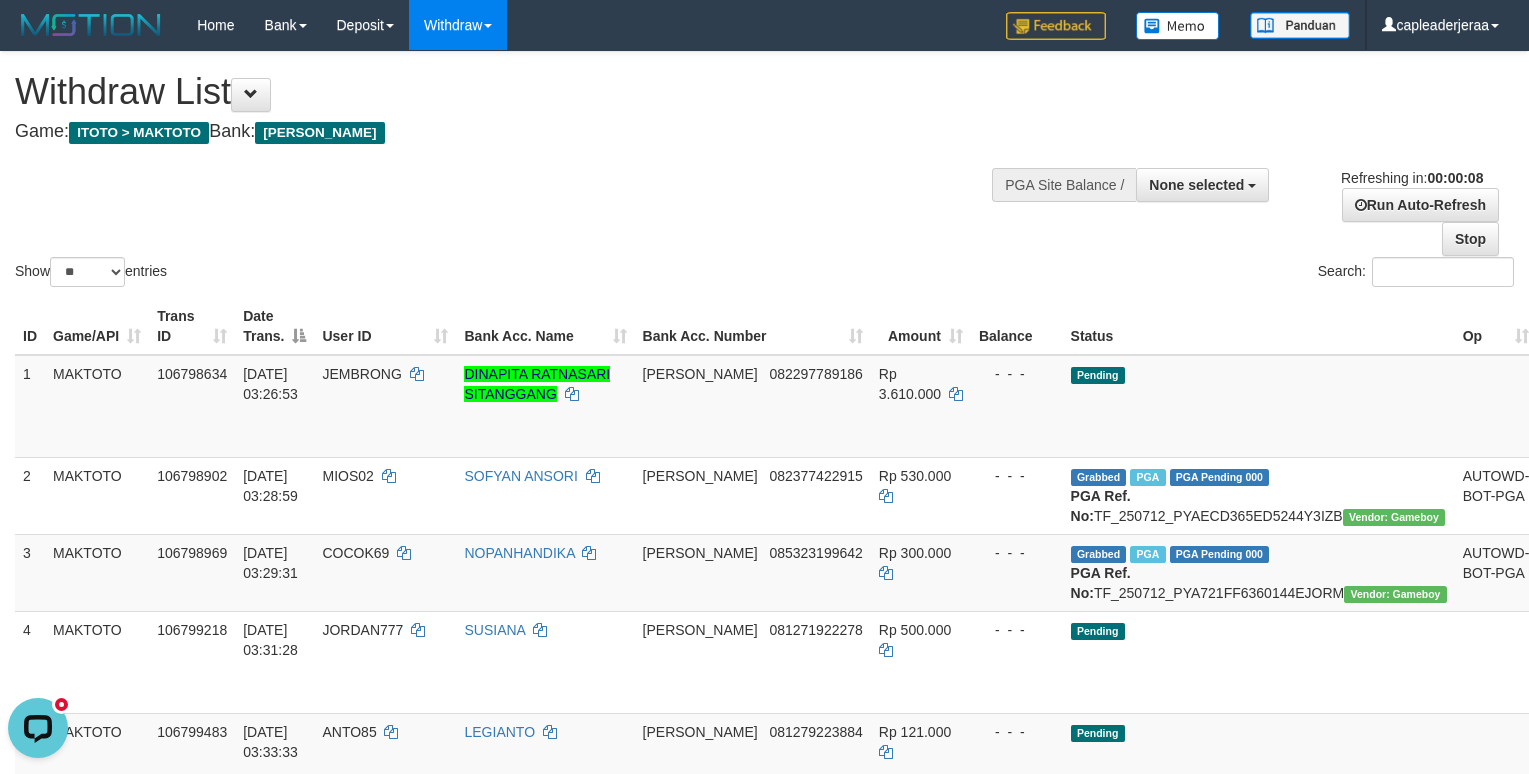 scroll, scrollTop: 0, scrollLeft: 0, axis: both 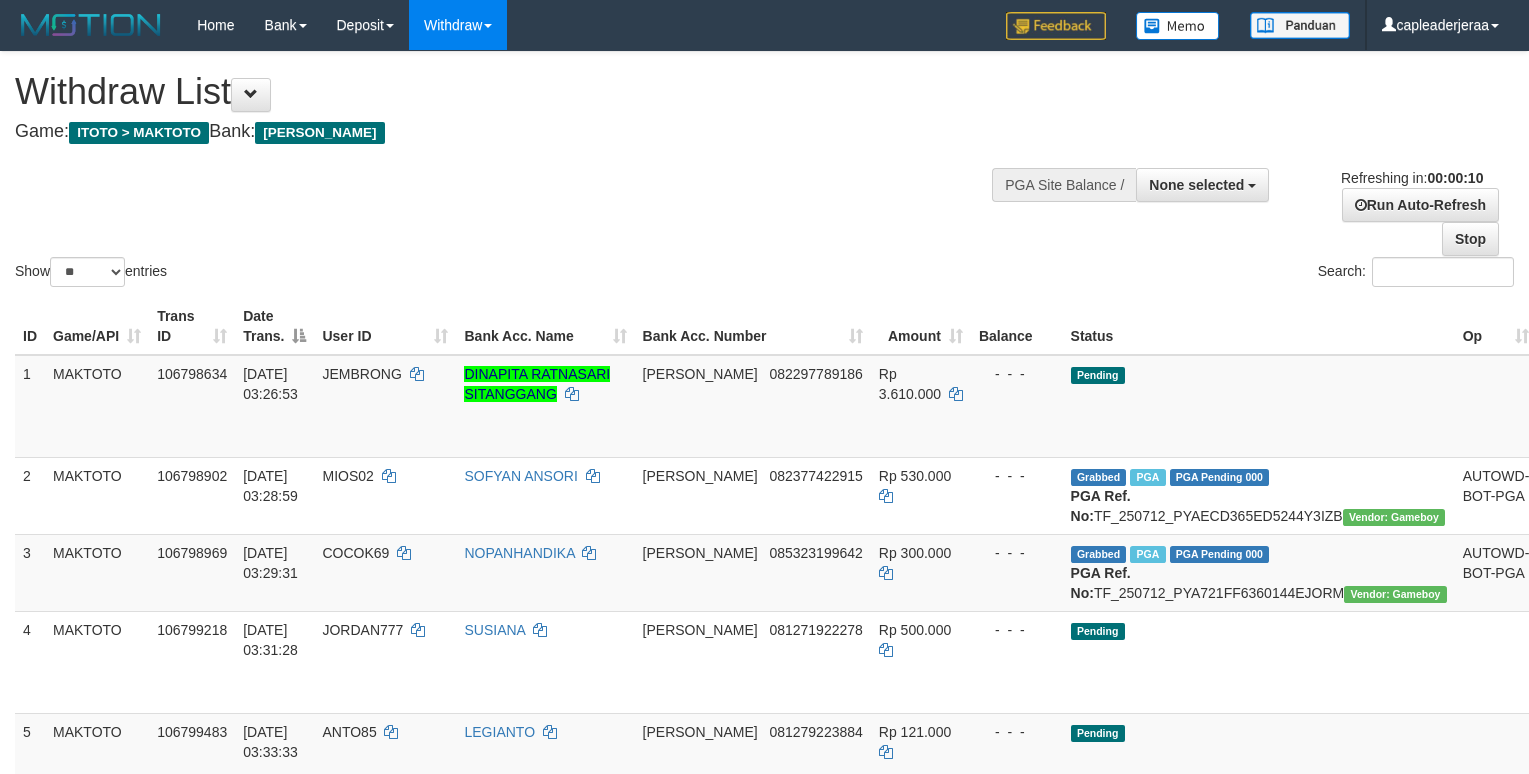 select 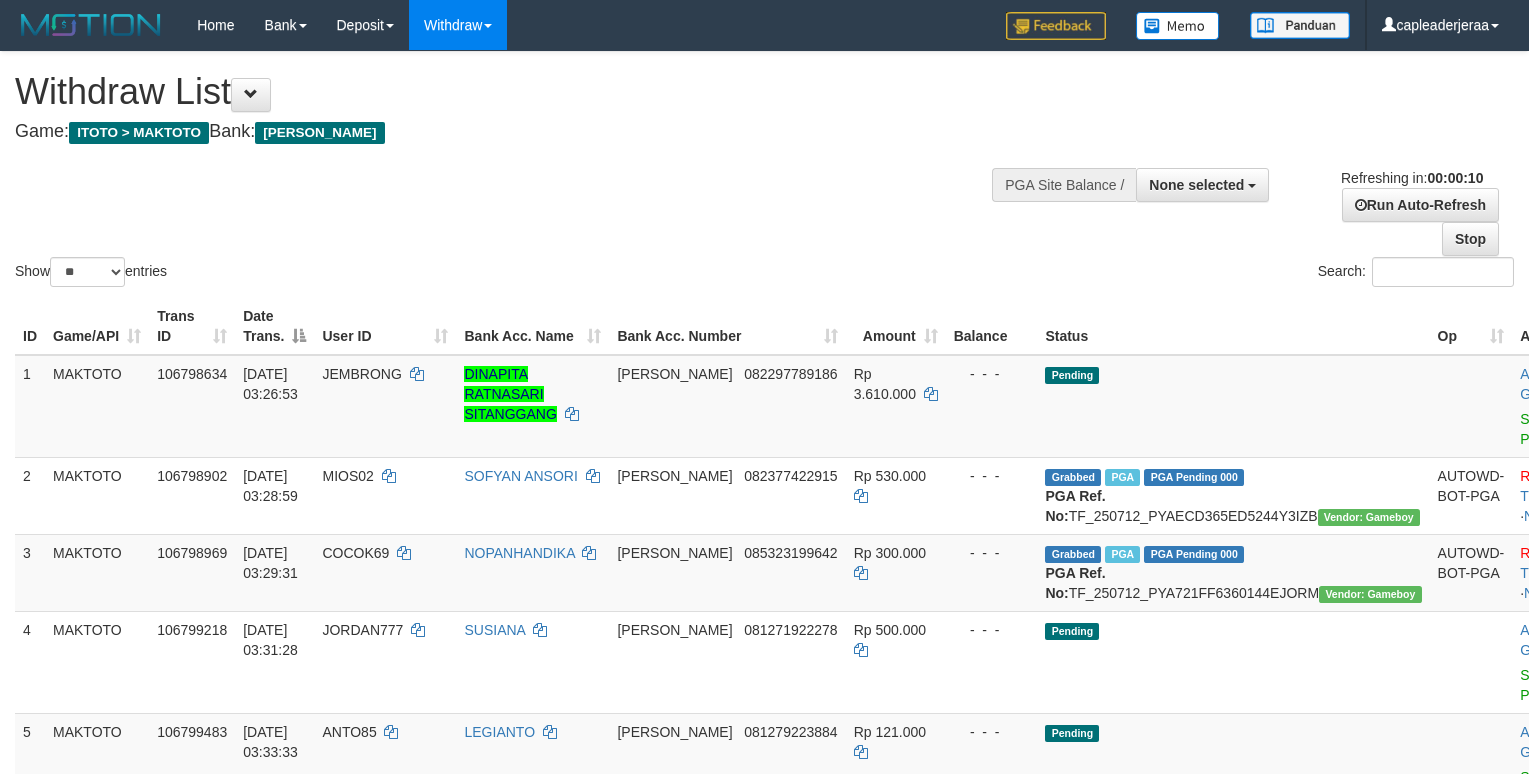 select 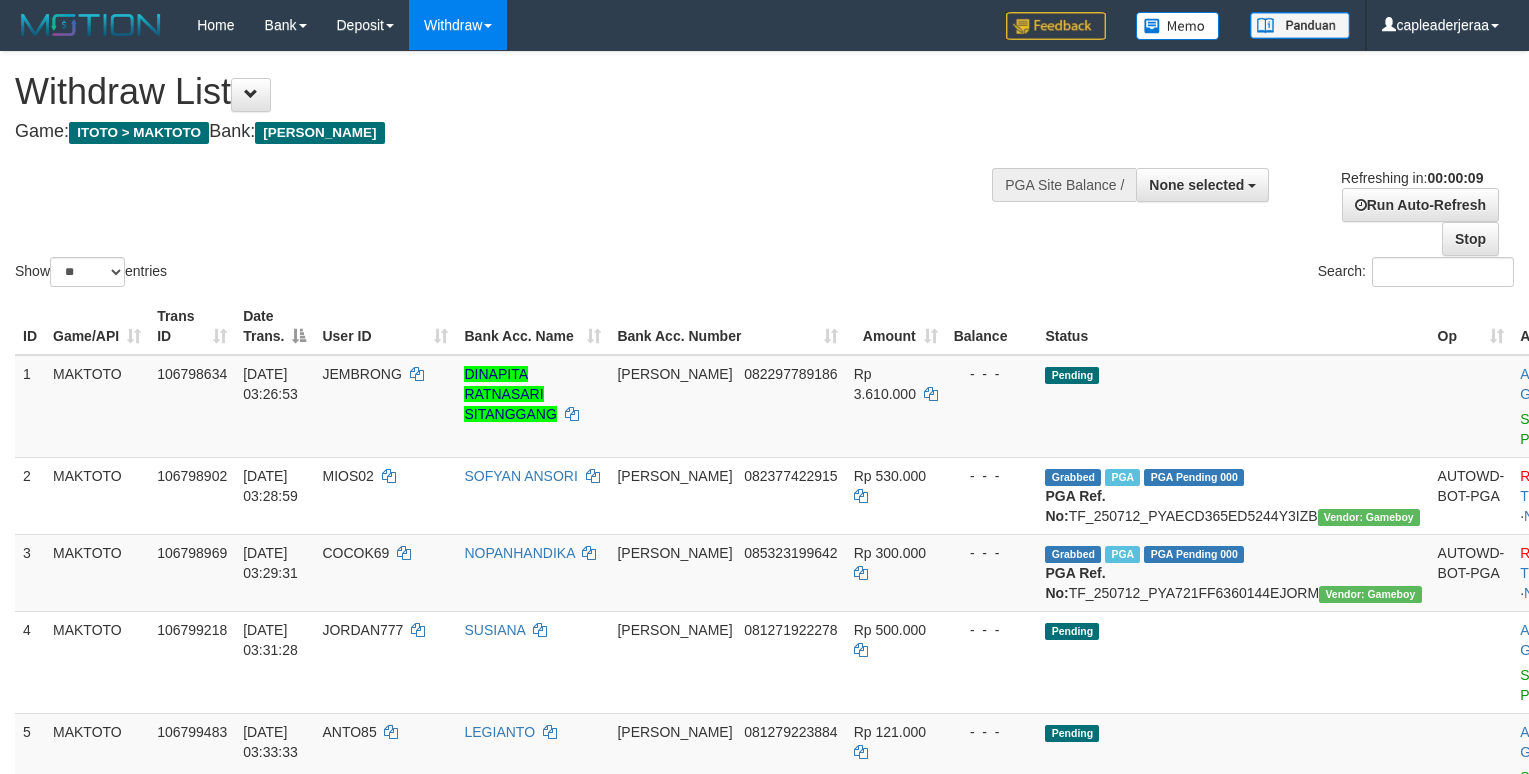 scroll, scrollTop: 0, scrollLeft: 0, axis: both 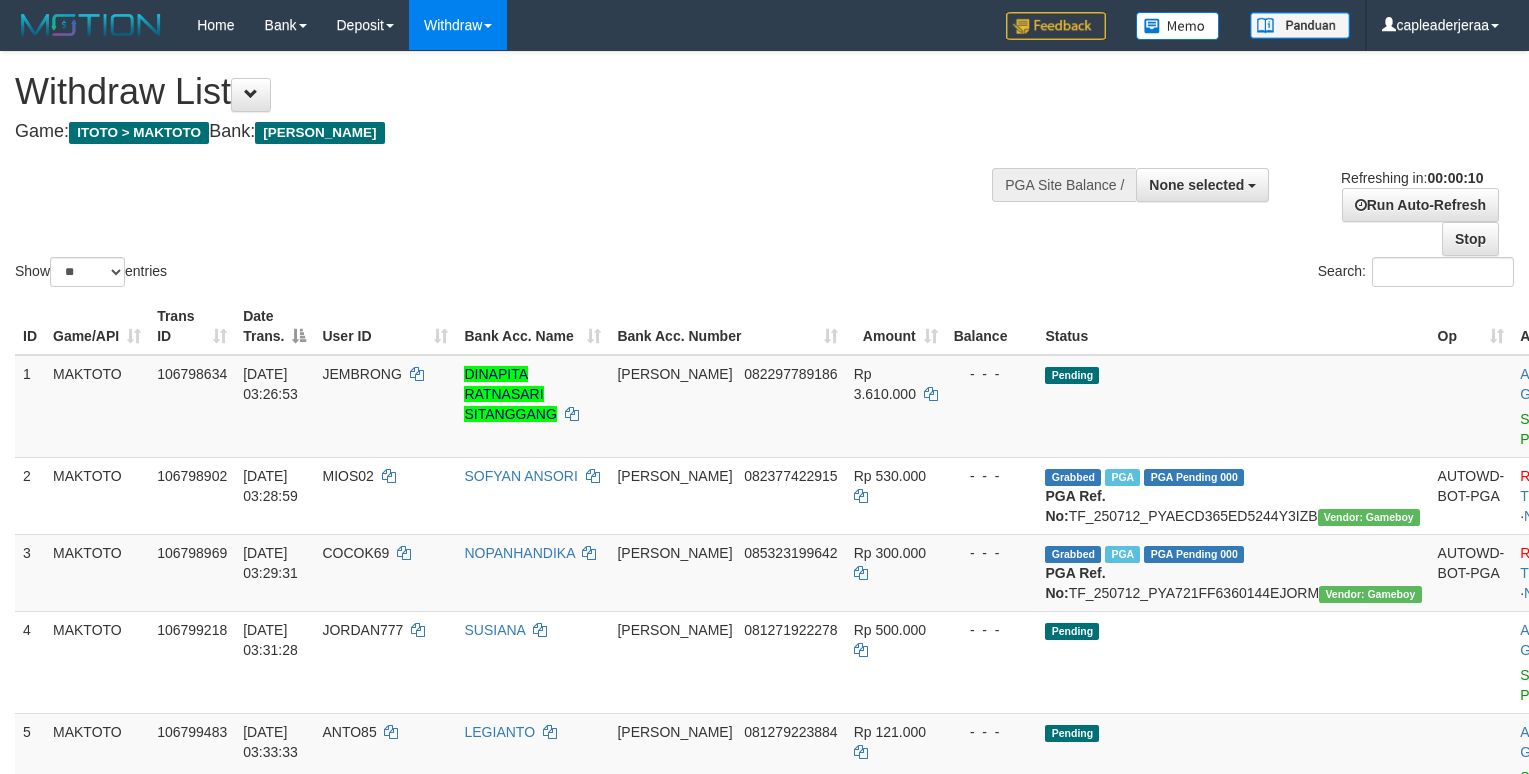 select 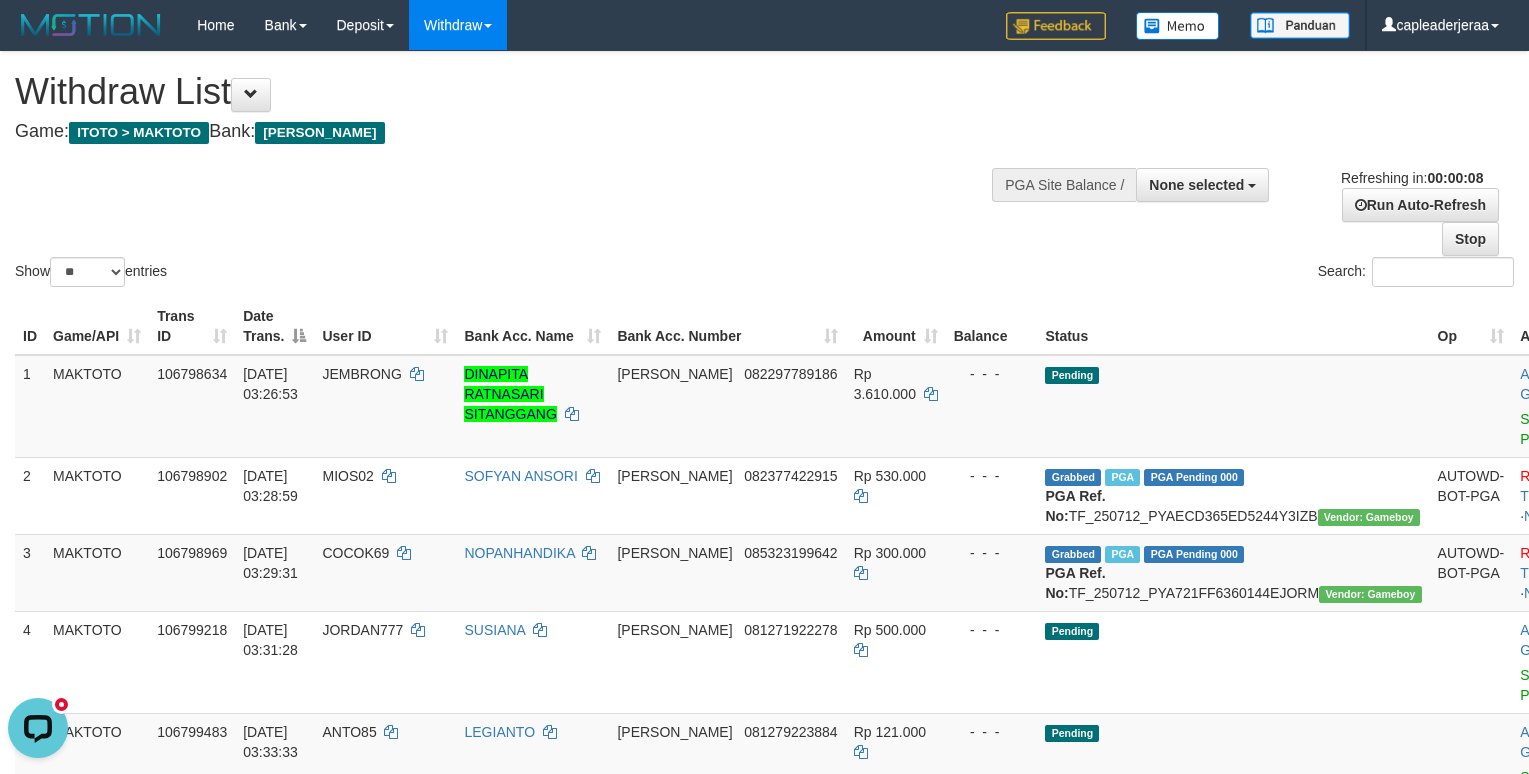 scroll, scrollTop: 0, scrollLeft: 0, axis: both 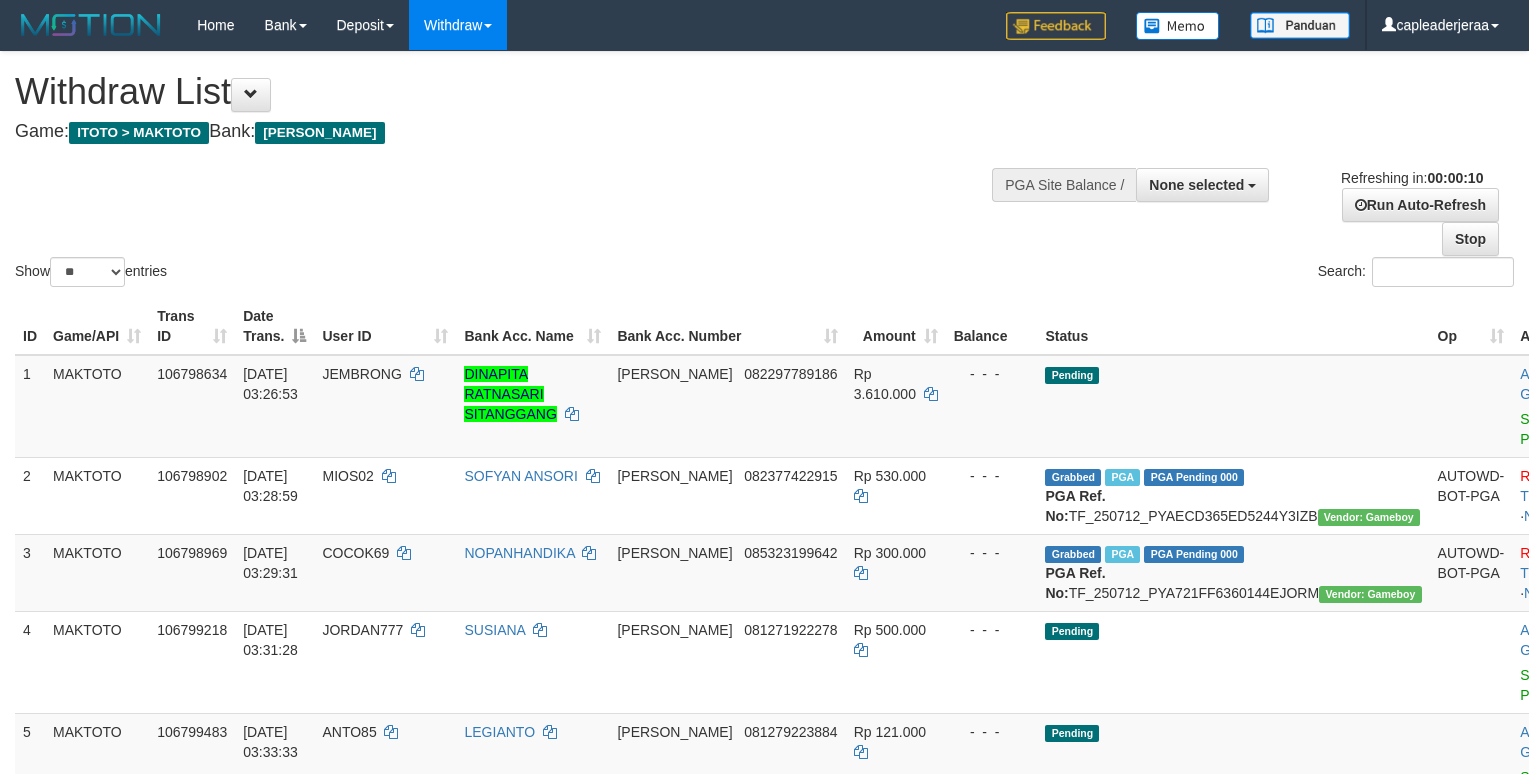 select 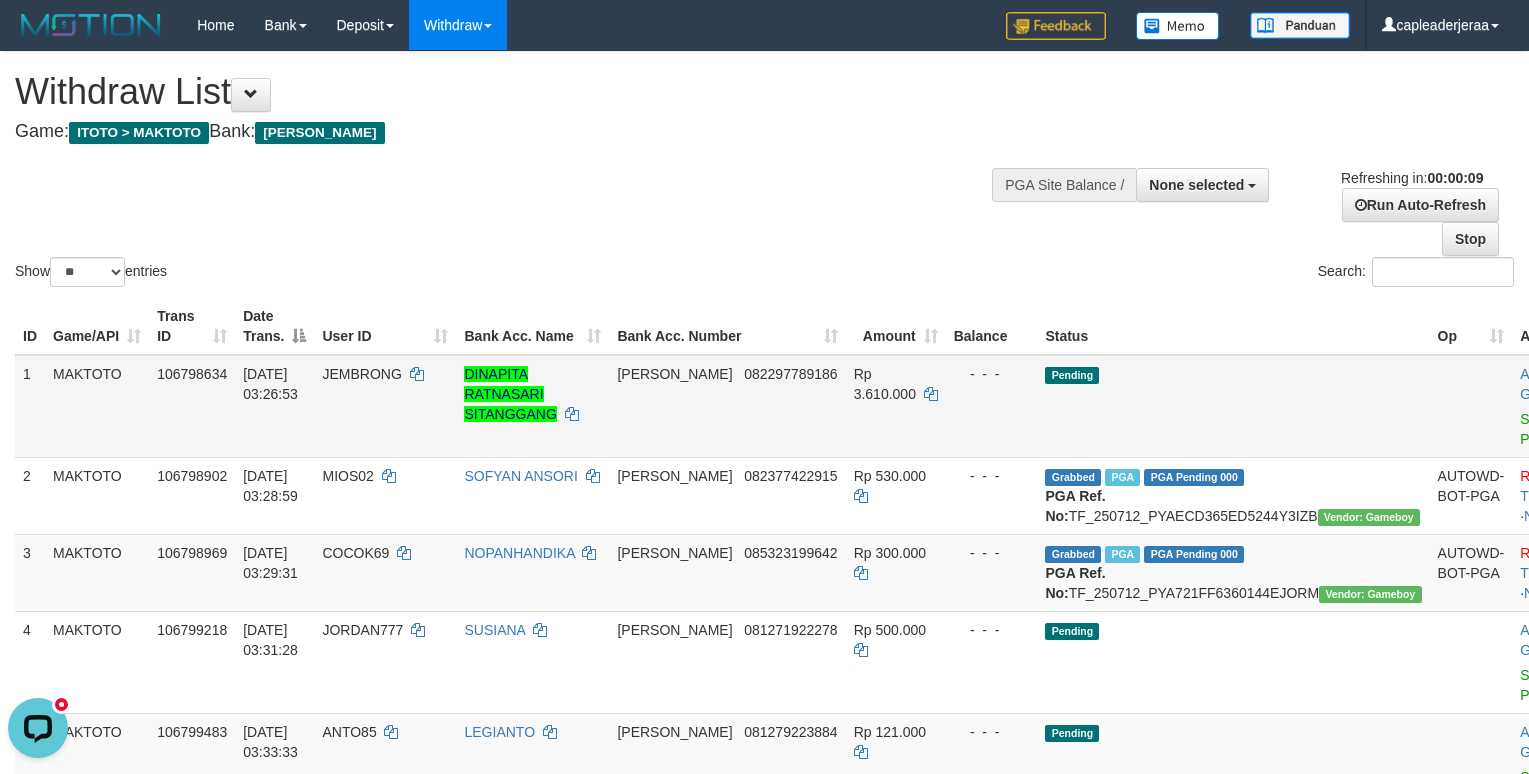 scroll, scrollTop: 0, scrollLeft: 0, axis: both 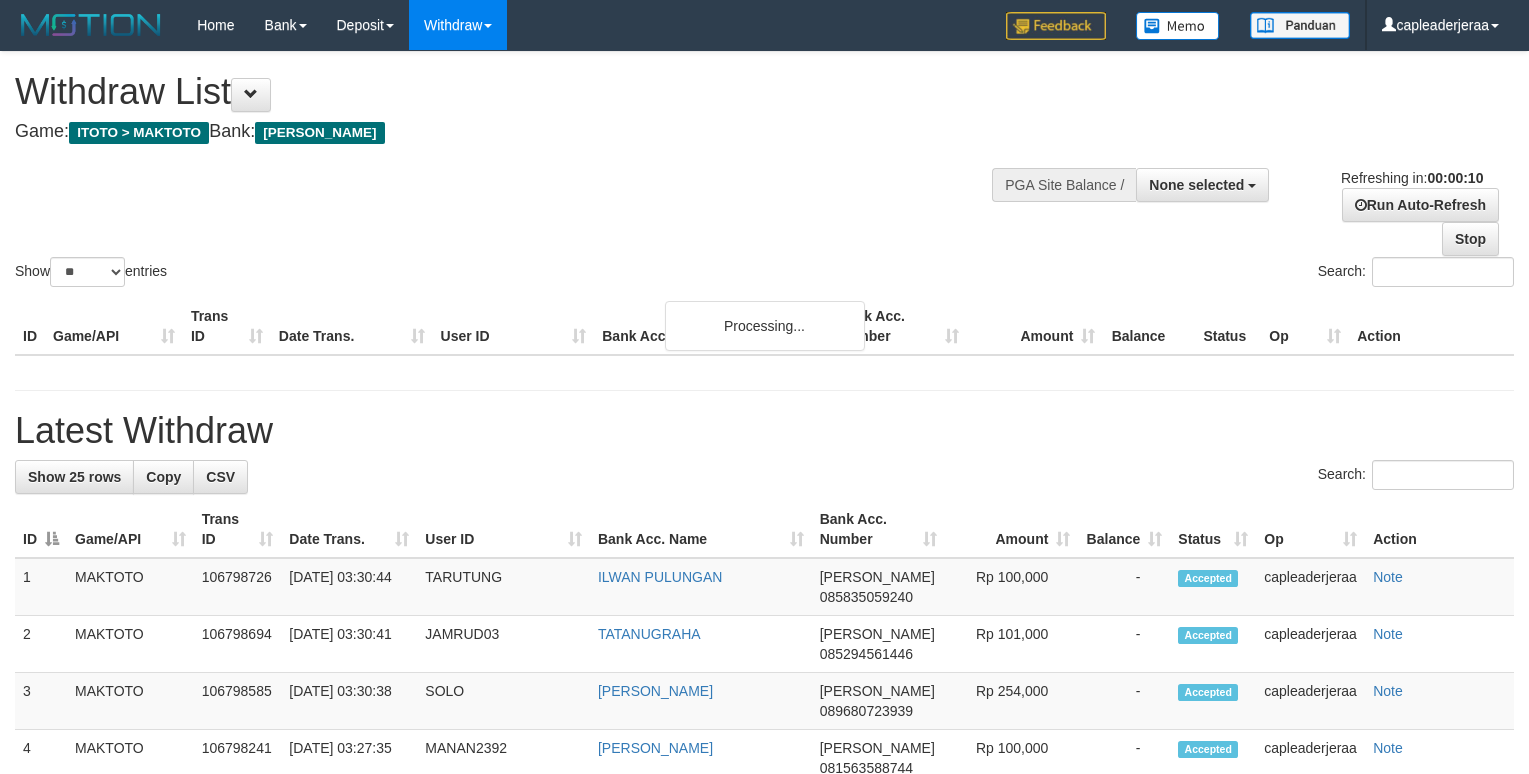 select 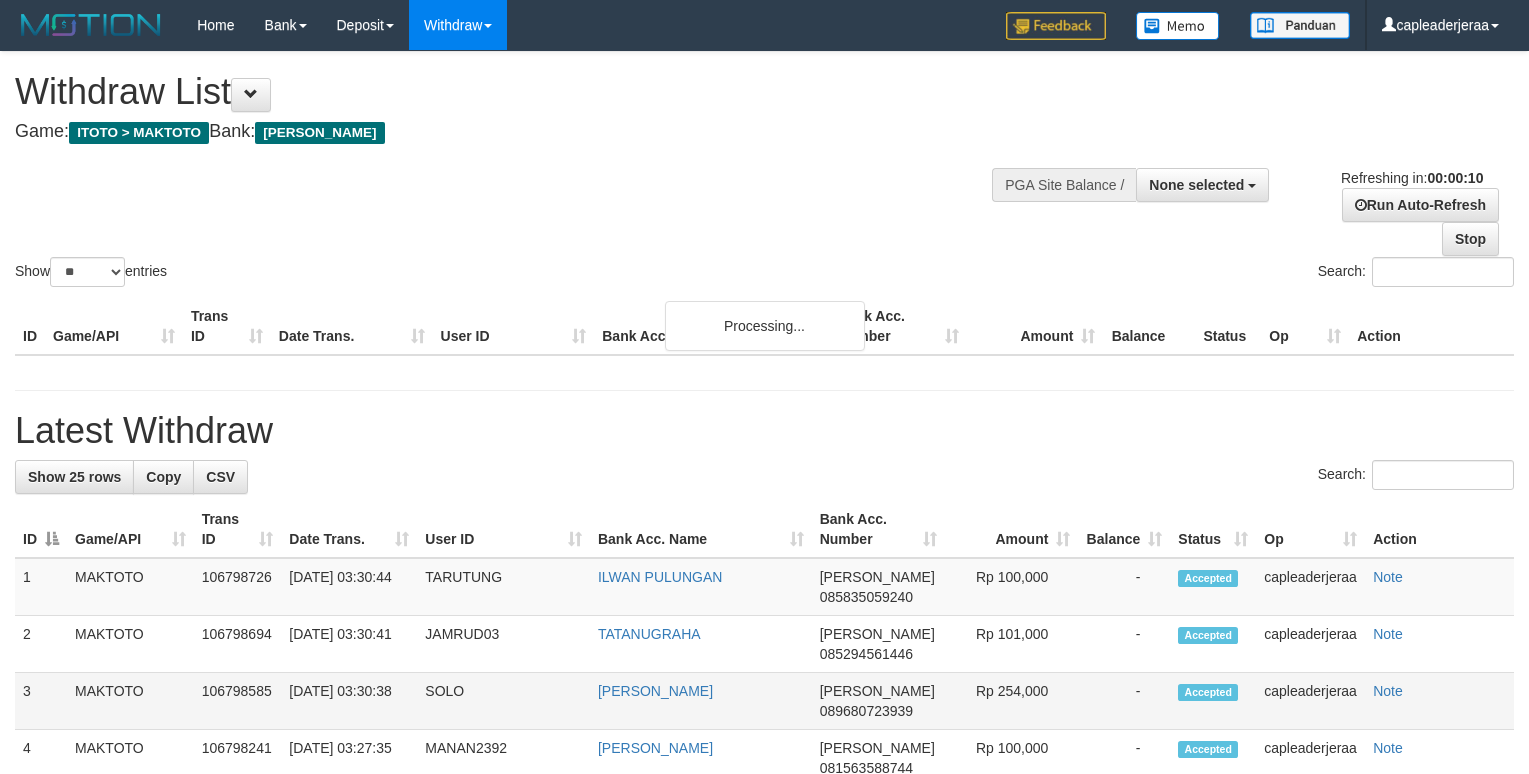 scroll, scrollTop: 0, scrollLeft: 0, axis: both 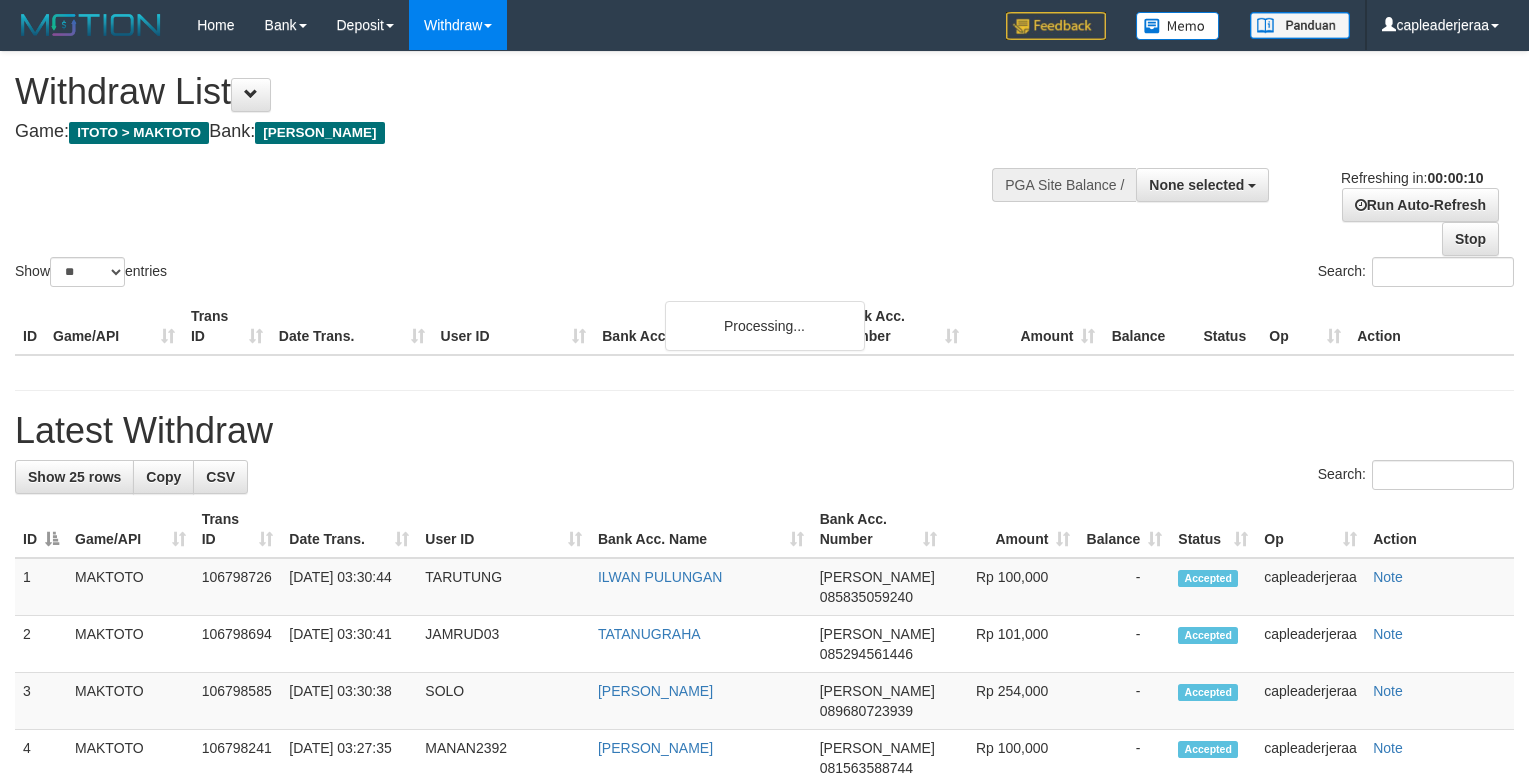 select 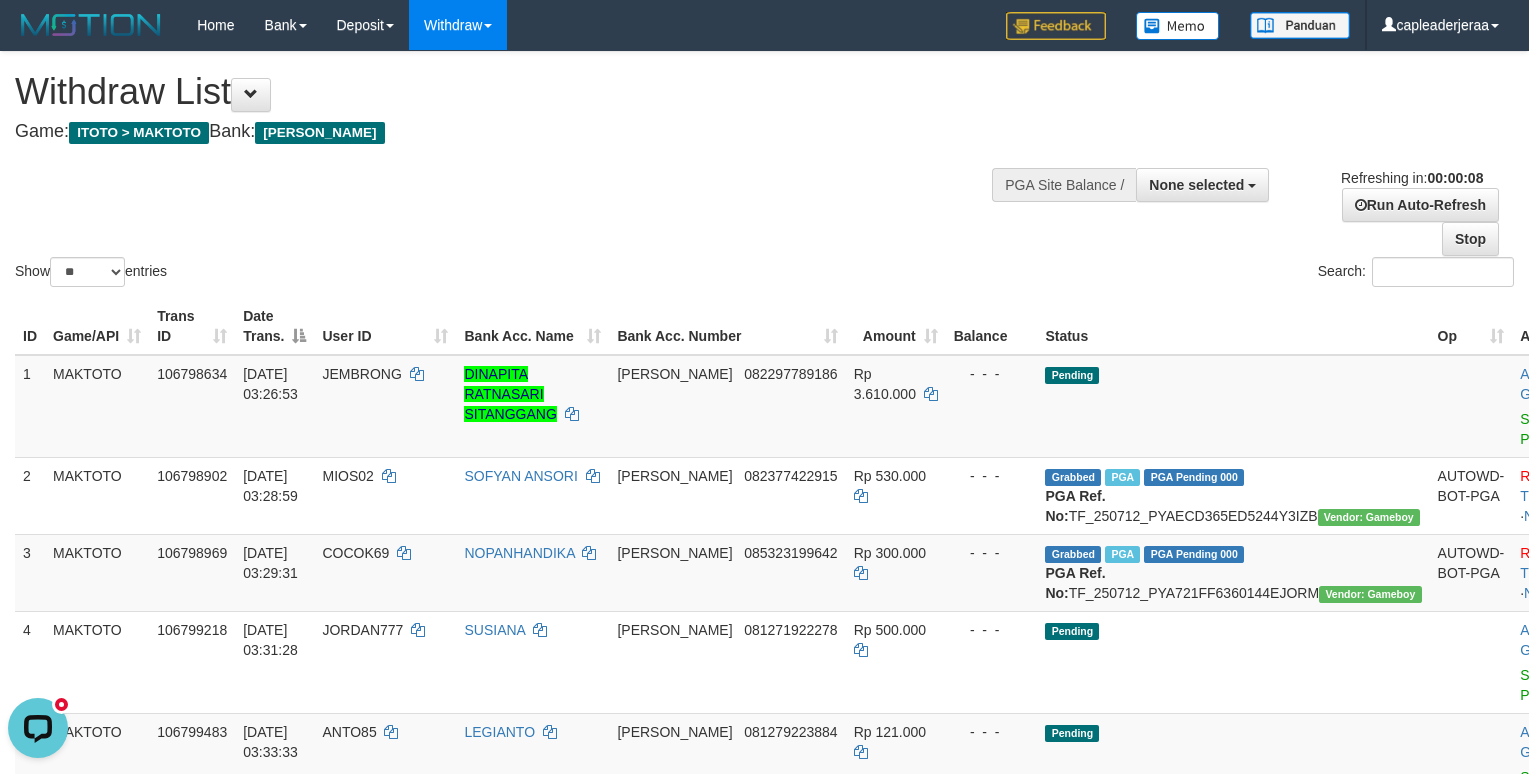scroll, scrollTop: 0, scrollLeft: 0, axis: both 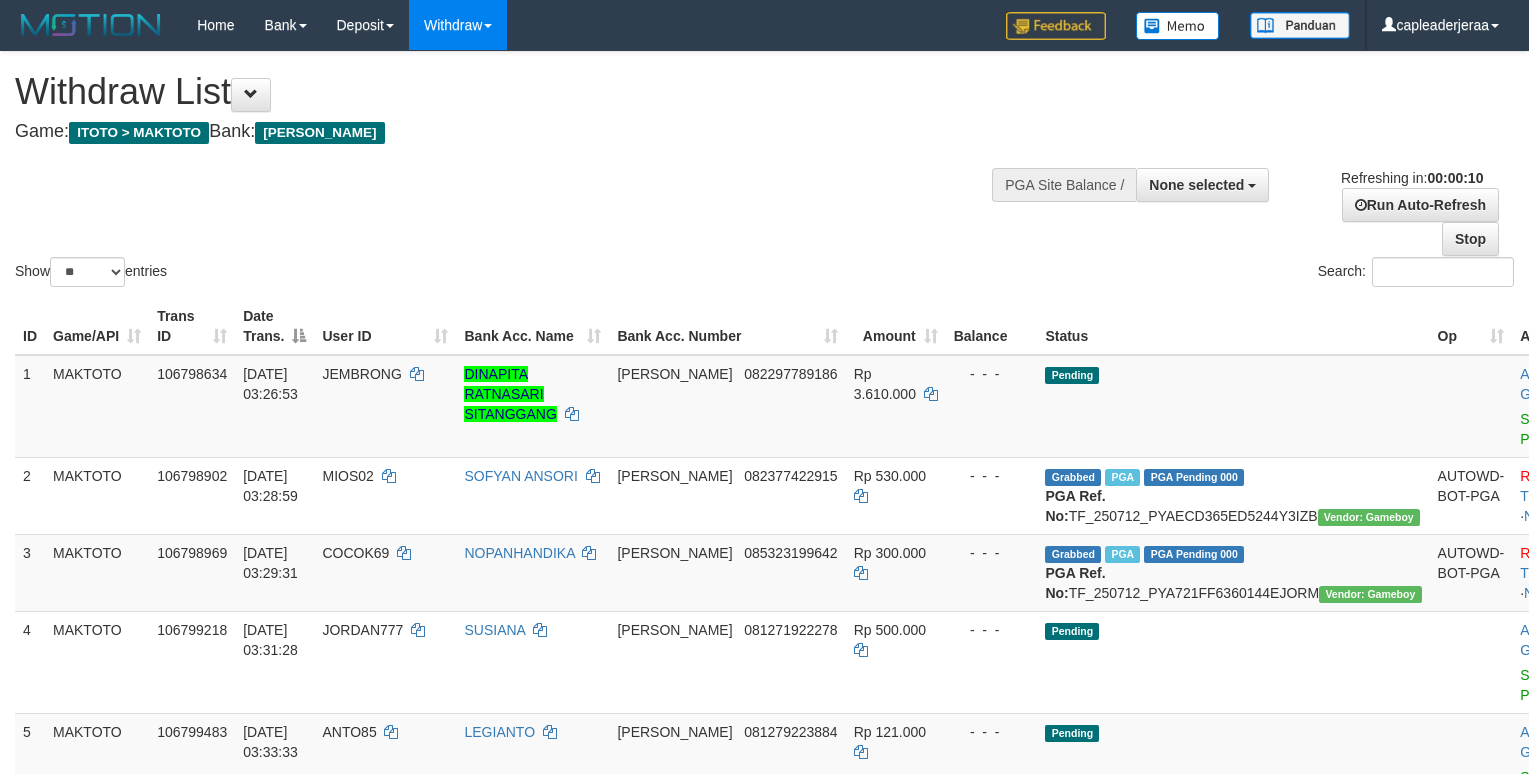 select 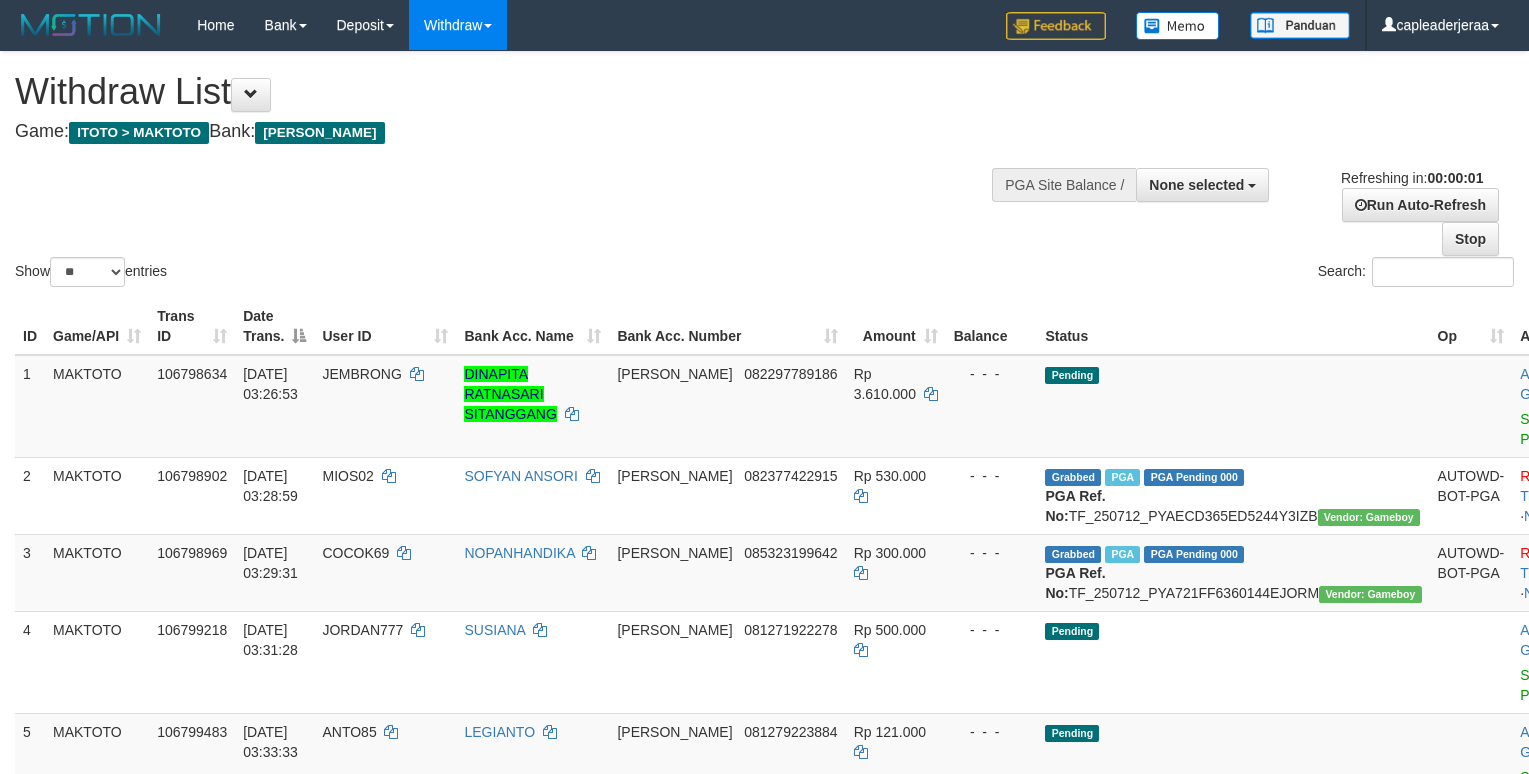 scroll, scrollTop: 0, scrollLeft: 0, axis: both 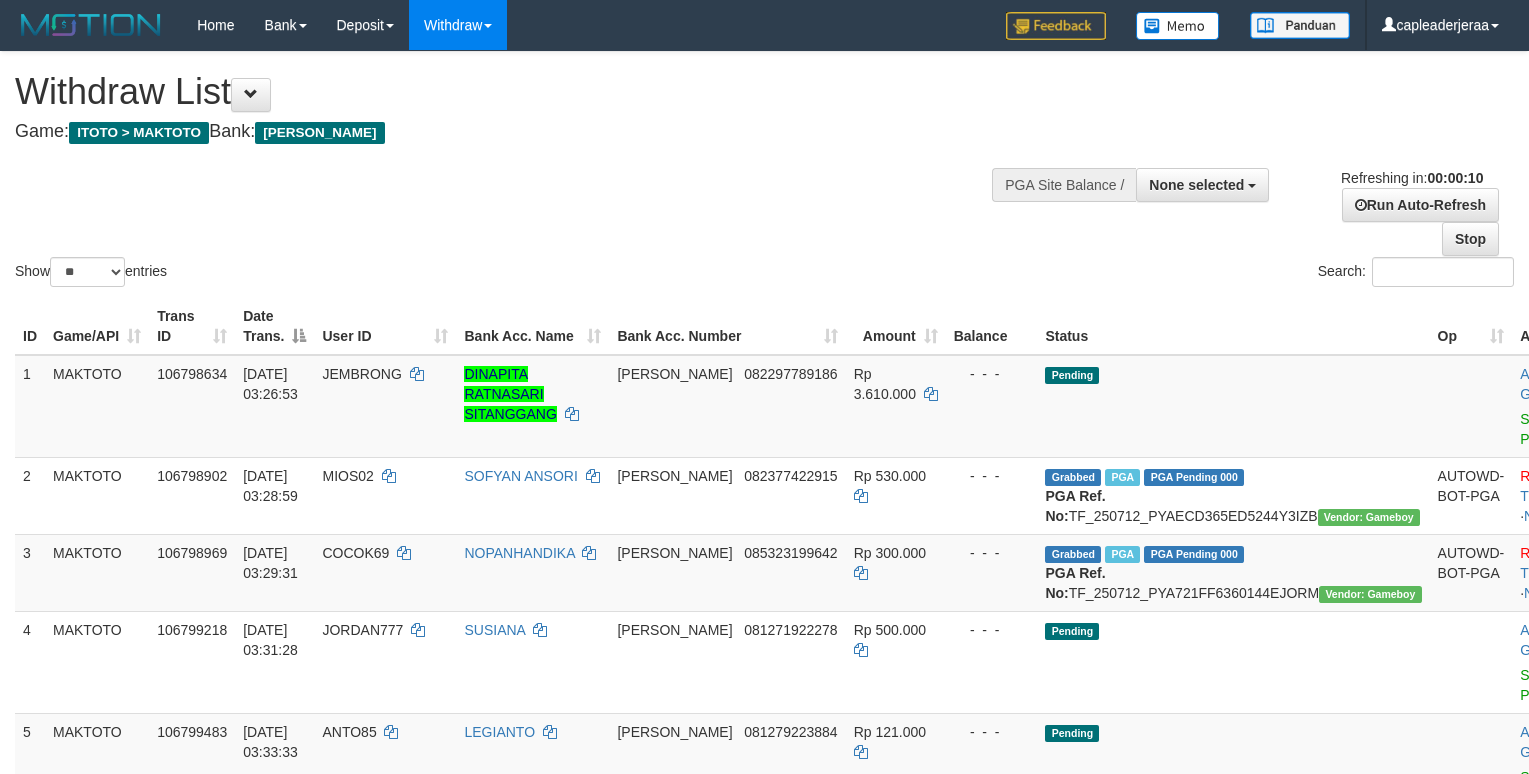 select 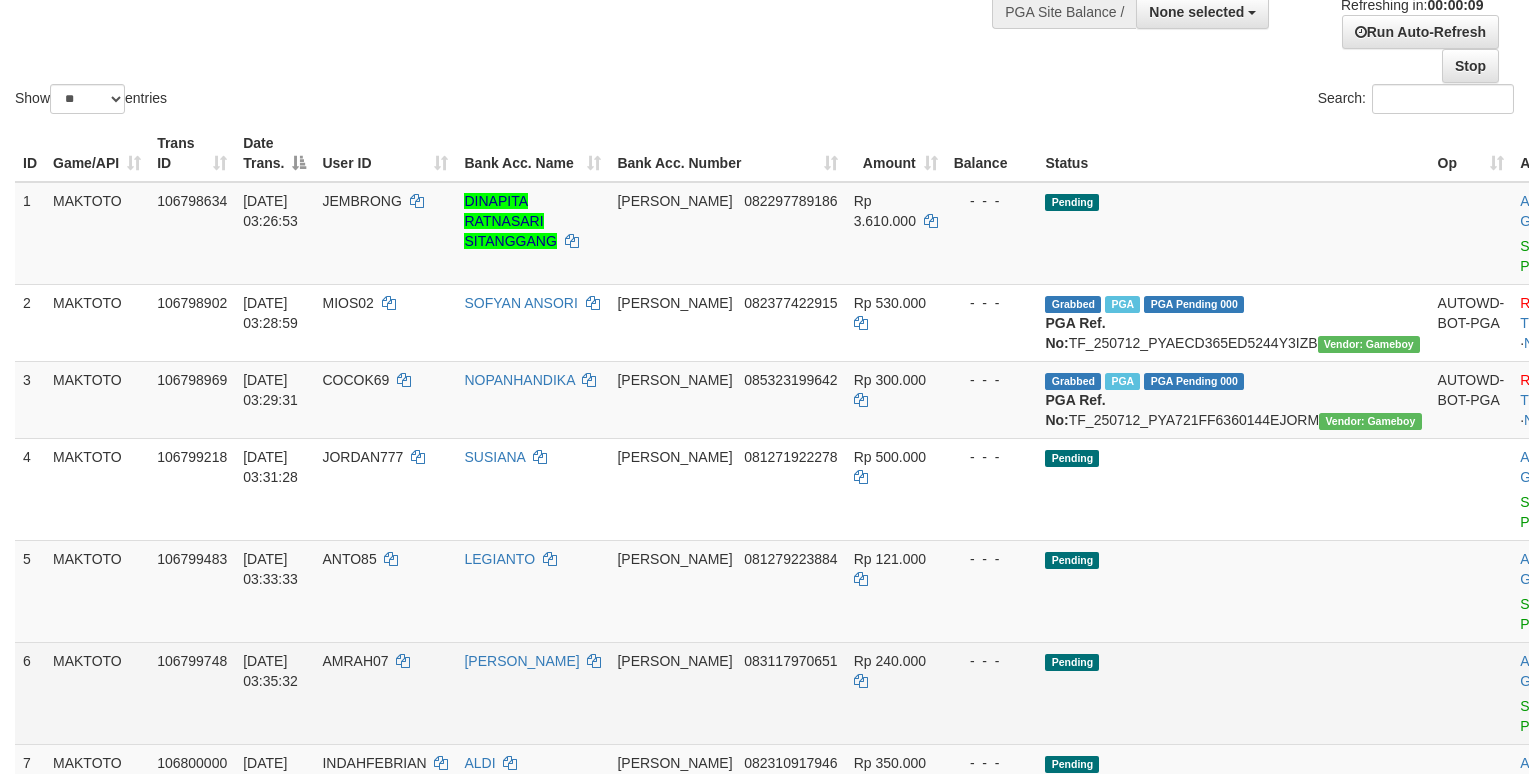 scroll, scrollTop: 333, scrollLeft: 0, axis: vertical 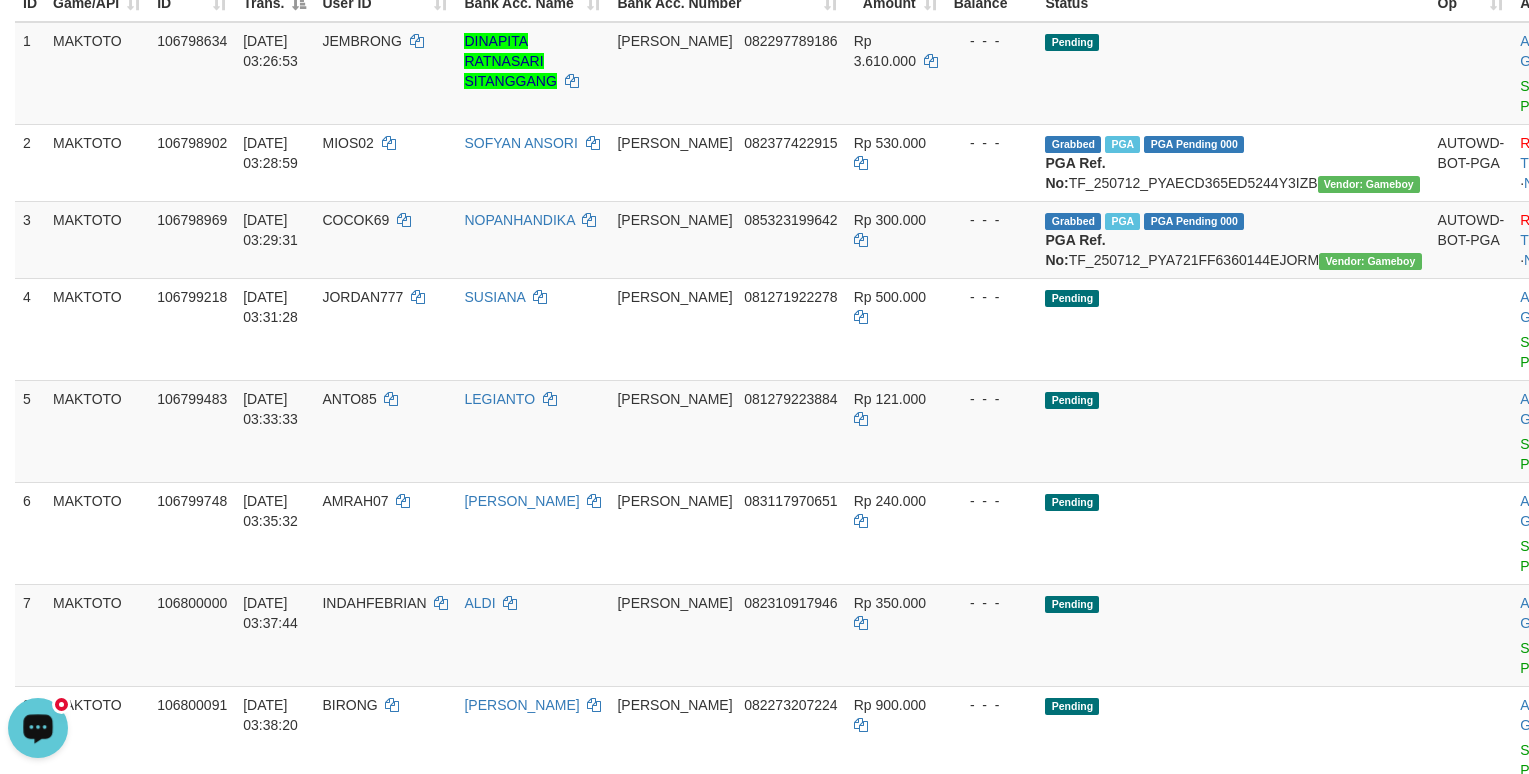 click 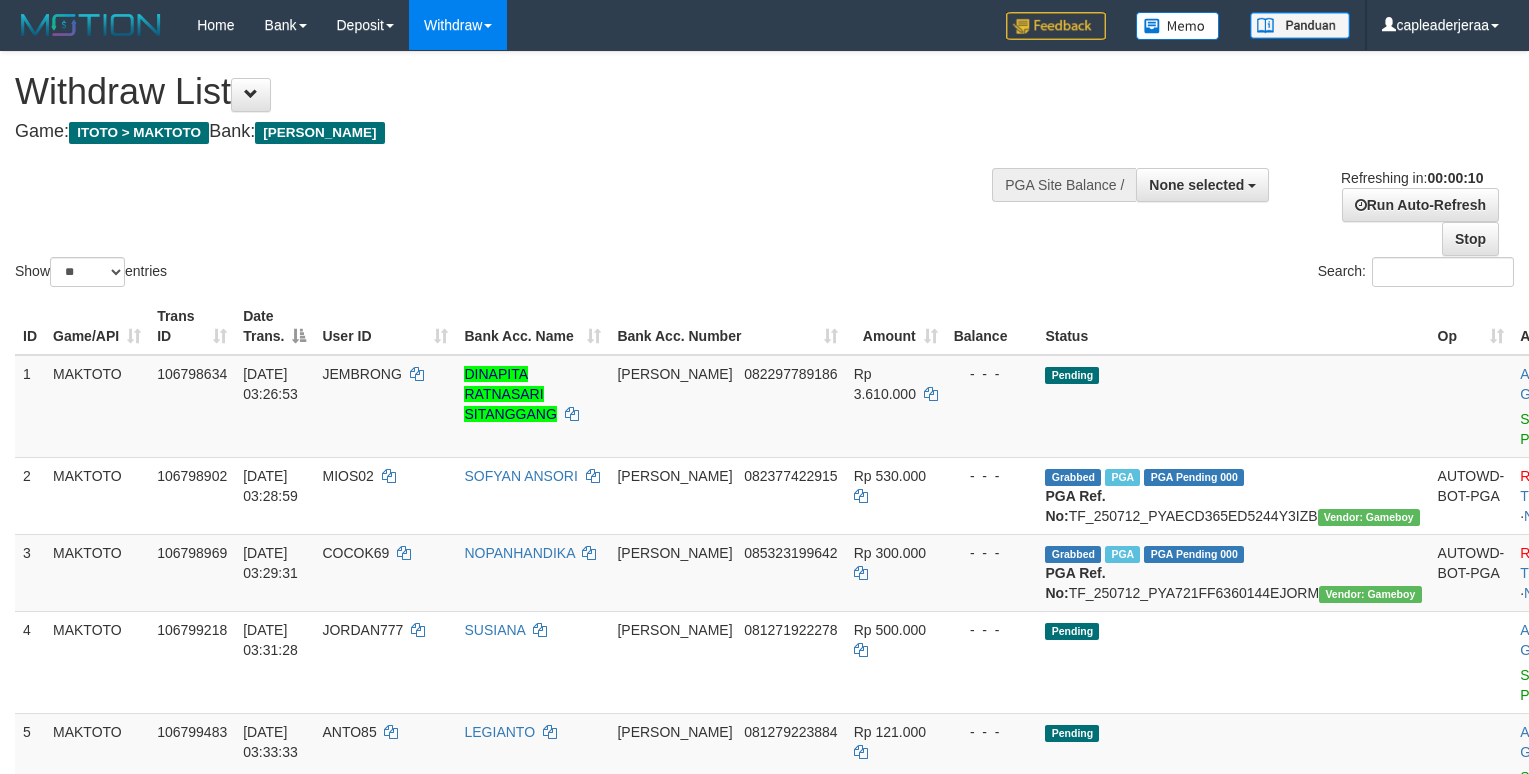 select 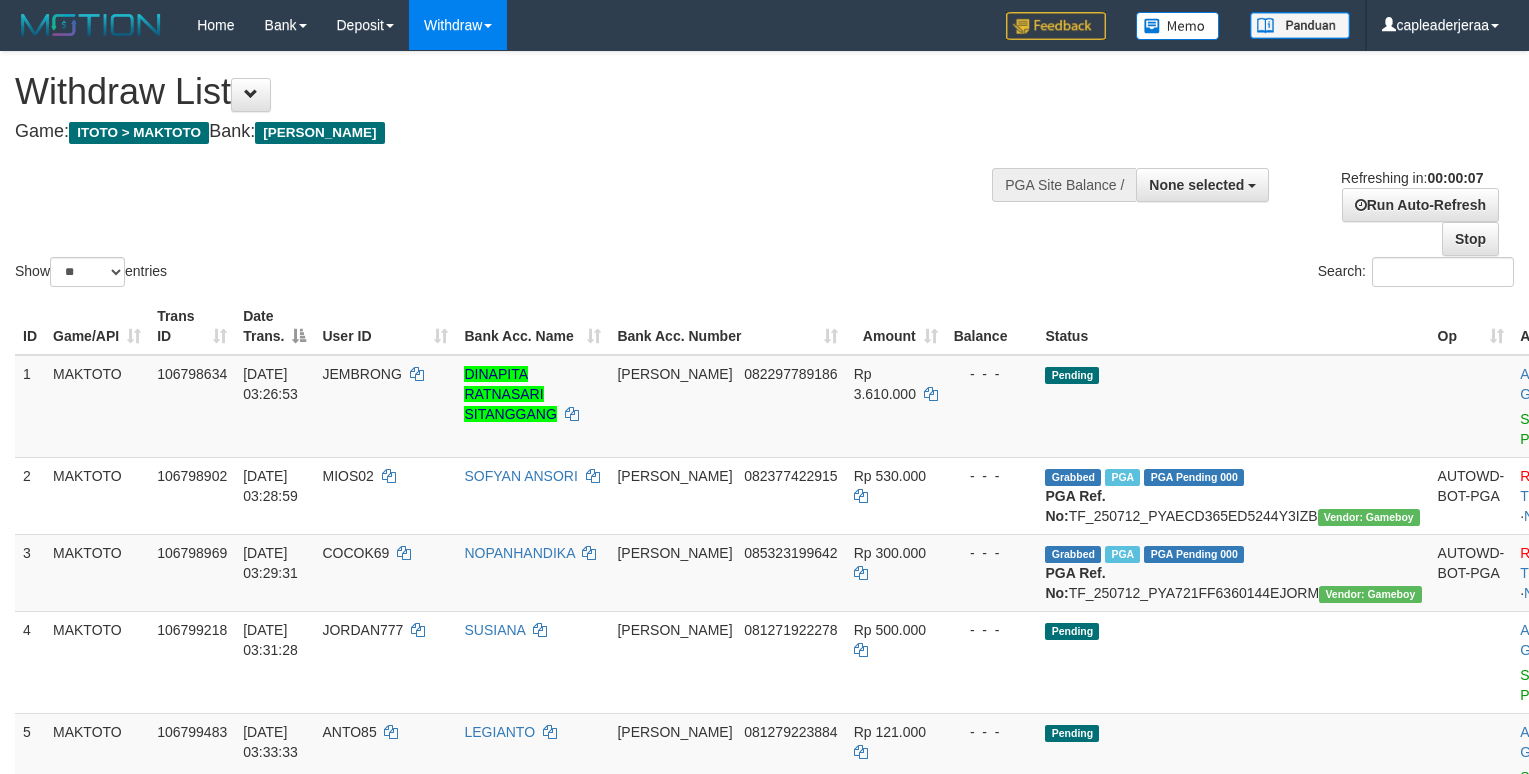 scroll, scrollTop: 0, scrollLeft: 0, axis: both 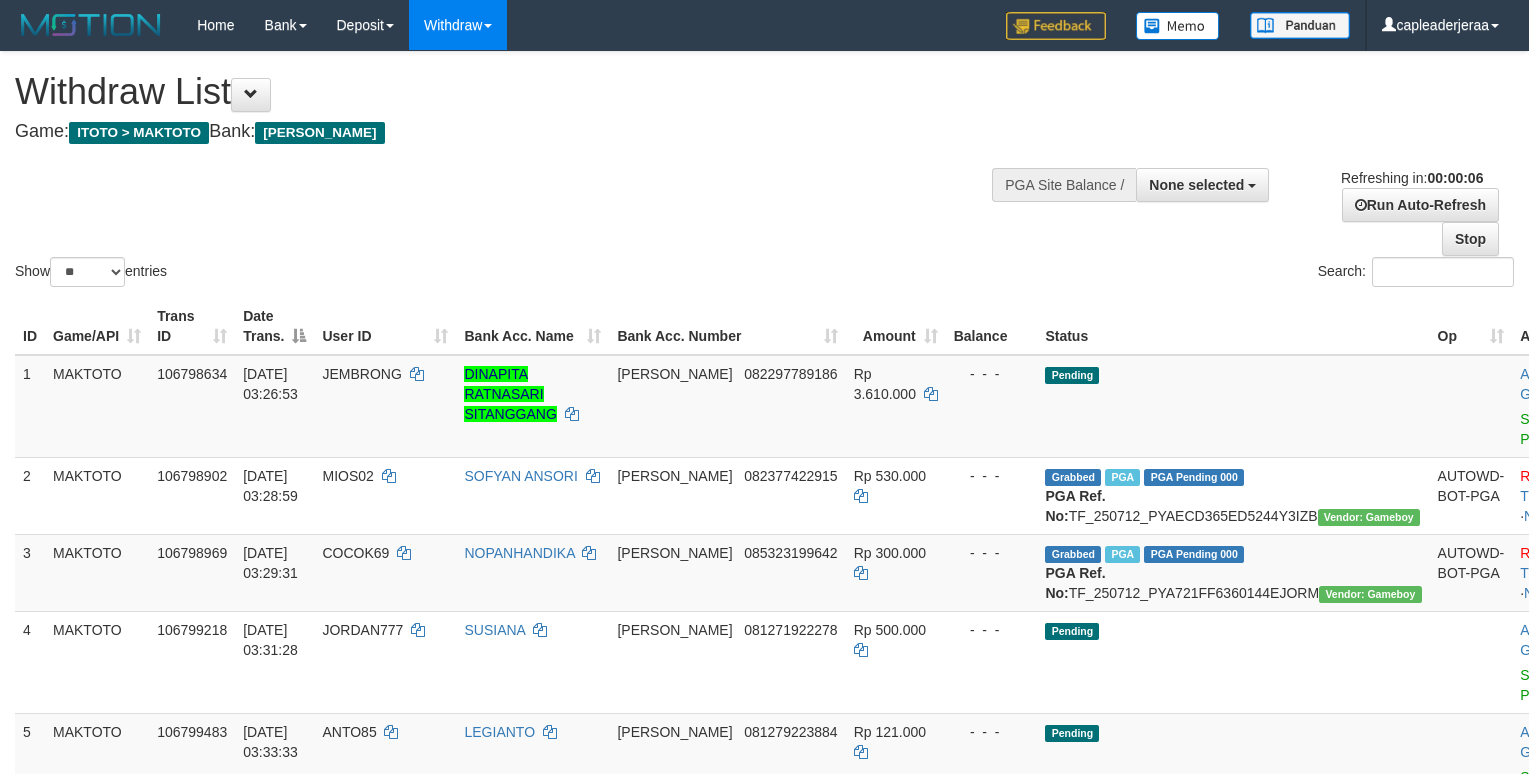 click on "Show  ** ** ** ***  entries Search:" at bounding box center [764, 171] 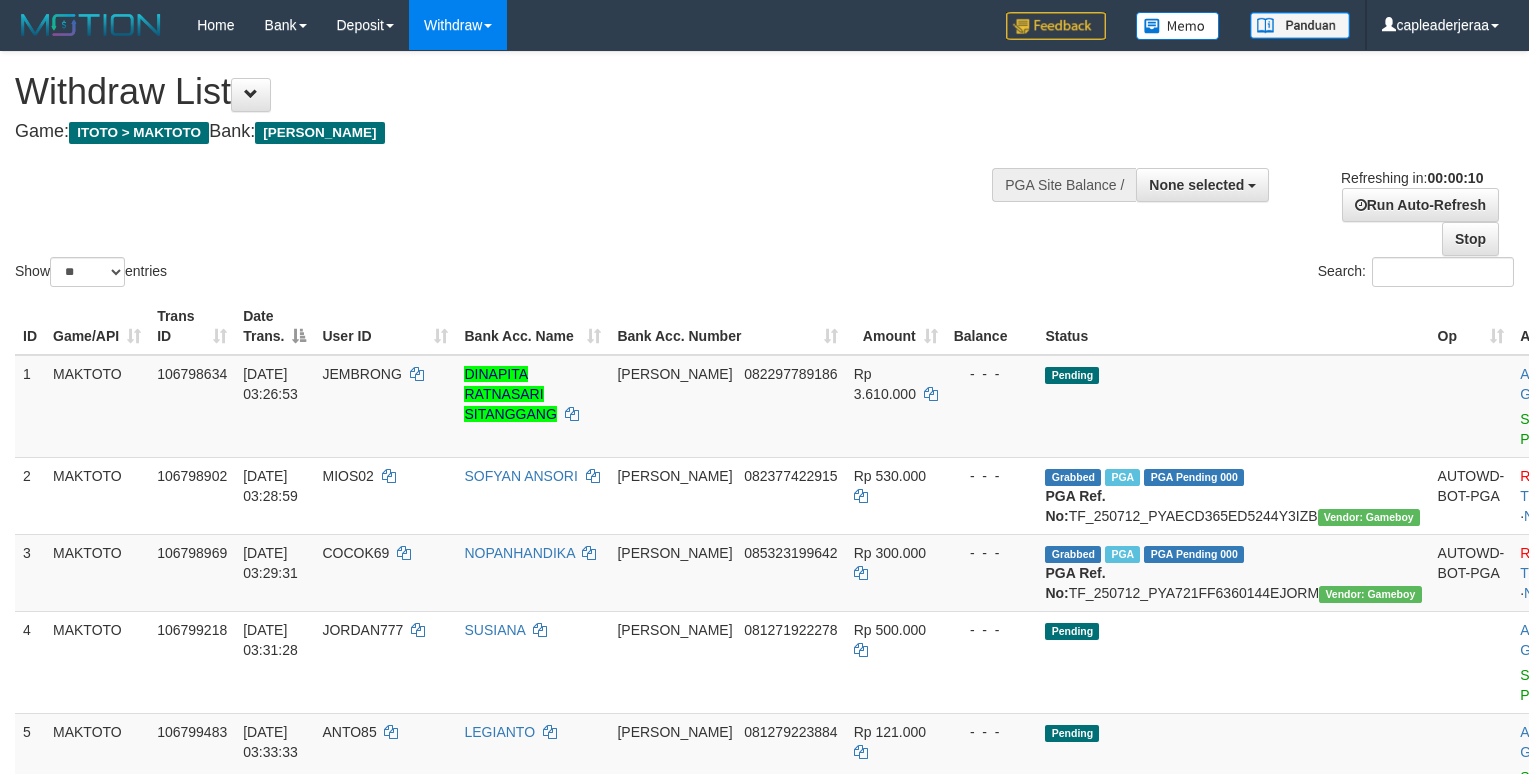 select 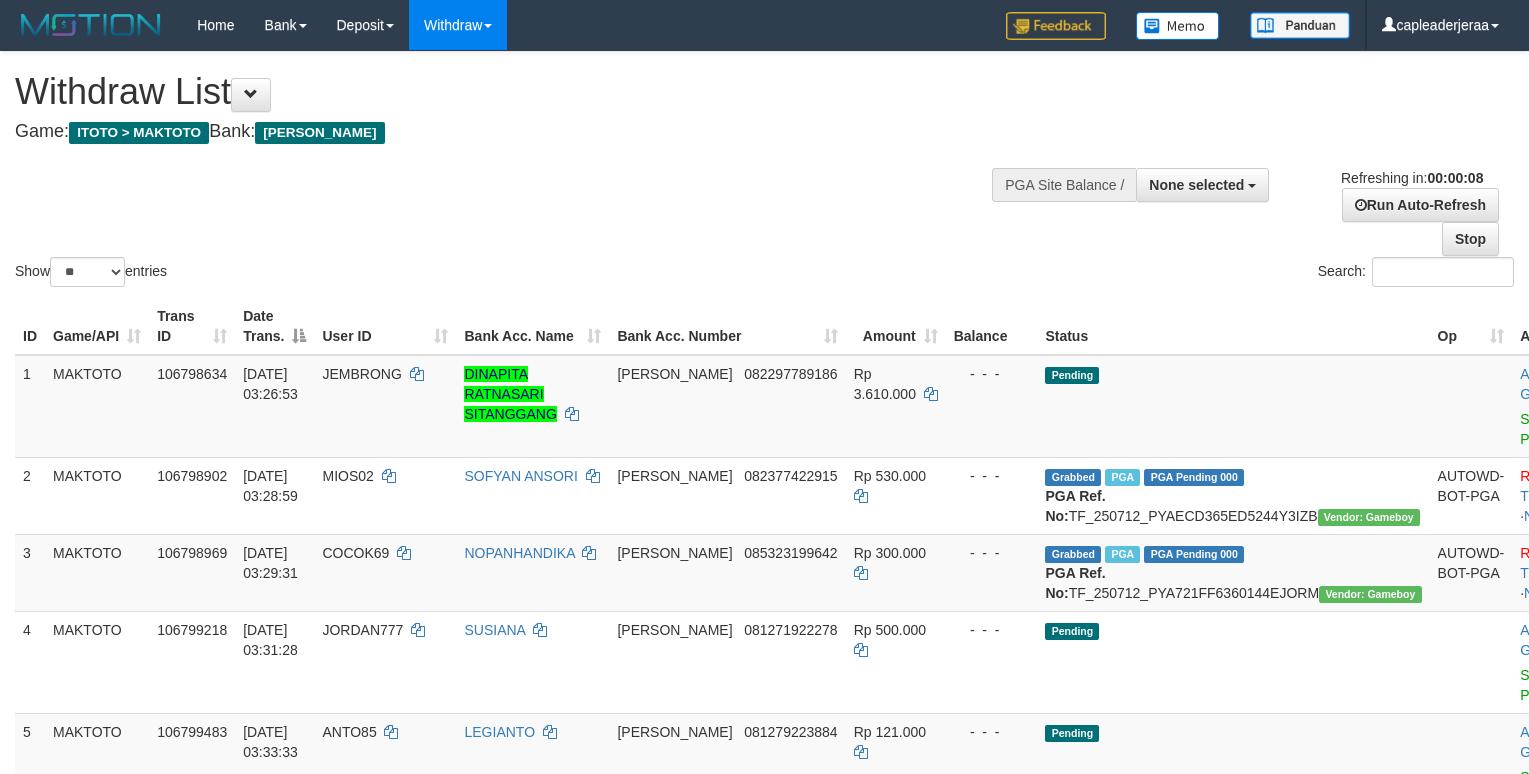 scroll, scrollTop: 333, scrollLeft: 0, axis: vertical 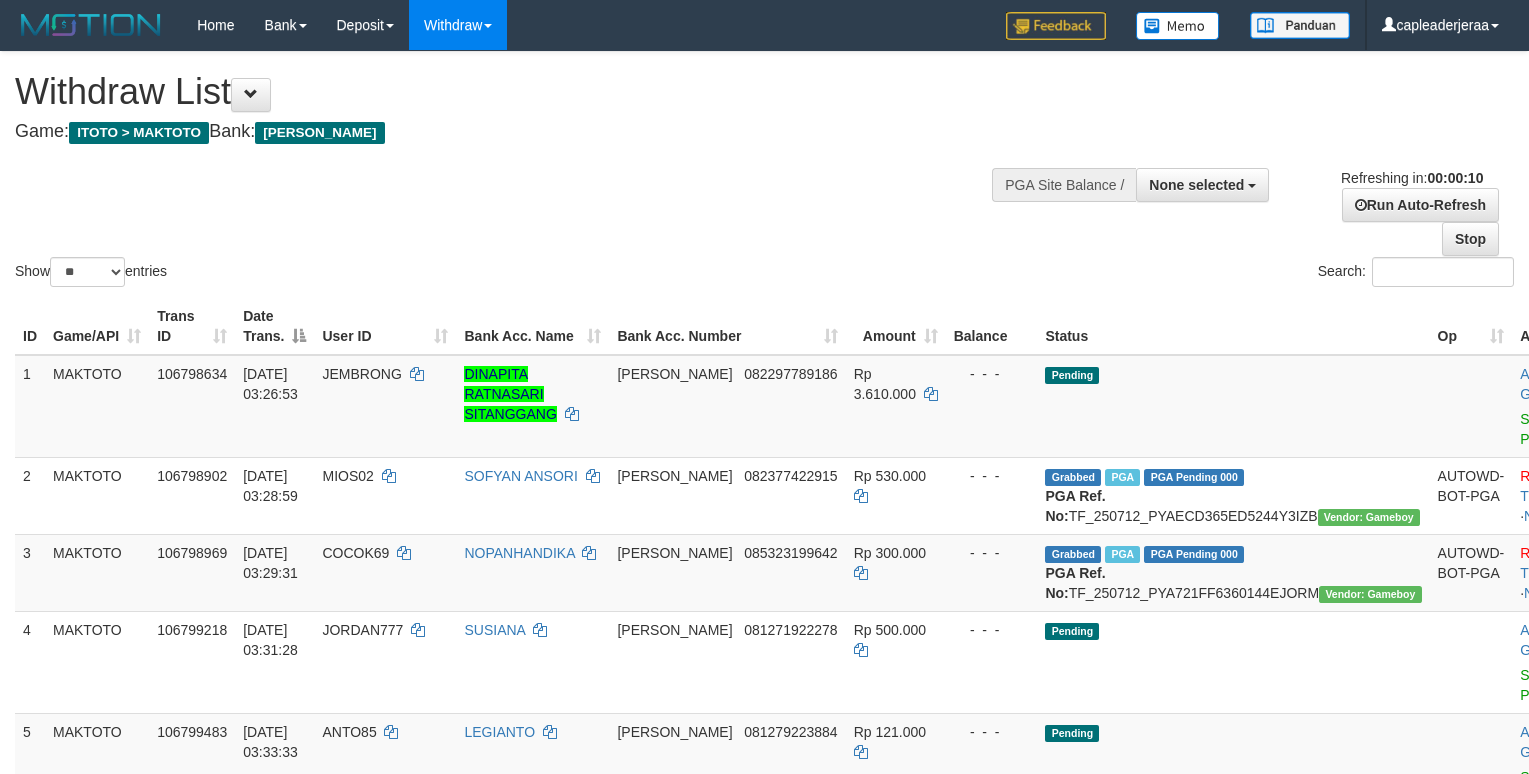select 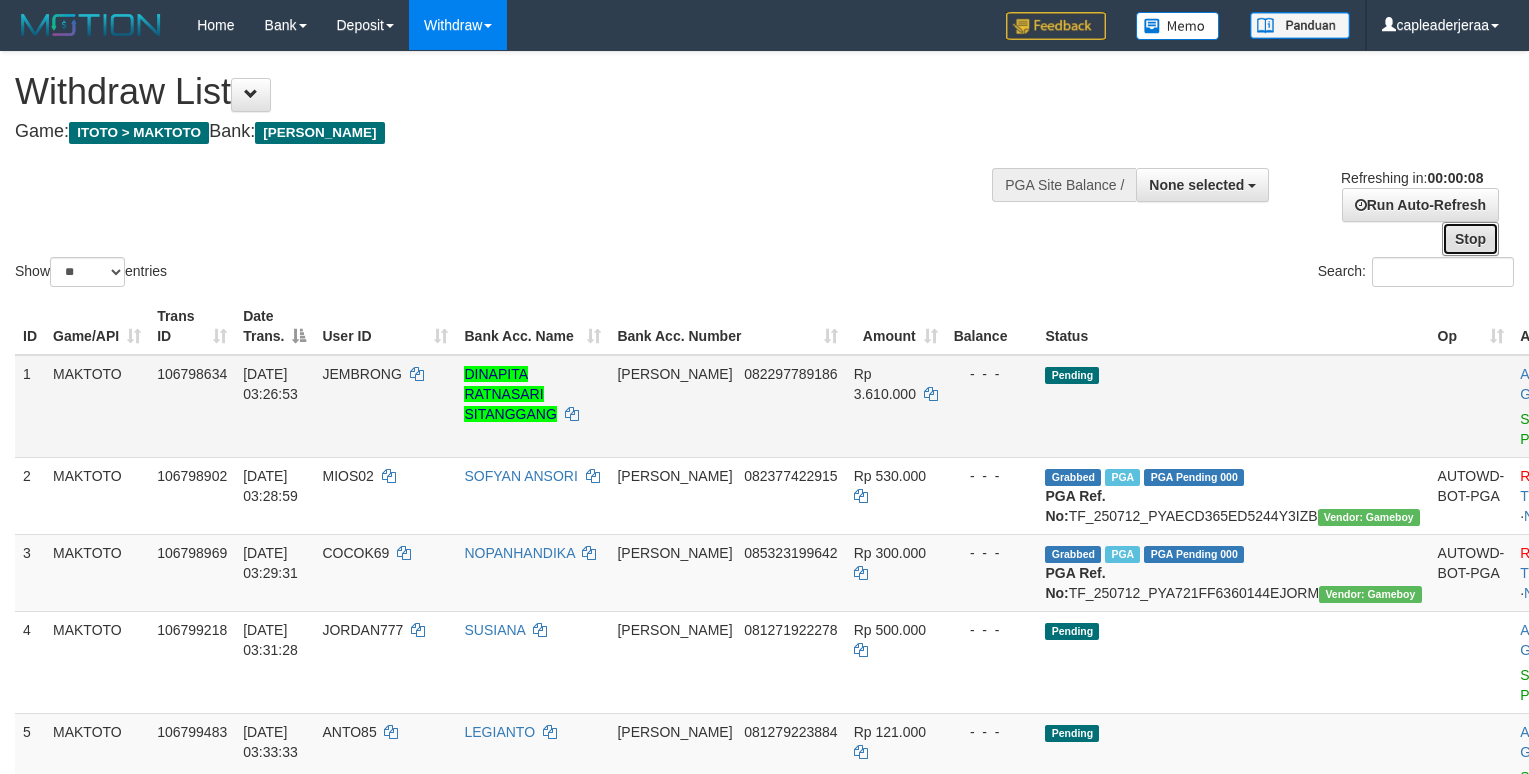 drag, startPoint x: 1460, startPoint y: 235, endPoint x: 1073, endPoint y: 378, distance: 412.57483 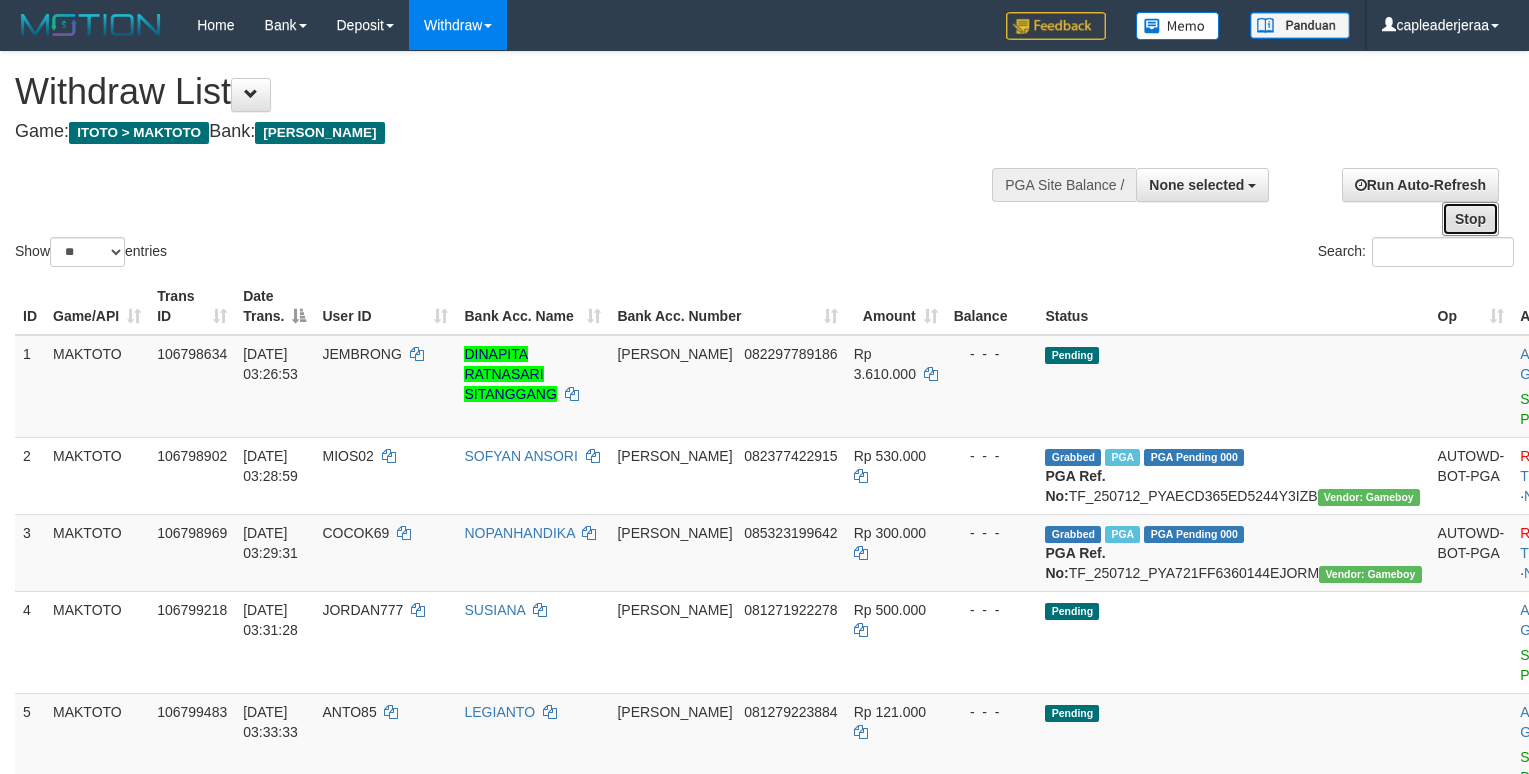 scroll, scrollTop: 307, scrollLeft: 0, axis: vertical 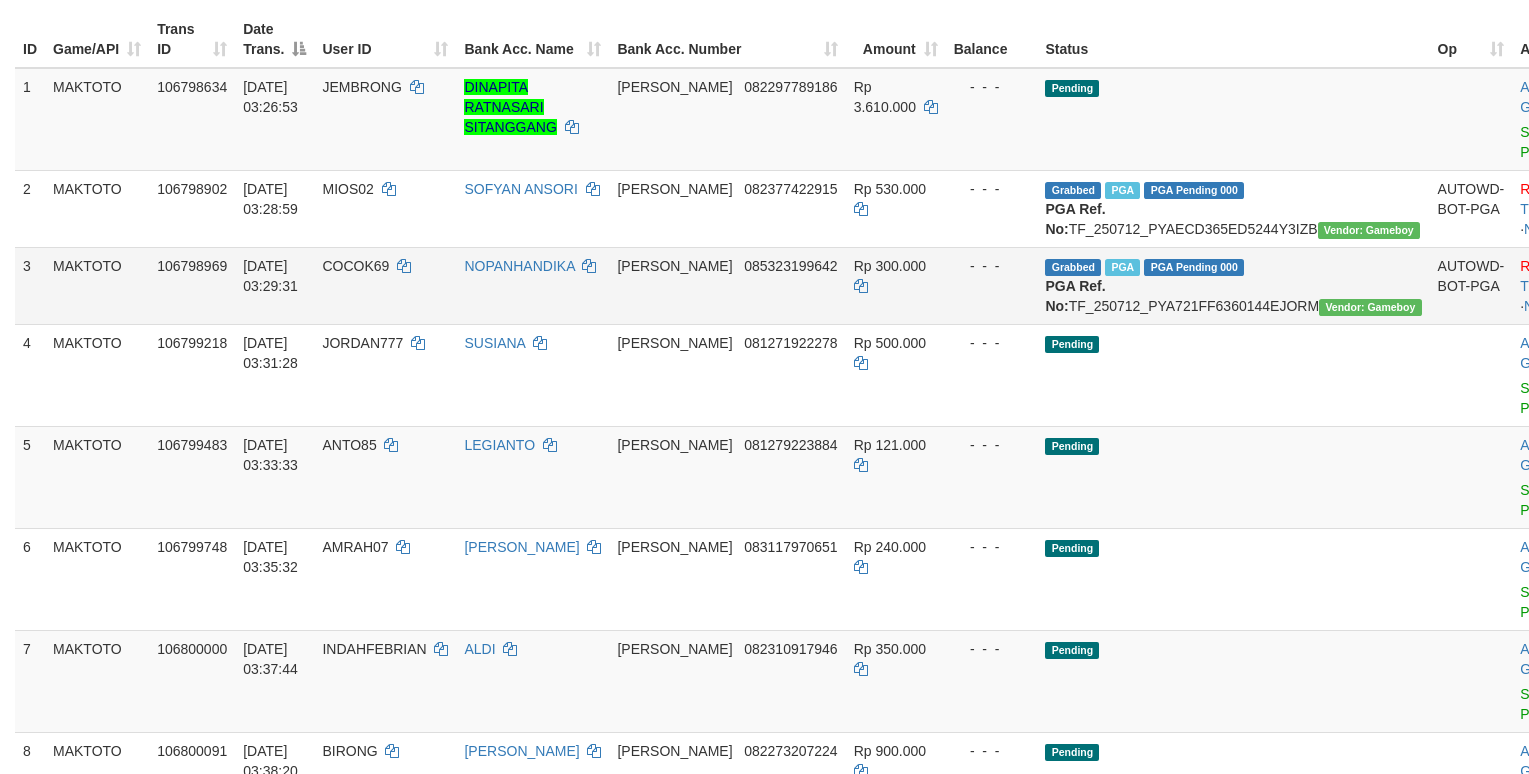 click on "DANA     085323199642" at bounding box center (727, 285) 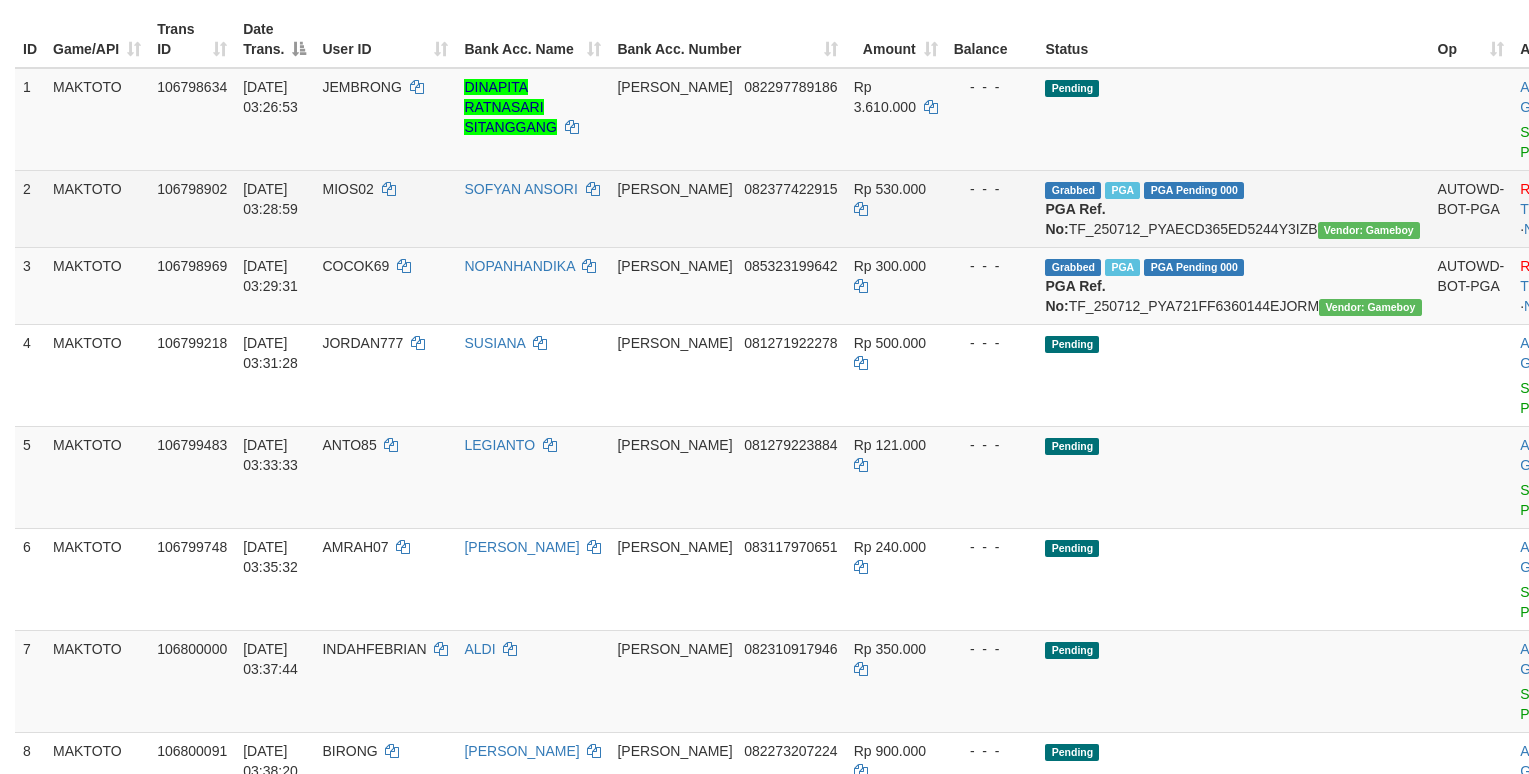 click on "Grabbed   PGA   PGA Pending 000 {"status":"000","data":{"unique_id":"2004-106798902-20250712","reference_no":"TF_250712_PYAECD365ED5244Y3IZB","amount":"530000.00","fee":"0.00","merchant_surcharge_rate":"0.00","charge_to":"MERC","payout_amount":"530000.00","disbursement_status":0,"disbursement_description":"ON PROCESS","created_at":"2025-07-12 03:33:44","executed_at":"2025-07-12 03:33:44","bank":{"code":"dana","name":"DANA","account_number":"082377422915","account_name":"SOFYAN ANSORI"},"note":"capleaderjeraa","merchant_balance":{"balance_effective":200649937,"balance_pending":108734687,"balance_disbursement":45123000,"balance_collection":5910917153}}} PGA Ref. No:  TF_250712_PYAECD365ED5244Y3IZB  Vendor: Gameboy" at bounding box center (1233, 208) 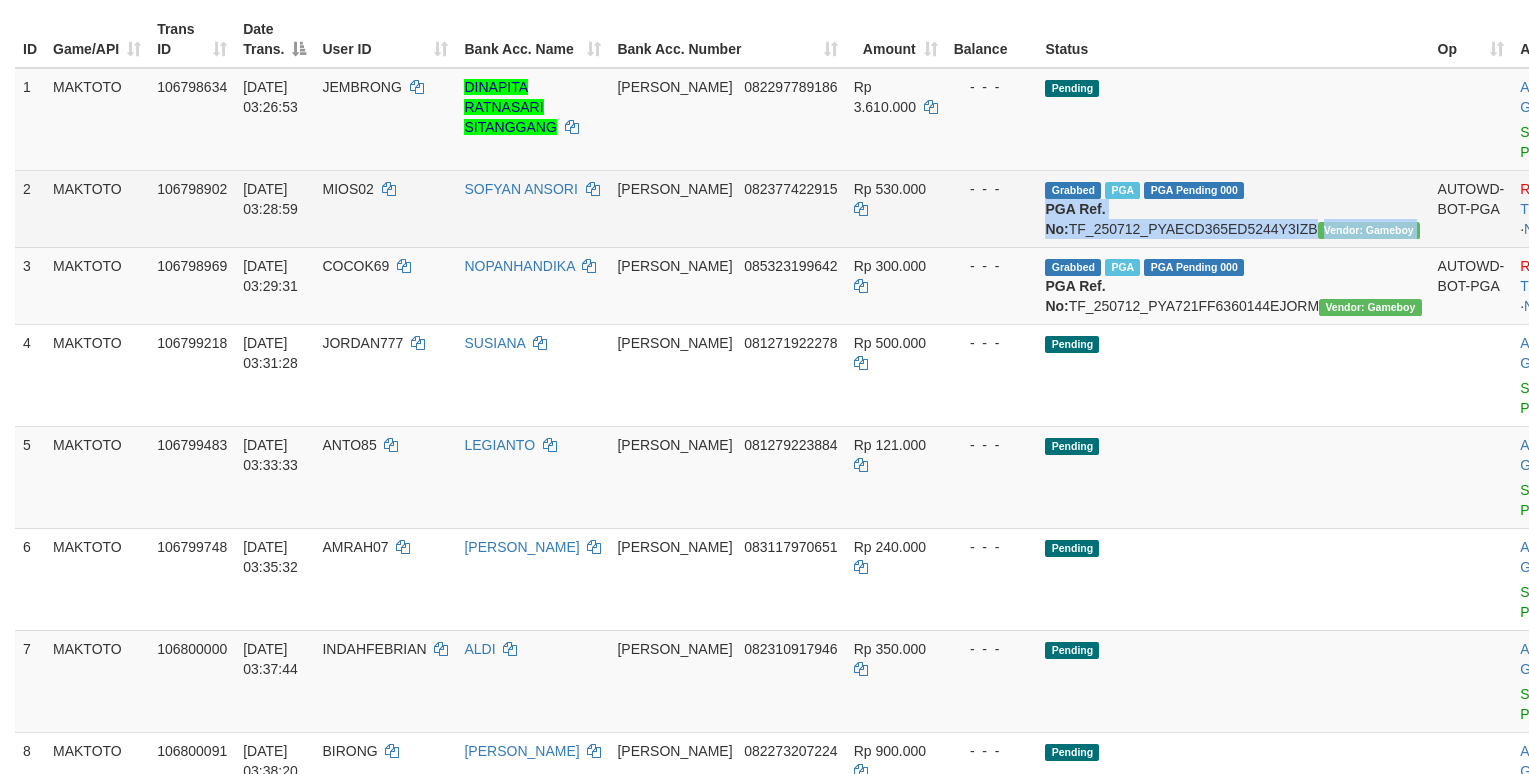 click on "Grabbed   PGA   PGA Pending 000 {"status":"000","data":{"unique_id":"2004-106798902-20250712","reference_no":"TF_250712_PYAECD365ED5244Y3IZB","amount":"530000.00","fee":"0.00","merchant_surcharge_rate":"0.00","charge_to":"MERC","payout_amount":"530000.00","disbursement_status":0,"disbursement_description":"ON PROCESS","created_at":"2025-07-12 03:33:44","executed_at":"2025-07-12 03:33:44","bank":{"code":"dana","name":"DANA","account_number":"082377422915","account_name":"SOFYAN ANSORI"},"note":"capleaderjeraa","merchant_balance":{"balance_effective":200649937,"balance_pending":108734687,"balance_disbursement":45123000,"balance_collection":5910917153}}} PGA Ref. No:  TF_250712_PYAECD365ED5244Y3IZB  Vendor: Gameboy" at bounding box center [1233, 208] 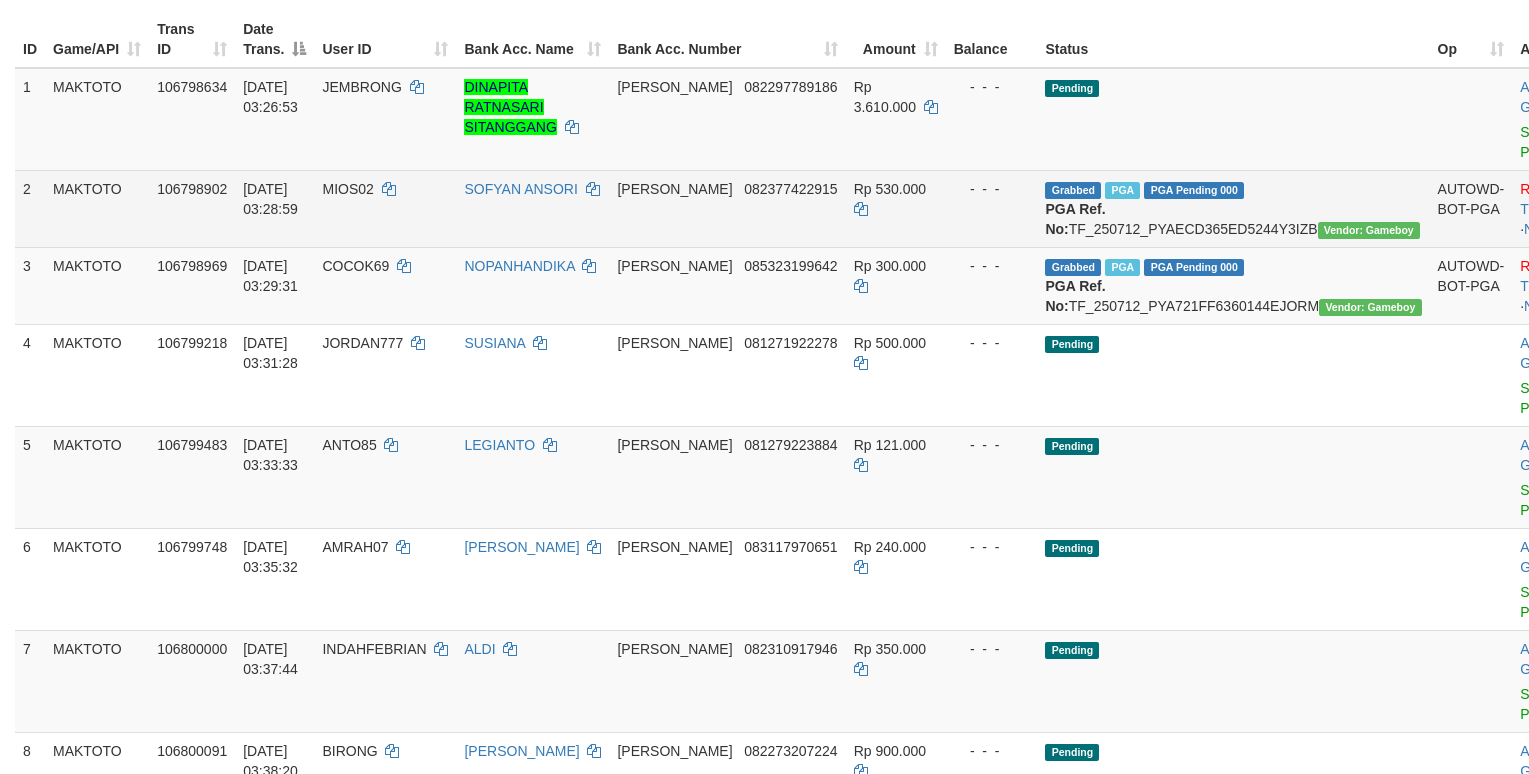click on "Grabbed   PGA   PGA Pending 000 {"status":"000","data":{"unique_id":"2004-106798902-20250712","reference_no":"TF_250712_PYAECD365ED5244Y3IZB","amount":"530000.00","fee":"0.00","merchant_surcharge_rate":"0.00","charge_to":"MERC","payout_amount":"530000.00","disbursement_status":0,"disbursement_description":"ON PROCESS","created_at":"2025-07-12 03:33:44","executed_at":"2025-07-12 03:33:44","bank":{"code":"dana","name":"DANA","account_number":"082377422915","account_name":"SOFYAN ANSORI"},"note":"capleaderjeraa","merchant_balance":{"balance_effective":200649937,"balance_pending":108734687,"balance_disbursement":45123000,"balance_collection":5910917153}}} PGA Ref. No:  TF_250712_PYAECD365ED5244Y3IZB  Vendor: Gameboy" at bounding box center (1233, 208) 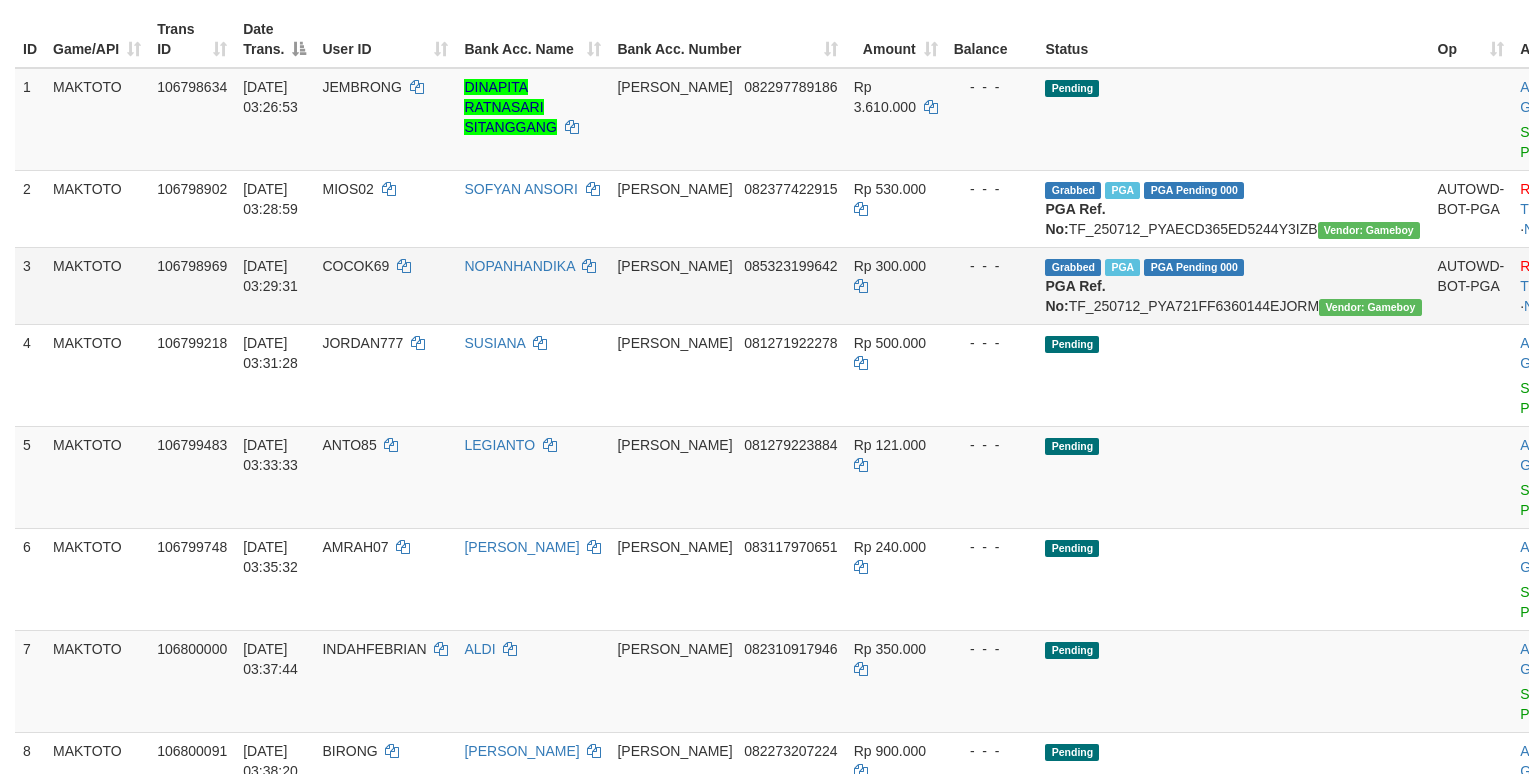 copy on "TF_250712_PYAECD365ED5244Y3IZB" 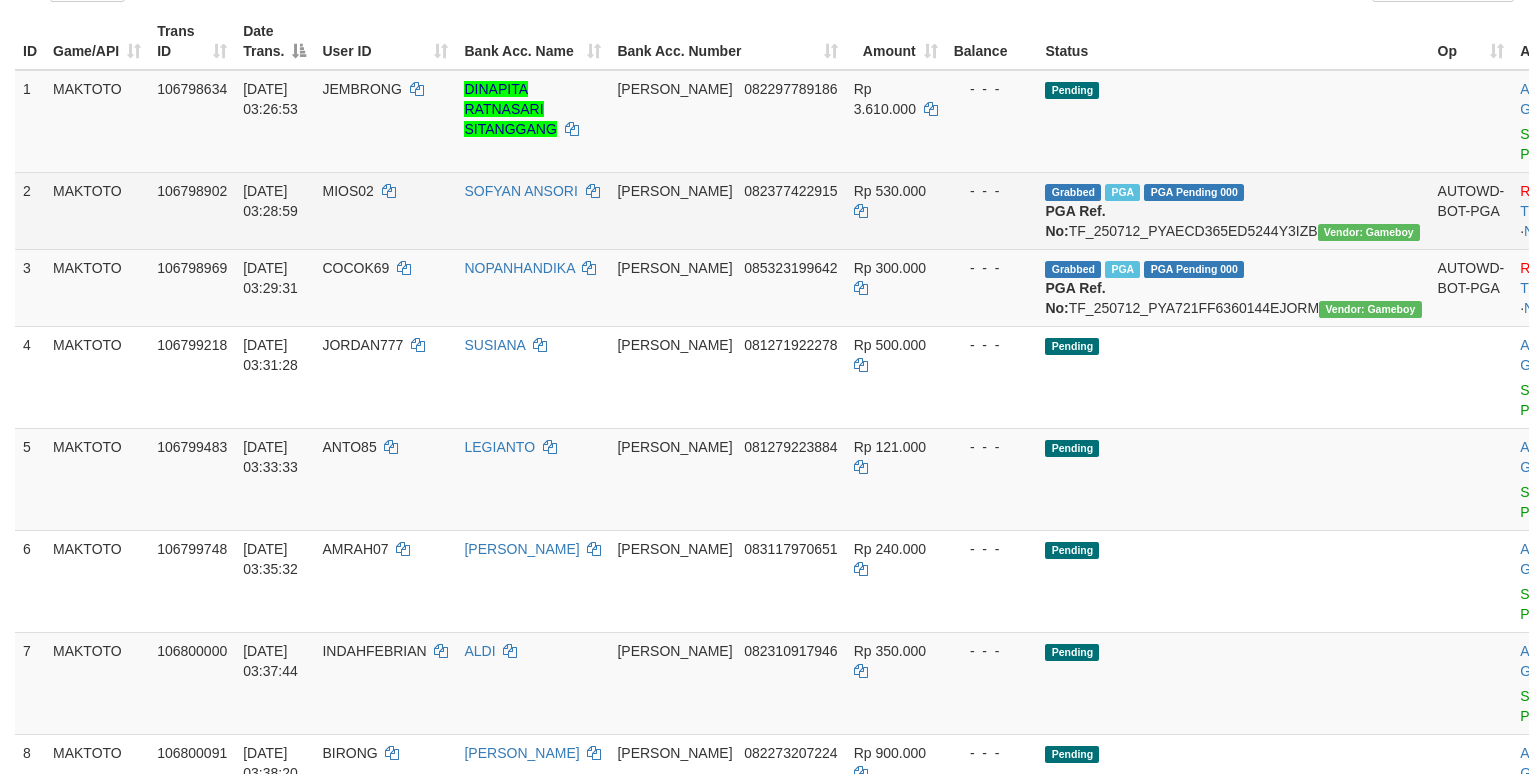 scroll, scrollTop: 267, scrollLeft: 0, axis: vertical 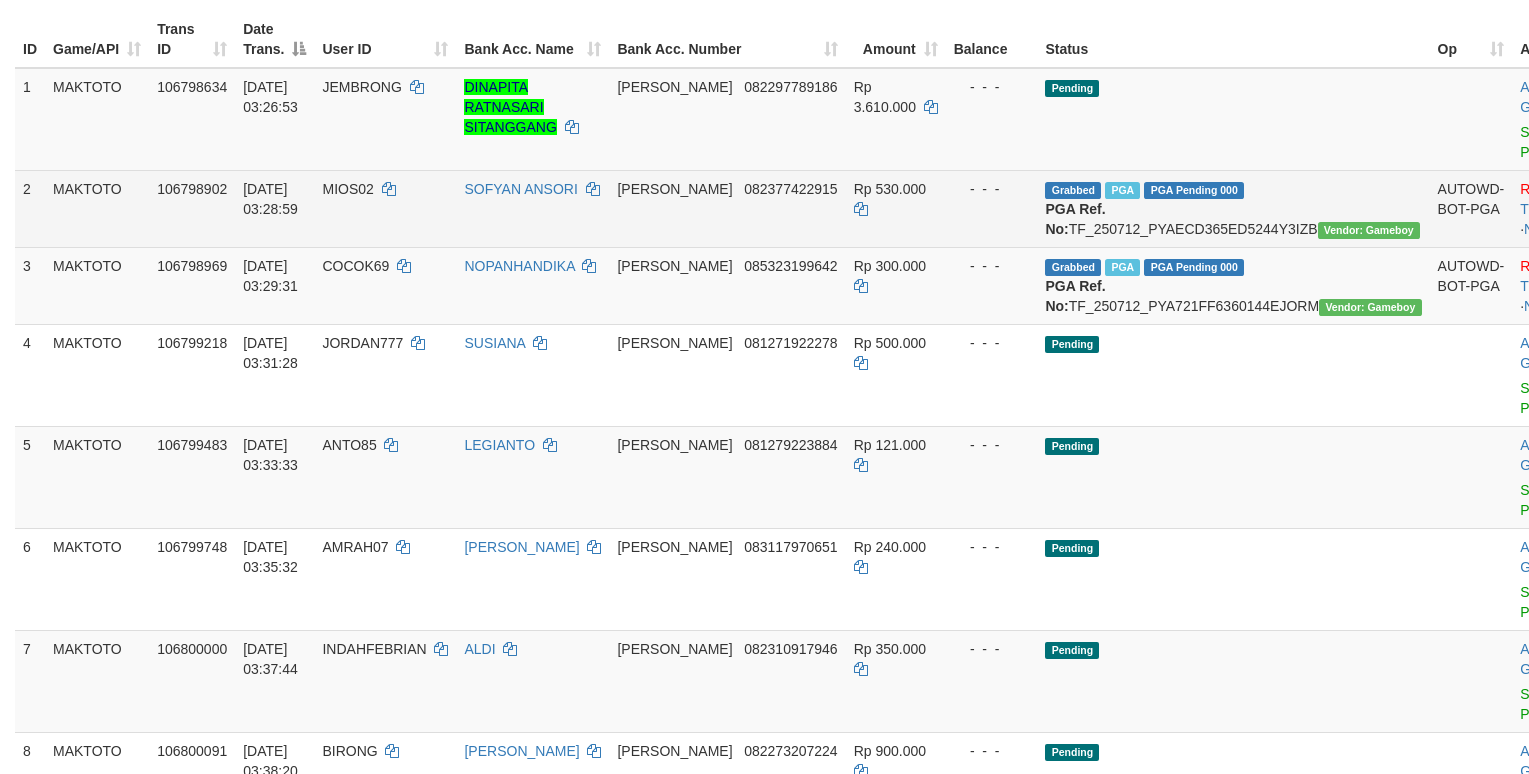 drag, startPoint x: 1066, startPoint y: 212, endPoint x: 1069, endPoint y: 193, distance: 19.235384 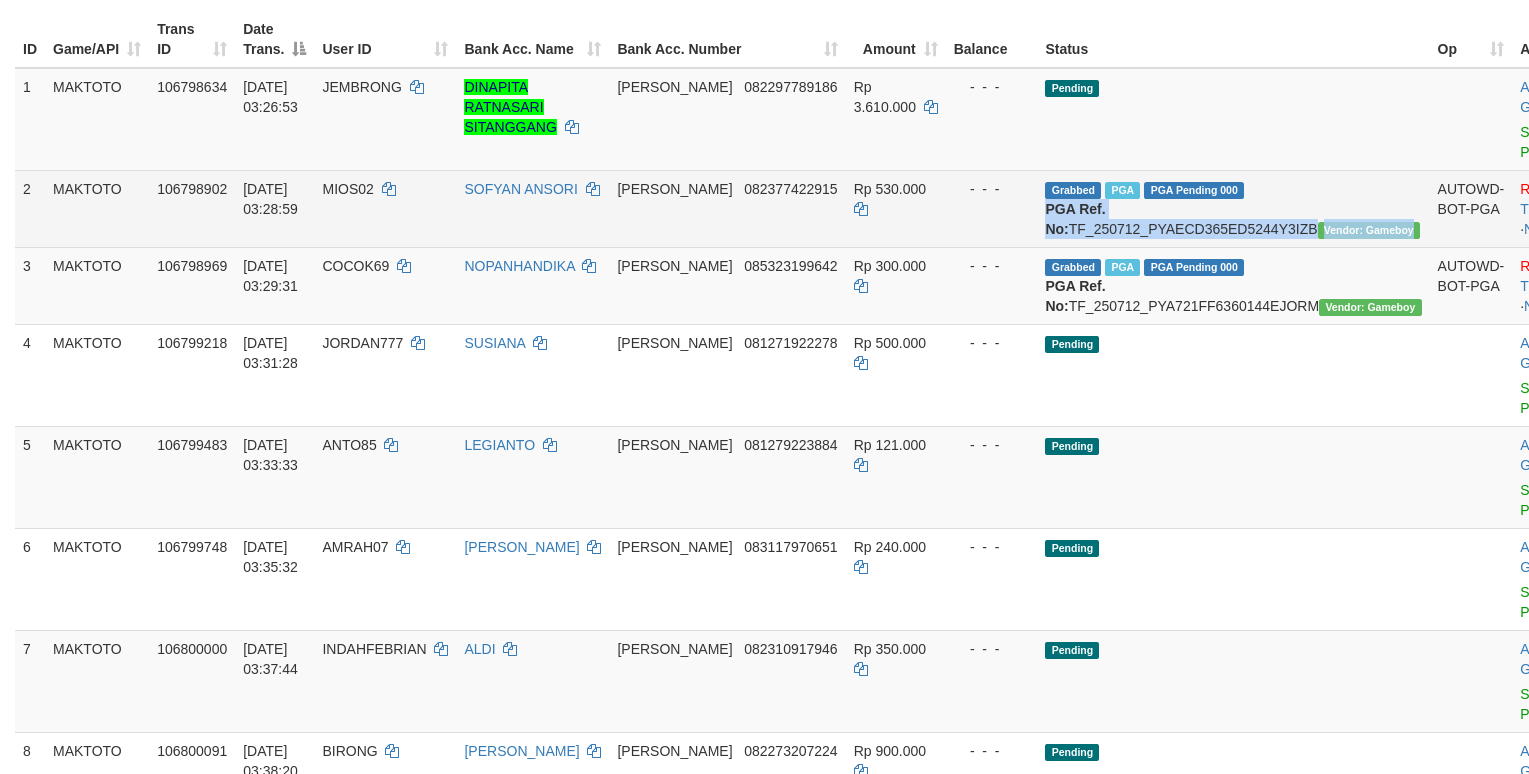 drag, startPoint x: 1060, startPoint y: 212, endPoint x: 703, endPoint y: 234, distance: 357.67722 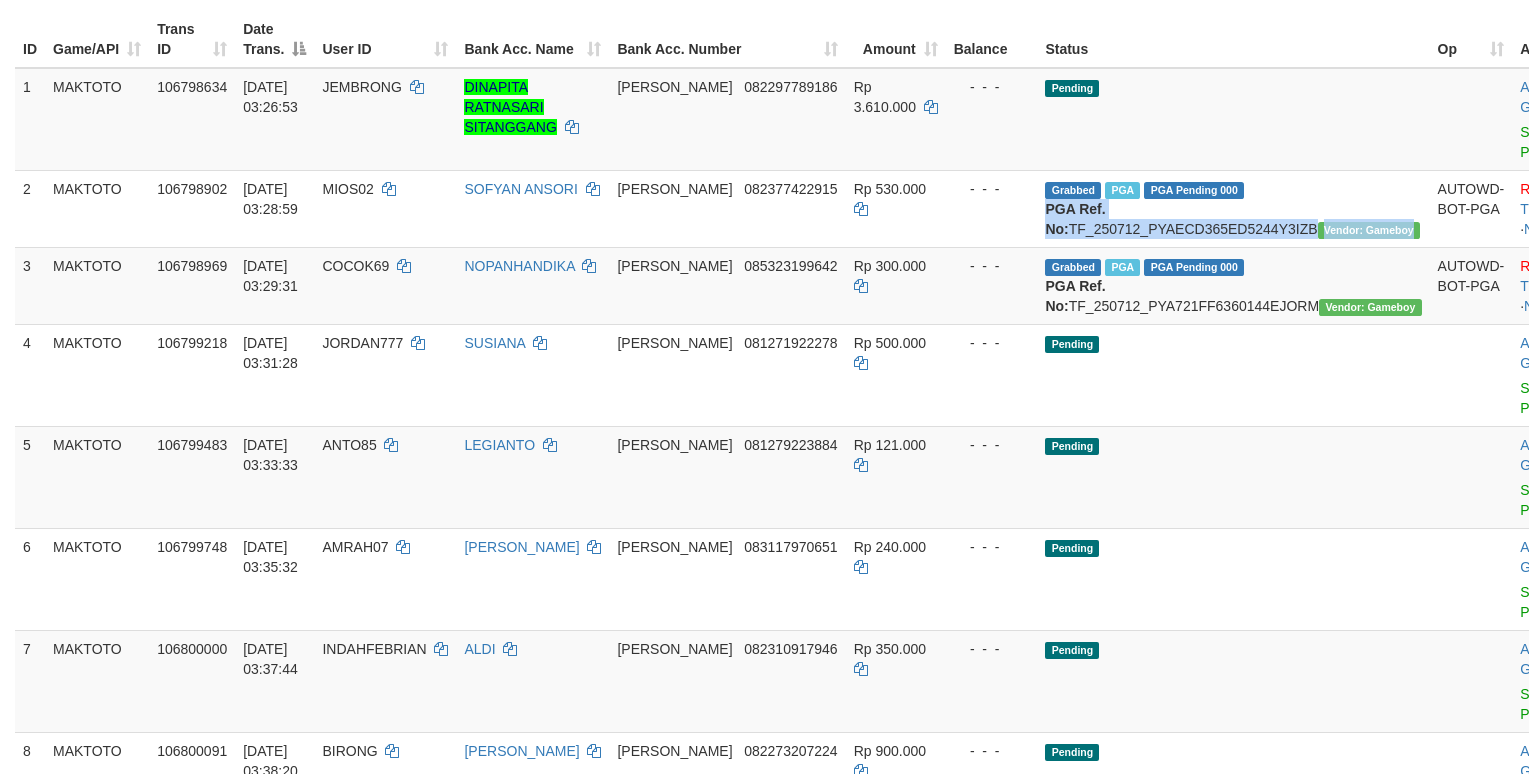 copy on "PGA Ref. No:  TF_250712_PYAECD365ED5244Y3IZB  Vendor: Gameboy" 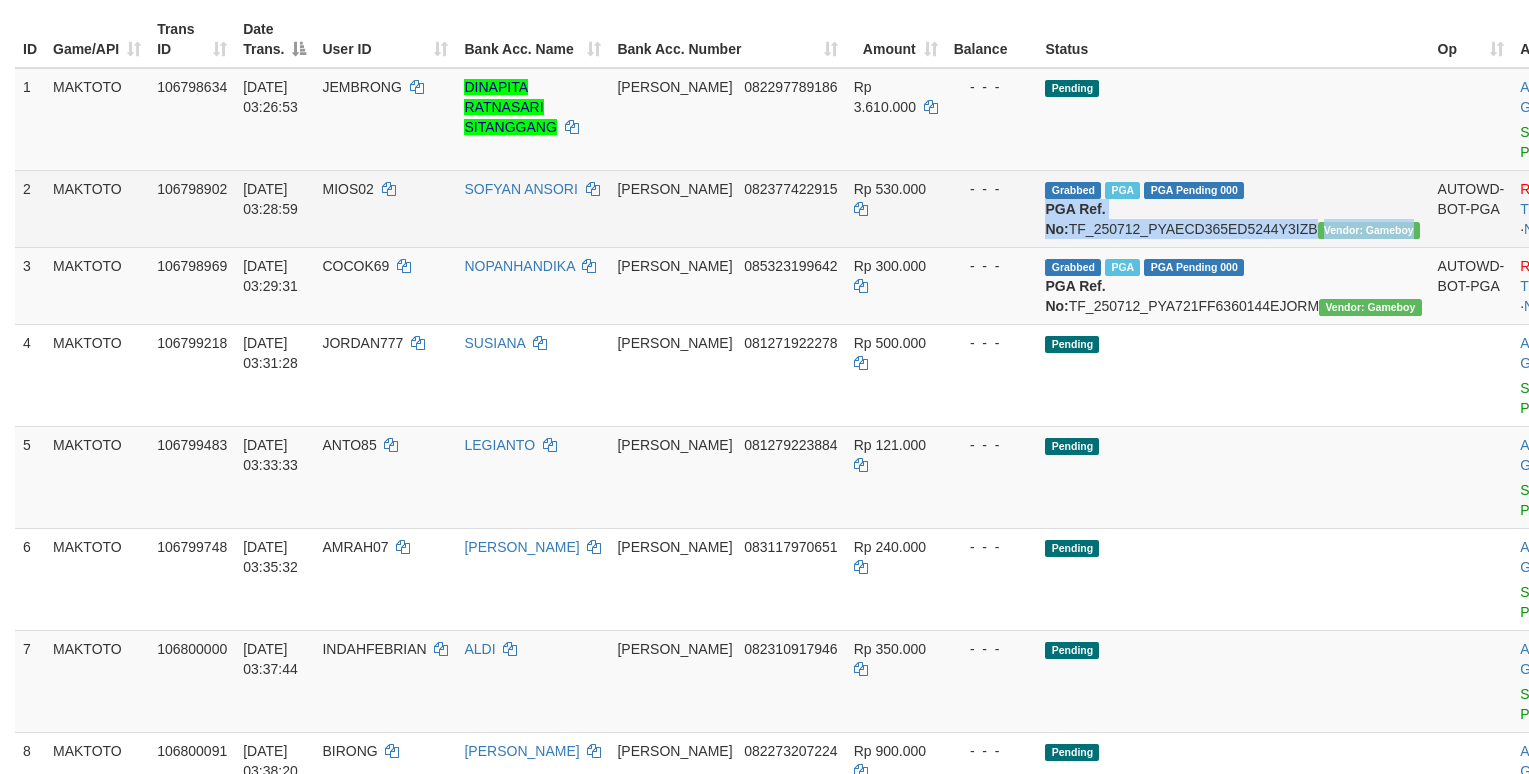 click on "Grabbed   PGA   PGA Pending 000 {"status":"000","data":{"unique_id":"2004-106798902-20250712","reference_no":"TF_250712_PYAECD365ED5244Y3IZB","amount":"530000.00","fee":"0.00","merchant_surcharge_rate":"0.00","charge_to":"MERC","payout_amount":"530000.00","disbursement_status":0,"disbursement_description":"ON PROCESS","created_at":"2025-07-12 03:33:44","executed_at":"2025-07-12 03:33:44","bank":{"code":"dana","name":"DANA","account_number":"082377422915","account_name":"SOFYAN ANSORI"},"note":"capleaderjeraa","merchant_balance":{"balance_effective":200649937,"balance_pending":108734687,"balance_disbursement":45123000,"balance_collection":5910917153}}} PGA Ref. No:  TF_250712_PYAECD365ED5244Y3IZB  Vendor: Gameboy" at bounding box center [1233, 208] 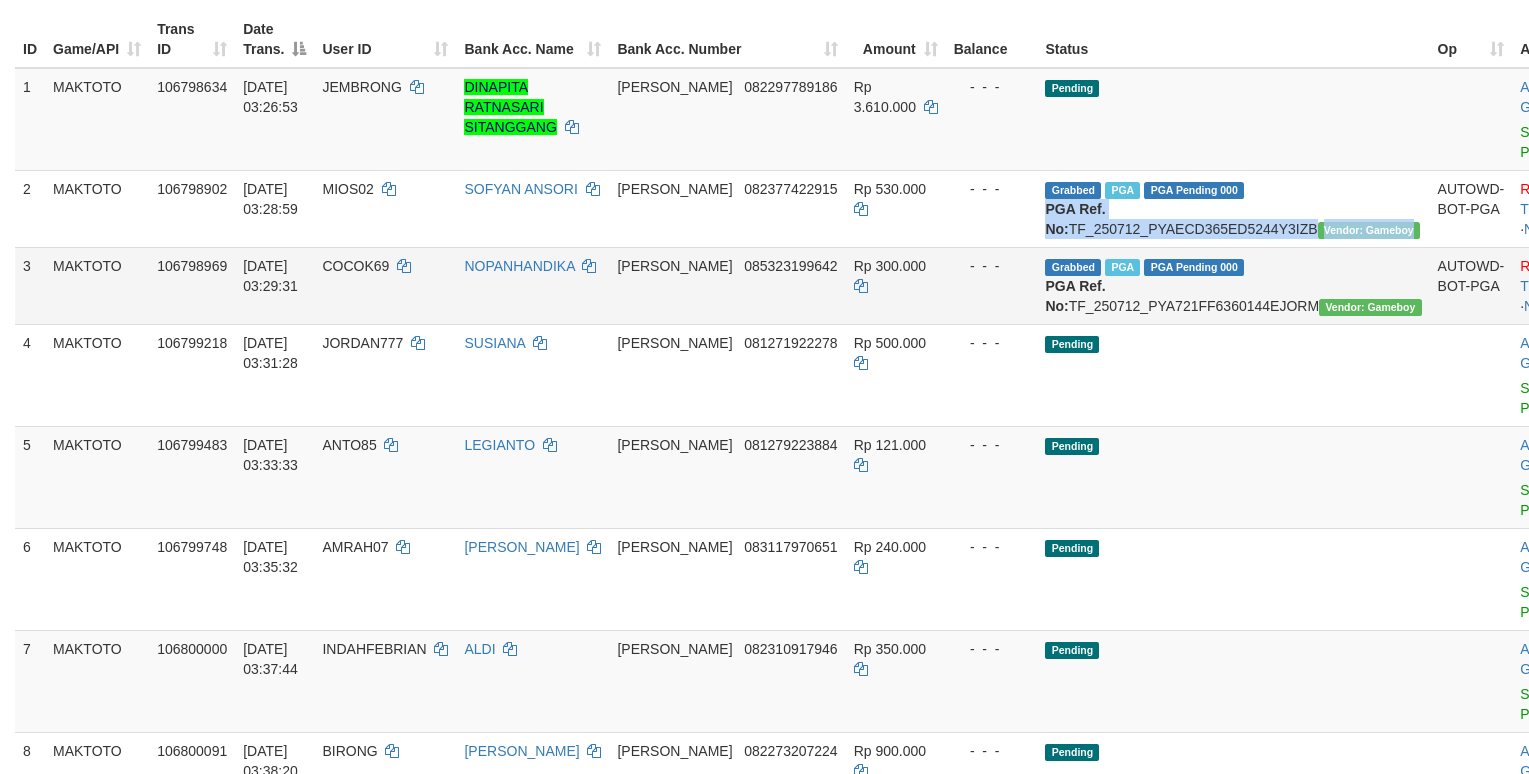 copy on "PGA Ref. No:  TF_250712_PYAECD365ED5244Y3IZB  Vendor: Gameboy" 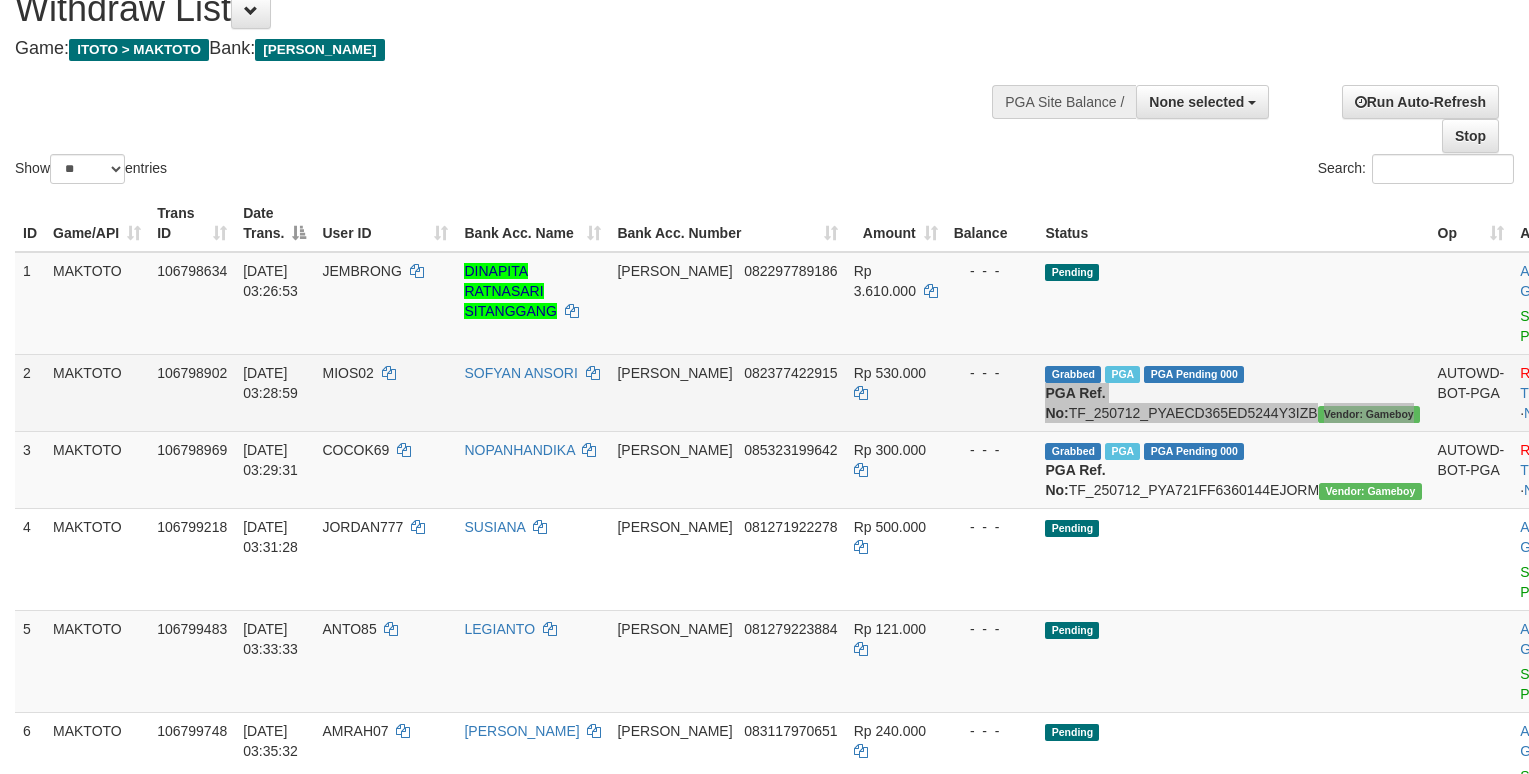 scroll, scrollTop: 67, scrollLeft: 0, axis: vertical 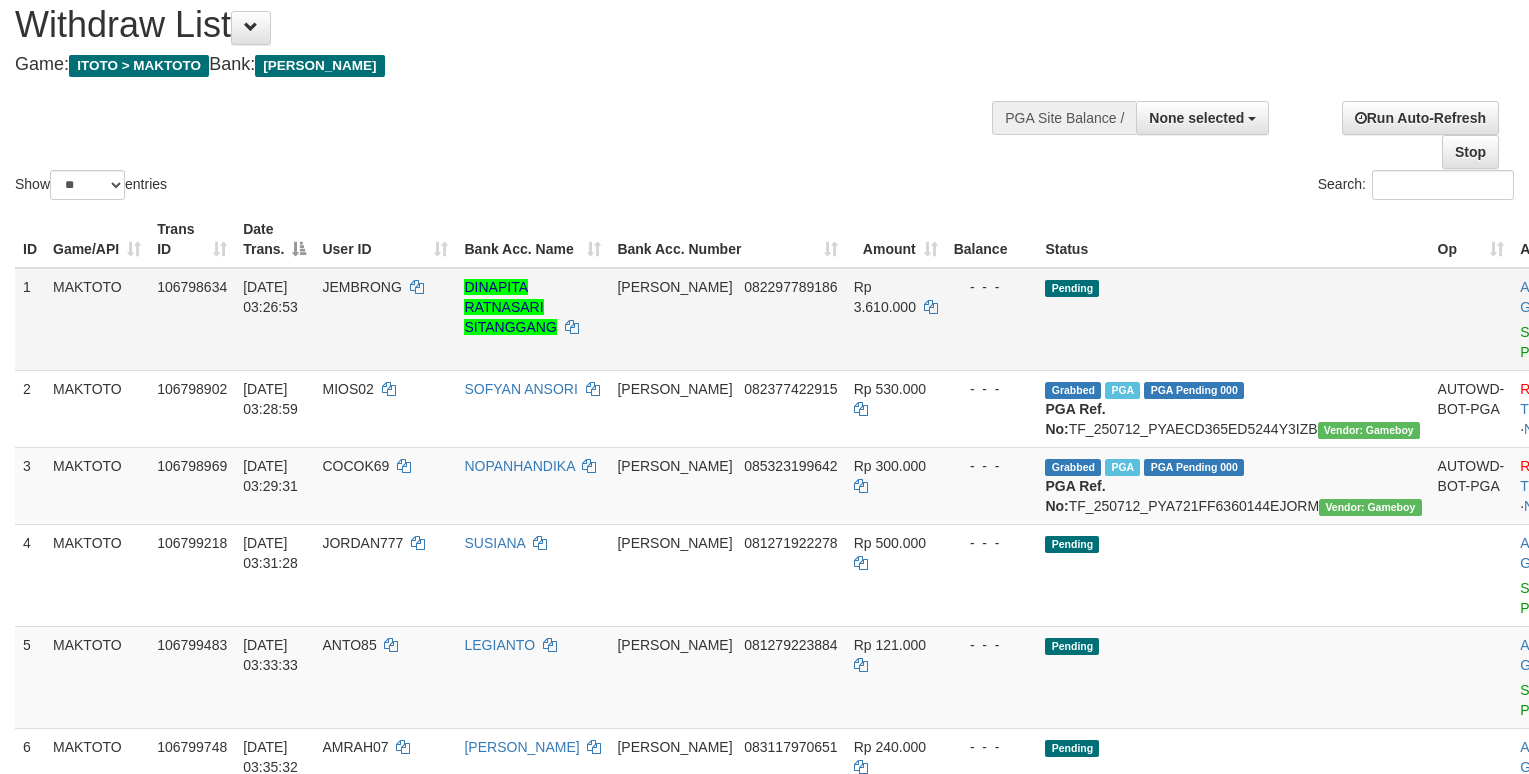 click on "JEMBRONG" at bounding box center (385, 319) 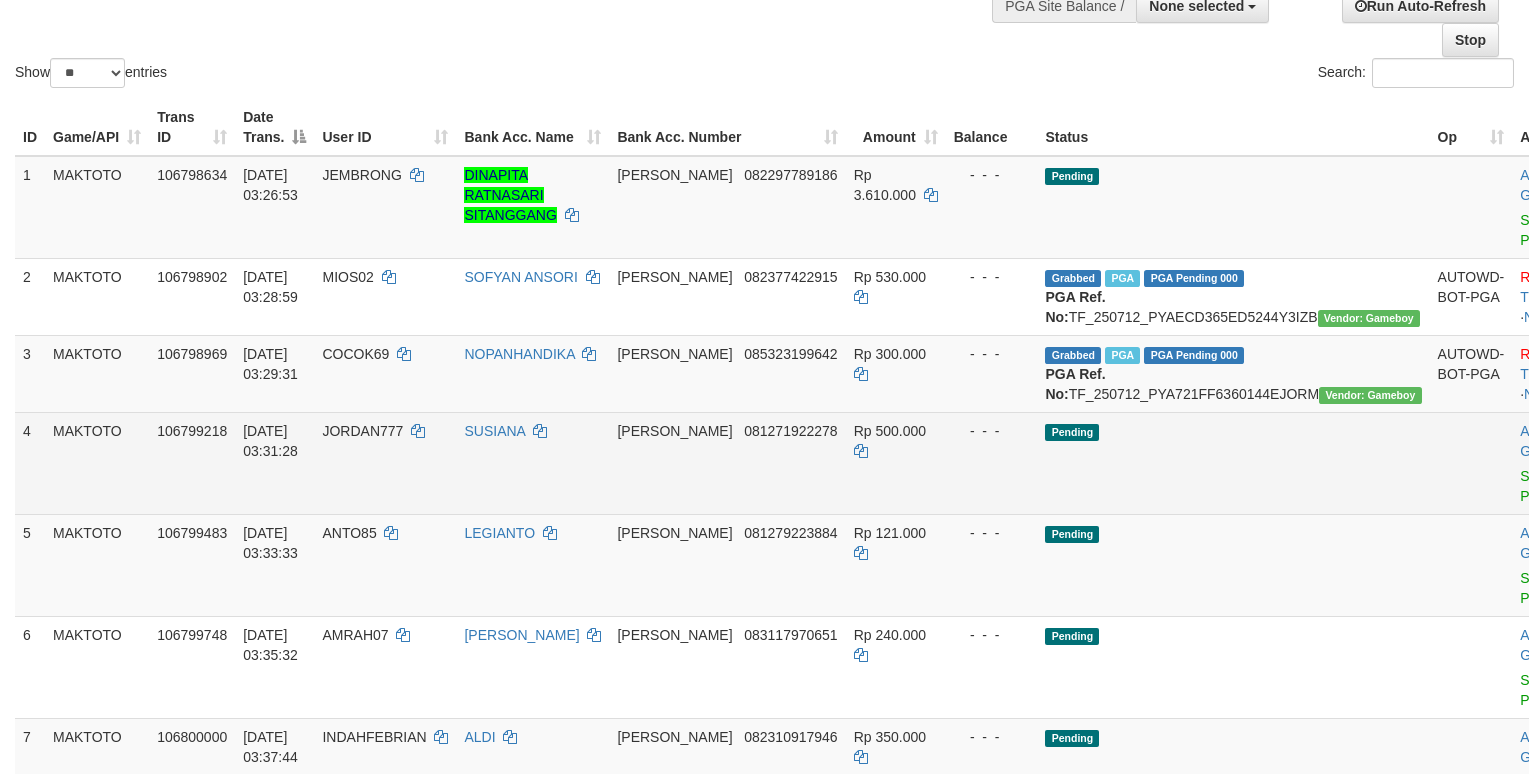 scroll, scrollTop: 200, scrollLeft: 0, axis: vertical 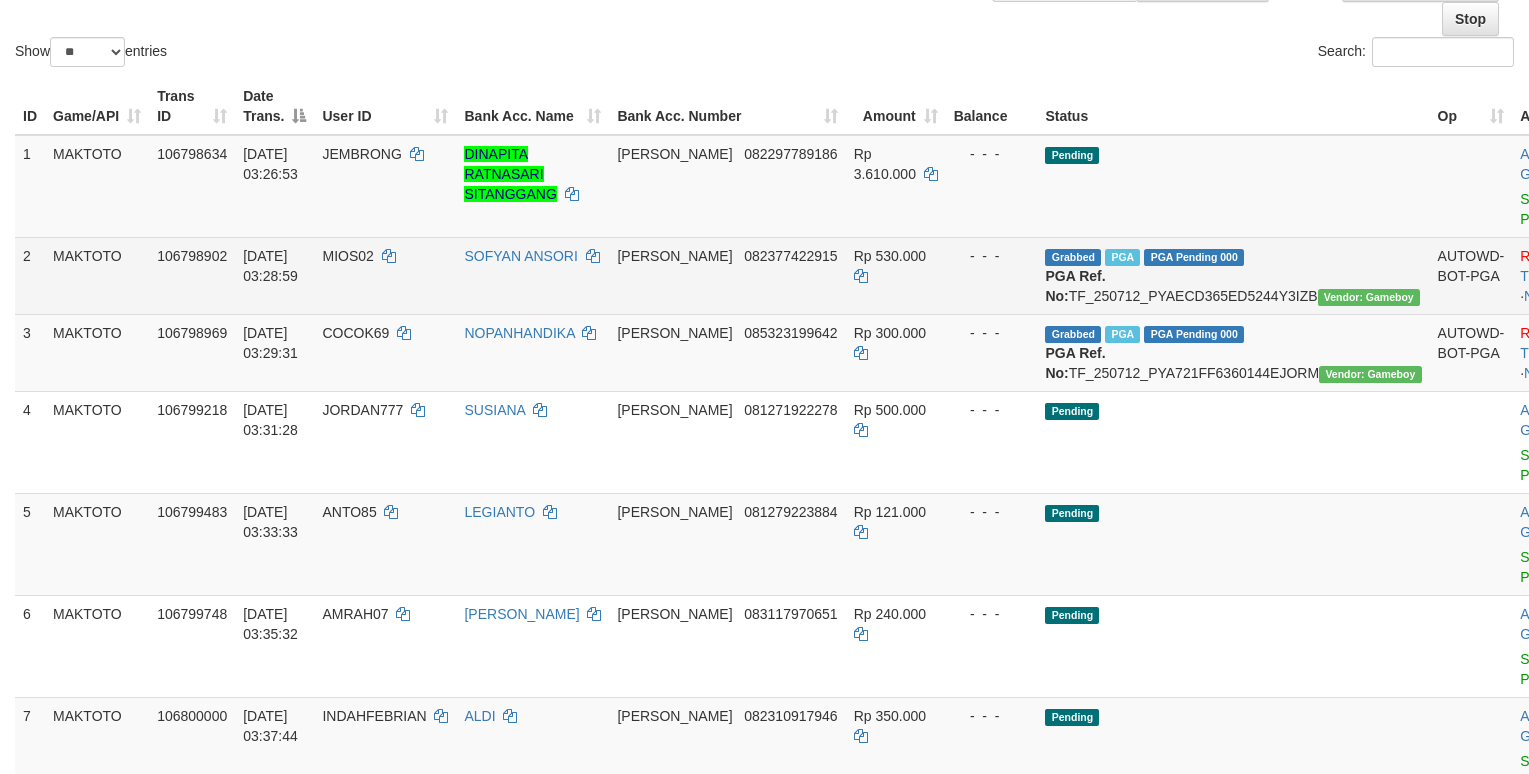 click on "SOFYAN ANSORI" at bounding box center (532, 275) 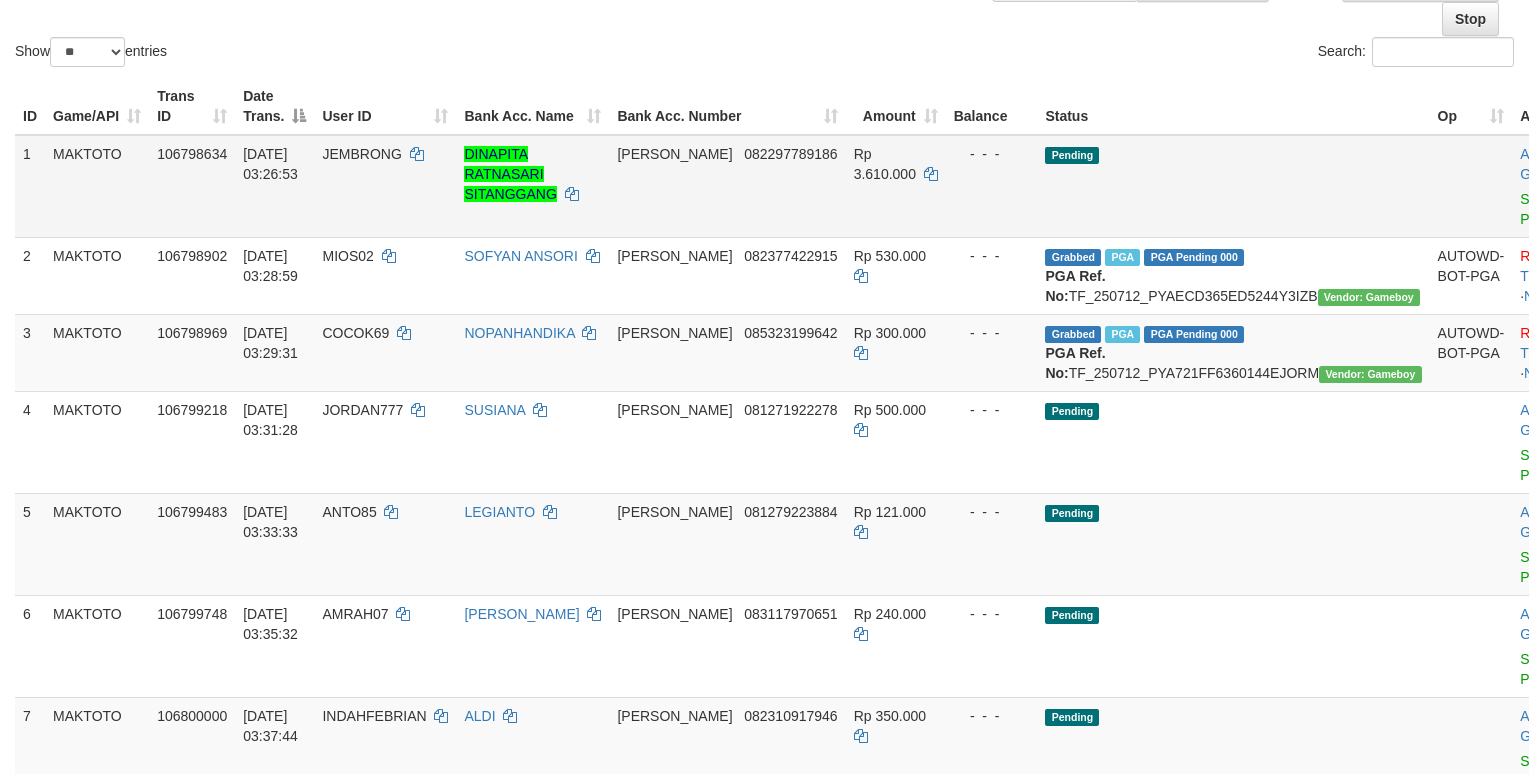 click on "-  -  -" at bounding box center [992, 186] 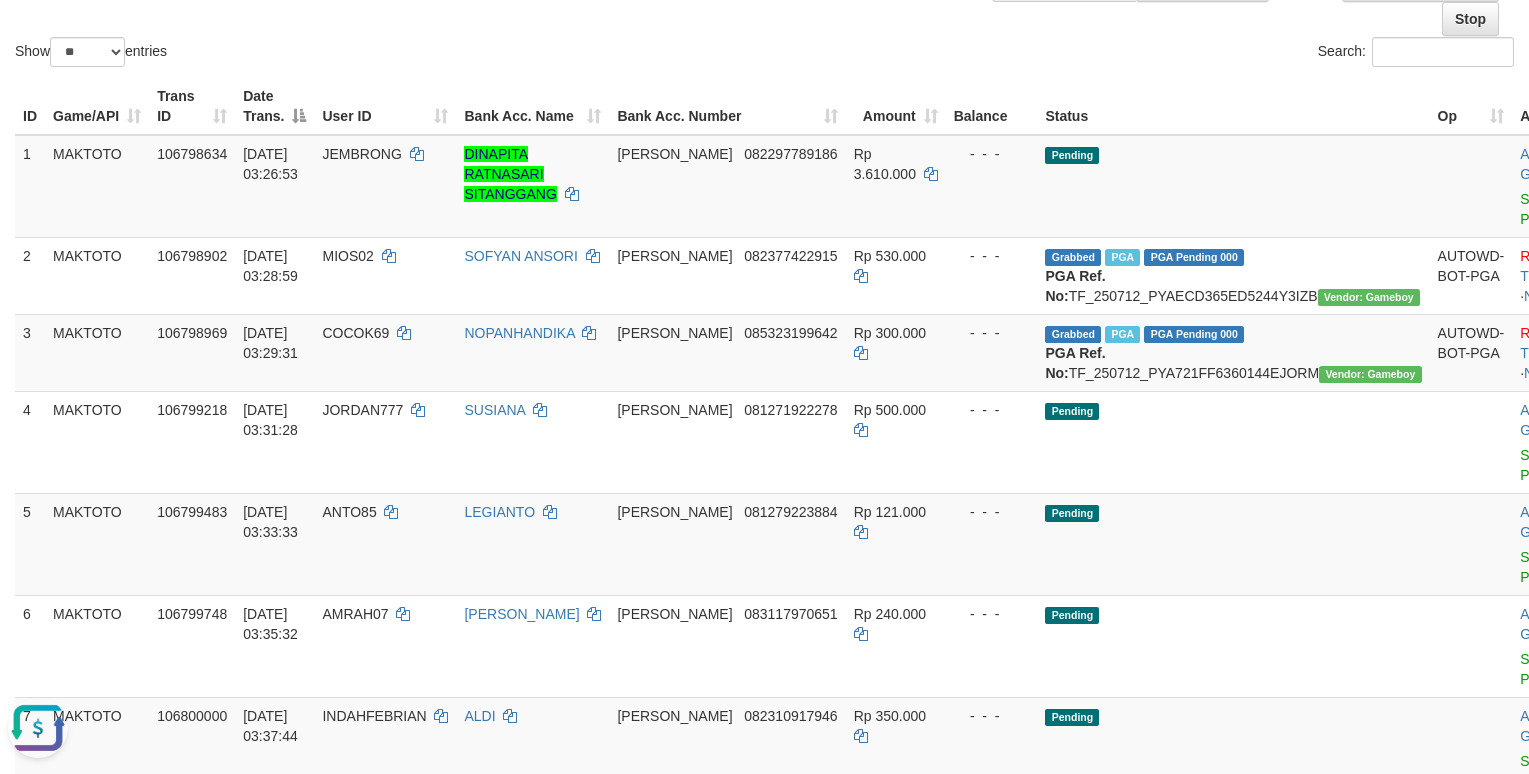click at bounding box center (38, 728) 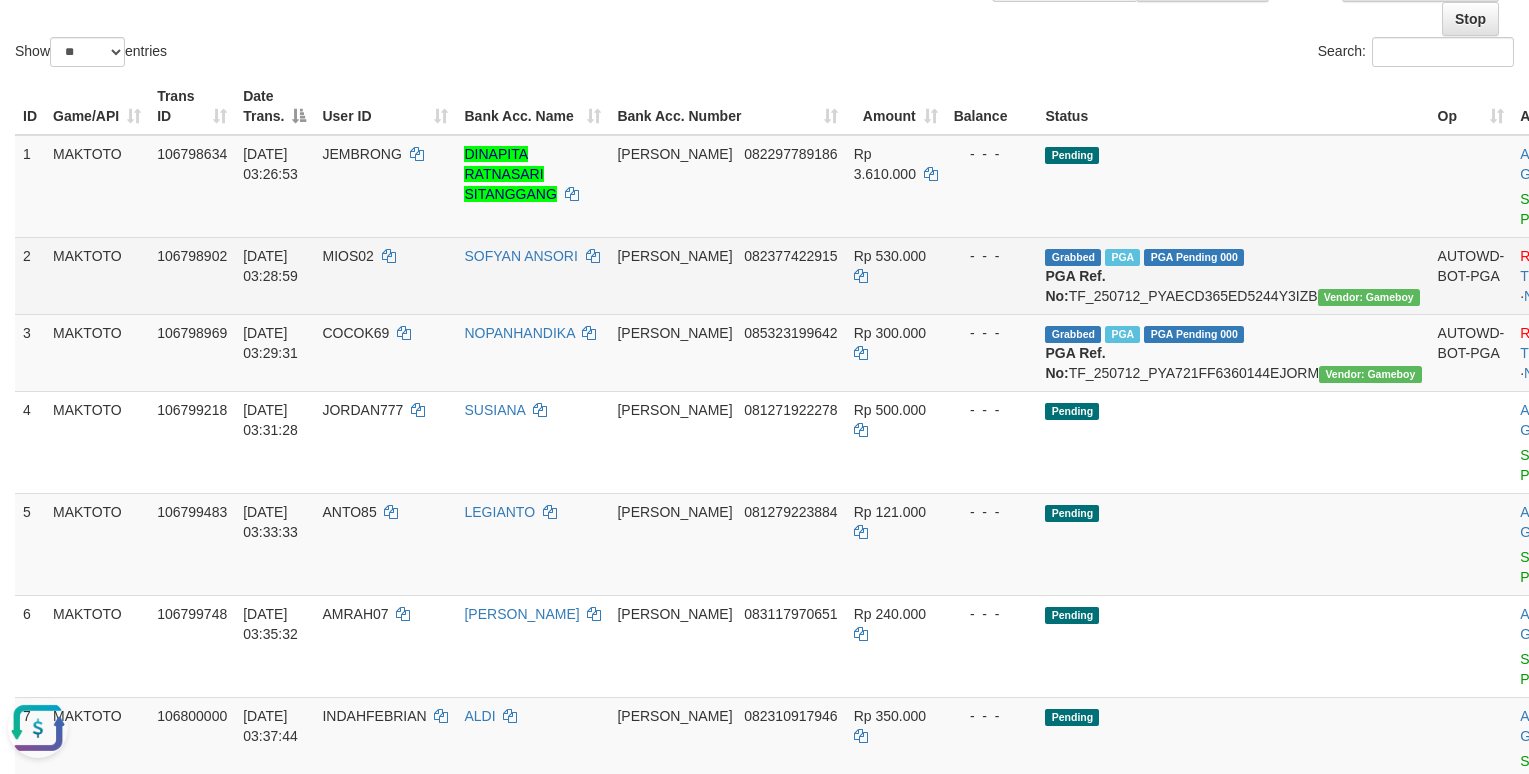 click on "MIOS02" at bounding box center (347, 256) 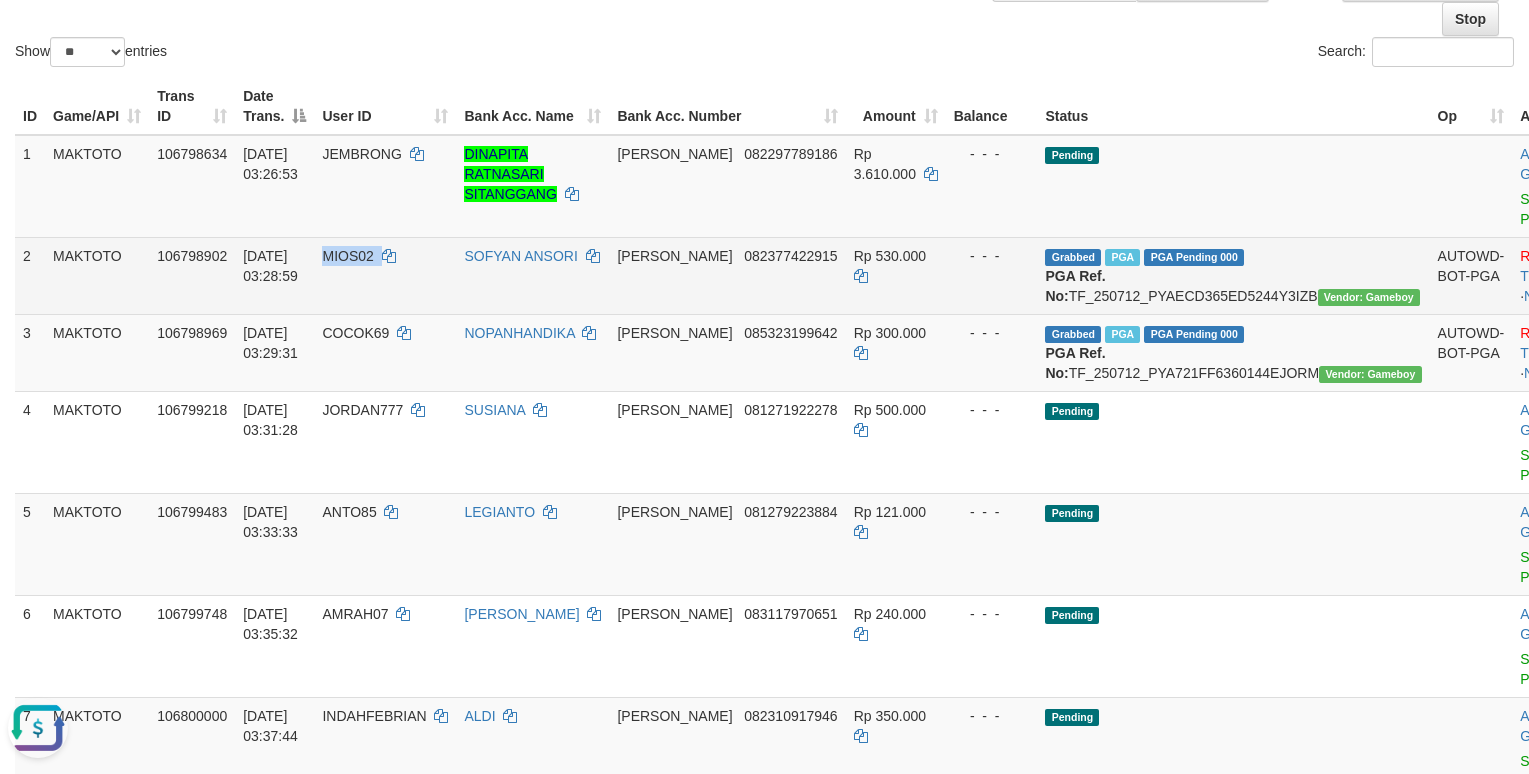 click on "MIOS02" at bounding box center [347, 256] 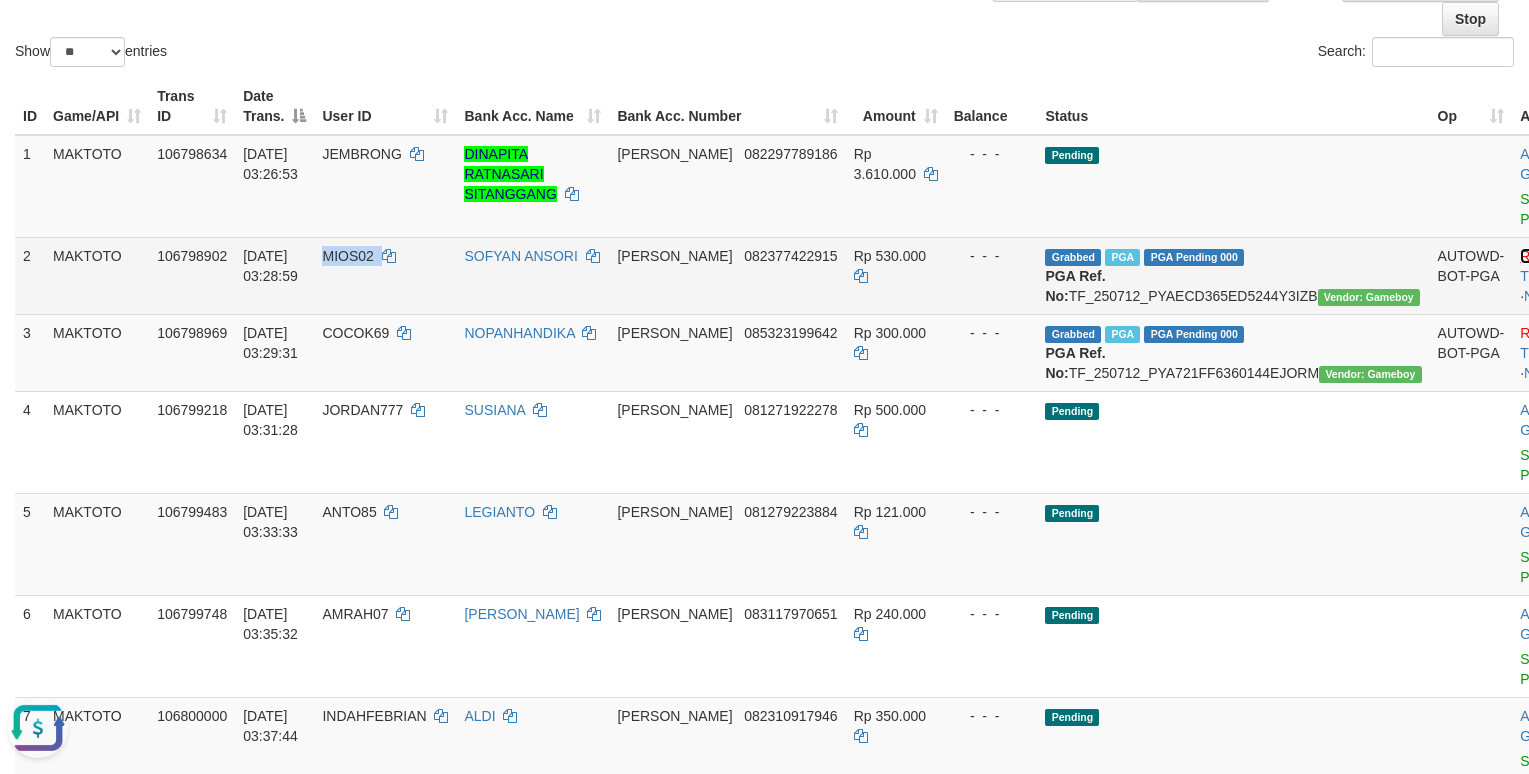click on "Reject" at bounding box center [1540, 256] 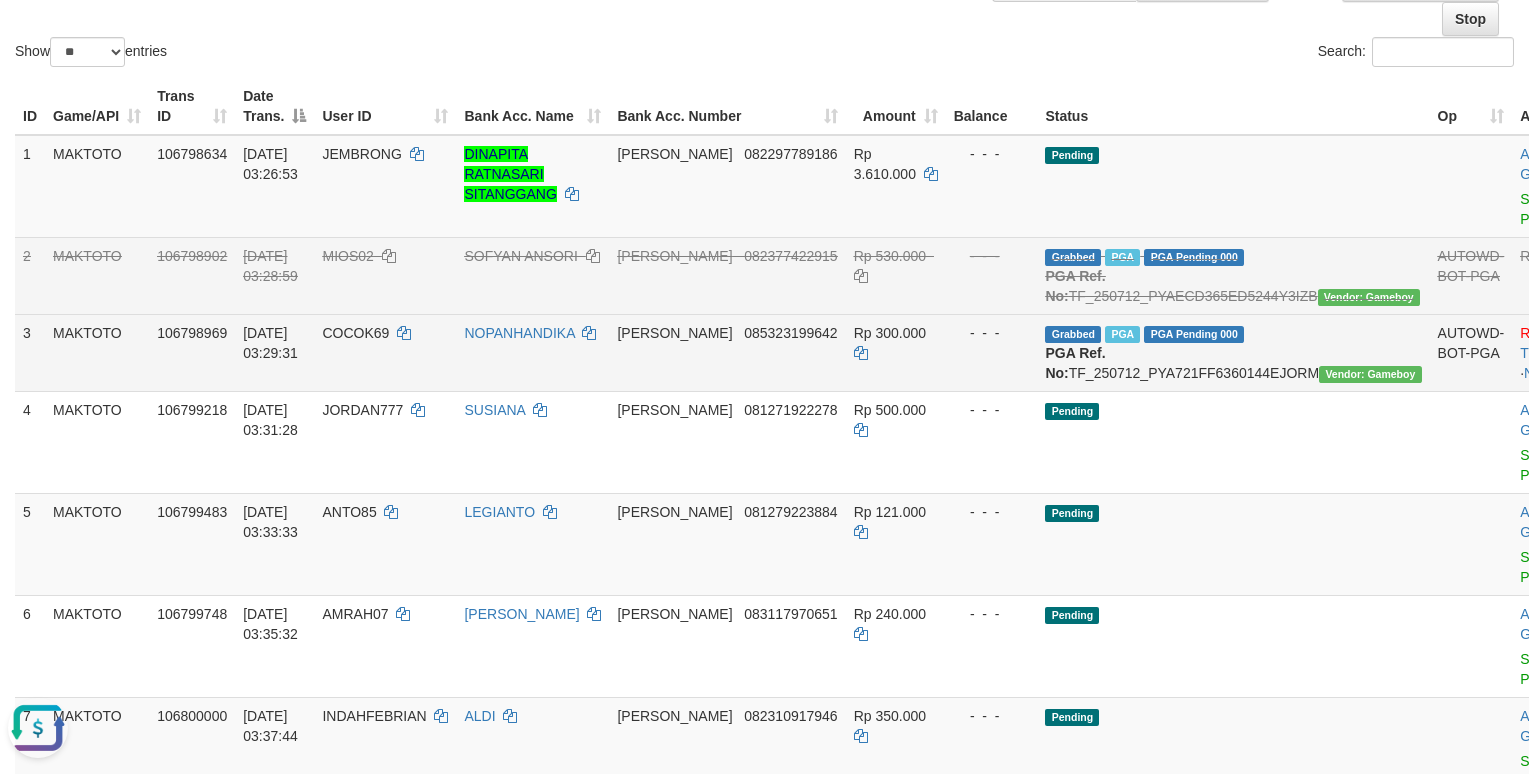 click on "COCOK69" at bounding box center [355, 333] 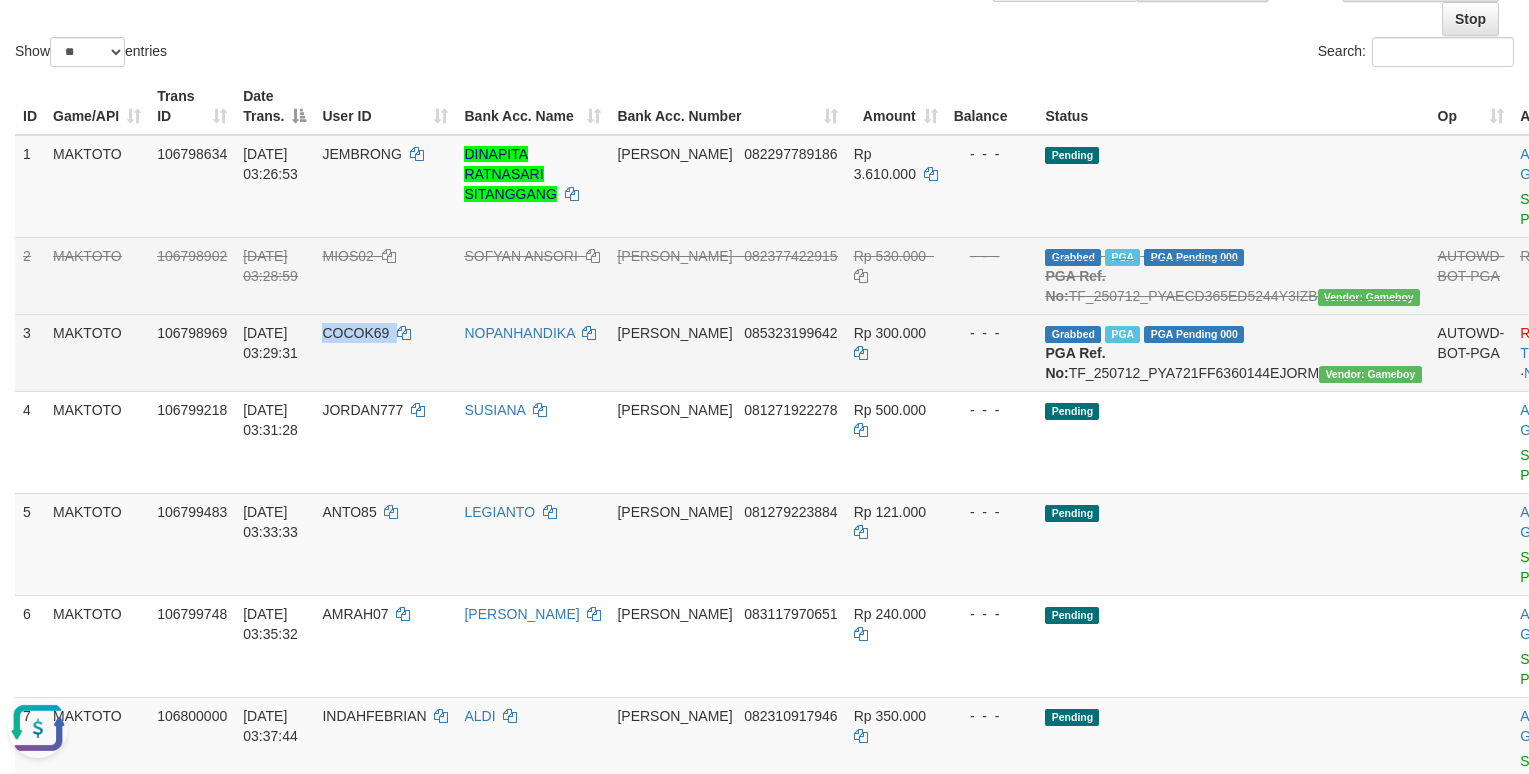 click on "COCOK69" at bounding box center (355, 333) 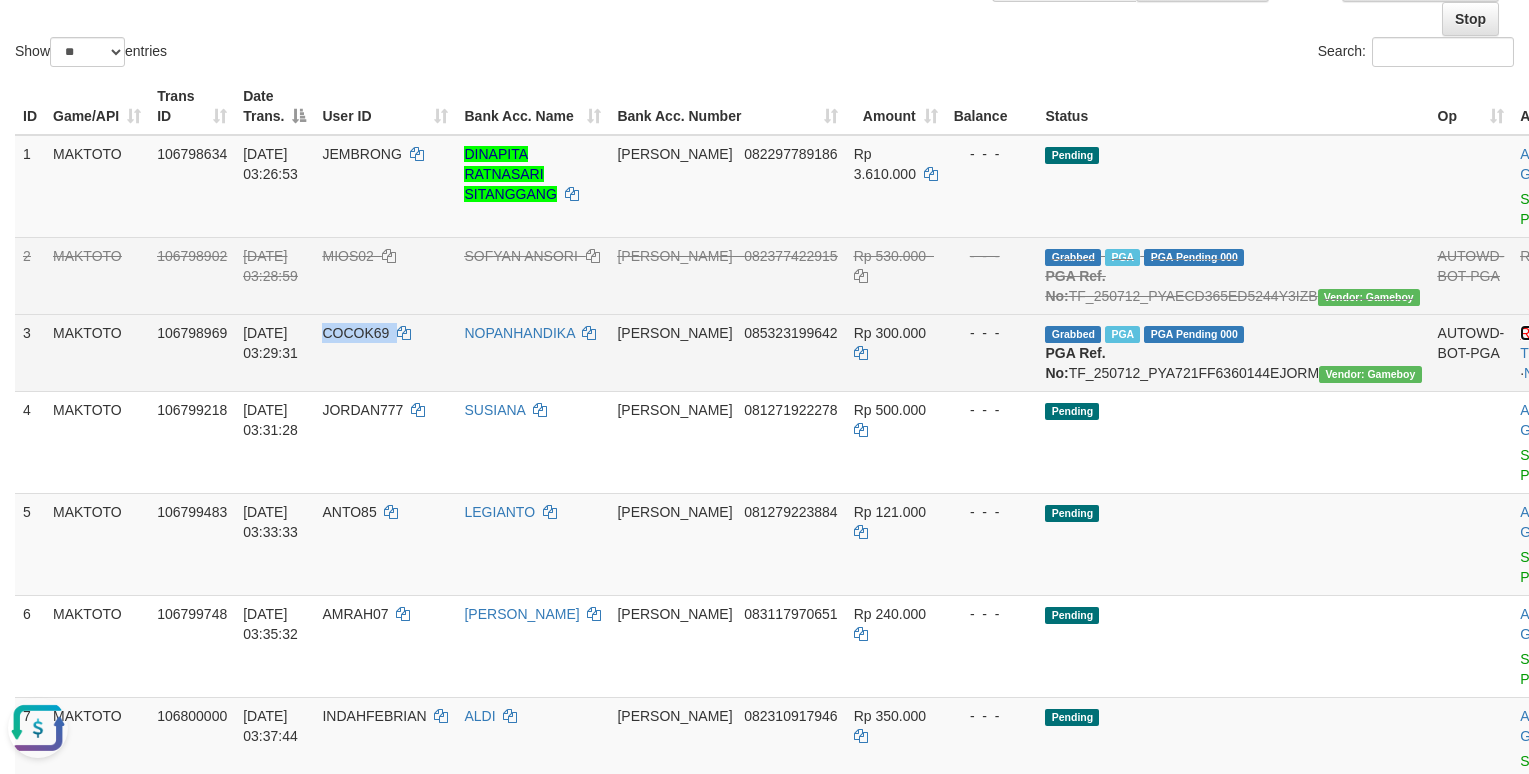 click on "Reject" at bounding box center [1540, 333] 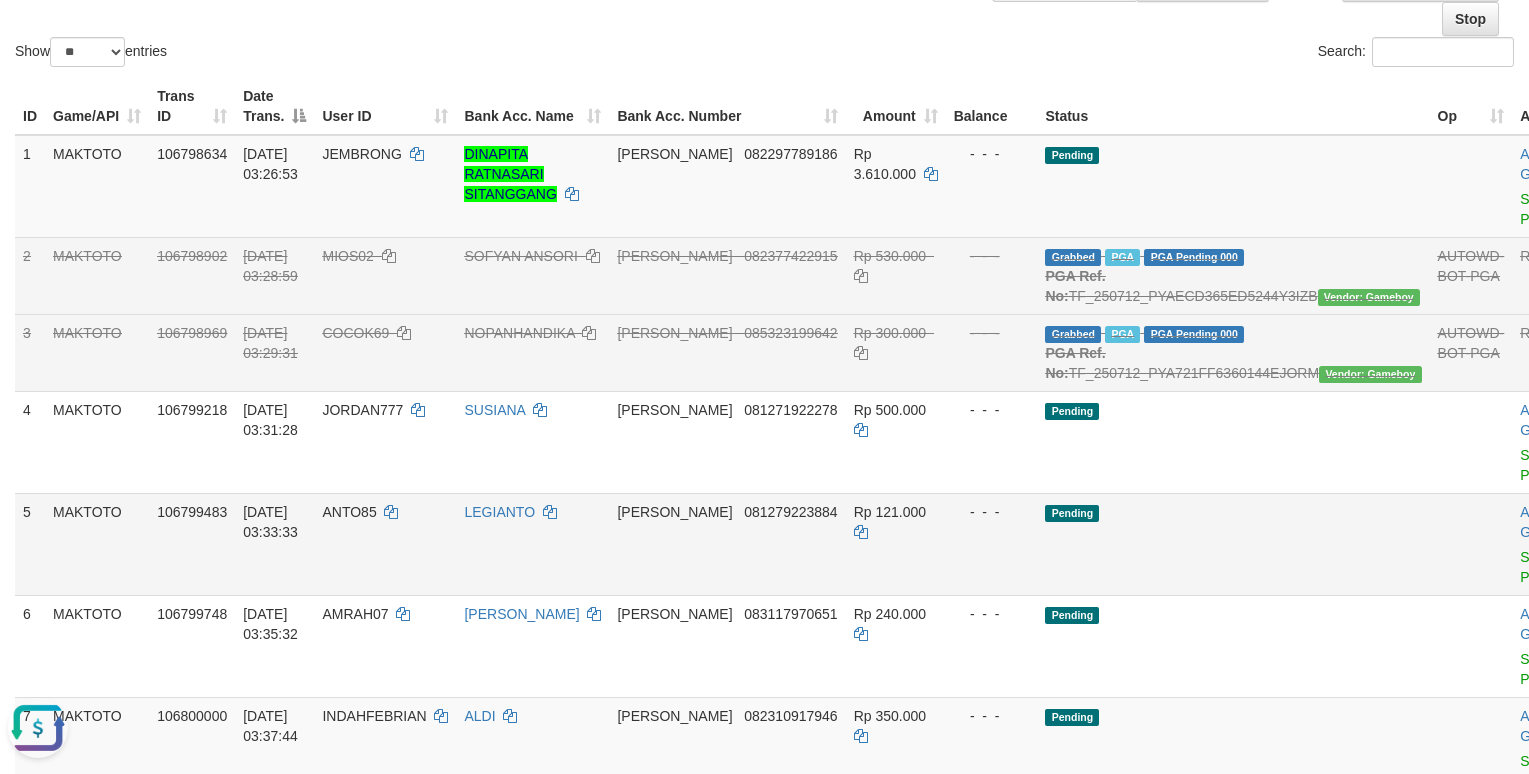 click on "Pending" at bounding box center (1233, 544) 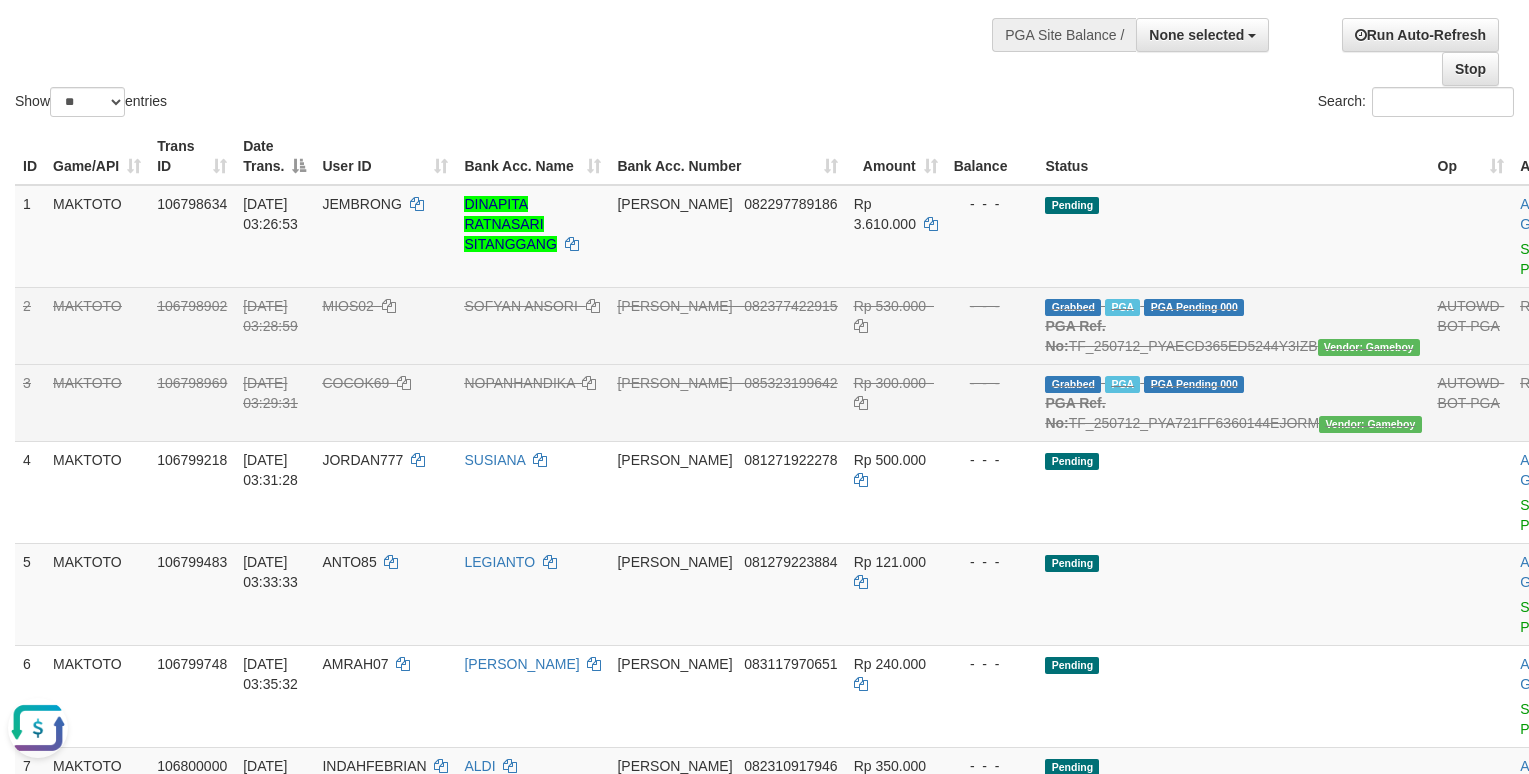 scroll, scrollTop: 0, scrollLeft: 0, axis: both 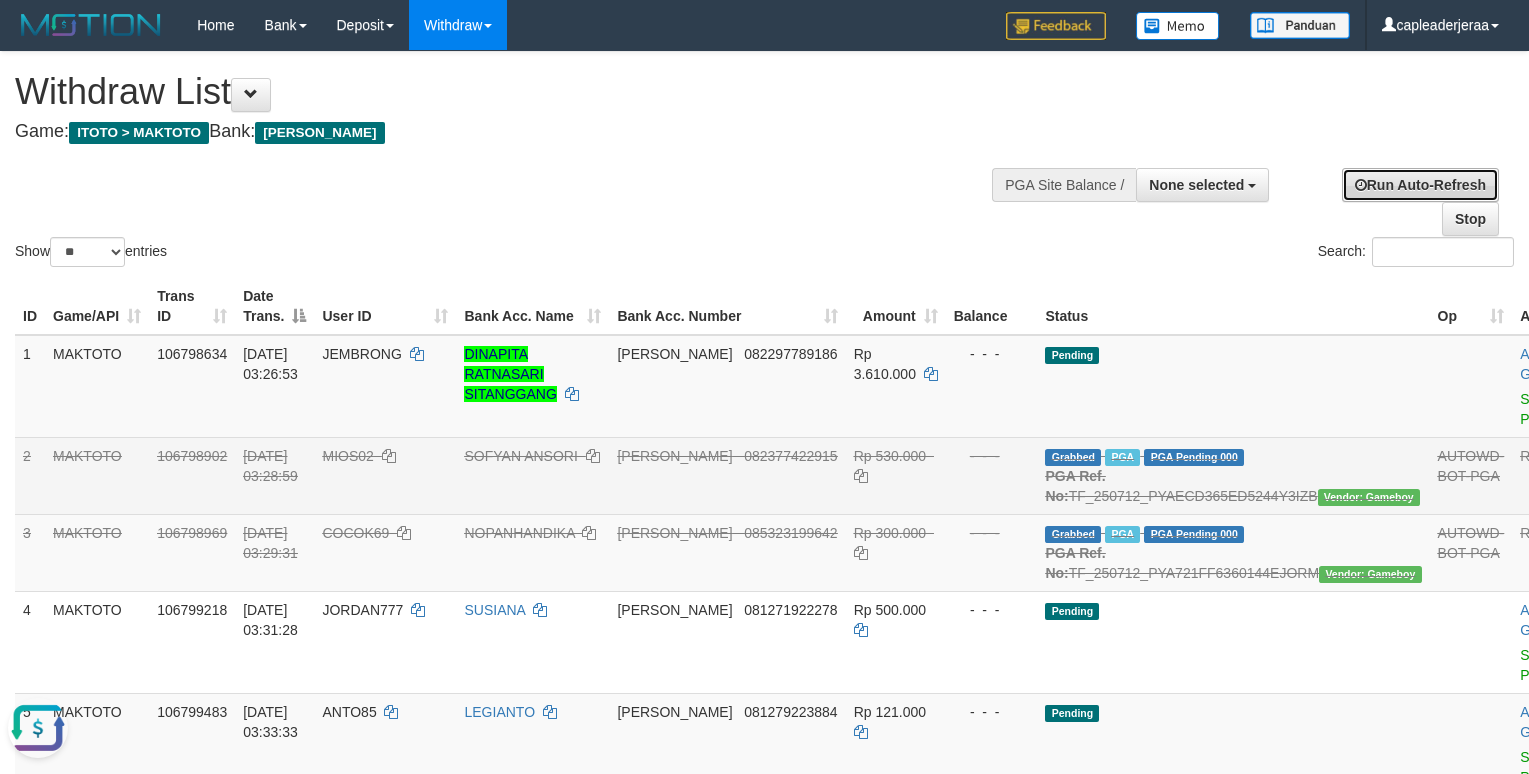 click on "Run Auto-Refresh" at bounding box center [1420, 185] 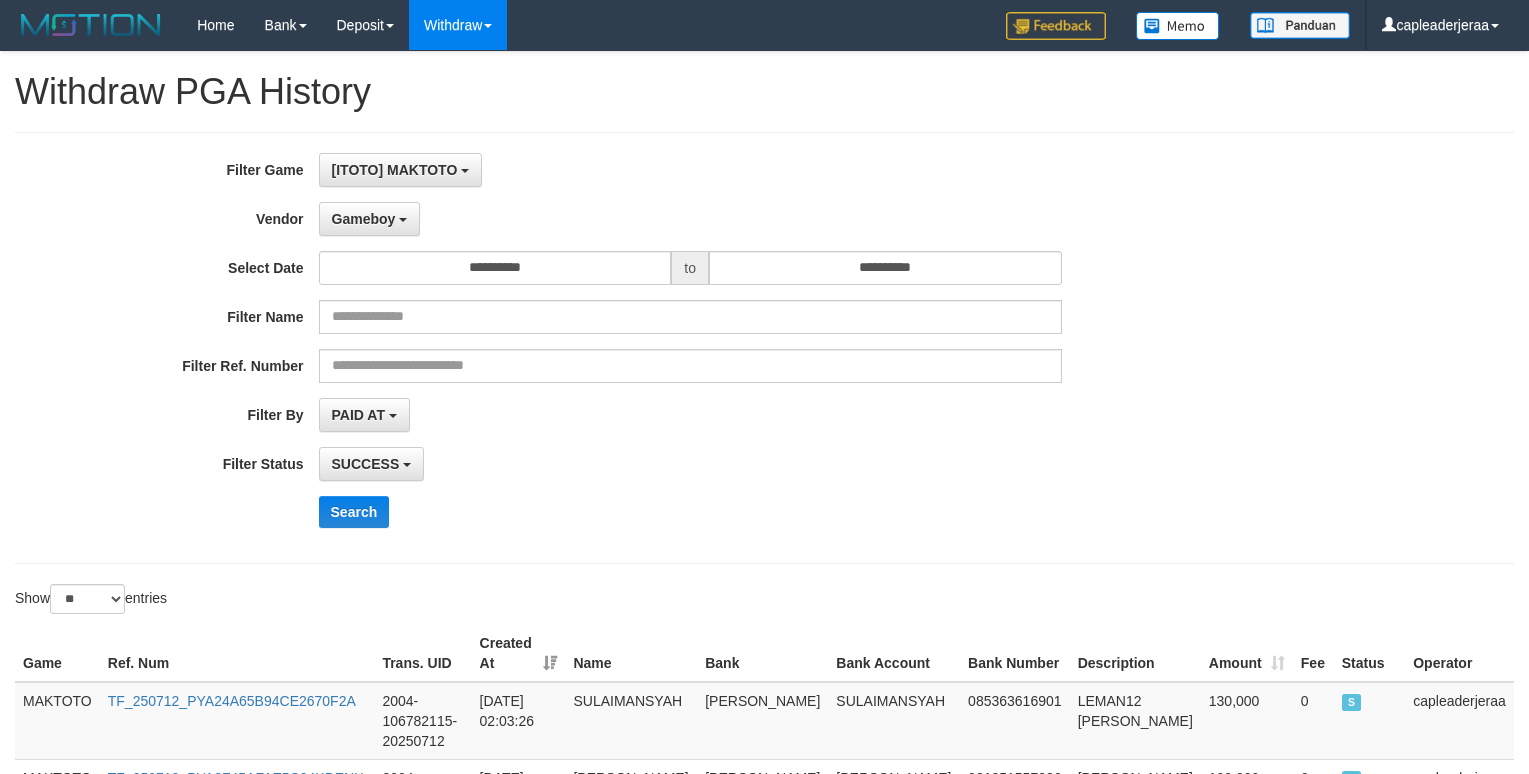 select on "**********" 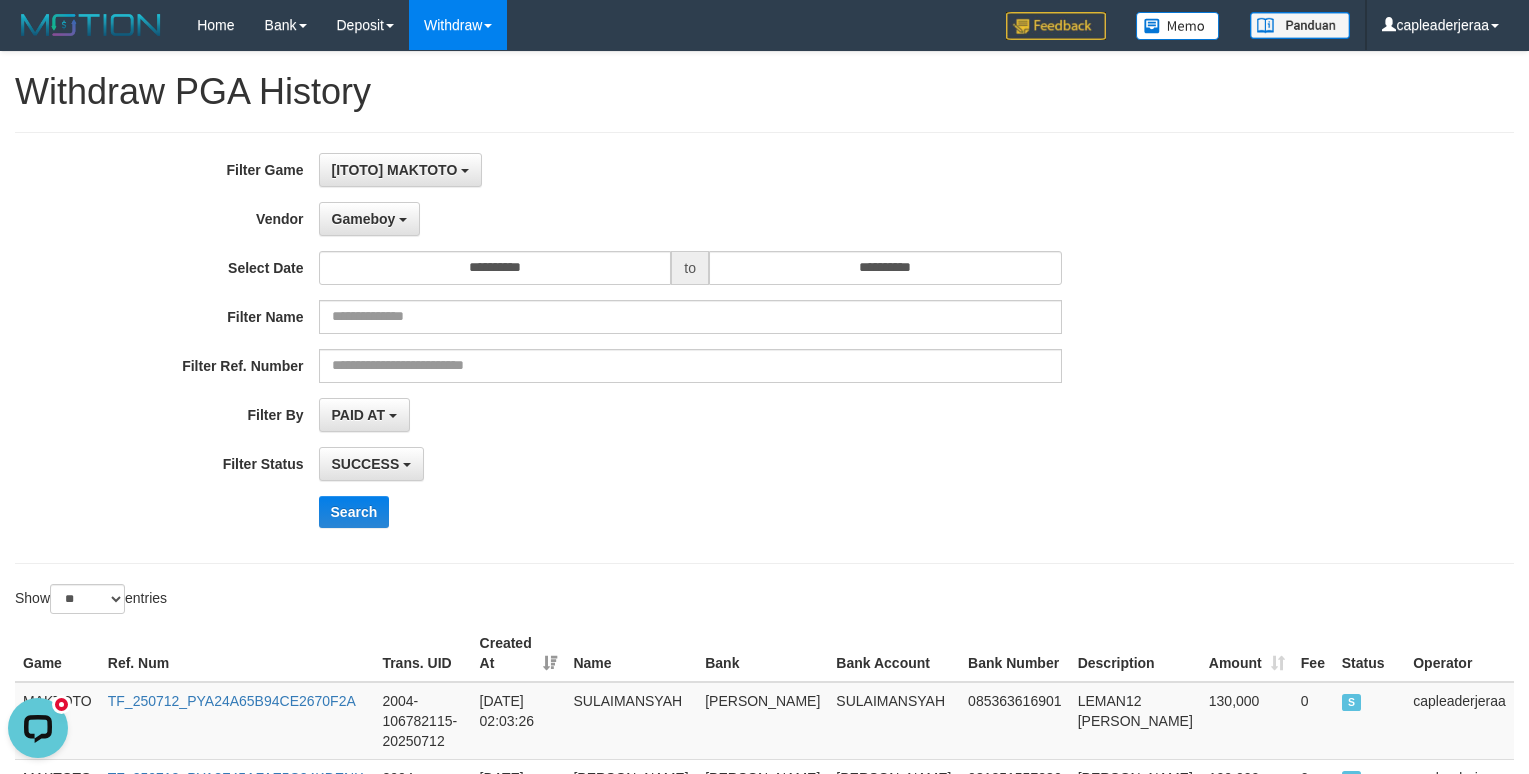scroll, scrollTop: 0, scrollLeft: 0, axis: both 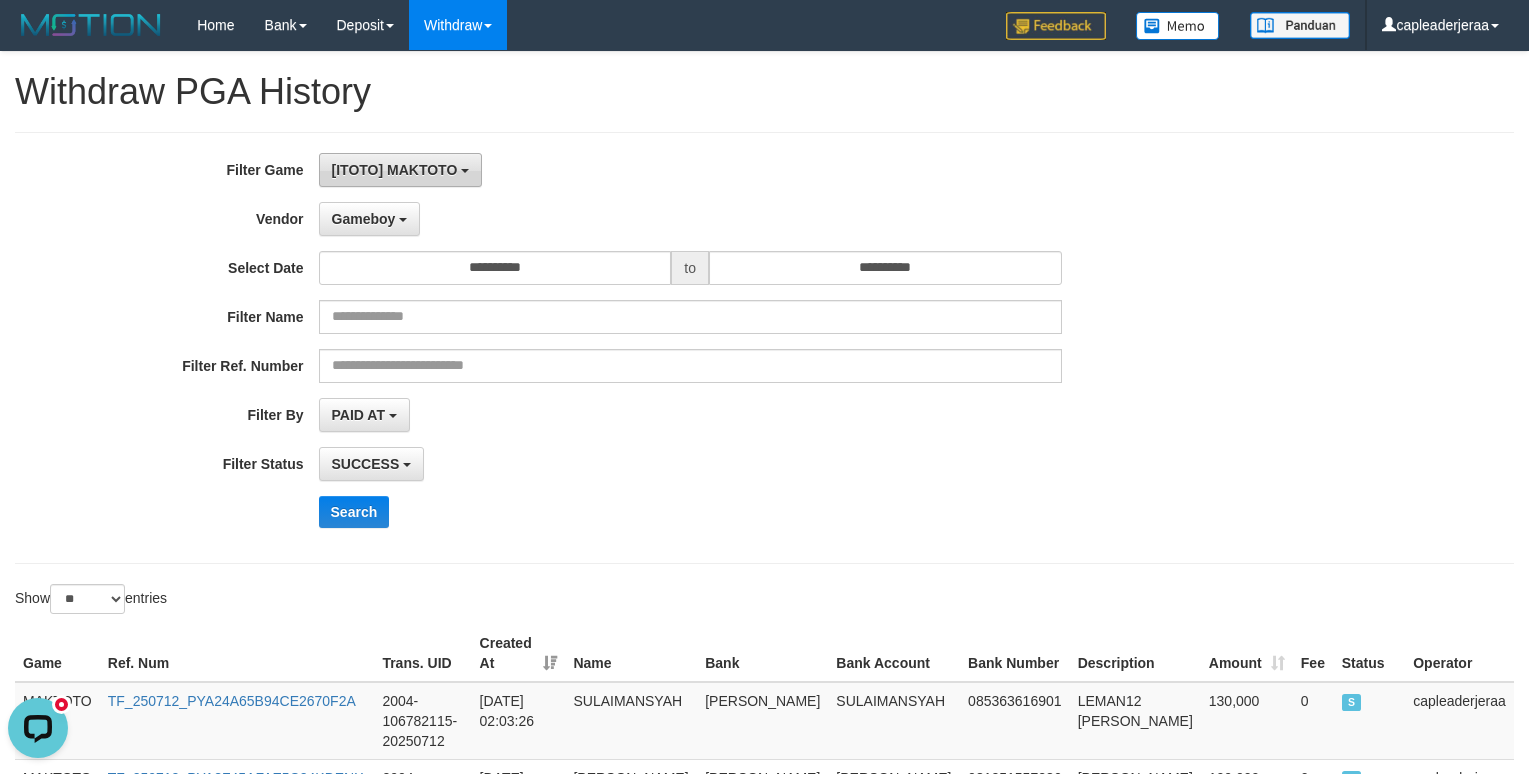 click on "[ITOTO] MAKTOTO" at bounding box center [401, 170] 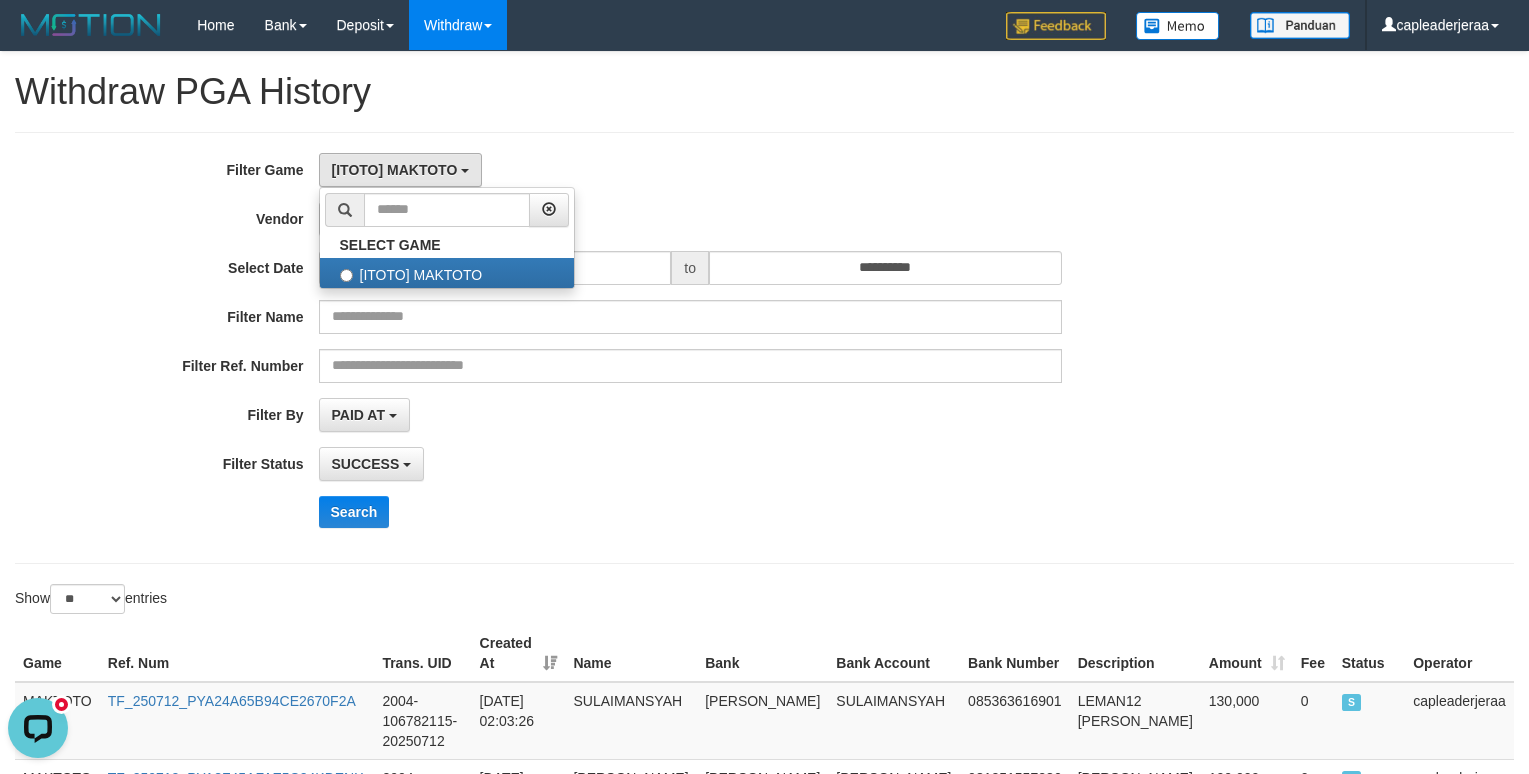 click on "**********" at bounding box center [637, 348] 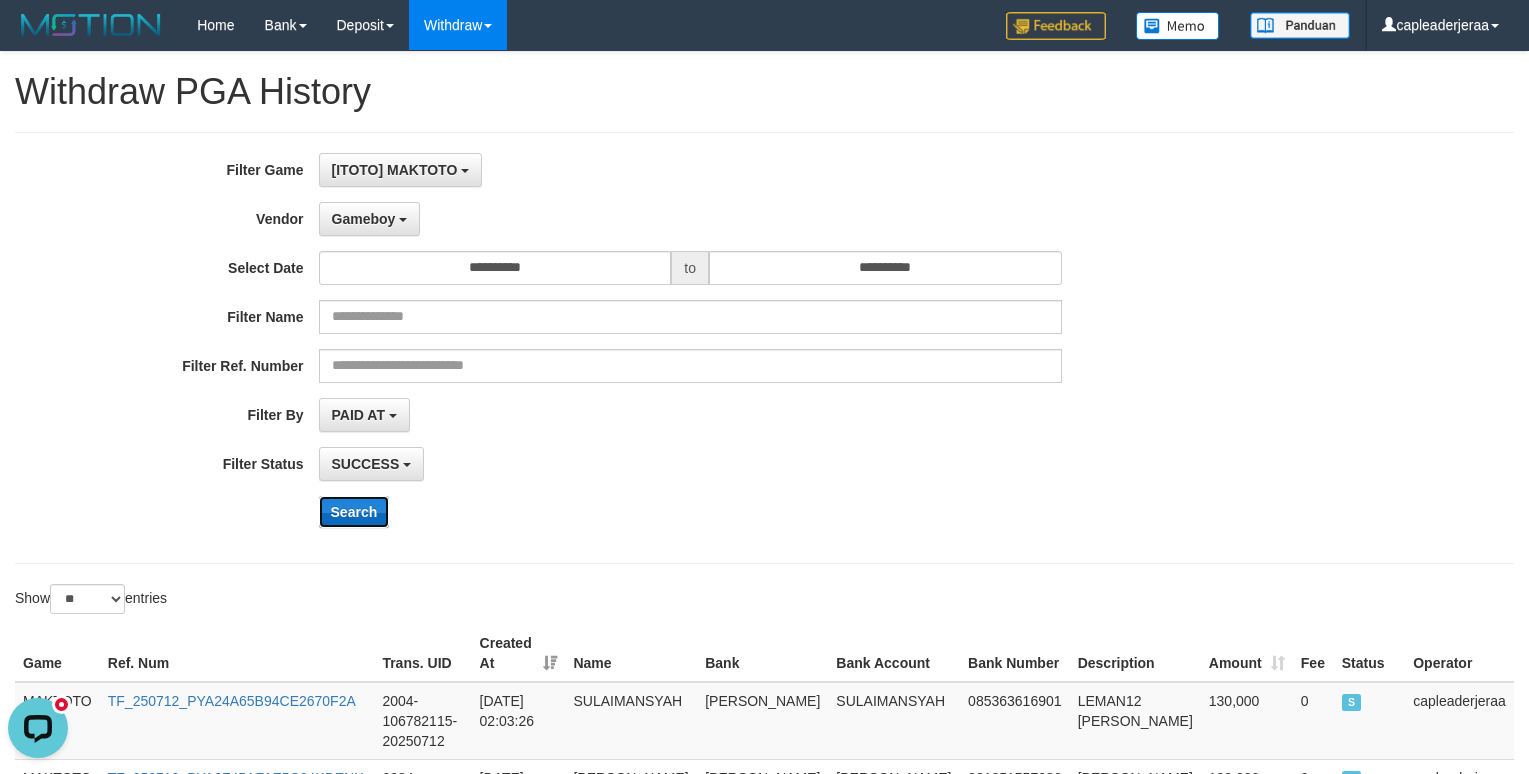 click on "Search" at bounding box center (354, 512) 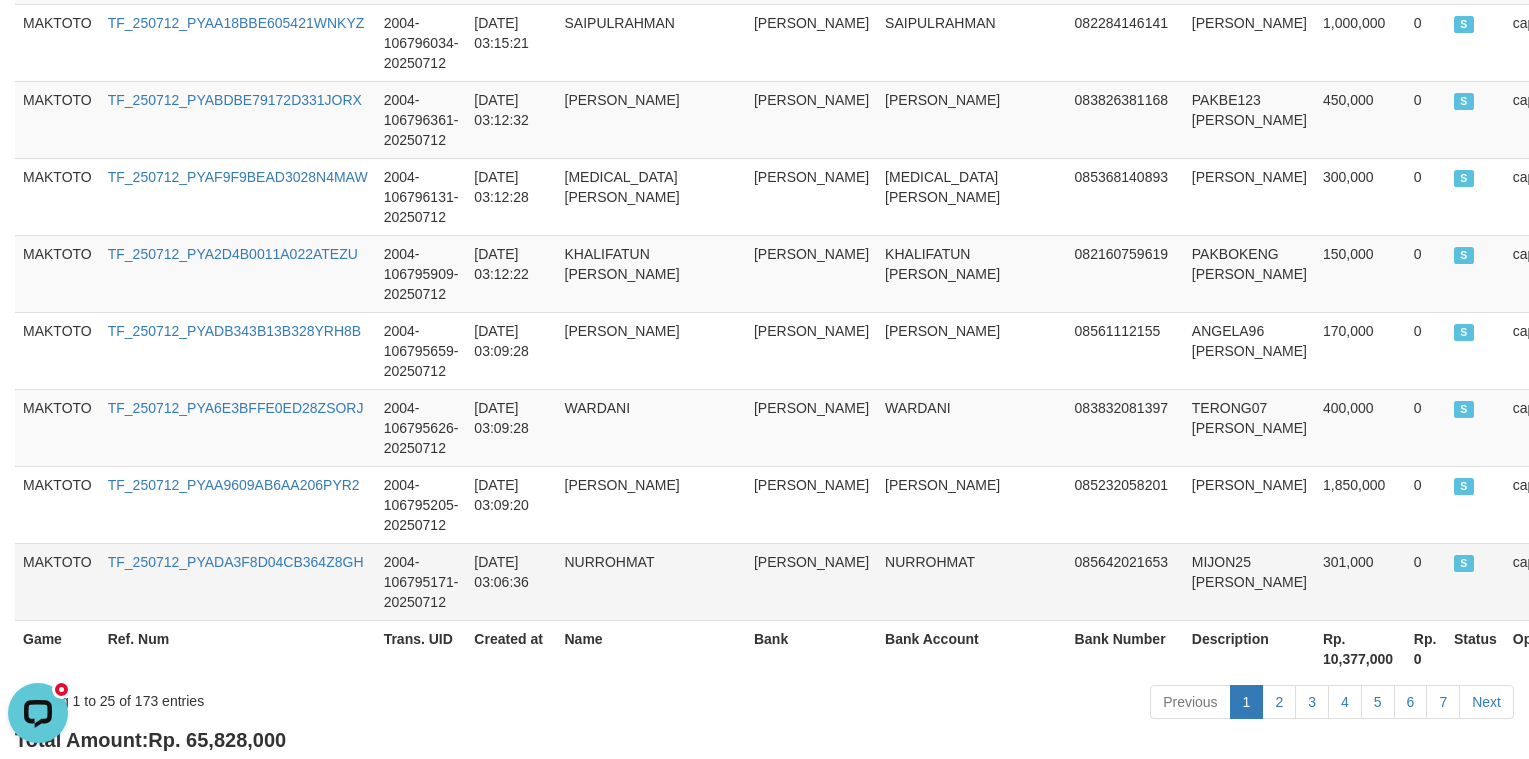 scroll, scrollTop: 2122, scrollLeft: 0, axis: vertical 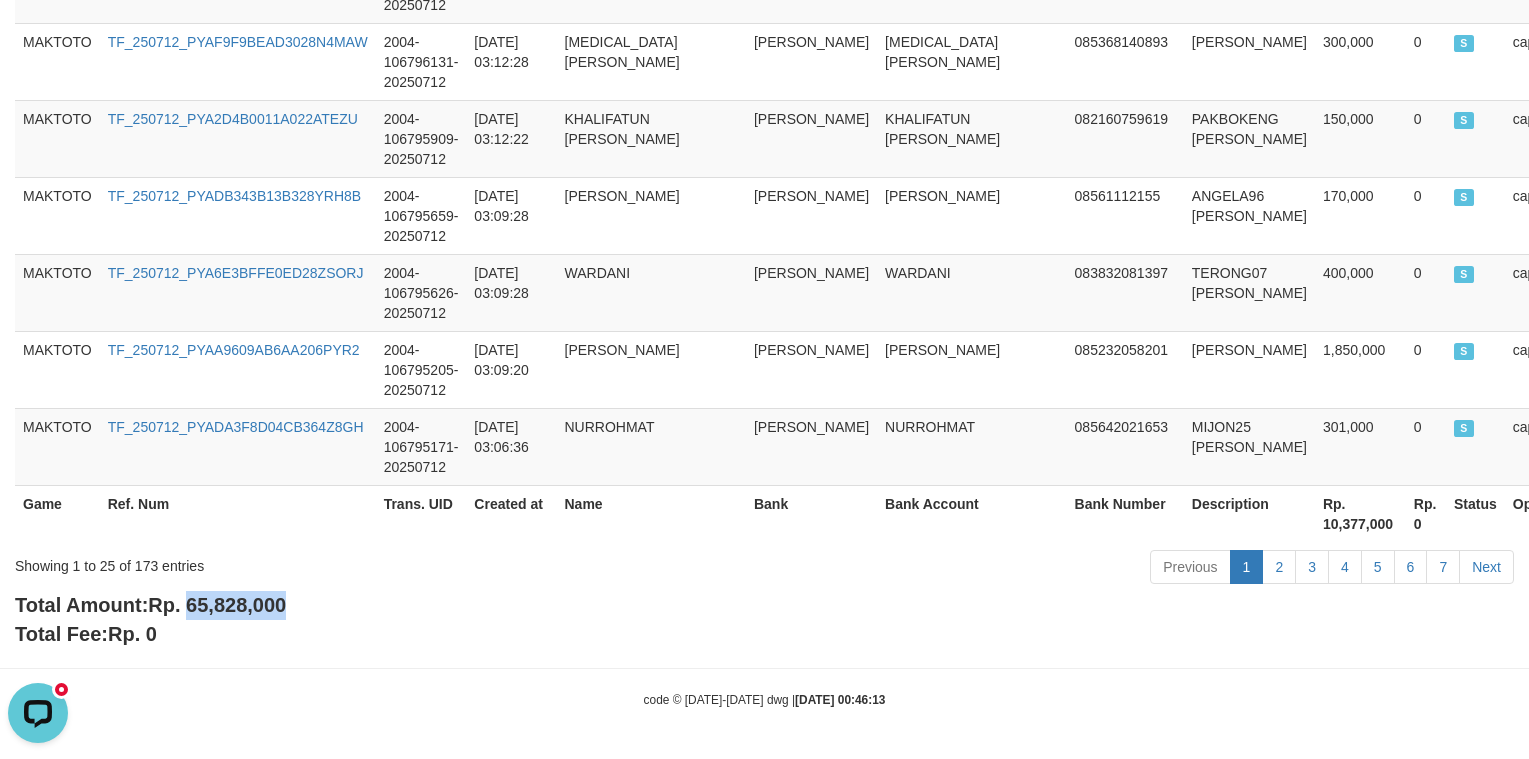 drag, startPoint x: 189, startPoint y: 614, endPoint x: 294, endPoint y: 614, distance: 105 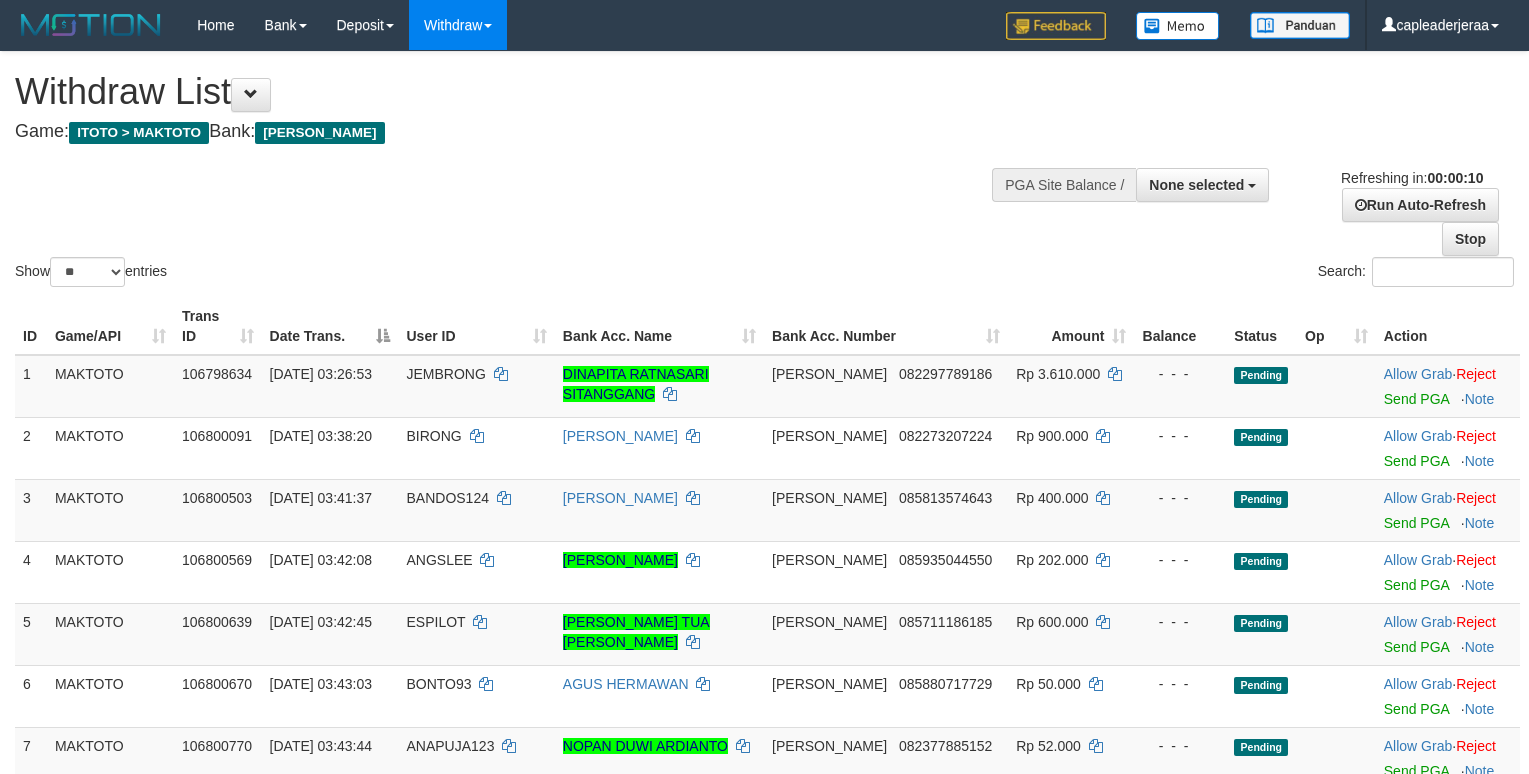select 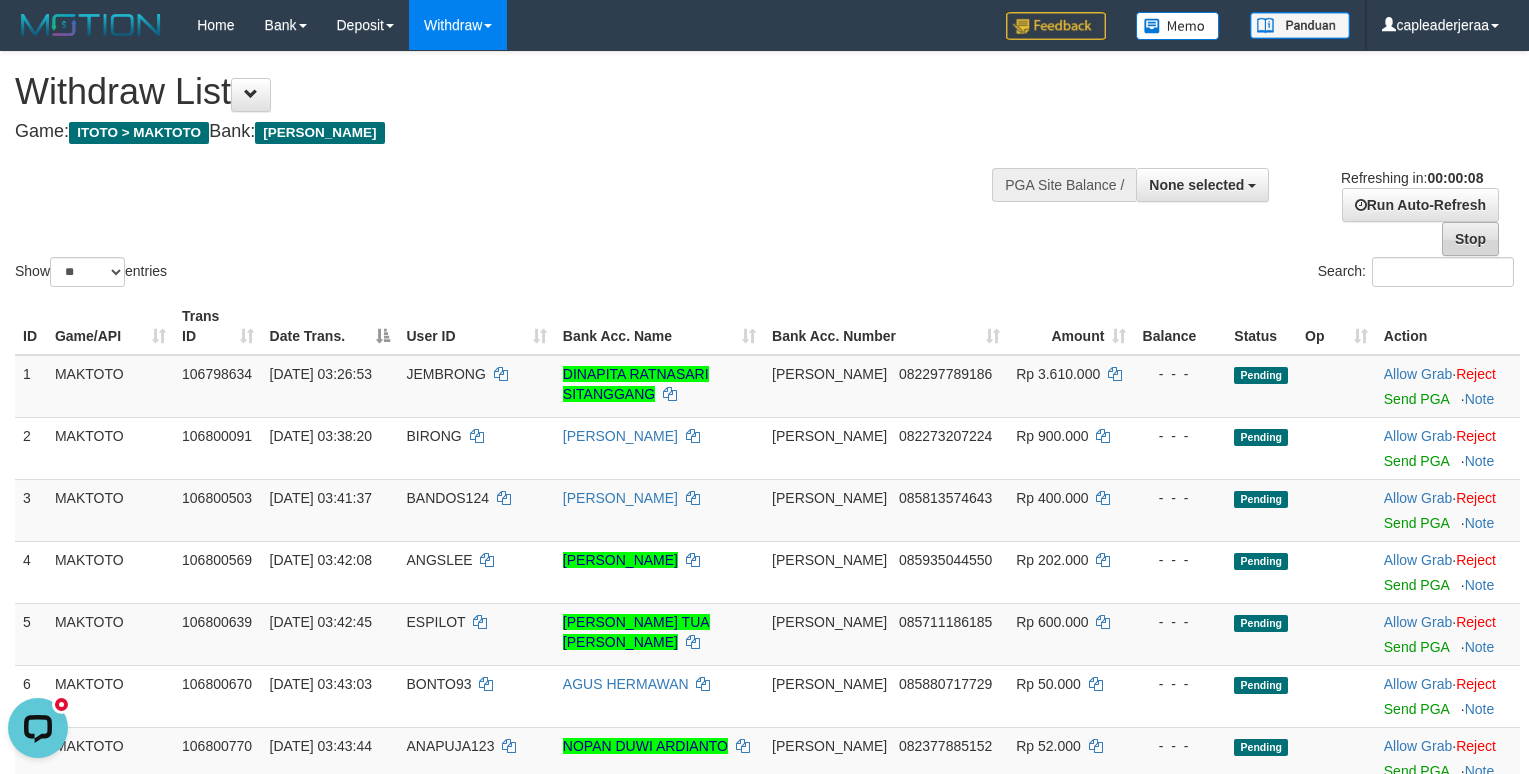 scroll, scrollTop: 0, scrollLeft: 0, axis: both 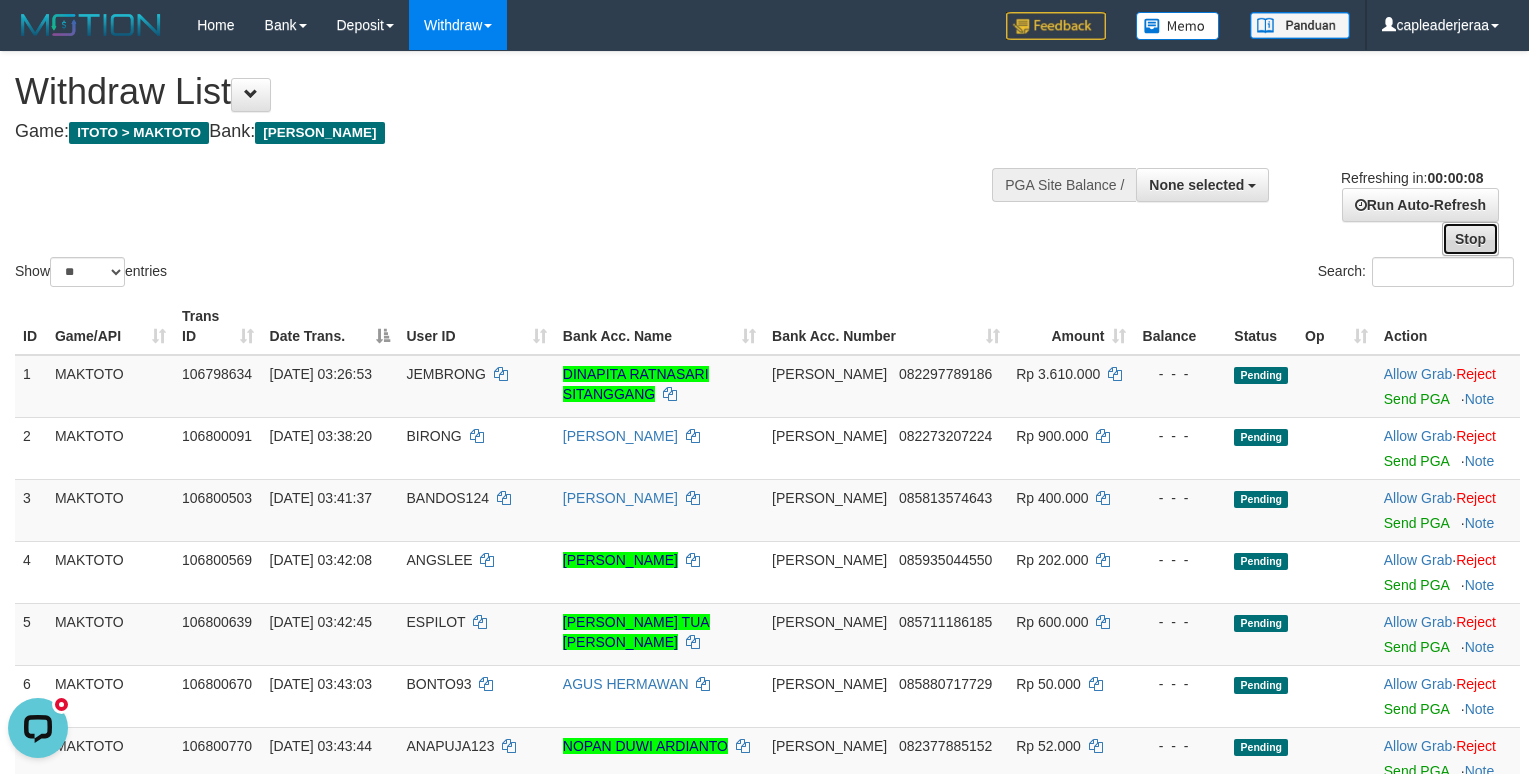 click on "Stop" at bounding box center (1470, 239) 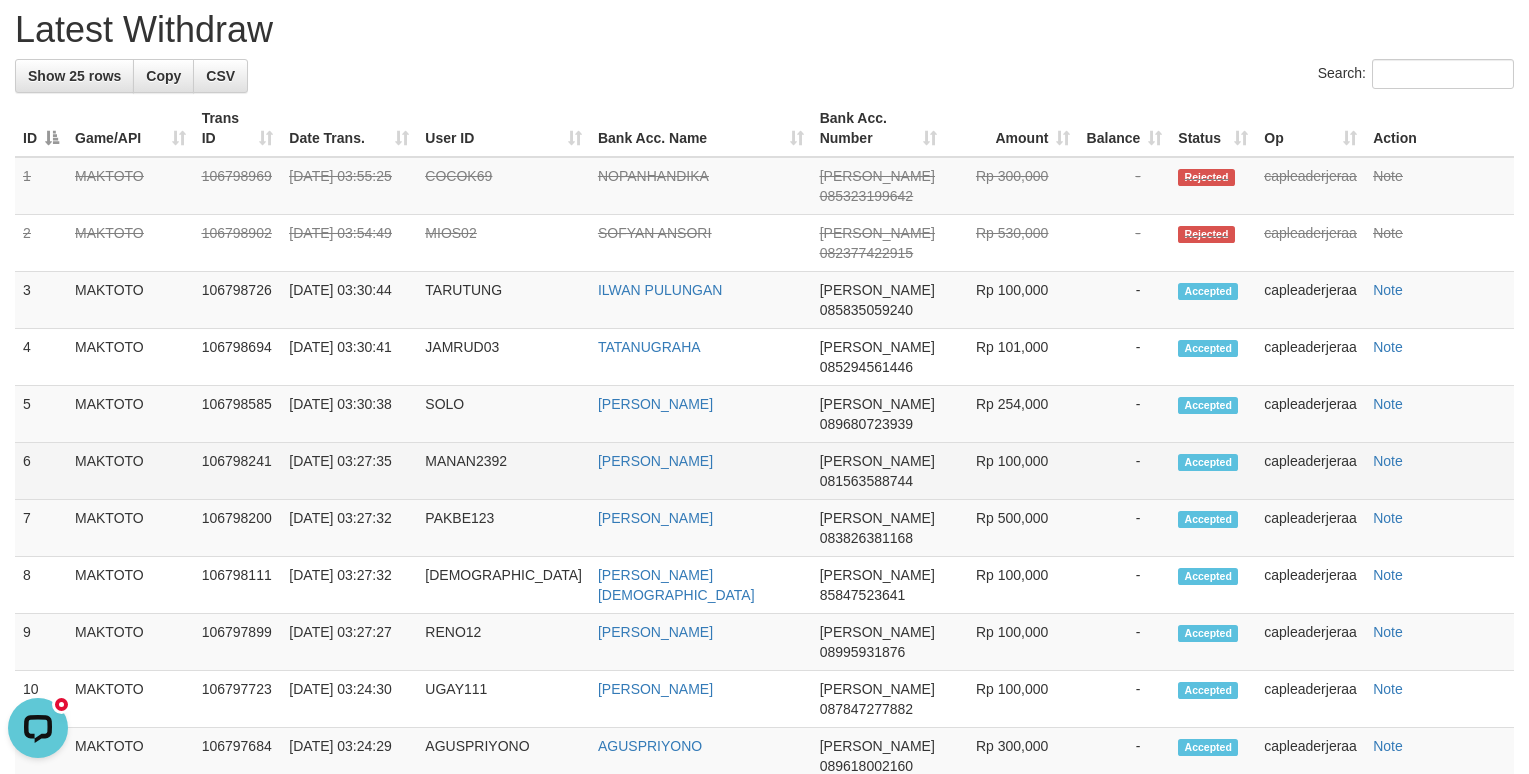 scroll, scrollTop: 1600, scrollLeft: 0, axis: vertical 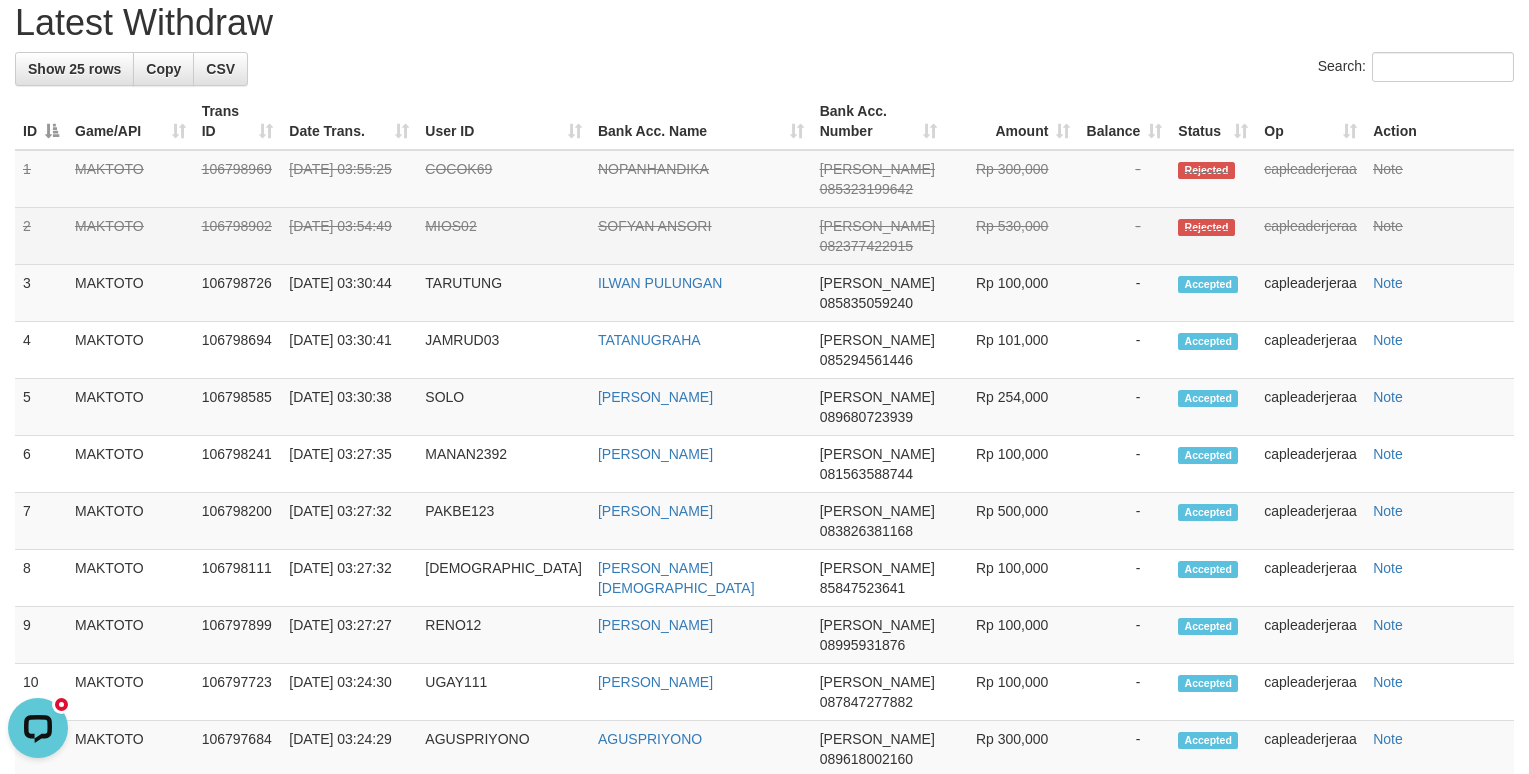 click on "SOFYAN ANSORI" at bounding box center [701, 236] 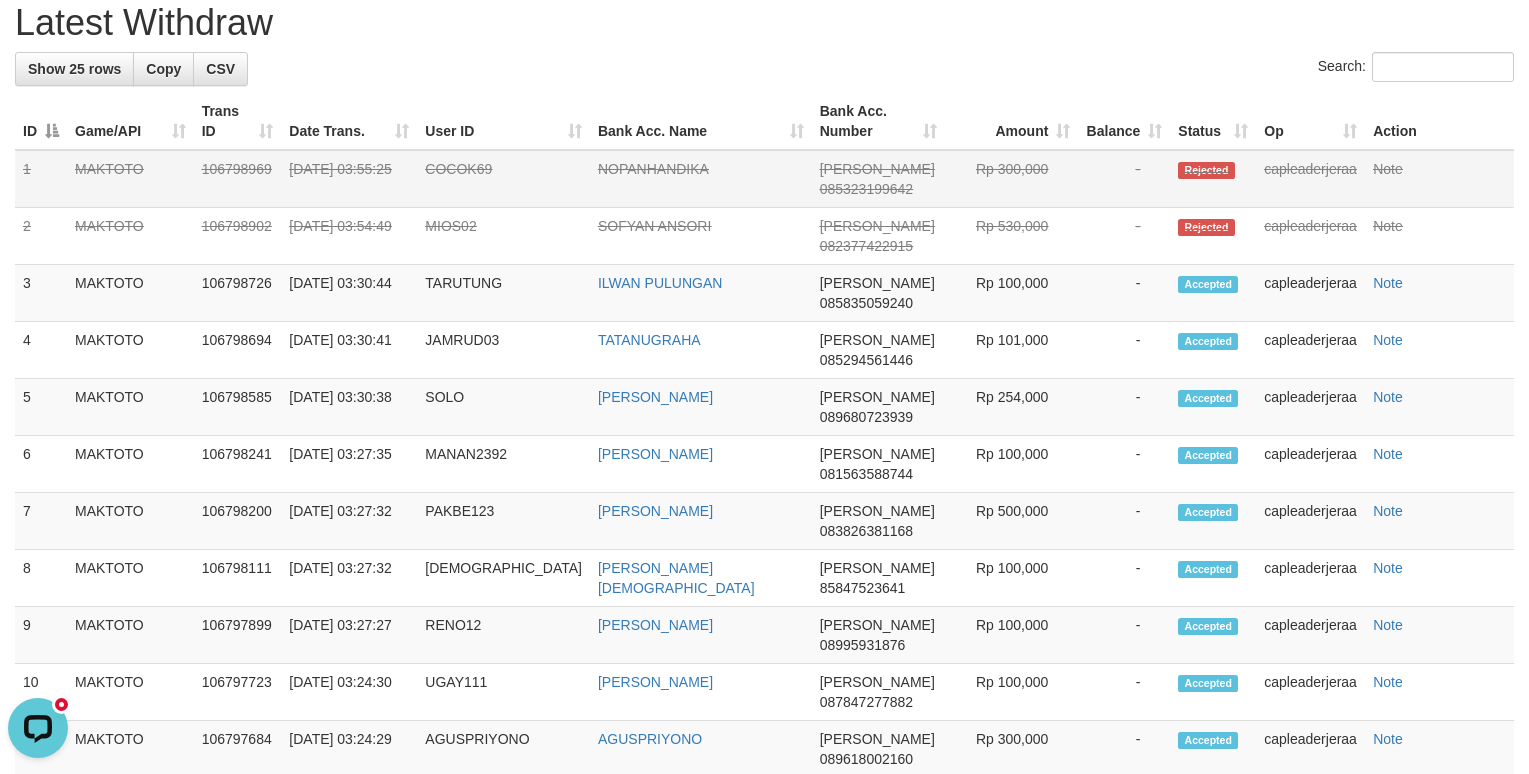 click on "NOPANHANDIKA" at bounding box center (701, 179) 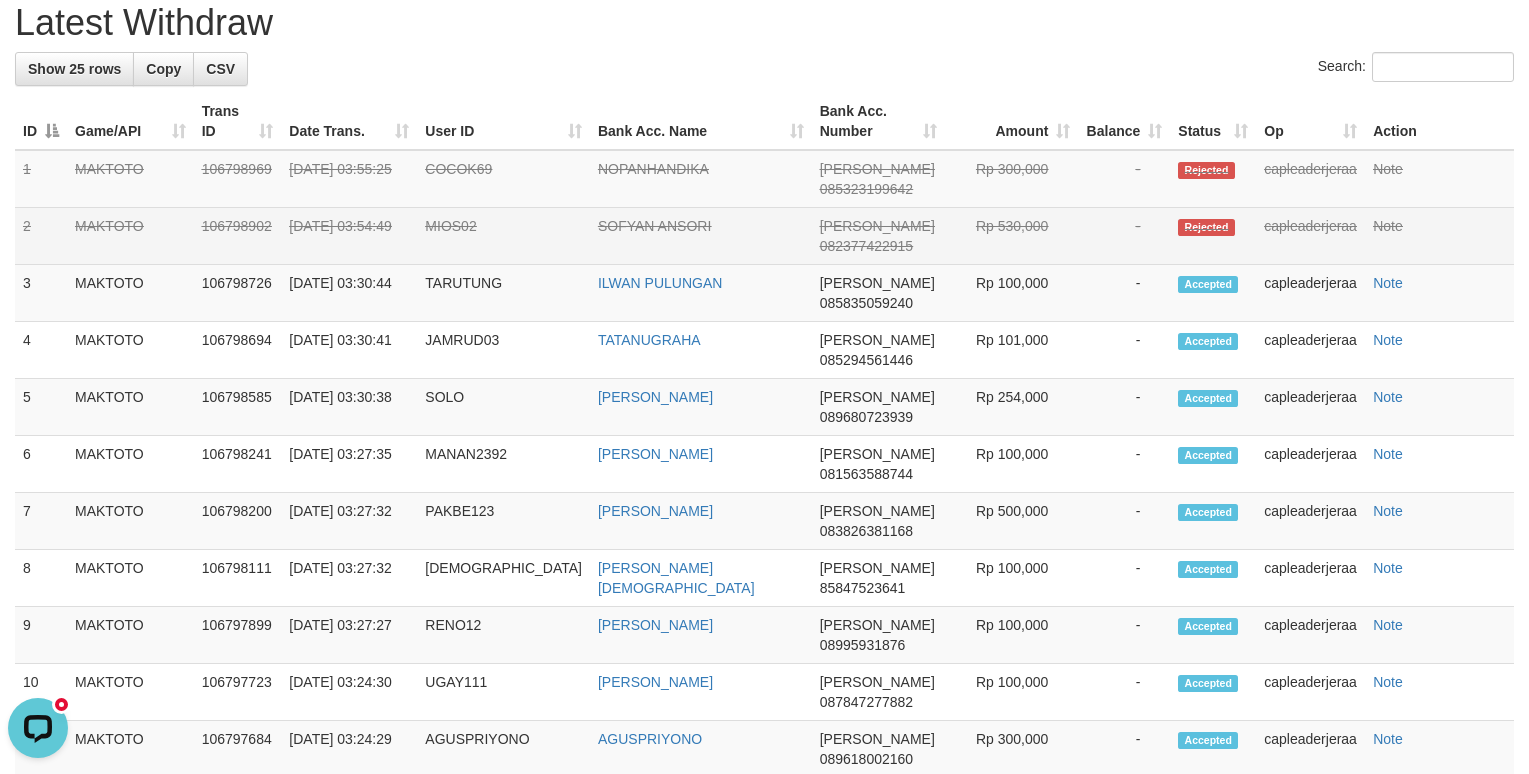 click on "SOFYAN ANSORI" at bounding box center (701, 236) 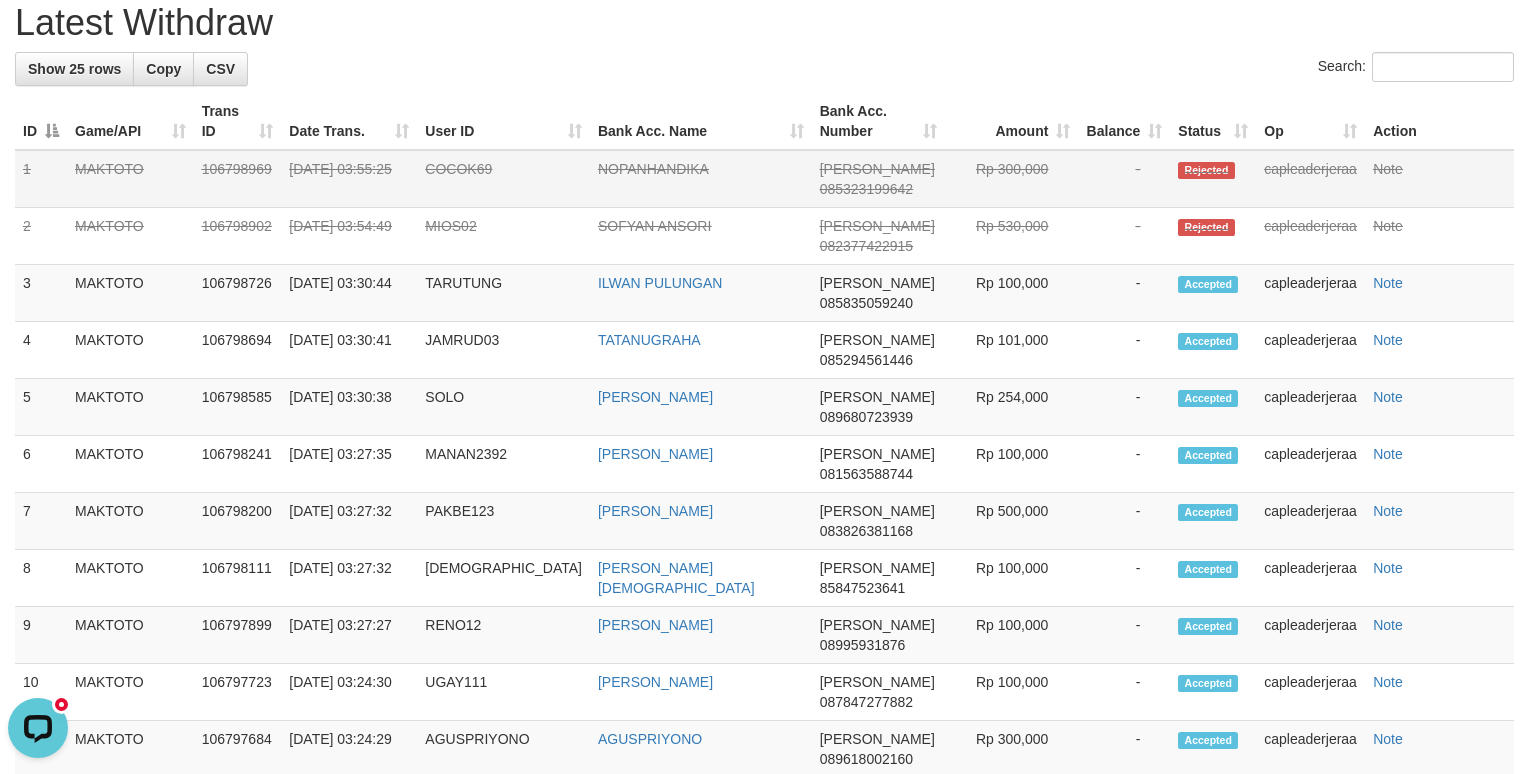 click on "NOPANHANDIKA" at bounding box center [701, 179] 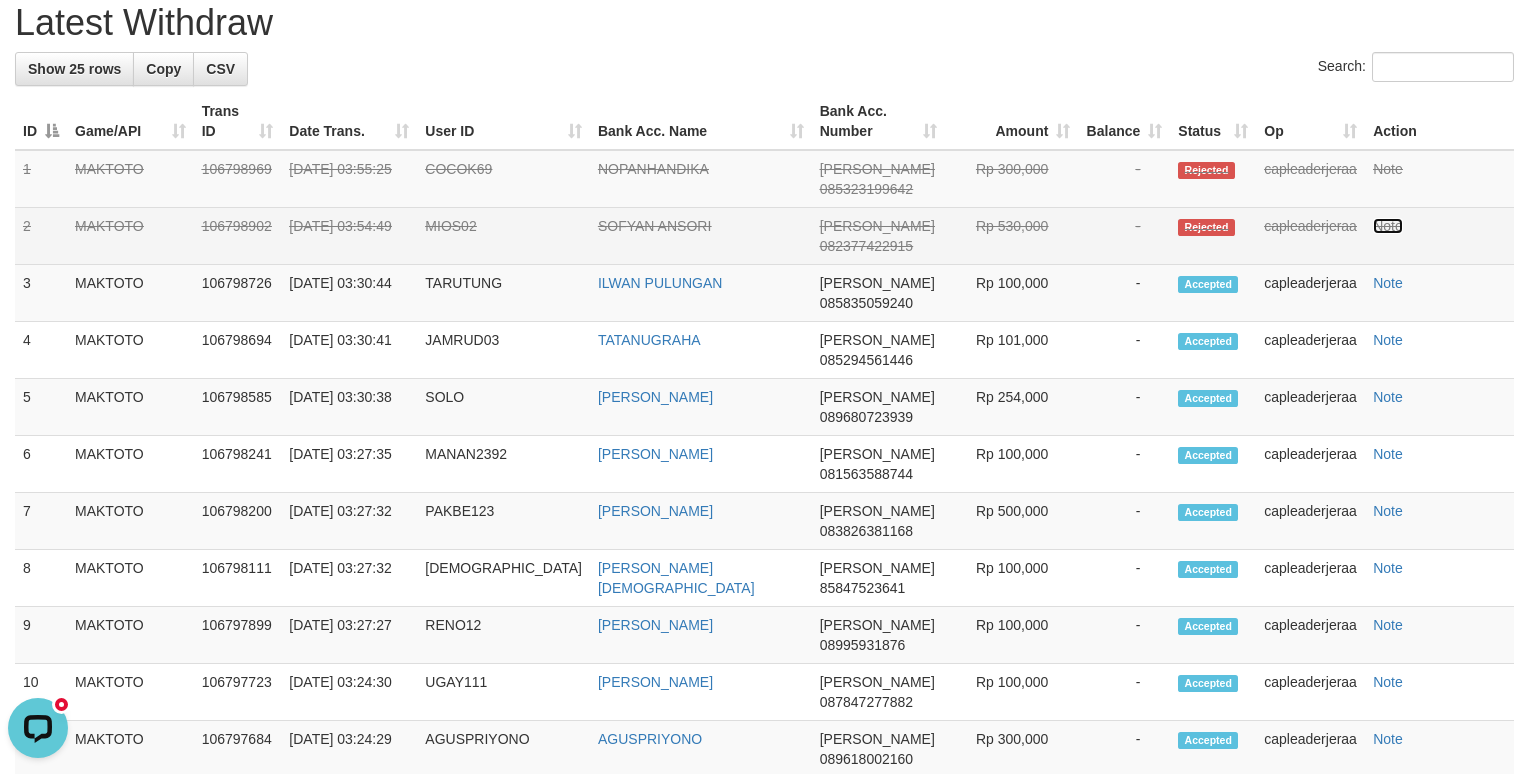 click on "Note" at bounding box center [1388, 226] 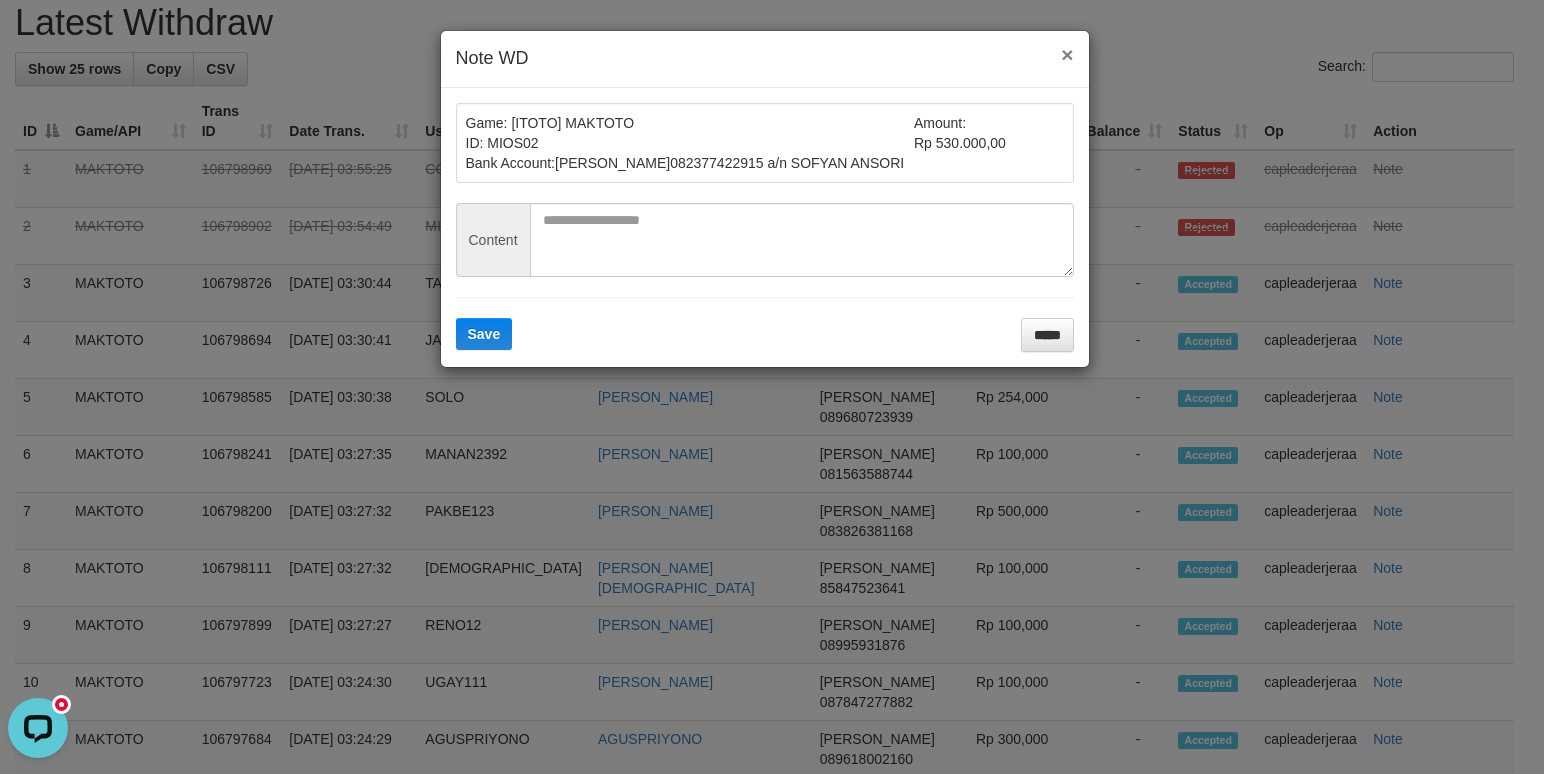 click on "×" at bounding box center (1067, 54) 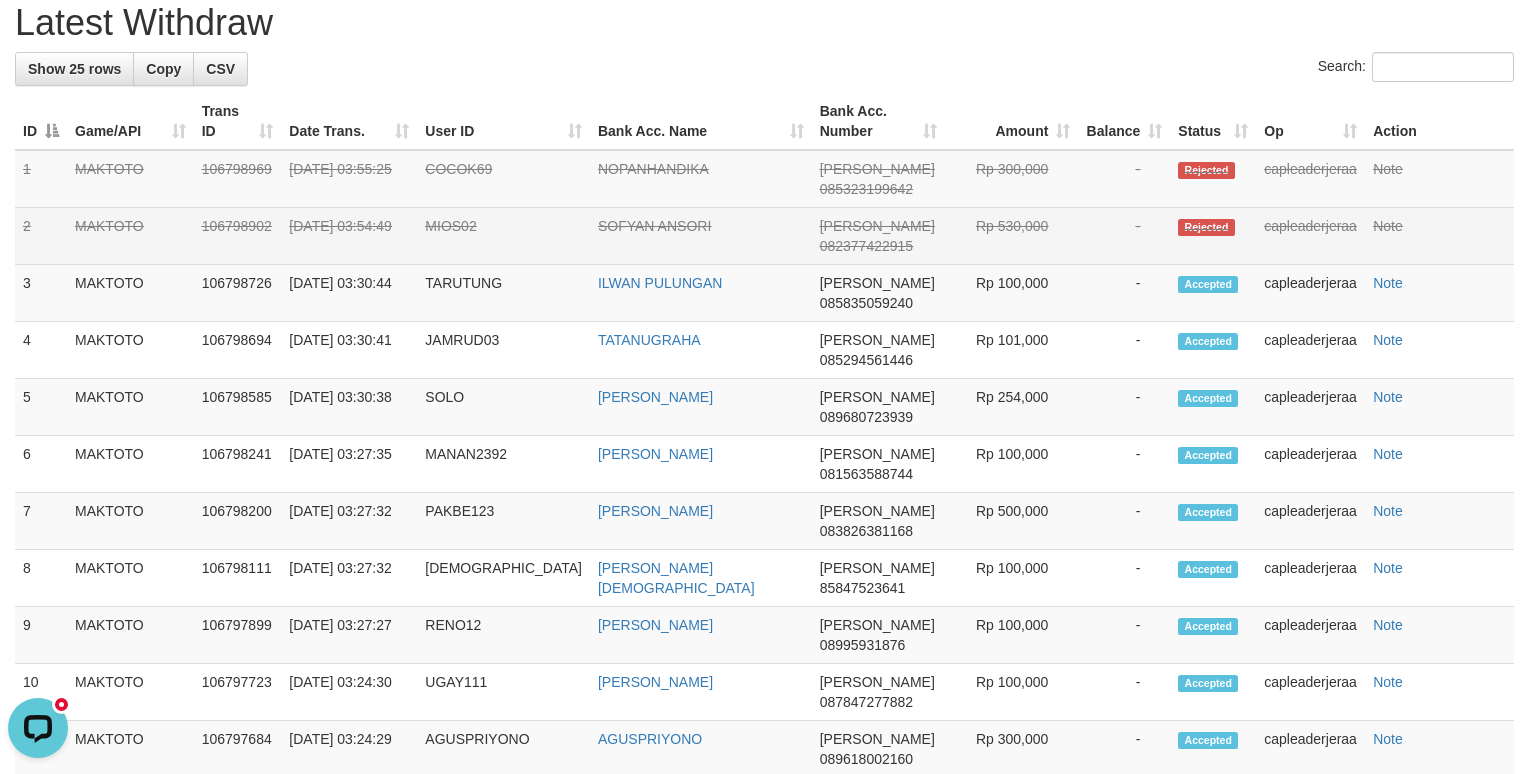 click on "[DATE] 03:54:49" at bounding box center [349, 236] 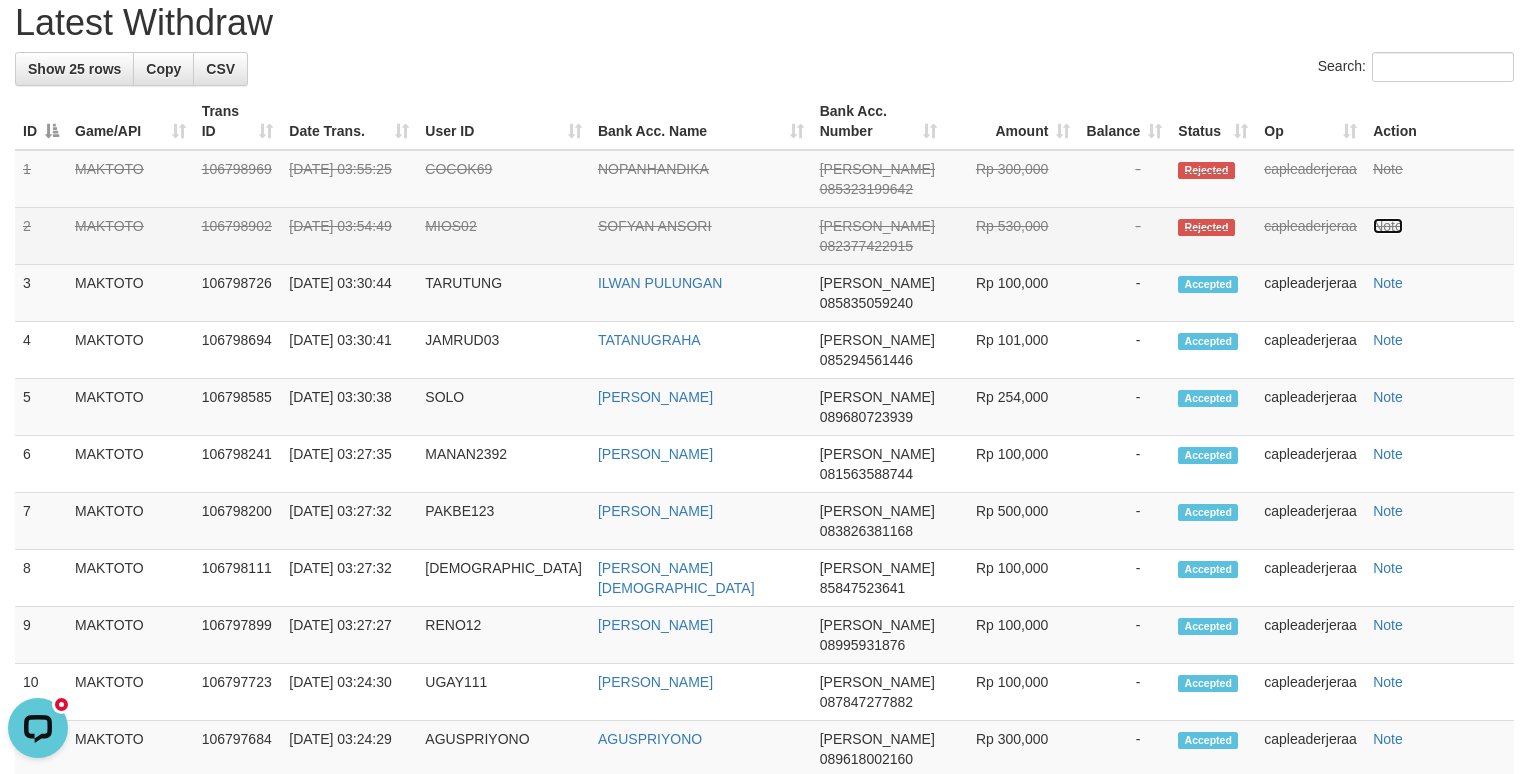 click on "Note" at bounding box center (1388, 226) 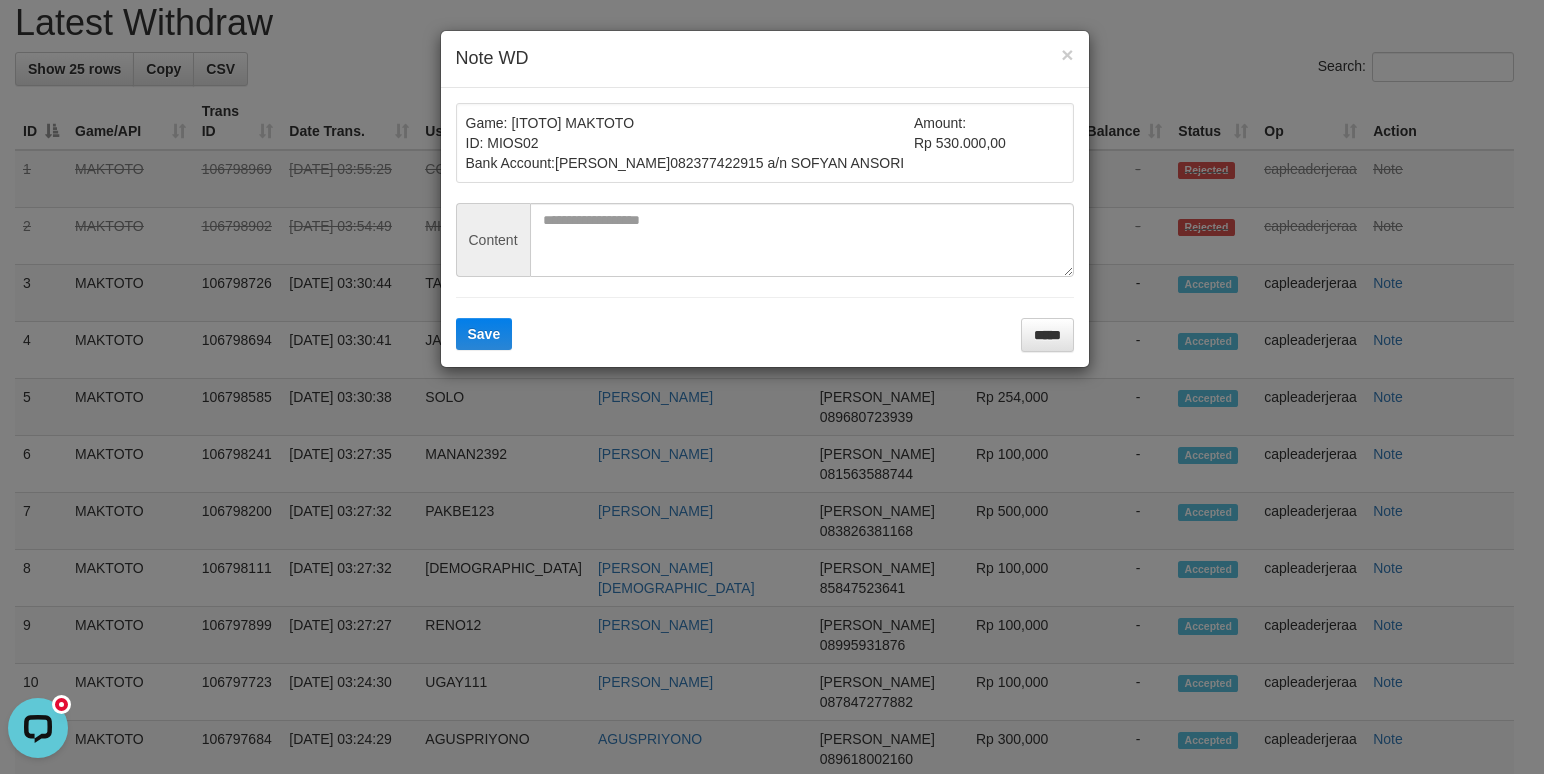 click on "× Note WD" at bounding box center (765, 59) 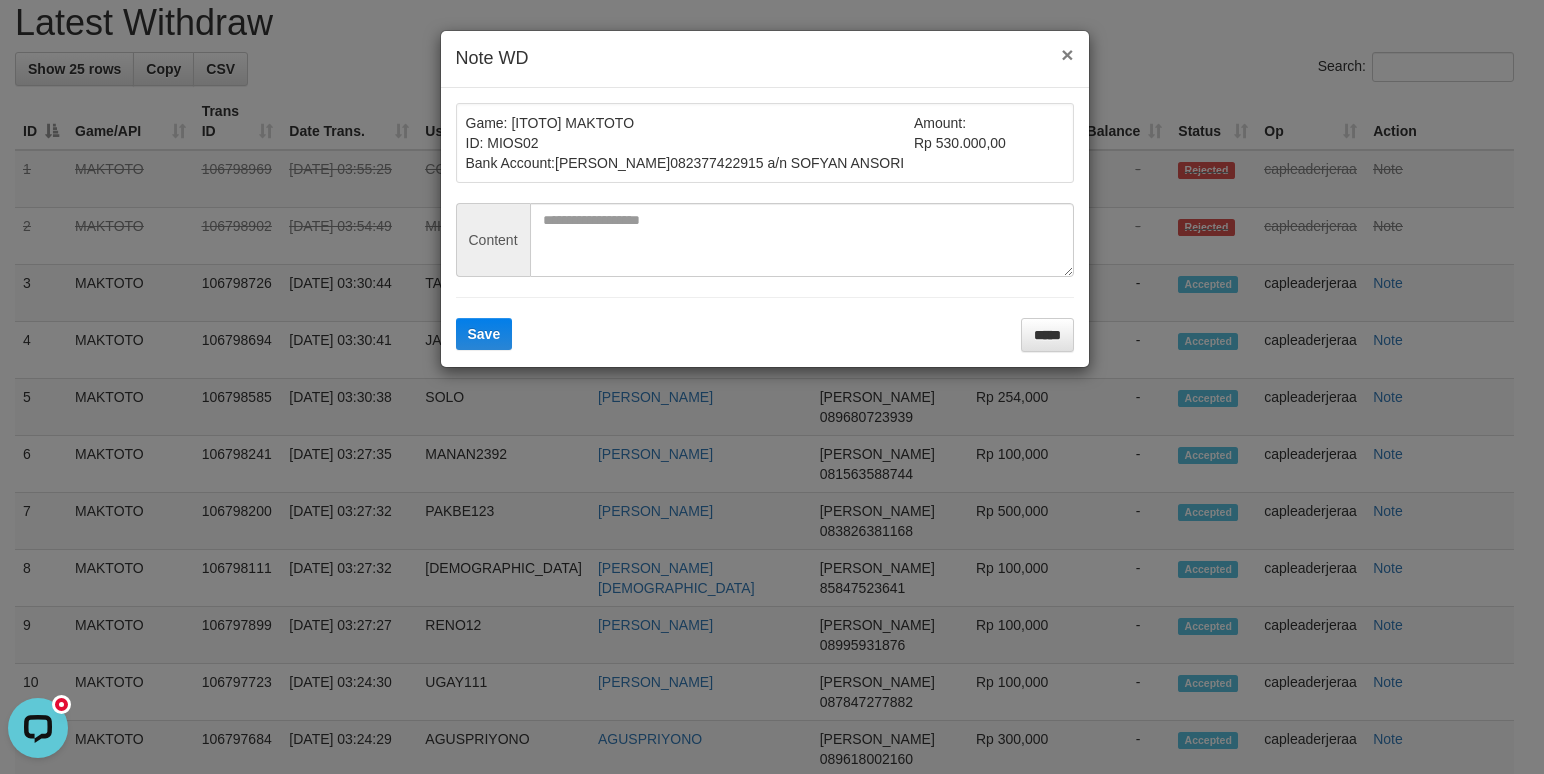 click on "×" at bounding box center [1067, 54] 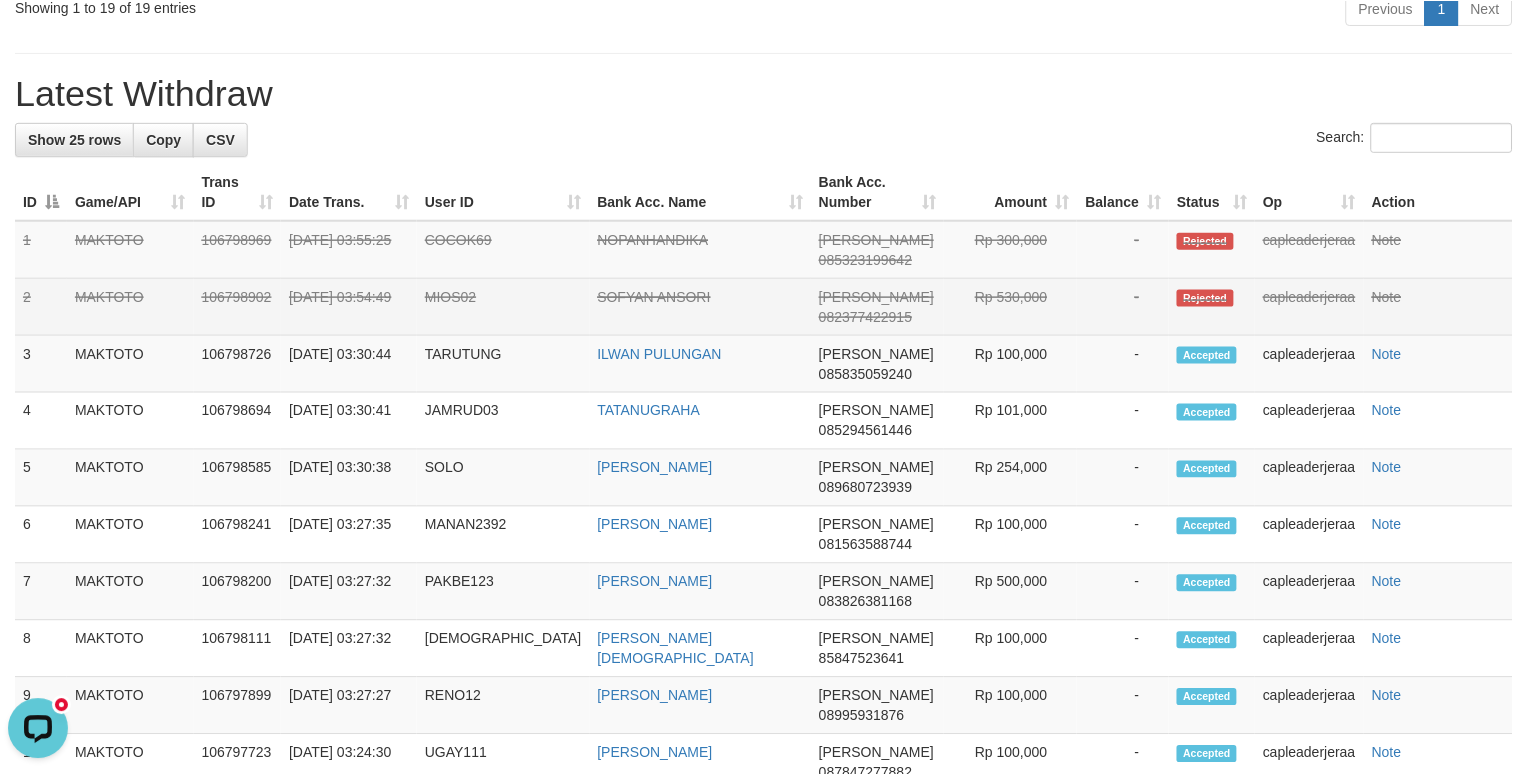 scroll, scrollTop: 1533, scrollLeft: 0, axis: vertical 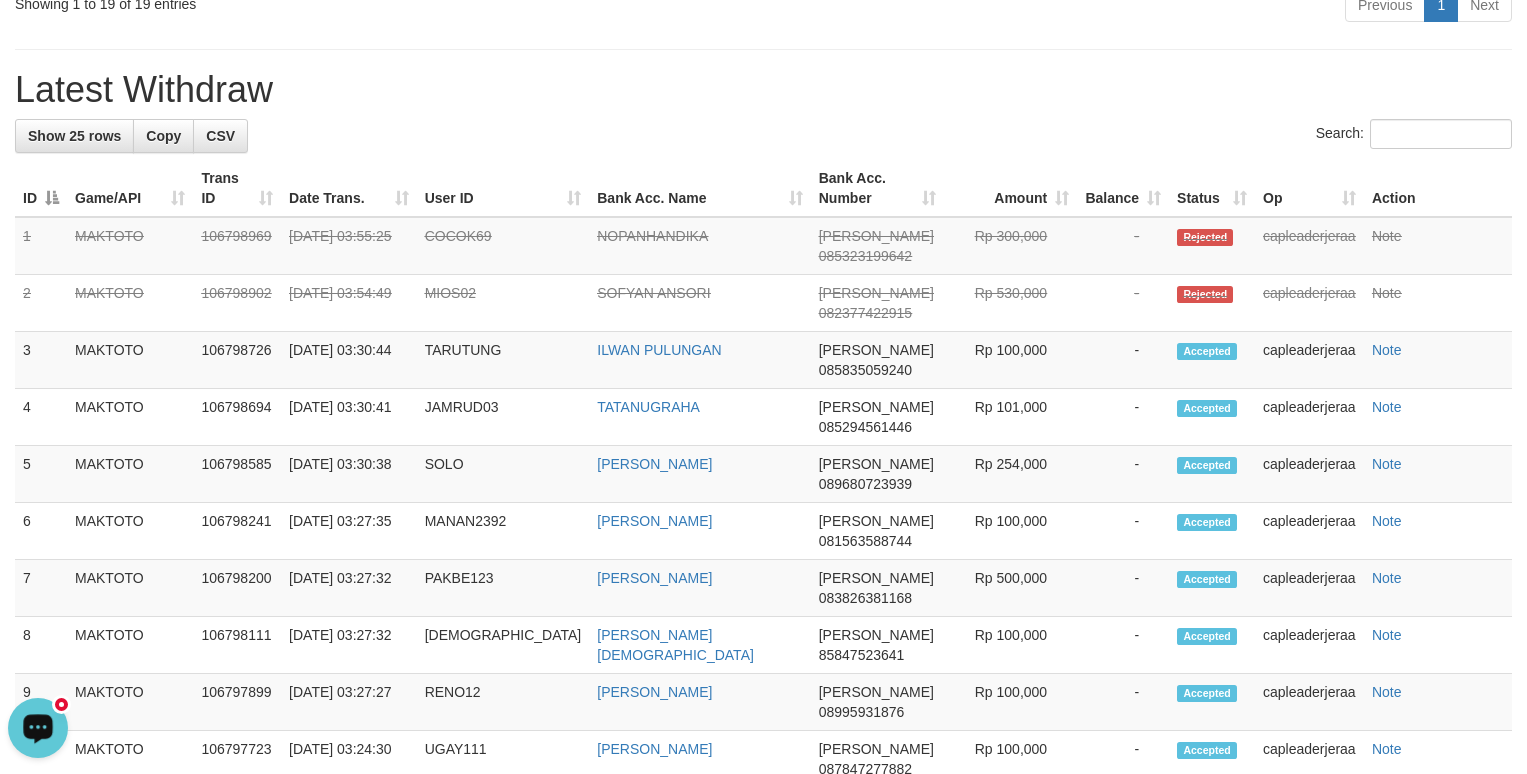 click at bounding box center (38, 727) 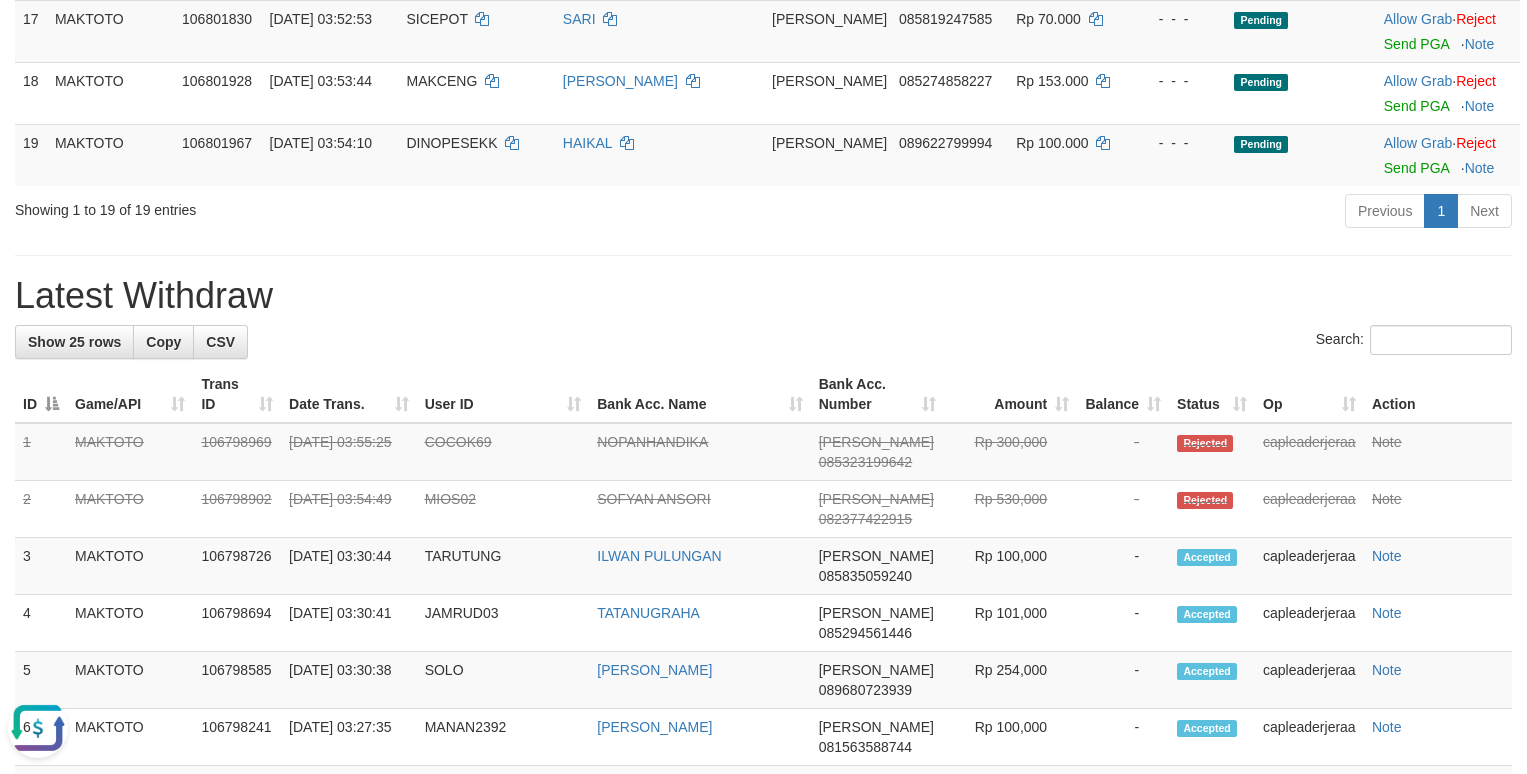 scroll, scrollTop: 1200, scrollLeft: 0, axis: vertical 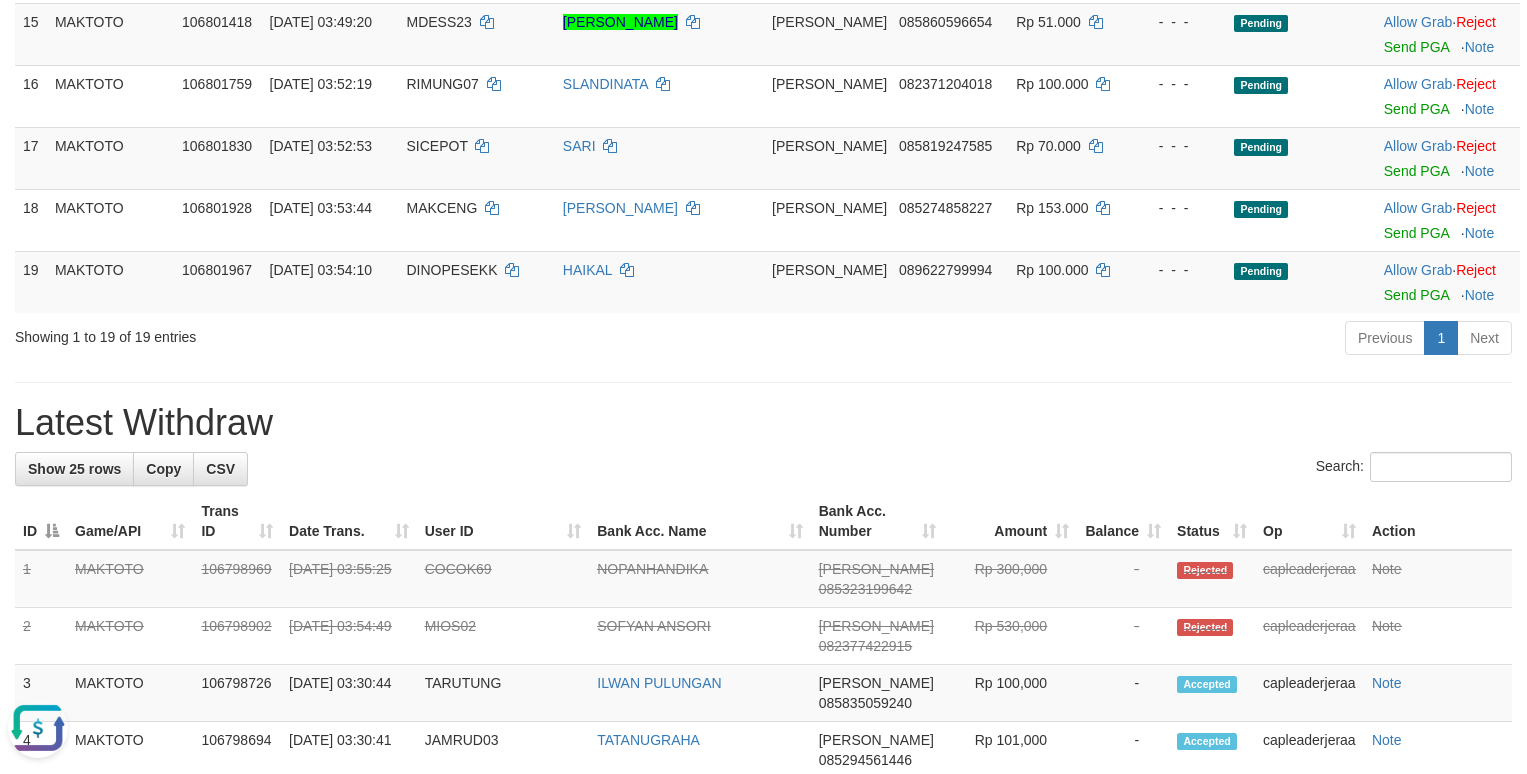 drag, startPoint x: 35, startPoint y: 726, endPoint x: 35, endPoint y: 1415, distance: 689 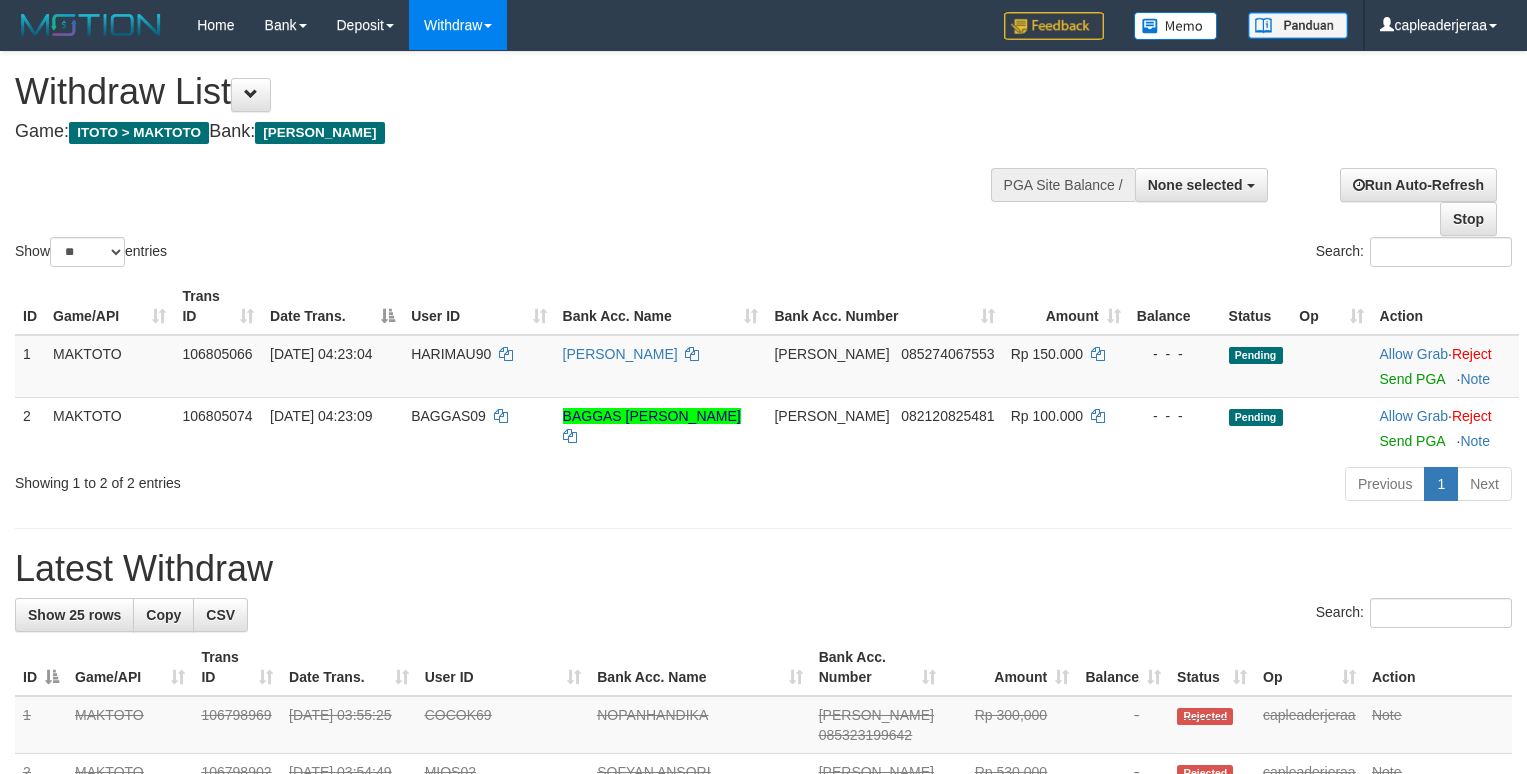 select 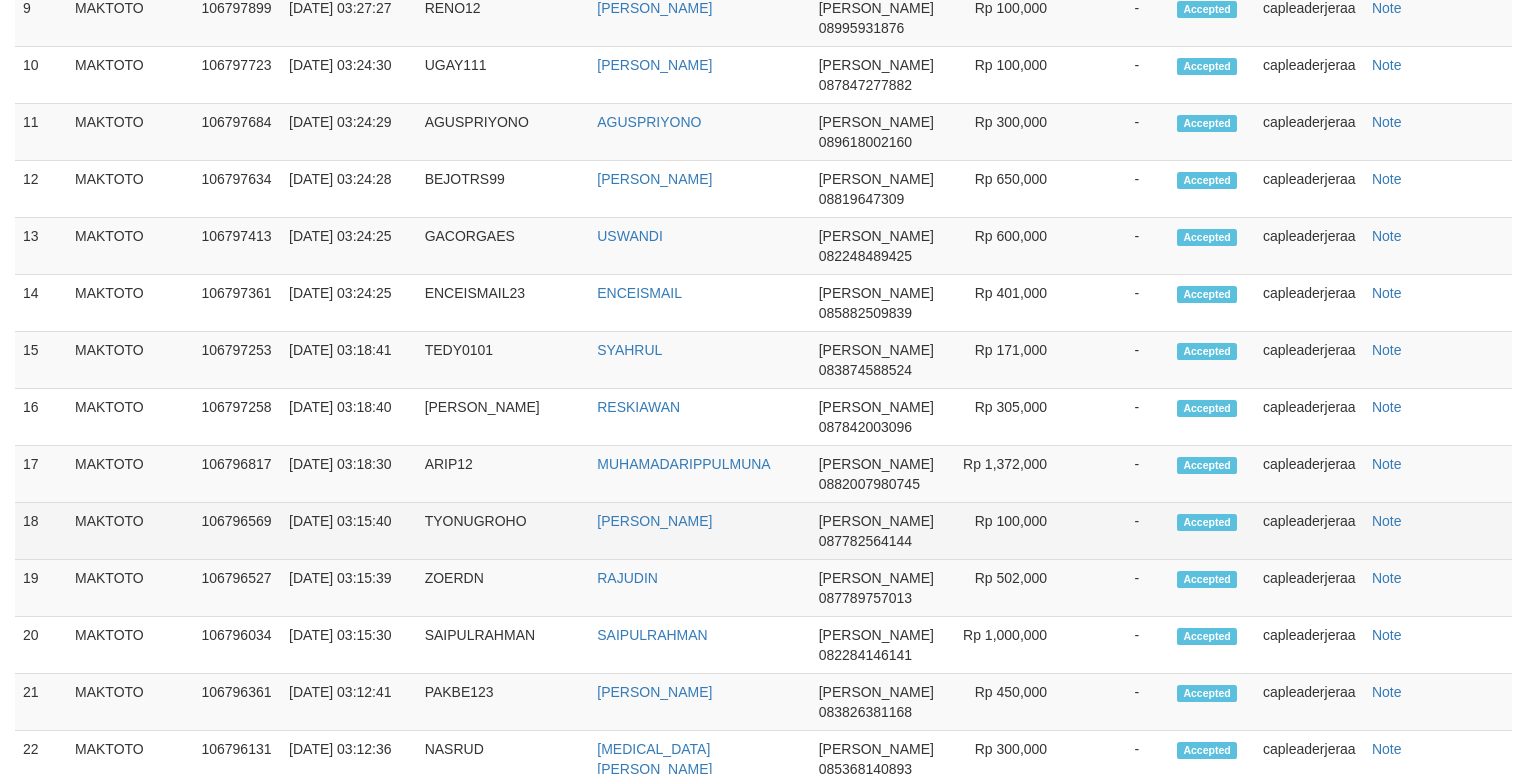 scroll, scrollTop: 1133, scrollLeft: 0, axis: vertical 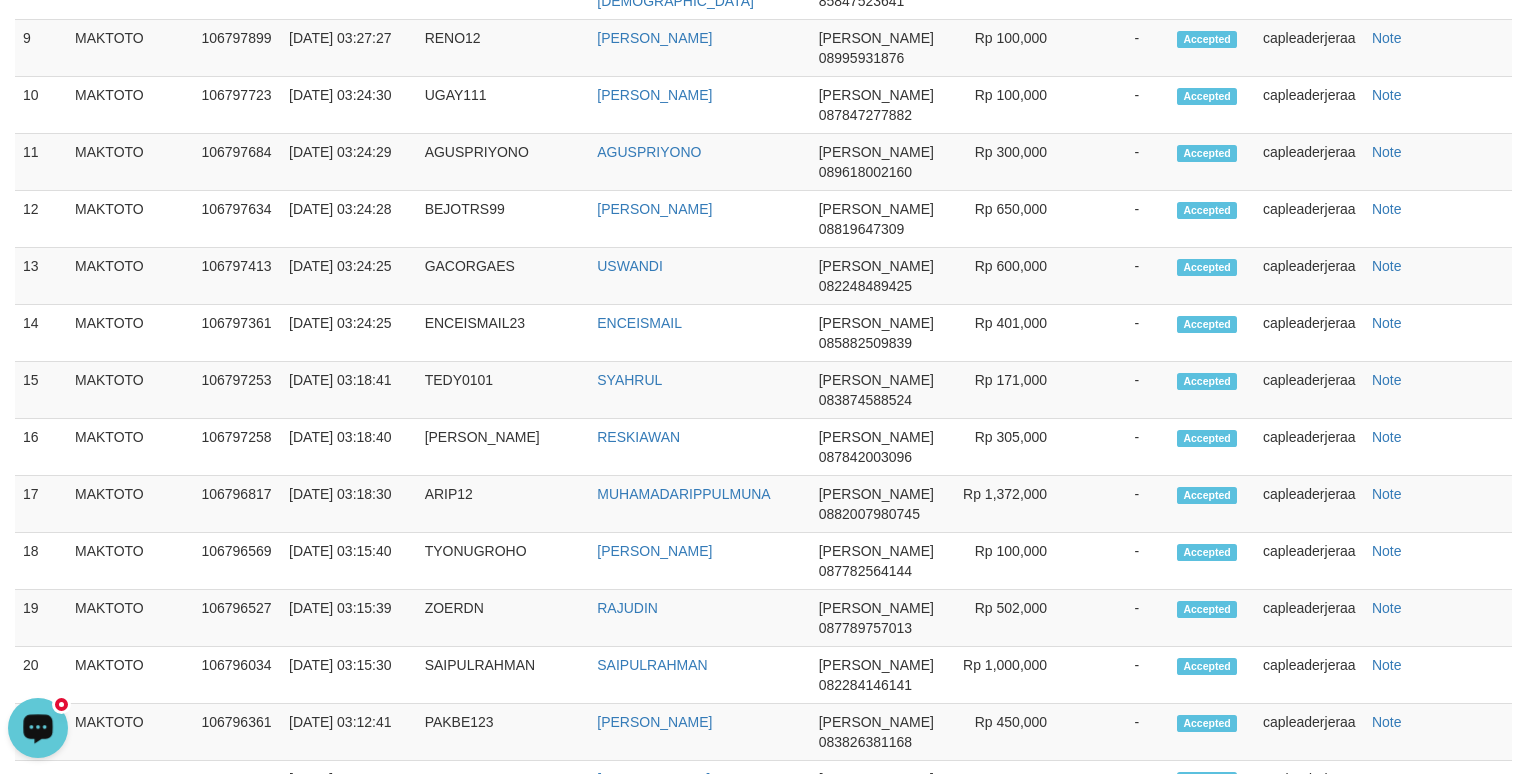 click at bounding box center [38, 728] 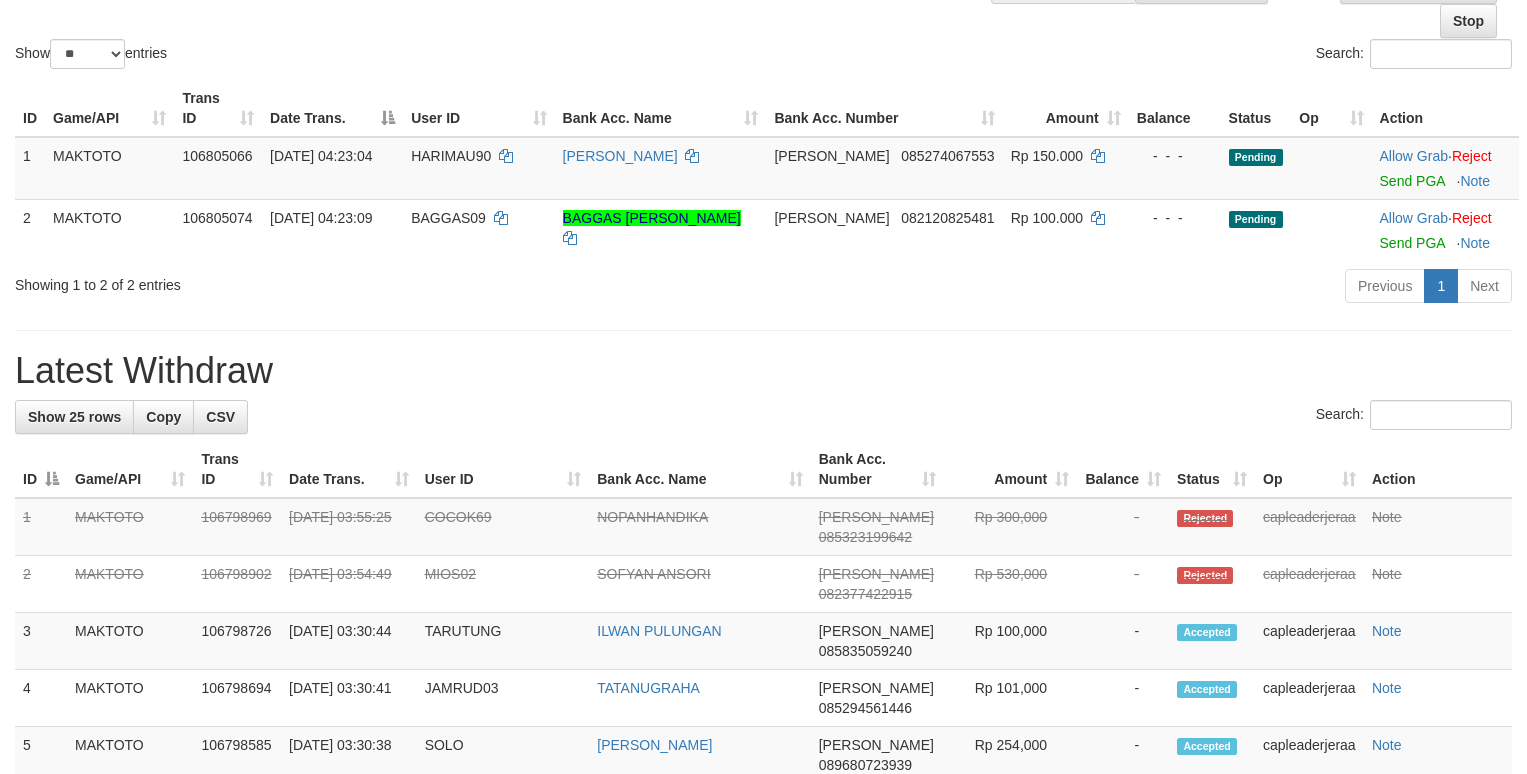 scroll, scrollTop: 200, scrollLeft: 0, axis: vertical 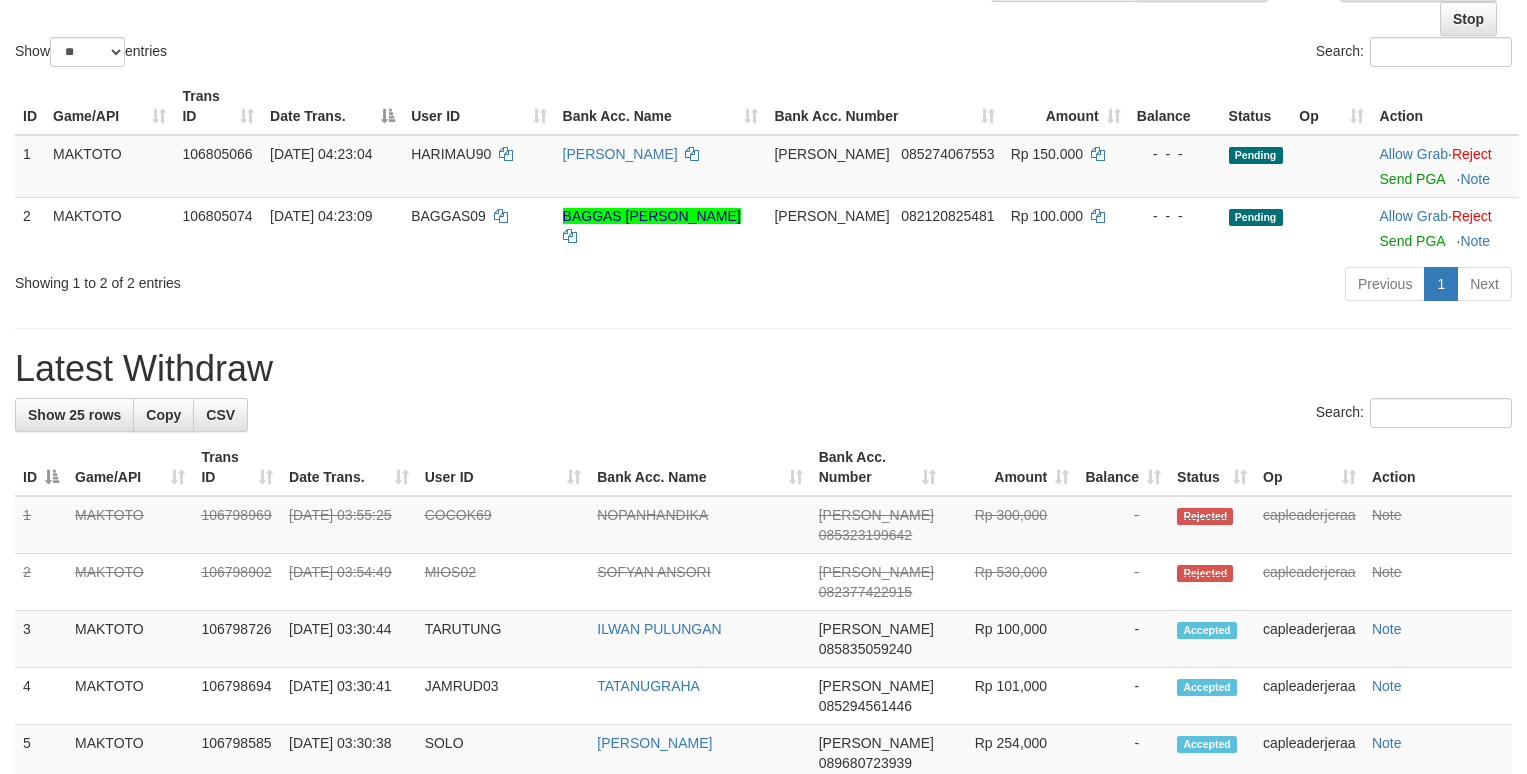 click on "**********" at bounding box center [763, 953] 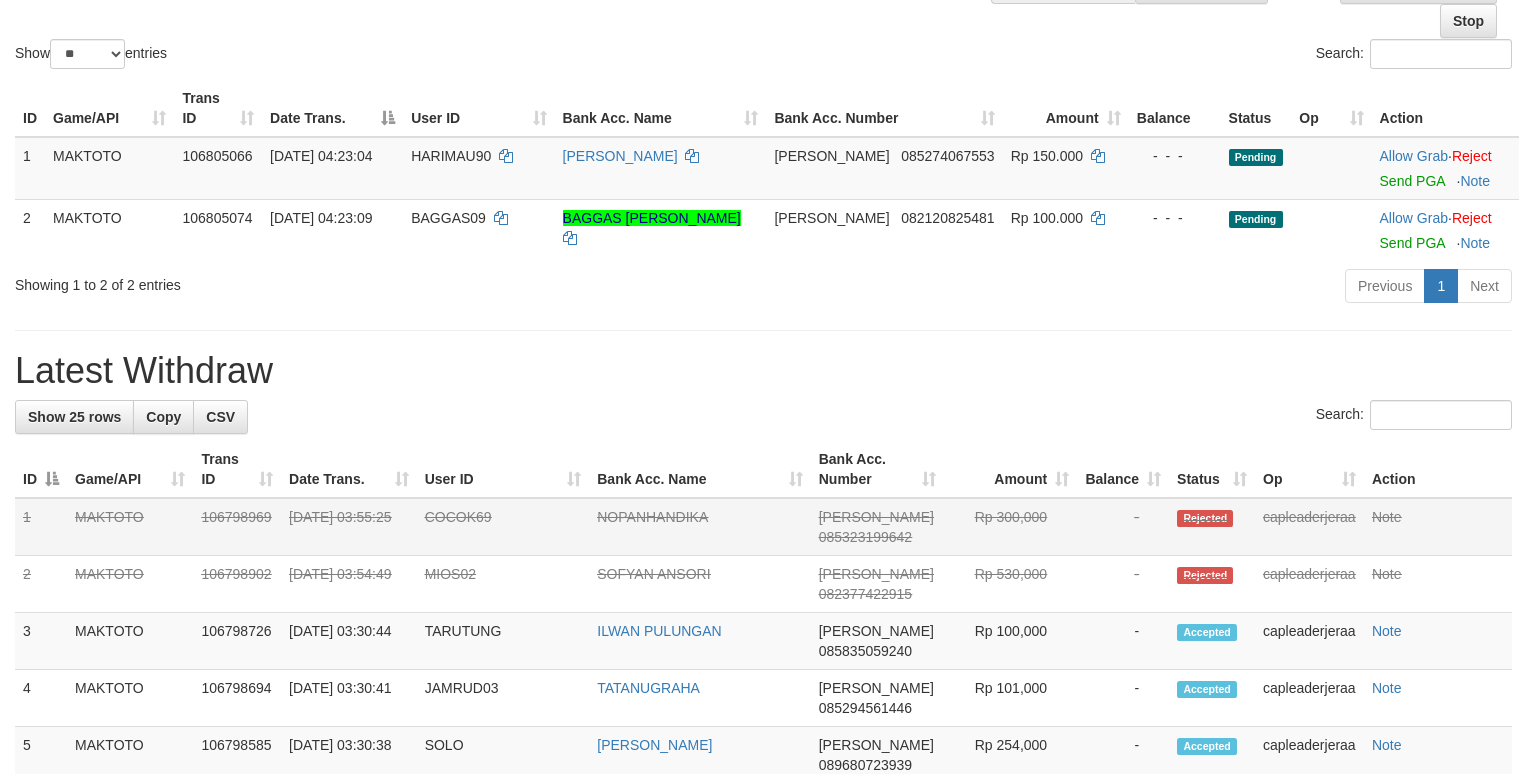 scroll, scrollTop: 200, scrollLeft: 0, axis: vertical 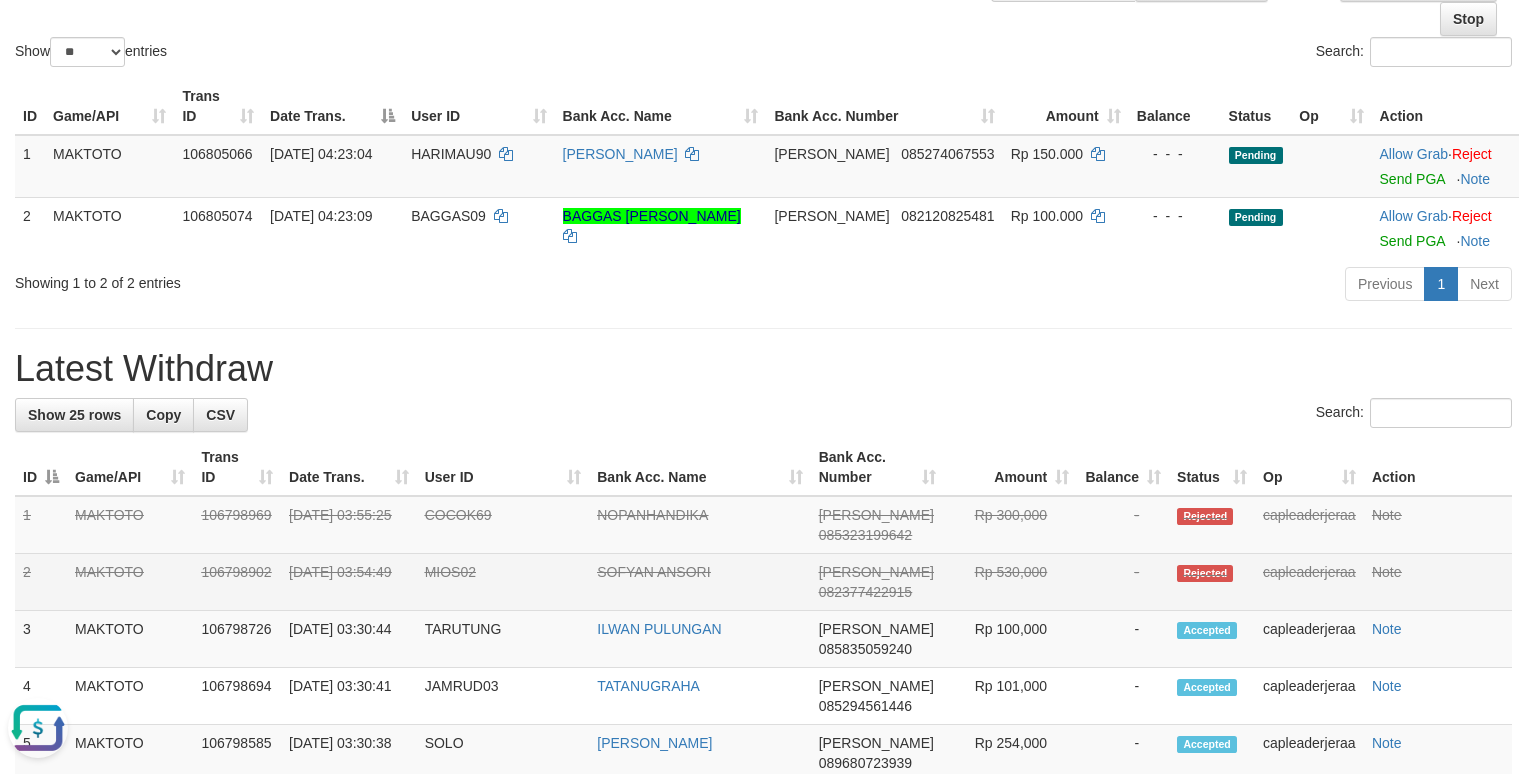 click on "MIOS02" at bounding box center (503, 582) 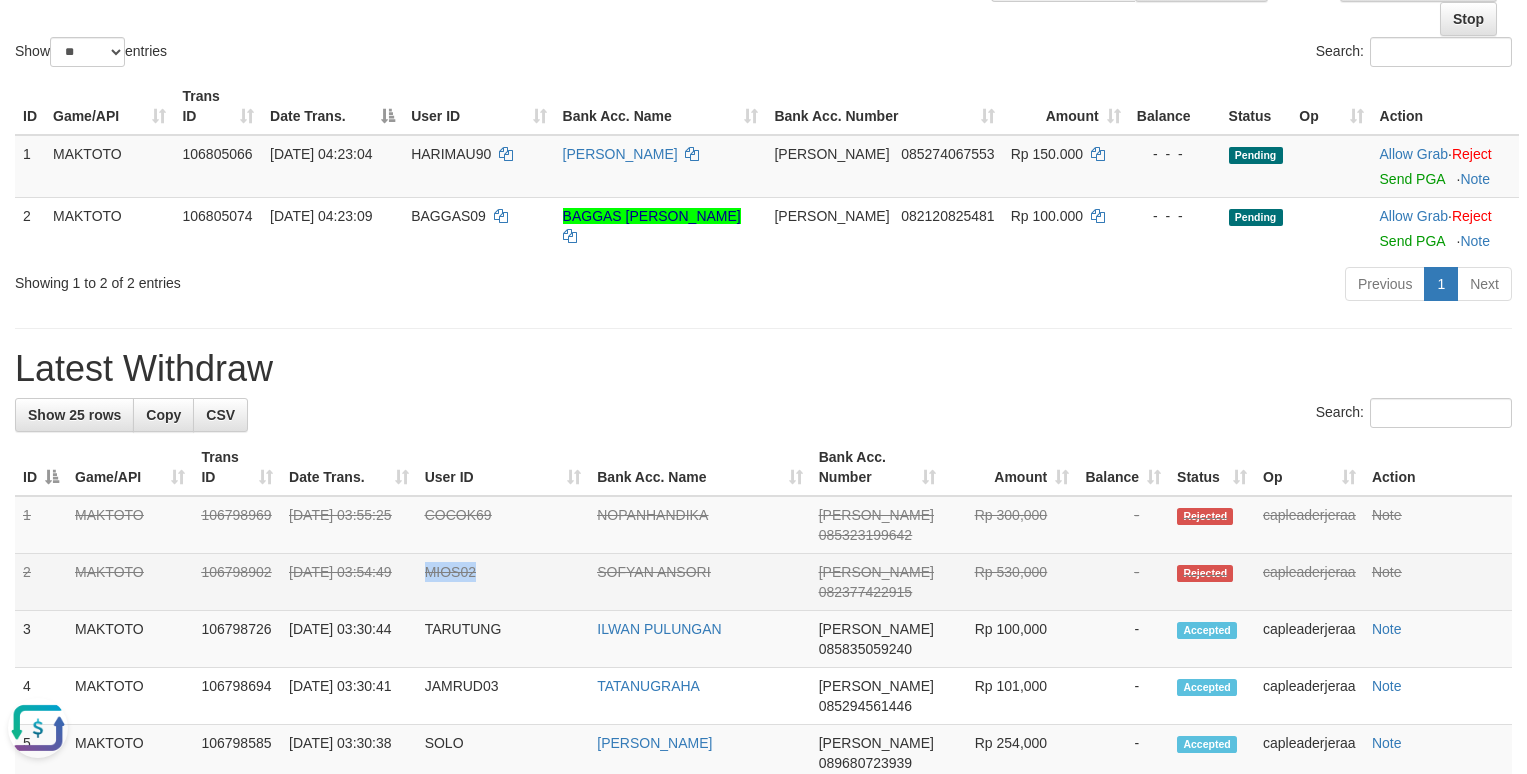 click on "MIOS02" at bounding box center [503, 582] 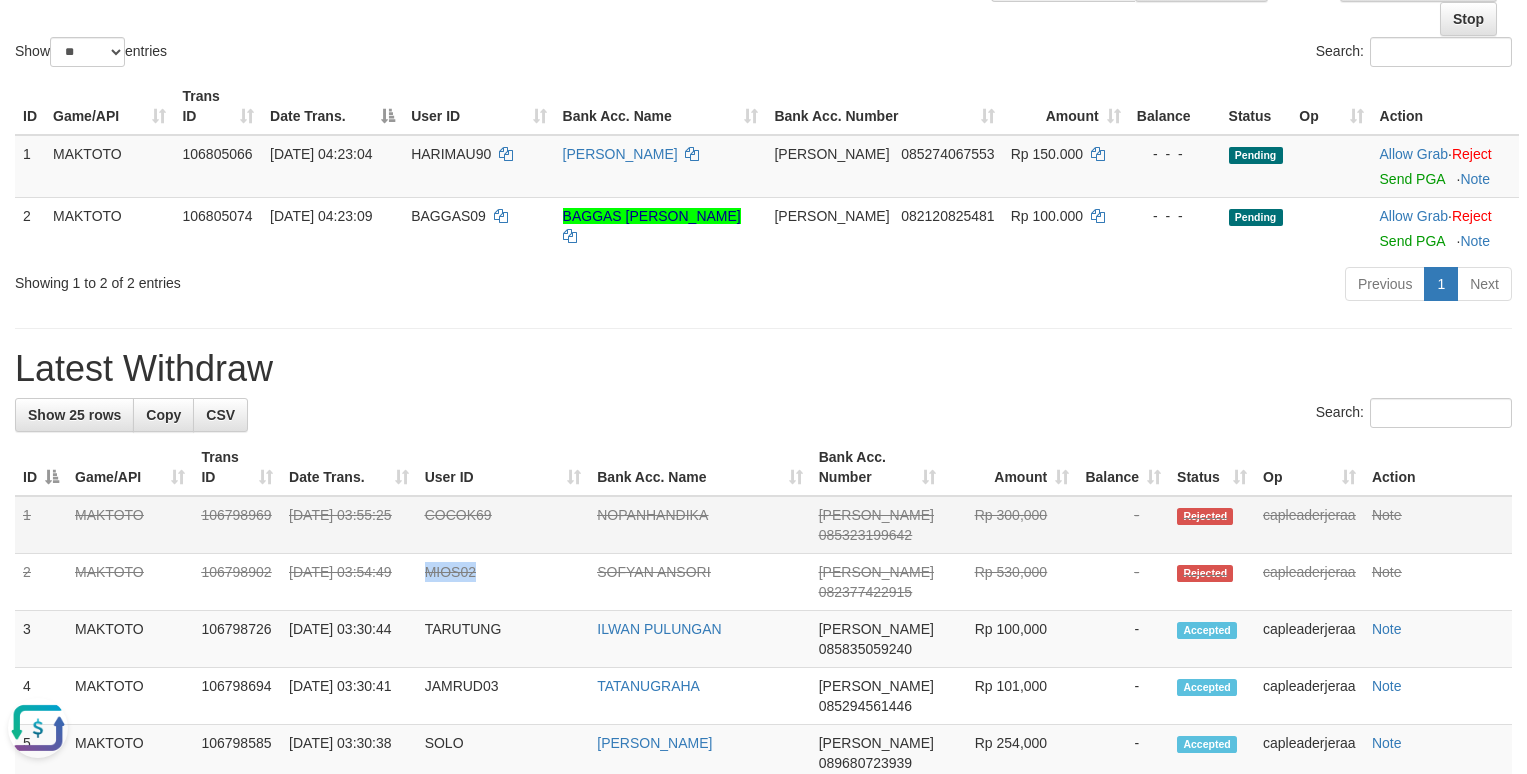copy on "MIOS02" 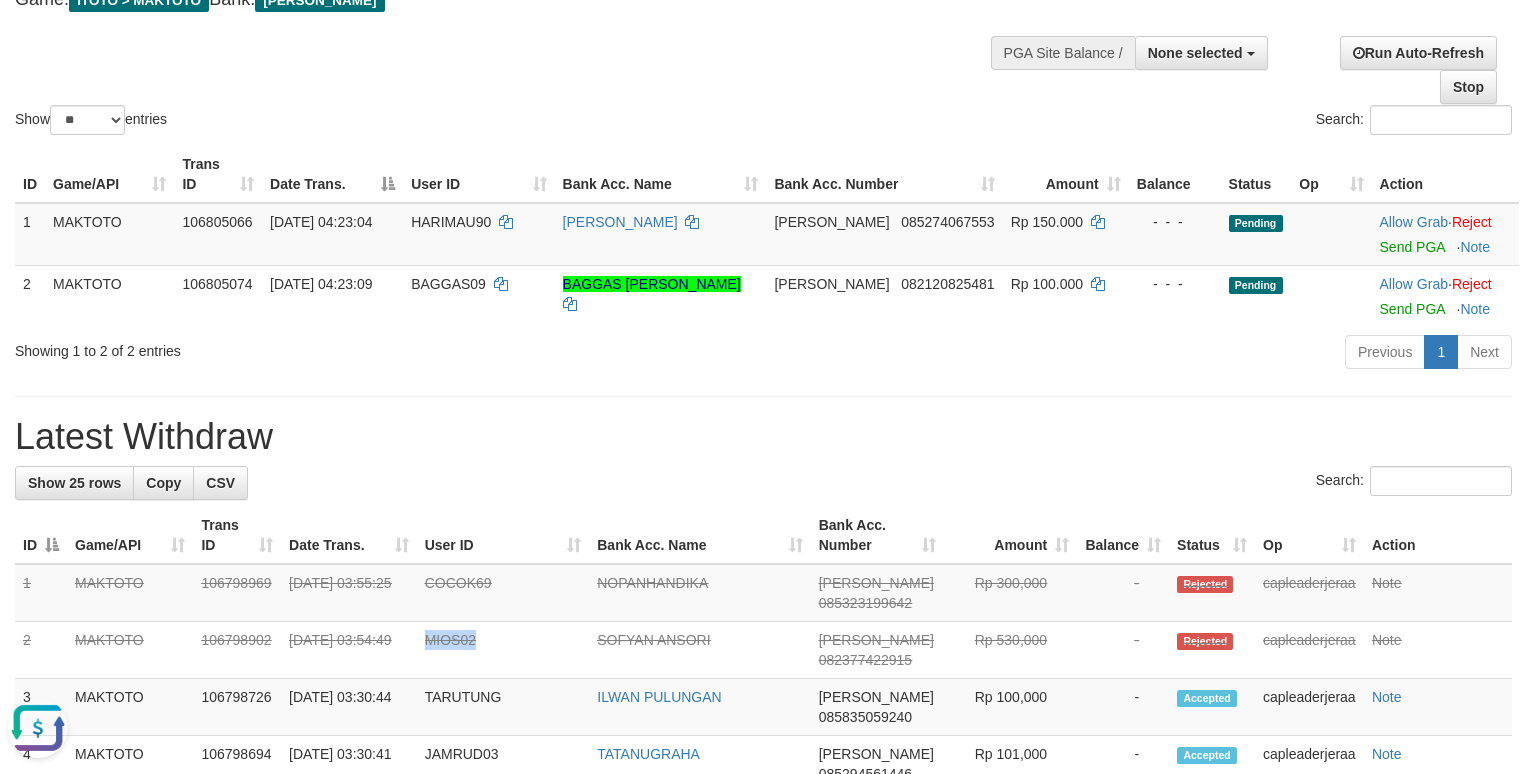 scroll, scrollTop: 0, scrollLeft: 0, axis: both 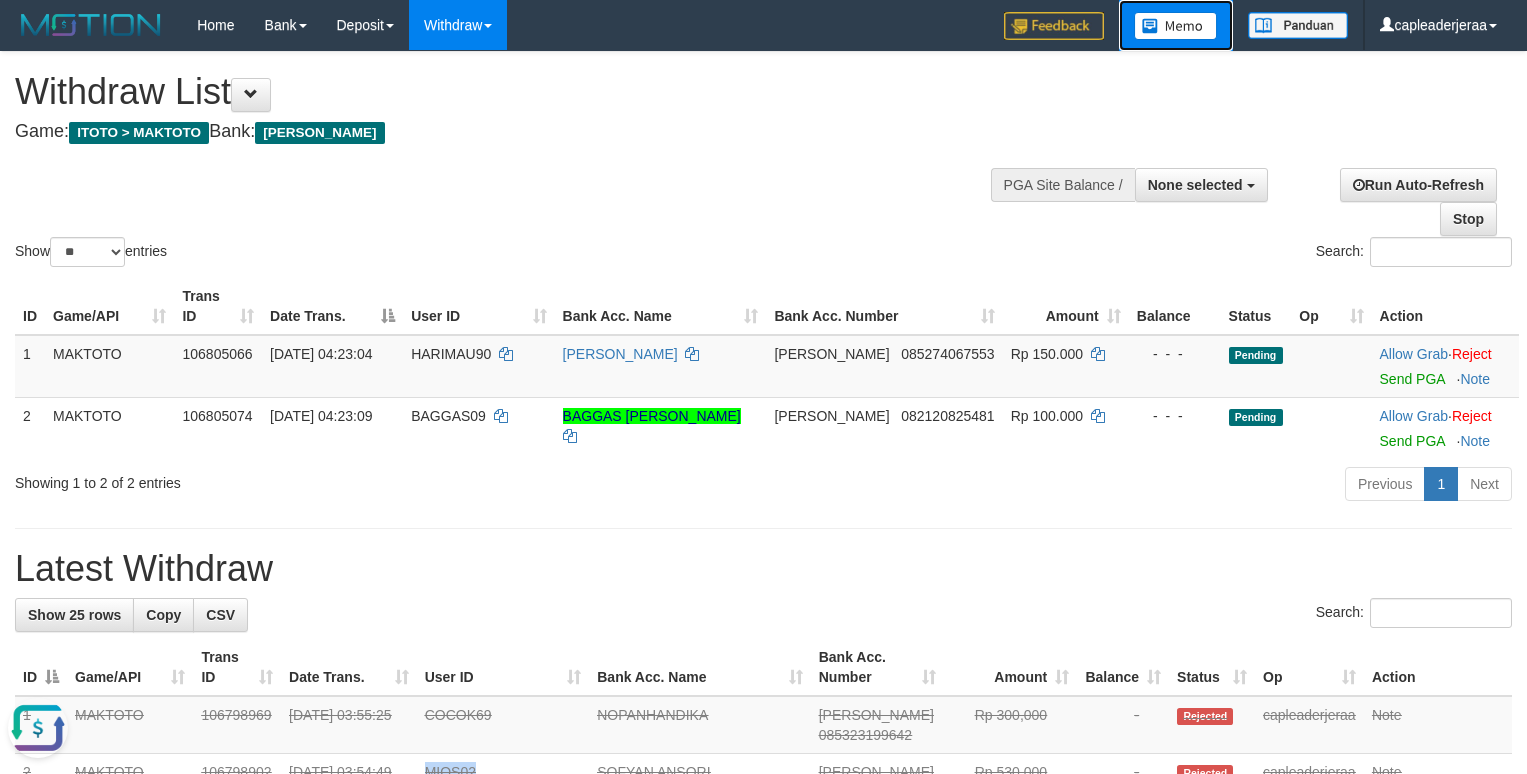 click at bounding box center (1176, 26) 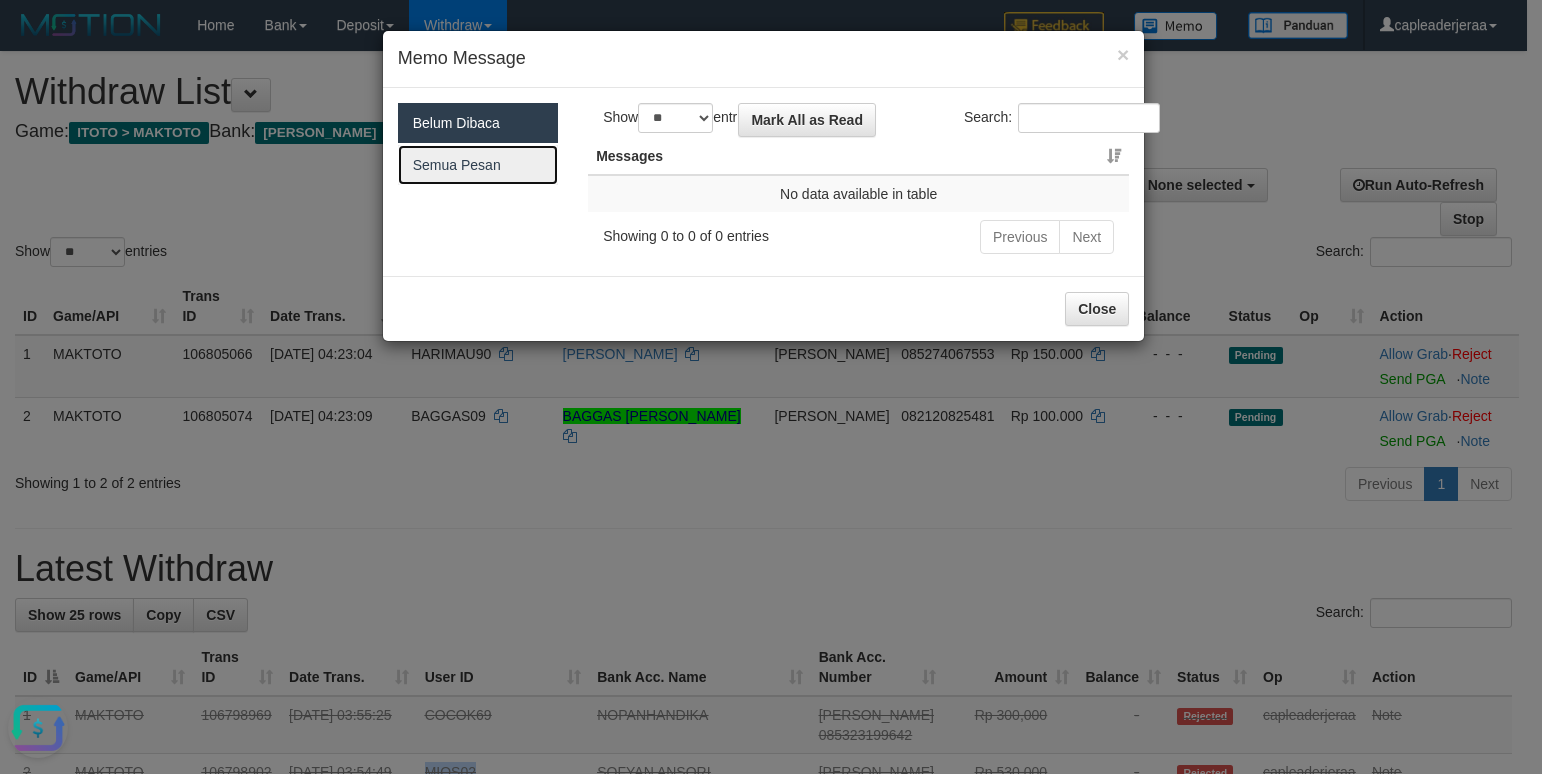 click on "Semua Pesan" at bounding box center [478, 165] 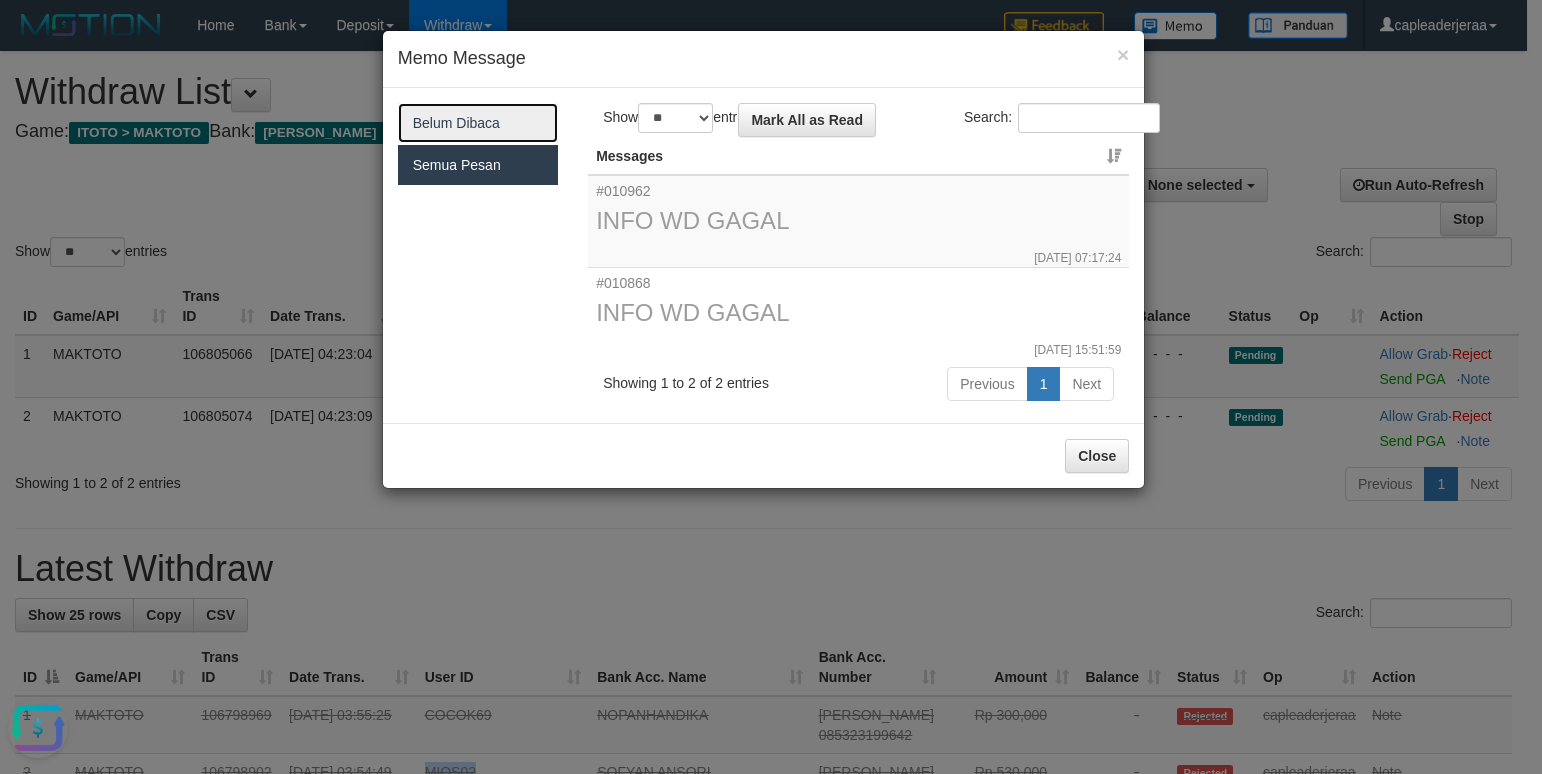 click on "Belum Dibaca  2" at bounding box center (478, 123) 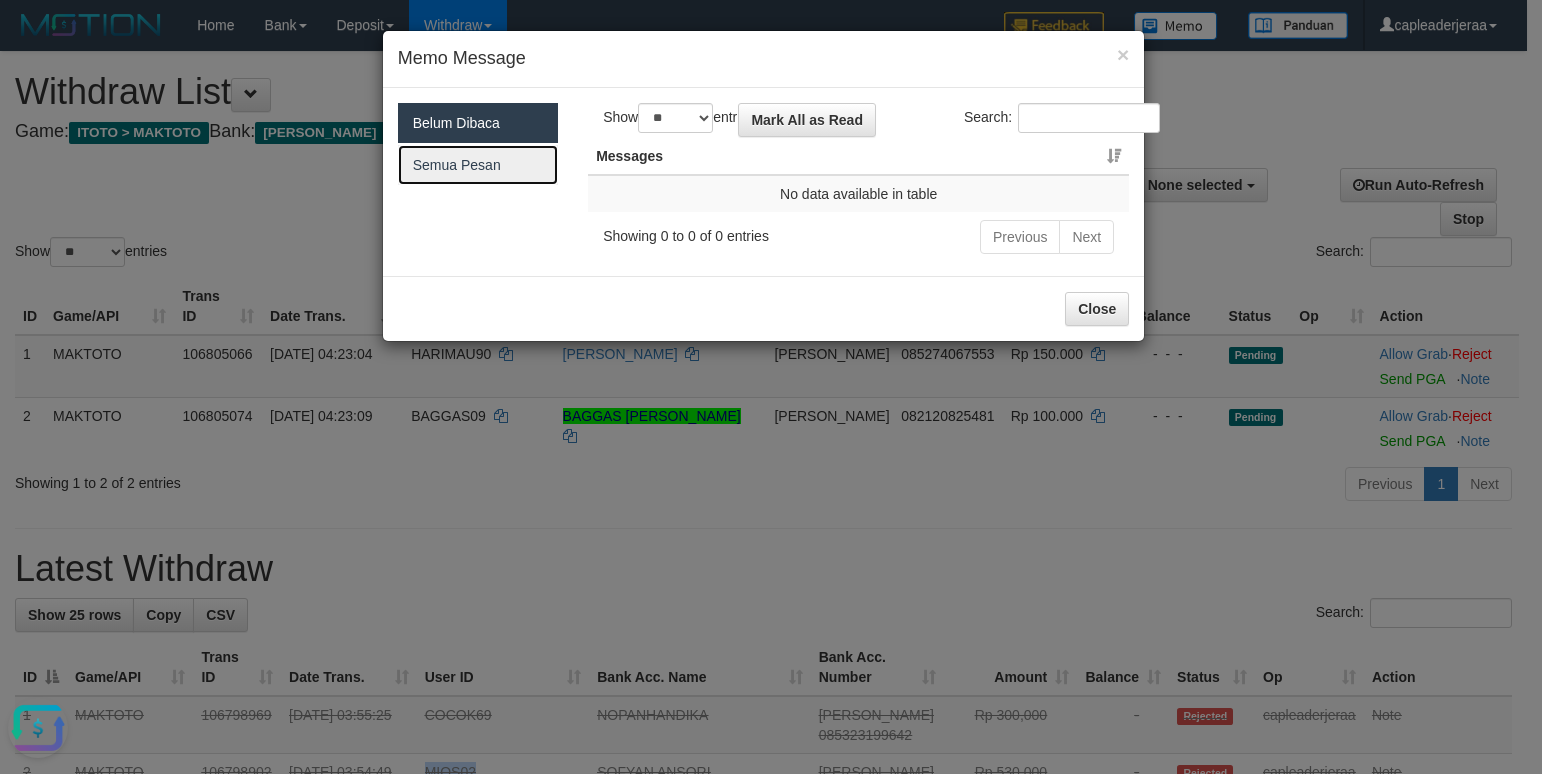 click on "Semua Pesan" at bounding box center (478, 165) 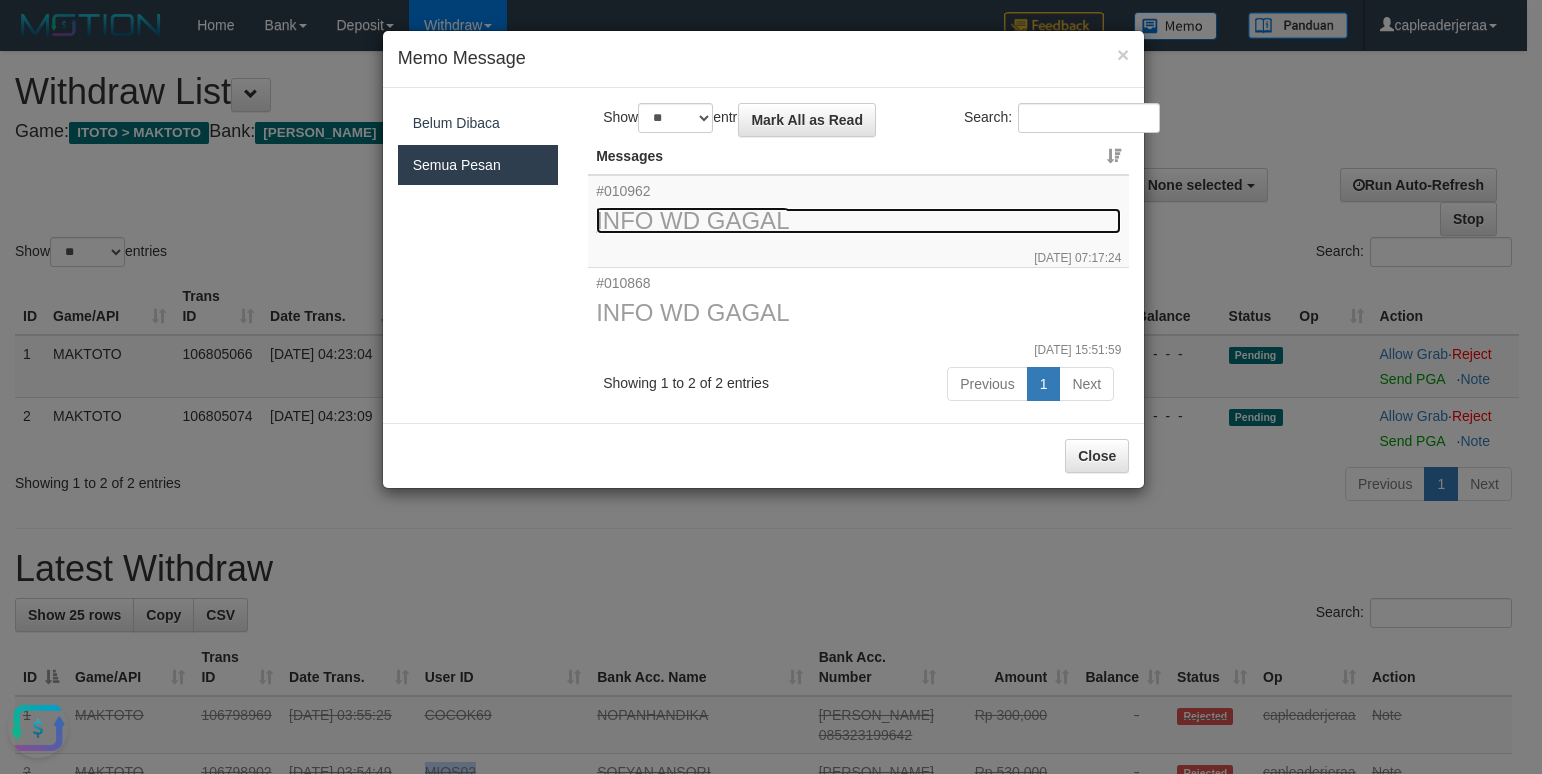 click on "INFO WD GAGAL" at bounding box center [858, 221] 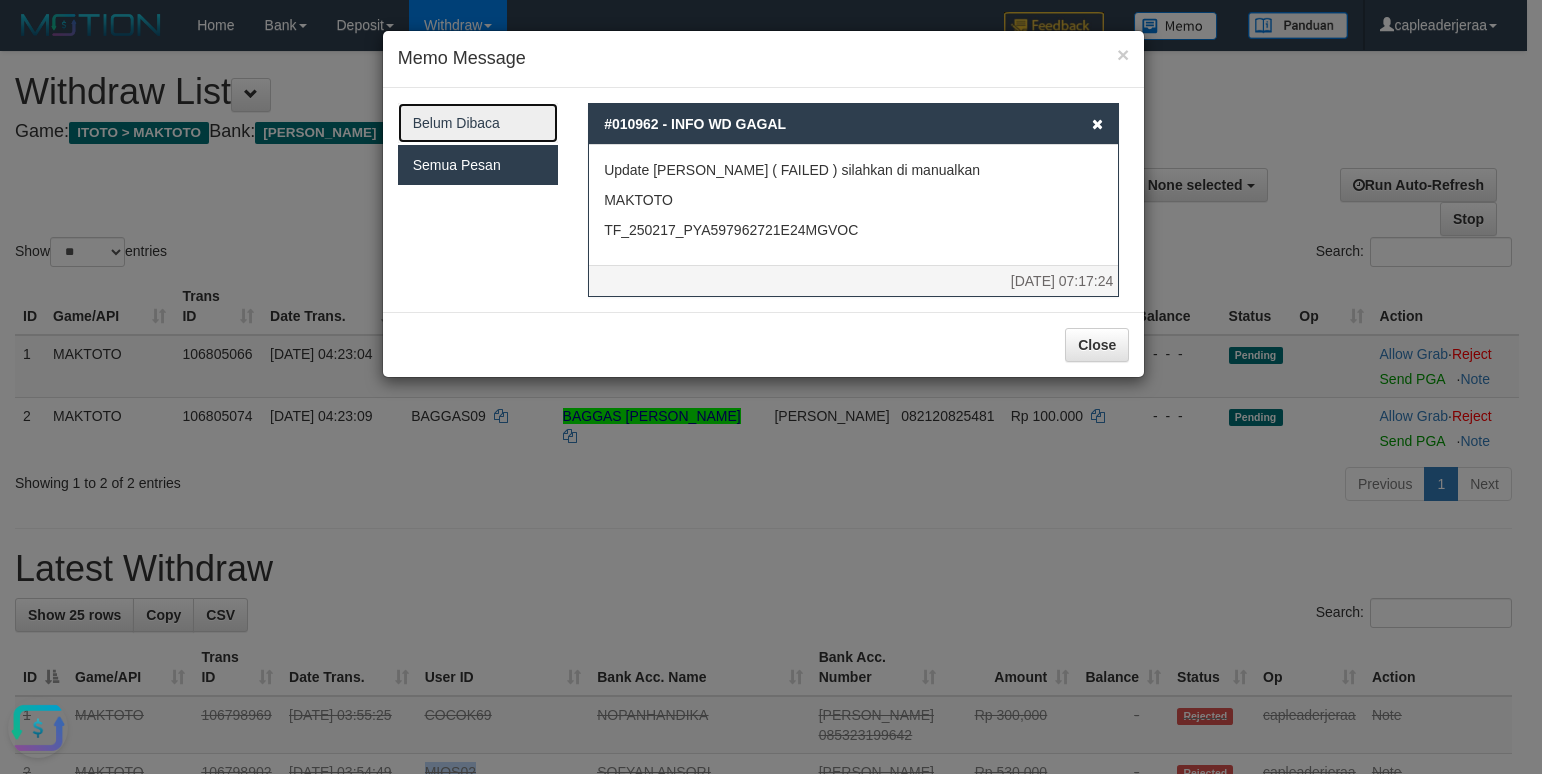 click on "Belum Dibaca  2" at bounding box center (478, 123) 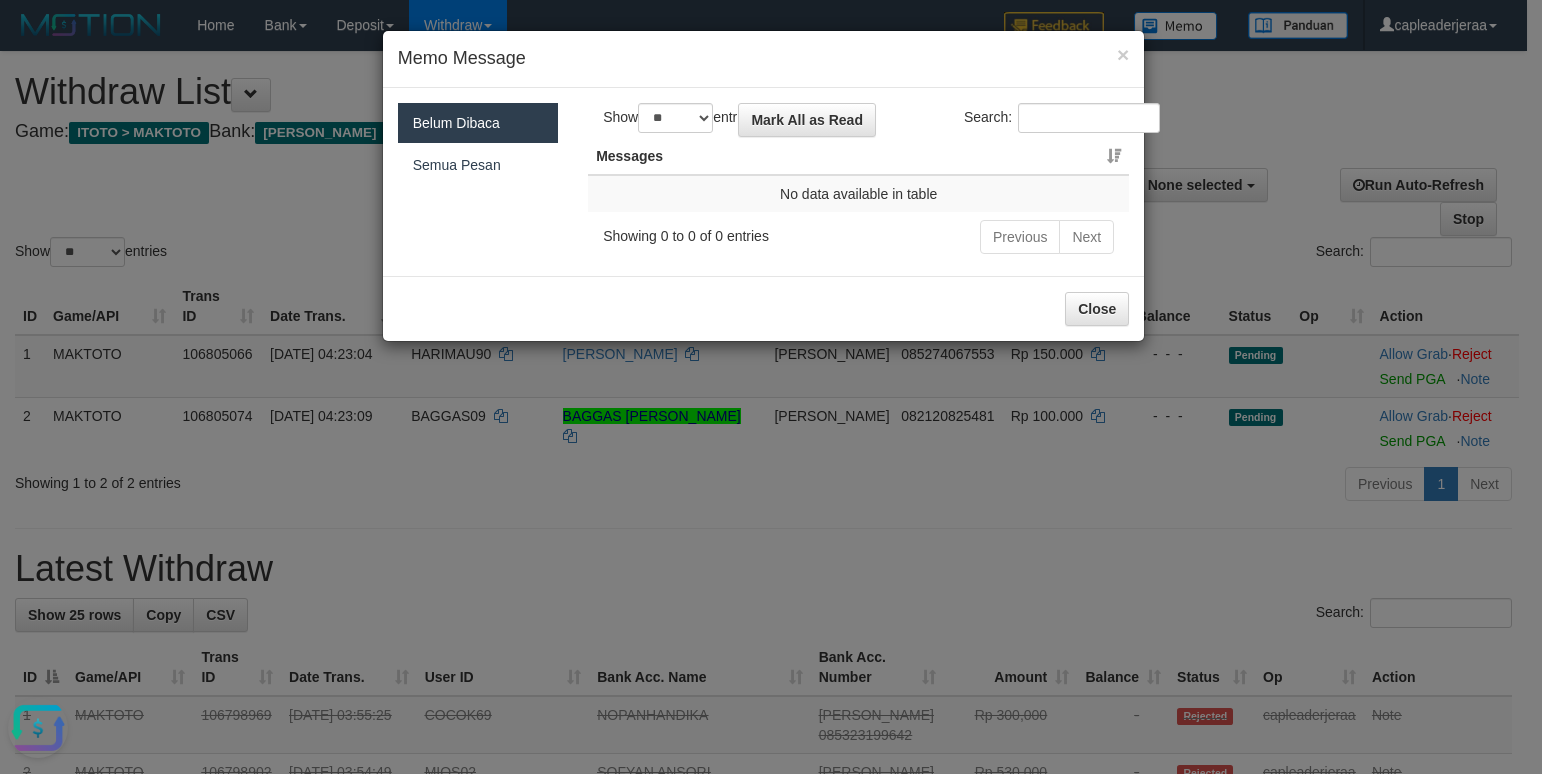 click on "×
Memo Message" at bounding box center [764, 59] 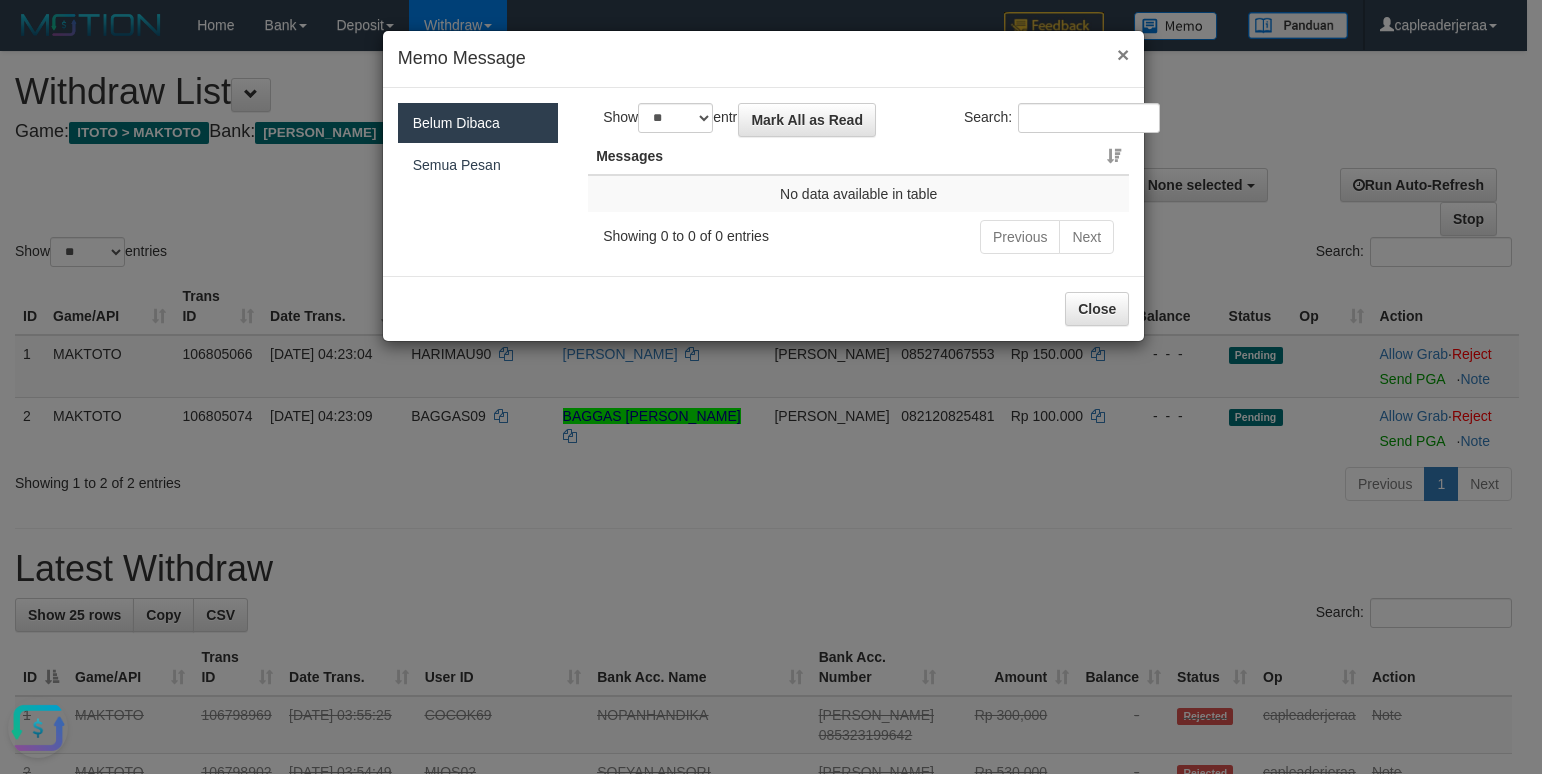 click on "×" at bounding box center [1123, 54] 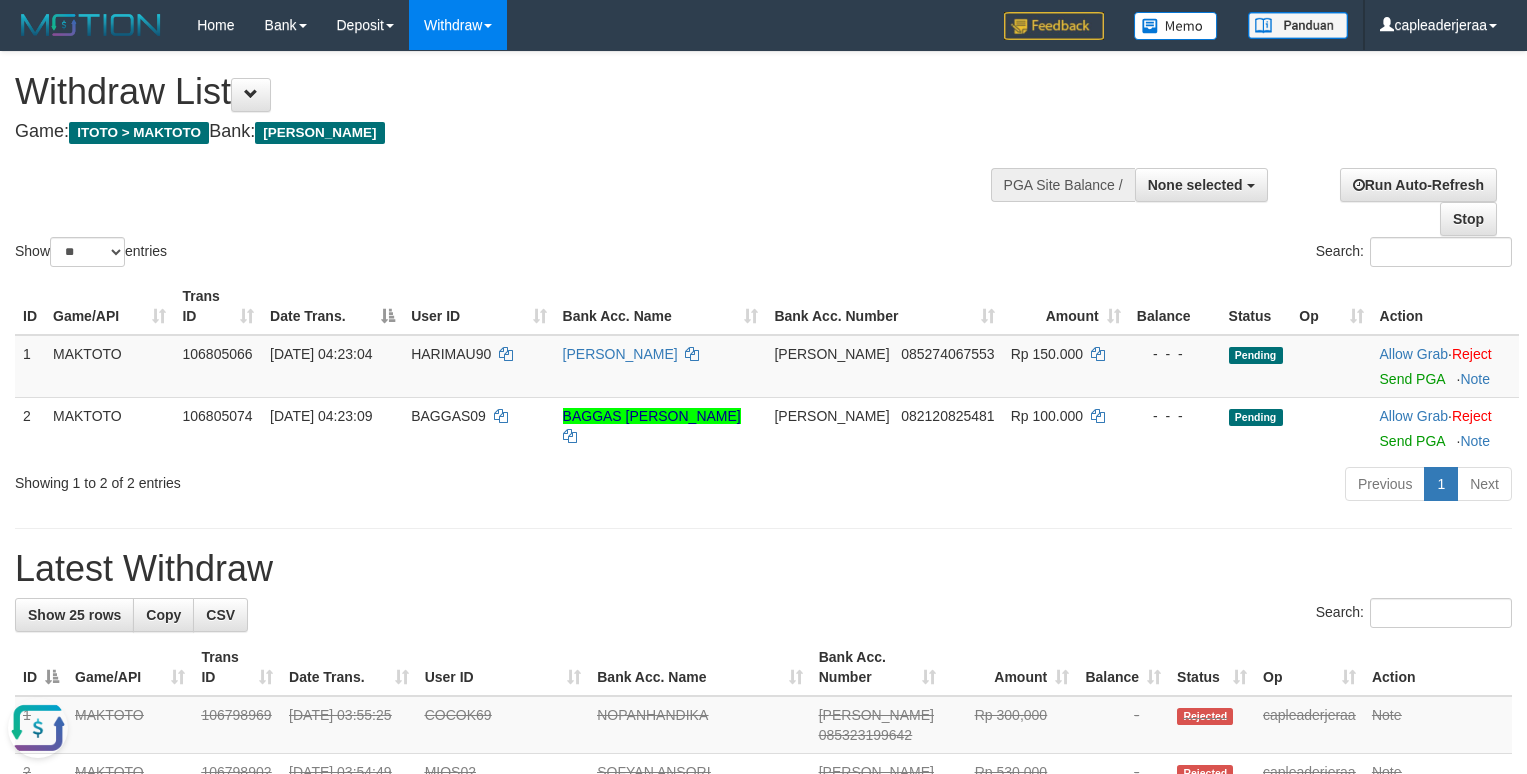 click at bounding box center [38, 728] 